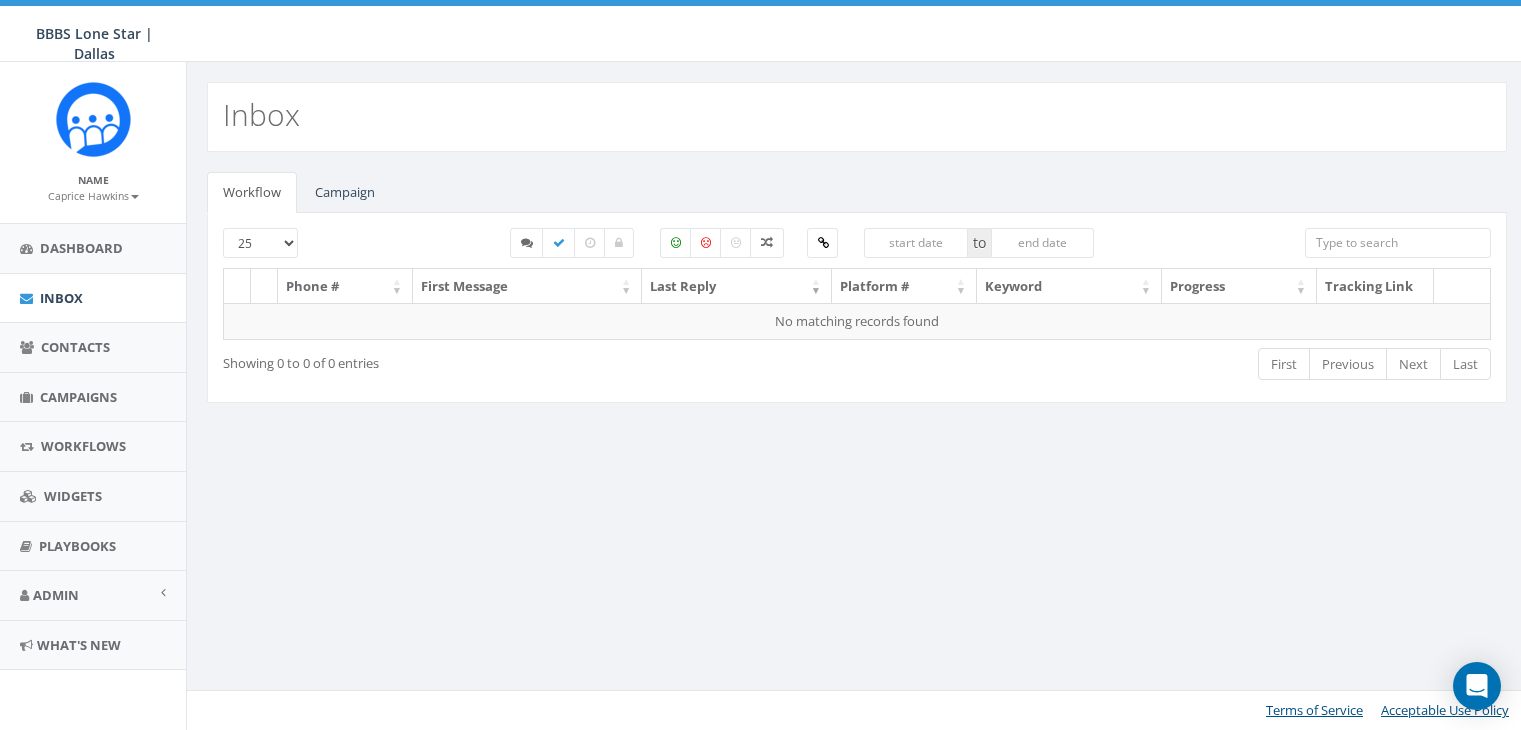 scroll, scrollTop: 0, scrollLeft: 0, axis: both 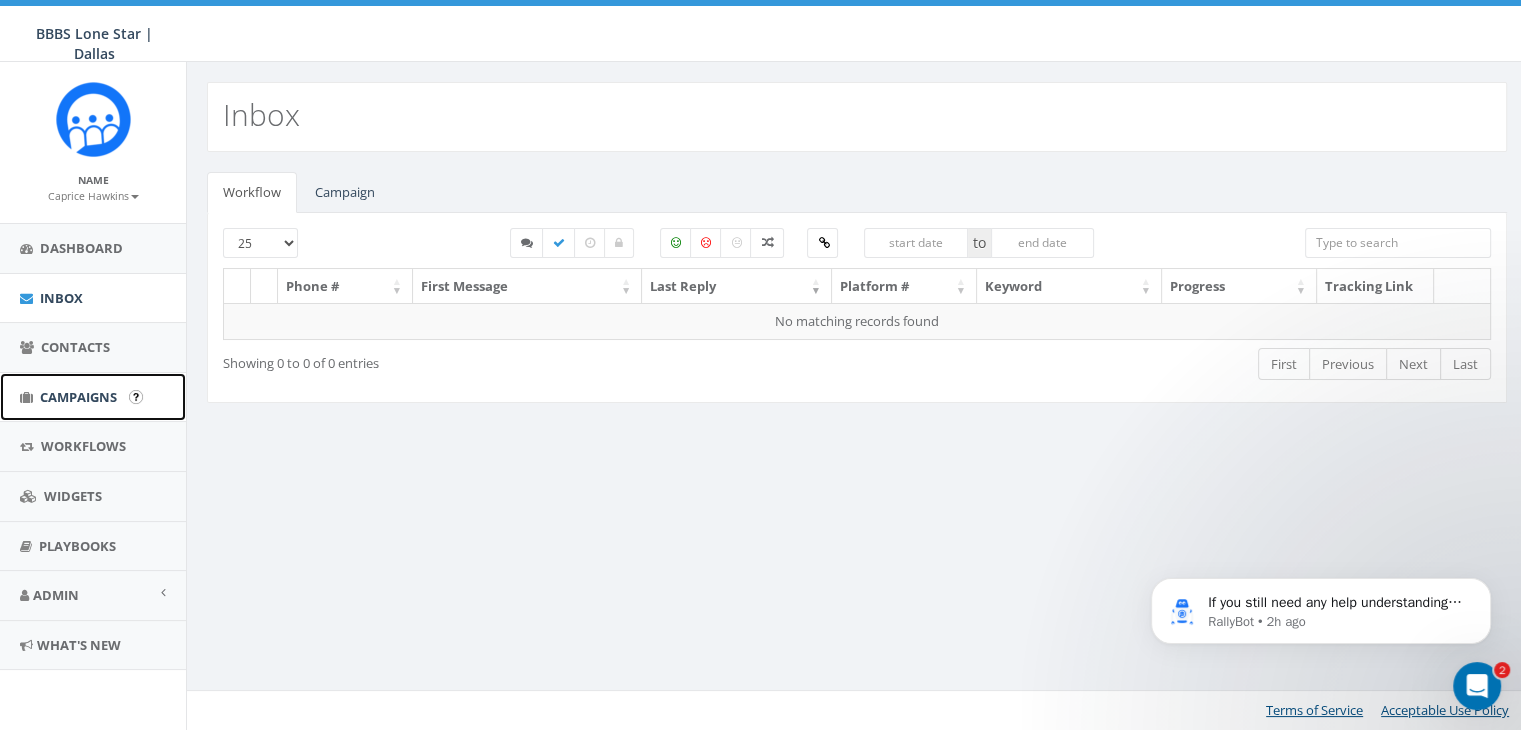 click on "Campaigns" at bounding box center (78, 397) 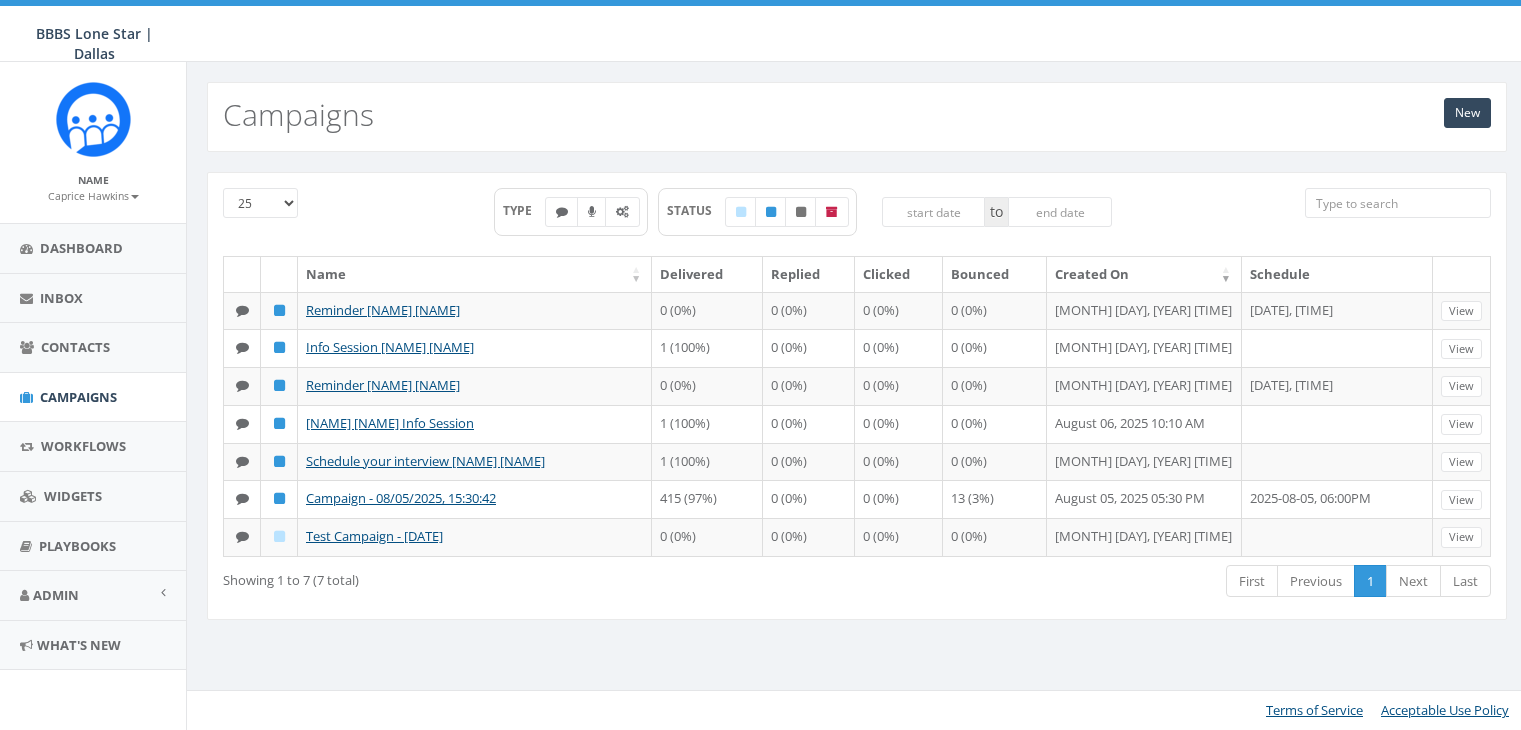 scroll, scrollTop: 0, scrollLeft: 0, axis: both 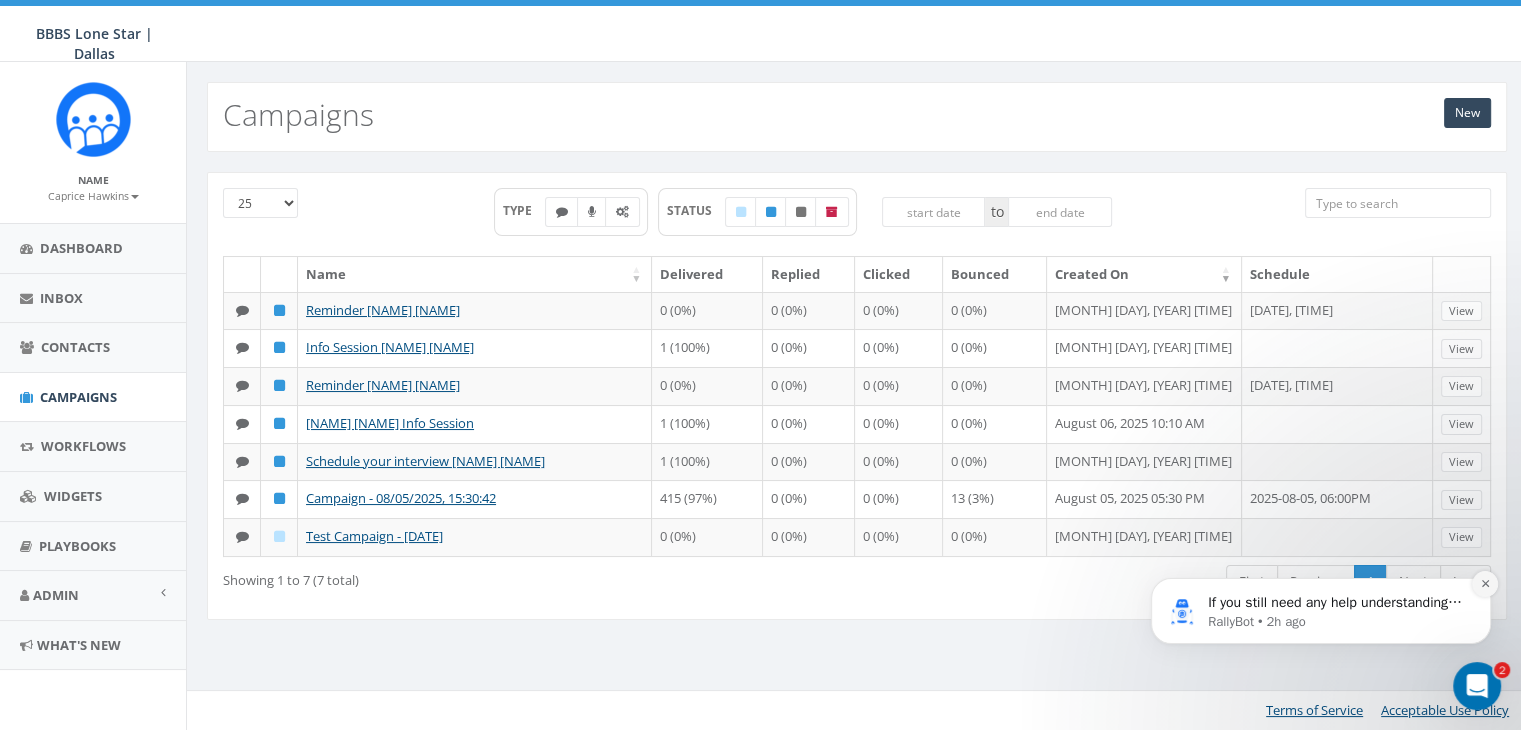 click 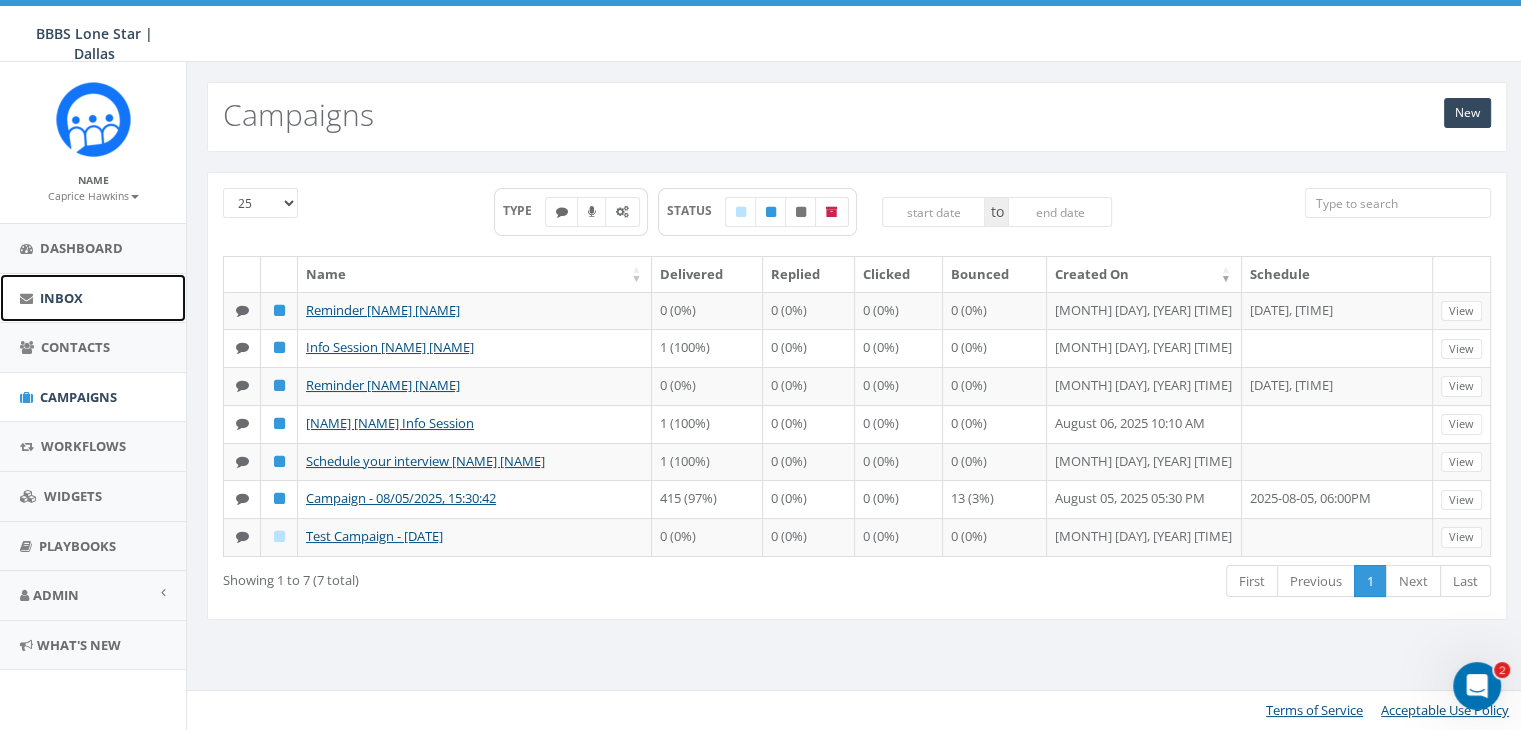 click on "Inbox" at bounding box center (61, 298) 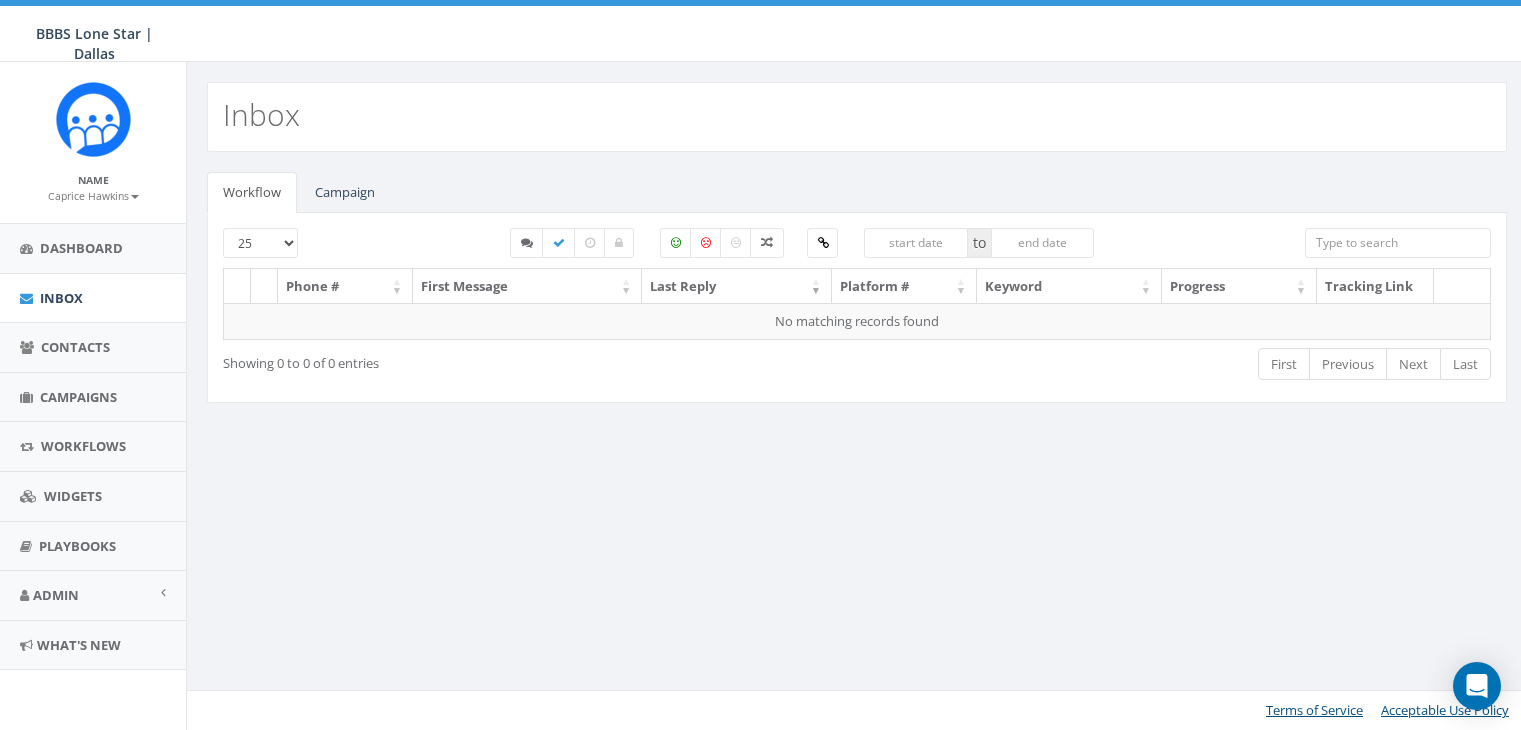 scroll, scrollTop: 0, scrollLeft: 0, axis: both 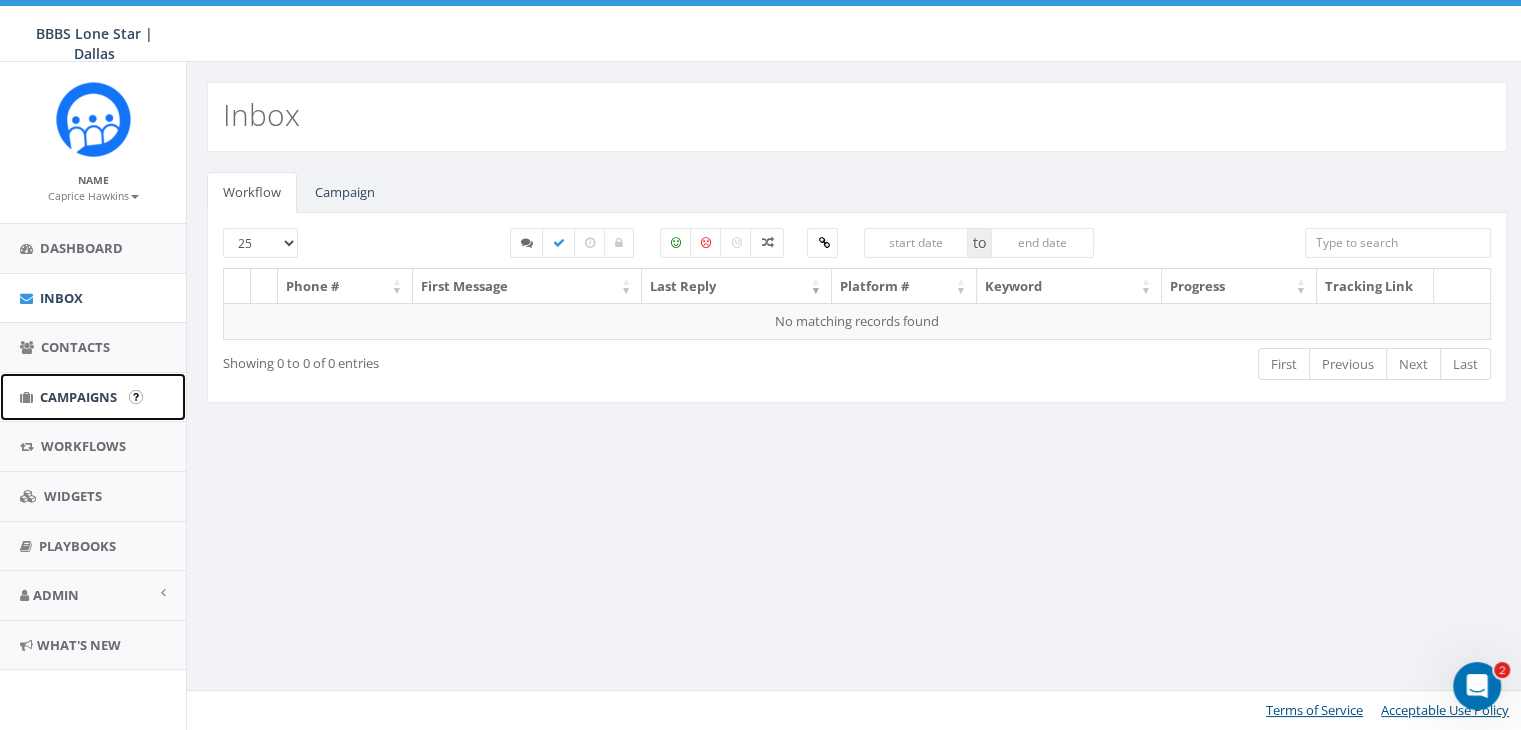 click on "Campaigns" at bounding box center [78, 397] 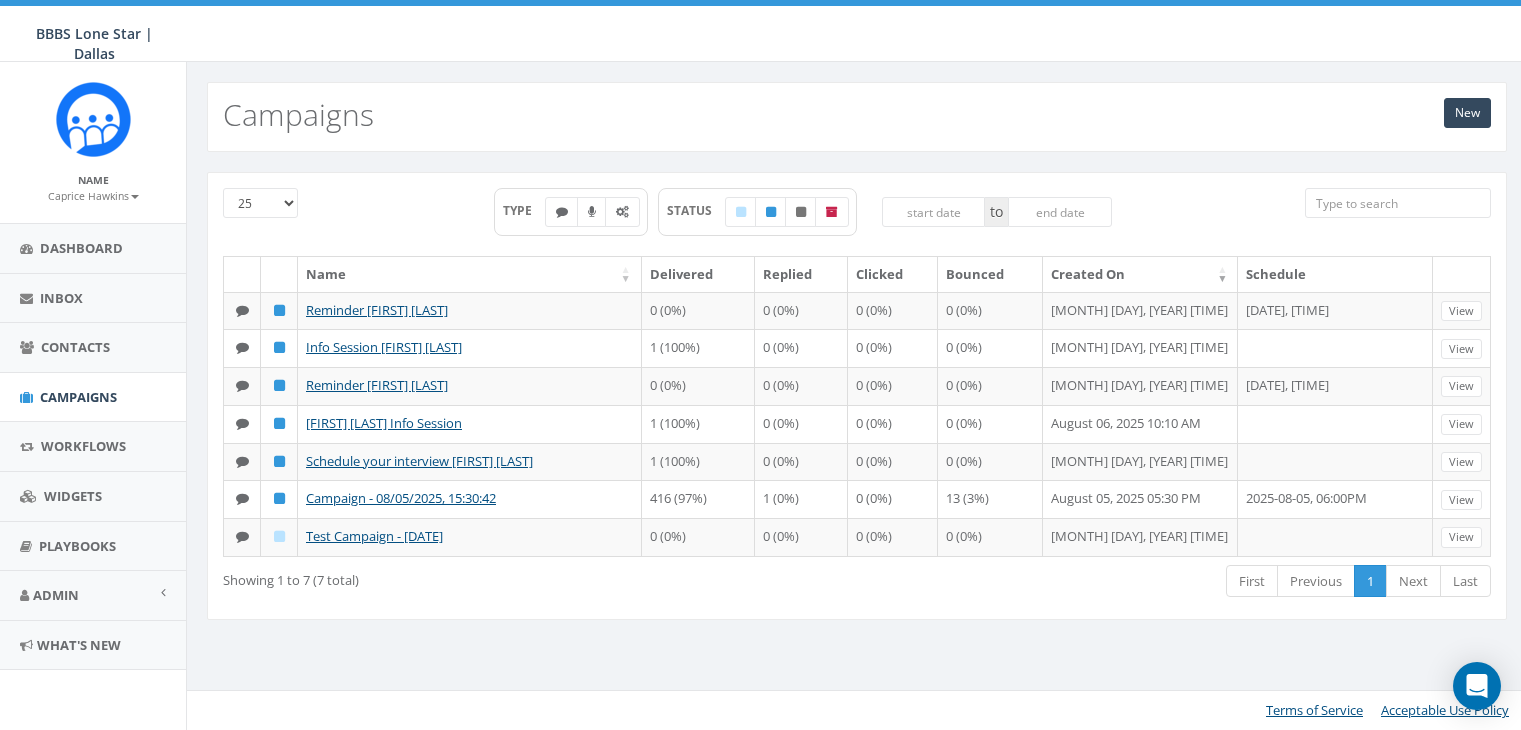 scroll, scrollTop: 0, scrollLeft: 0, axis: both 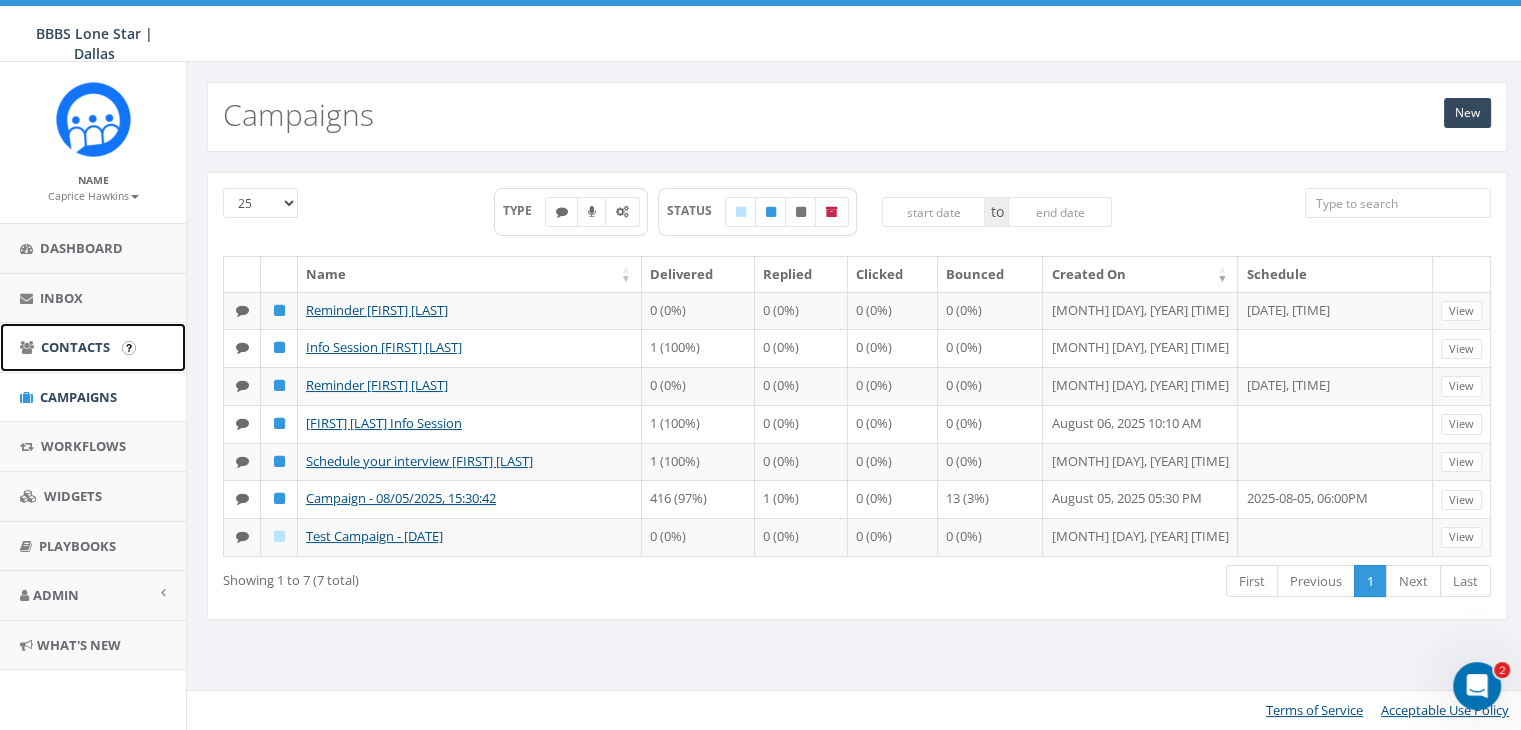click on "Contacts" at bounding box center (75, 347) 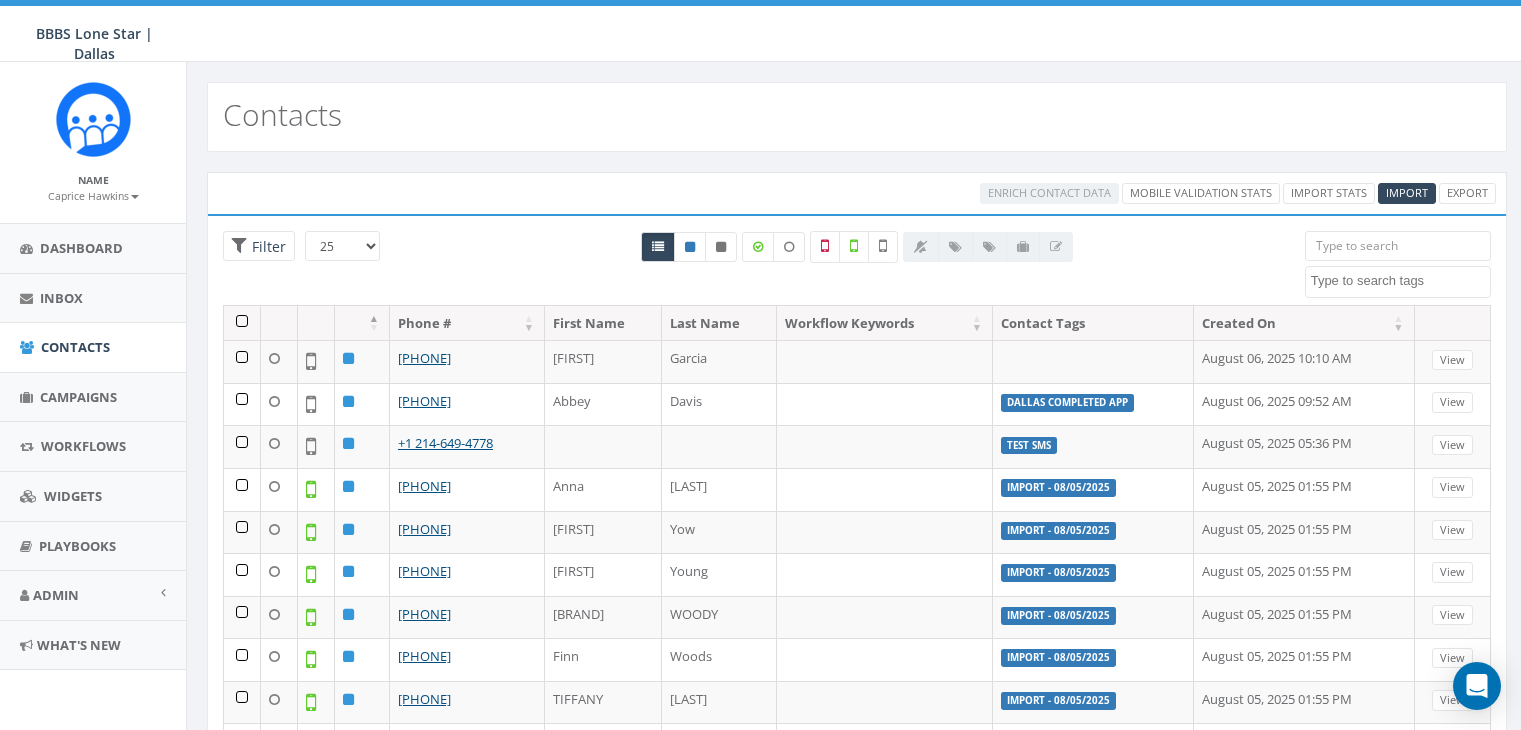 select 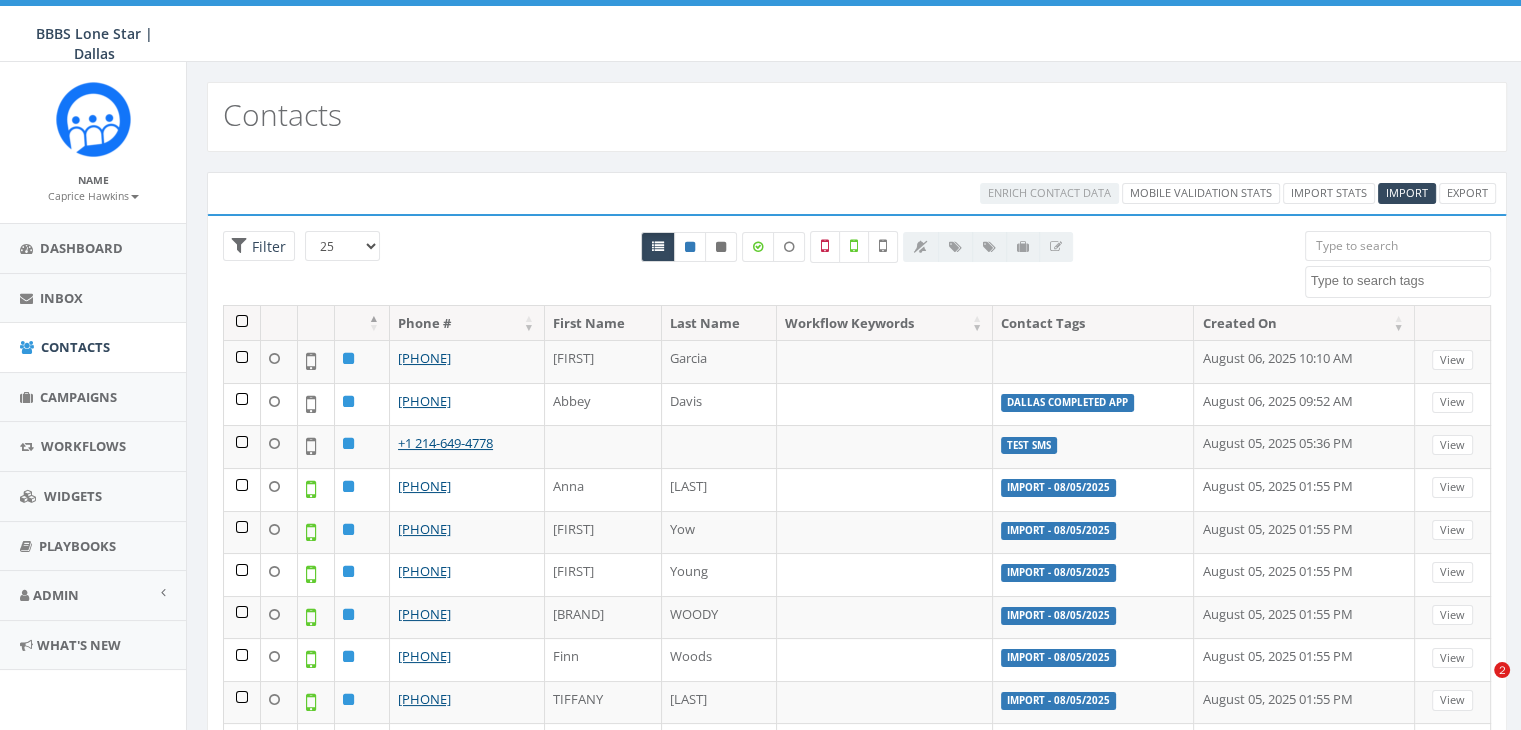 scroll, scrollTop: 0, scrollLeft: 0, axis: both 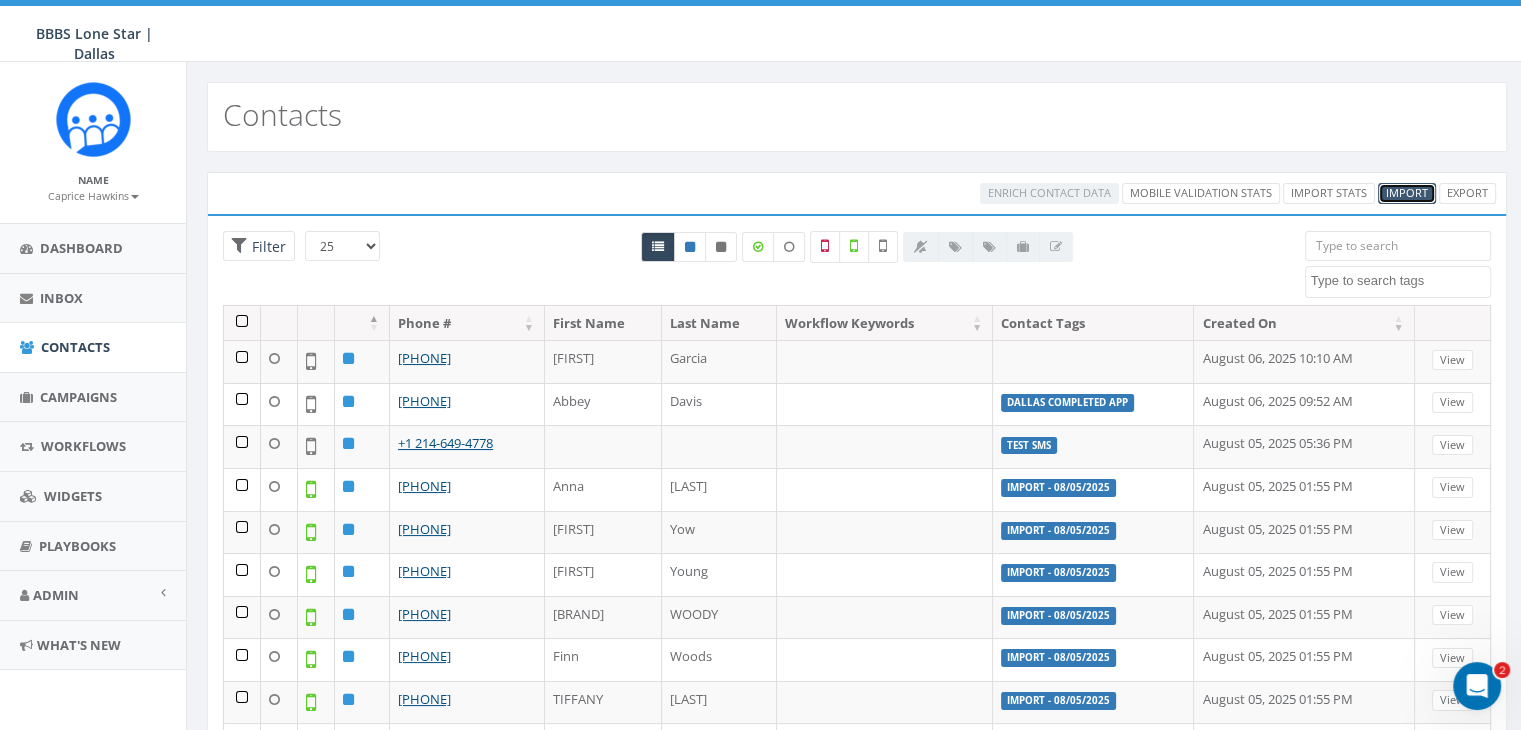 click on "Import" at bounding box center [1407, 192] 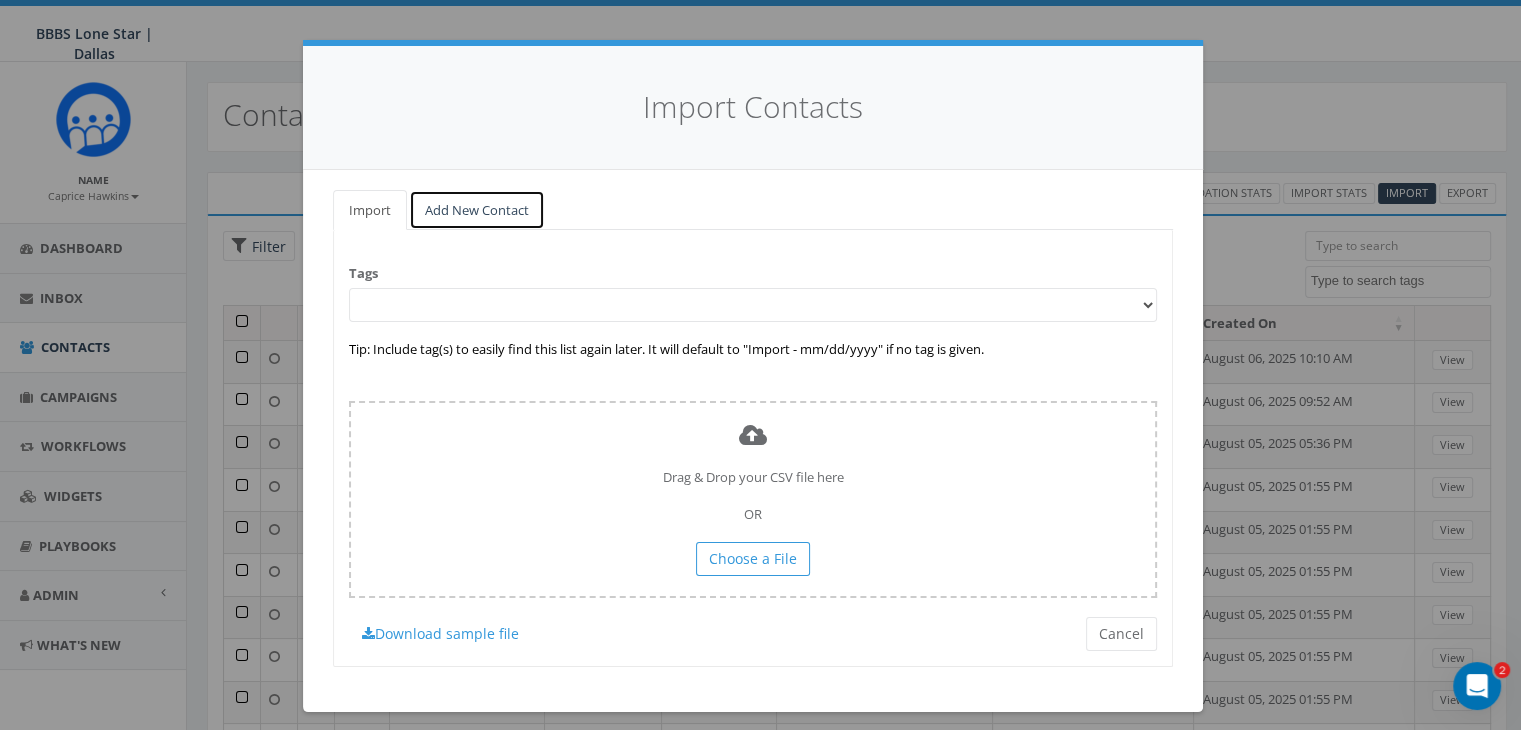 click on "Add New Contact" at bounding box center [477, 210] 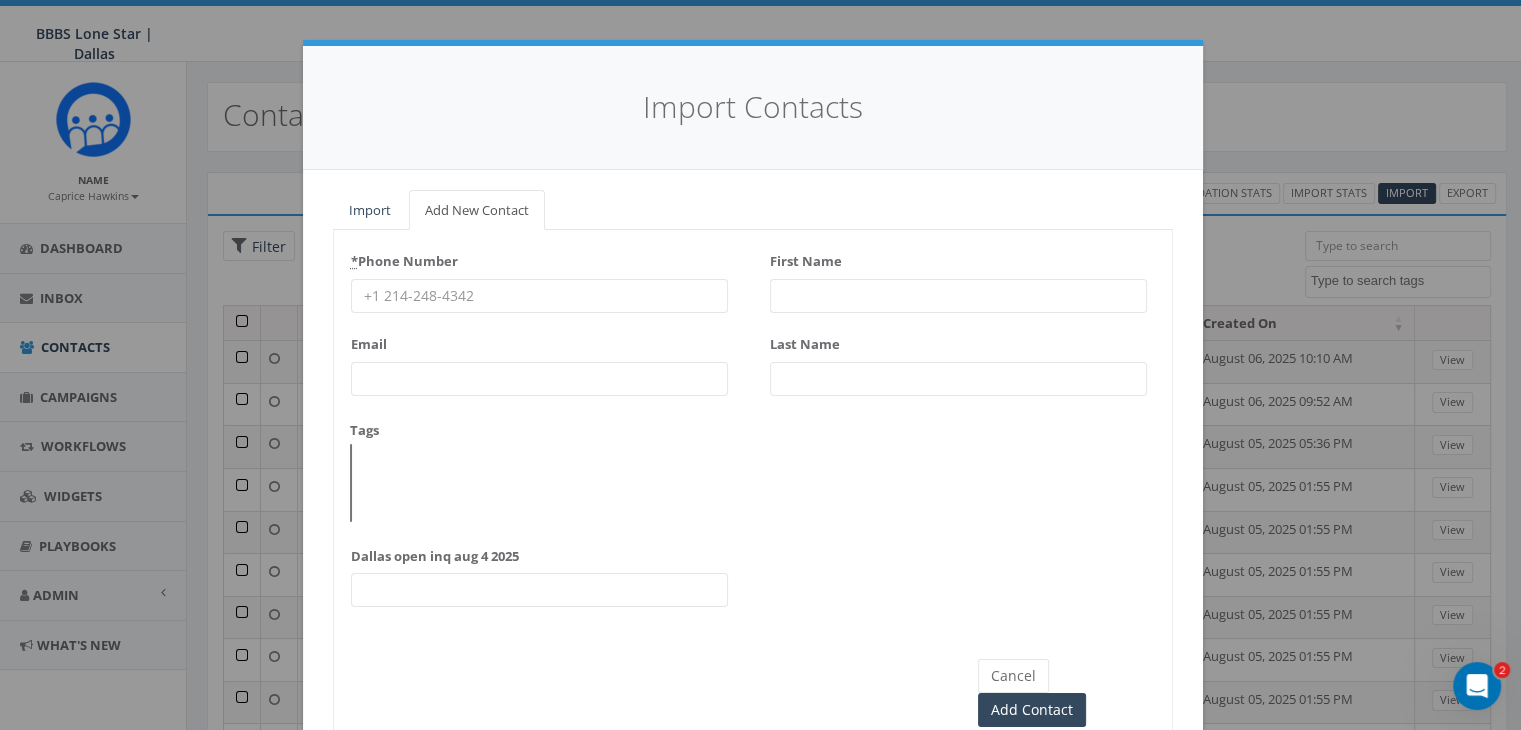 click on "*   Phone Number" at bounding box center [539, 296] 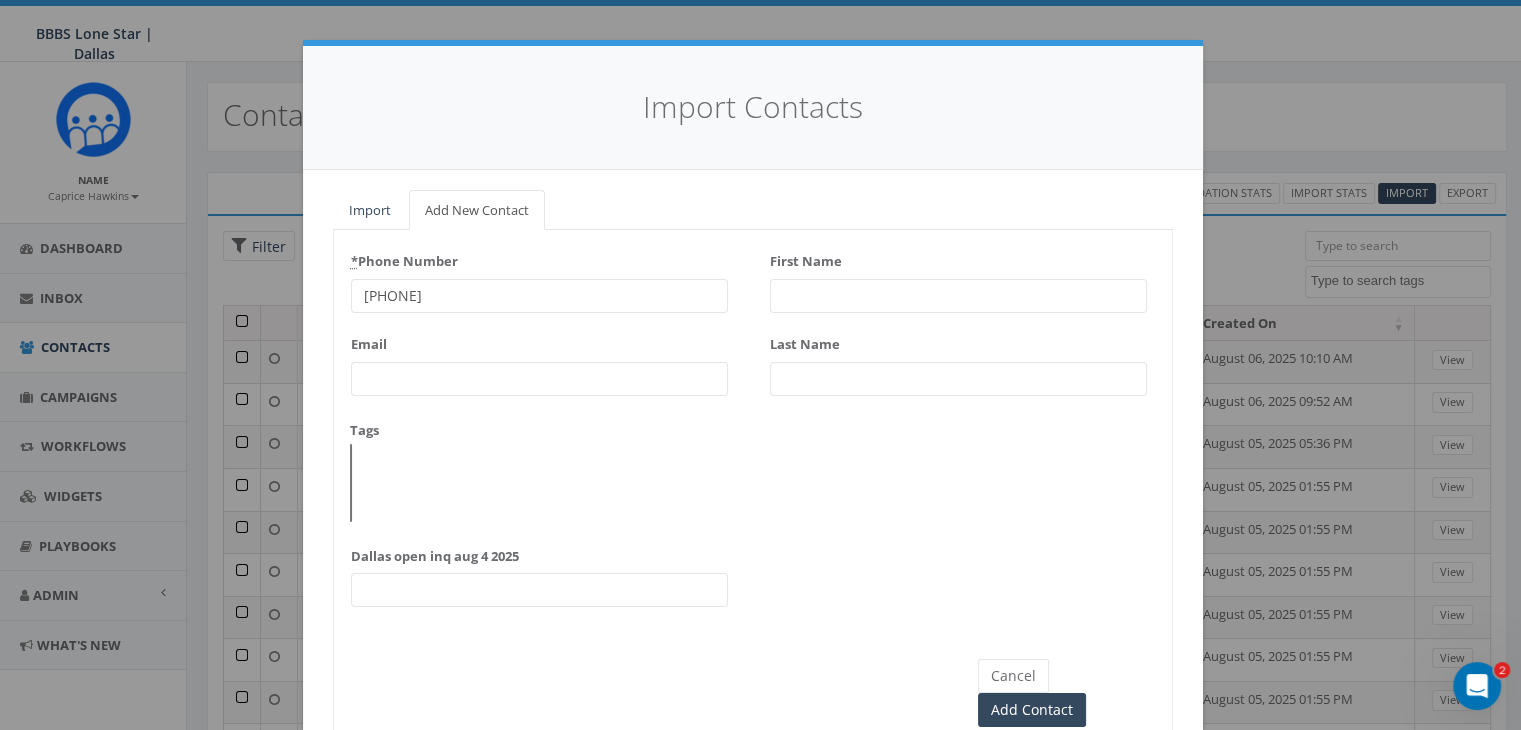 type on "469-733-8222" 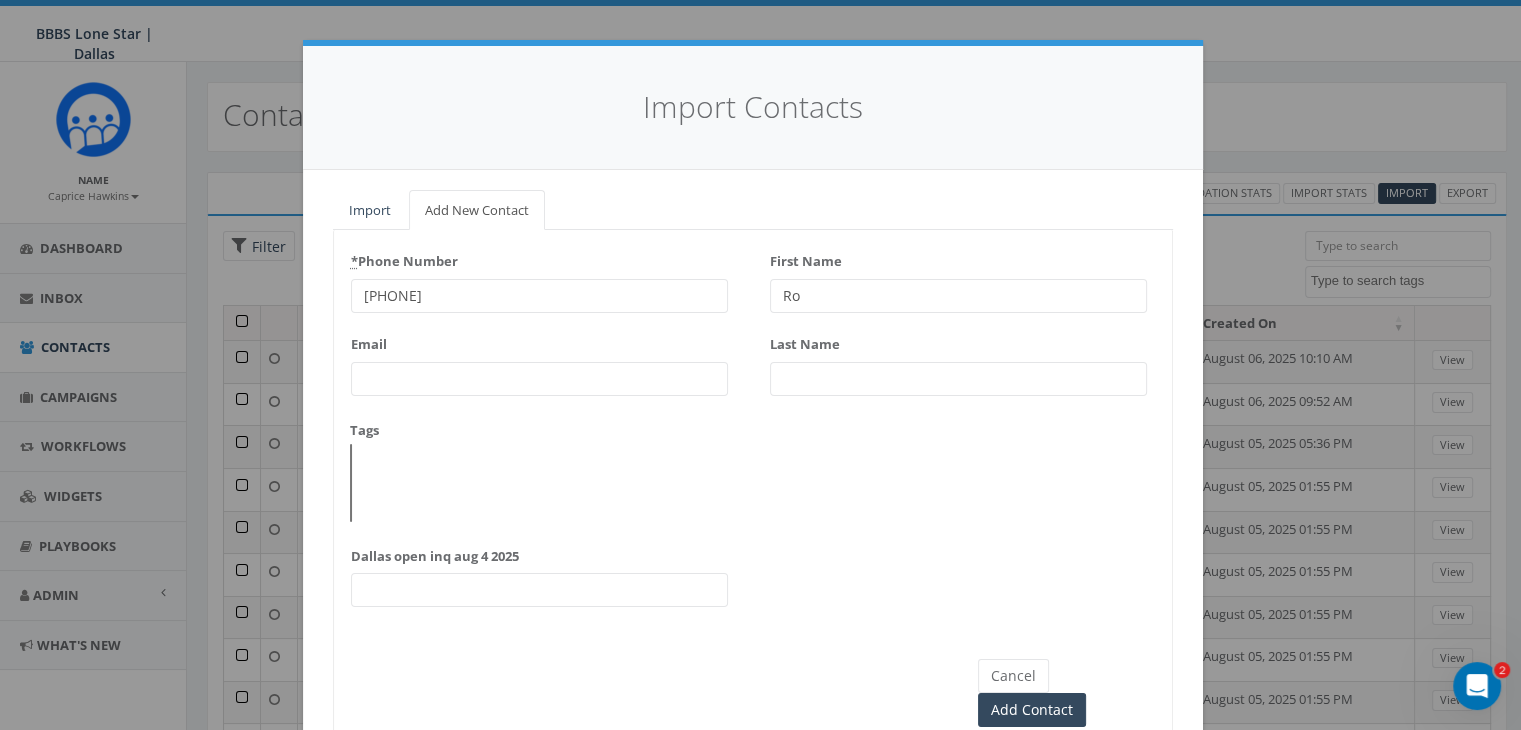 type on "R" 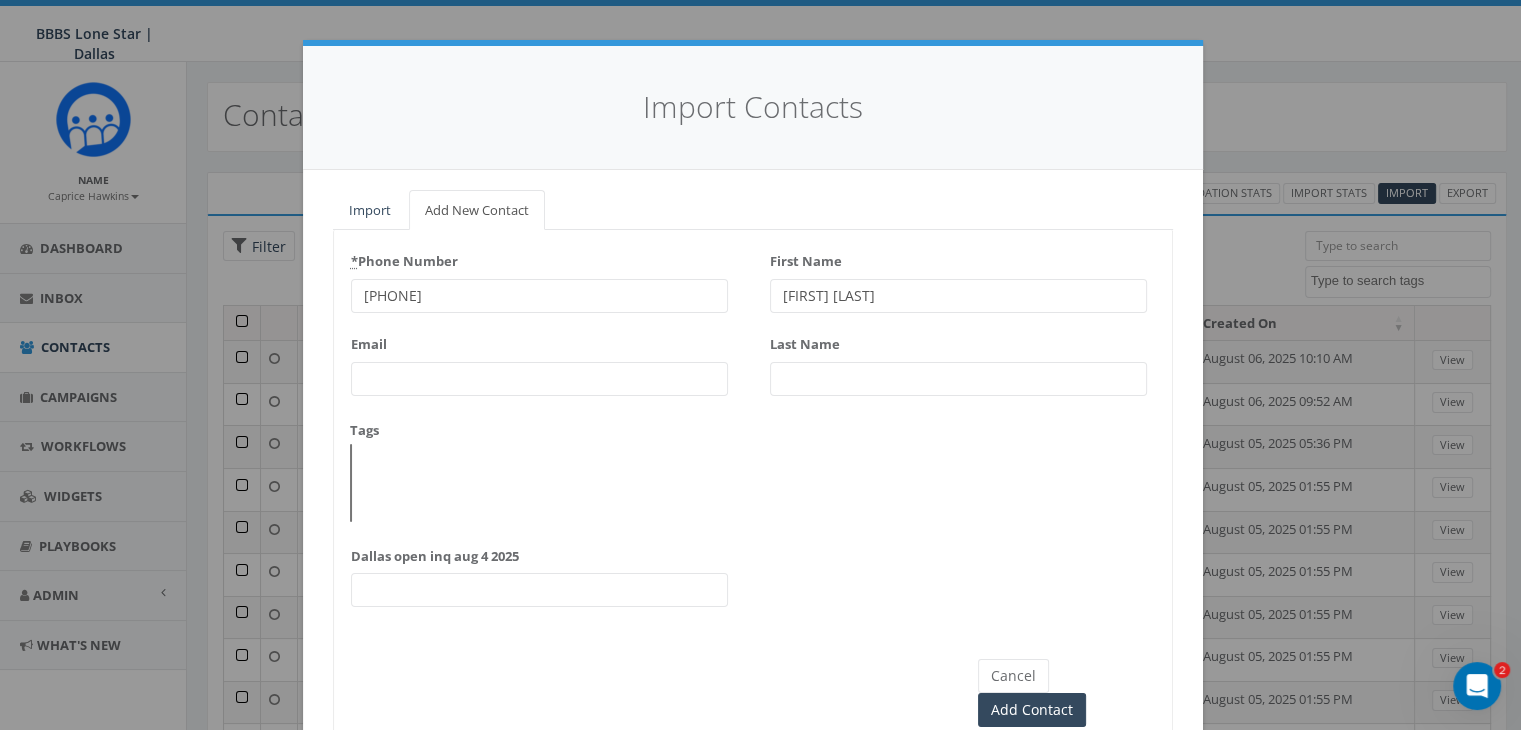 drag, startPoint x: 877, startPoint y: 289, endPoint x: 855, endPoint y: 291, distance: 22.090721 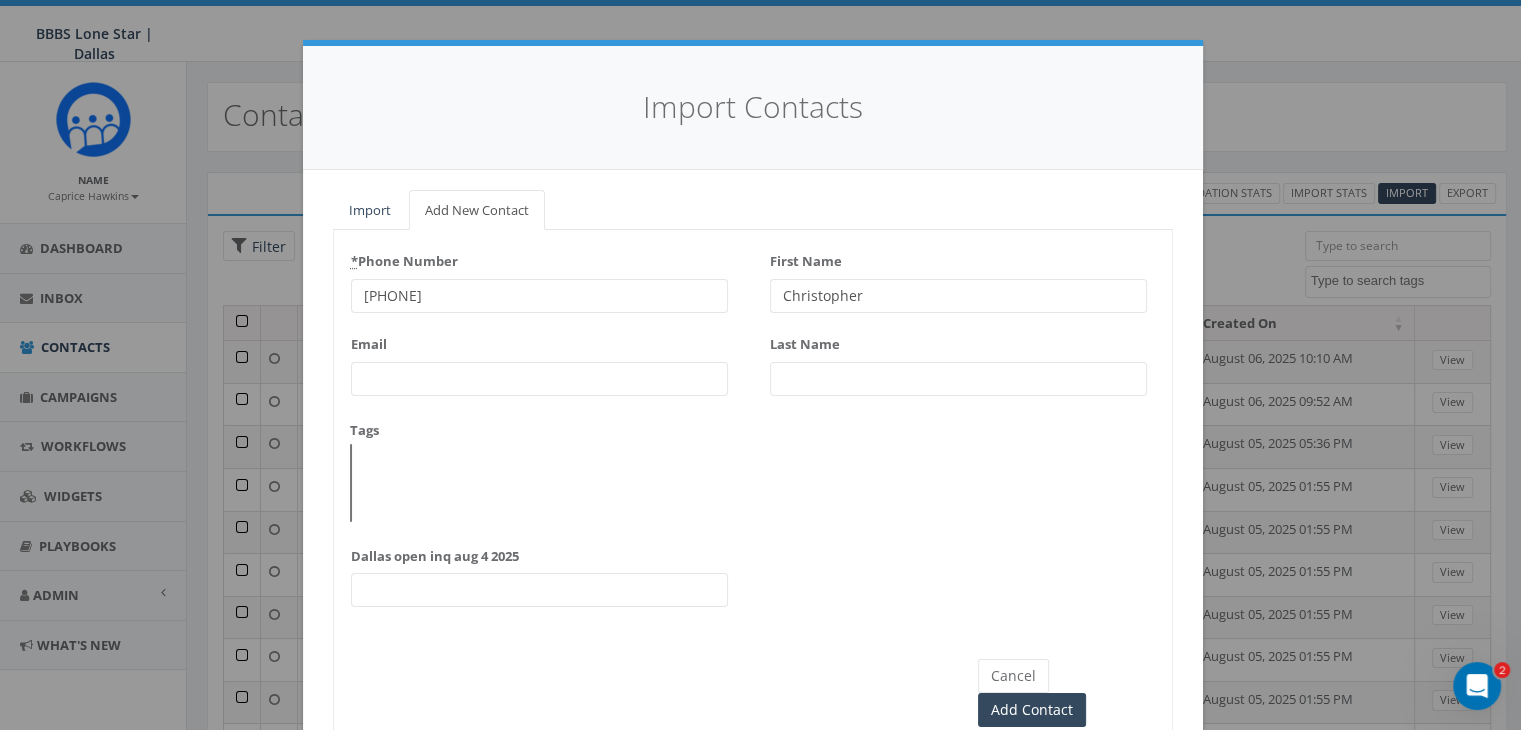 type on "Christopher" 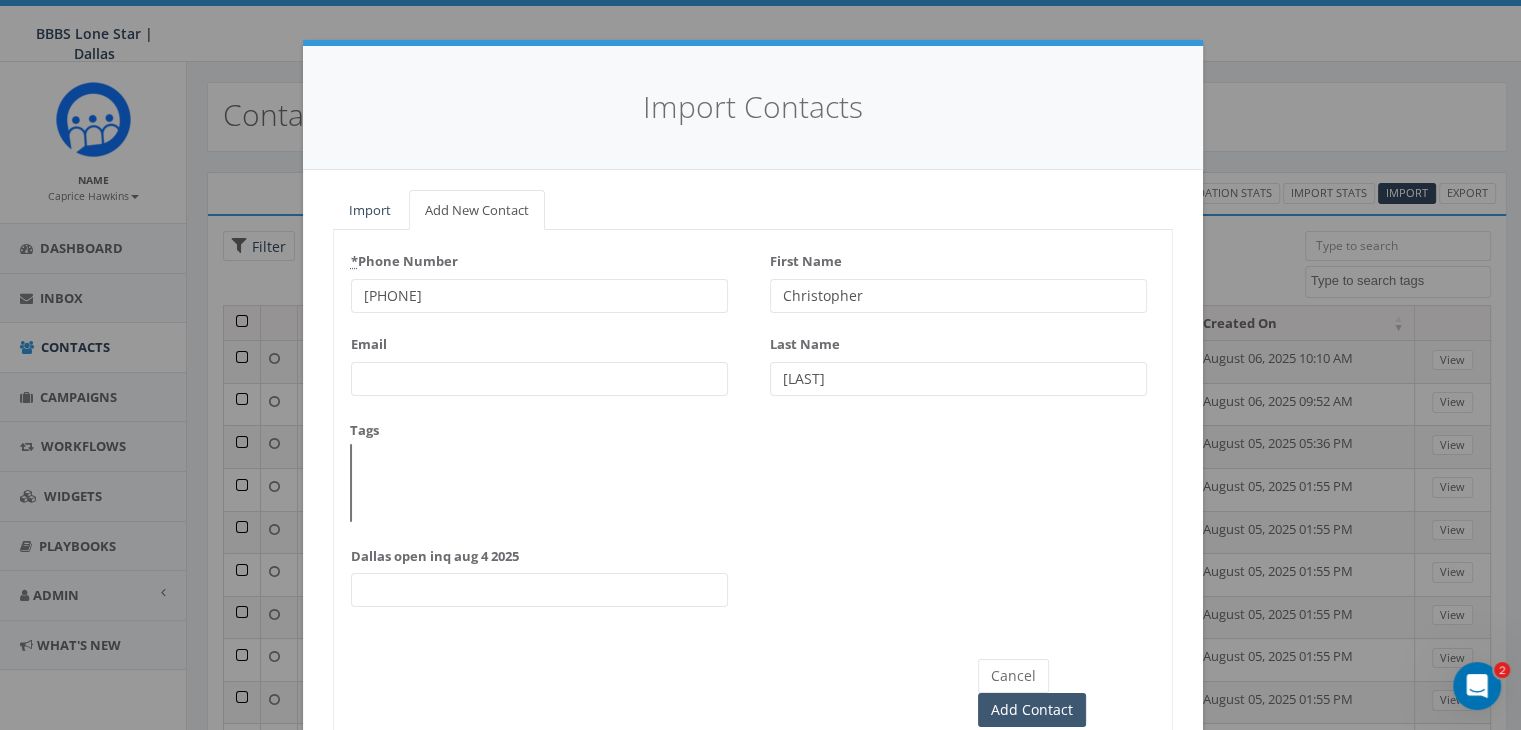 type on "Andrews" 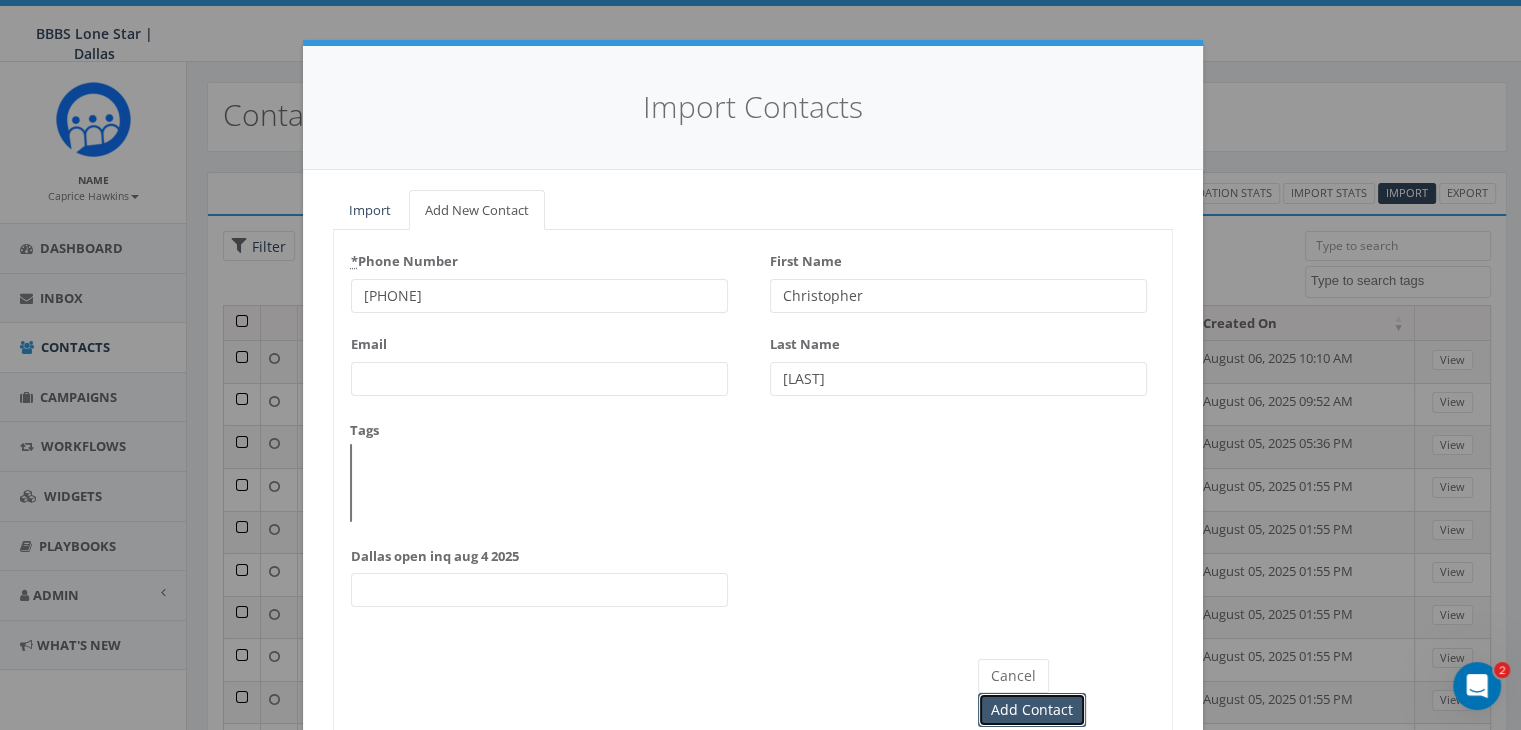 click on "Add Contact" at bounding box center [1032, 710] 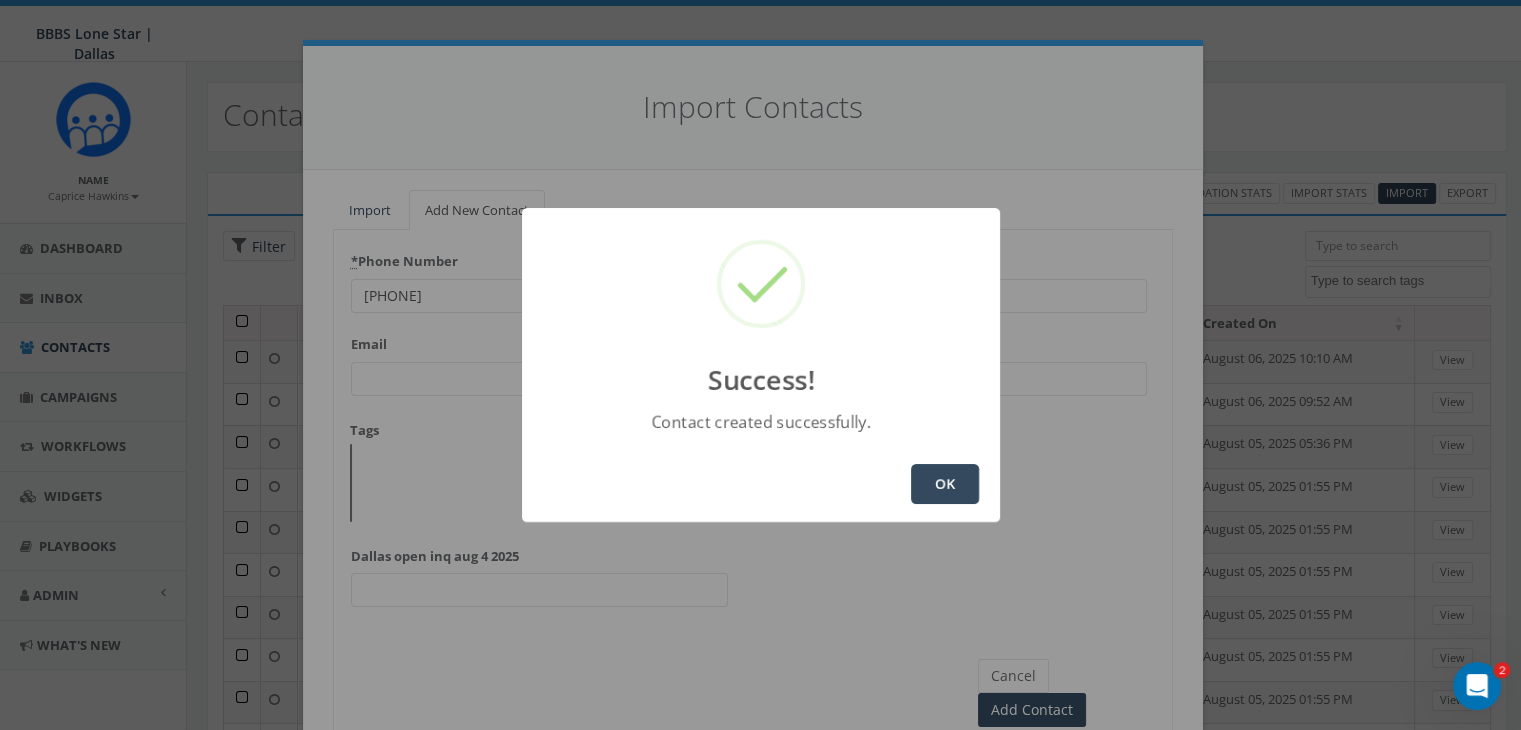 click on "OK" at bounding box center [945, 484] 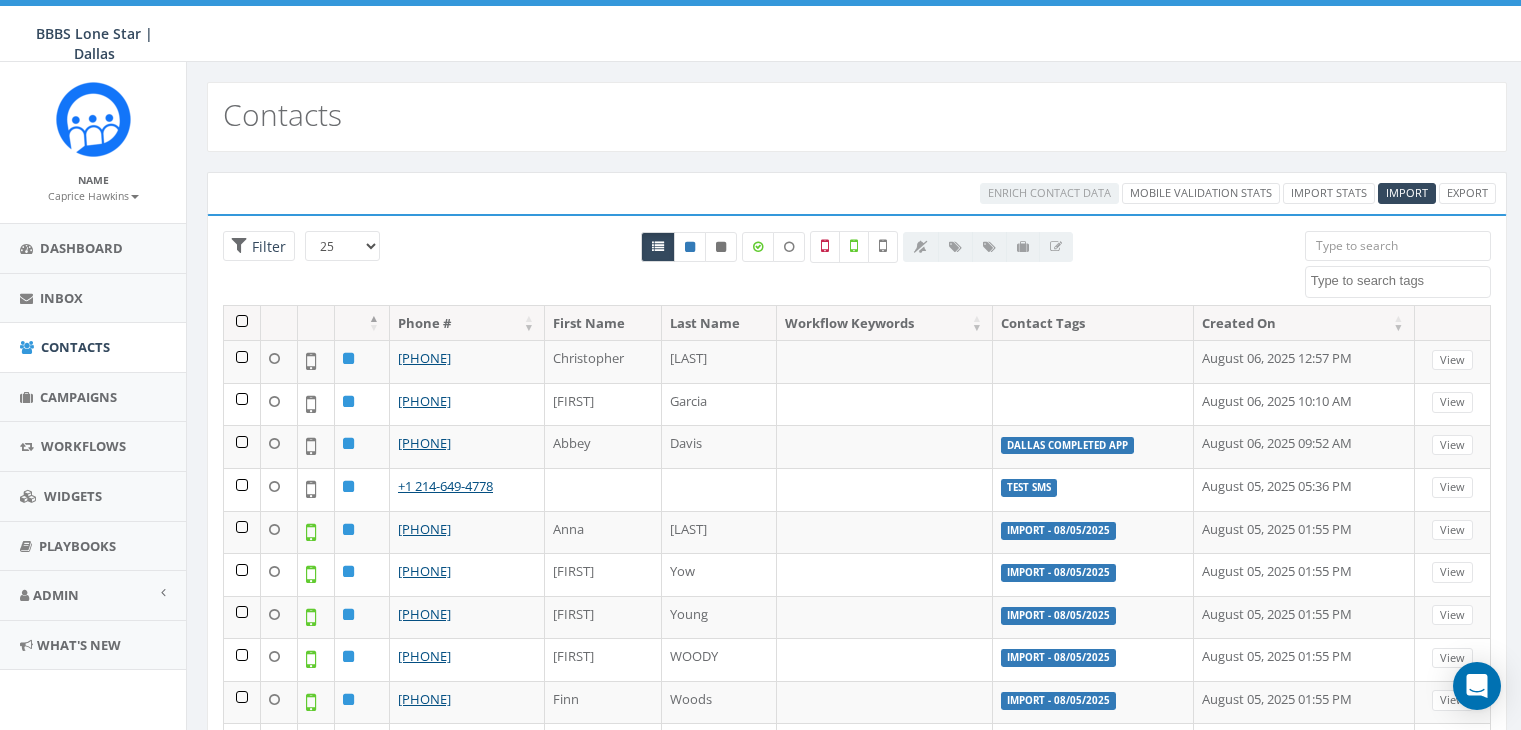 select 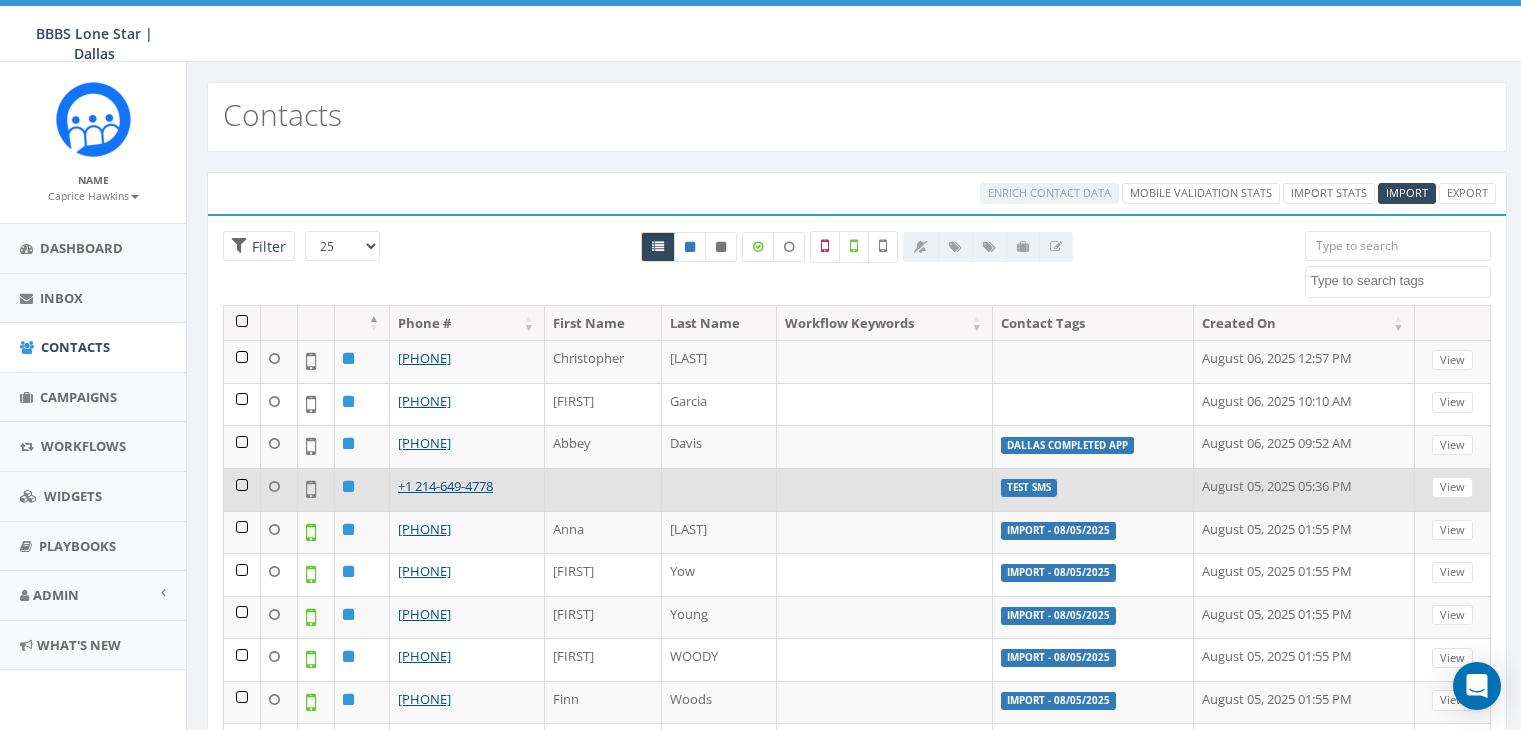scroll, scrollTop: 0, scrollLeft: 0, axis: both 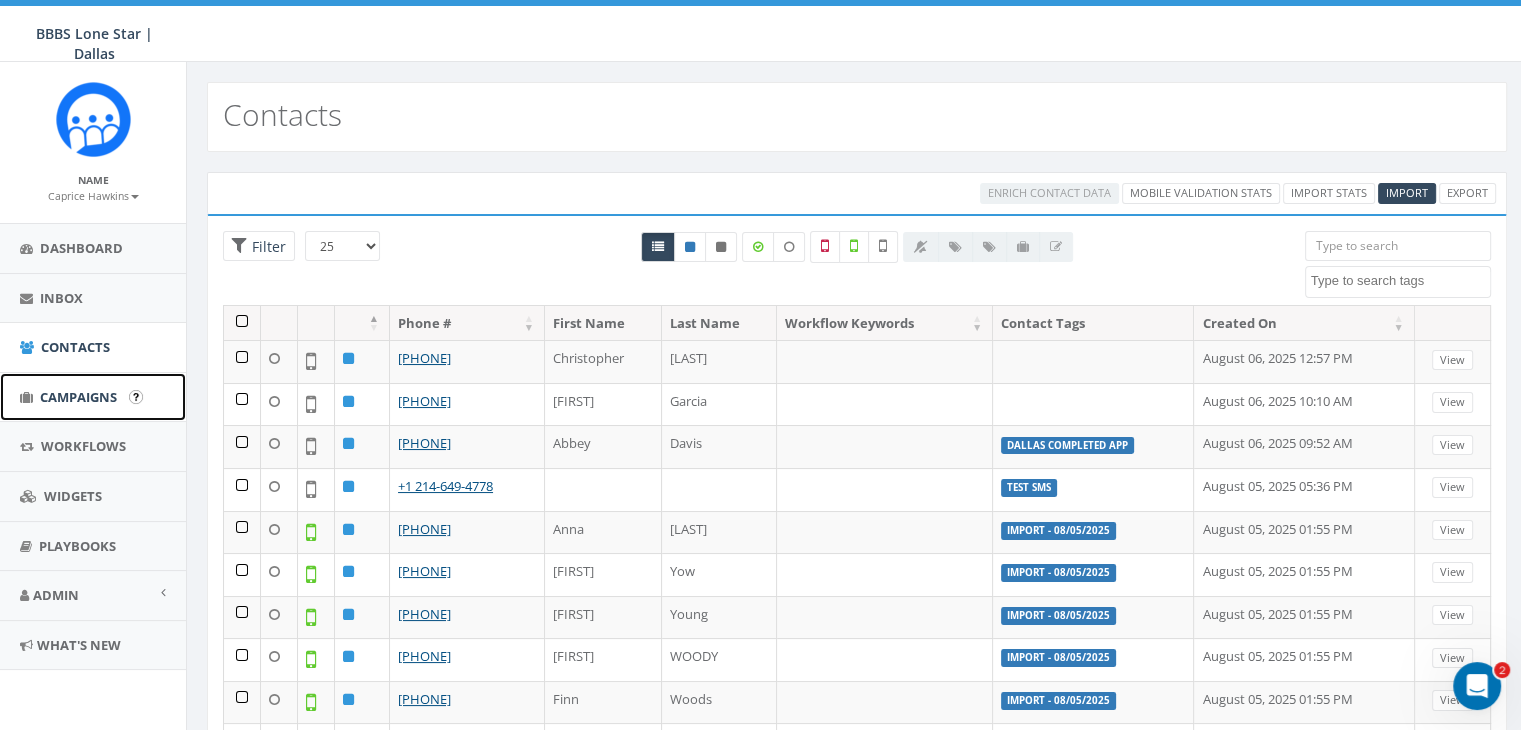 click on "Campaigns" at bounding box center [78, 397] 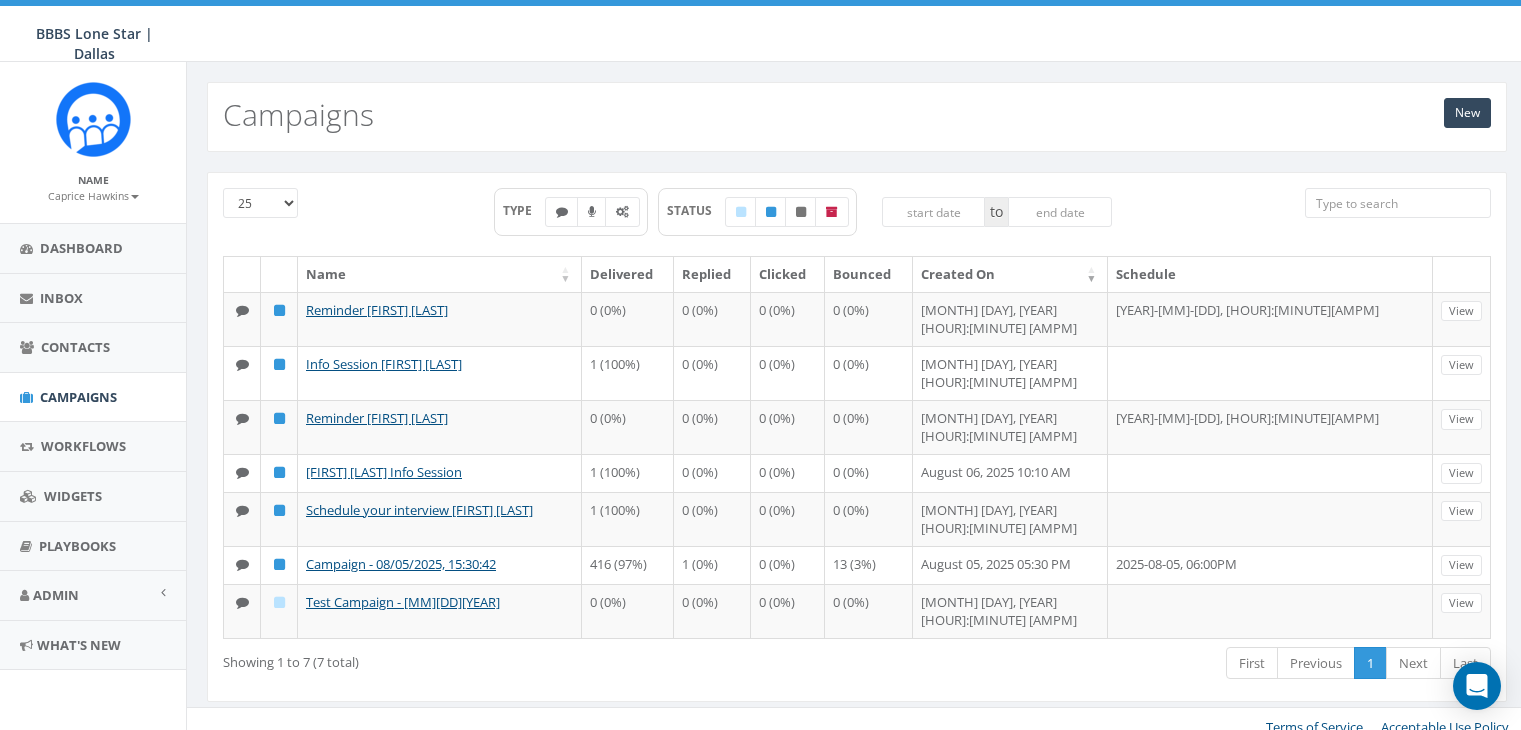 scroll, scrollTop: 0, scrollLeft: 0, axis: both 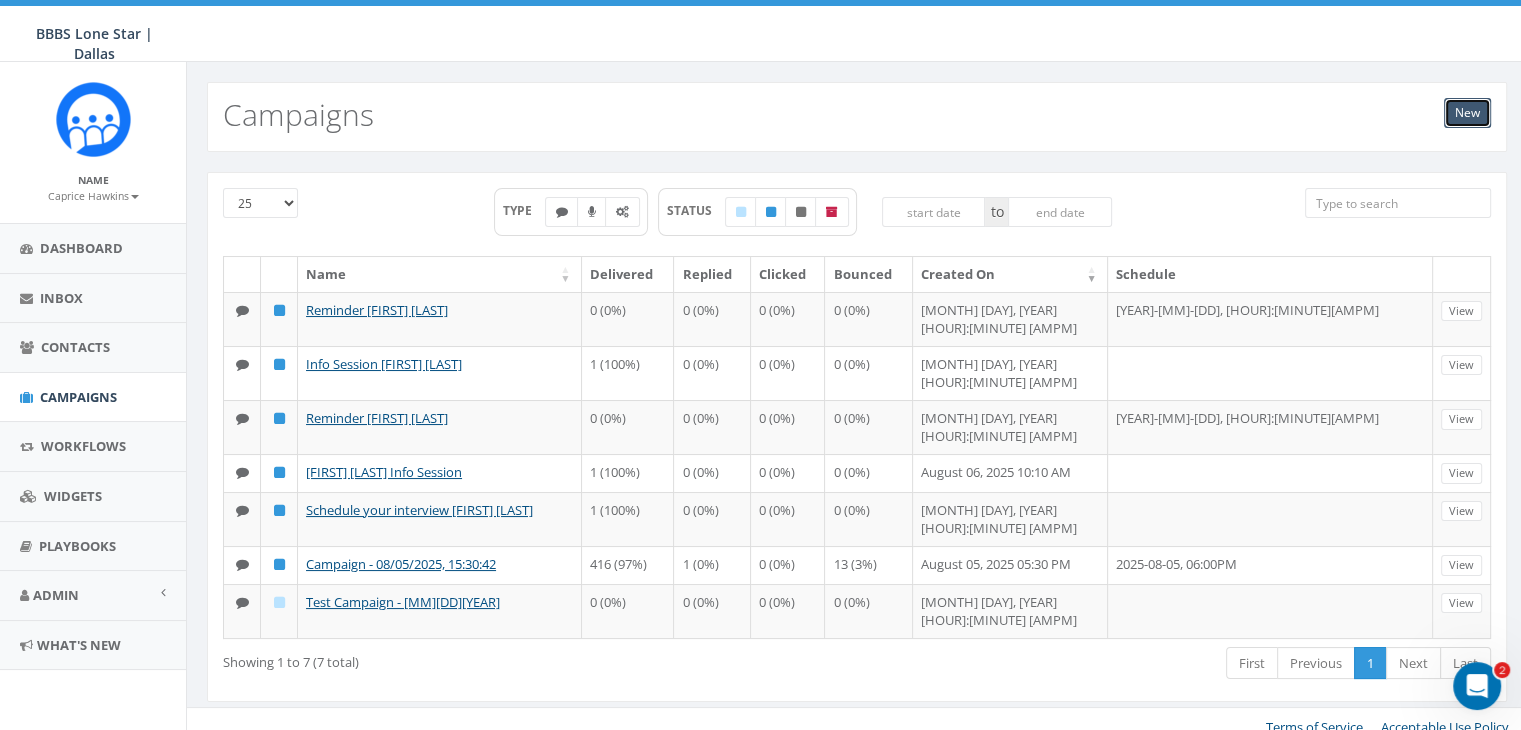 click on "New" at bounding box center [1467, 113] 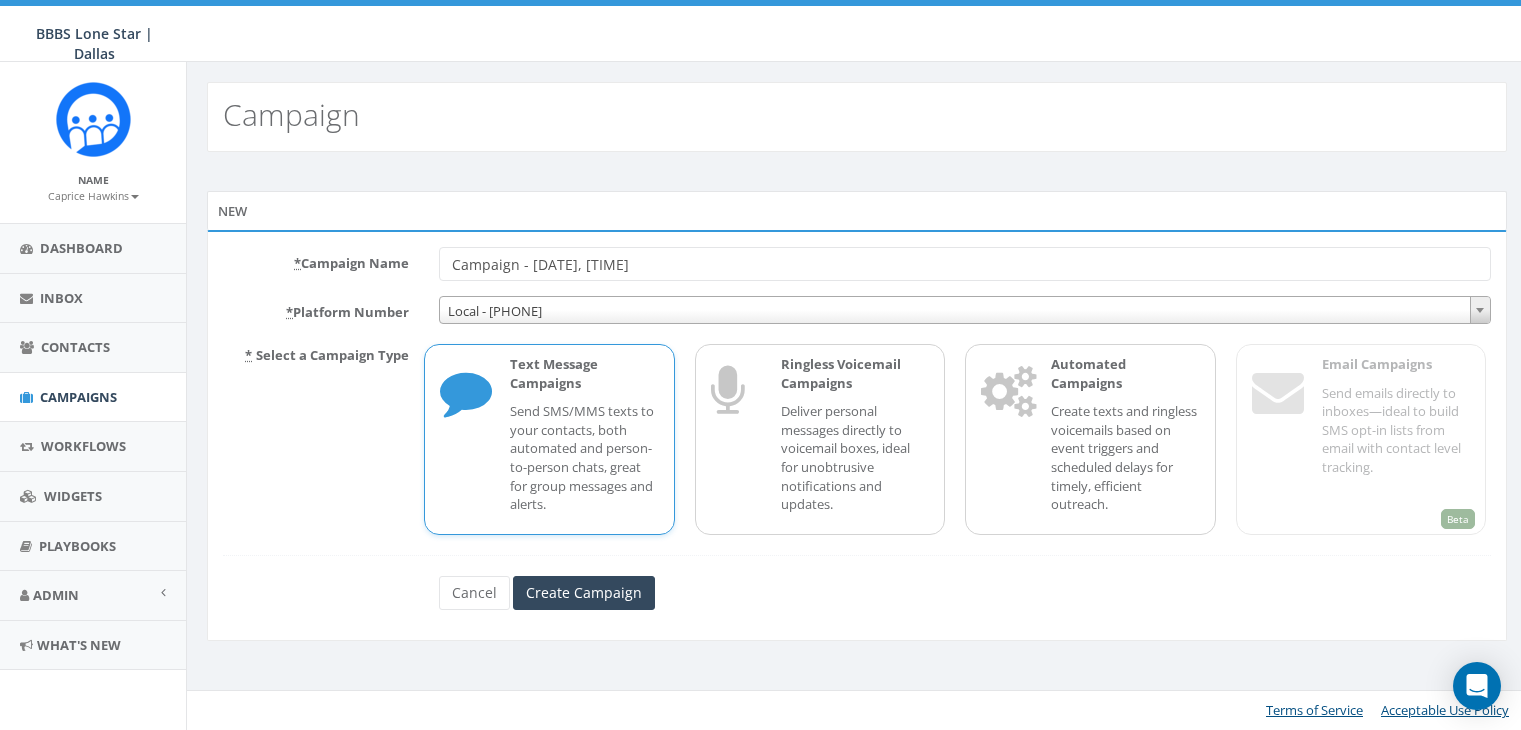 scroll, scrollTop: 0, scrollLeft: 0, axis: both 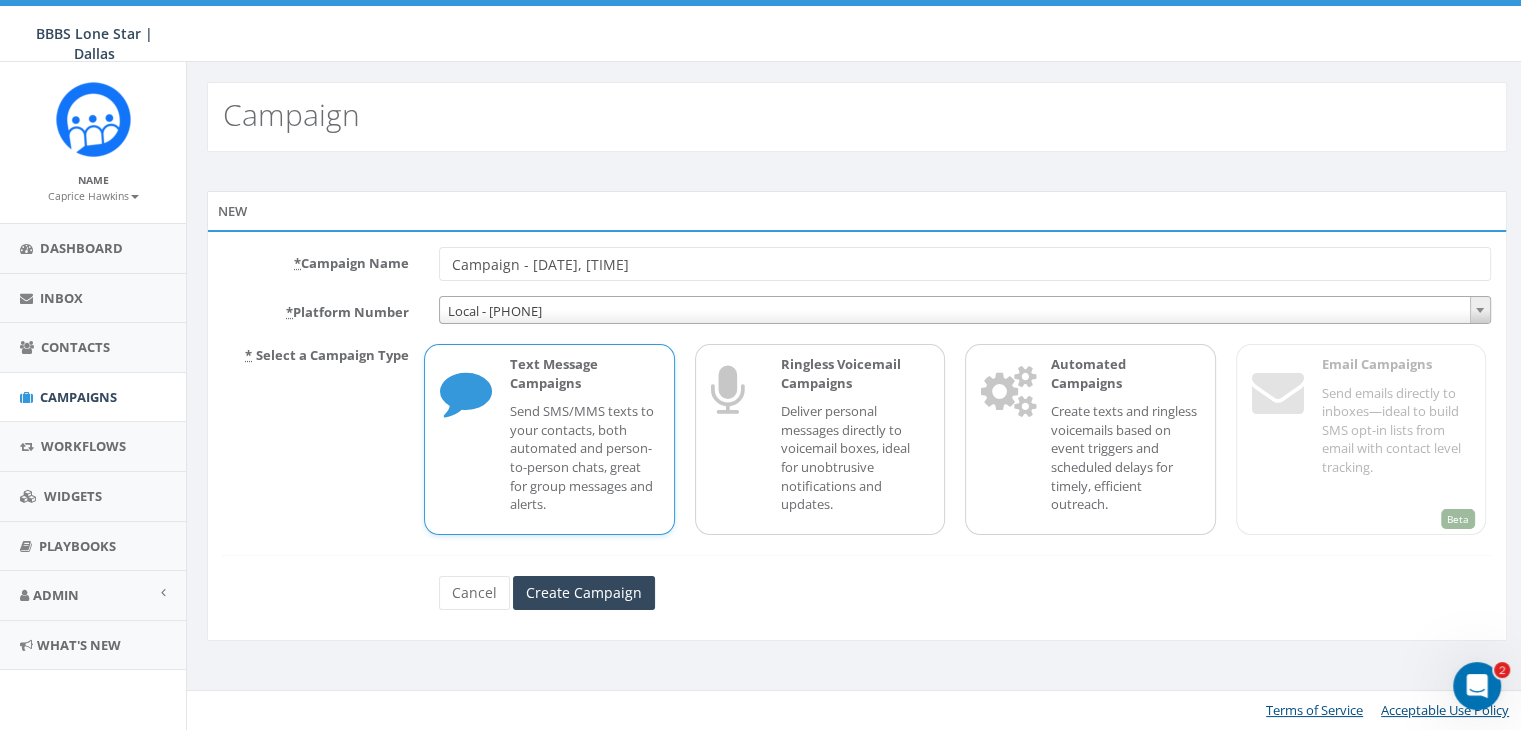 drag, startPoint x: 692, startPoint y: 259, endPoint x: 415, endPoint y: 262, distance: 277.01624 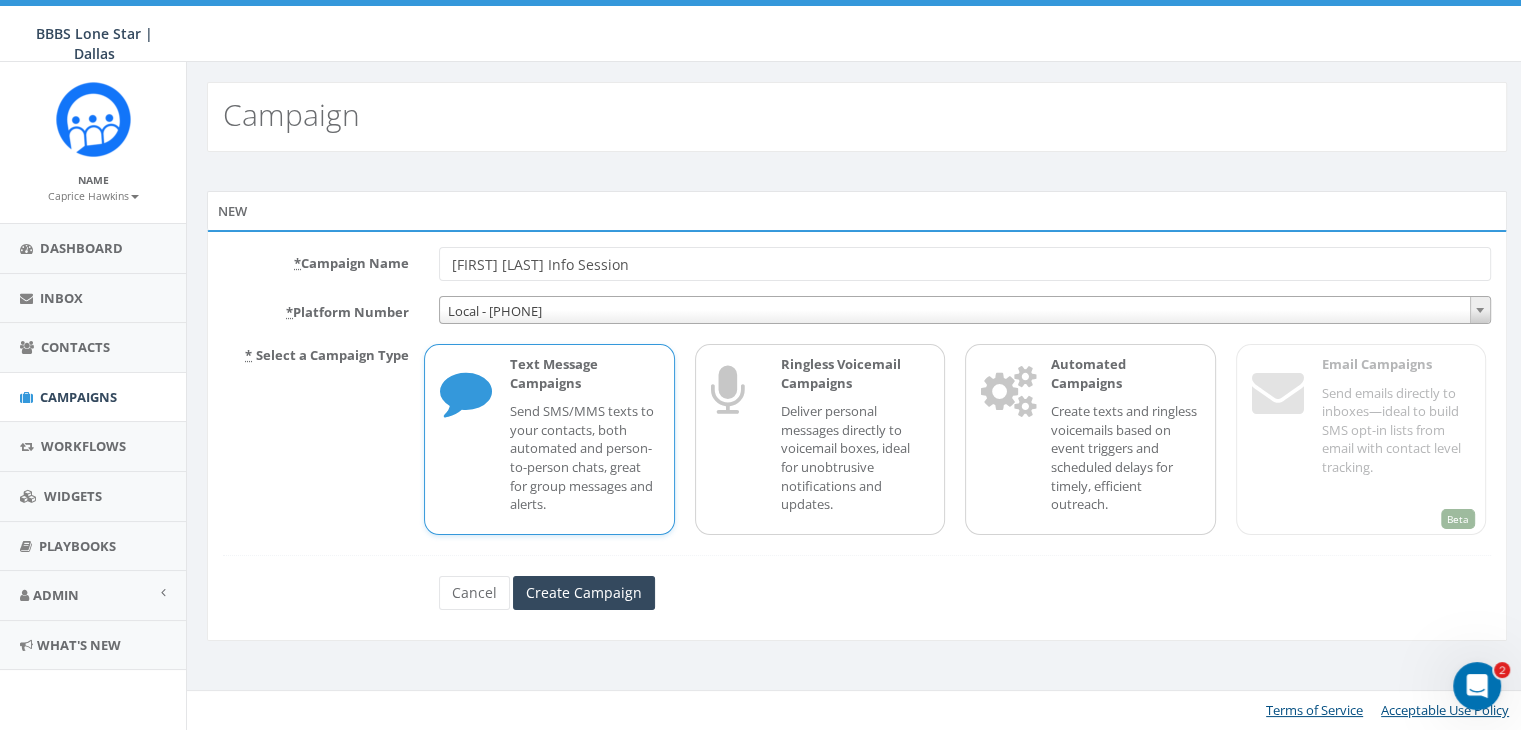 type on "[FIRST] [LAST] Info Session" 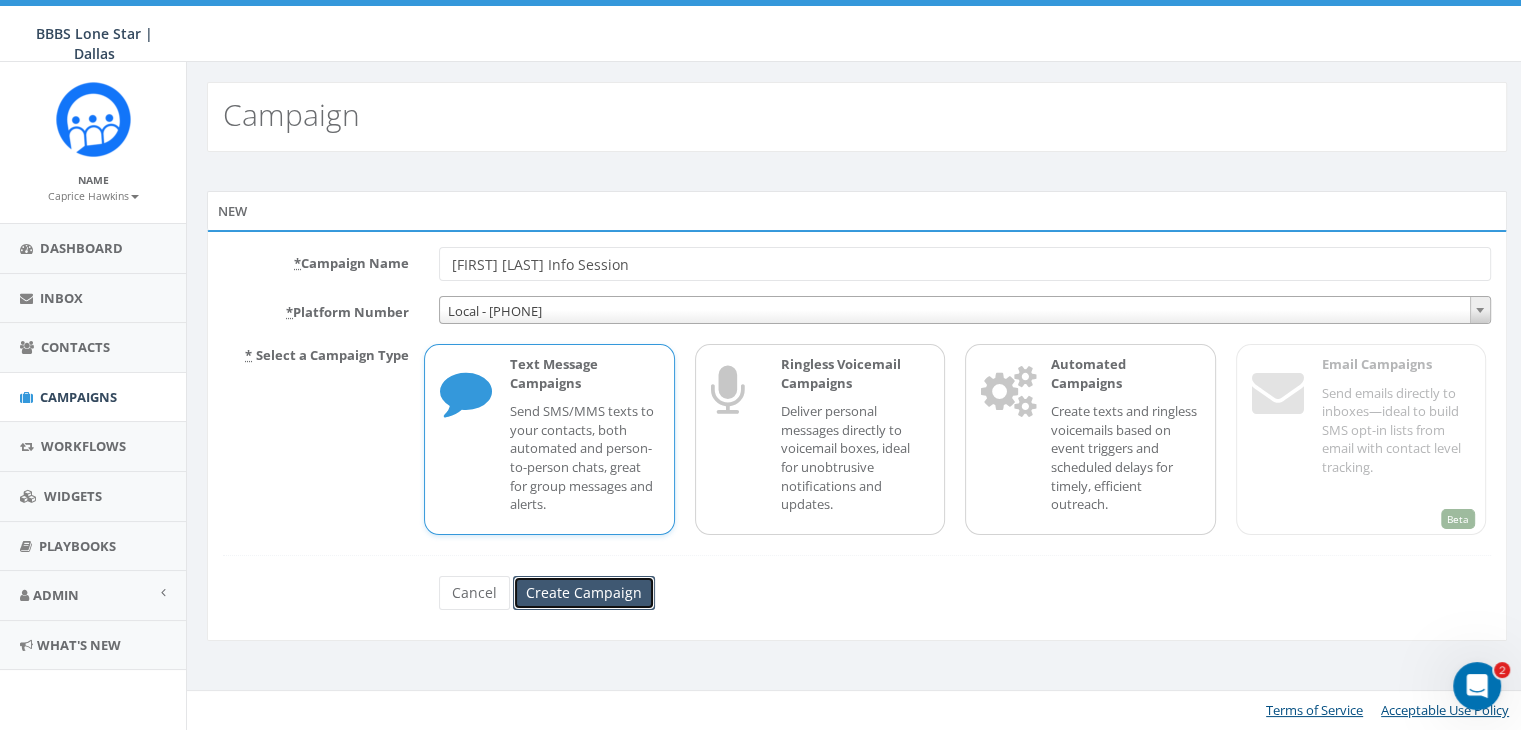 click on "Create Campaign" at bounding box center [584, 593] 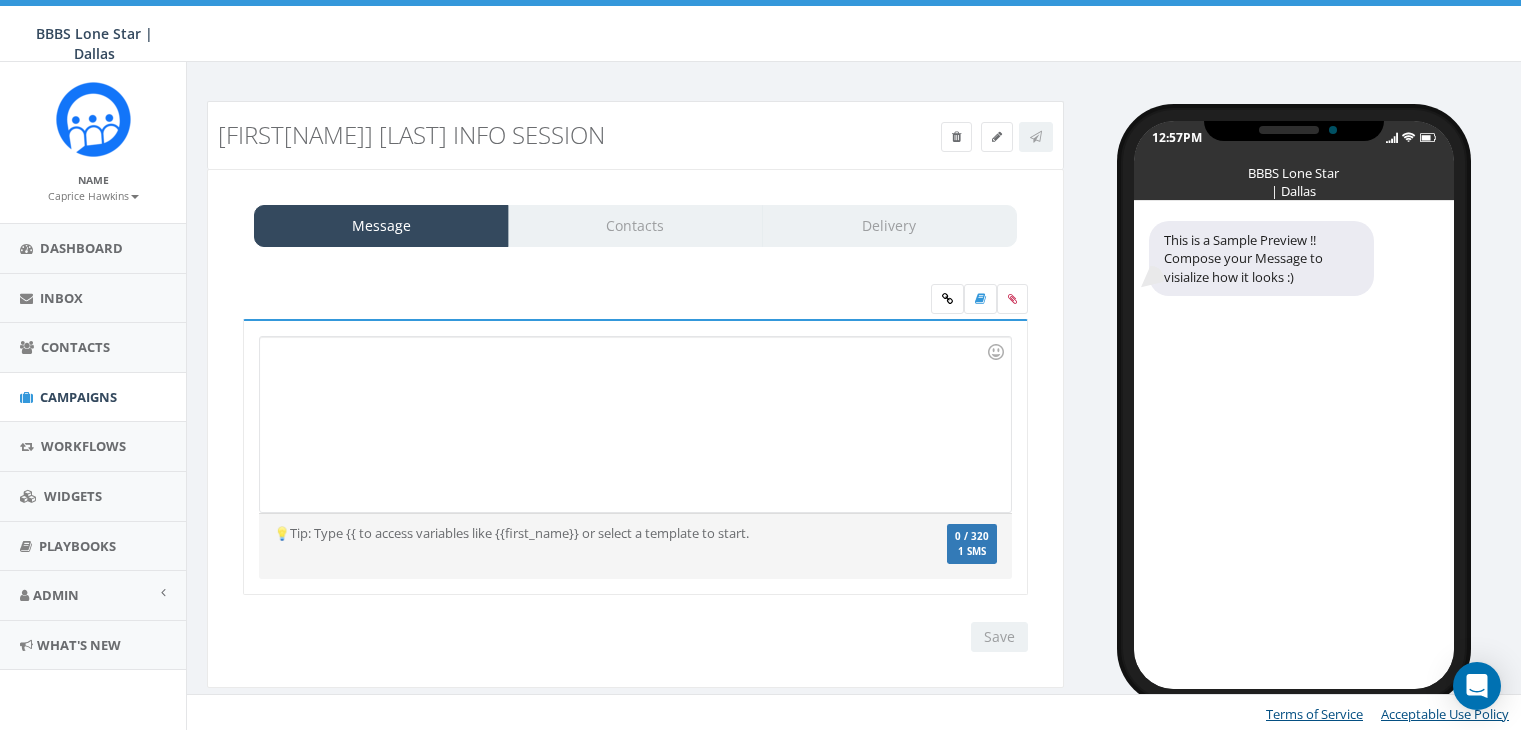 scroll, scrollTop: 0, scrollLeft: 0, axis: both 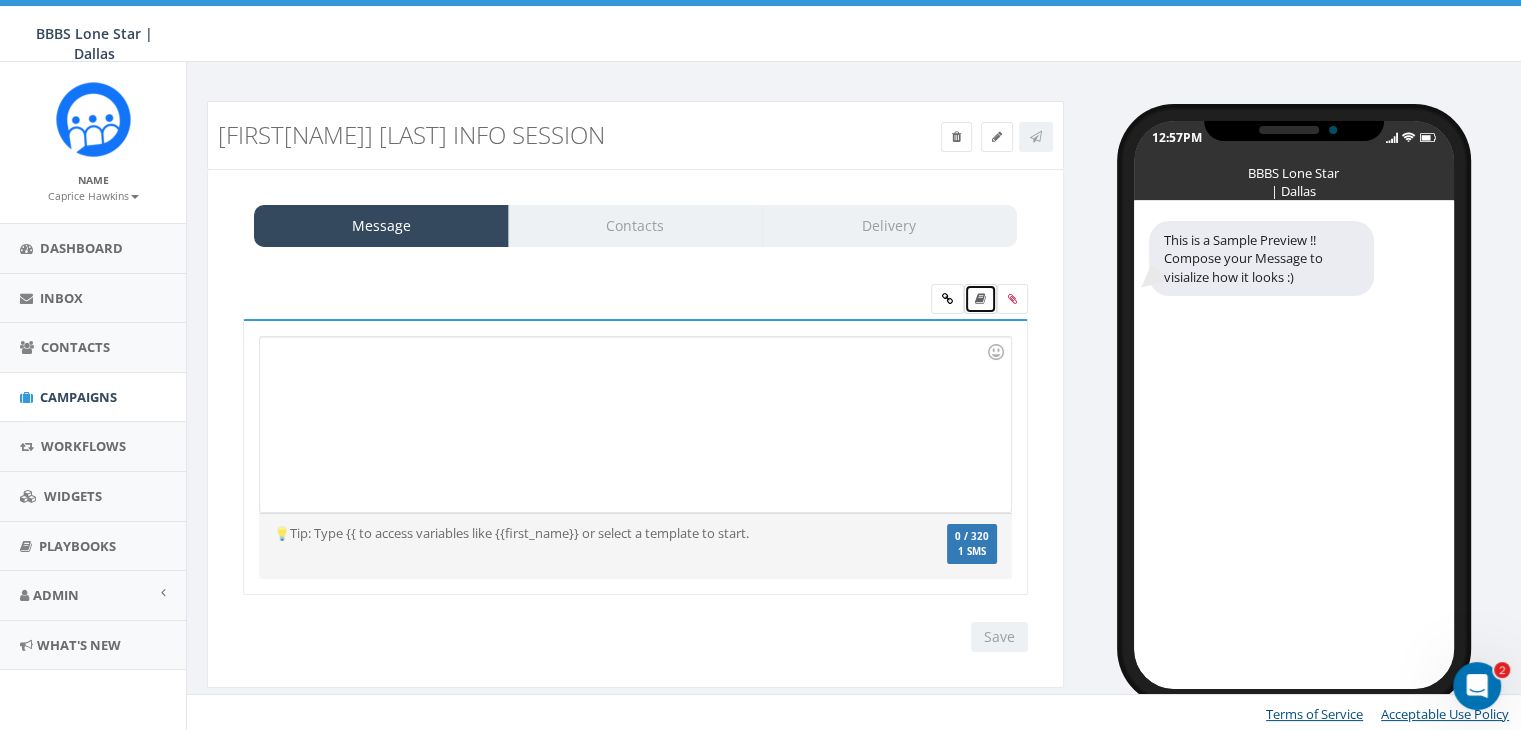 click at bounding box center [980, 299] 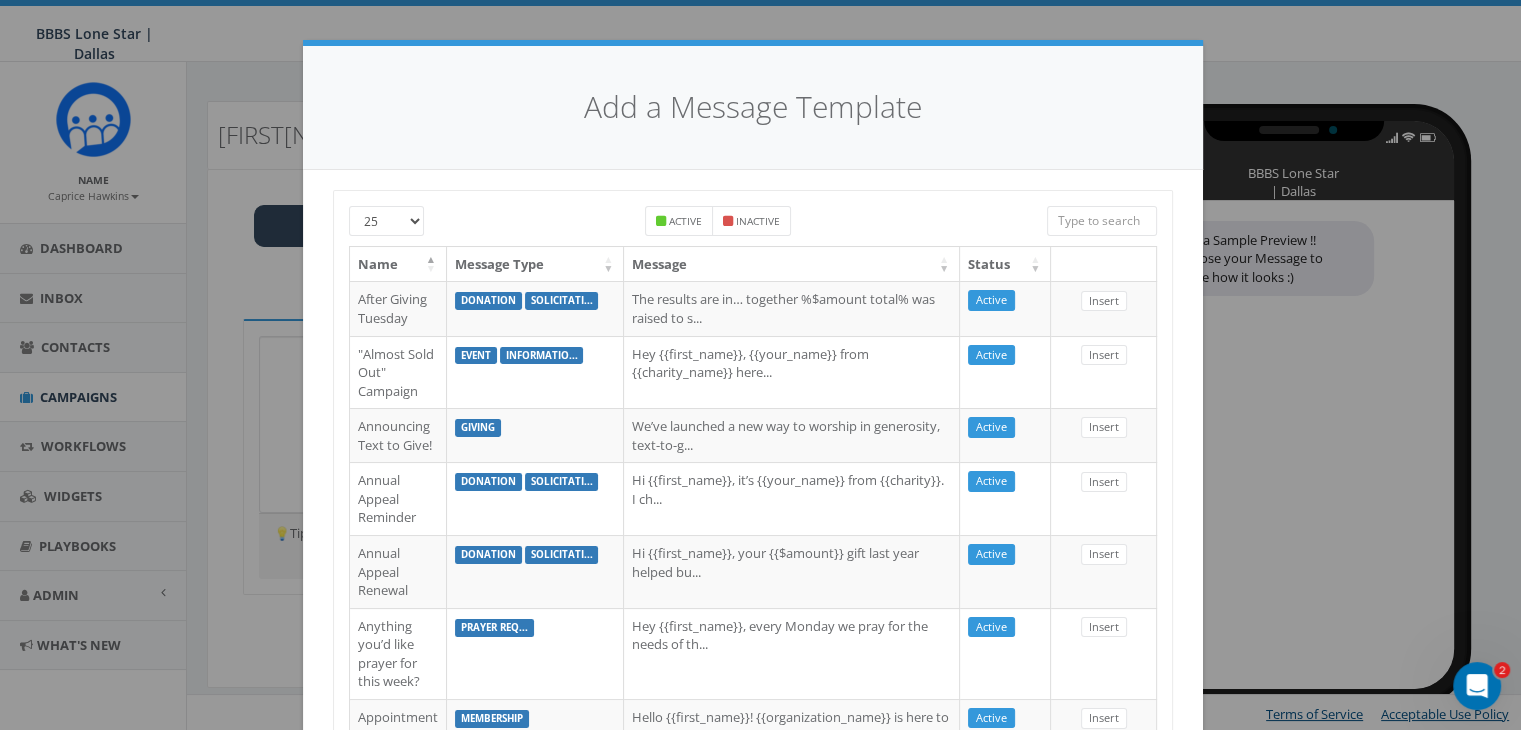 click at bounding box center (1102, 221) 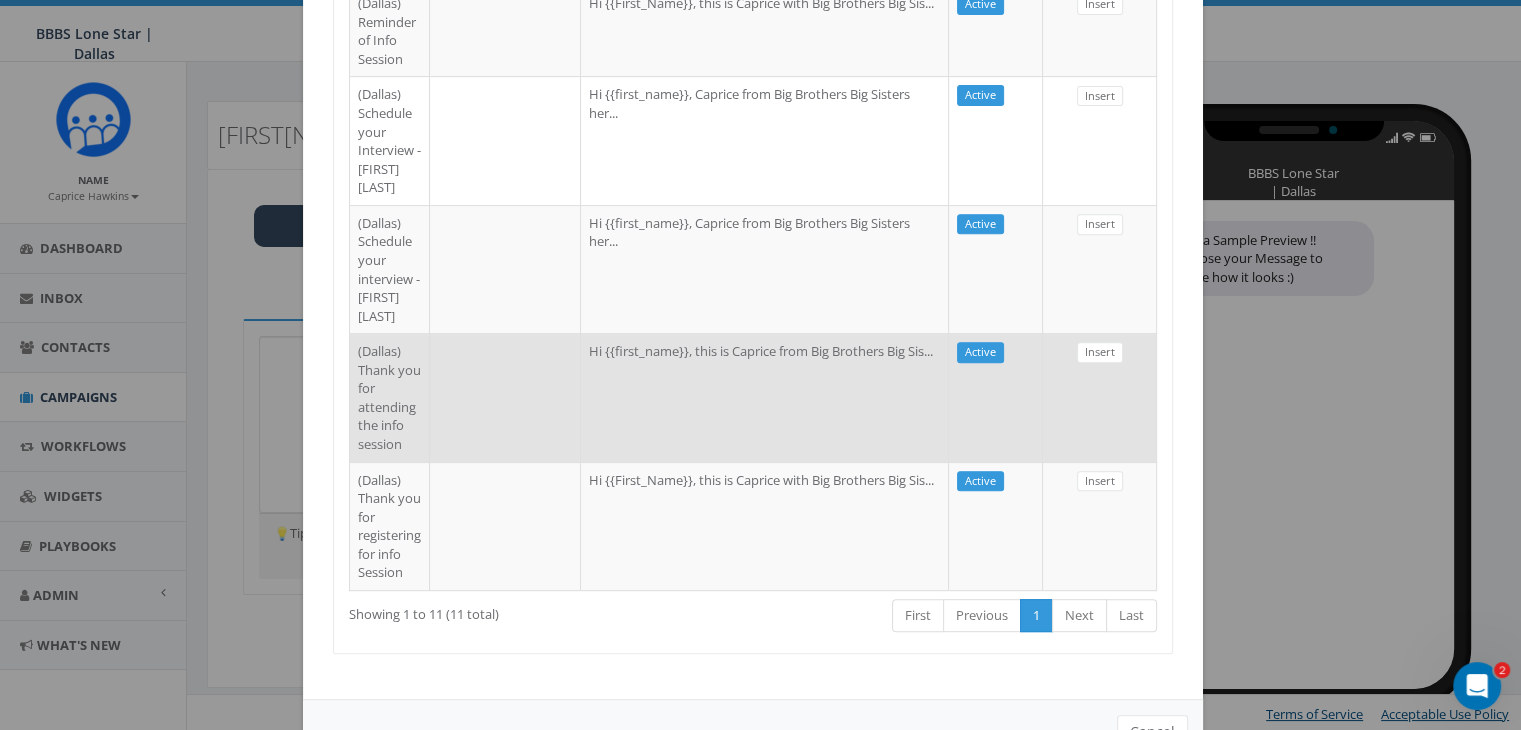 scroll, scrollTop: 800, scrollLeft: 0, axis: vertical 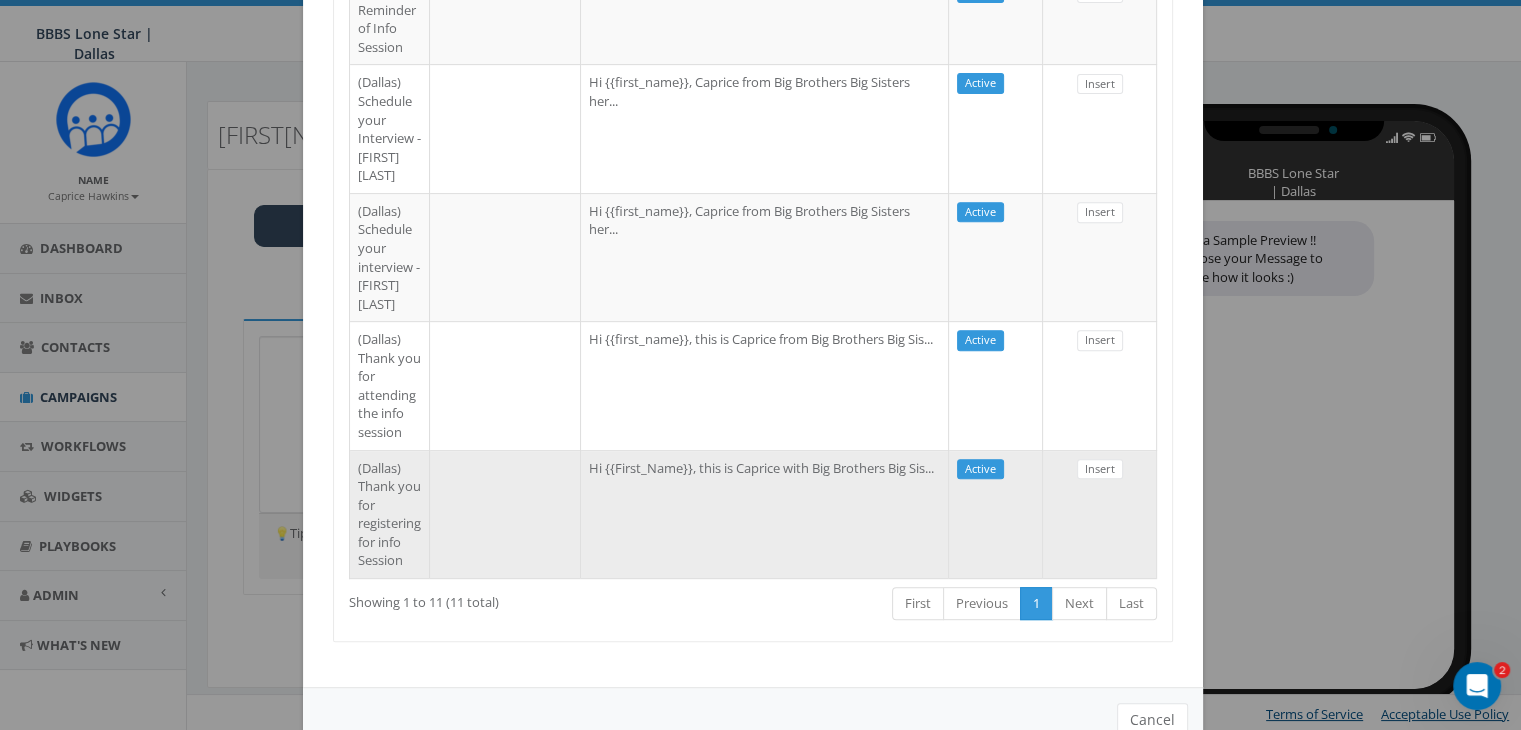 type on "dallas" 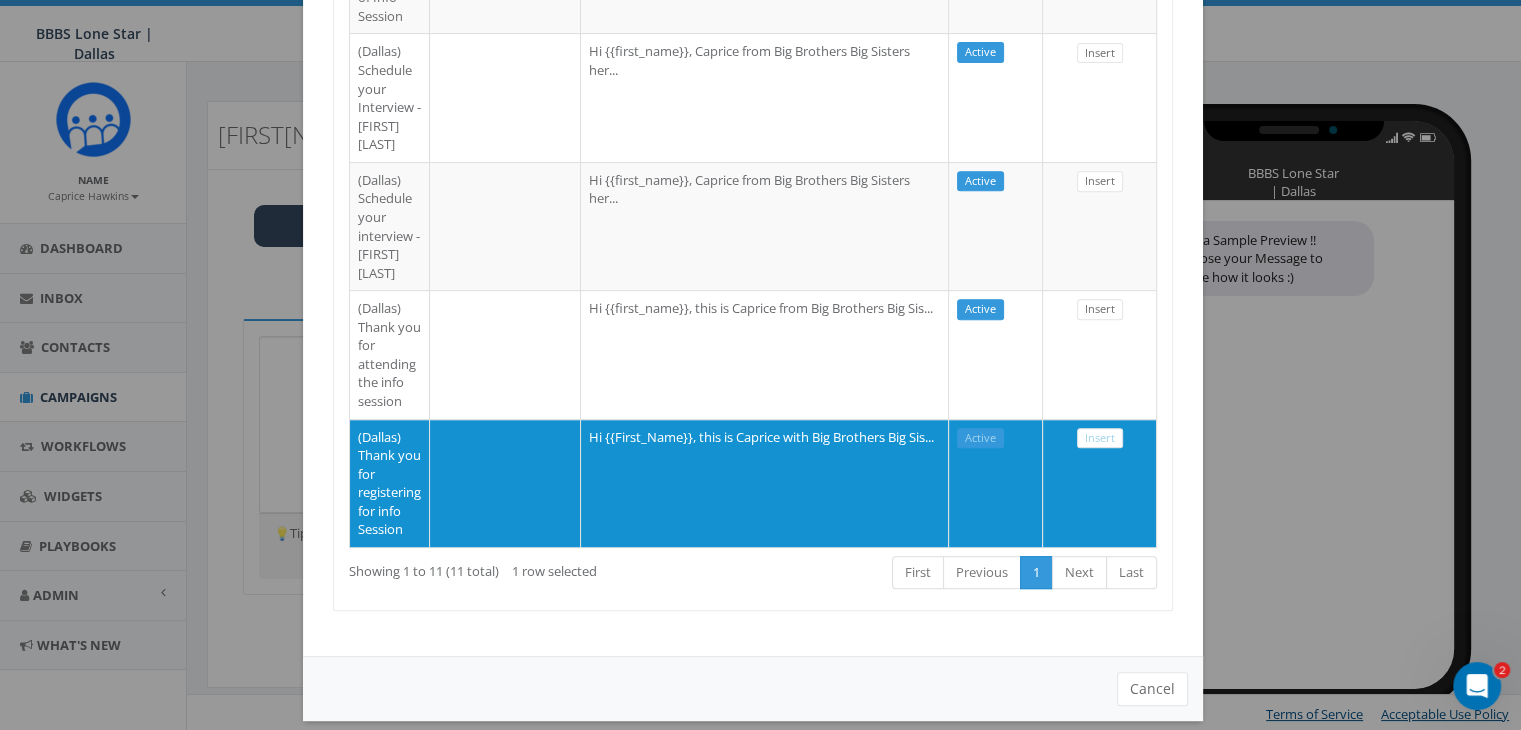 scroll, scrollTop: 848, scrollLeft: 0, axis: vertical 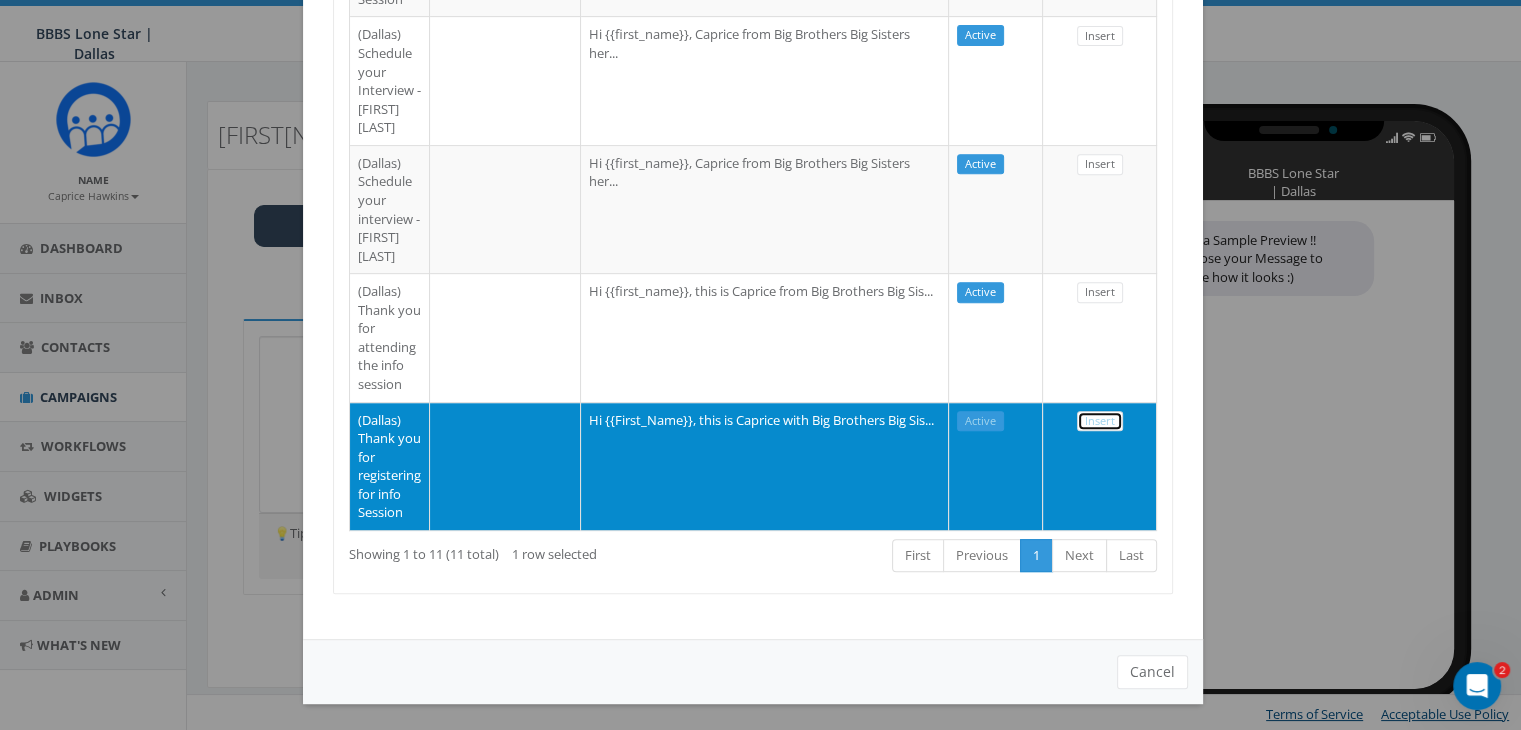 click on "Insert" at bounding box center (1100, 421) 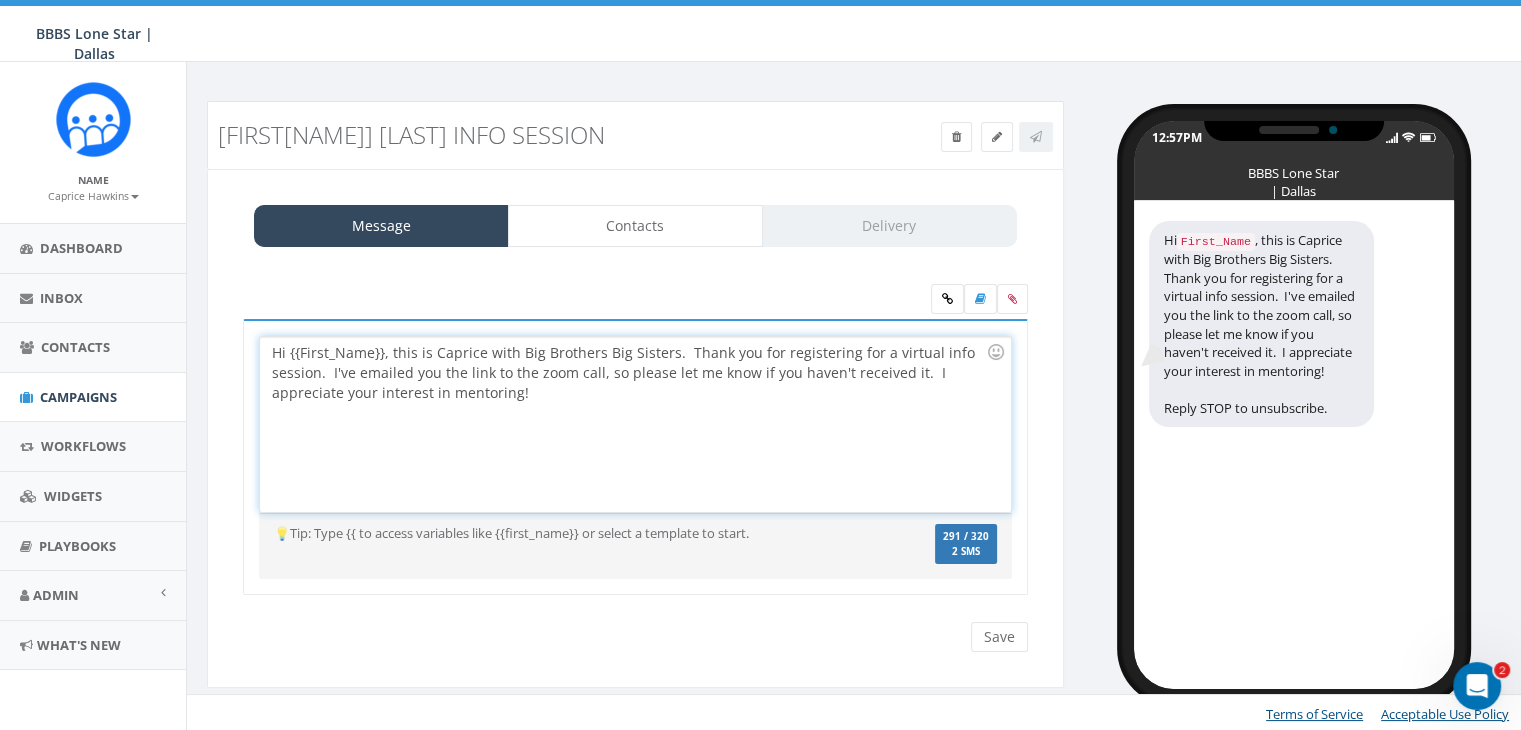click on "Hi {{First_Name}}, this is Caprice with Big Brothers Big Sisters.  Thank you for registering for a virtual info session.  I've emailed you the link to the zoom call, so please let me know if you haven't received it.  I appreciate your interest in mentoring!" at bounding box center (635, 424) 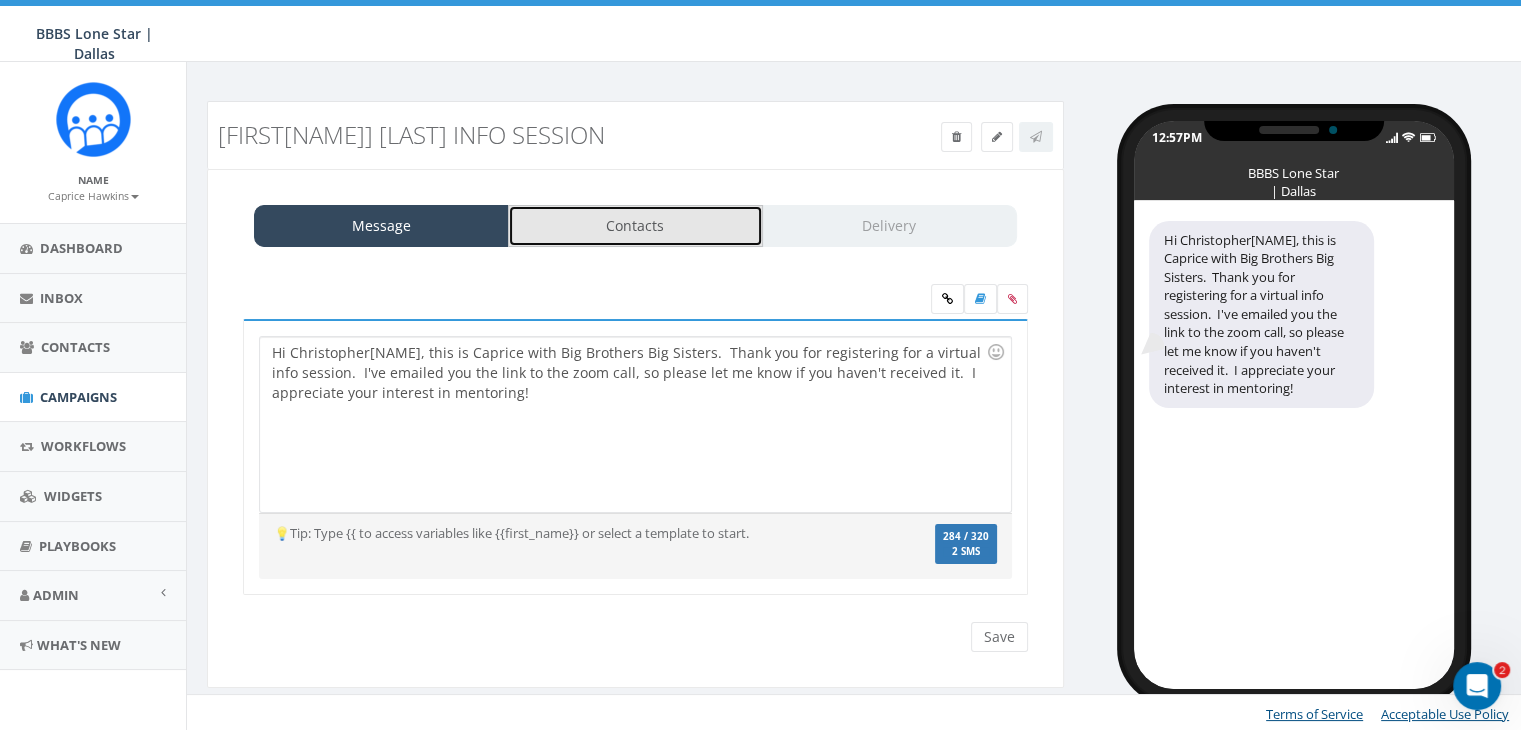 click on "Contacts" at bounding box center (635, 226) 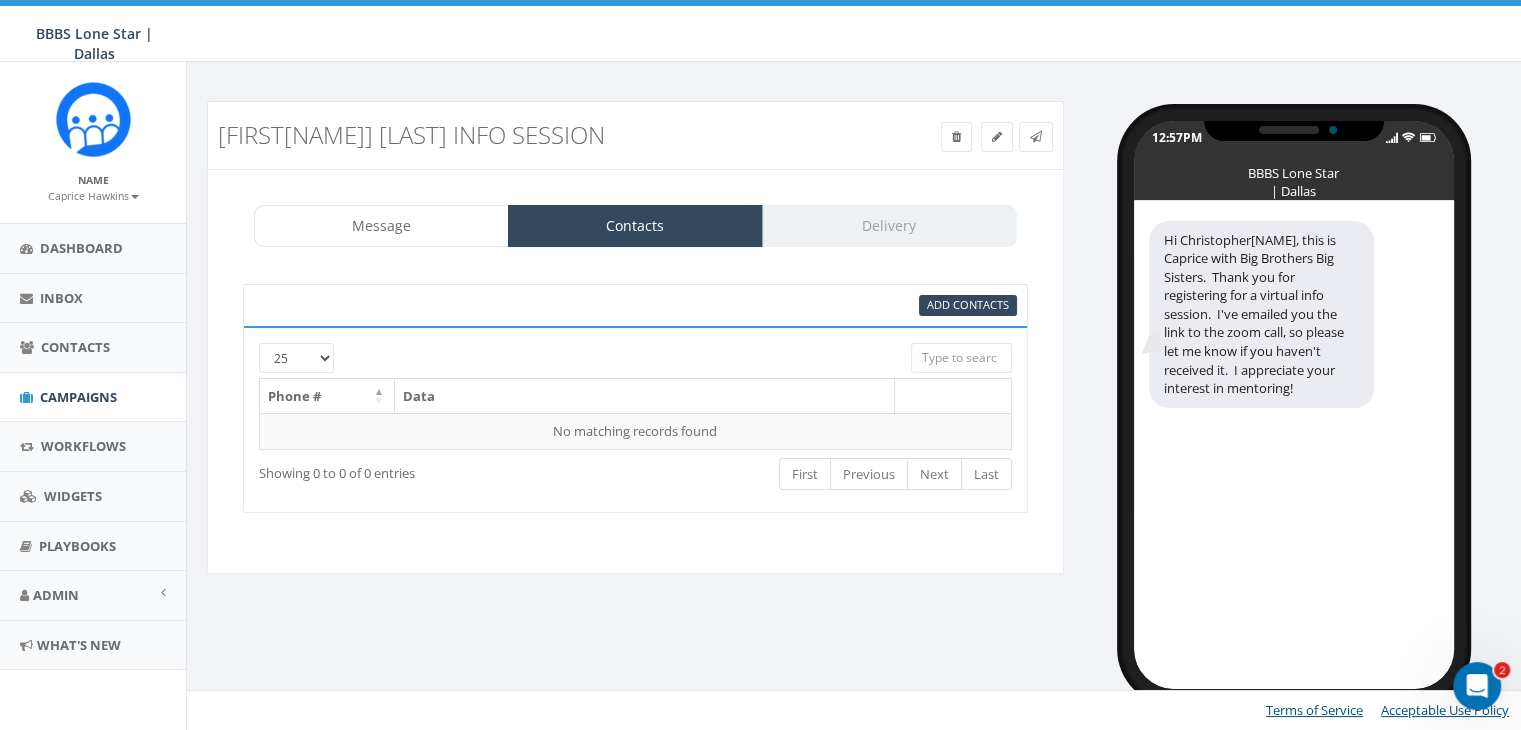 click at bounding box center [961, 358] 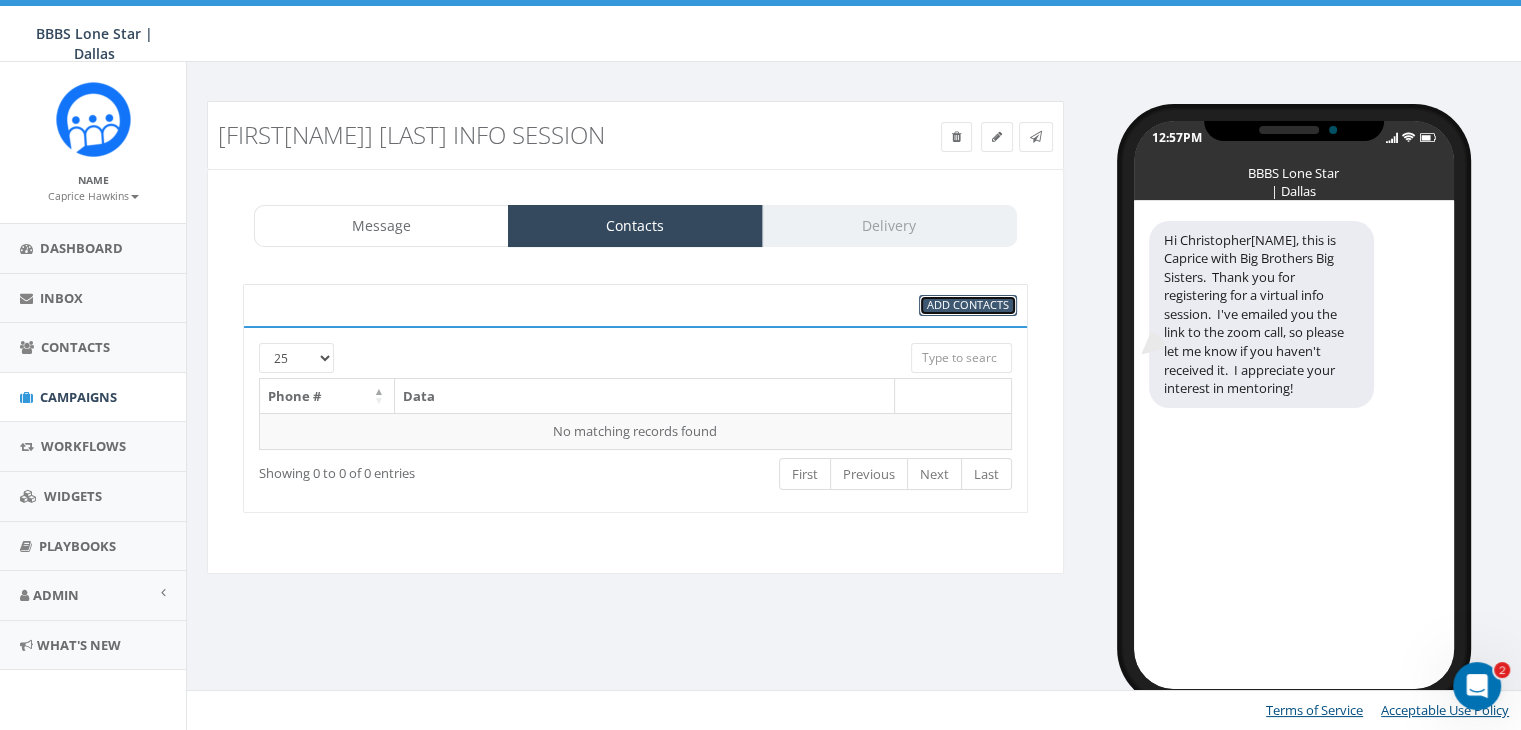 click on "Add Contacts" at bounding box center [968, 305] 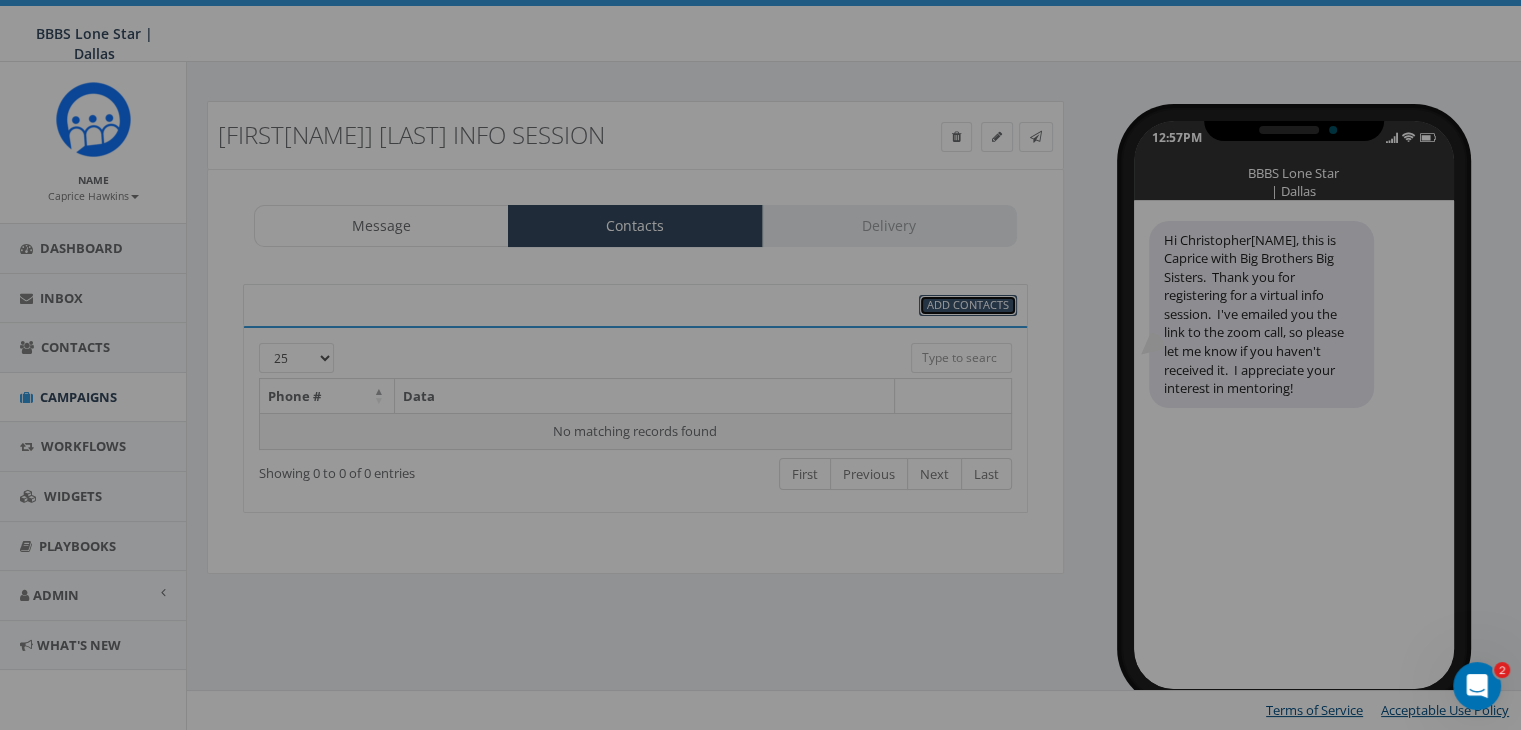 scroll, scrollTop: 0, scrollLeft: 0, axis: both 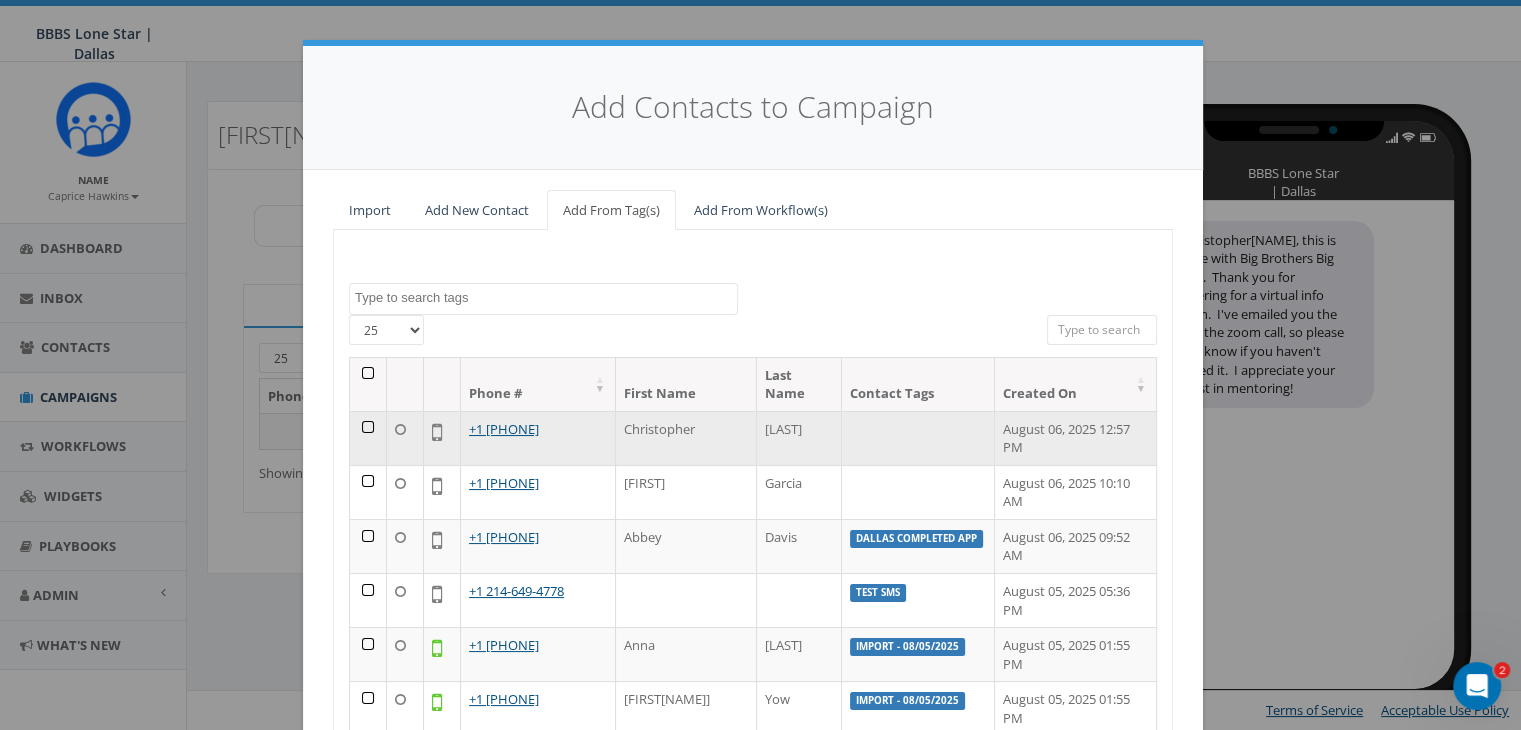 click at bounding box center [368, 438] 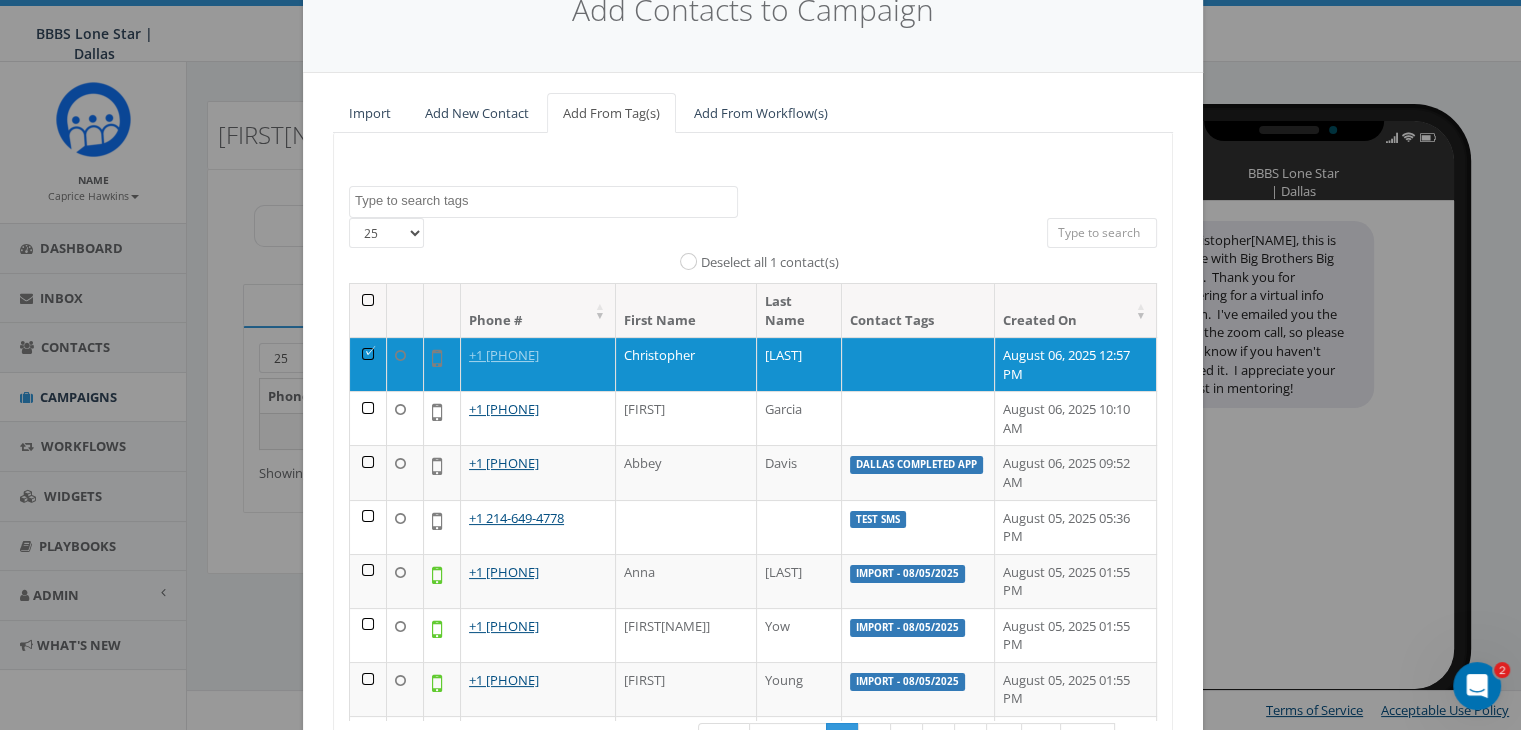 scroll, scrollTop: 284, scrollLeft: 0, axis: vertical 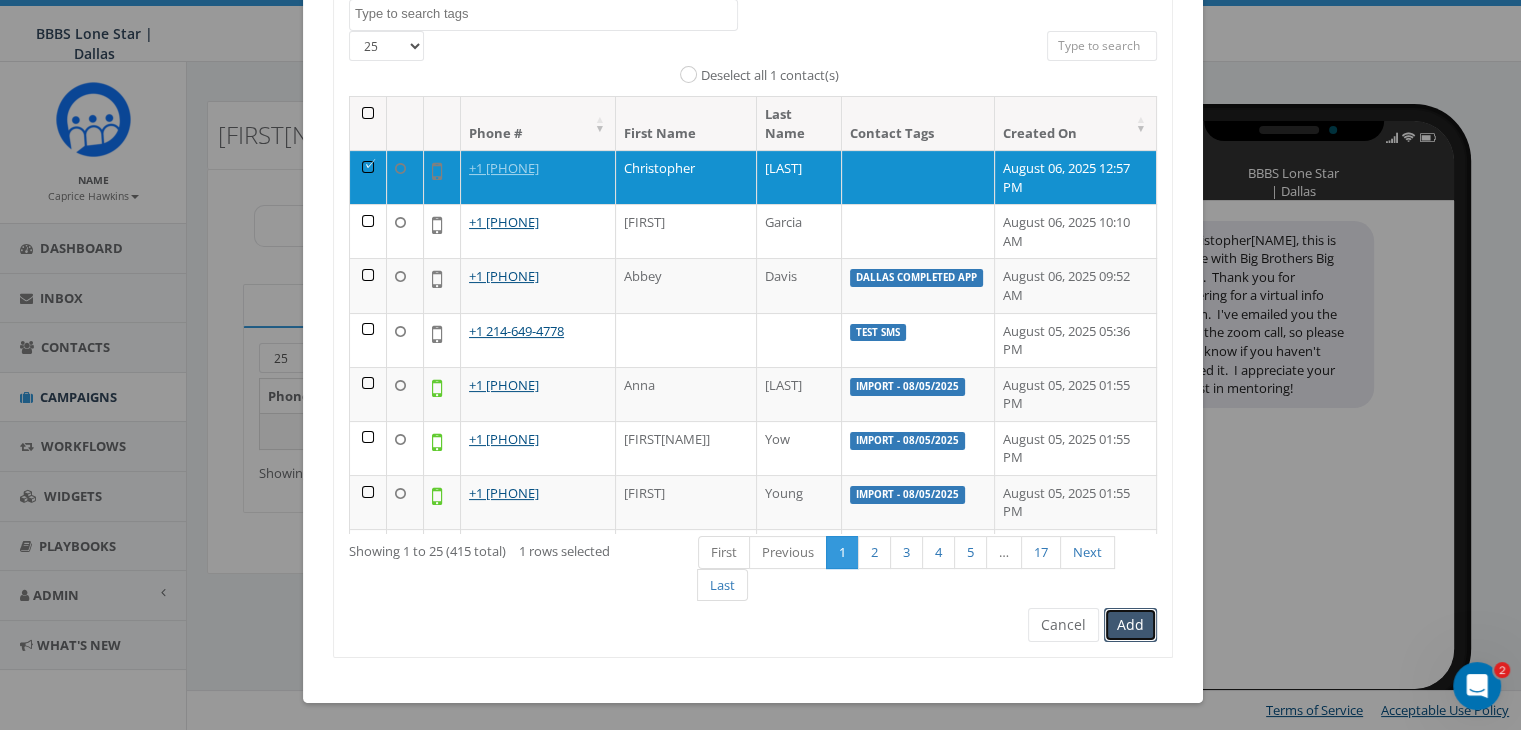 click on "Add" at bounding box center [1130, 625] 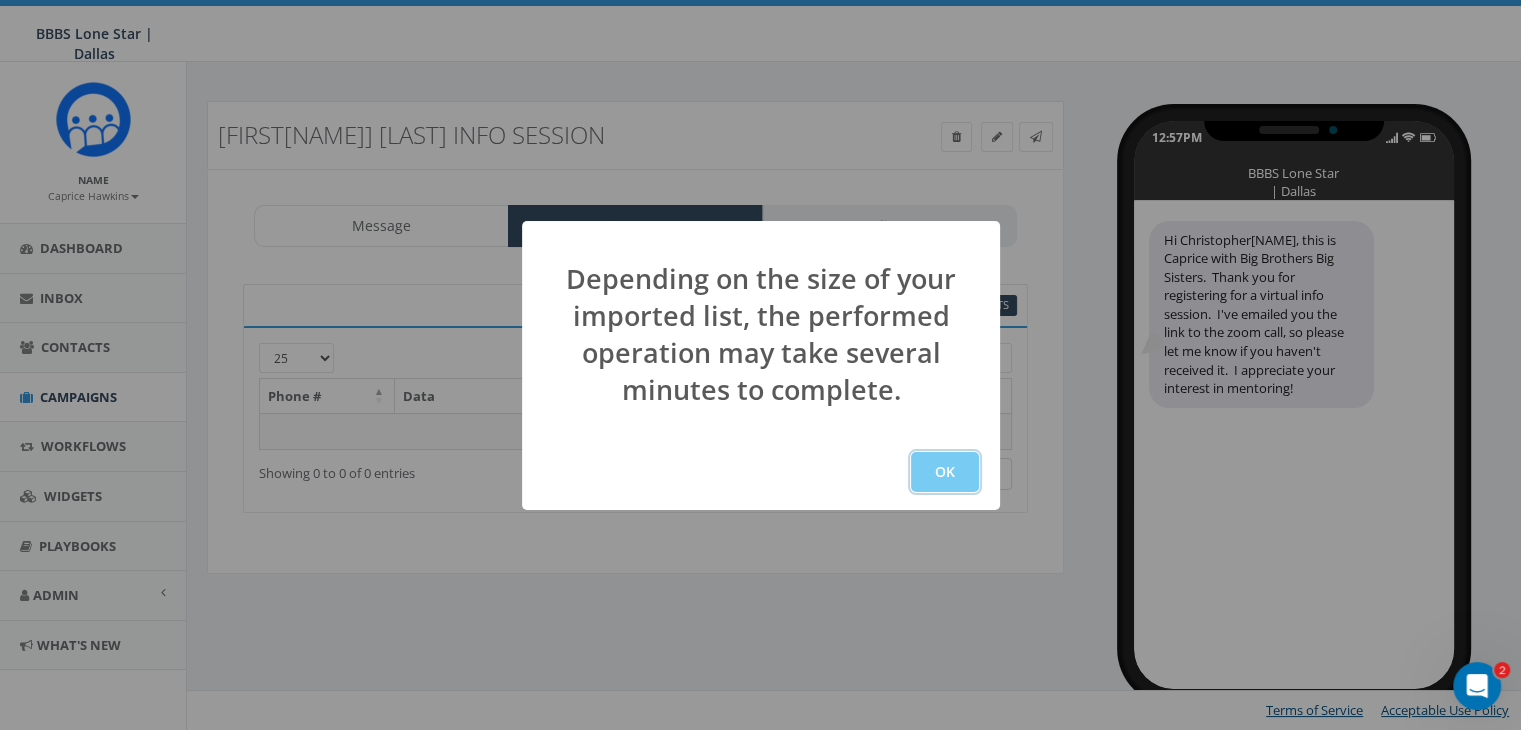 click on "OK" at bounding box center (945, 472) 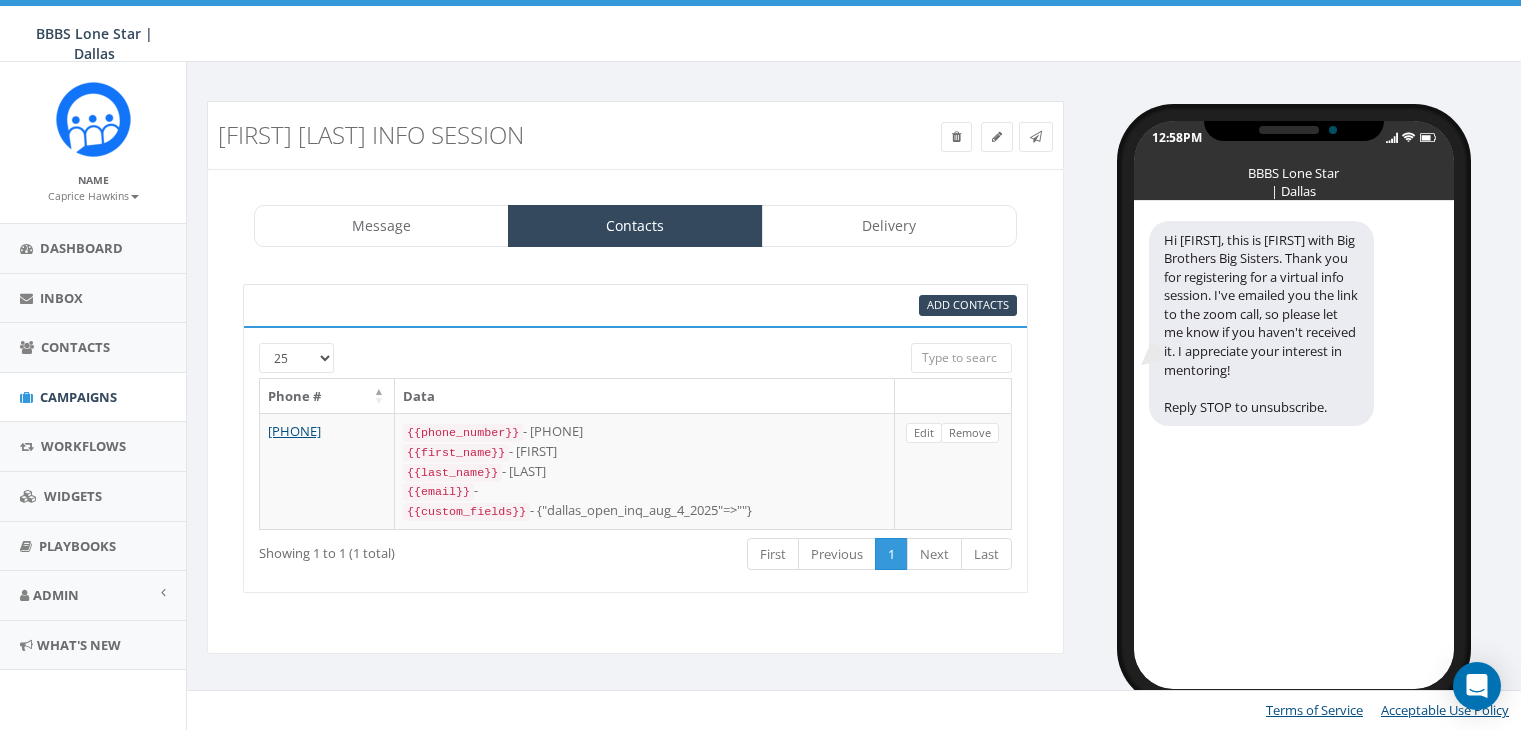 select 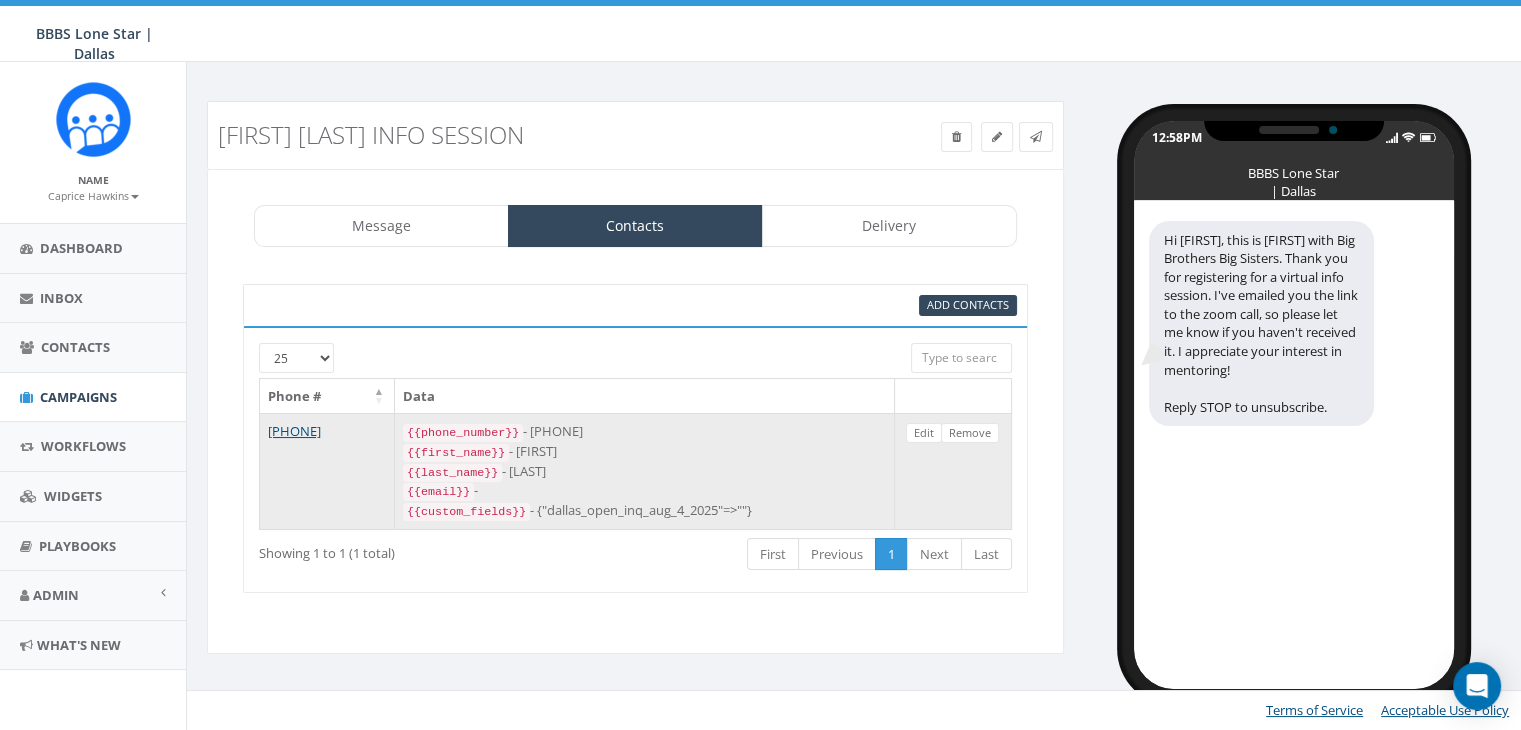 scroll, scrollTop: 0, scrollLeft: 0, axis: both 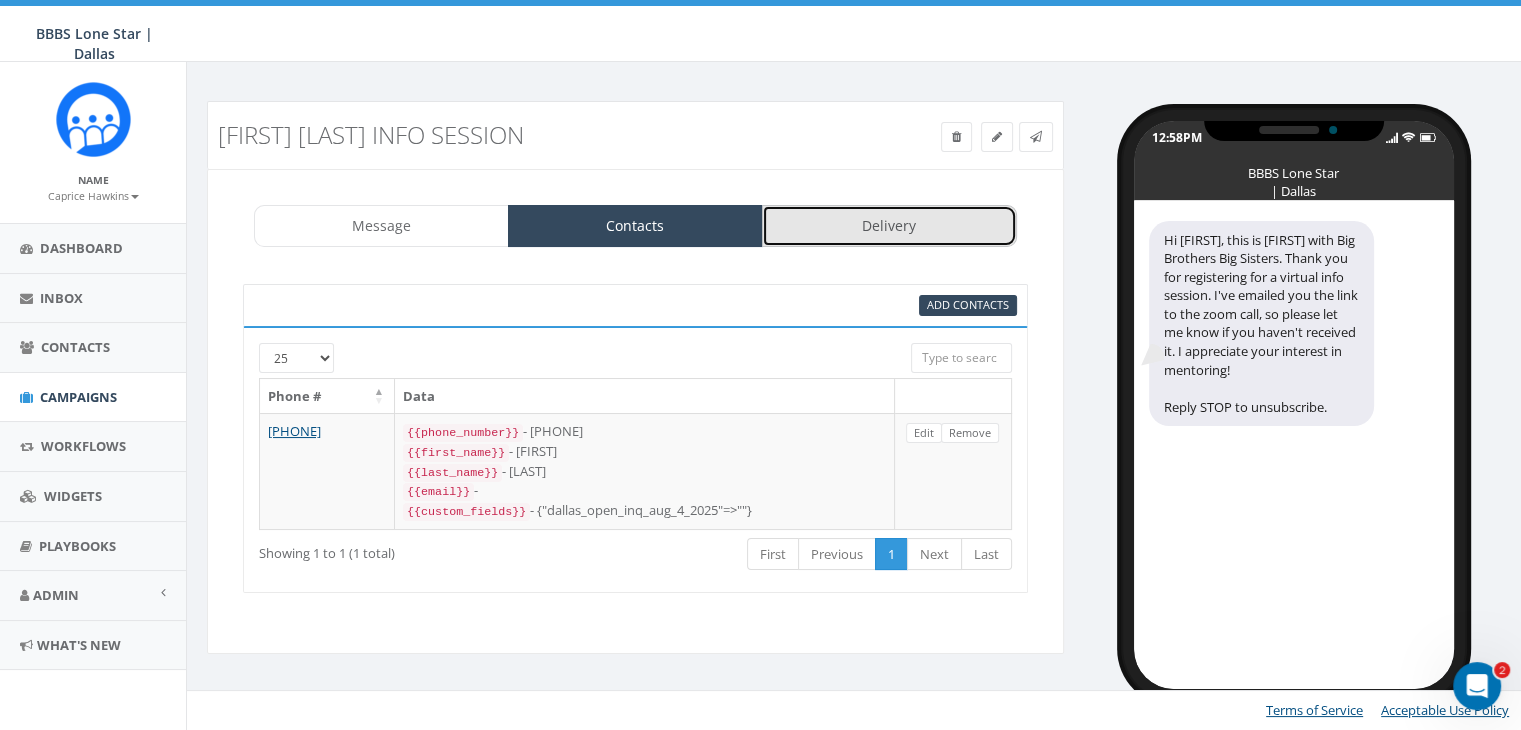 click on "Delivery" at bounding box center (889, 226) 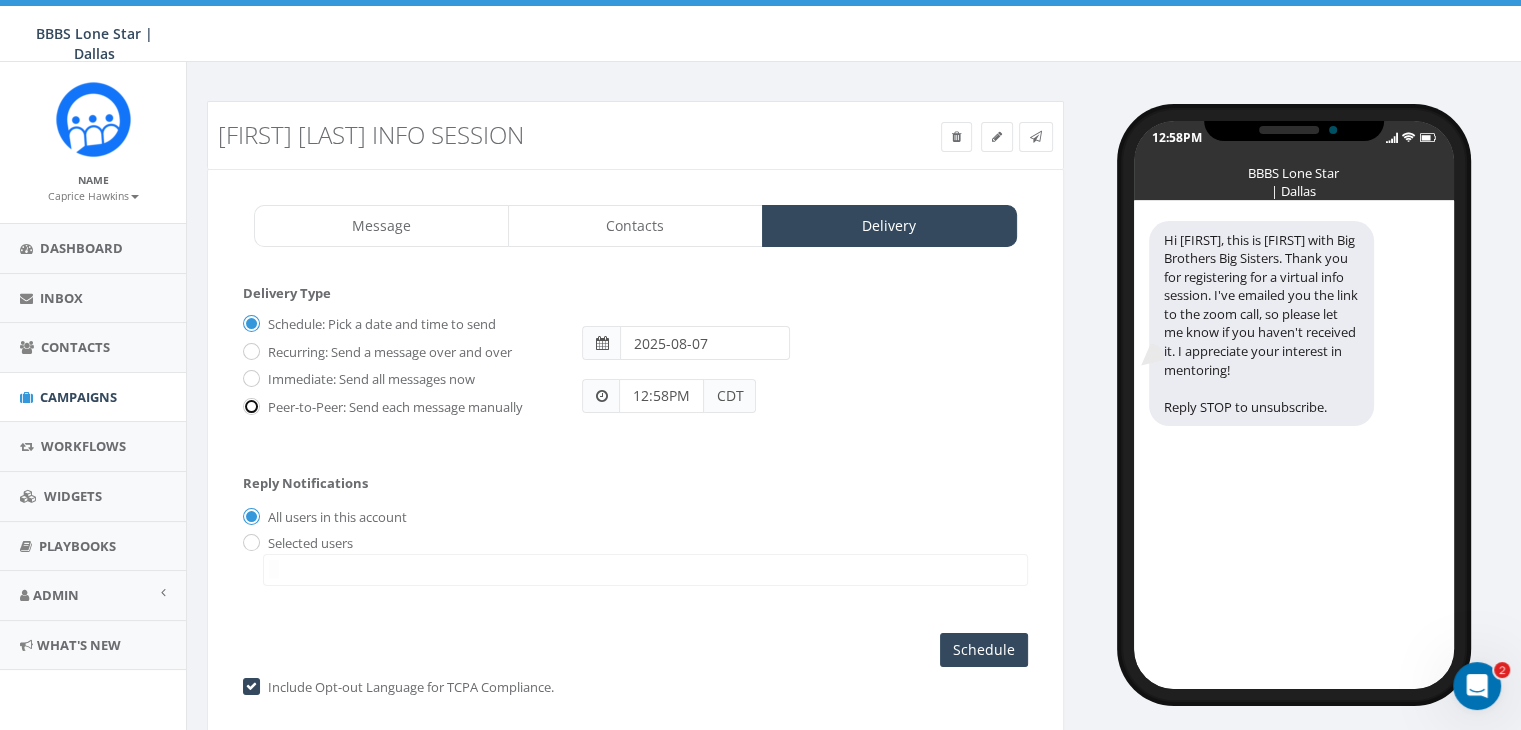 click on "Peer-to-Peer: Send each message manually" at bounding box center [249, 407] 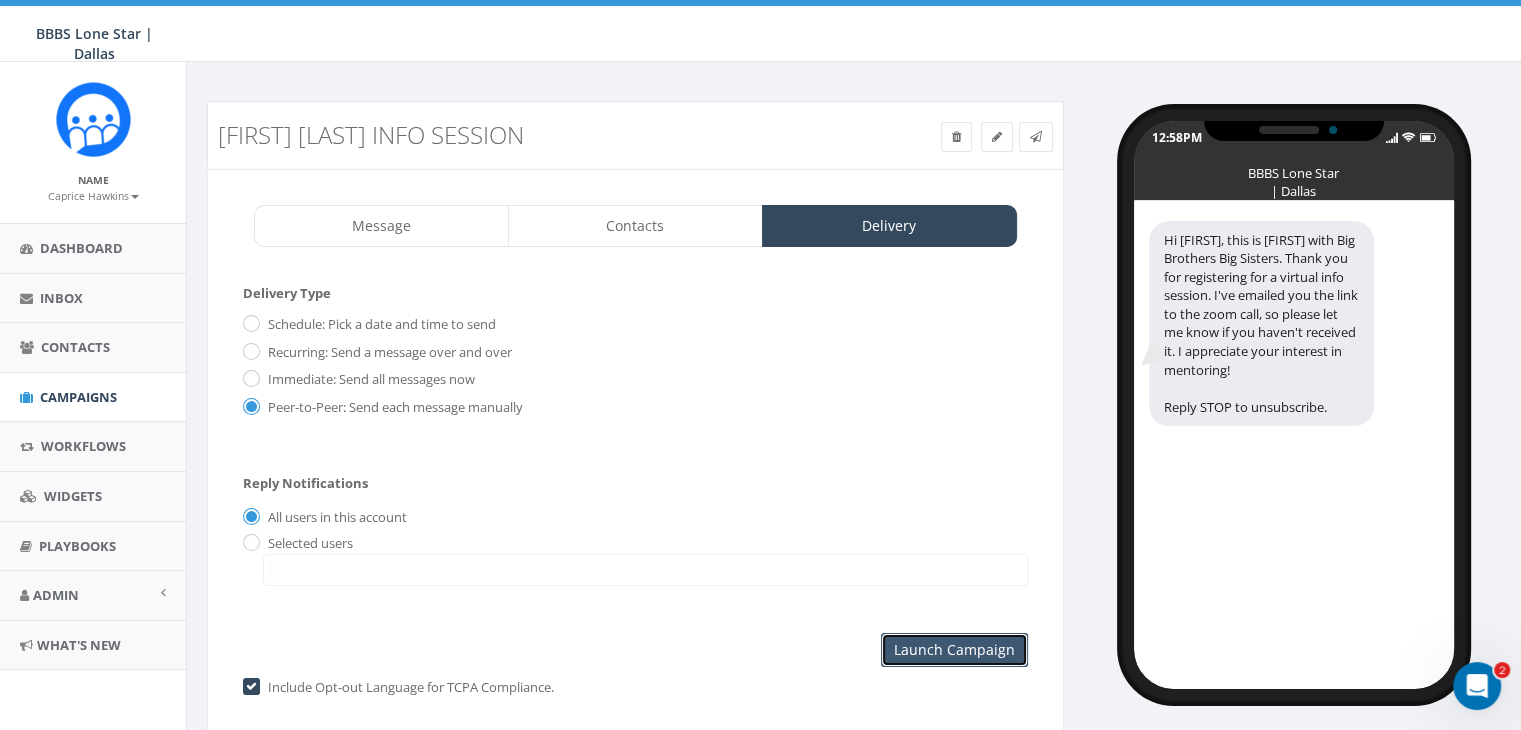 click on "Launch Campaign" at bounding box center (954, 650) 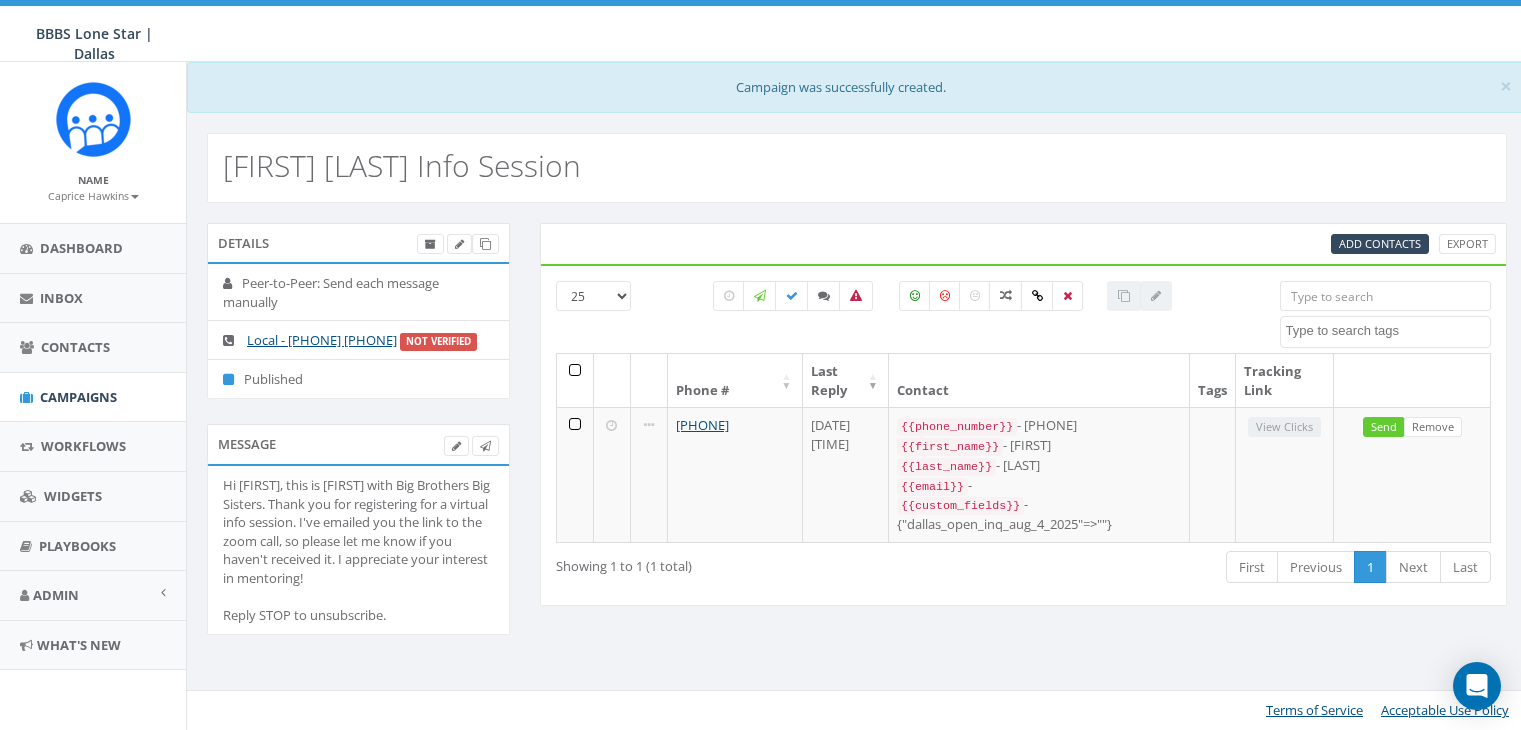 select 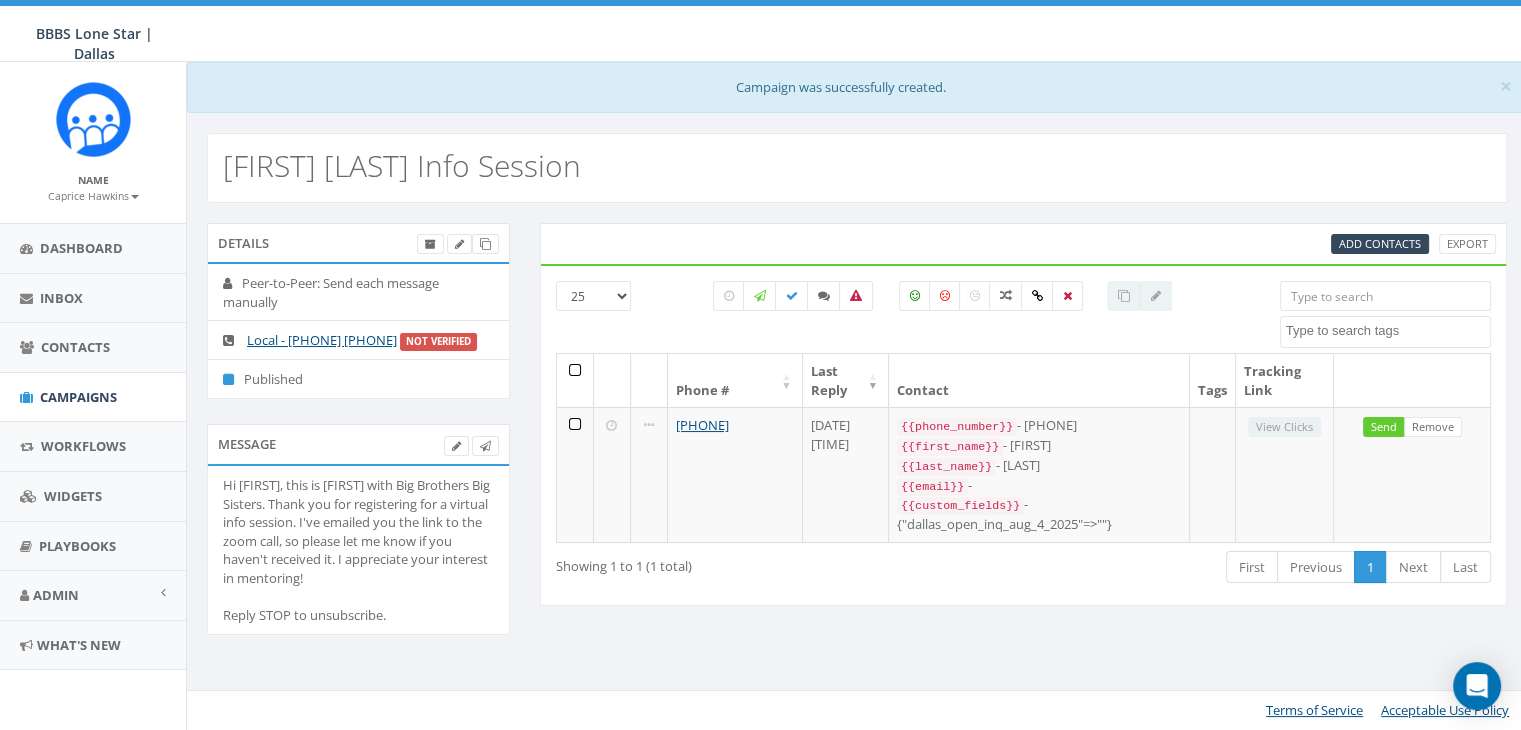 scroll, scrollTop: 0, scrollLeft: 0, axis: both 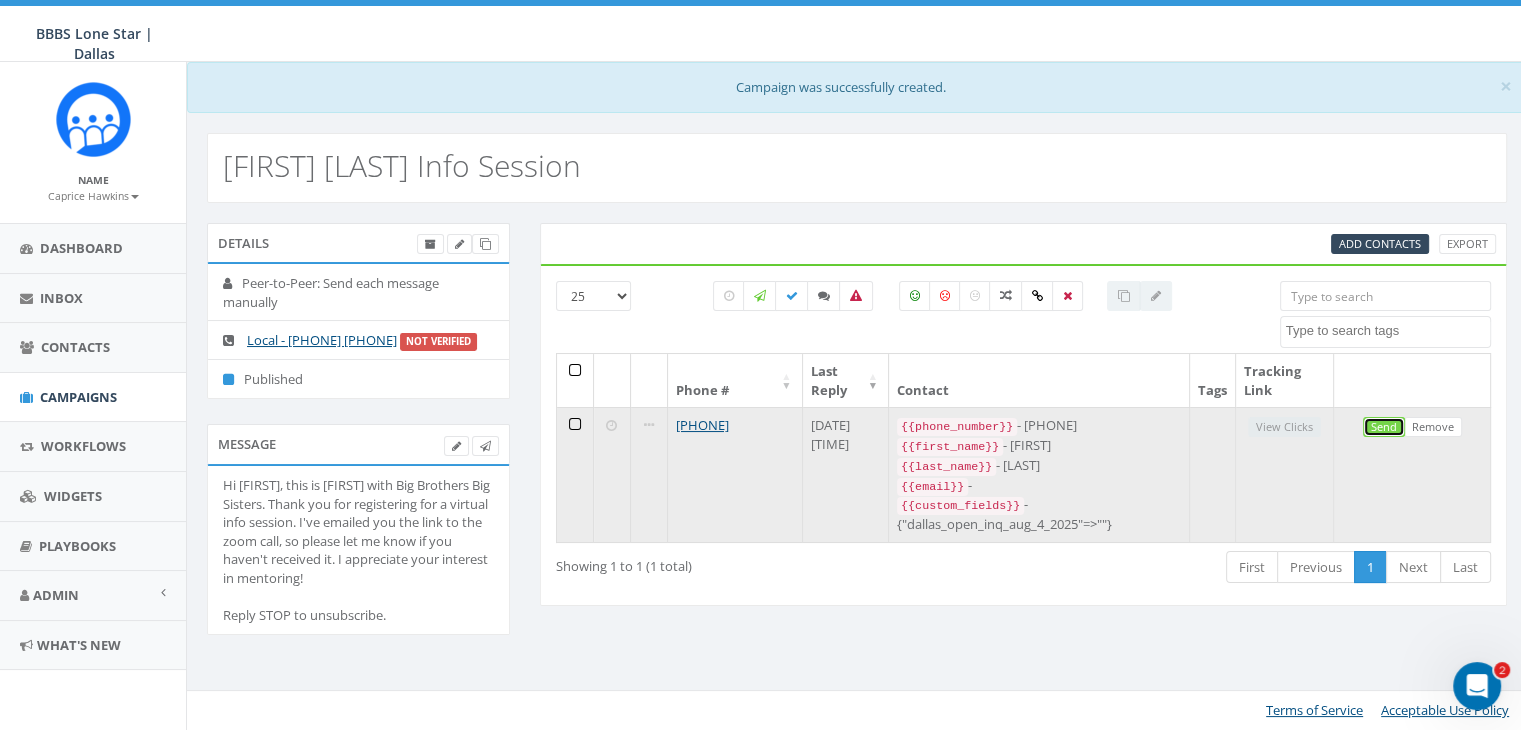 click on "Send" at bounding box center [1384, 427] 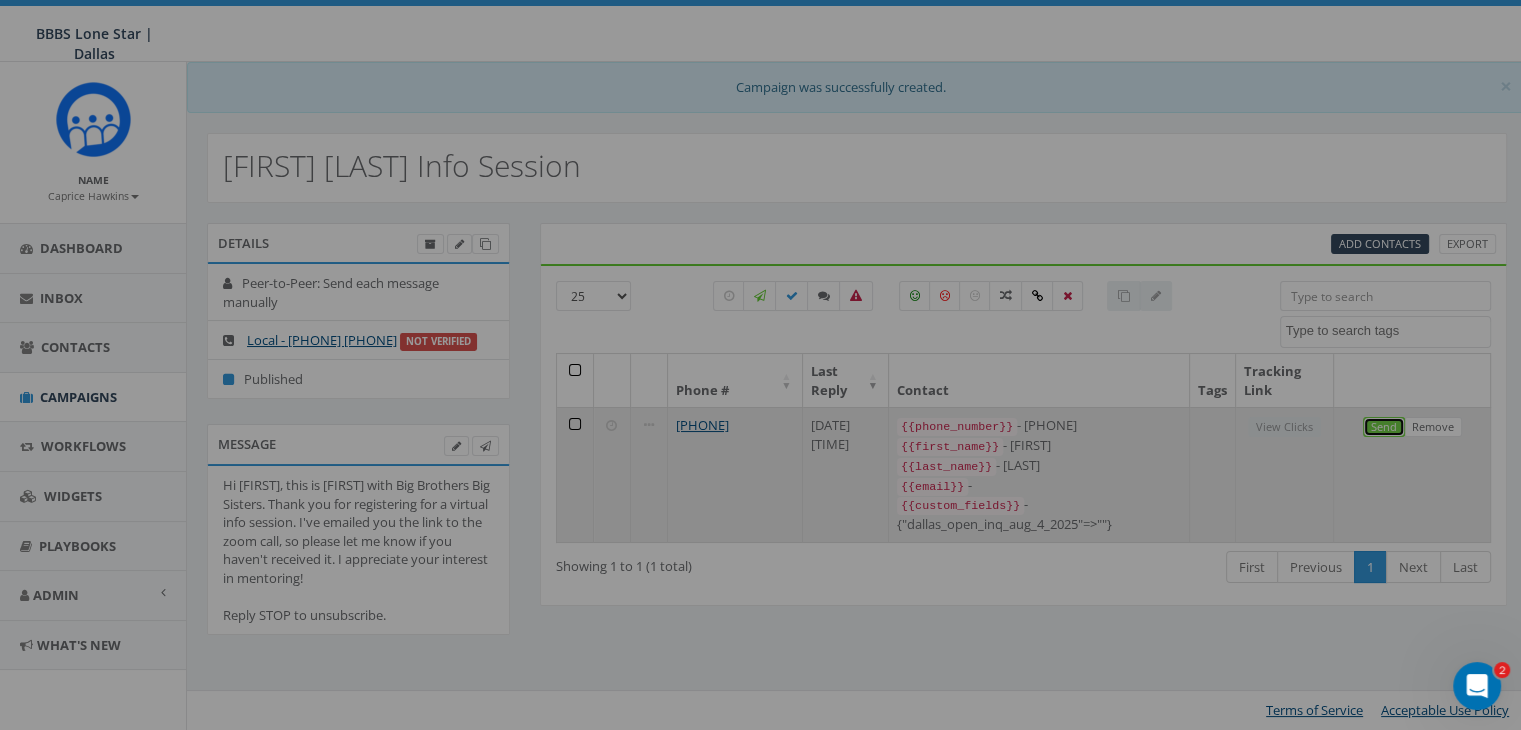 select 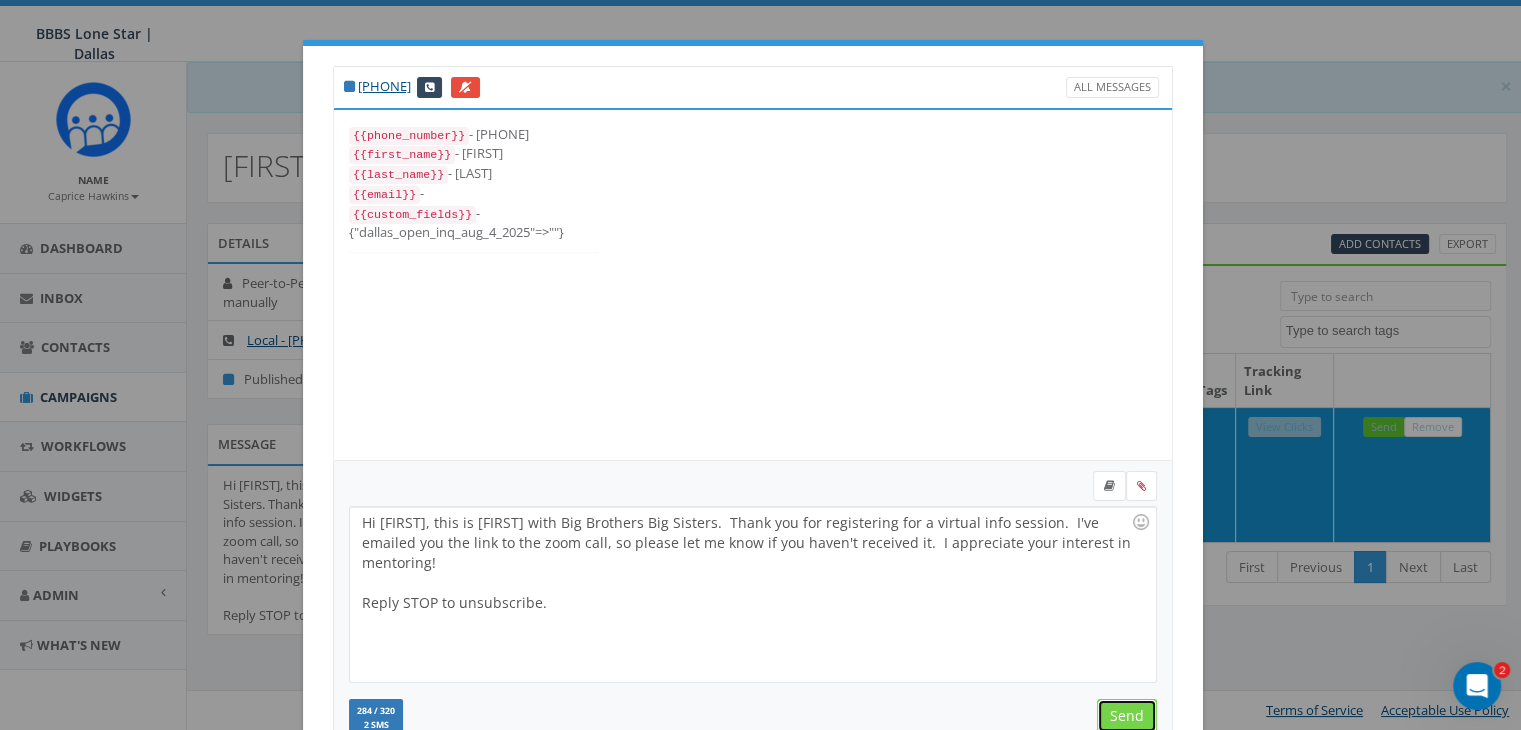 click on "Send" at bounding box center [1127, 716] 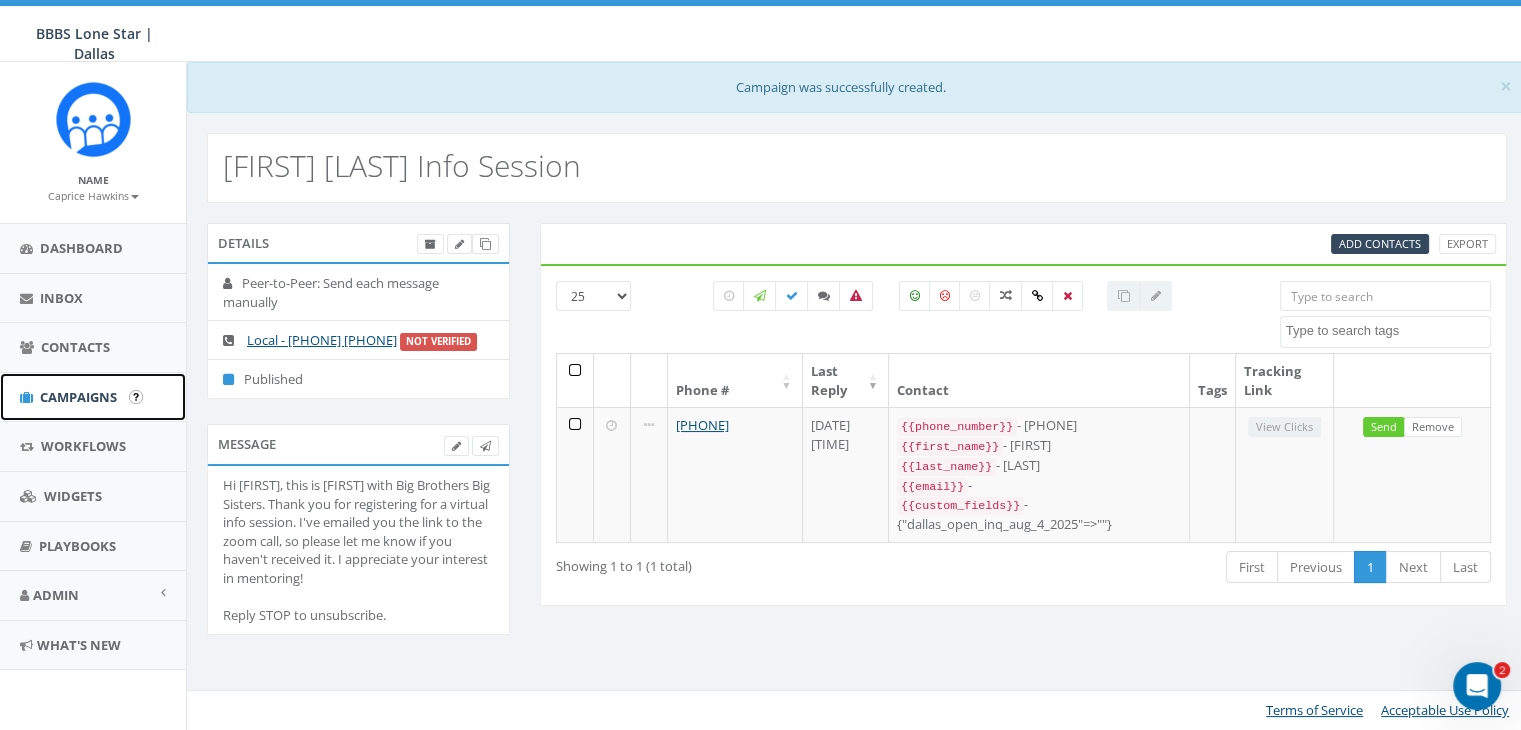 click on "Campaigns" at bounding box center [78, 397] 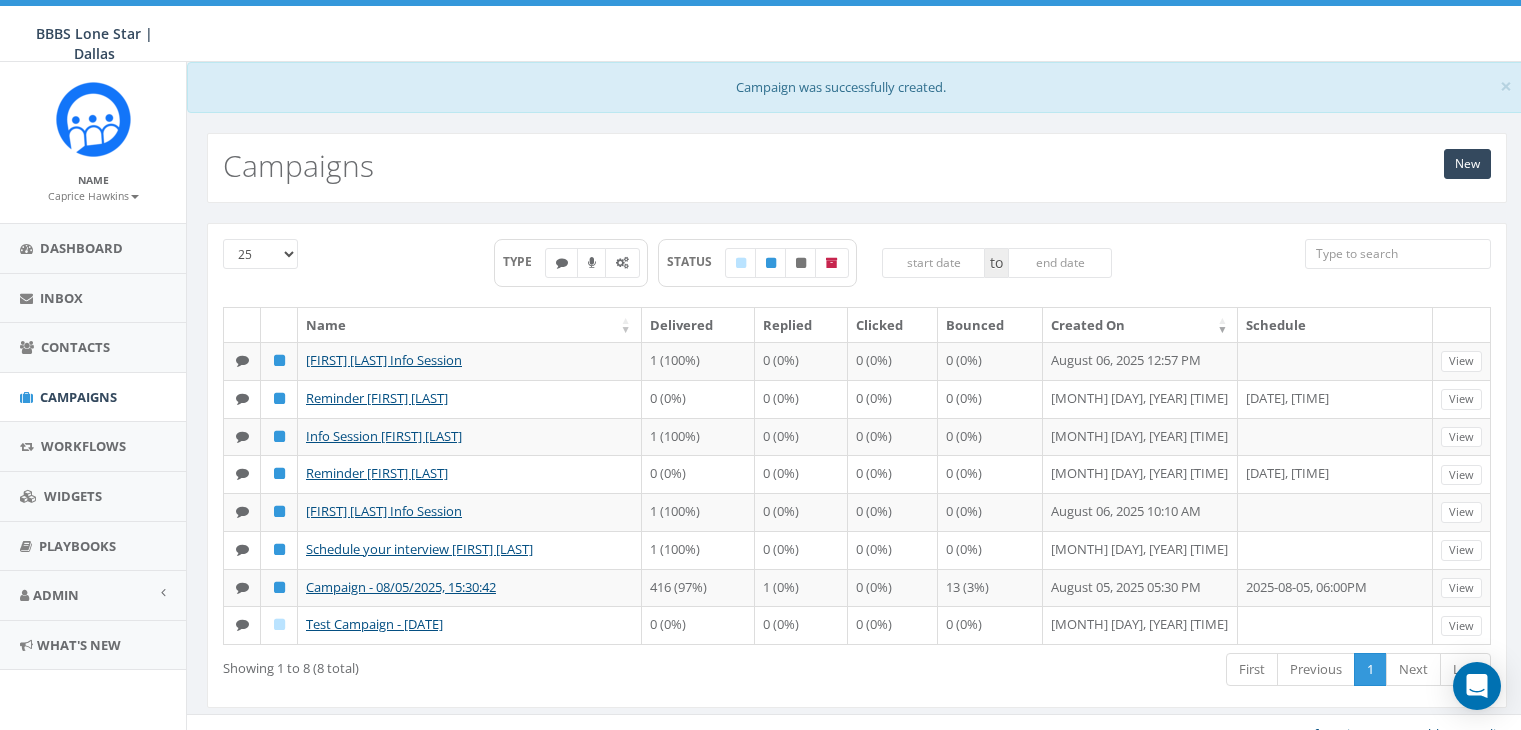 scroll, scrollTop: 0, scrollLeft: 0, axis: both 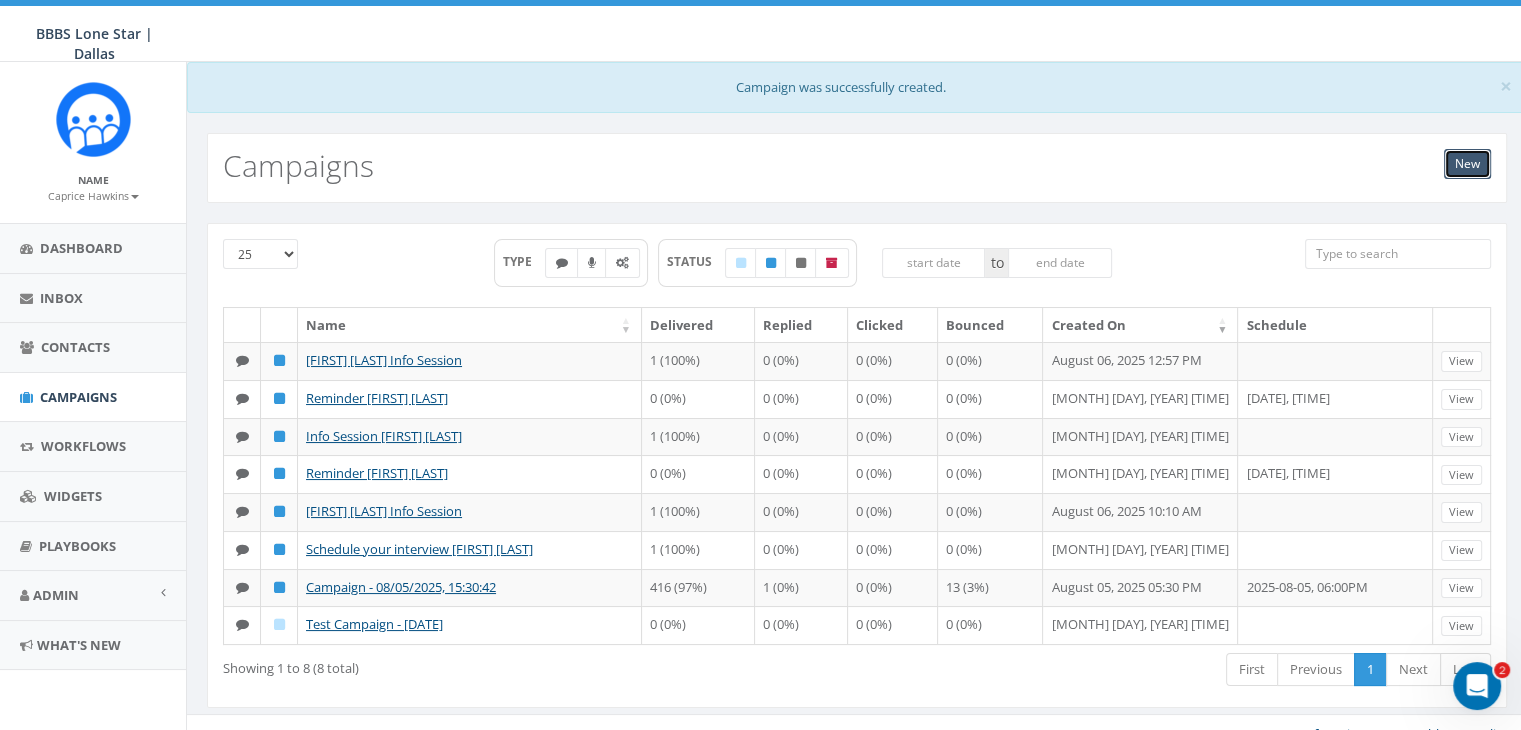 click on "New" at bounding box center [1467, 164] 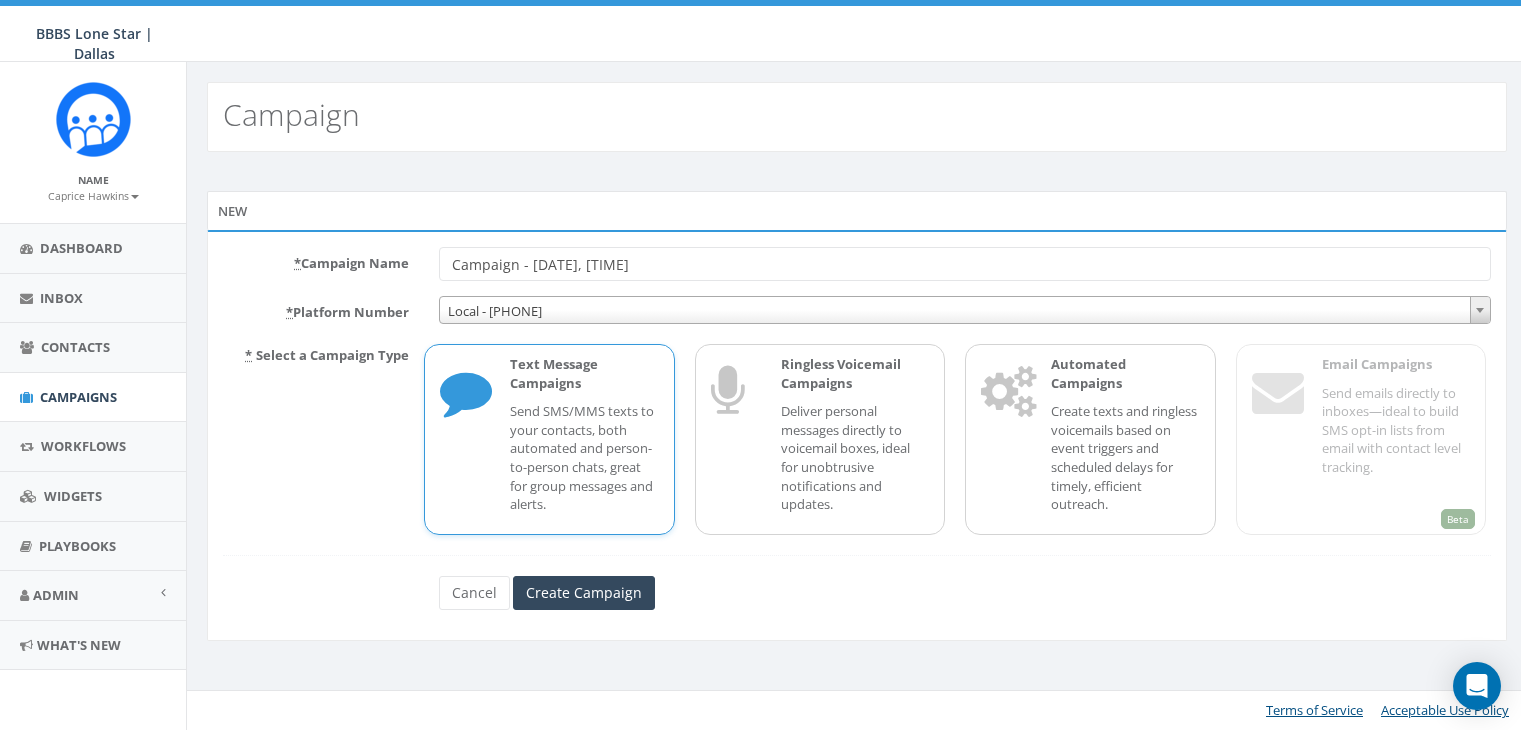 scroll, scrollTop: 0, scrollLeft: 0, axis: both 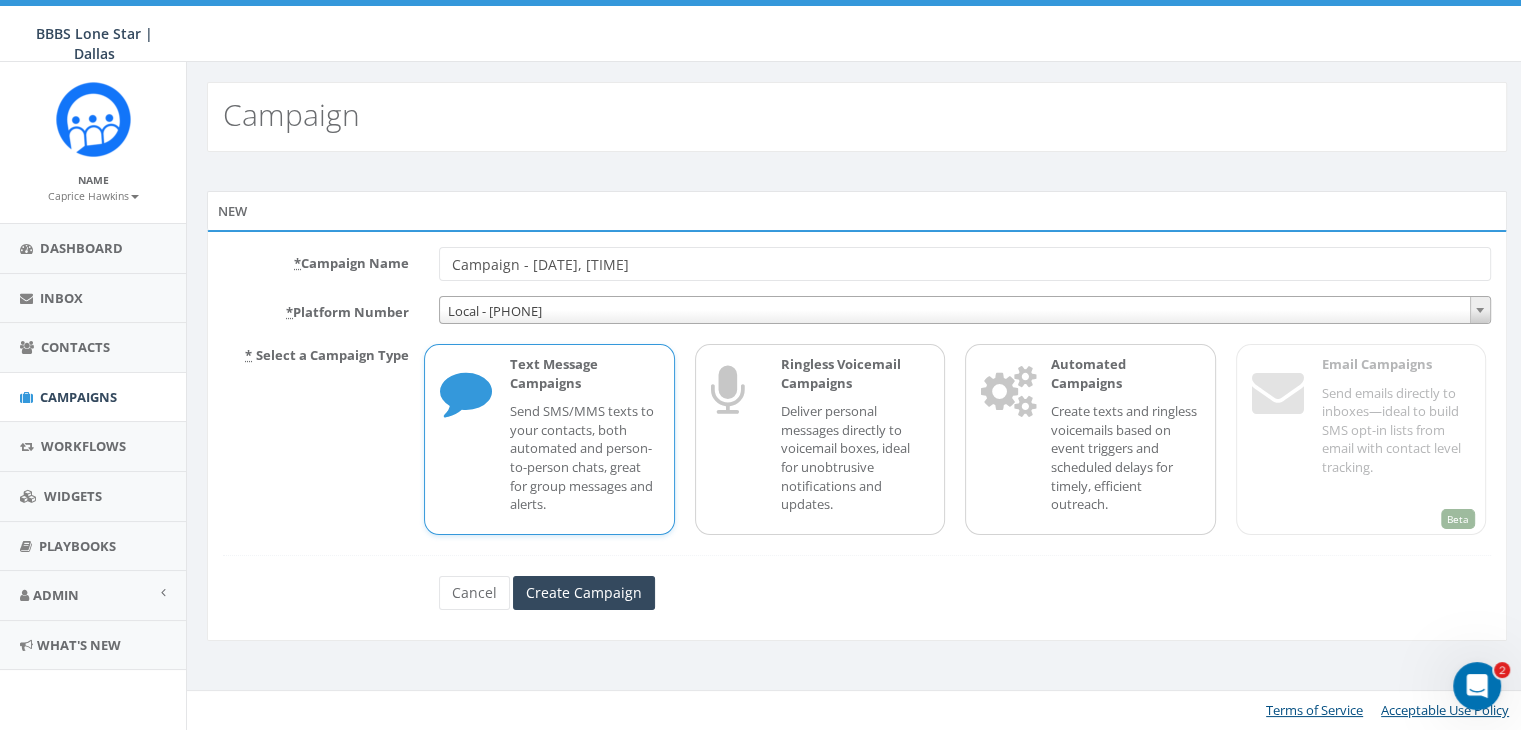 drag, startPoint x: 708, startPoint y: 269, endPoint x: 406, endPoint y: 272, distance: 302.0149 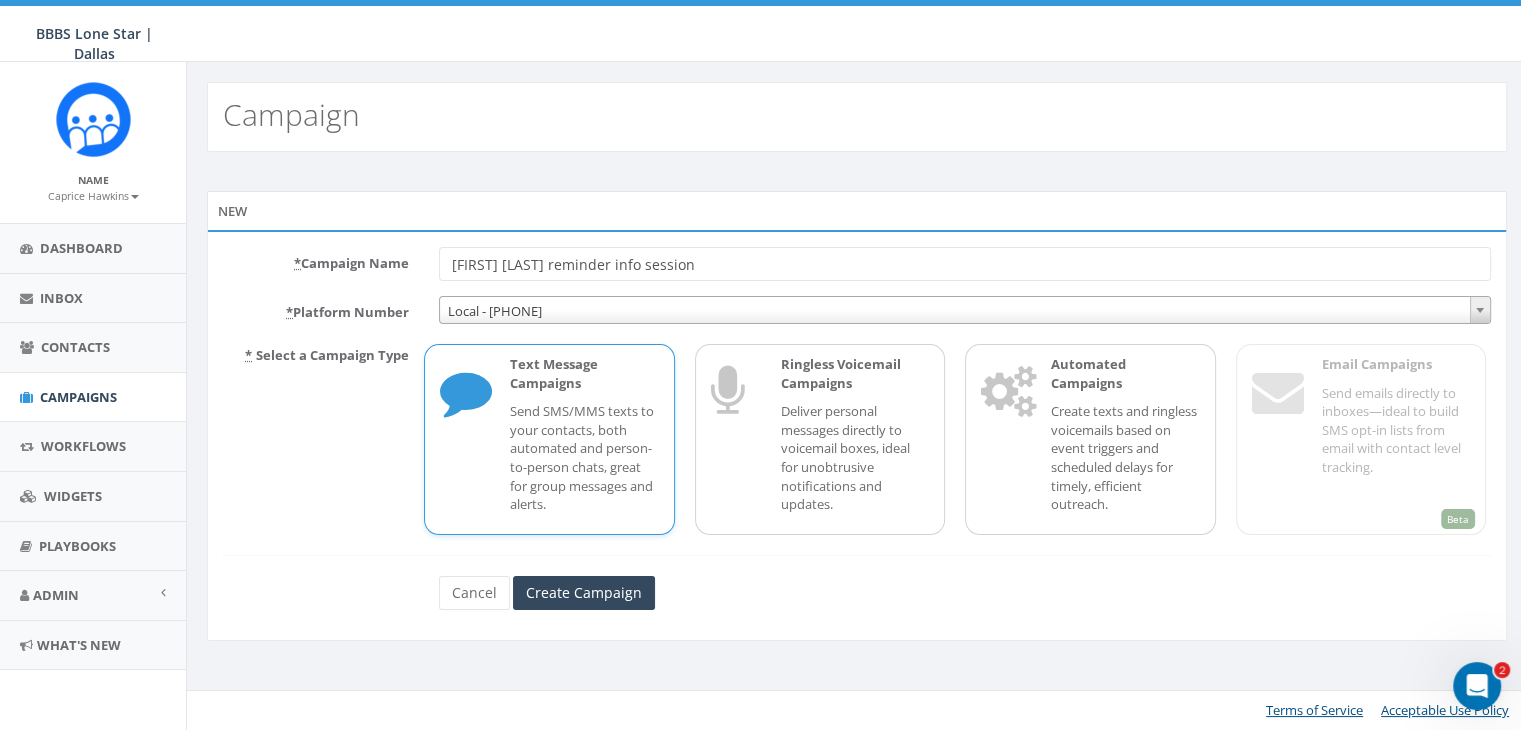 type on "[FIRST] [LAST] reminder info session" 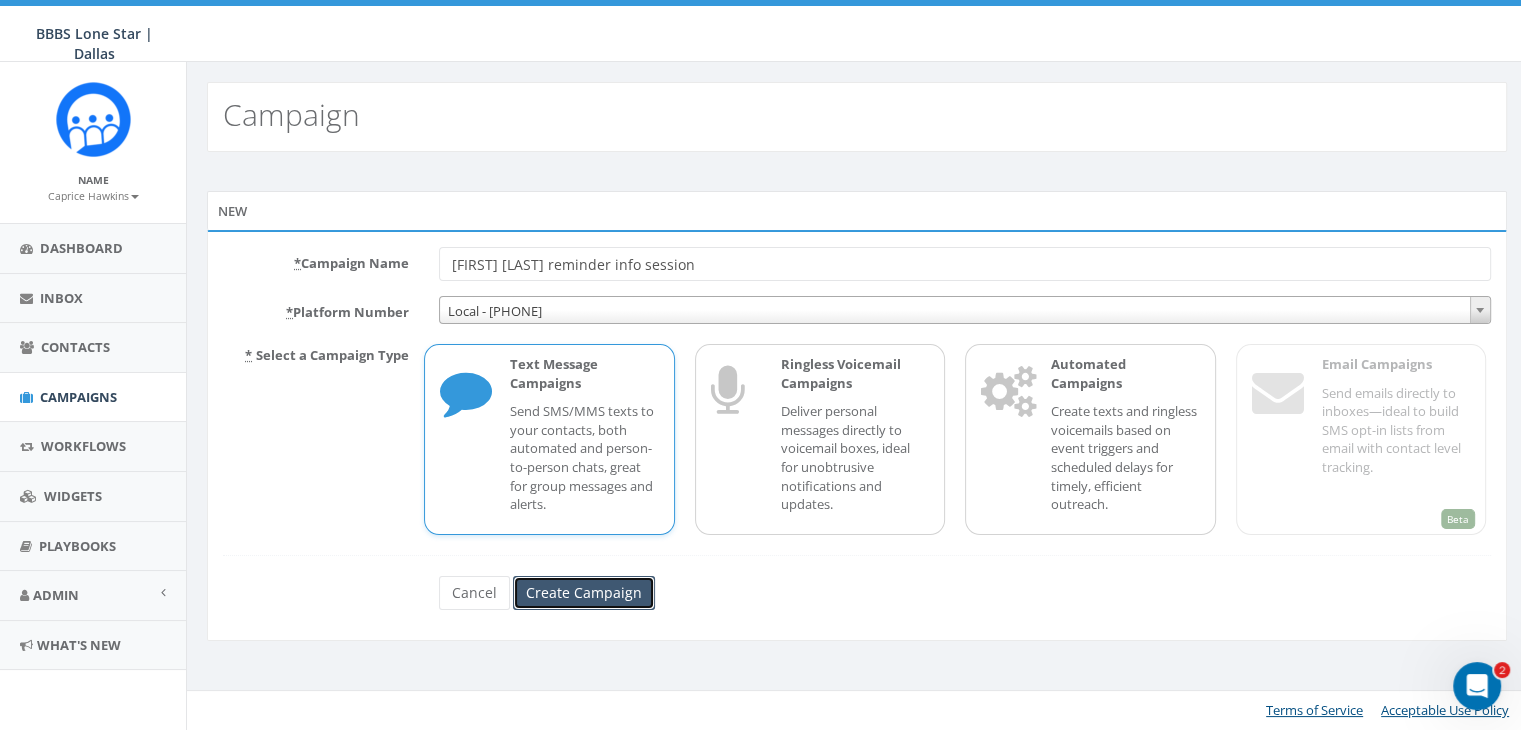 click on "Create Campaign" at bounding box center [584, 593] 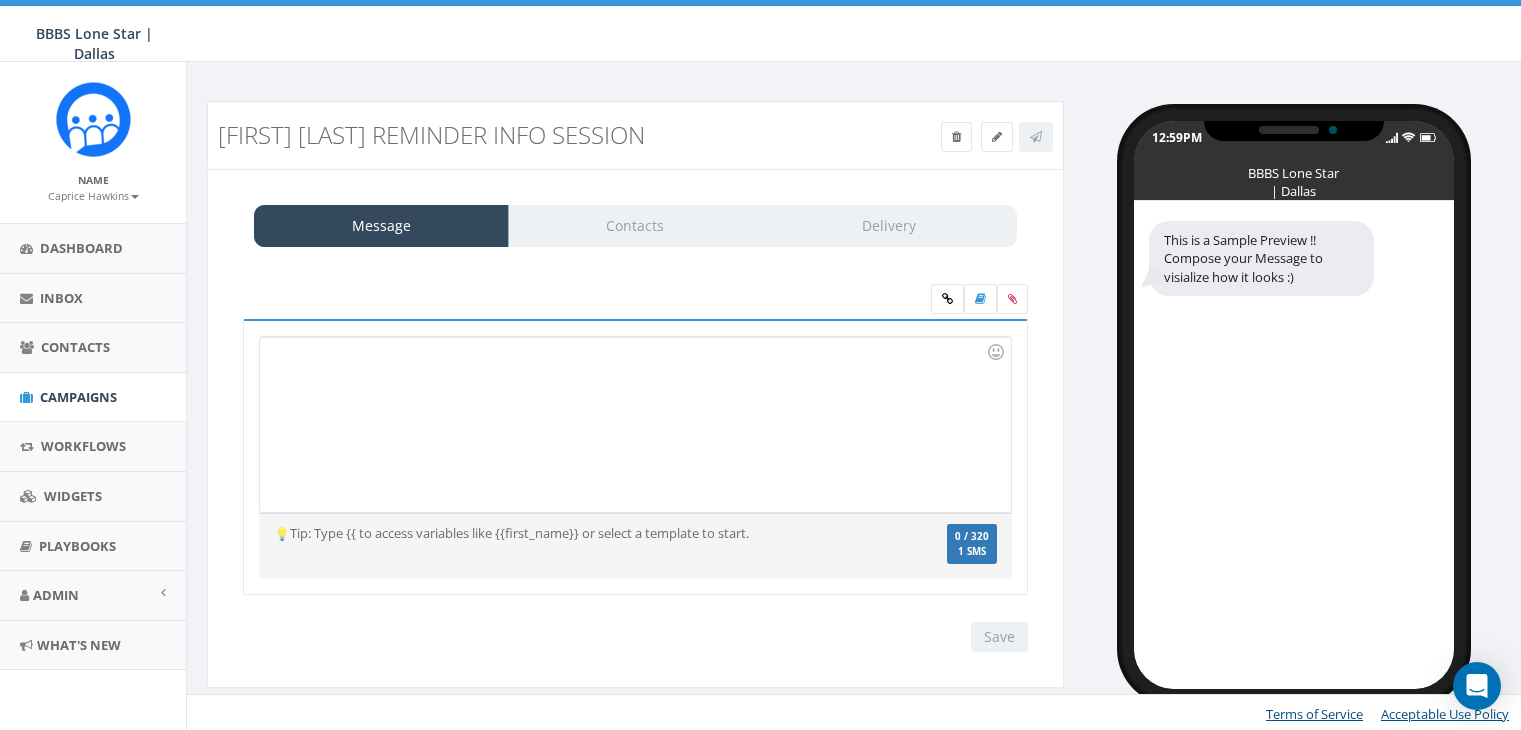 scroll, scrollTop: 0, scrollLeft: 0, axis: both 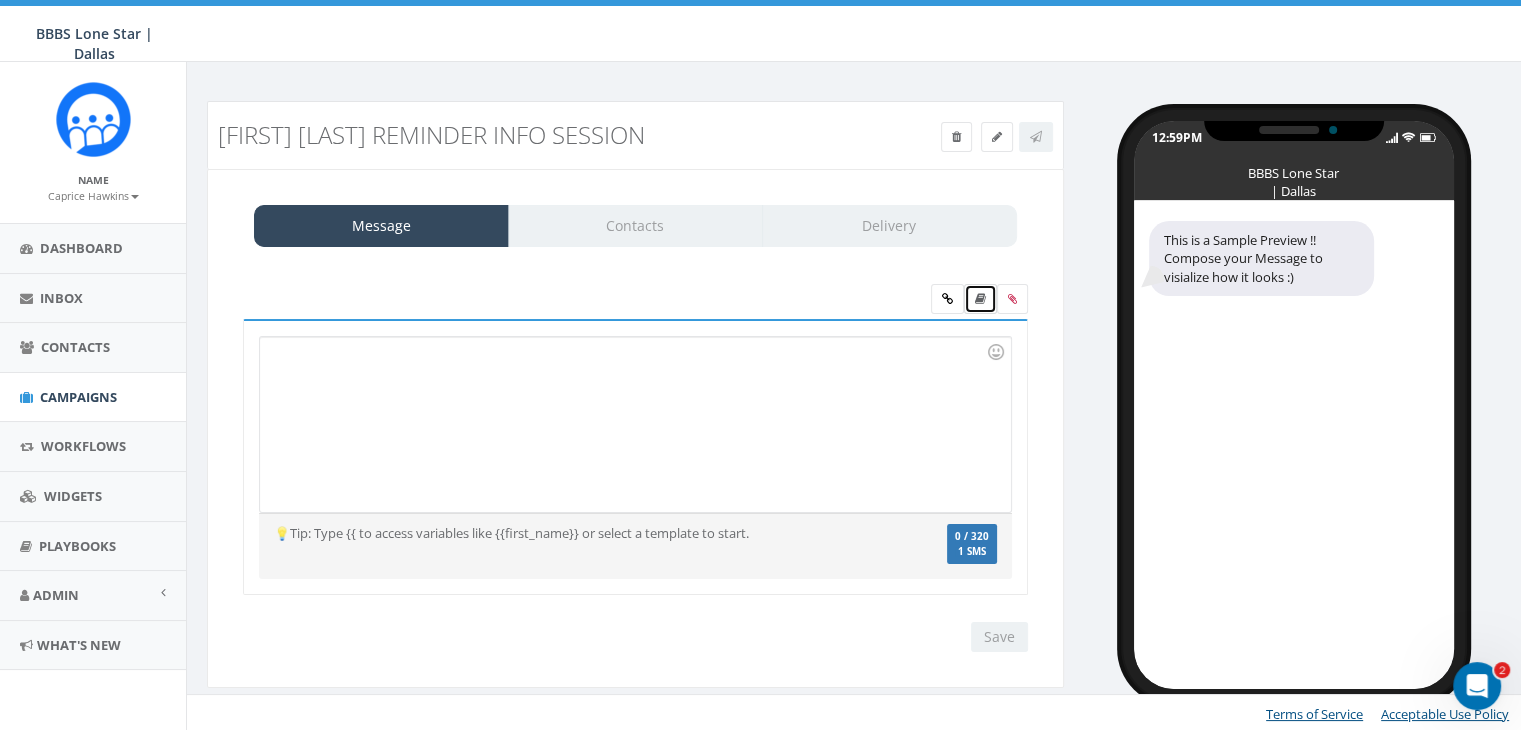 click at bounding box center (980, 299) 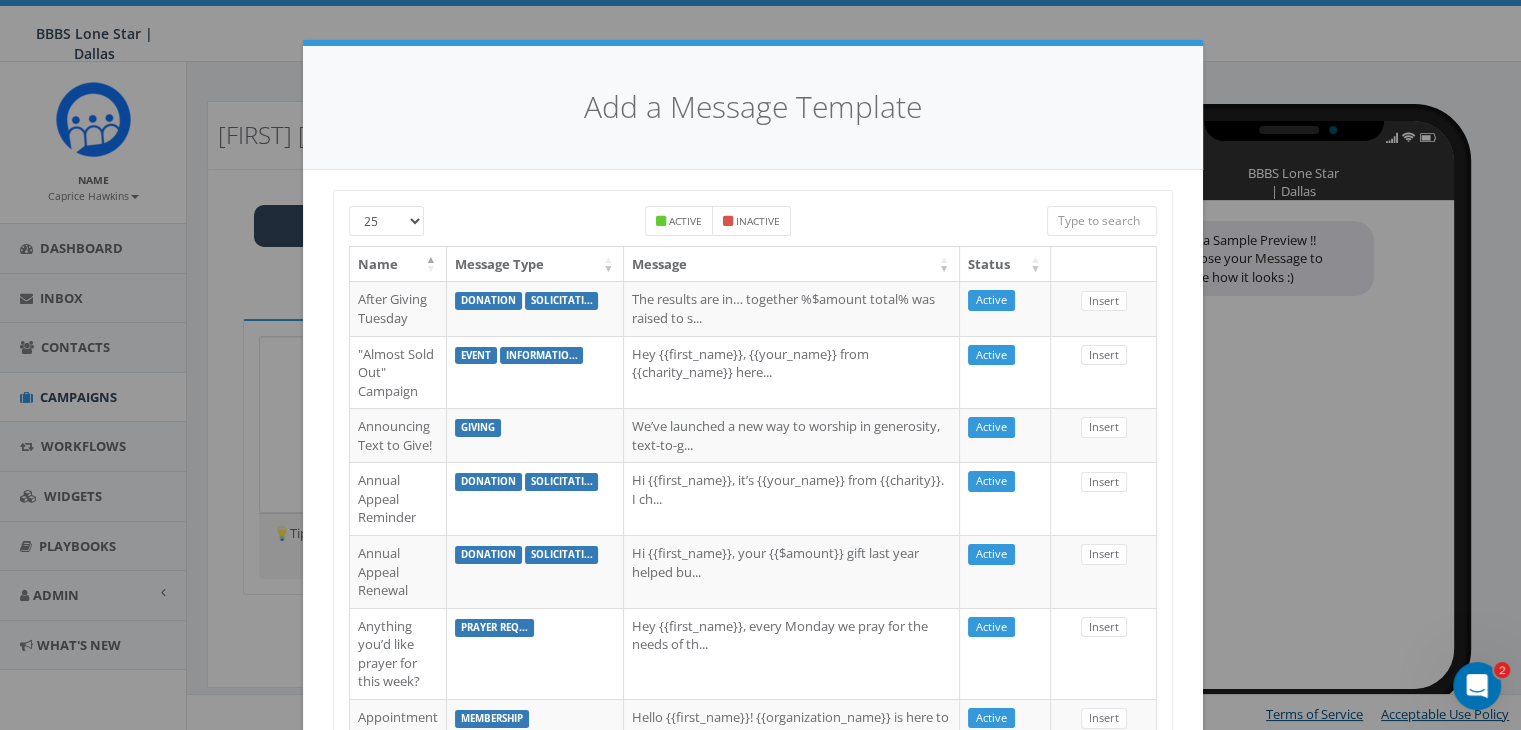 click at bounding box center (1102, 221) 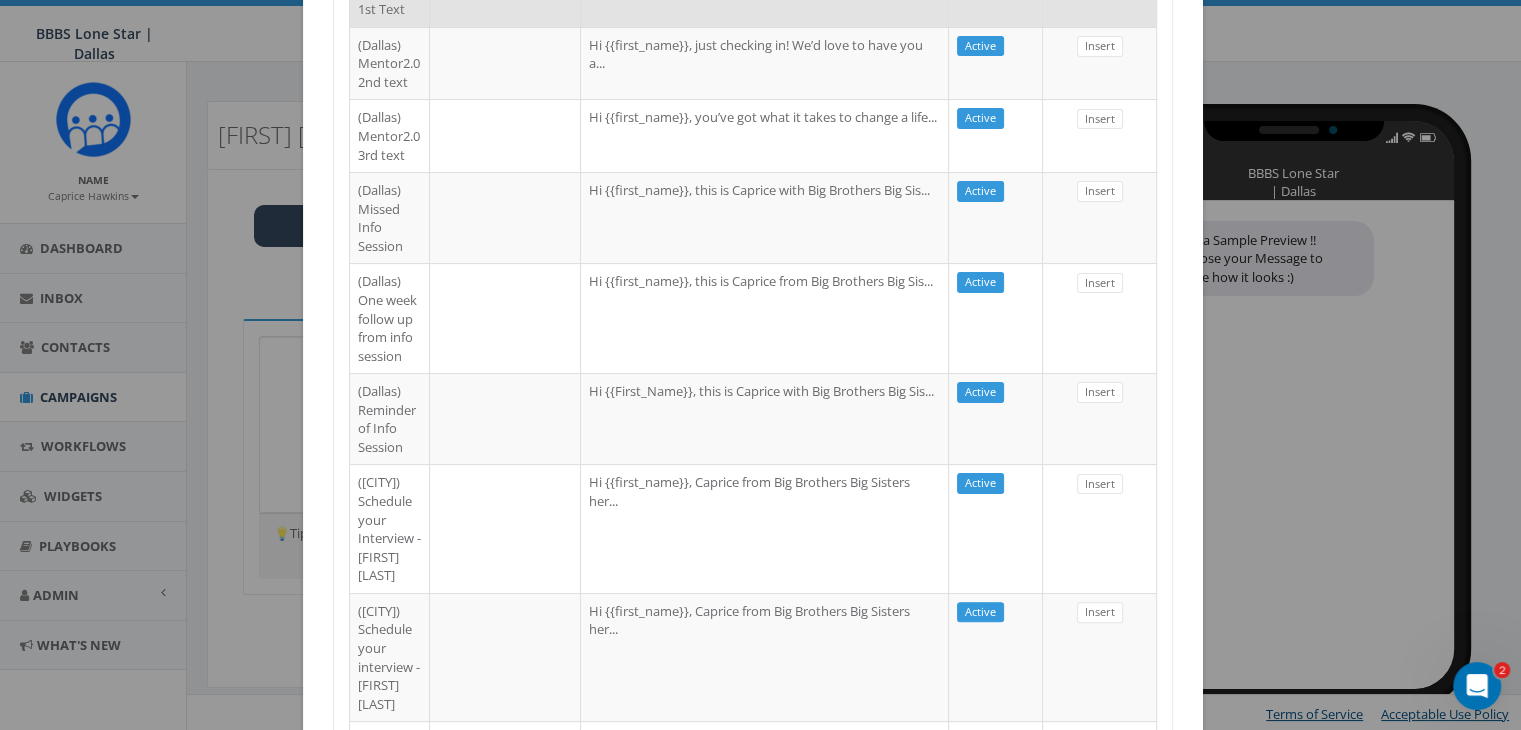 scroll, scrollTop: 500, scrollLeft: 0, axis: vertical 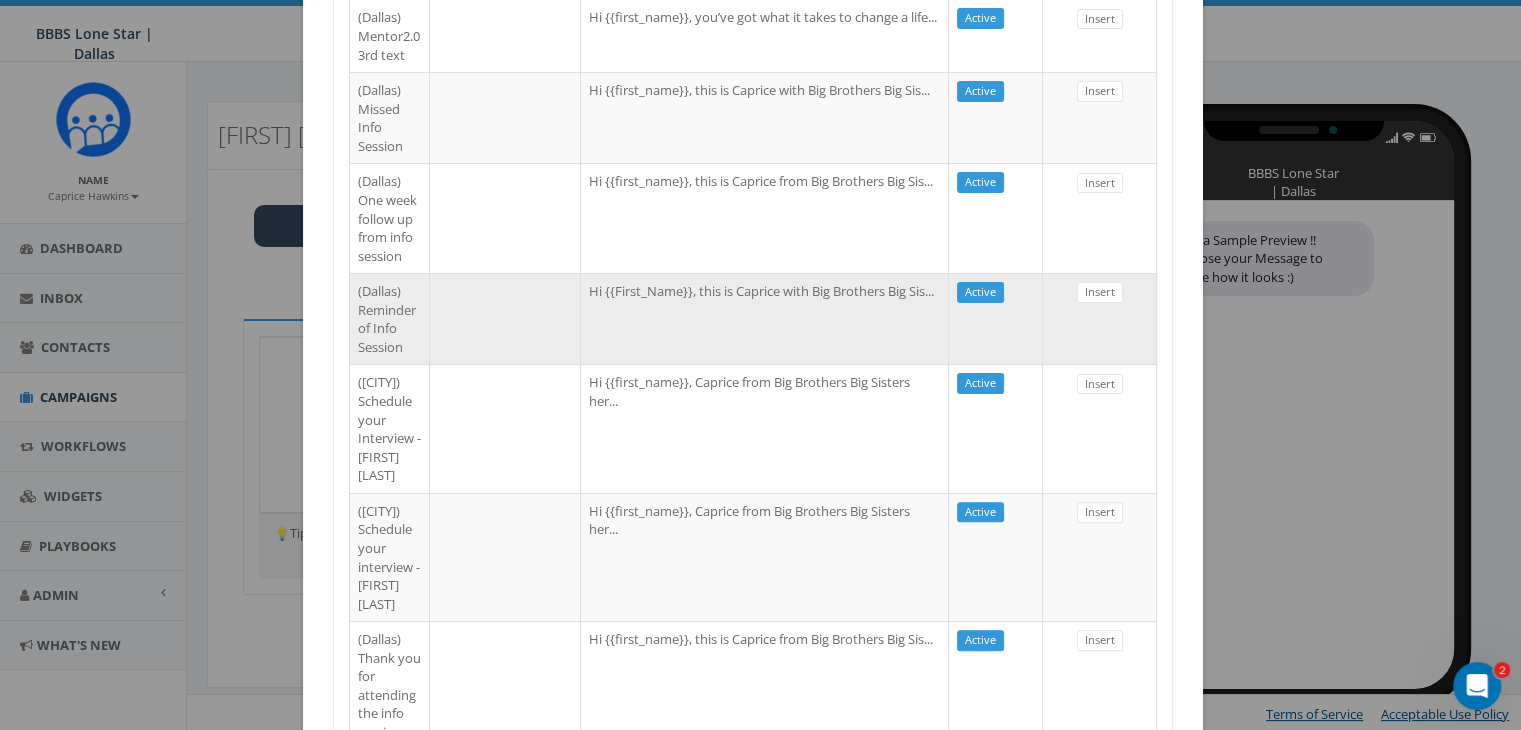 type on "dallas" 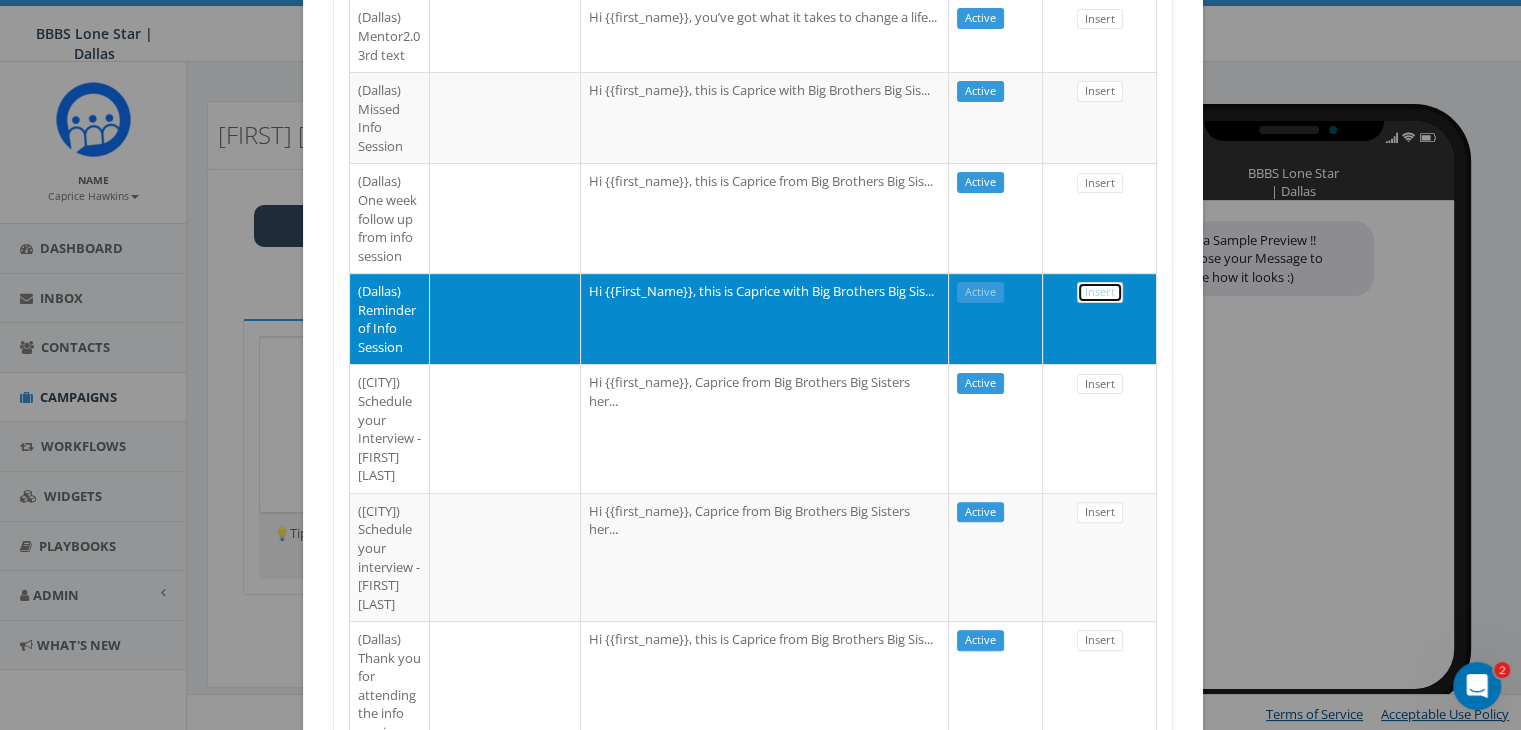 click on "Insert" at bounding box center [1100, 292] 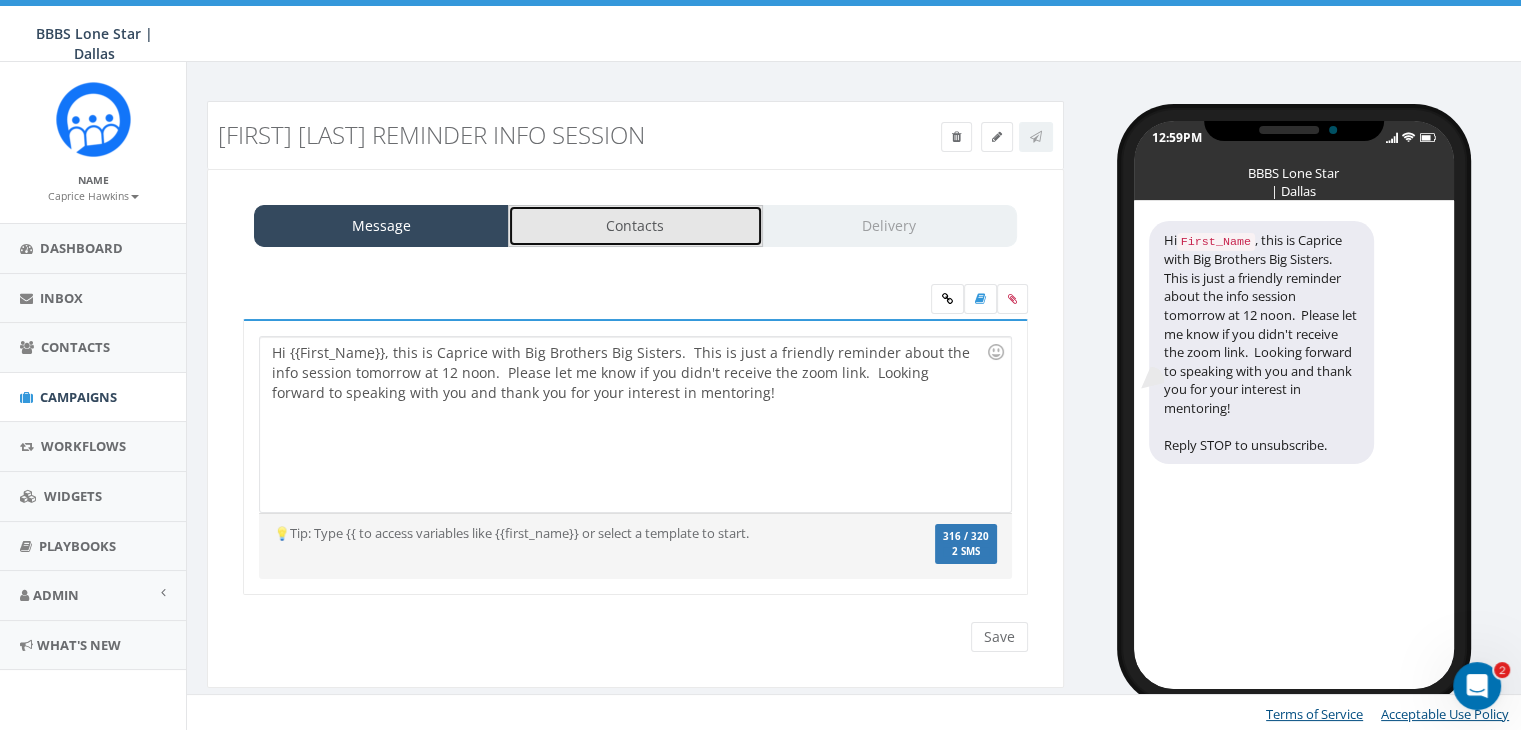 click on "Contacts" at bounding box center [635, 226] 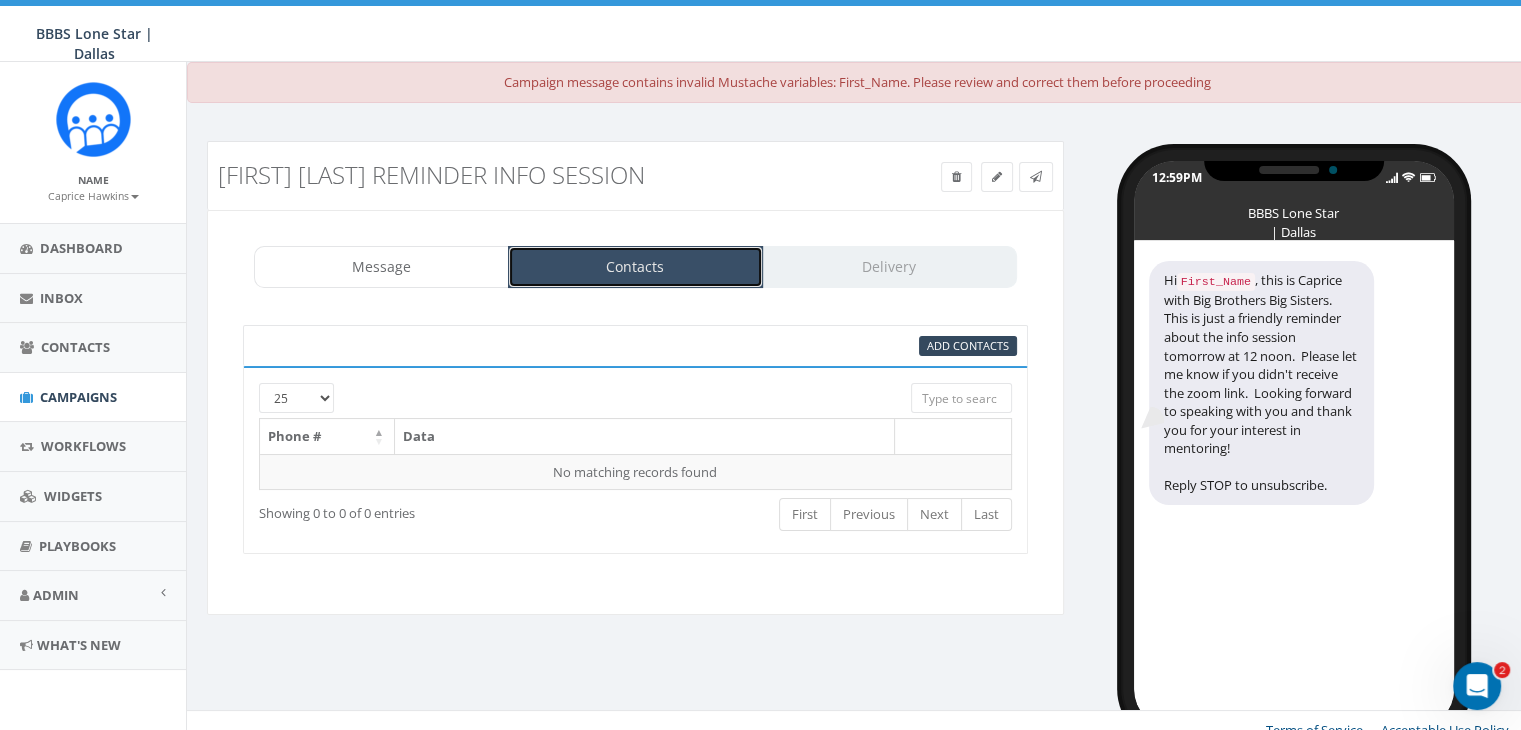 click on "Contacts" at bounding box center (635, 267) 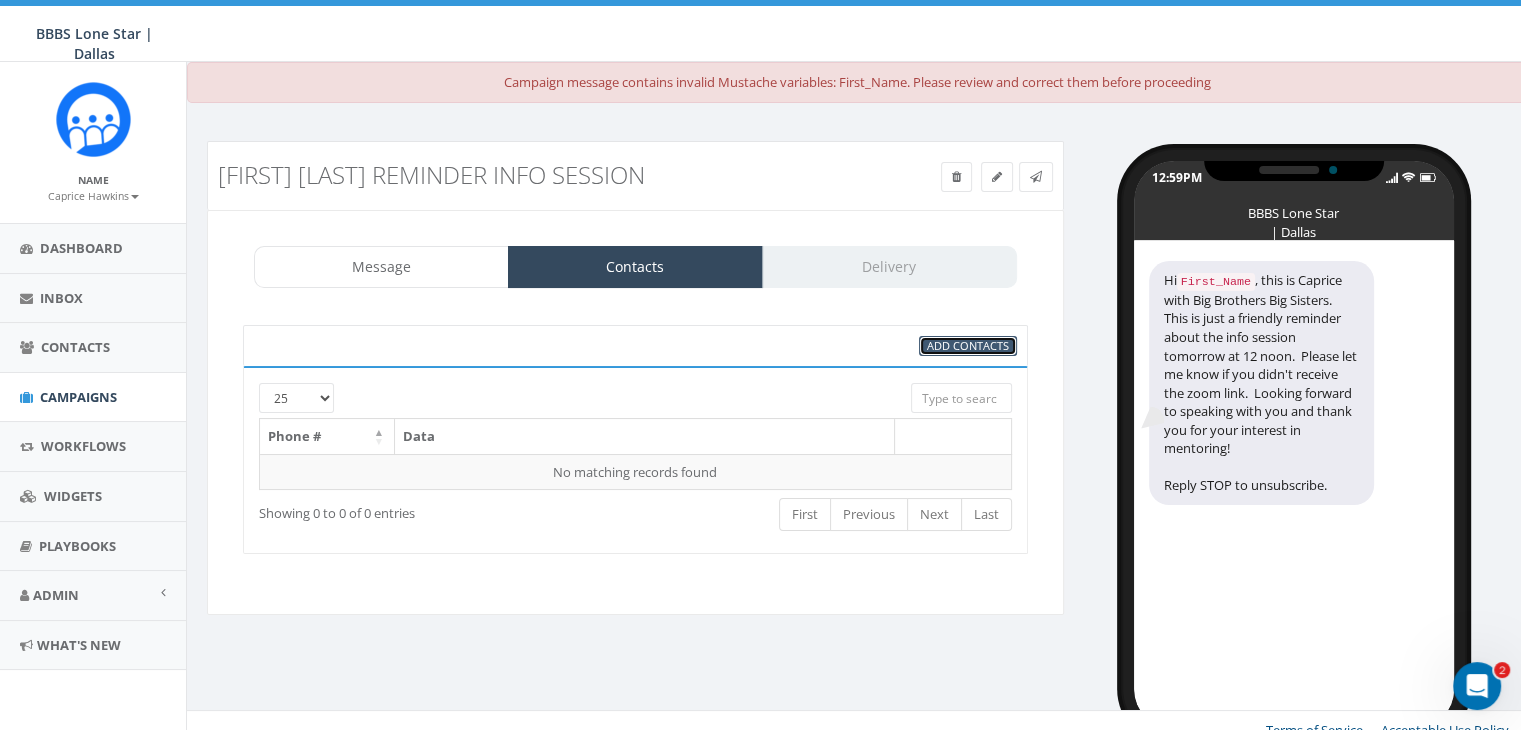click on "Add Contacts" at bounding box center (968, 345) 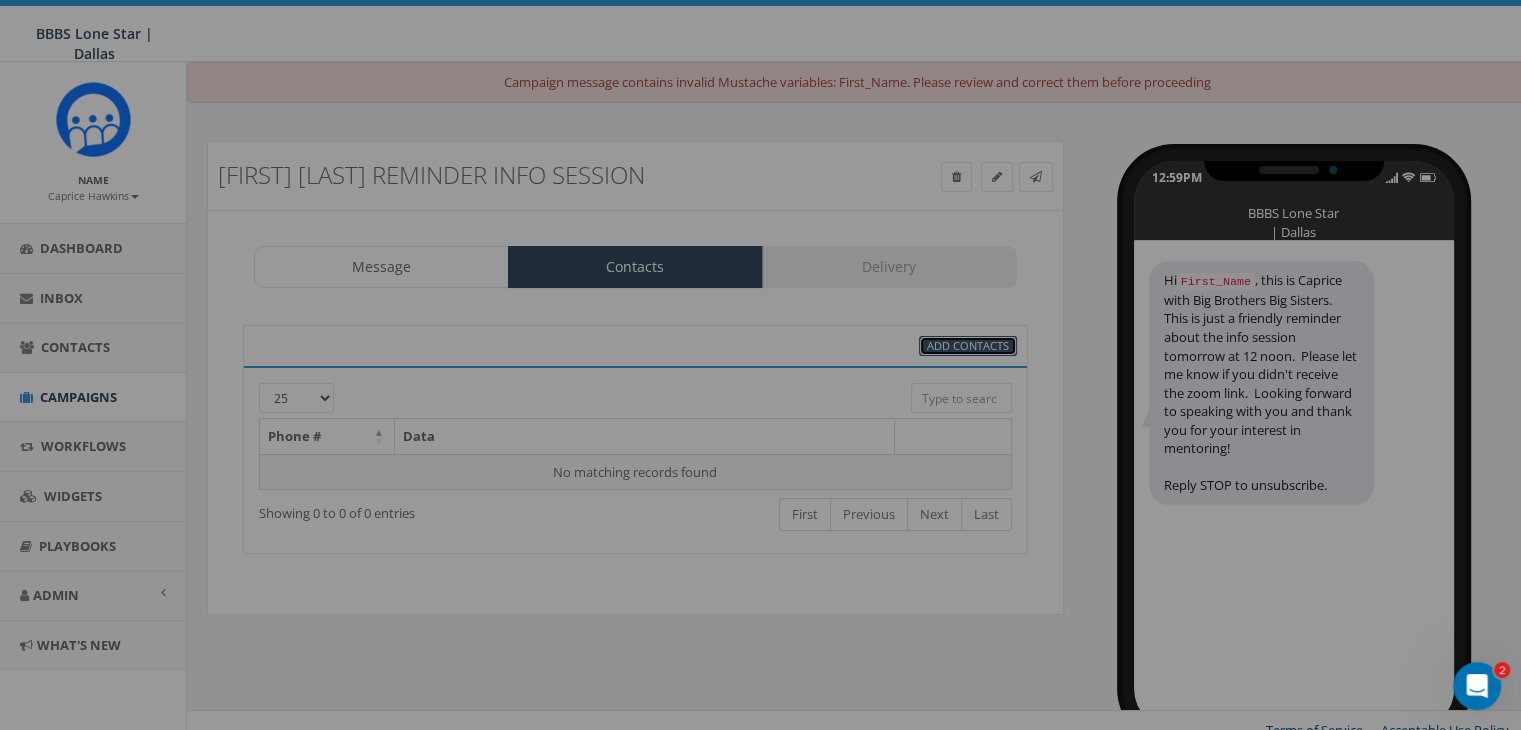 scroll, scrollTop: 0, scrollLeft: 0, axis: both 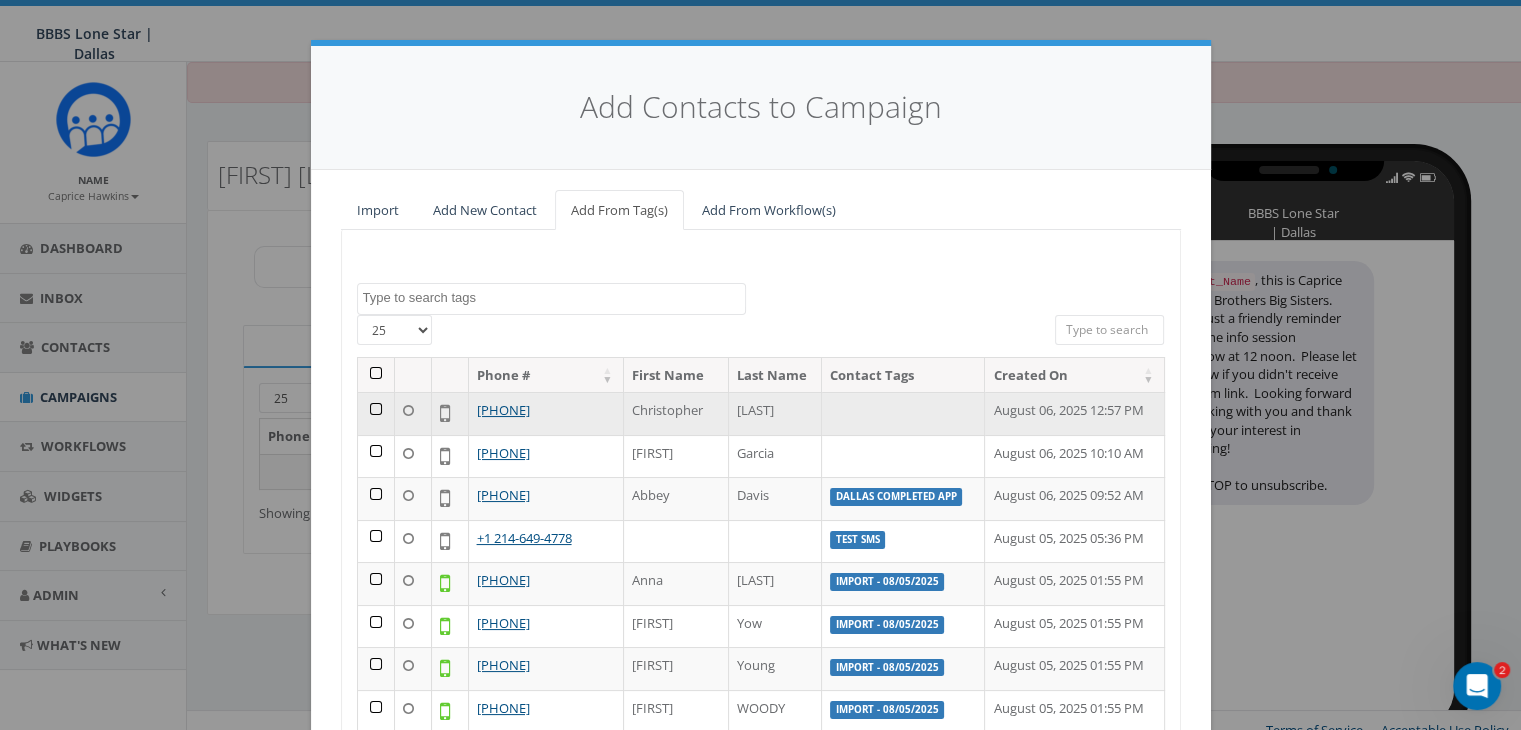 click at bounding box center [376, 413] 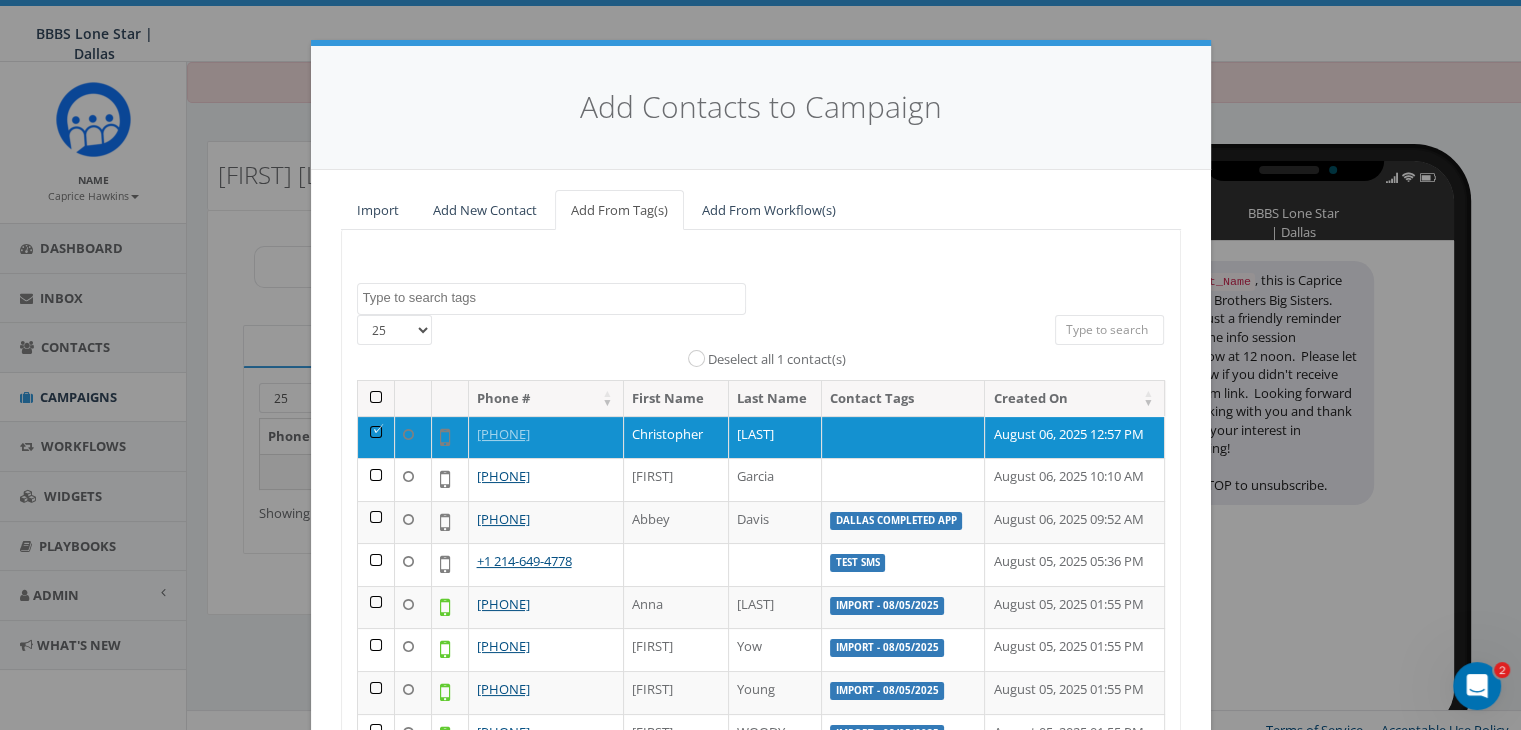 scroll, scrollTop: 284, scrollLeft: 0, axis: vertical 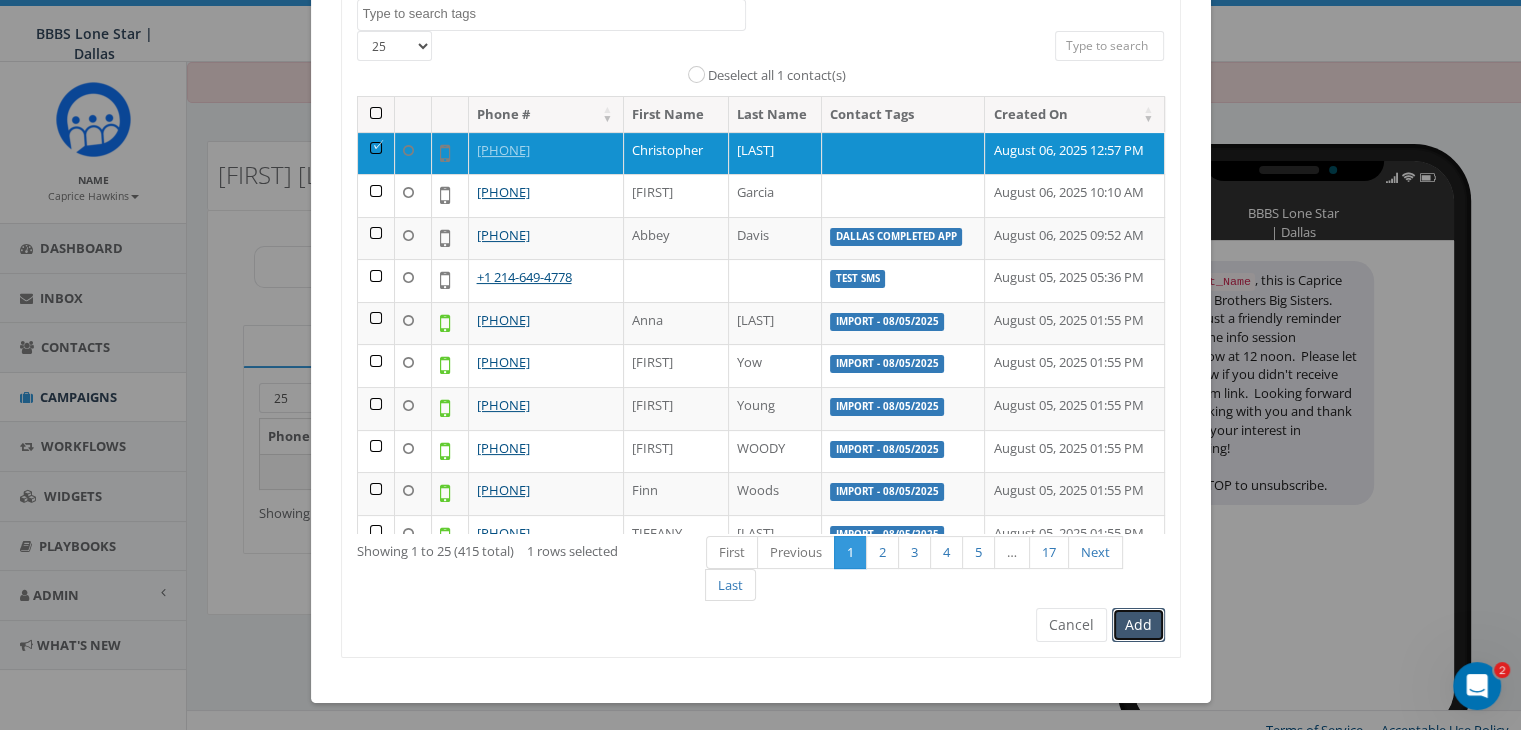 click on "Add" at bounding box center (1138, 625) 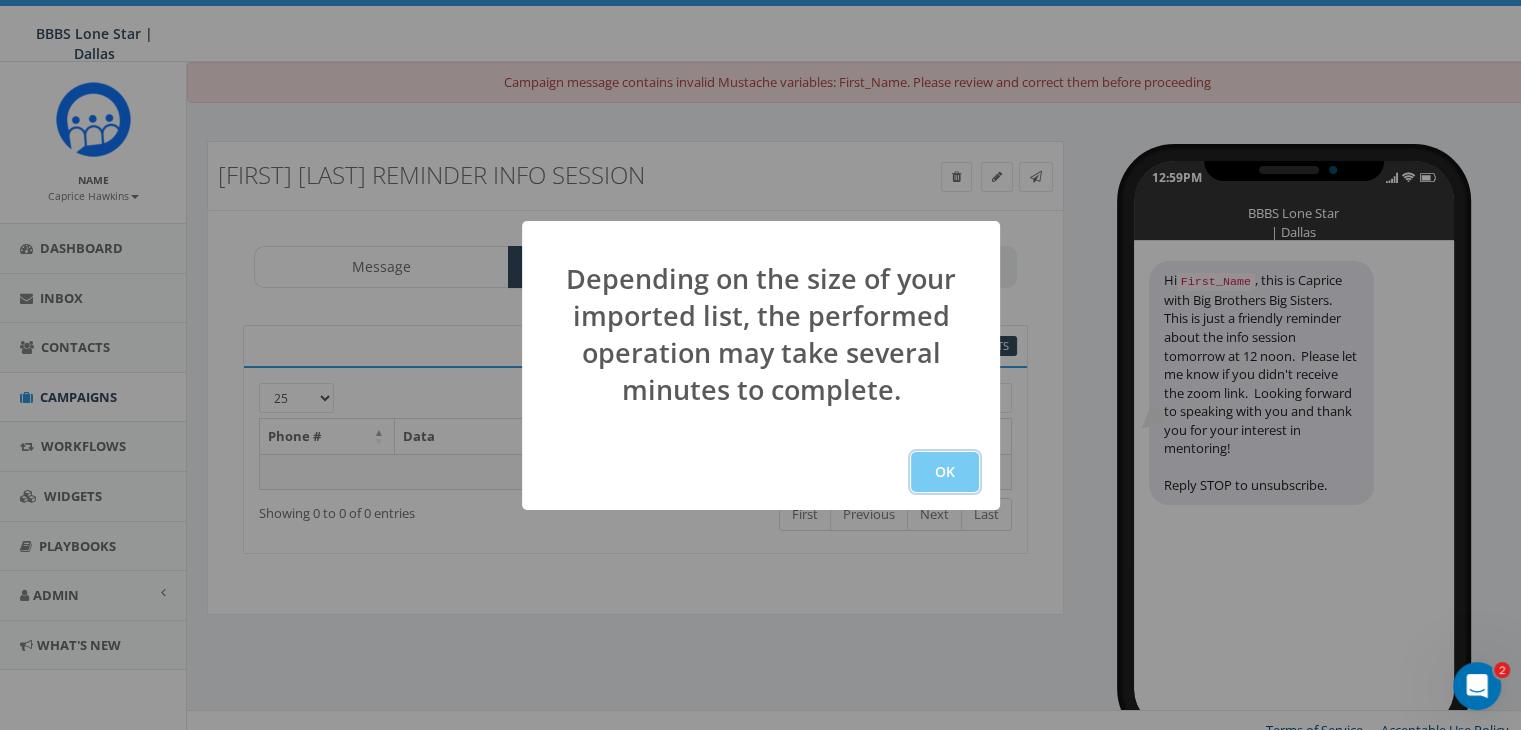 click on "OK" at bounding box center [945, 472] 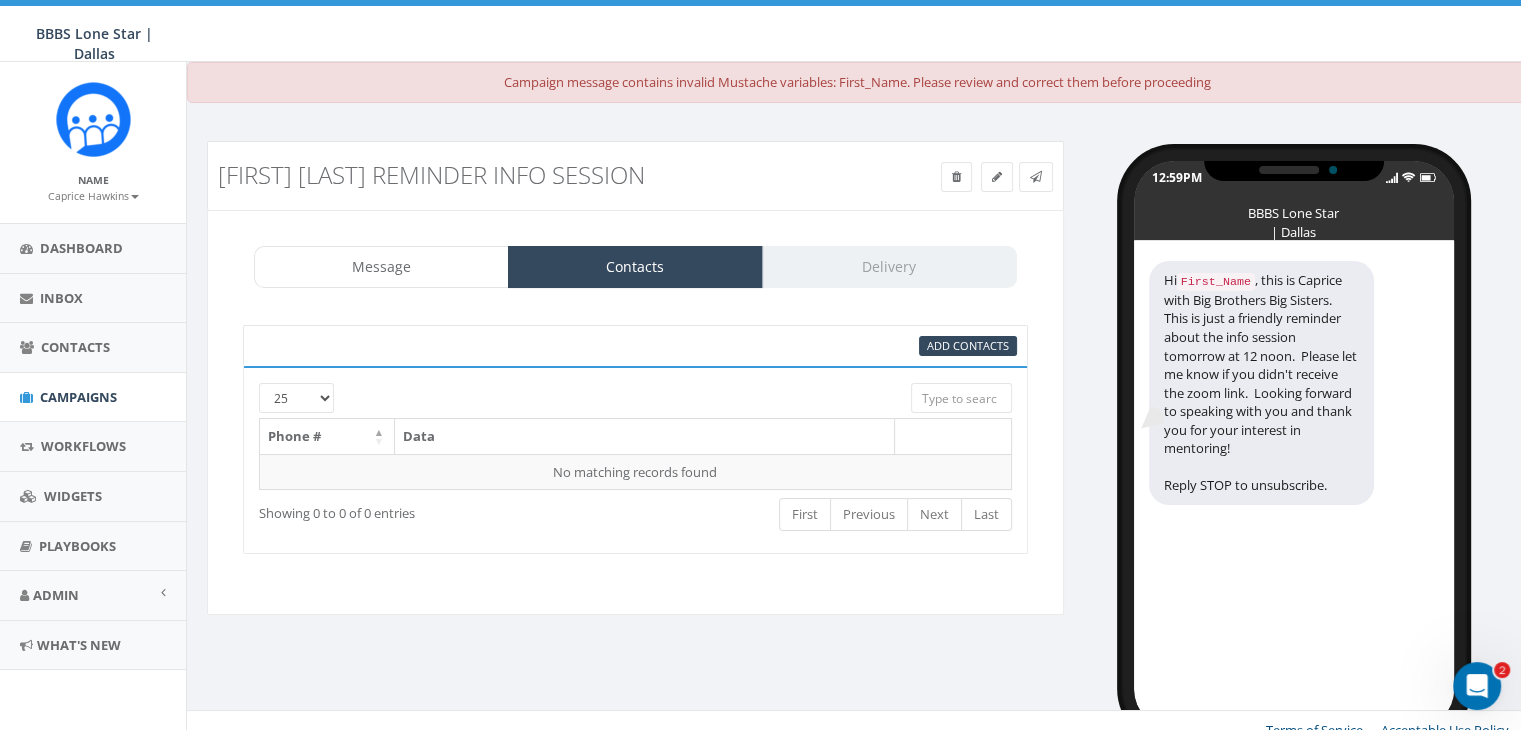 scroll, scrollTop: 19, scrollLeft: 0, axis: vertical 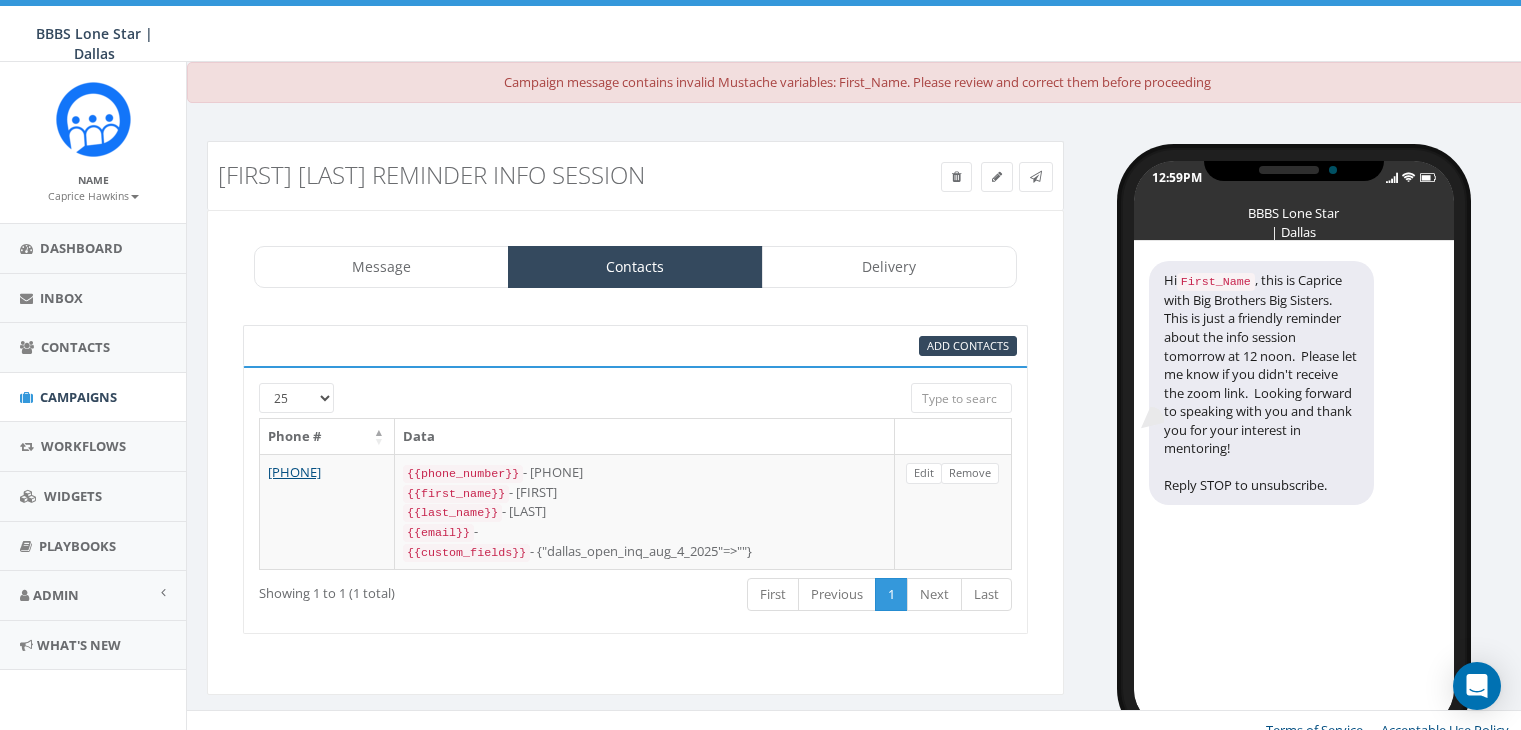 select 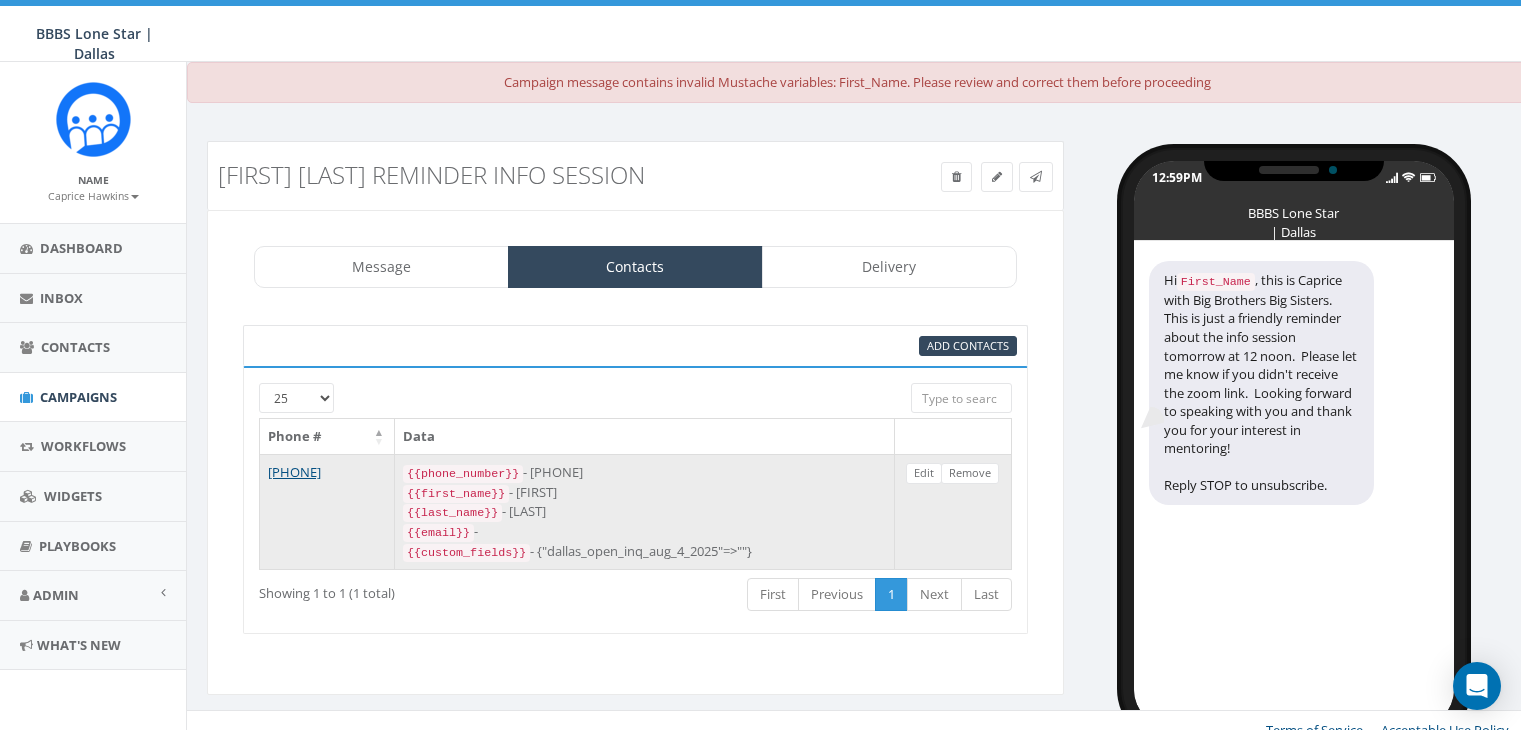 scroll, scrollTop: 19, scrollLeft: 0, axis: vertical 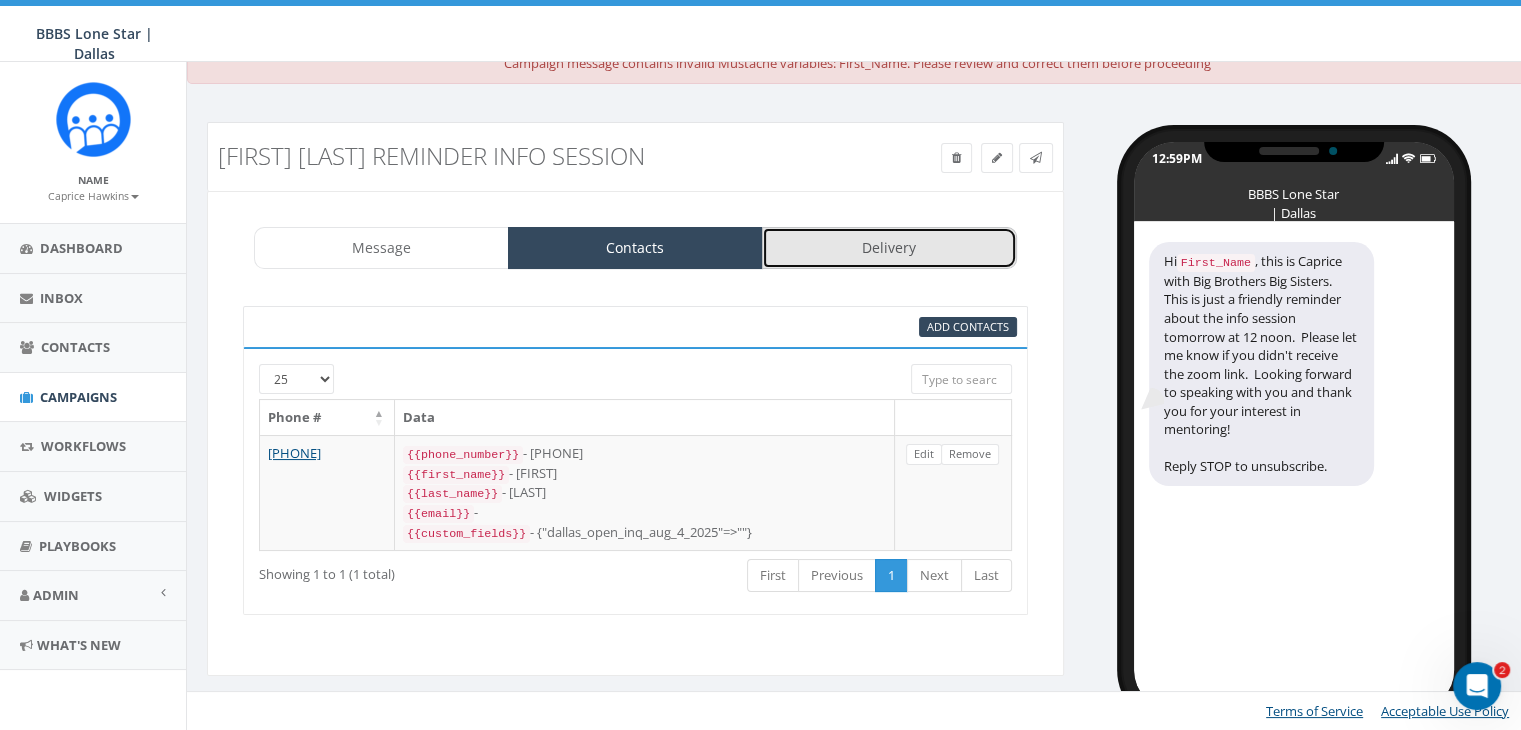 click on "Delivery" at bounding box center (889, 248) 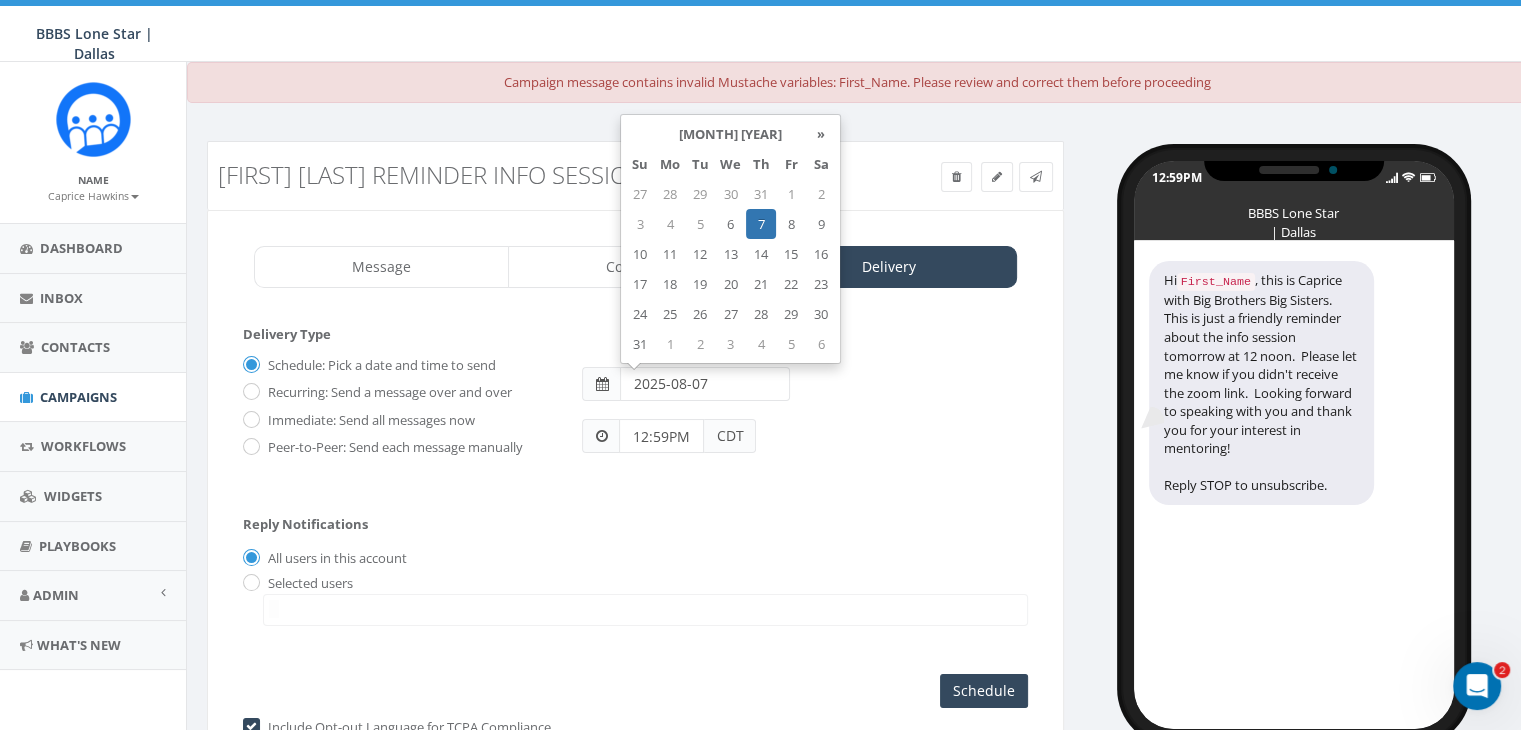 click on "2025-08-07" at bounding box center [705, 384] 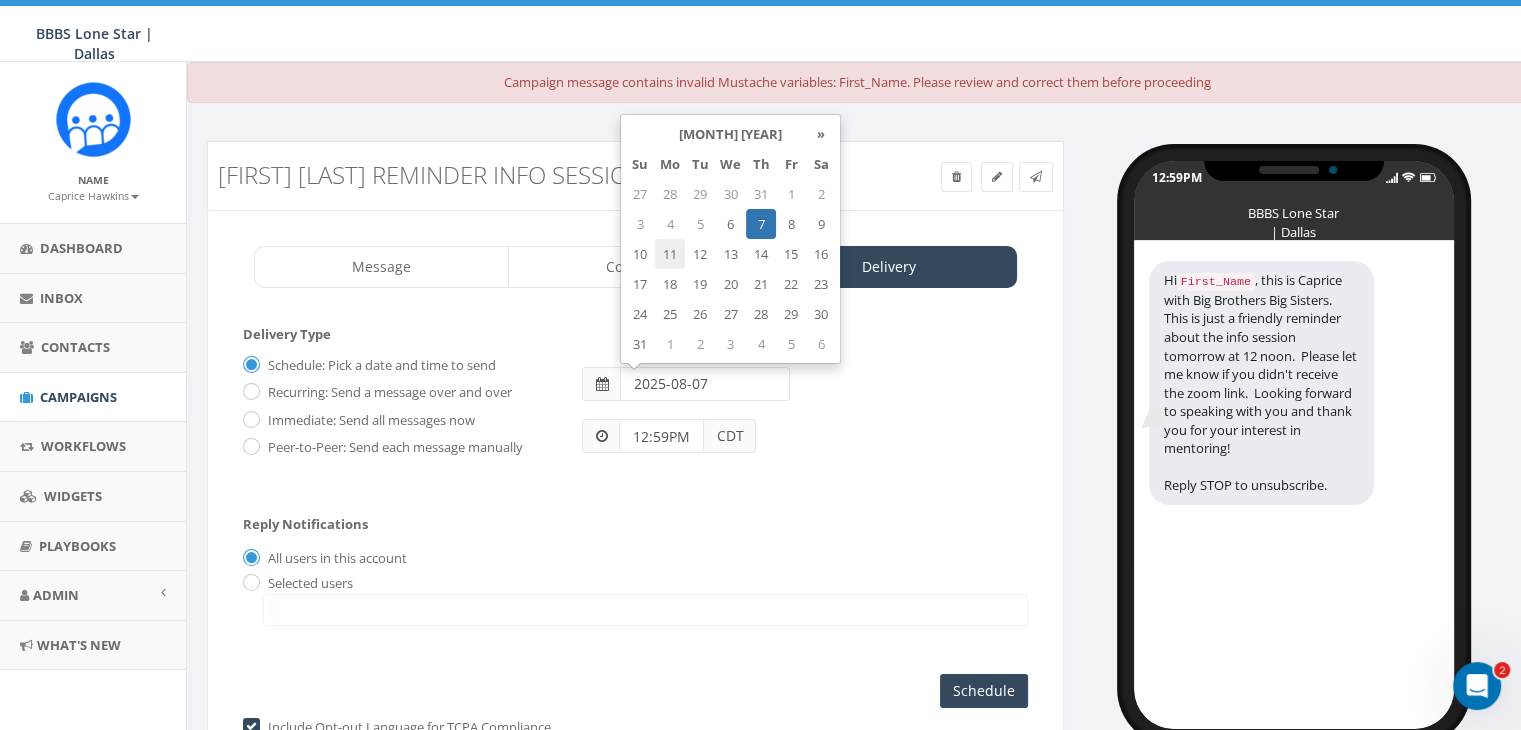 click on "11" at bounding box center (670, 254) 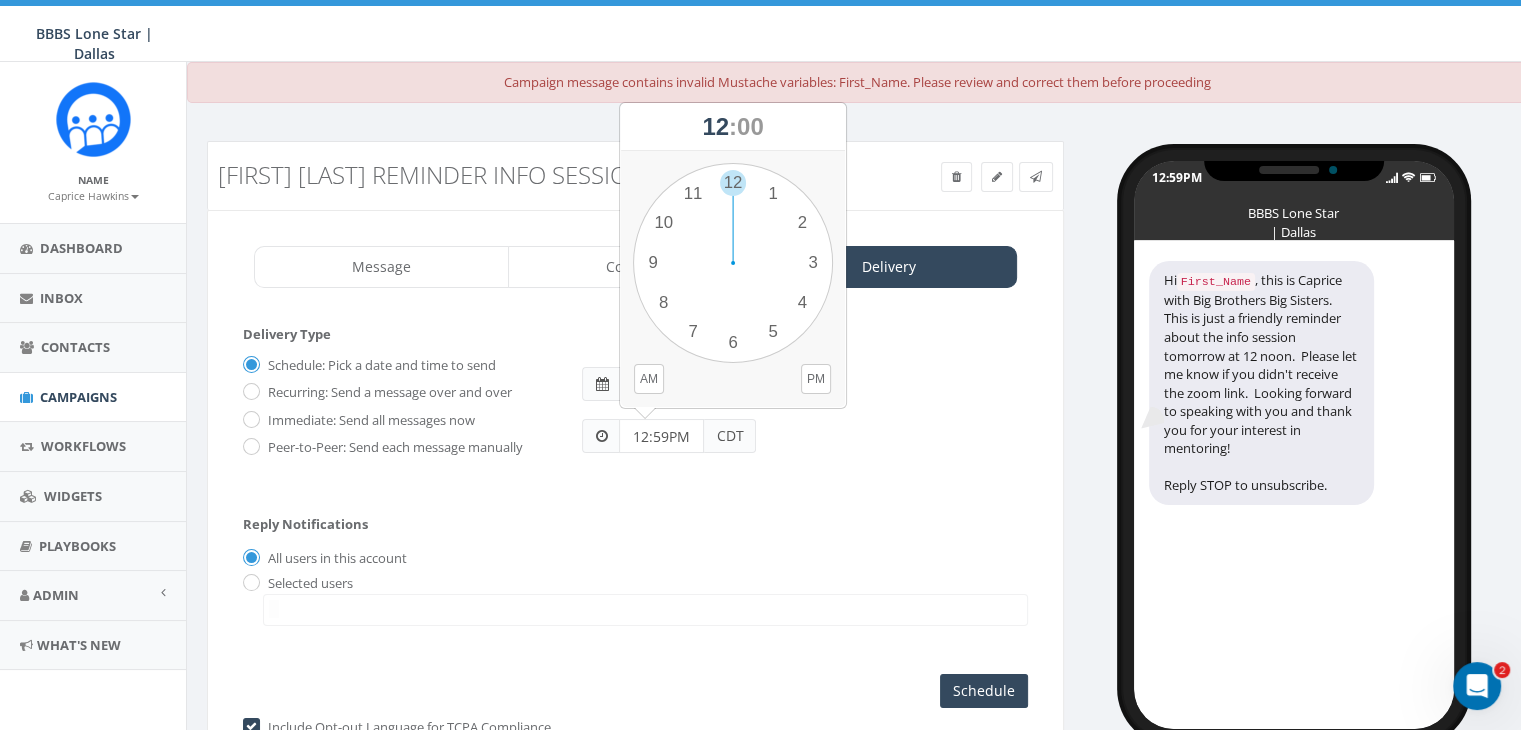 drag, startPoint x: 635, startPoint y: 439, endPoint x: 666, endPoint y: 434, distance: 31.400637 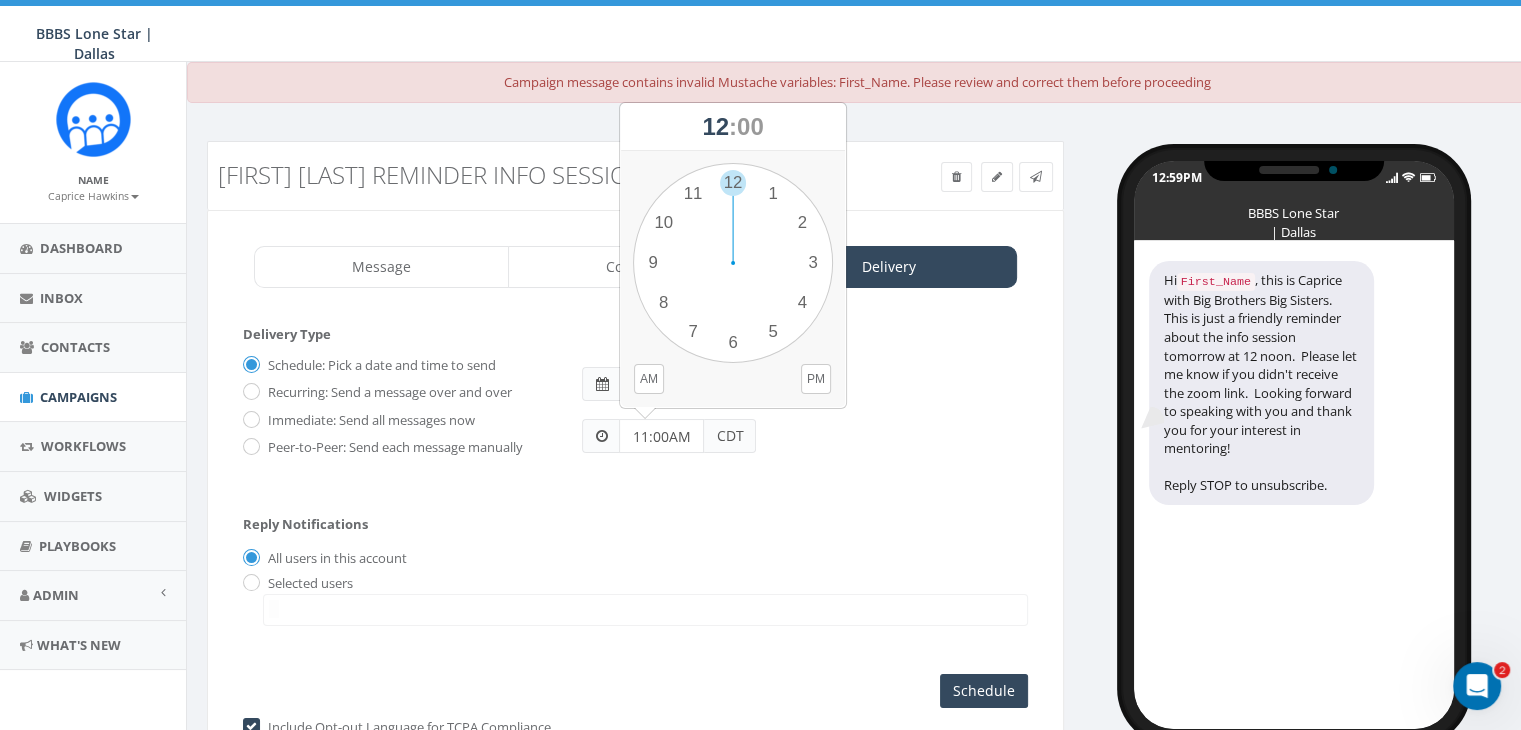 type on "11:00AM" 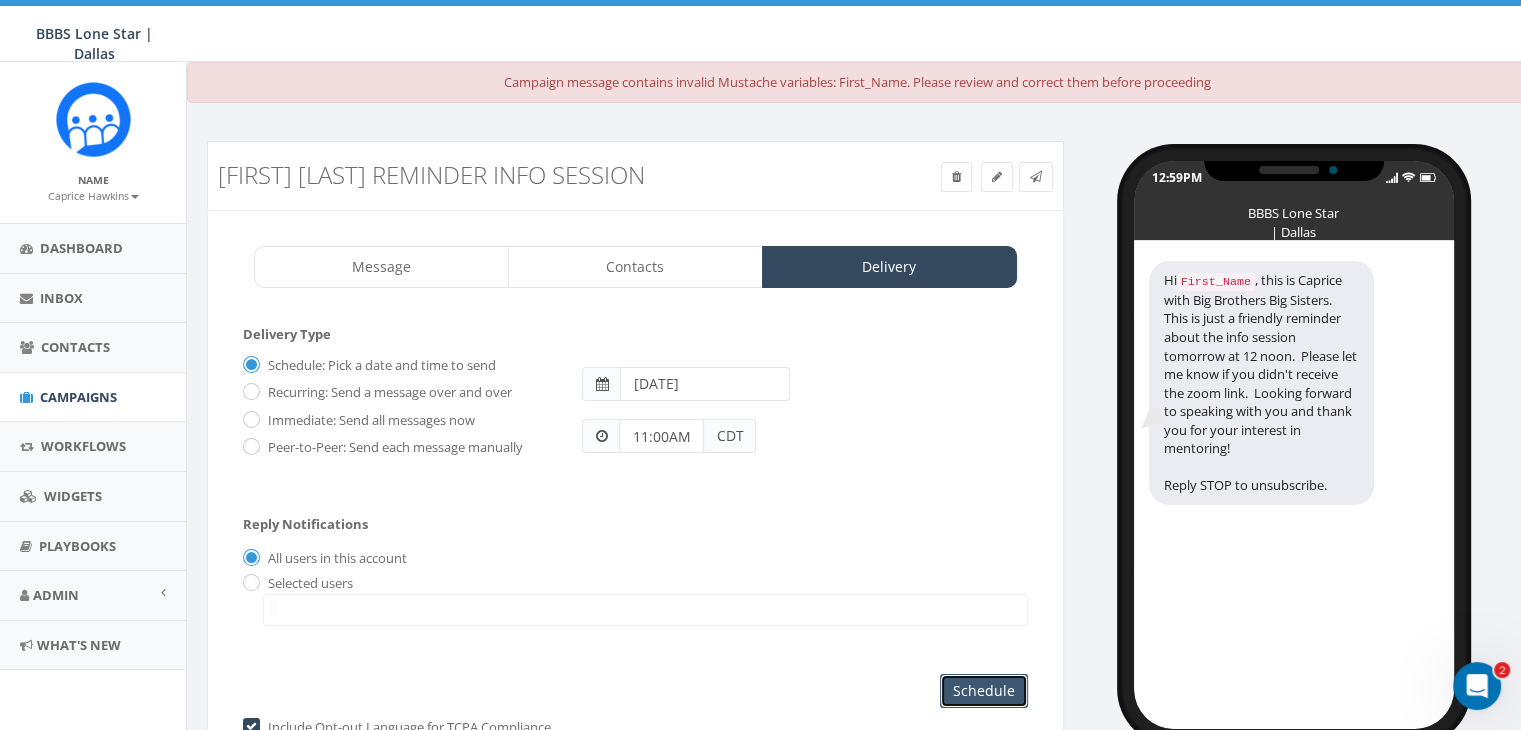 click on "Schedule" at bounding box center [984, 691] 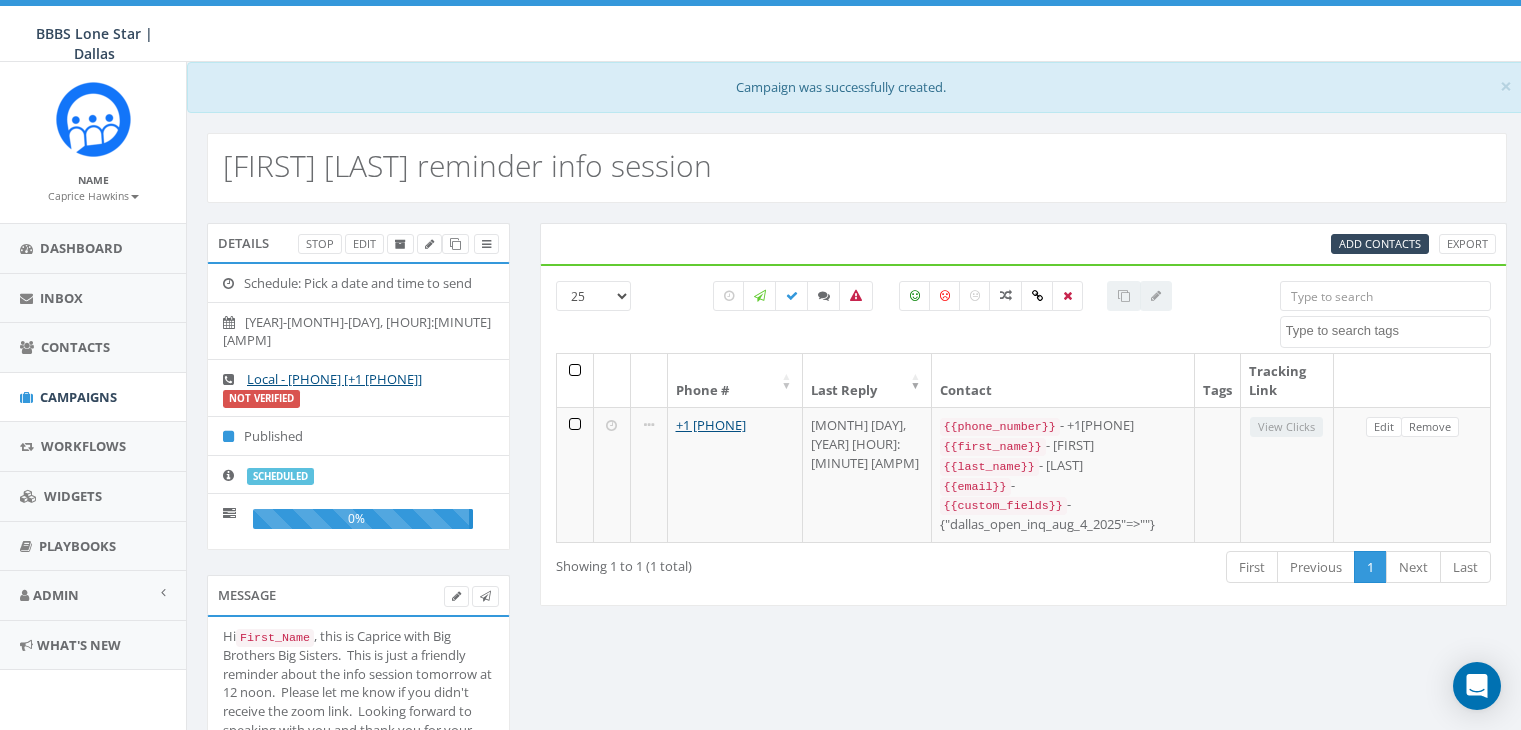 select 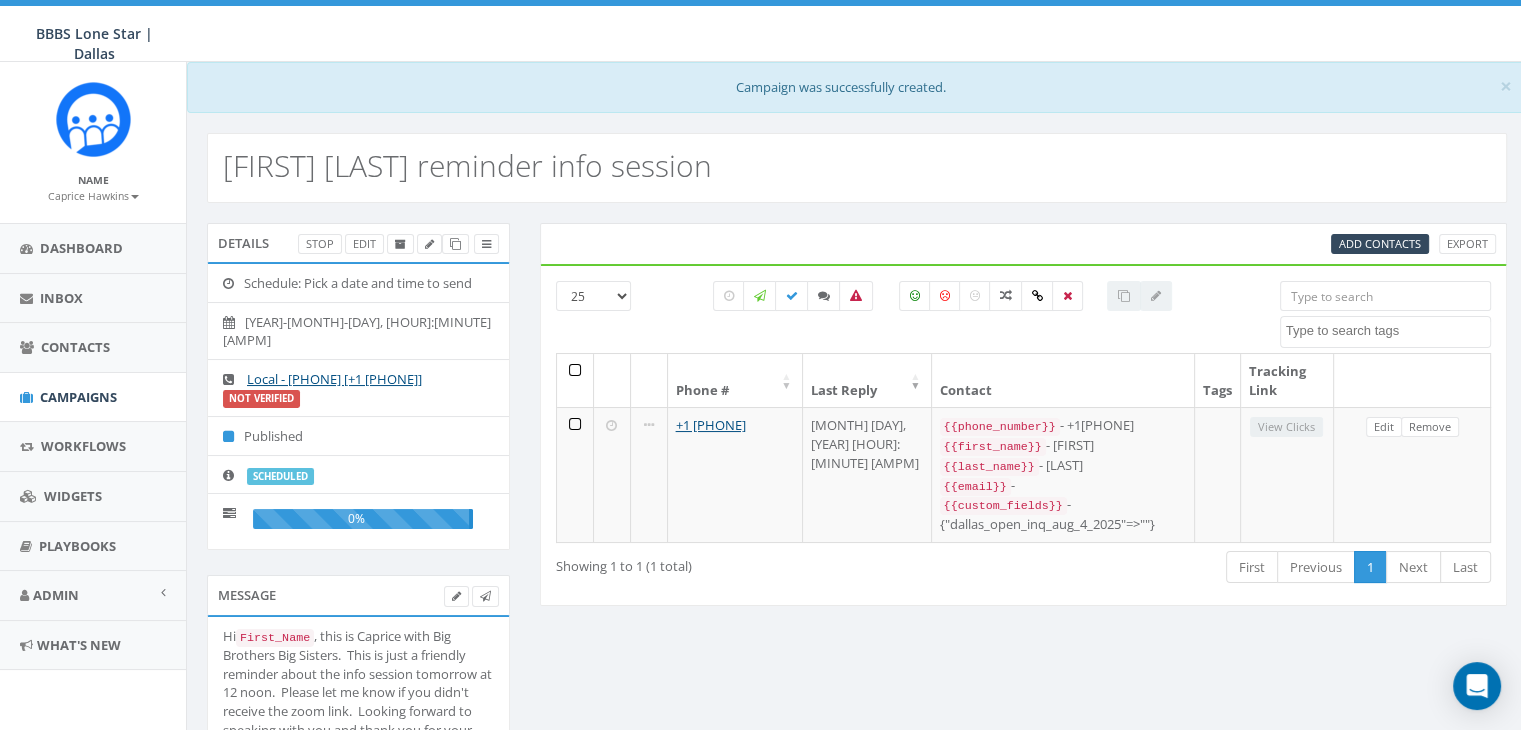 scroll, scrollTop: 0, scrollLeft: 0, axis: both 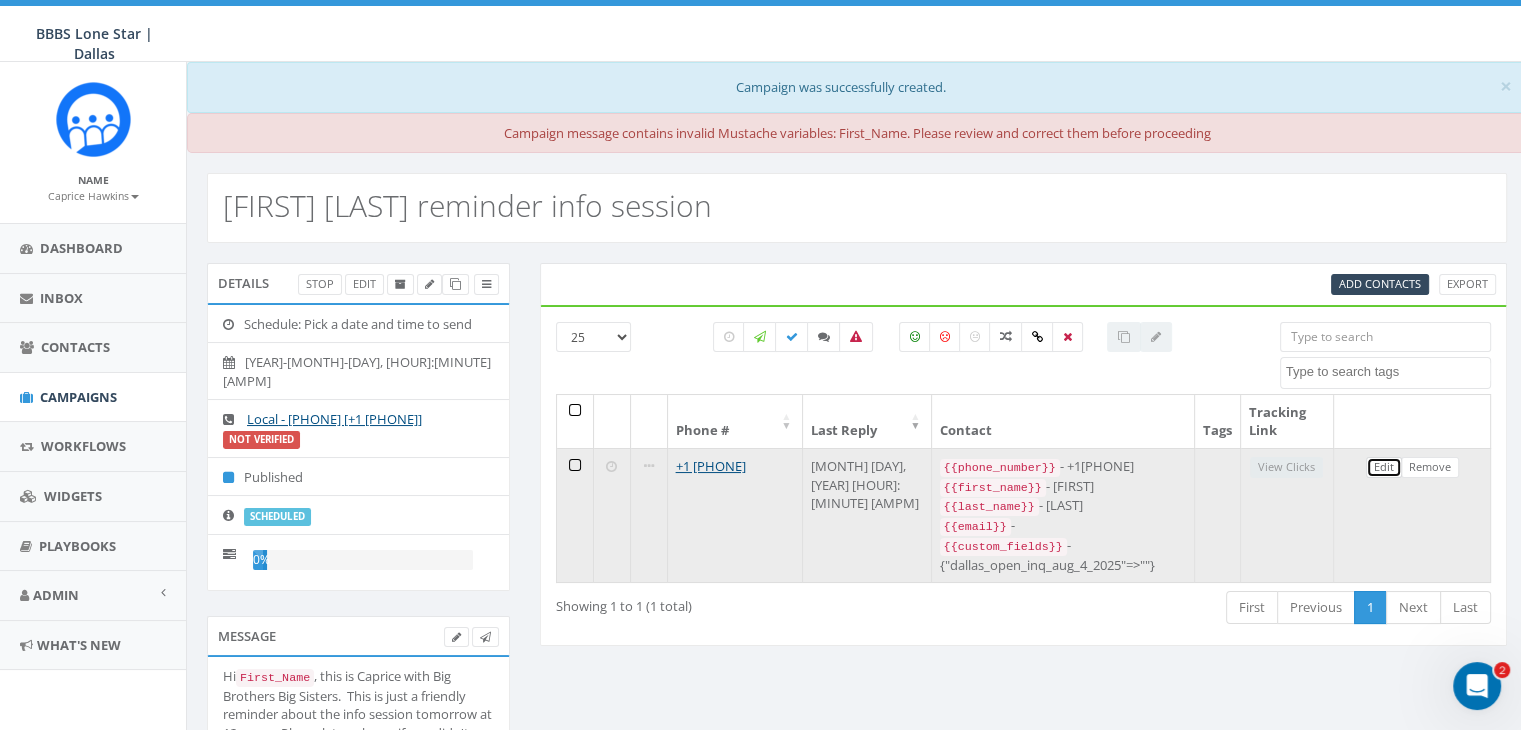 click on "Edit" at bounding box center (1384, 467) 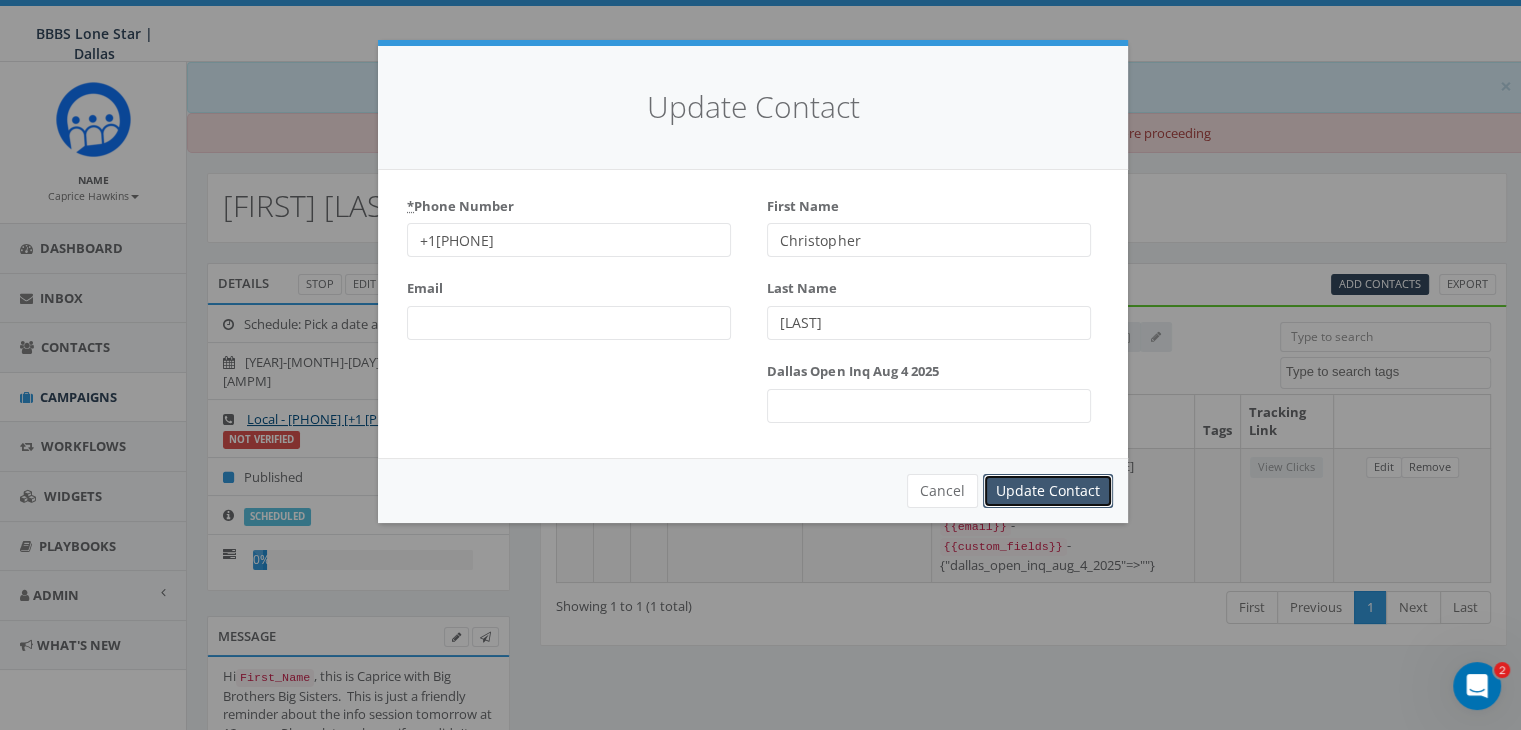 click on "Update Contact" at bounding box center (1048, 491) 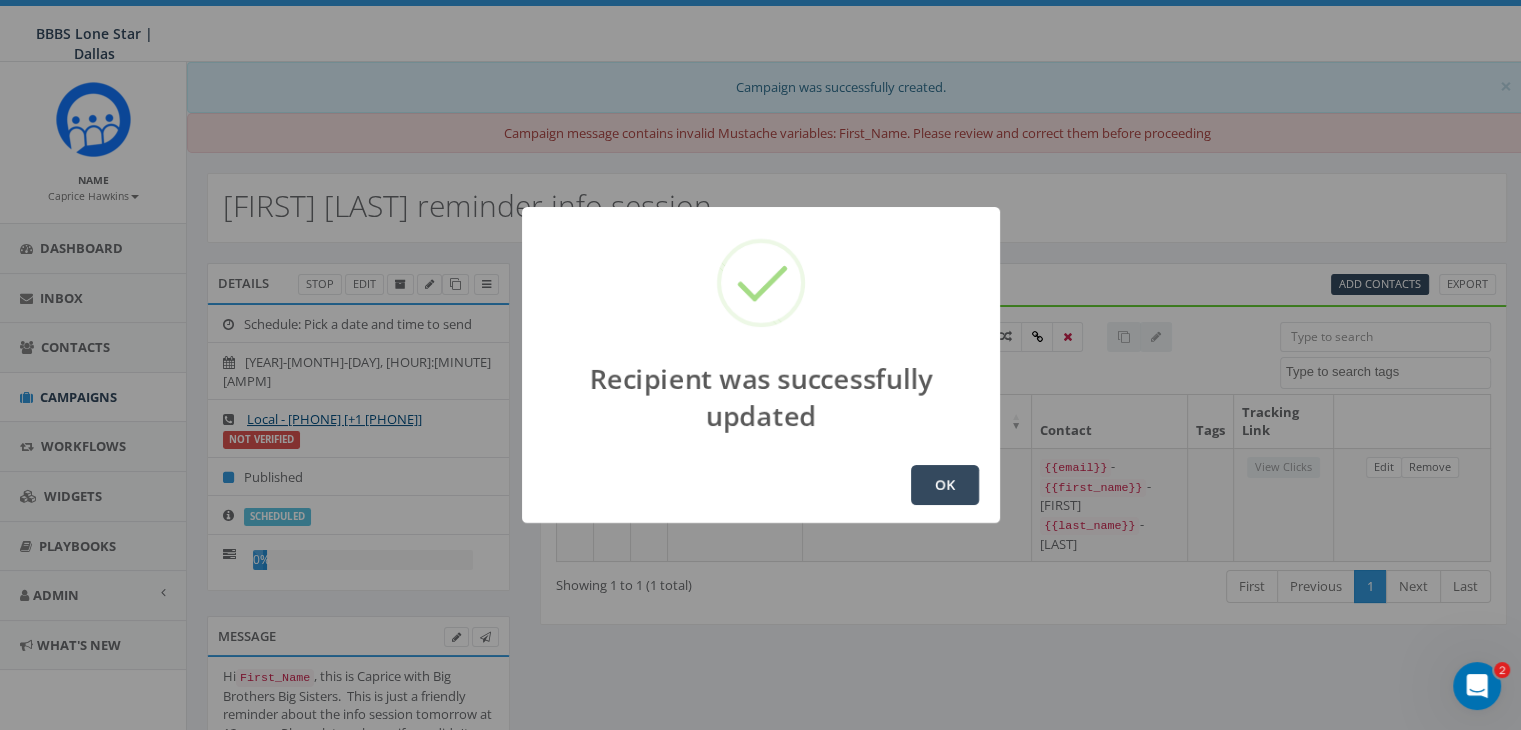 click on "OK" at bounding box center [945, 485] 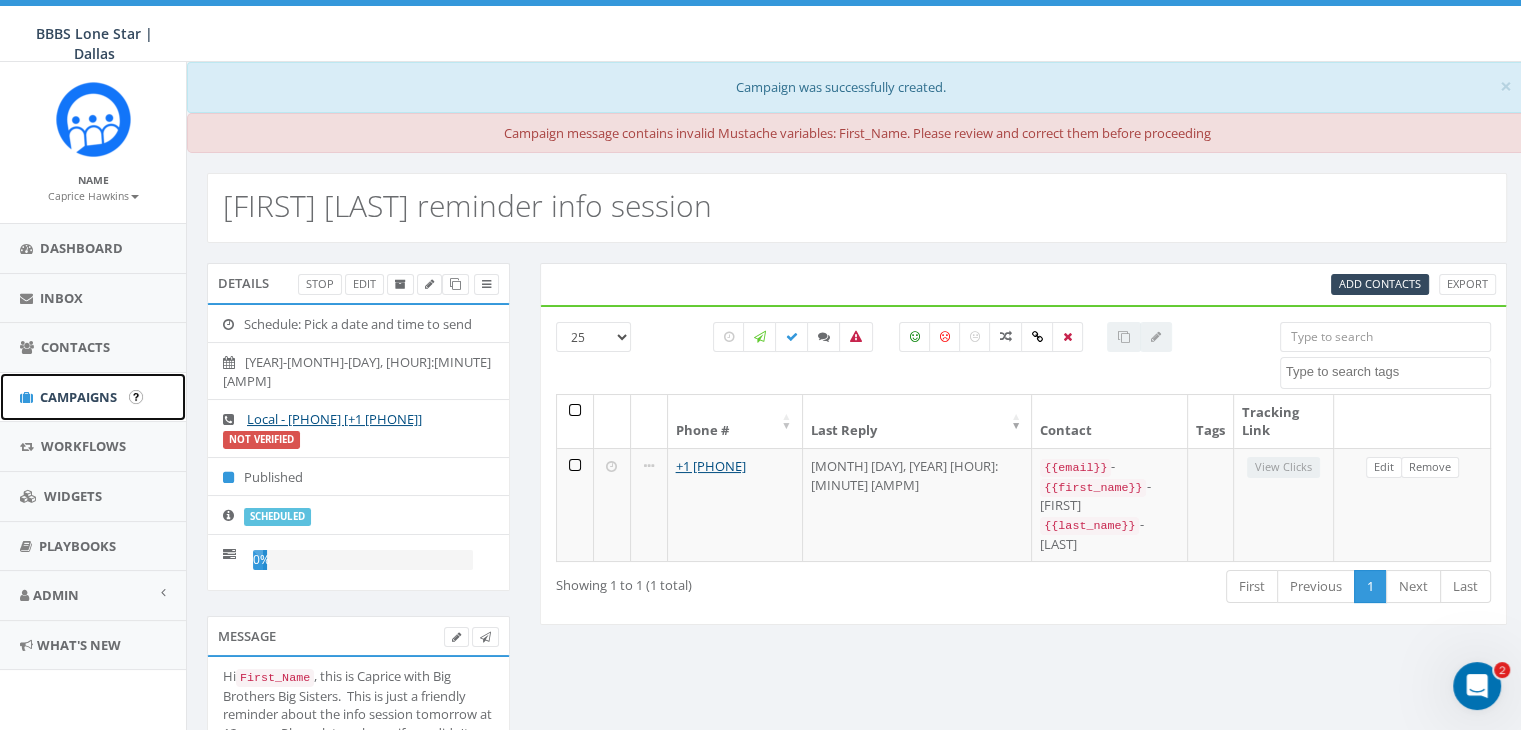 click on "Campaigns" at bounding box center [78, 397] 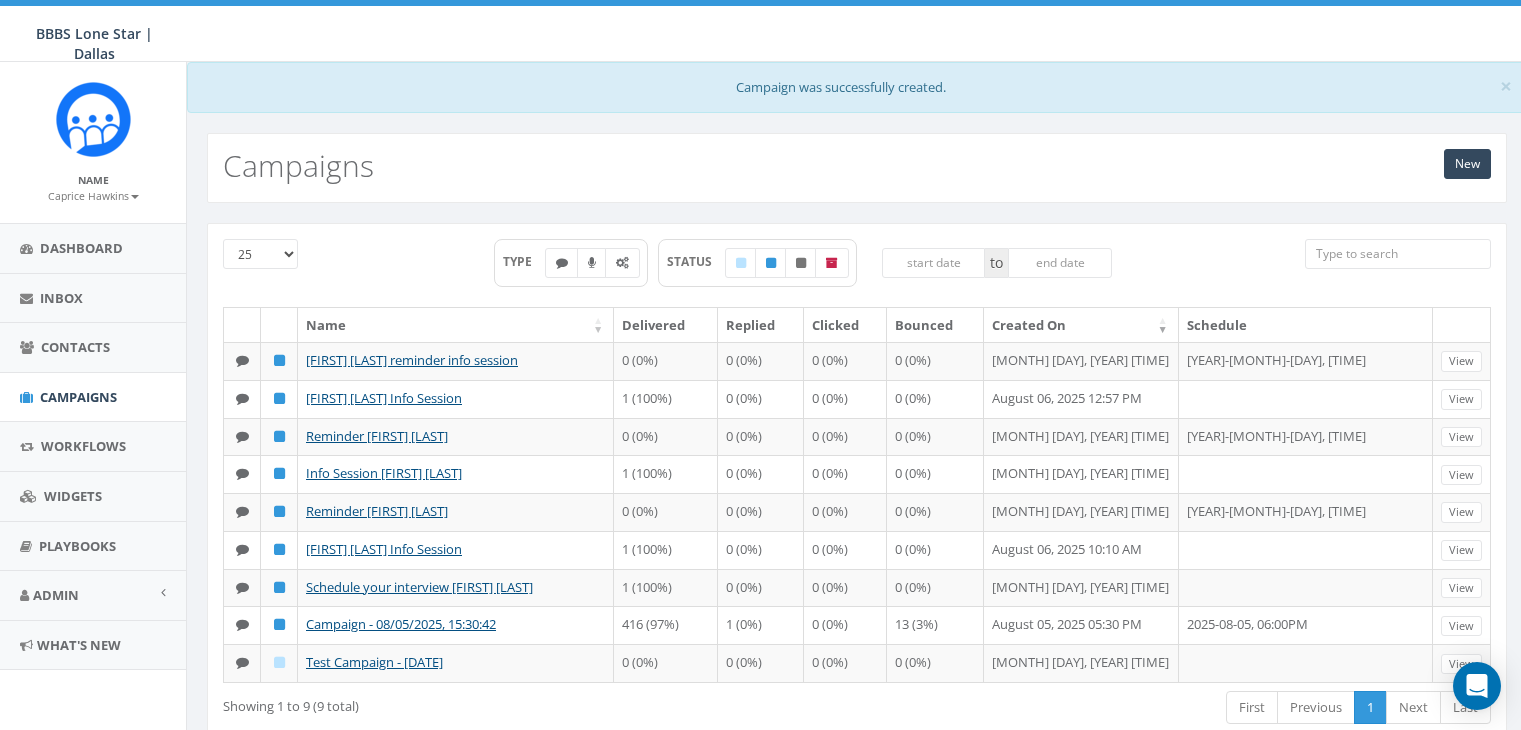 scroll, scrollTop: 0, scrollLeft: 0, axis: both 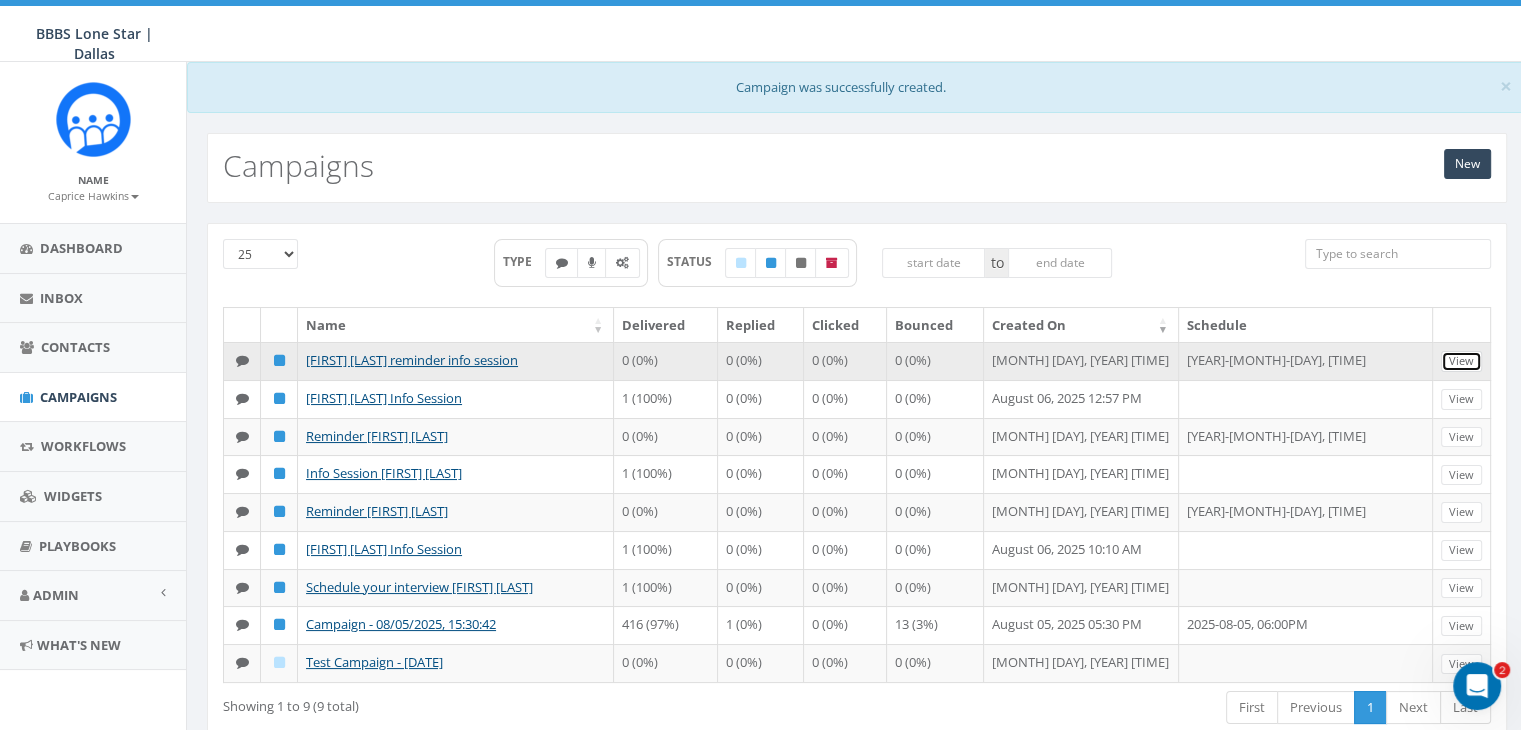 click on "View" at bounding box center [1461, 361] 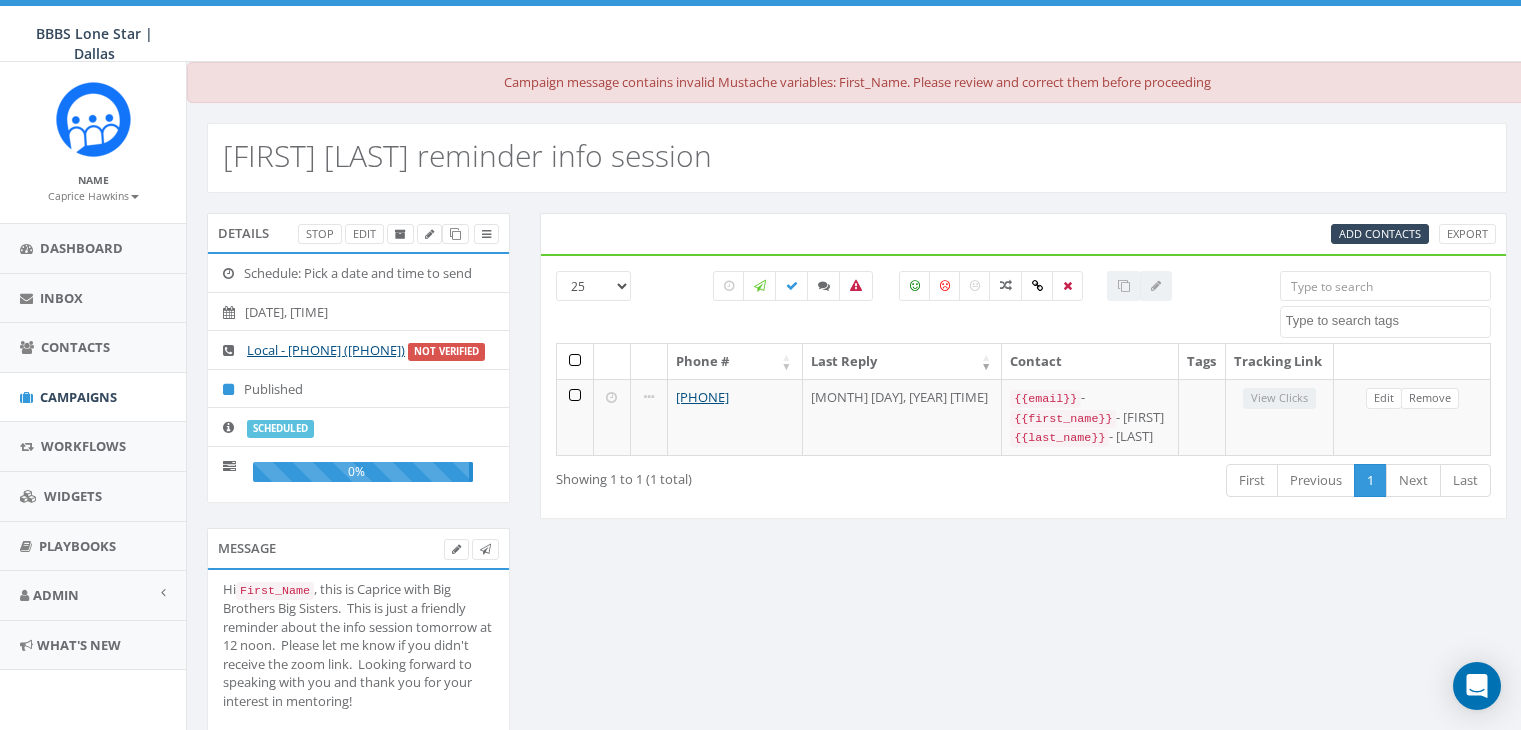 select 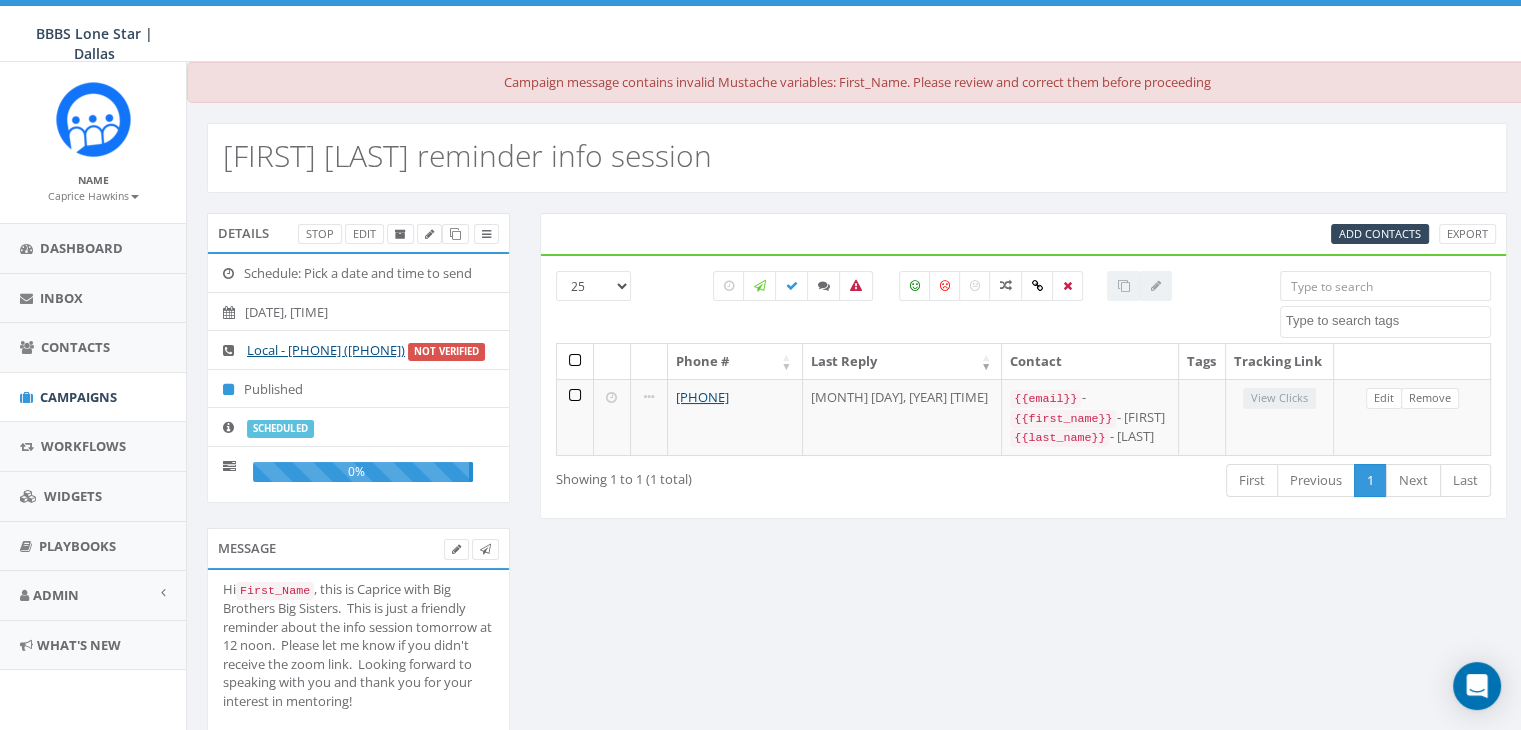 scroll, scrollTop: 0, scrollLeft: 0, axis: both 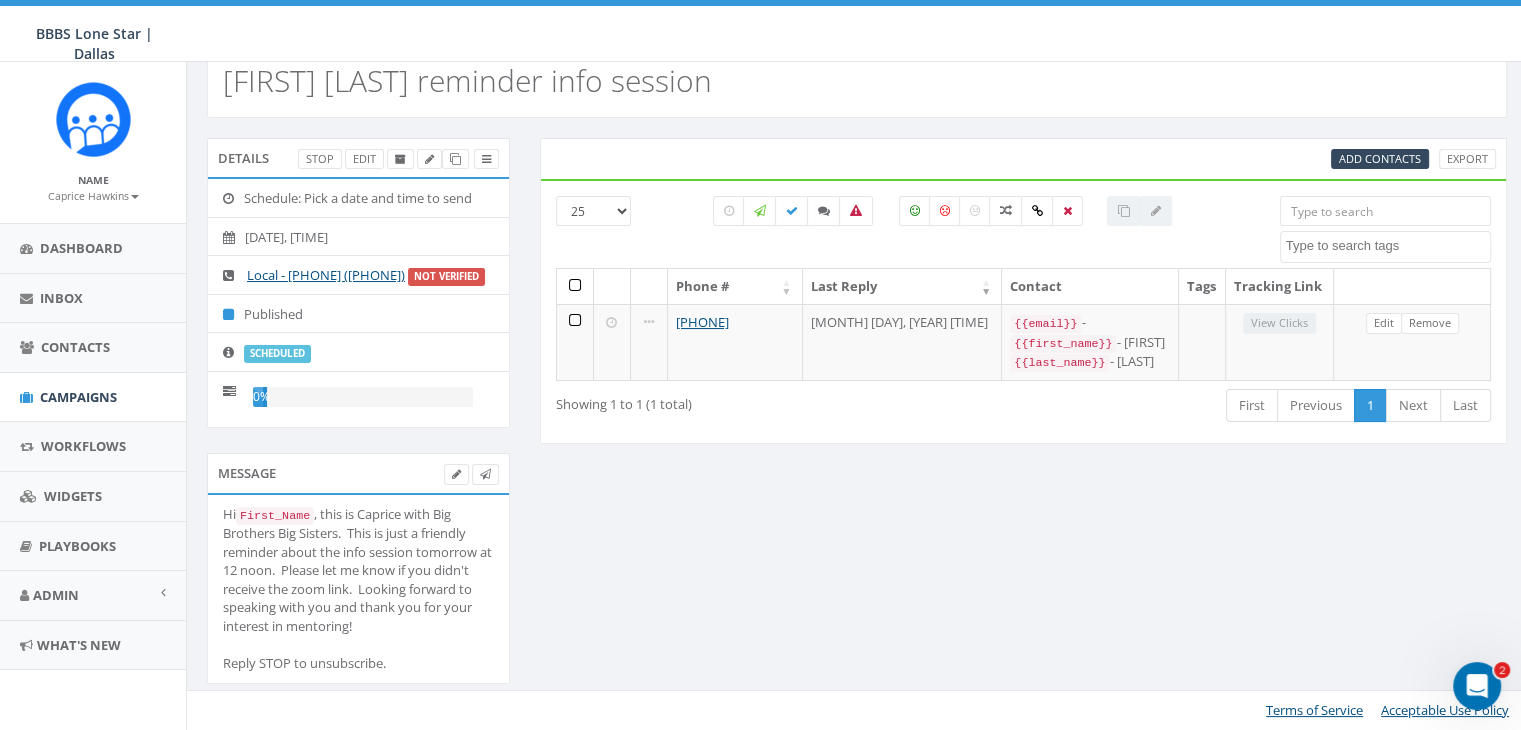 click on "First_Name" at bounding box center (275, 516) 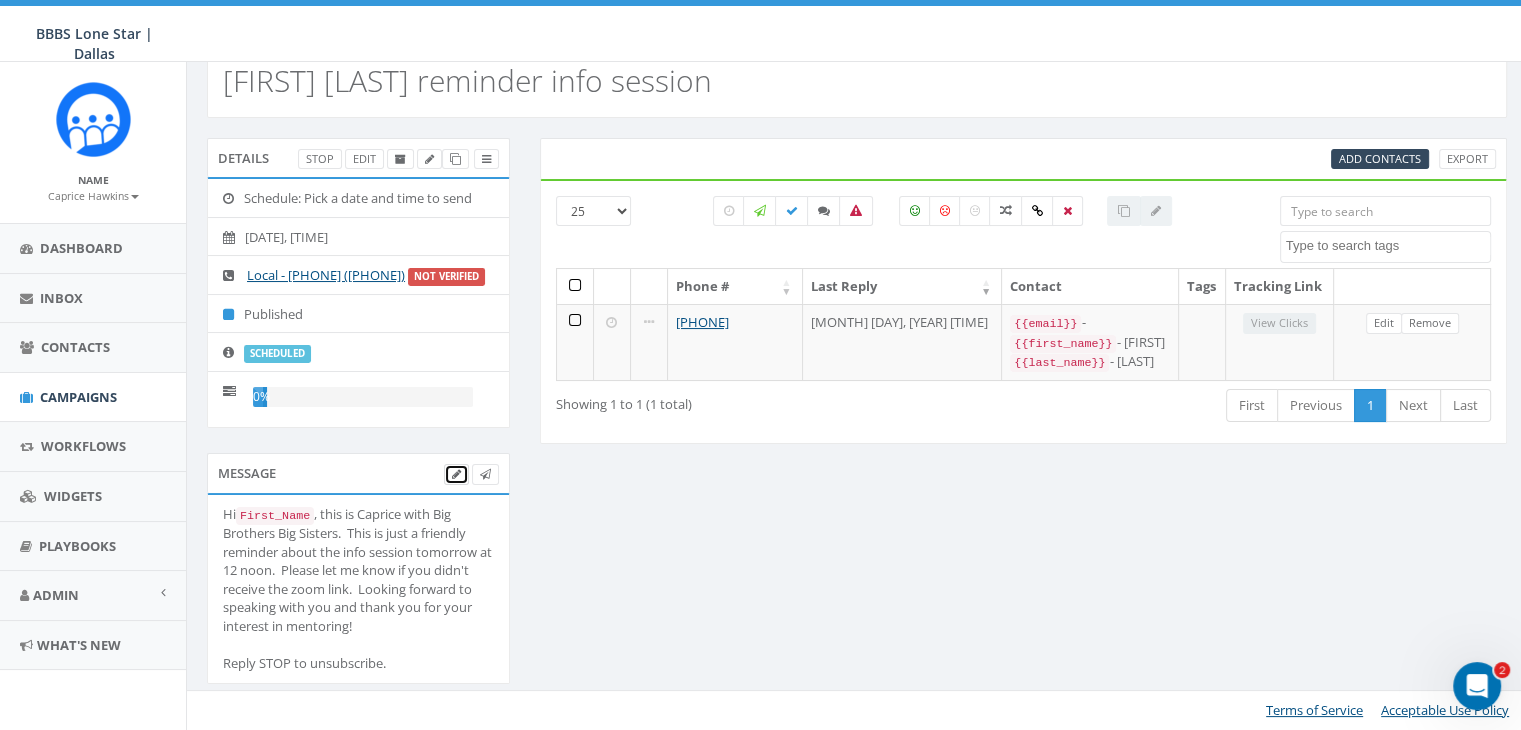 click at bounding box center (456, 474) 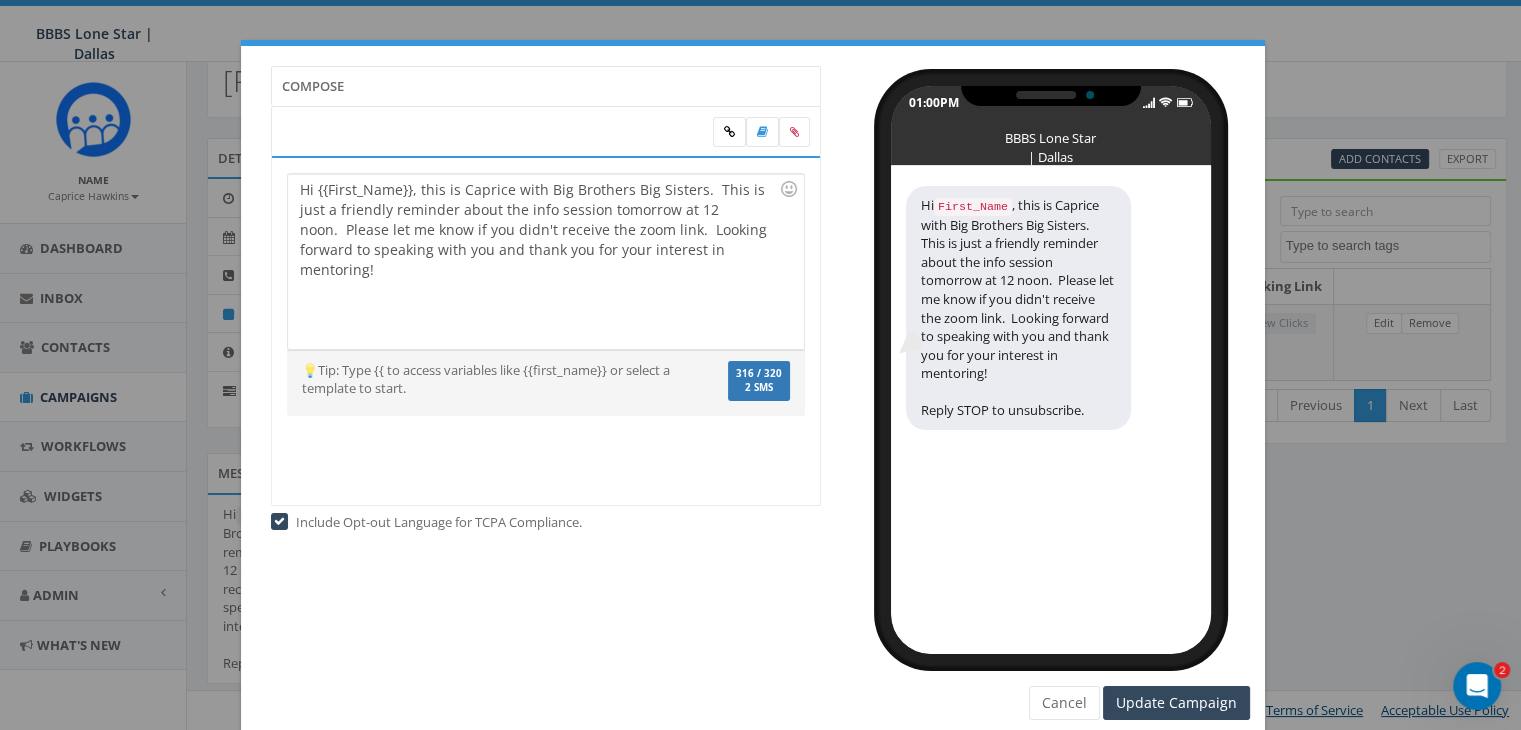click on "Hi {{First_Name}}, this is Caprice with Big Brothers Big Sisters.  This is just a friendly reminder about the info session tomorrow at 12 noon.  Please let me know if you didn't receive the zoom link.  Looking forward to speaking with you and thank you for your interest in mentoring!" at bounding box center [545, 261] 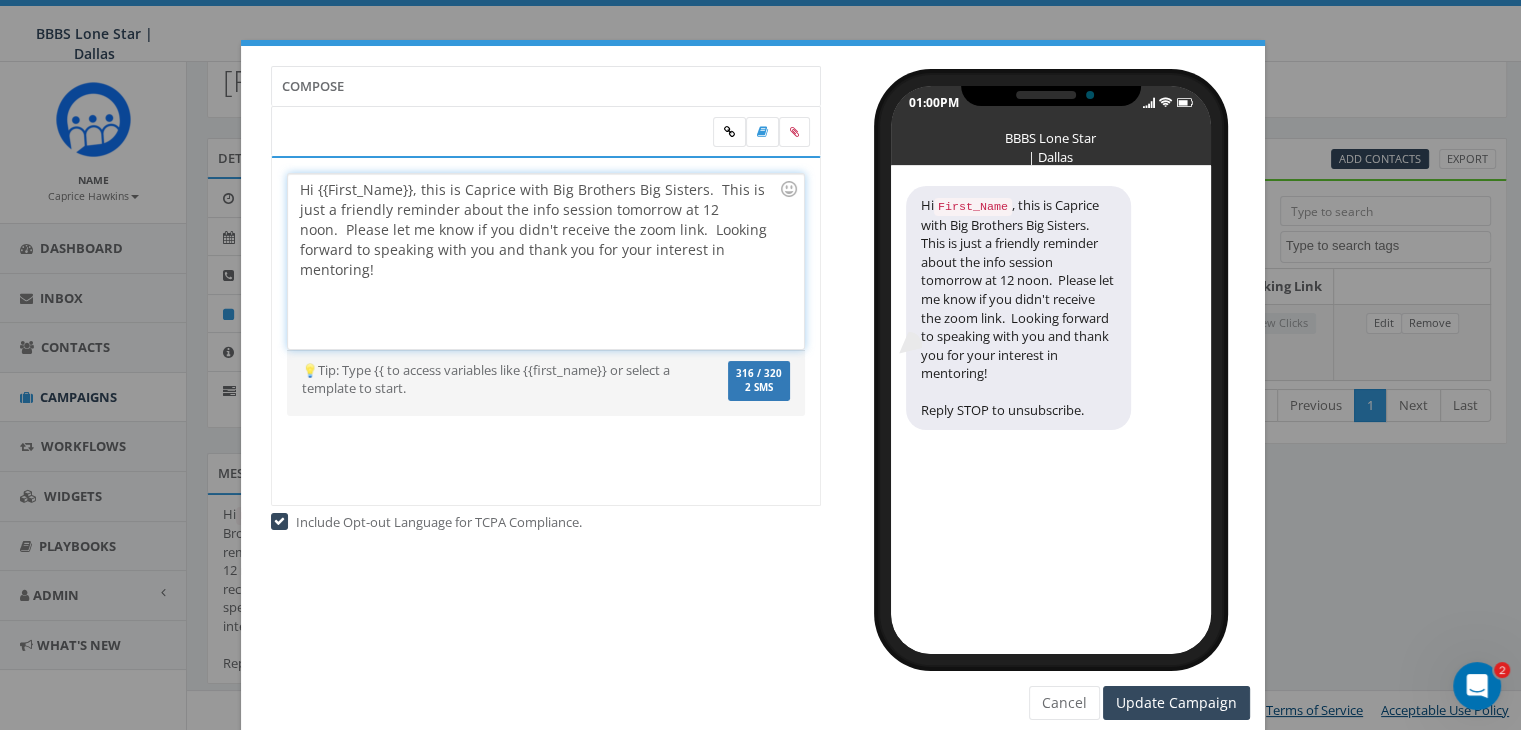 type 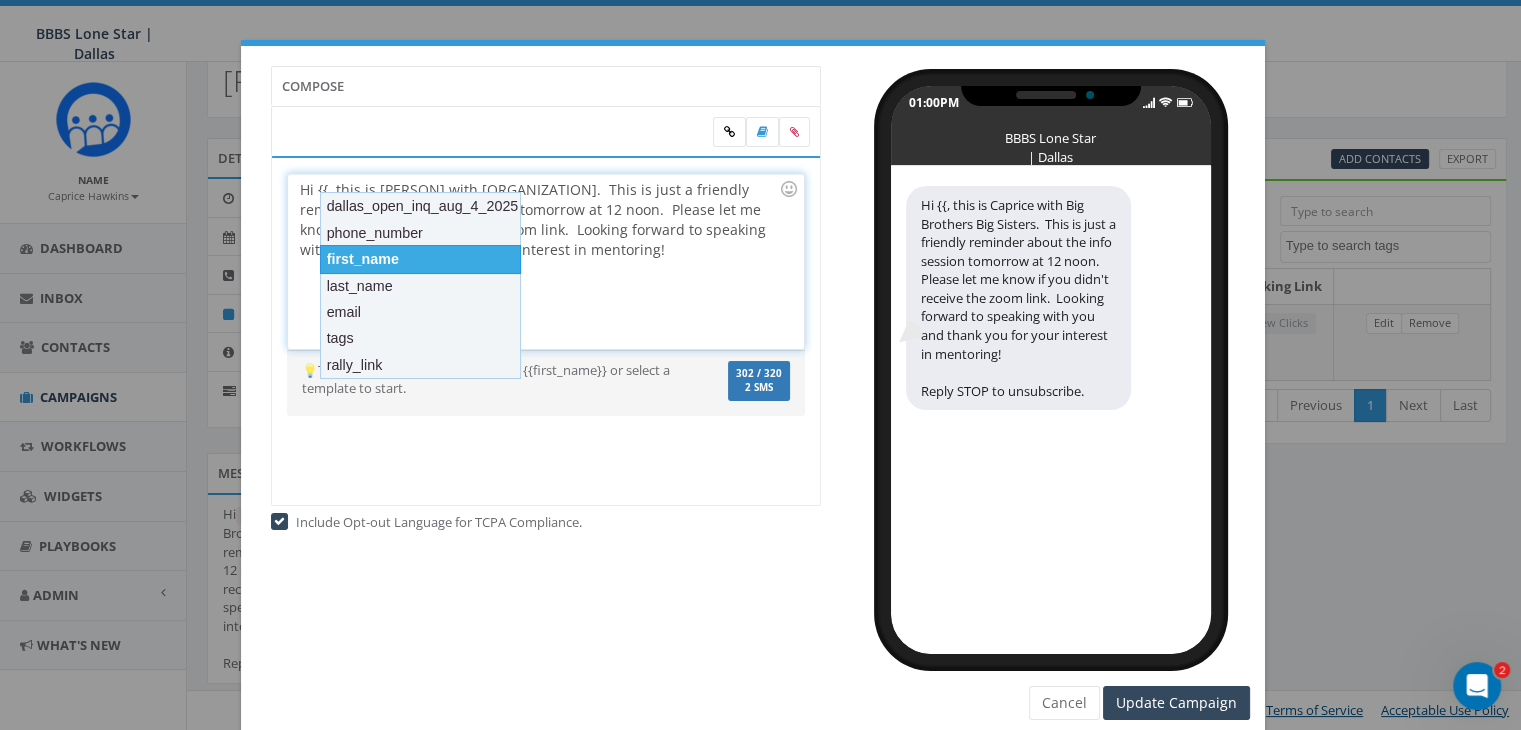 click on "first_name" at bounding box center (421, 259) 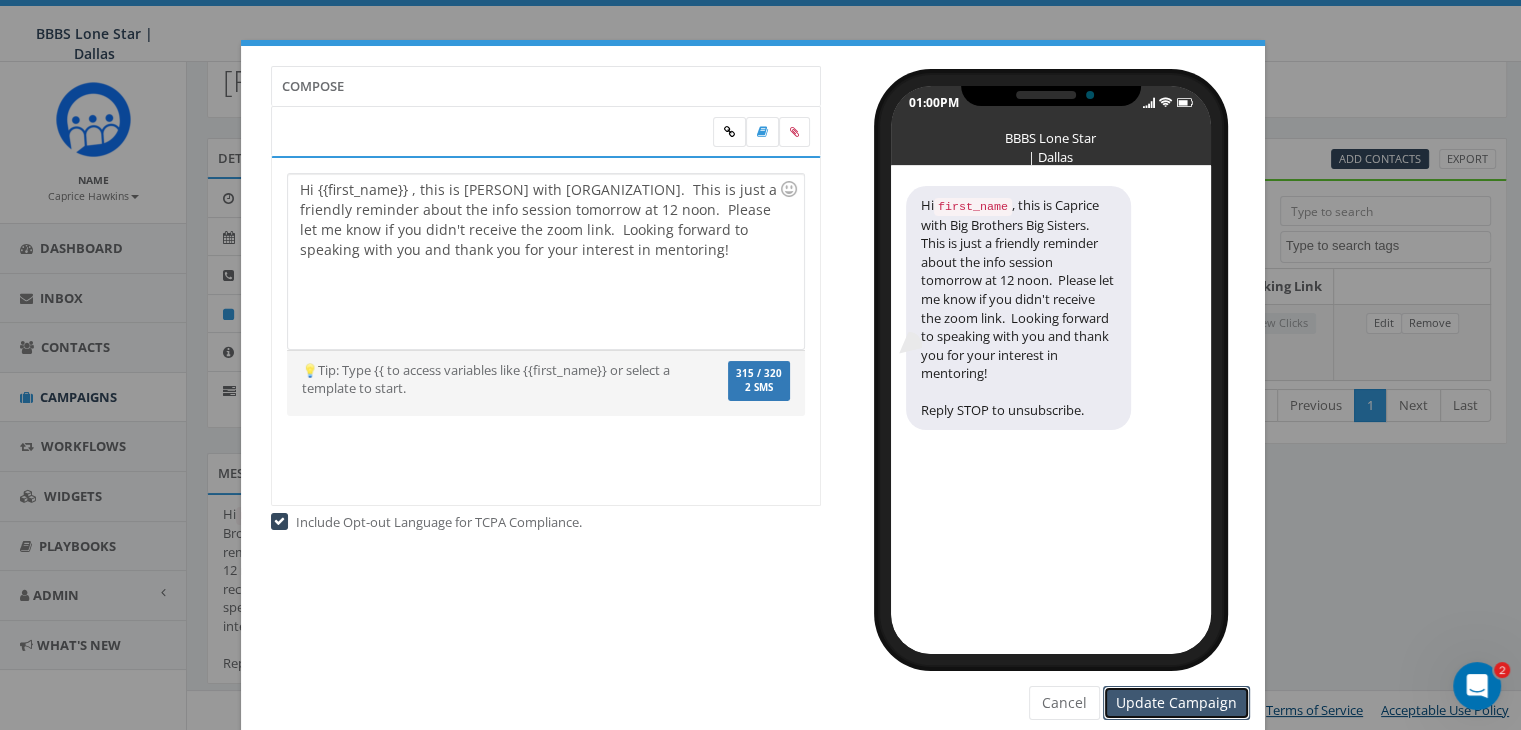 click on "Update Campaign" at bounding box center [1176, 703] 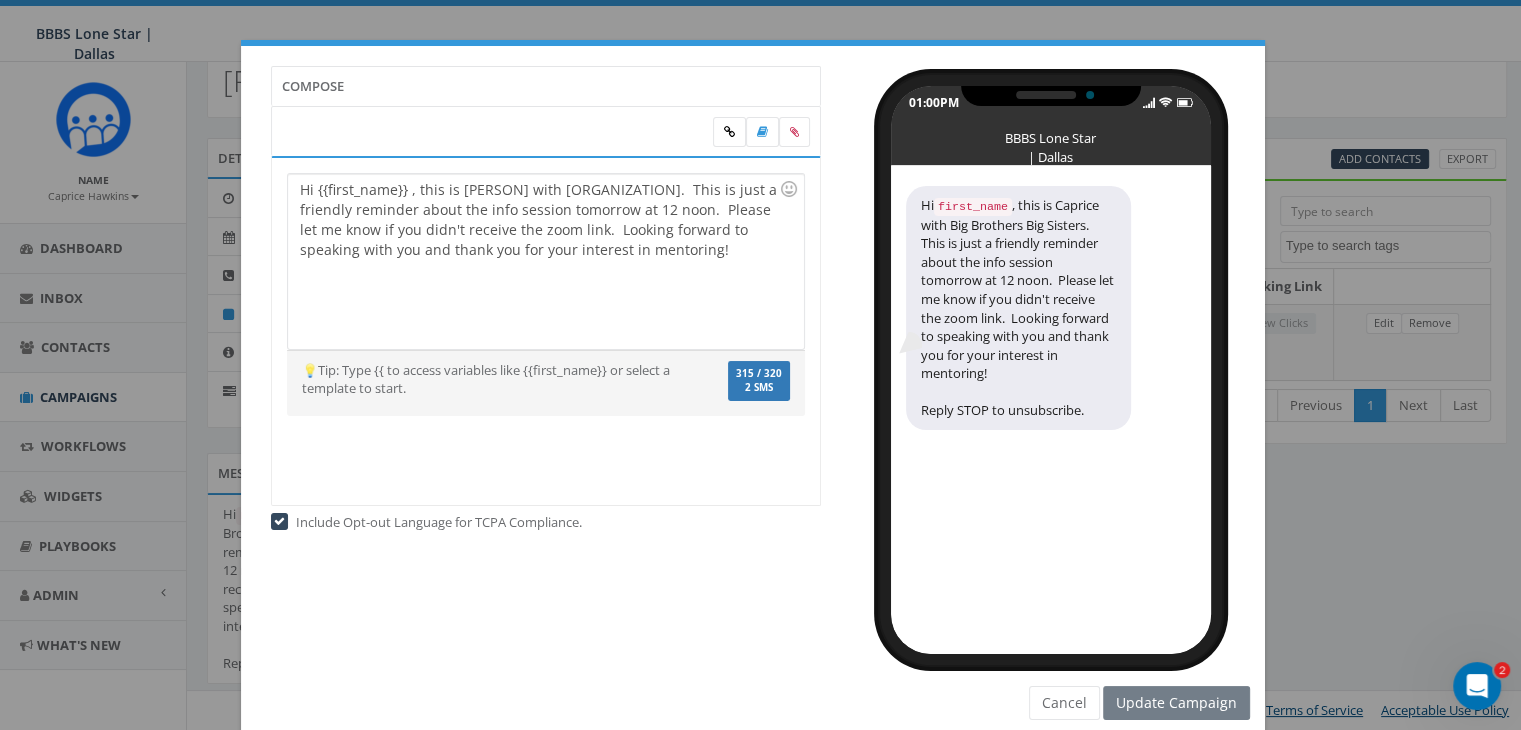 scroll, scrollTop: 52, scrollLeft: 0, axis: vertical 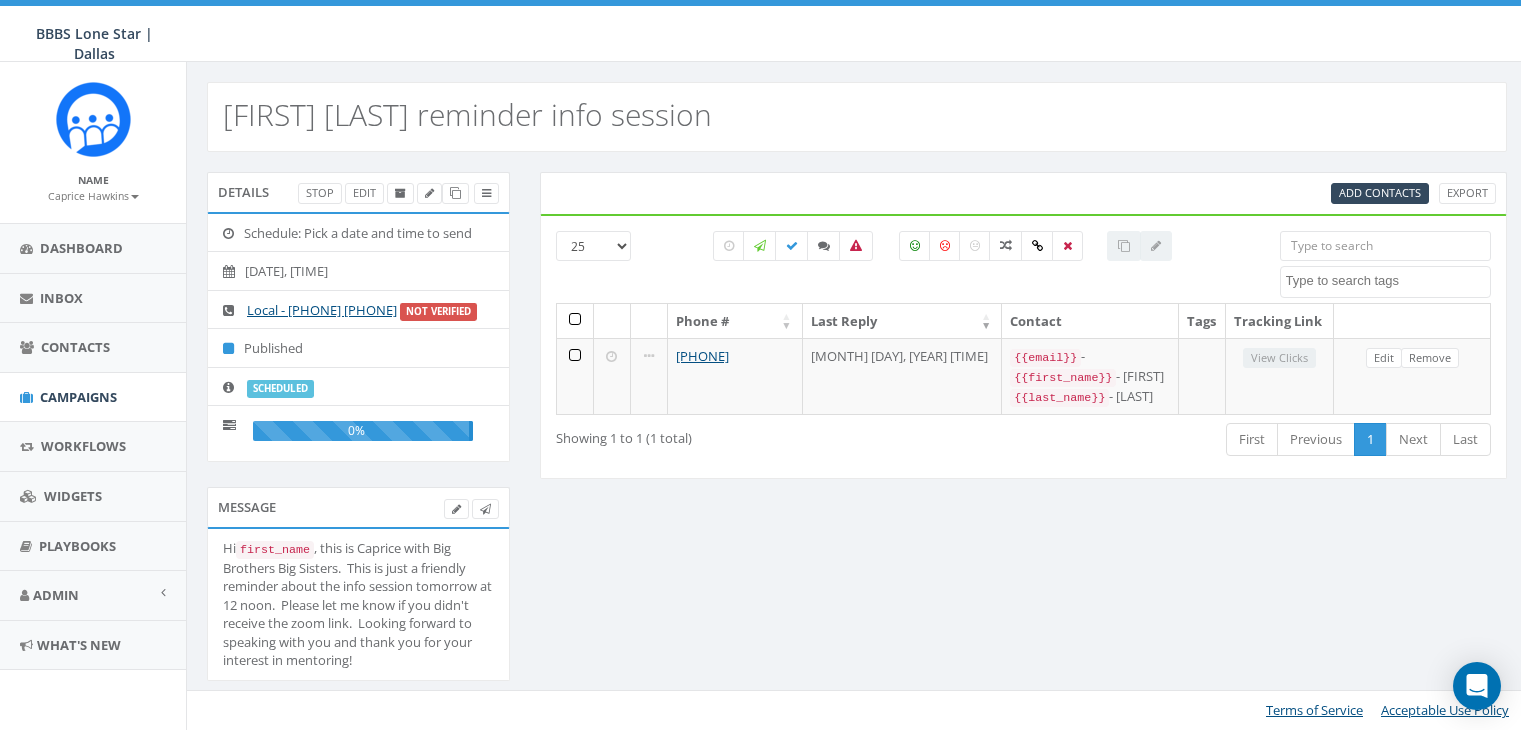 select 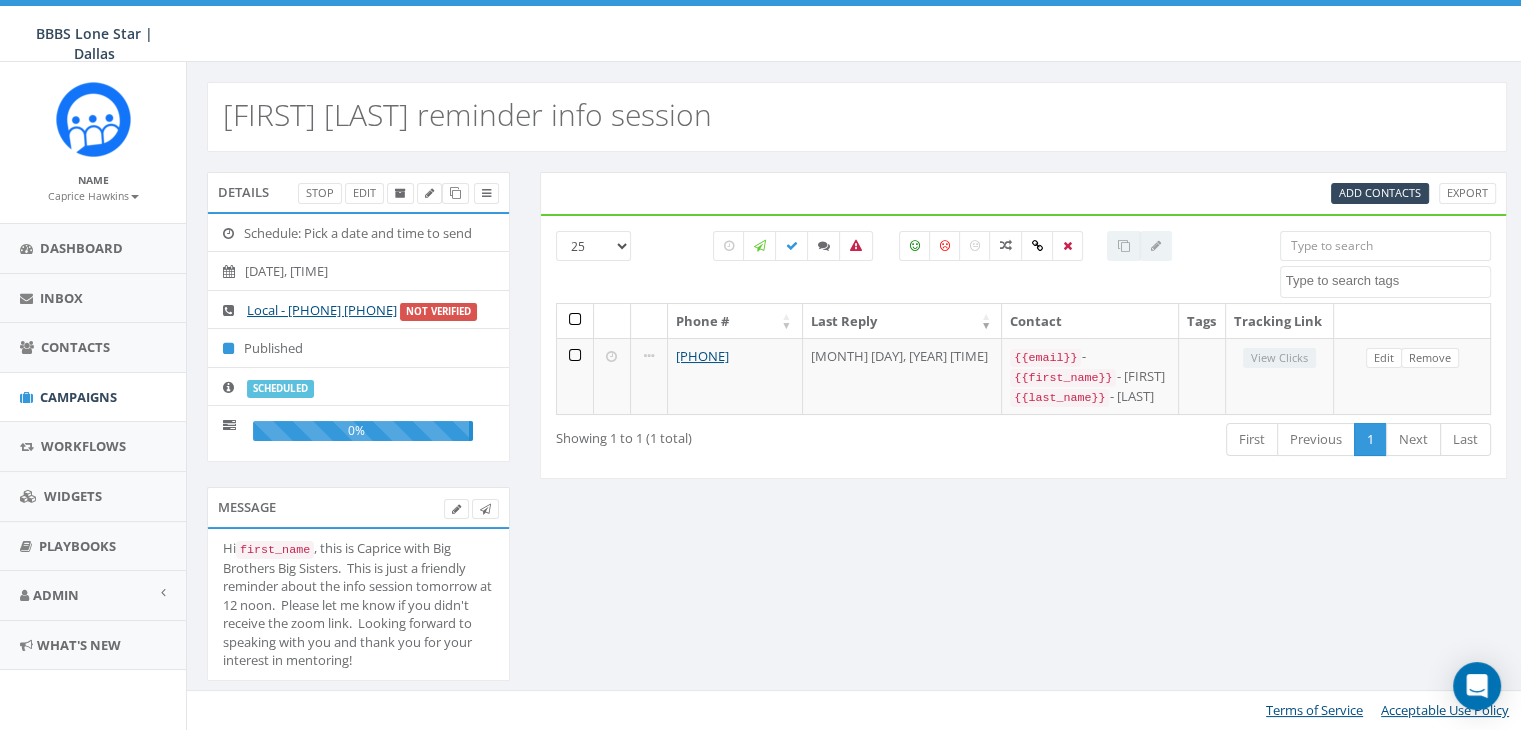 scroll, scrollTop: 0, scrollLeft: 0, axis: both 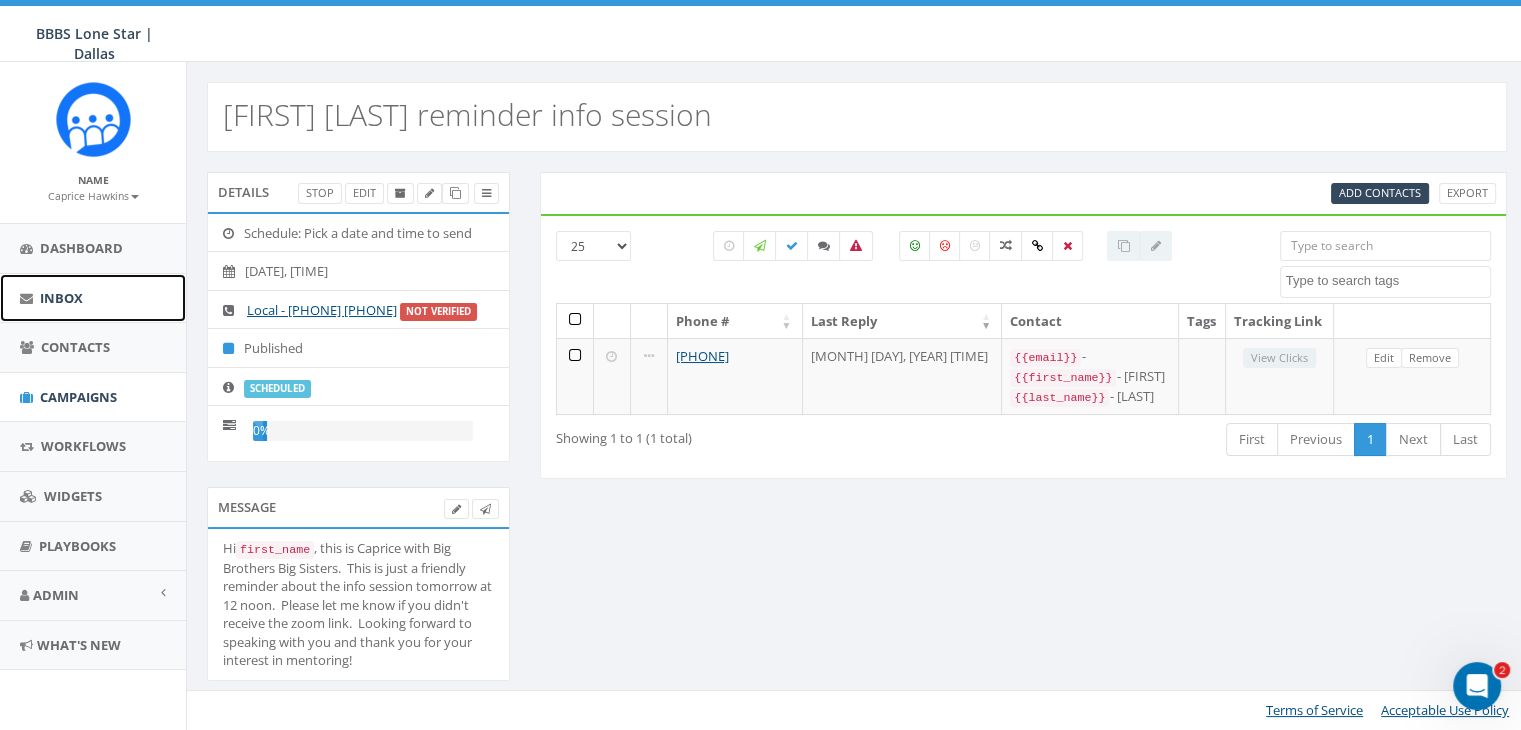 click on "Inbox" at bounding box center (61, 298) 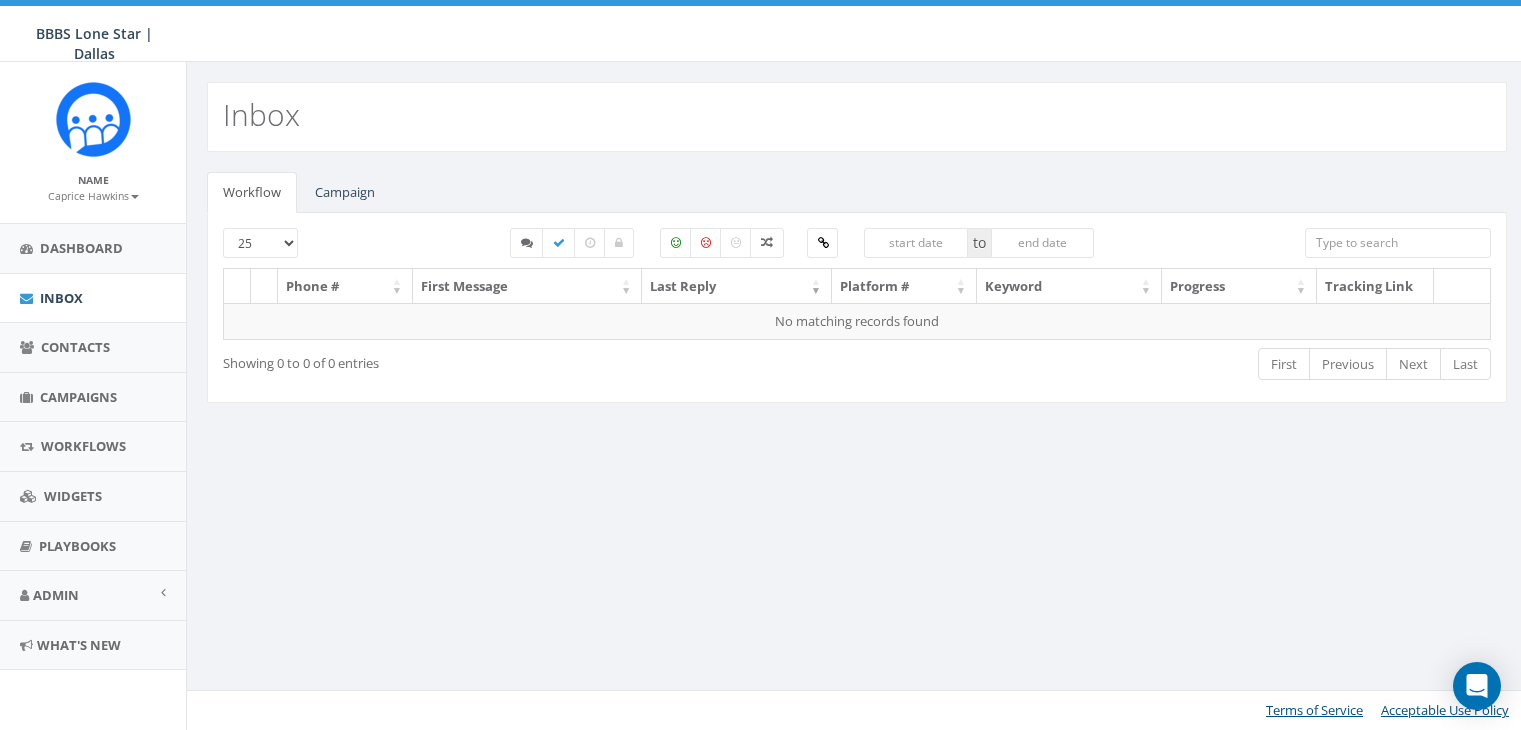 scroll, scrollTop: 0, scrollLeft: 0, axis: both 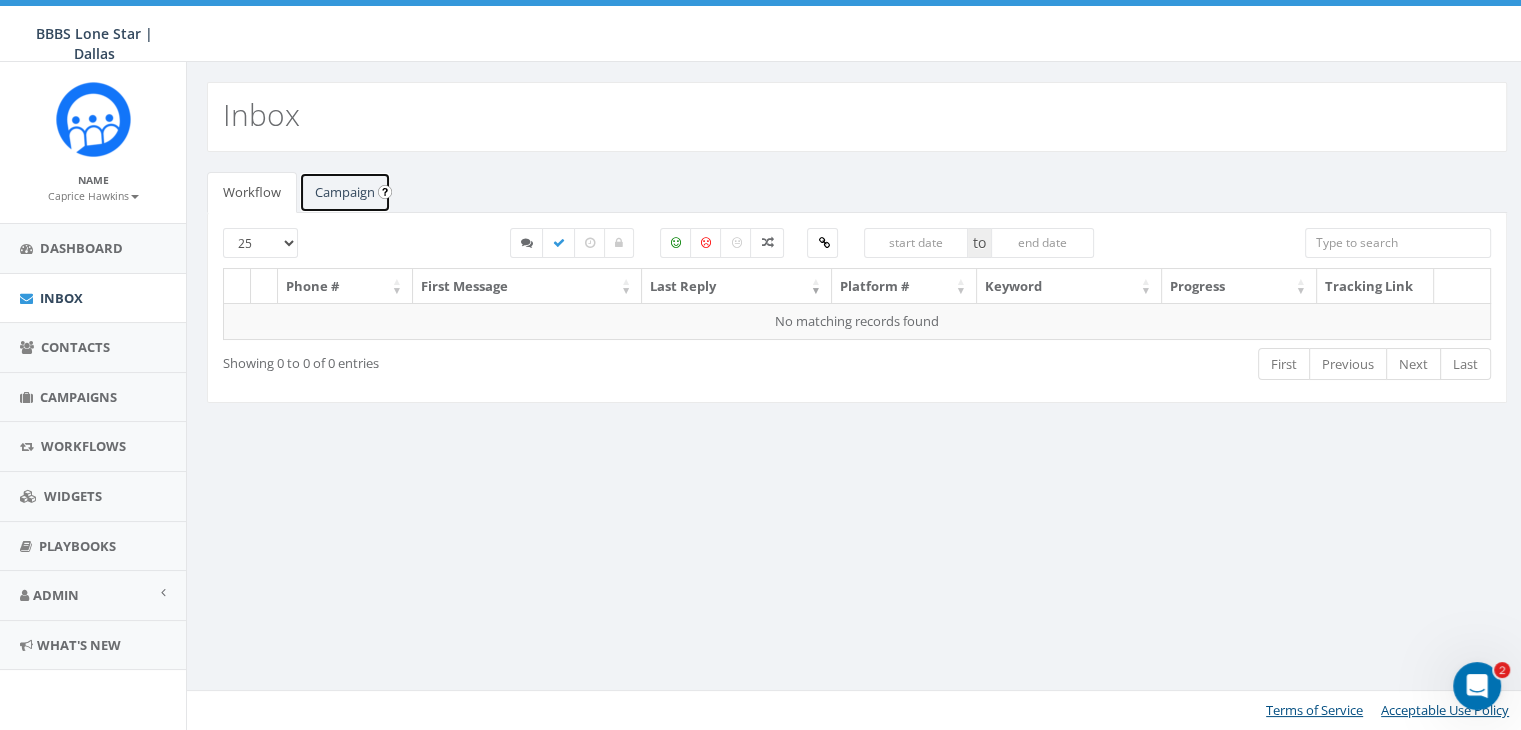 click on "Campaign" at bounding box center [345, 192] 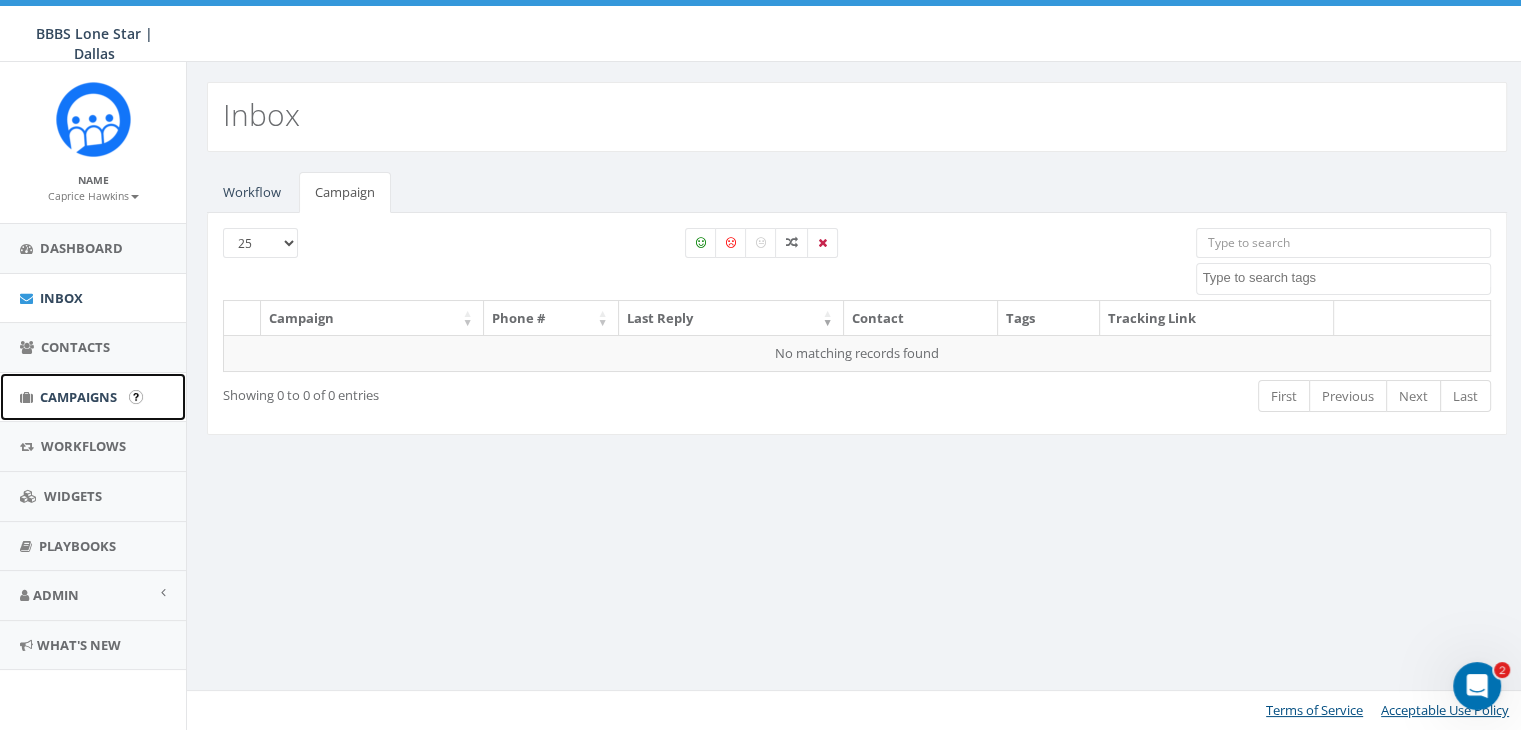 click on "Campaigns" at bounding box center [78, 397] 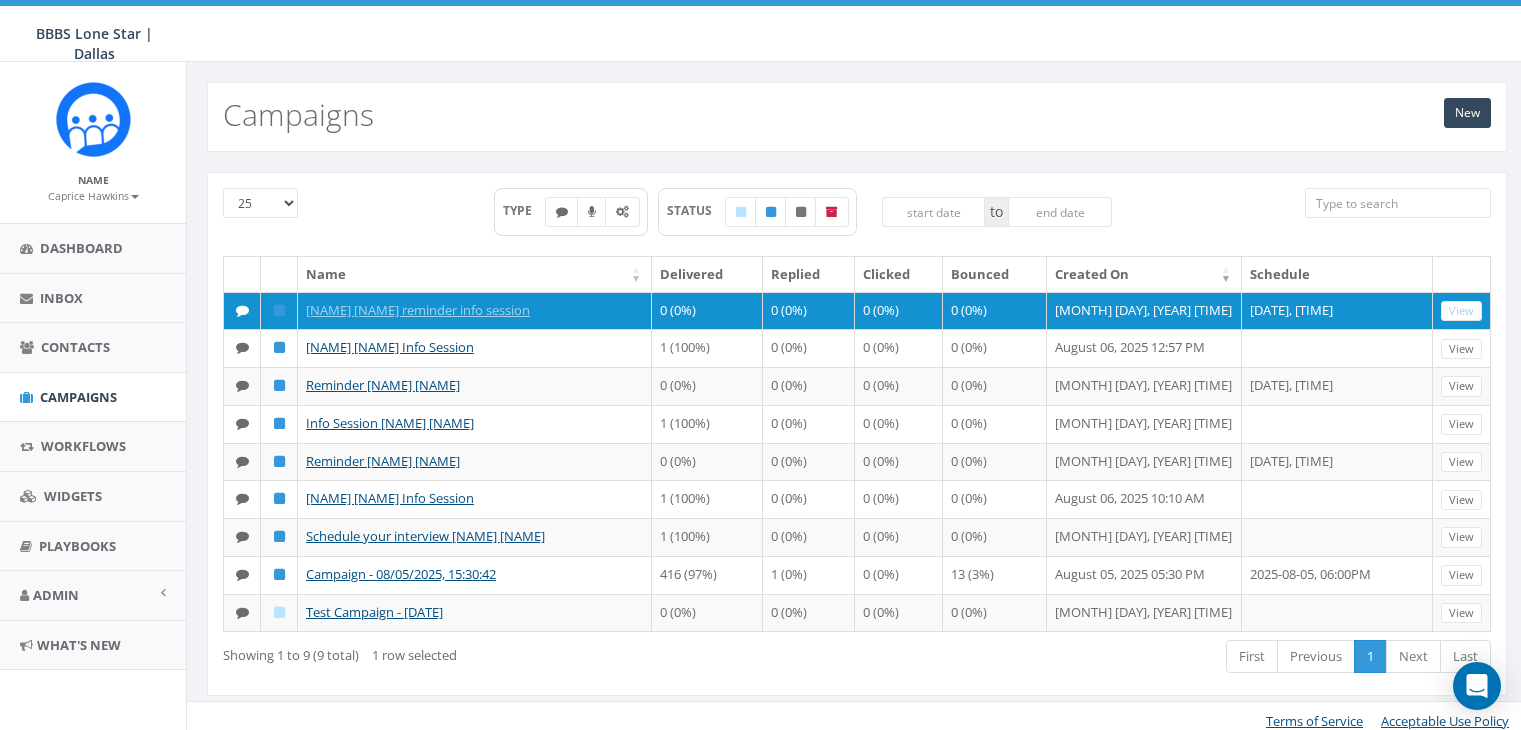 scroll, scrollTop: 0, scrollLeft: 0, axis: both 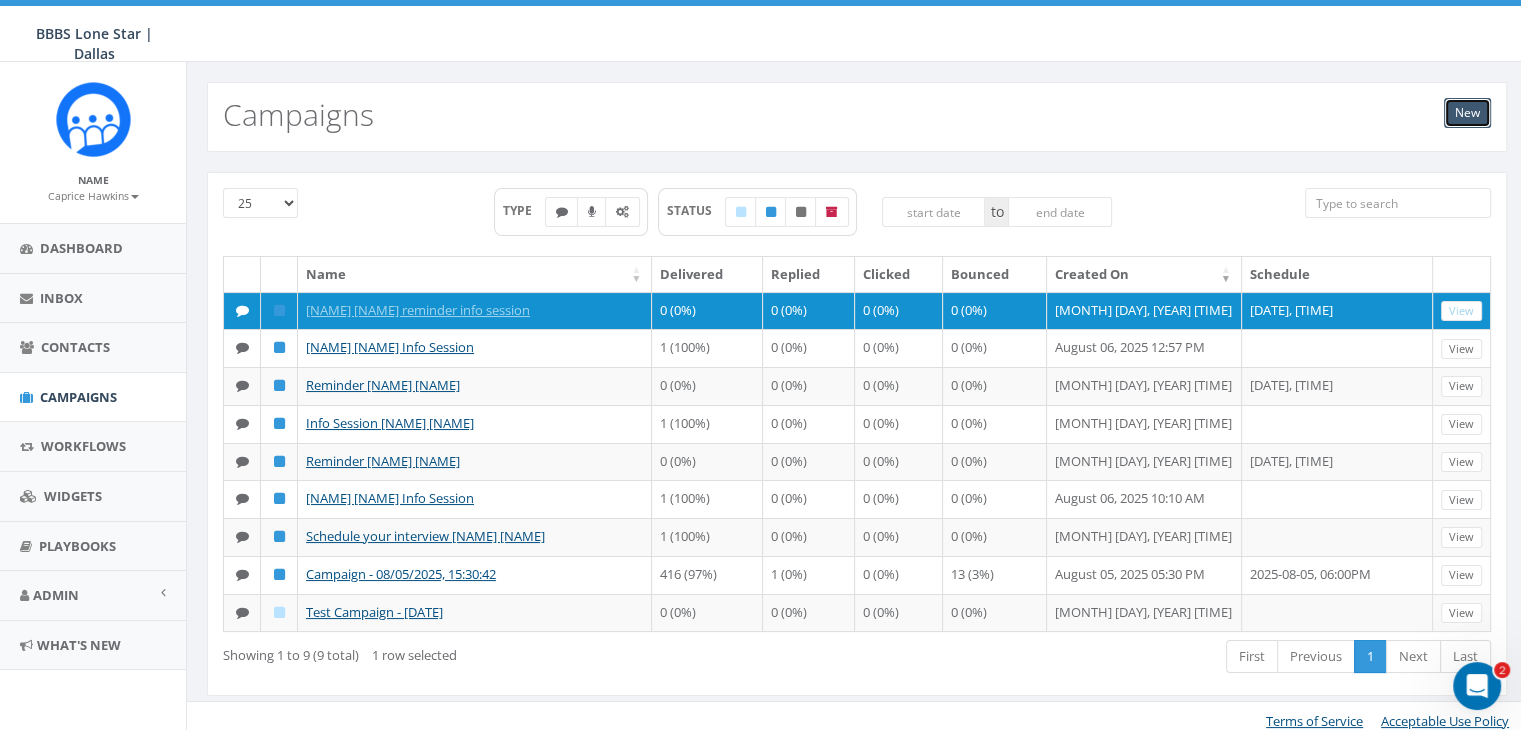 click on "New" at bounding box center (1467, 113) 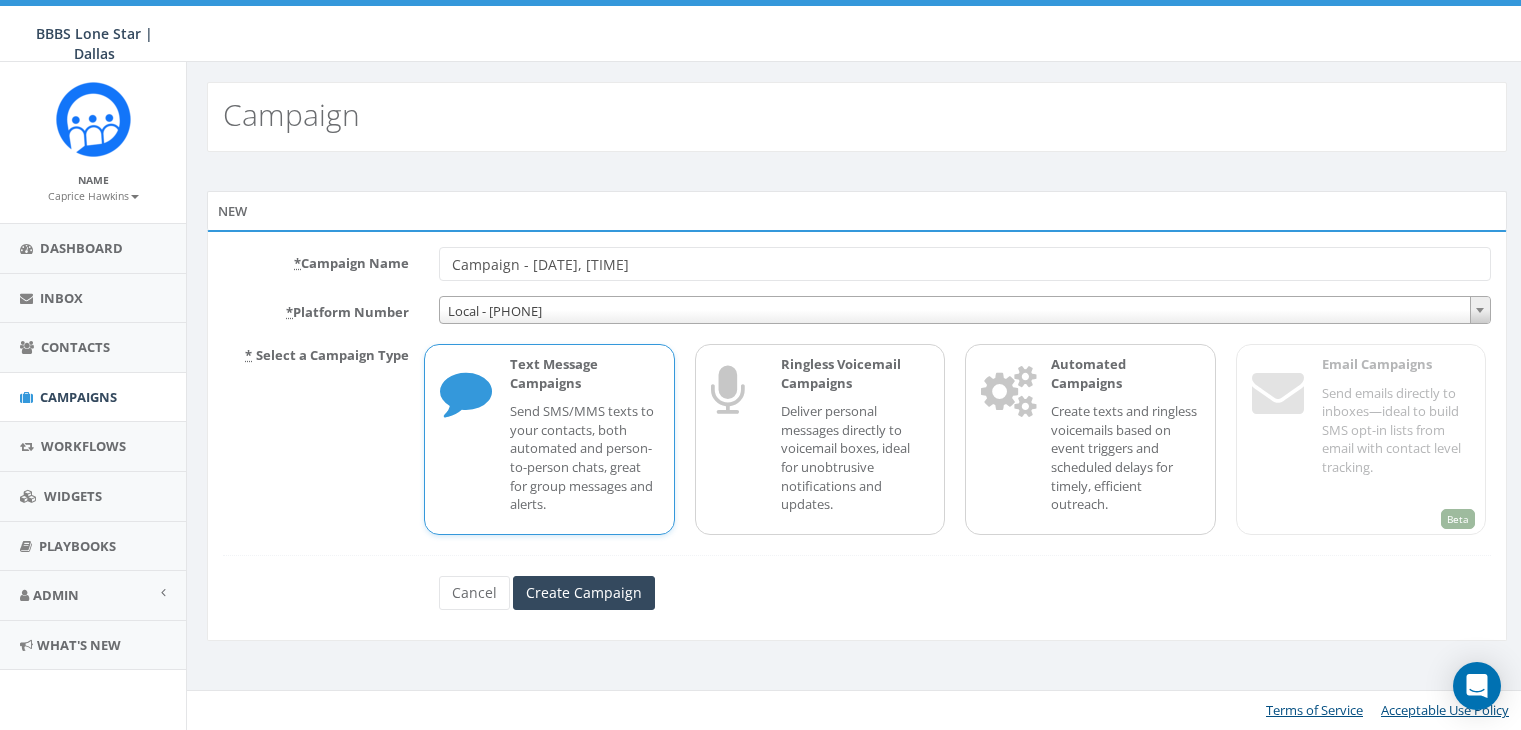 scroll, scrollTop: 0, scrollLeft: 0, axis: both 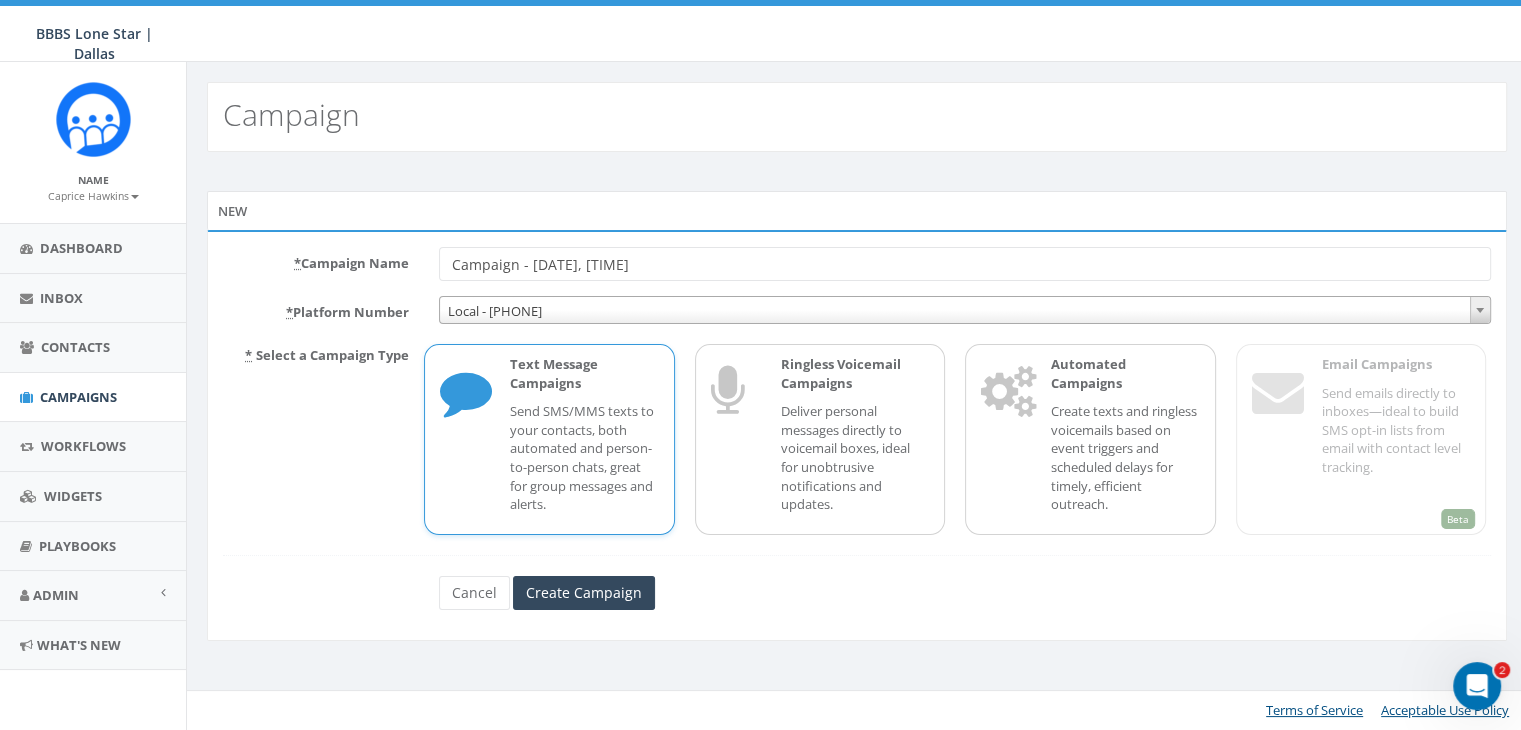 drag, startPoint x: 723, startPoint y: 269, endPoint x: 417, endPoint y: 268, distance: 306.00165 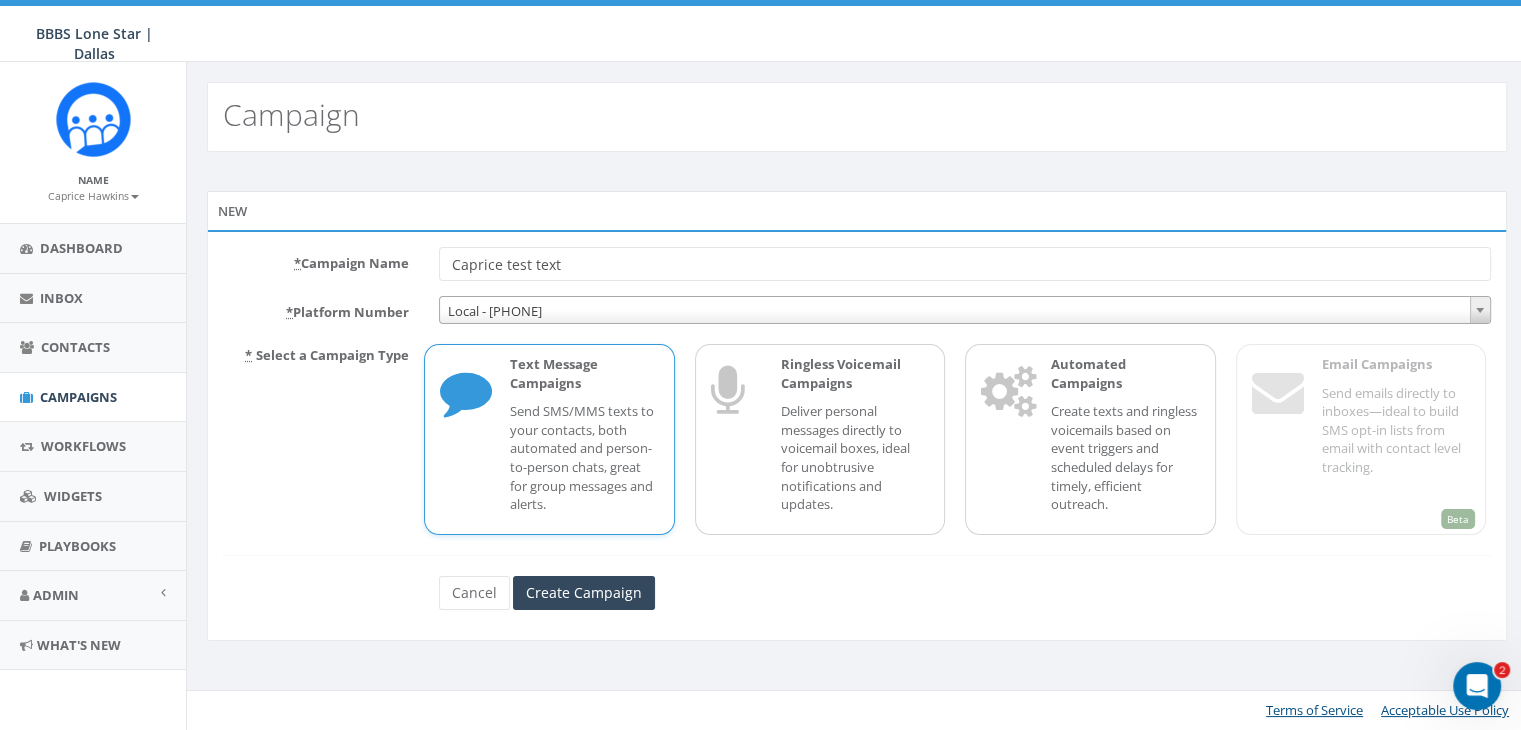 type on "Caprice test text" 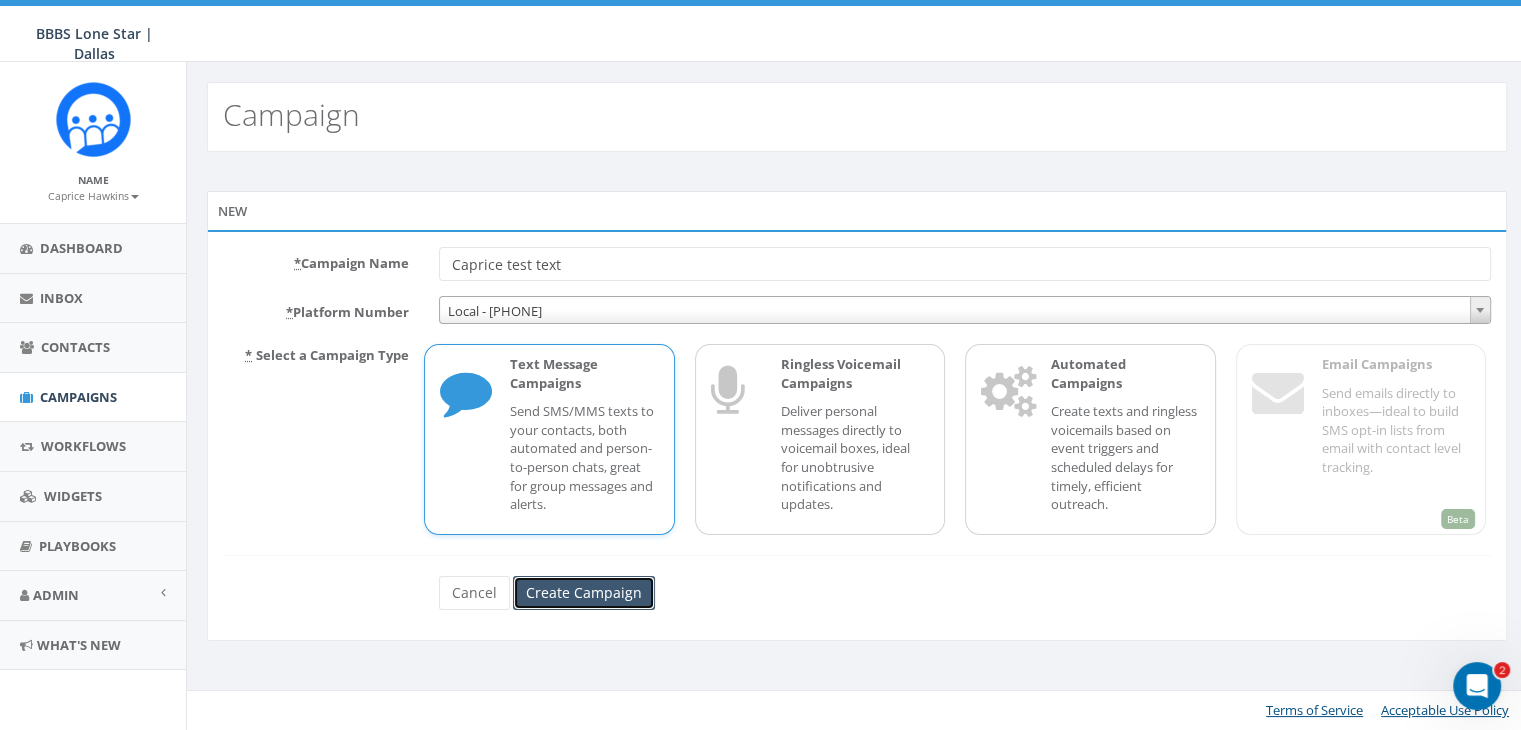 click on "Create Campaign" at bounding box center (584, 593) 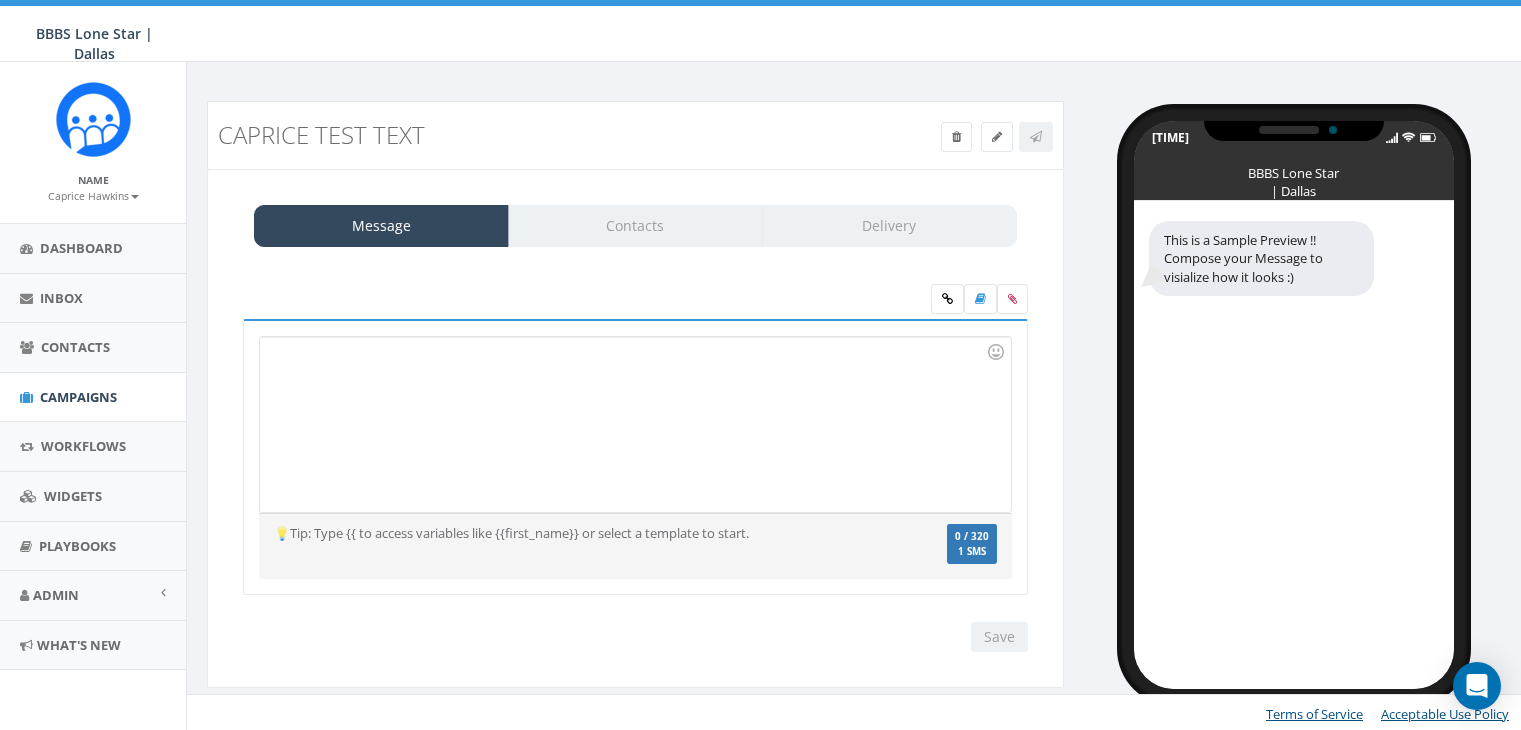 scroll, scrollTop: 0, scrollLeft: 0, axis: both 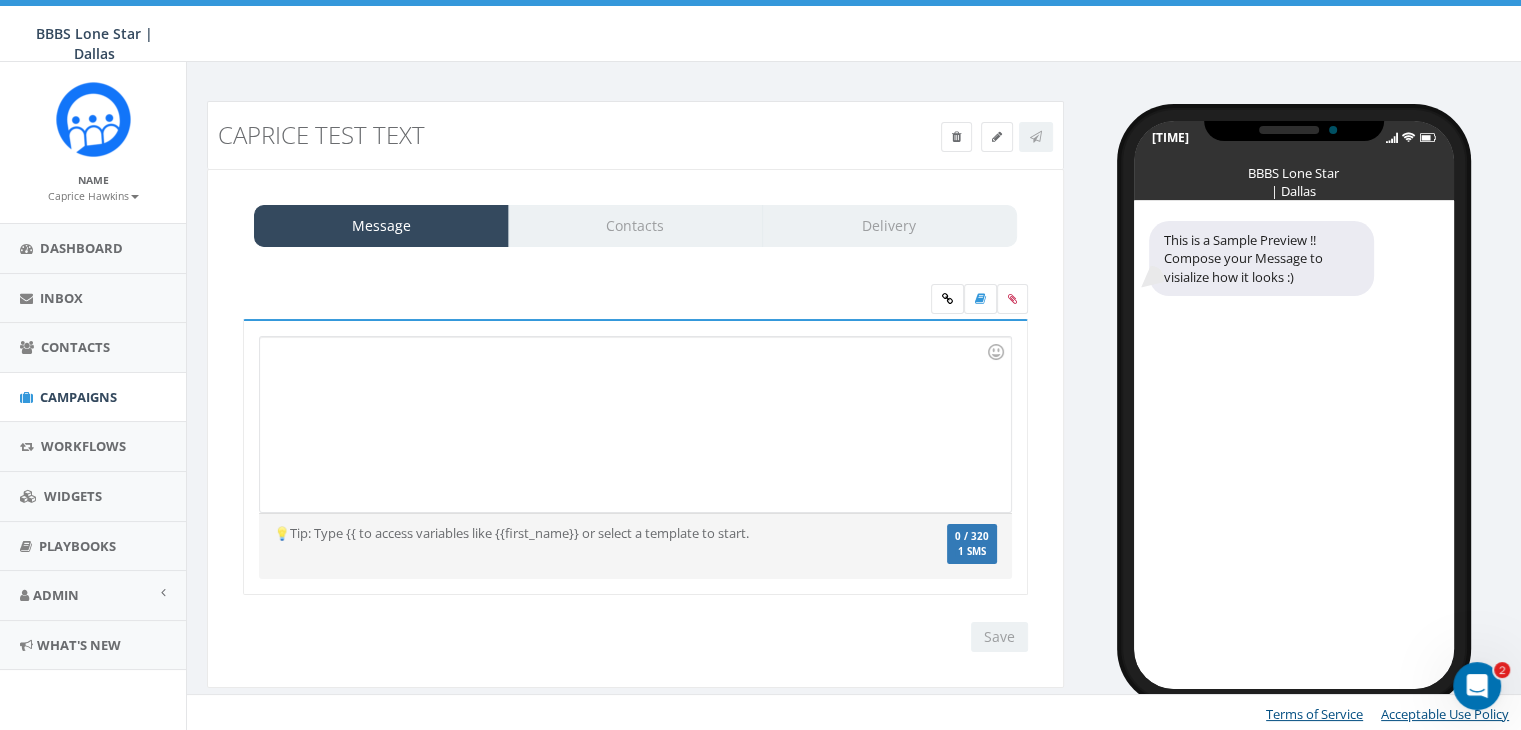 click at bounding box center [635, 424] 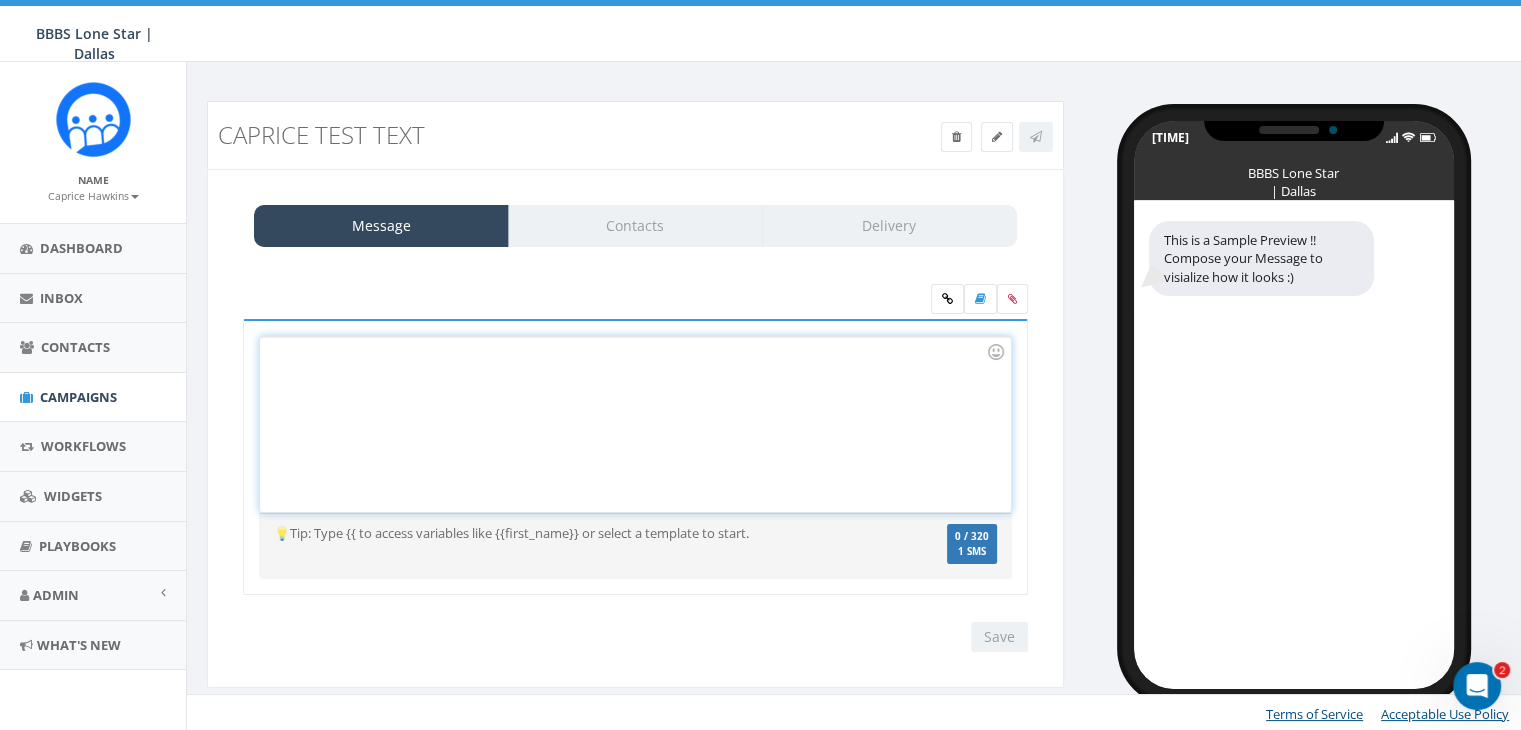 type 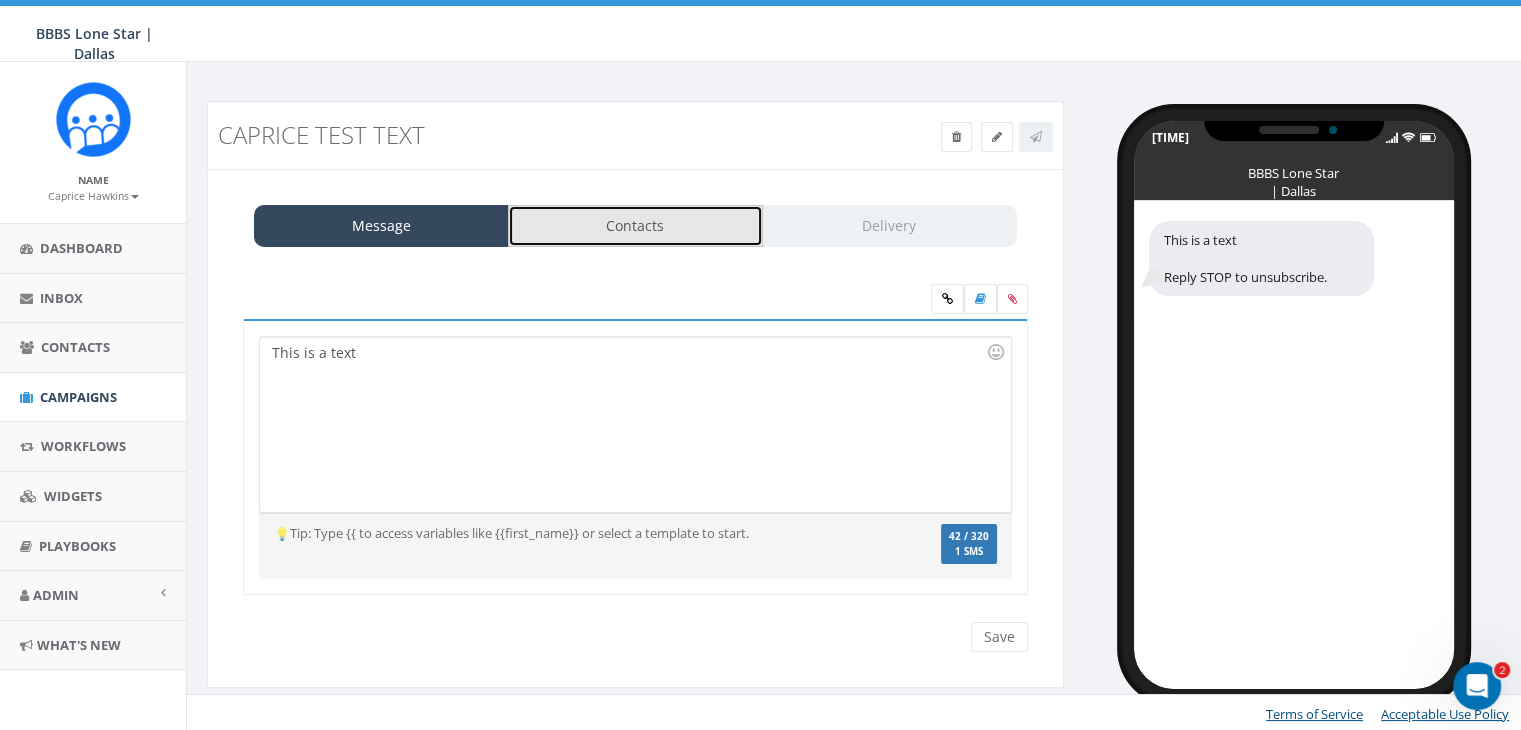 click on "Contacts" at bounding box center (635, 226) 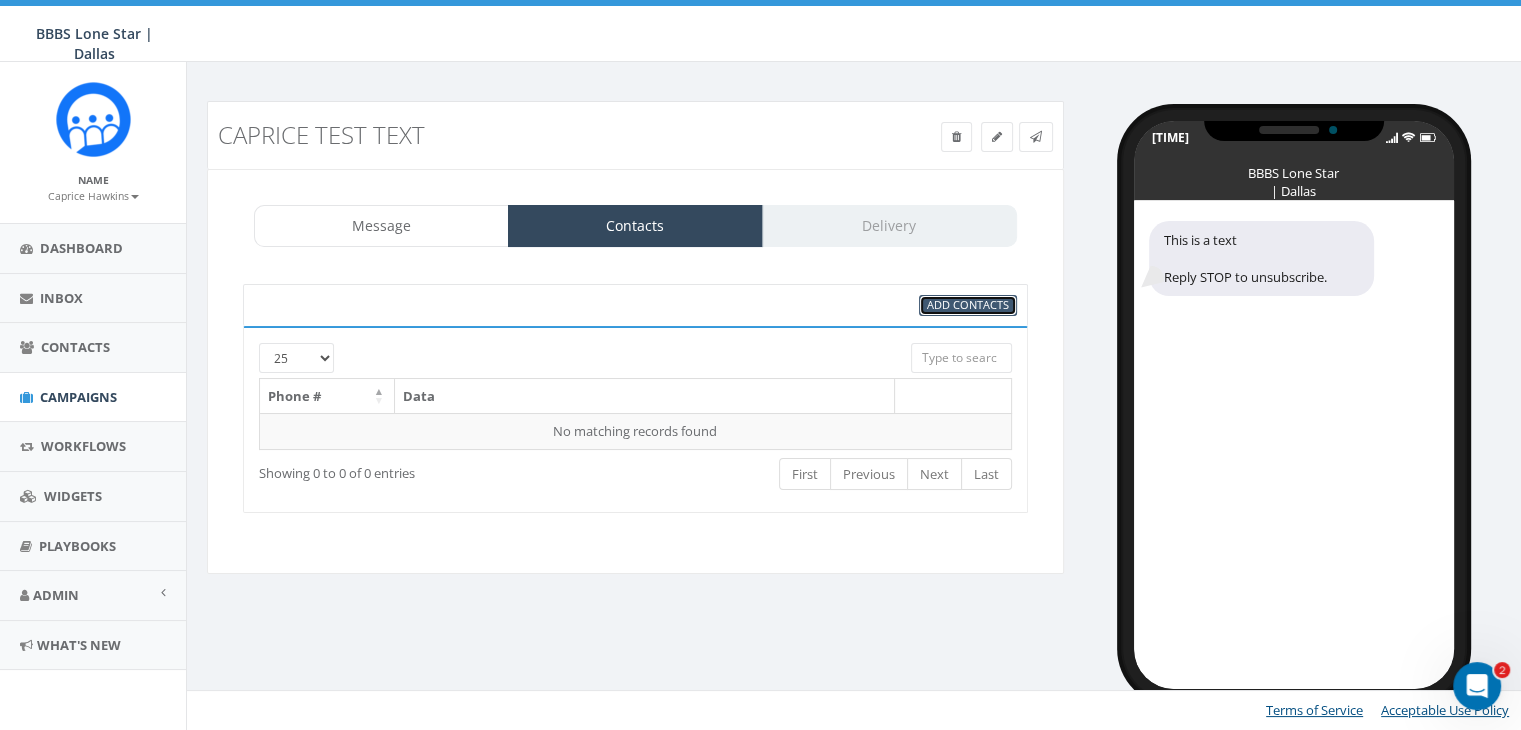 click on "Add Contacts" at bounding box center (968, 304) 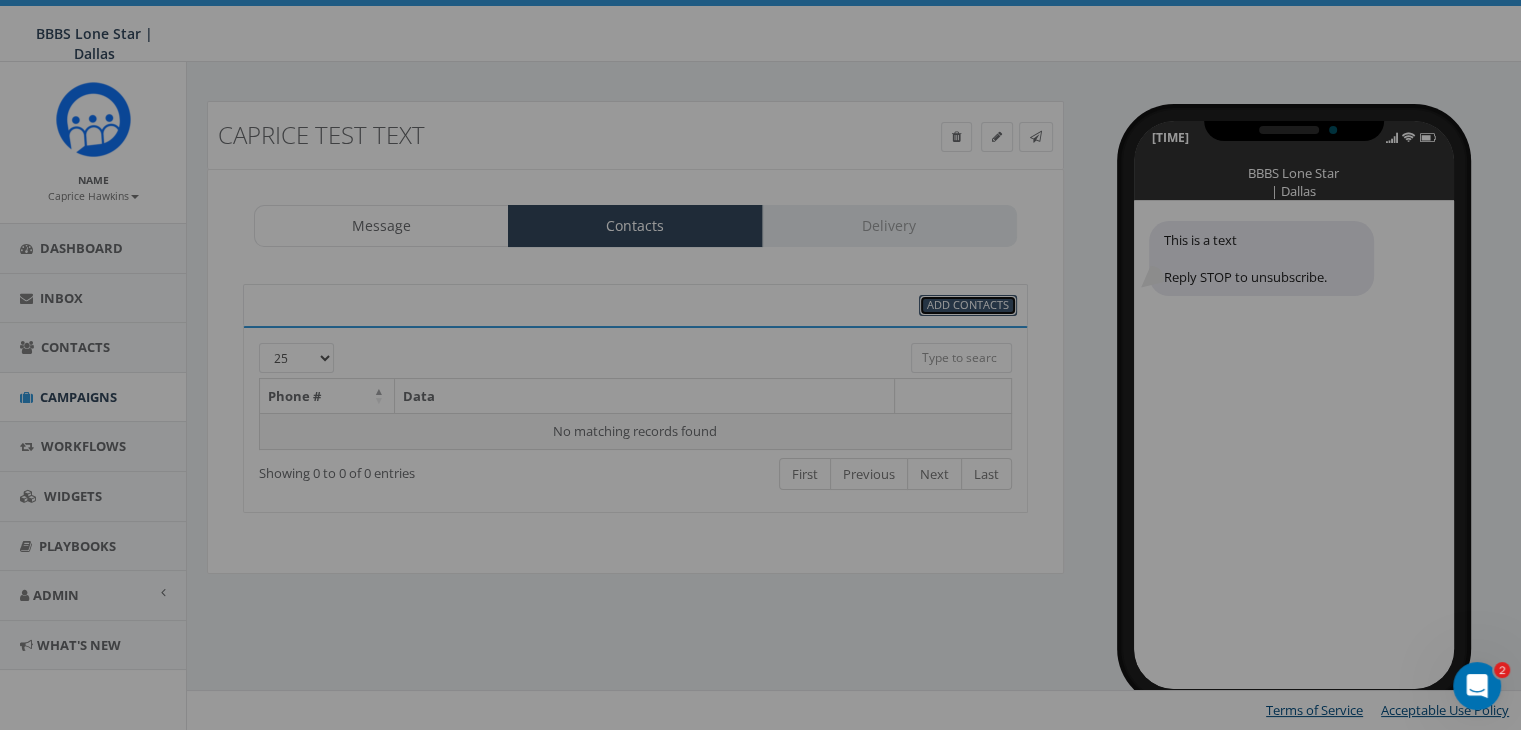 select 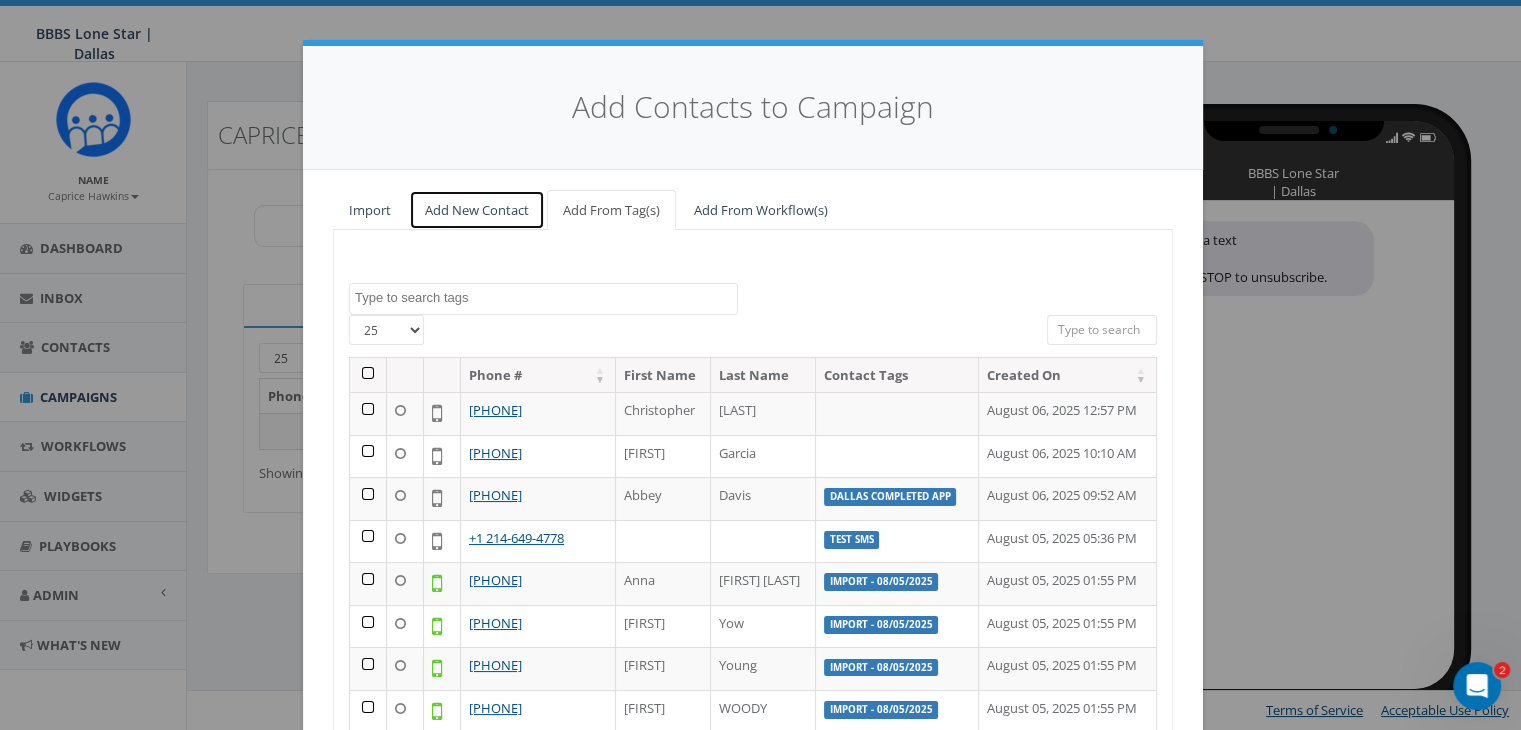click on "Add New Contact" at bounding box center (477, 210) 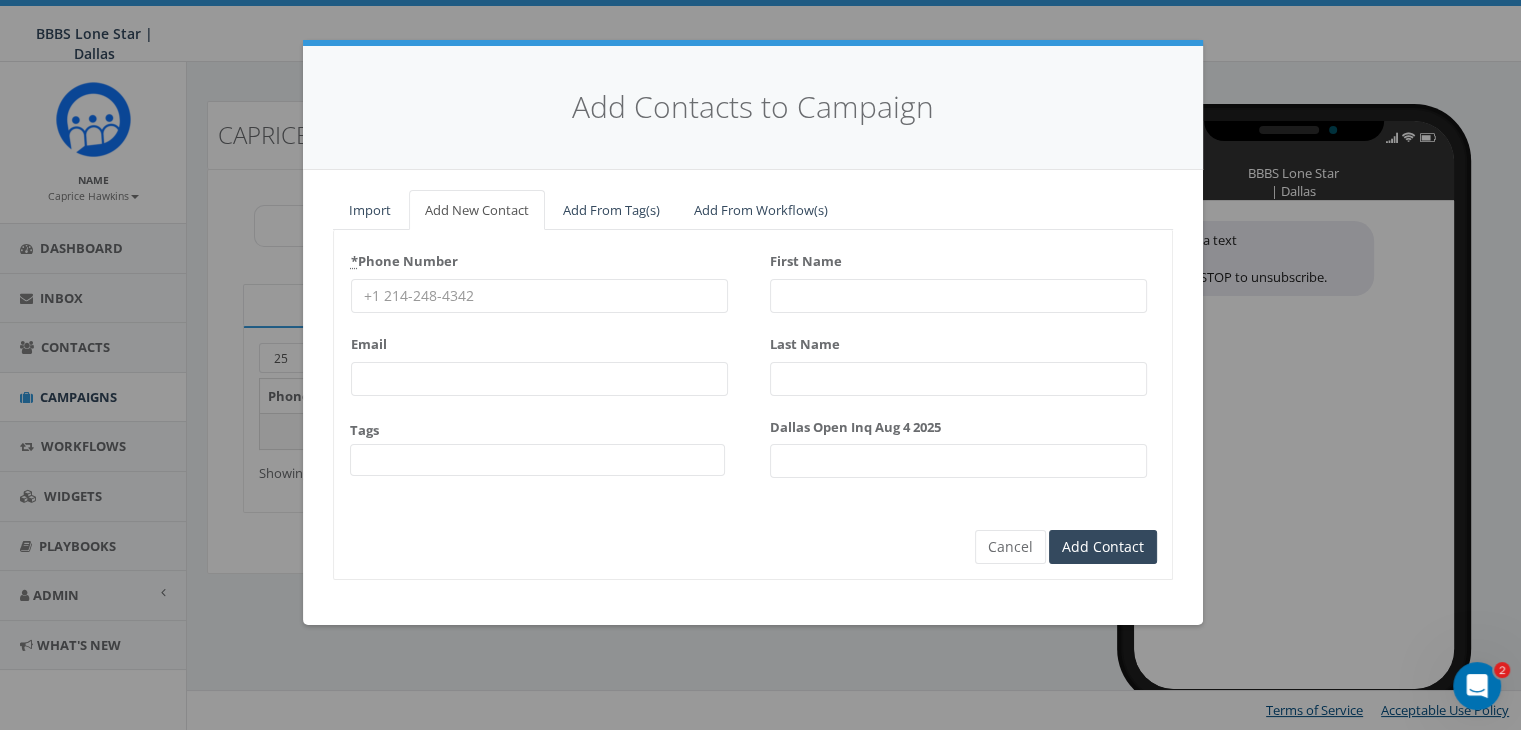 click on "*   Phone Number" at bounding box center [539, 296] 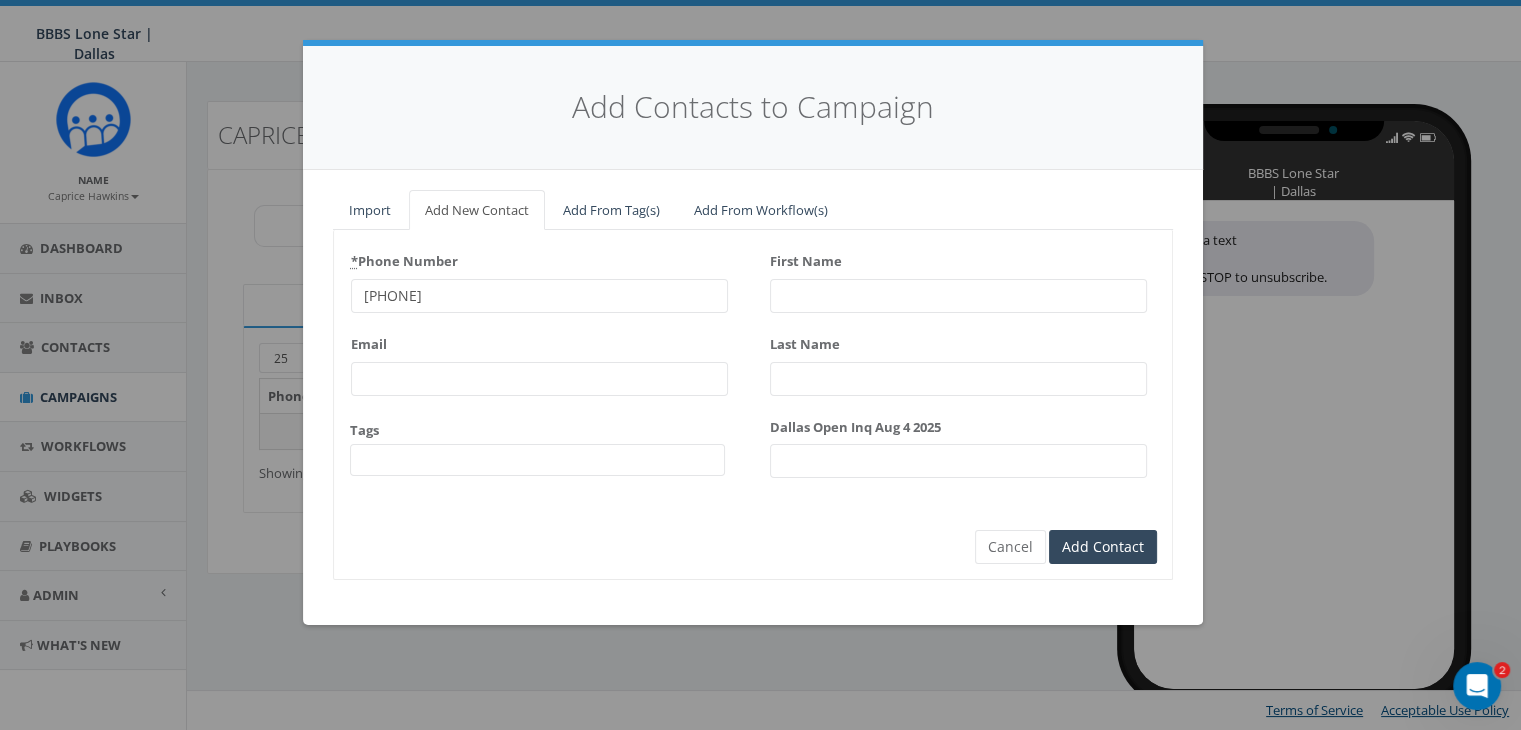 type on "2146494778" 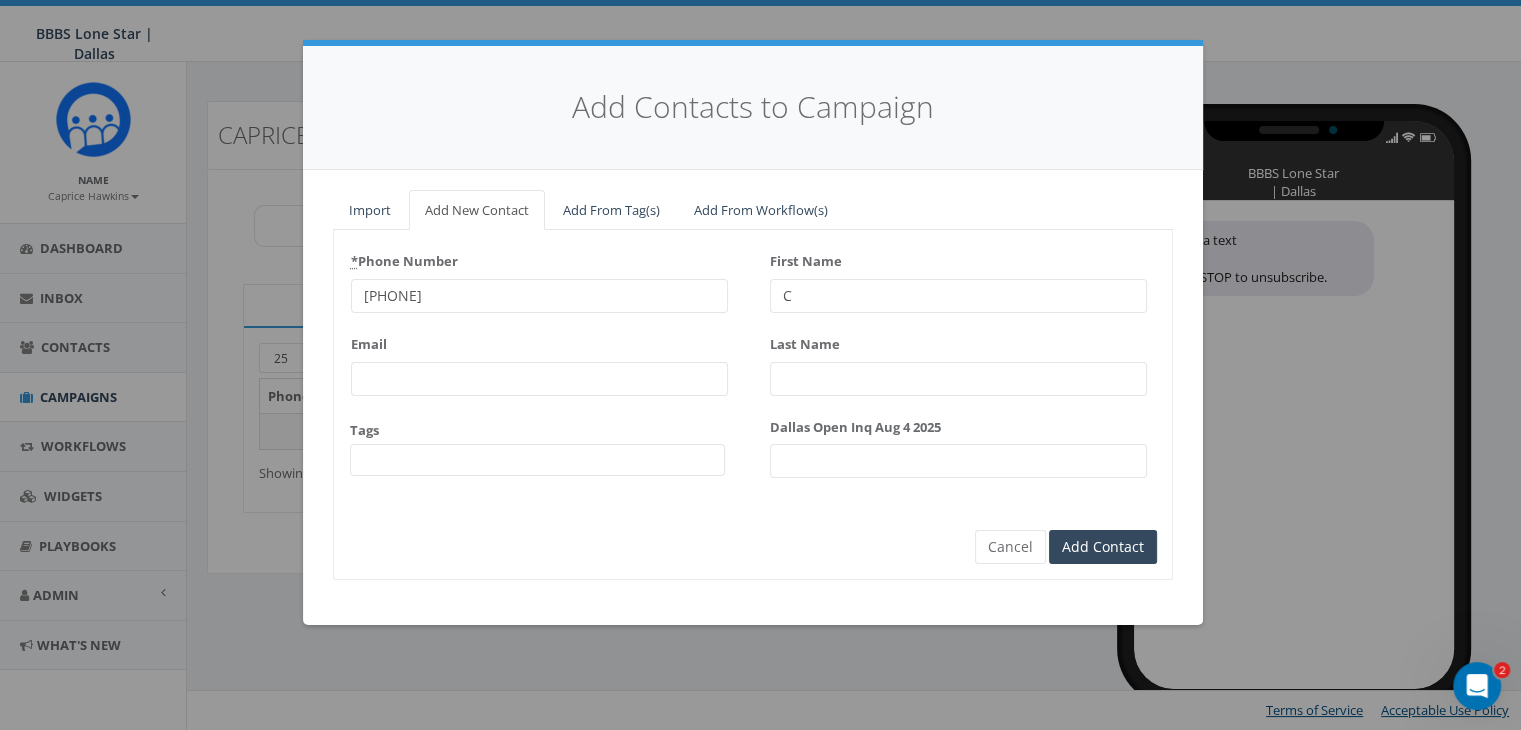 type on "Ca" 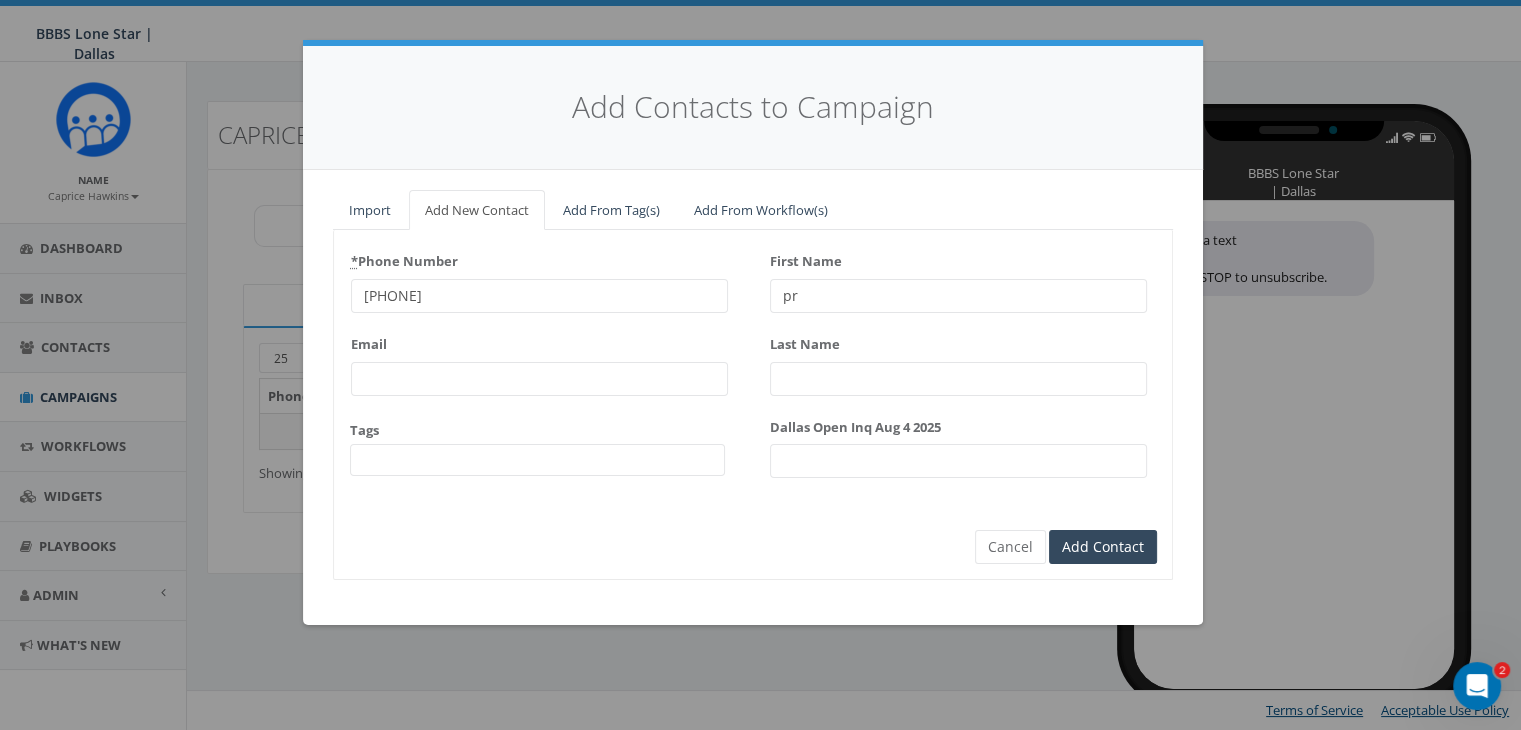 type on "p" 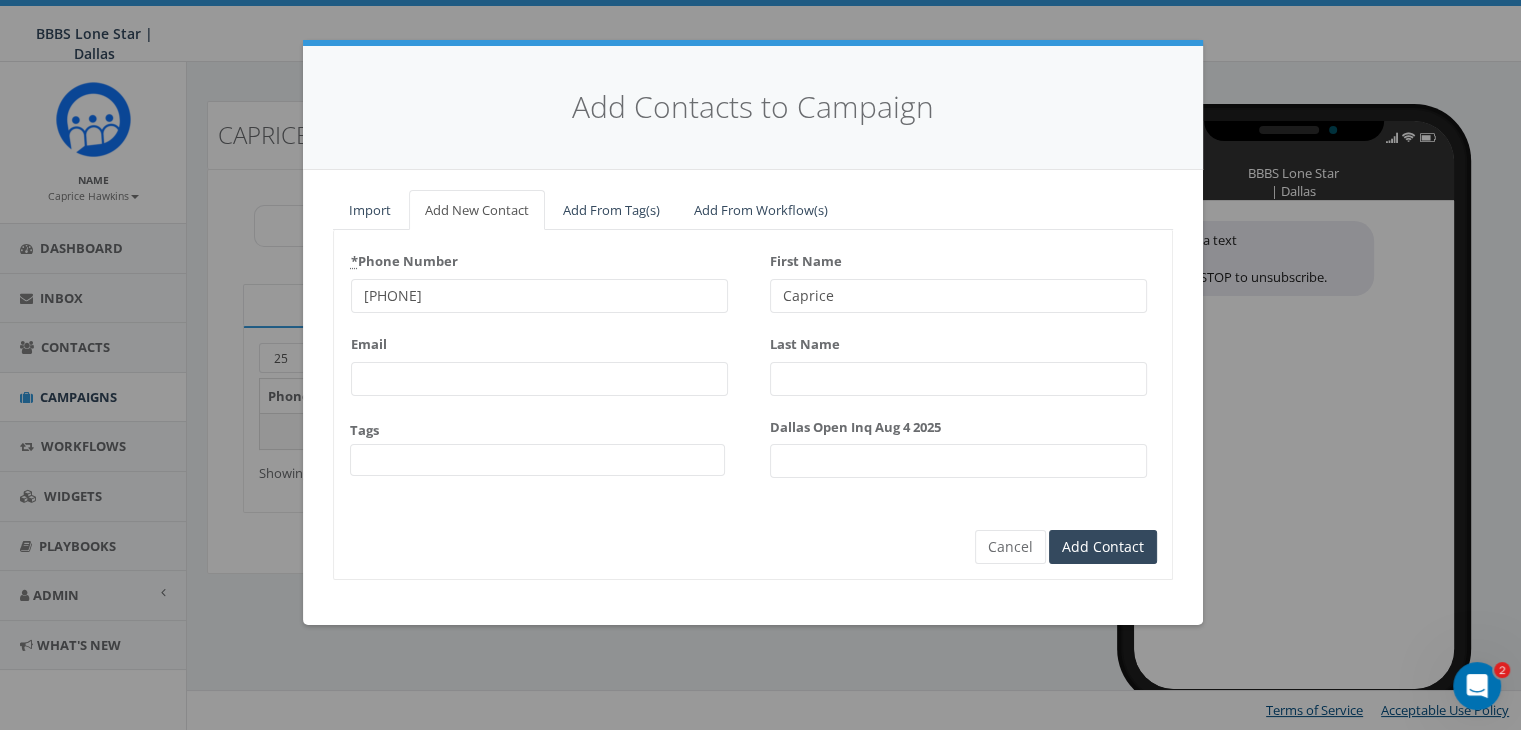 type on "Caprice" 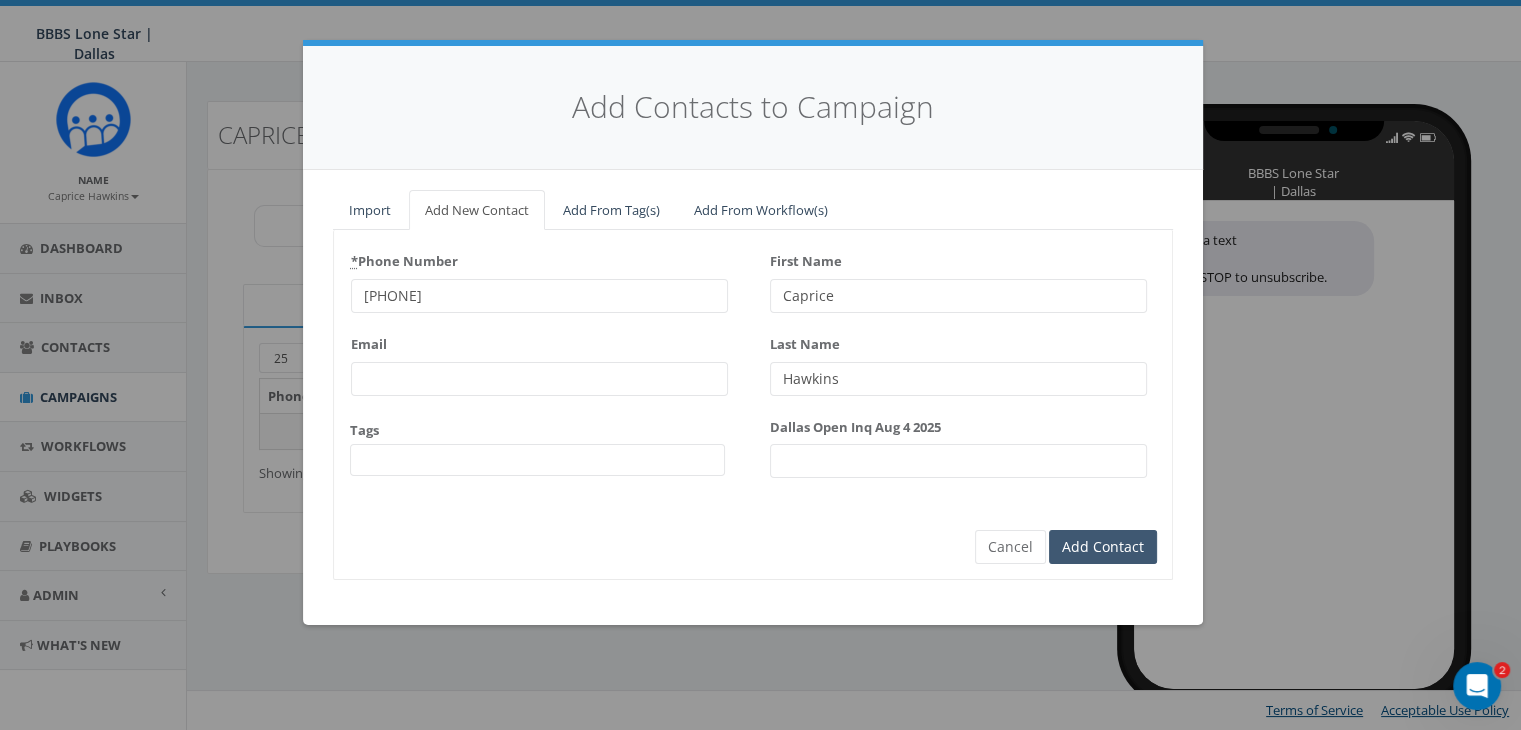 type on "Hawkins" 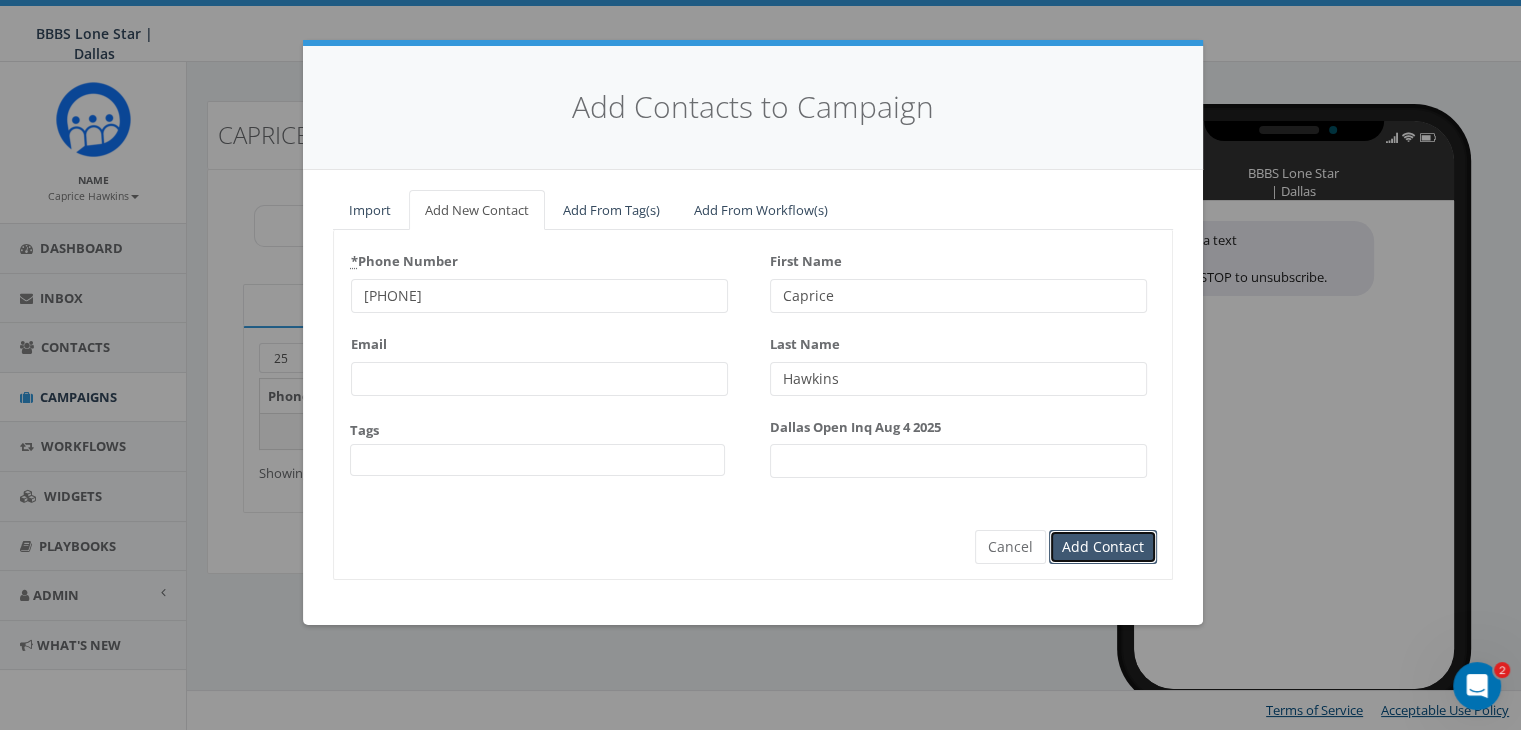 click on "Add Contact" at bounding box center [1103, 547] 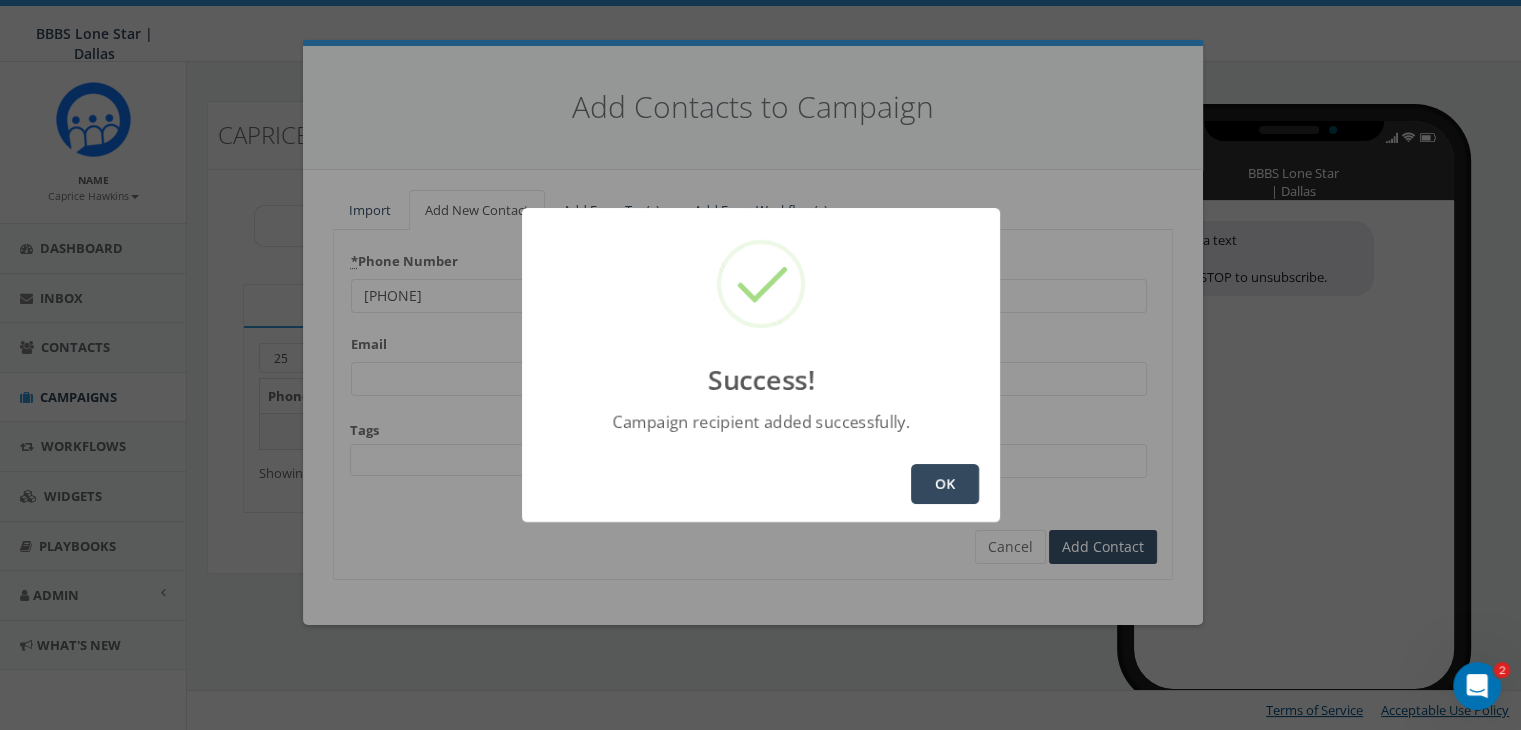 click on "OK" at bounding box center (945, 484) 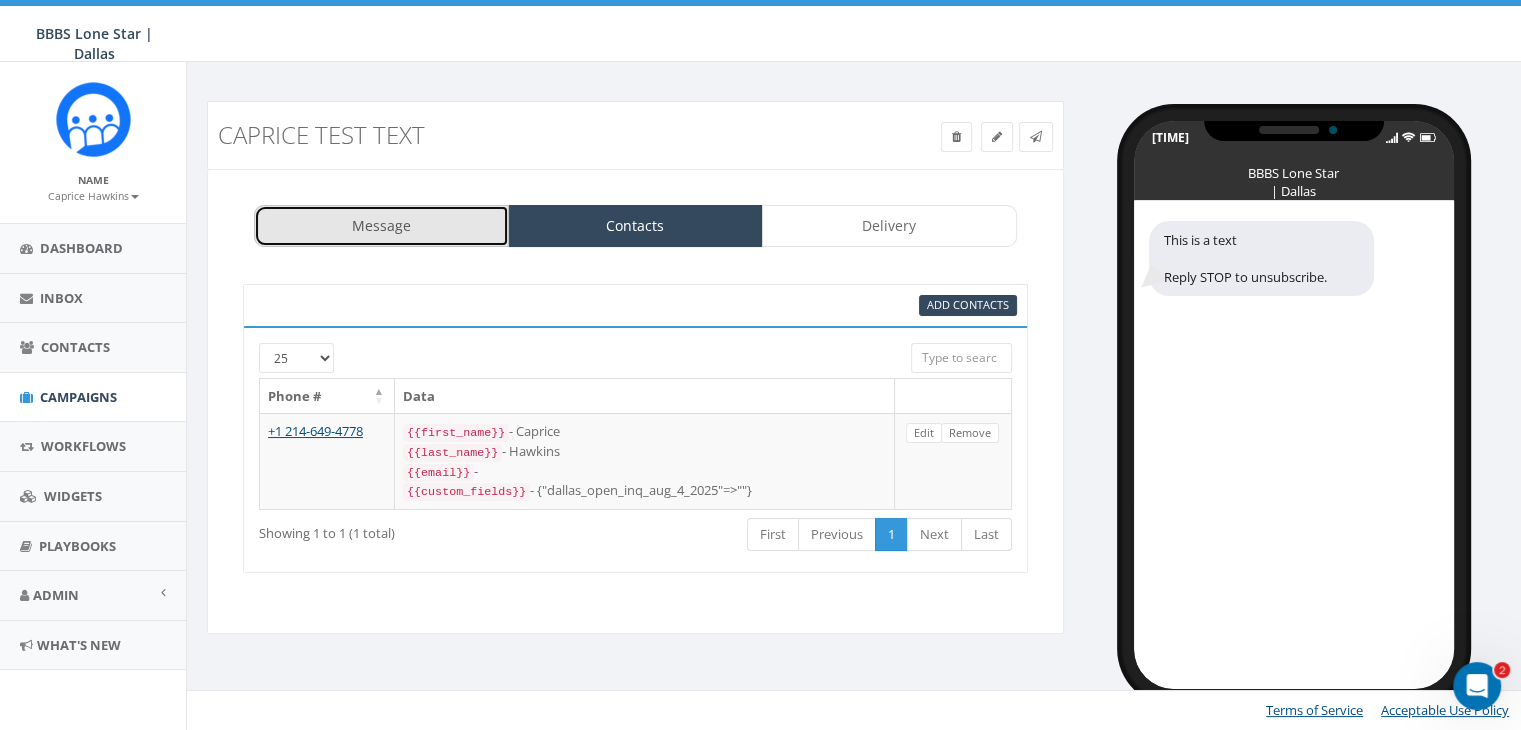 click on "Message" at bounding box center (381, 226) 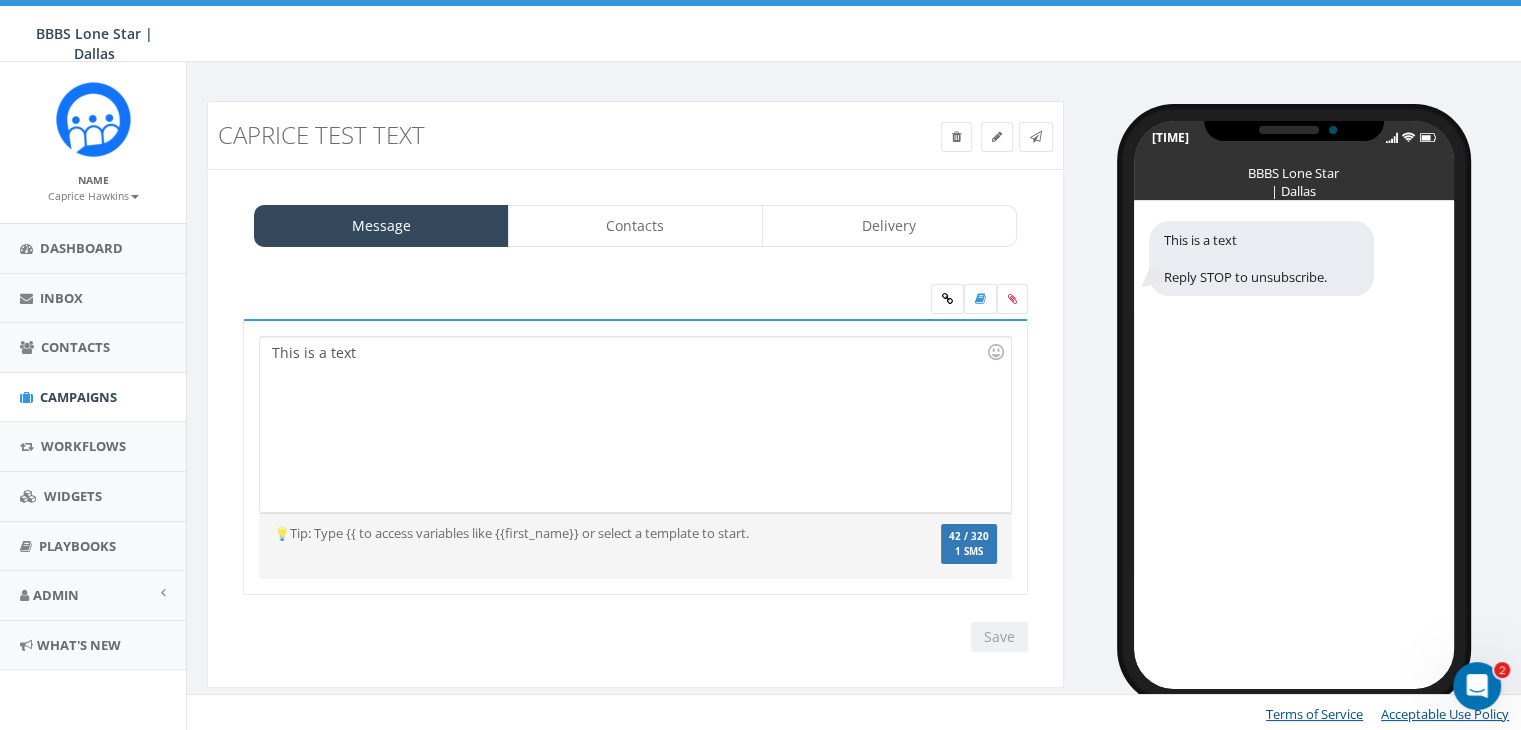 click on "This is a text" at bounding box center (635, 424) 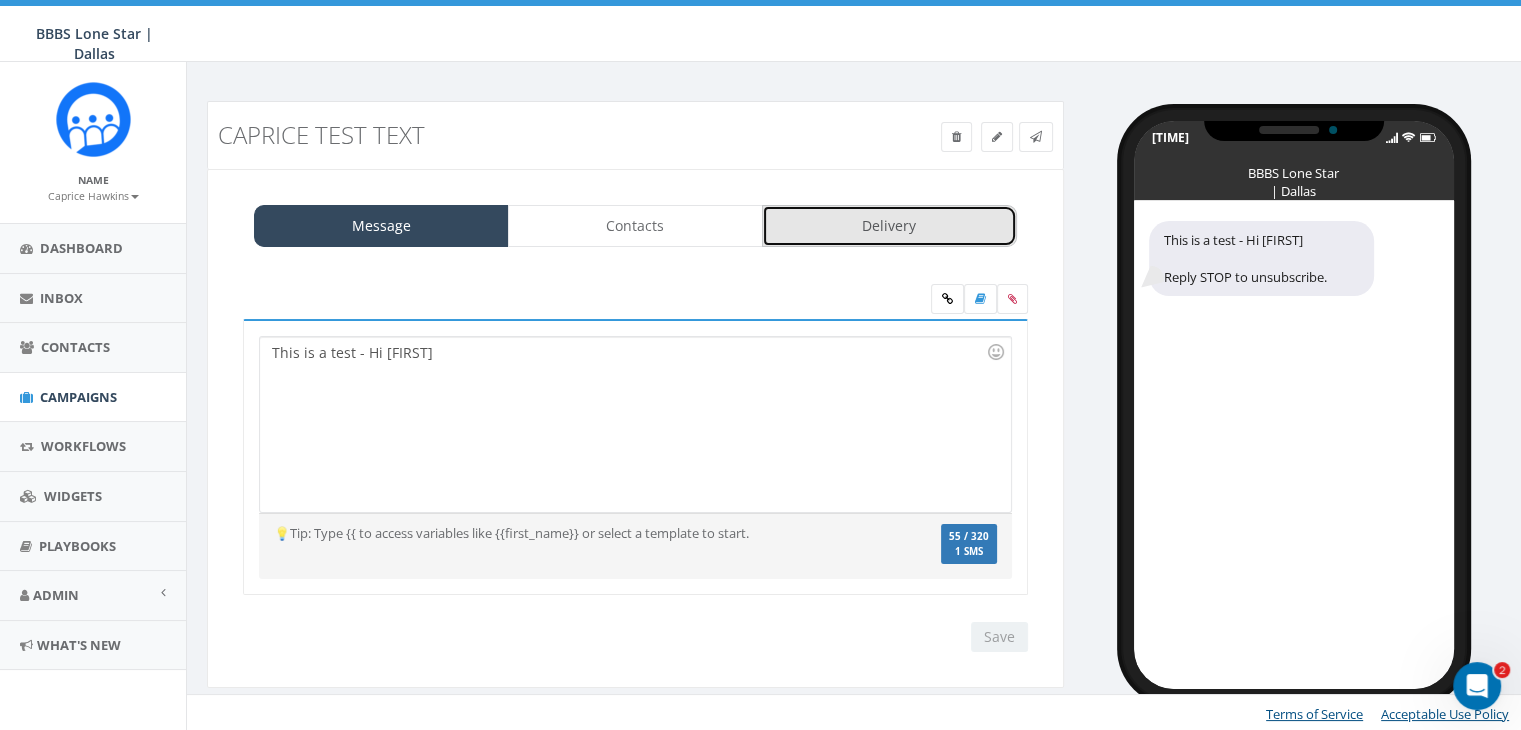 click on "Delivery" at bounding box center (889, 226) 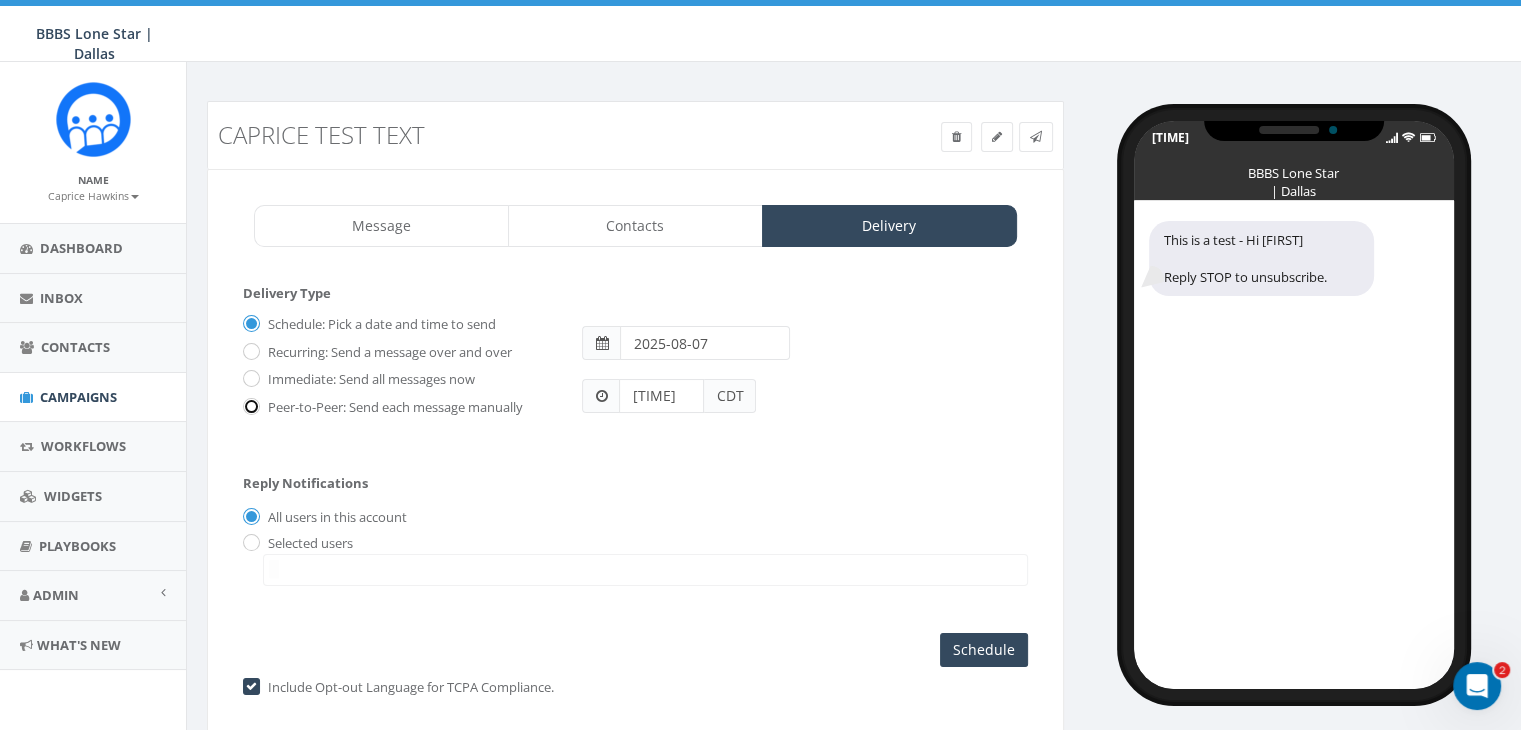 click on "Peer-to-Peer: Send each message manually" at bounding box center [249, 407] 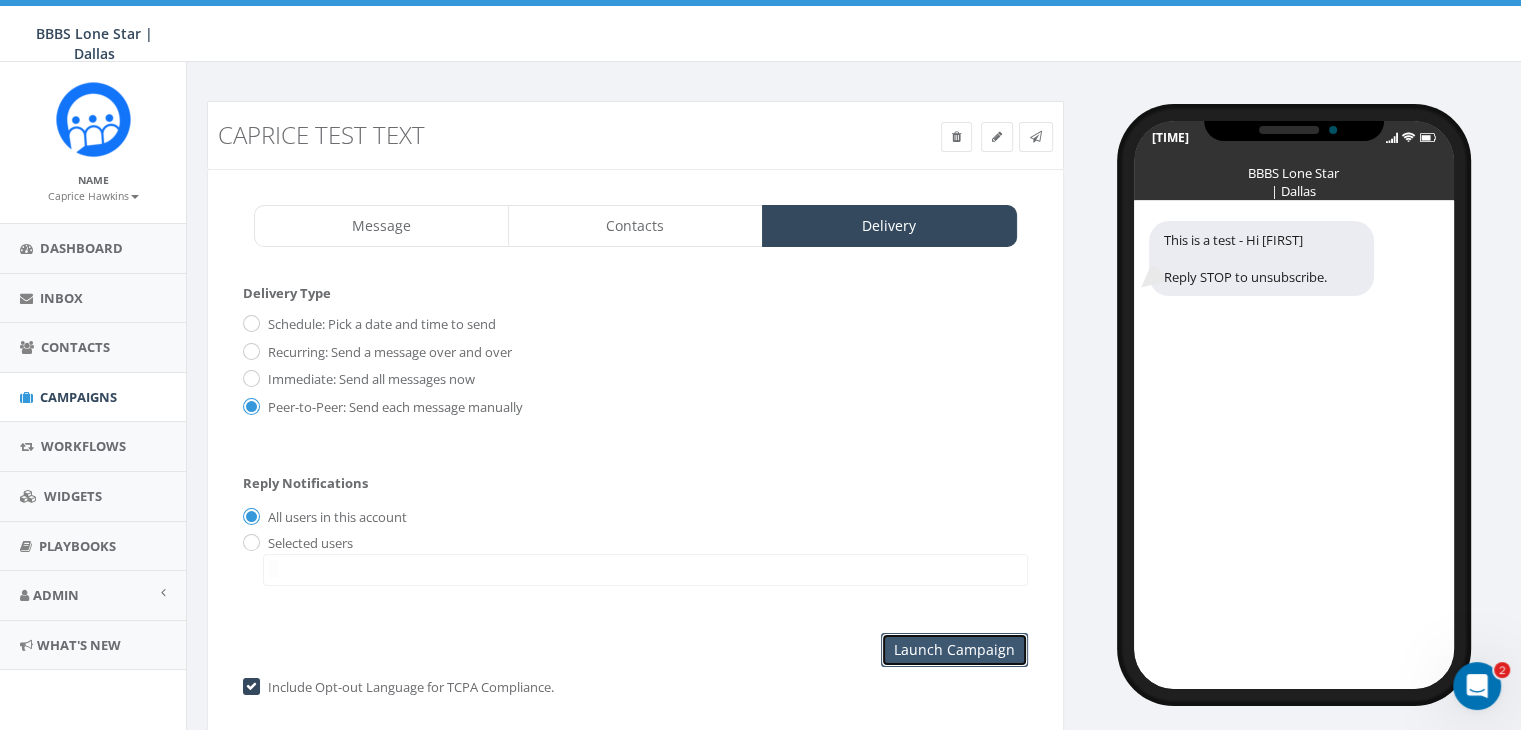 click on "Launch Campaign" at bounding box center (954, 650) 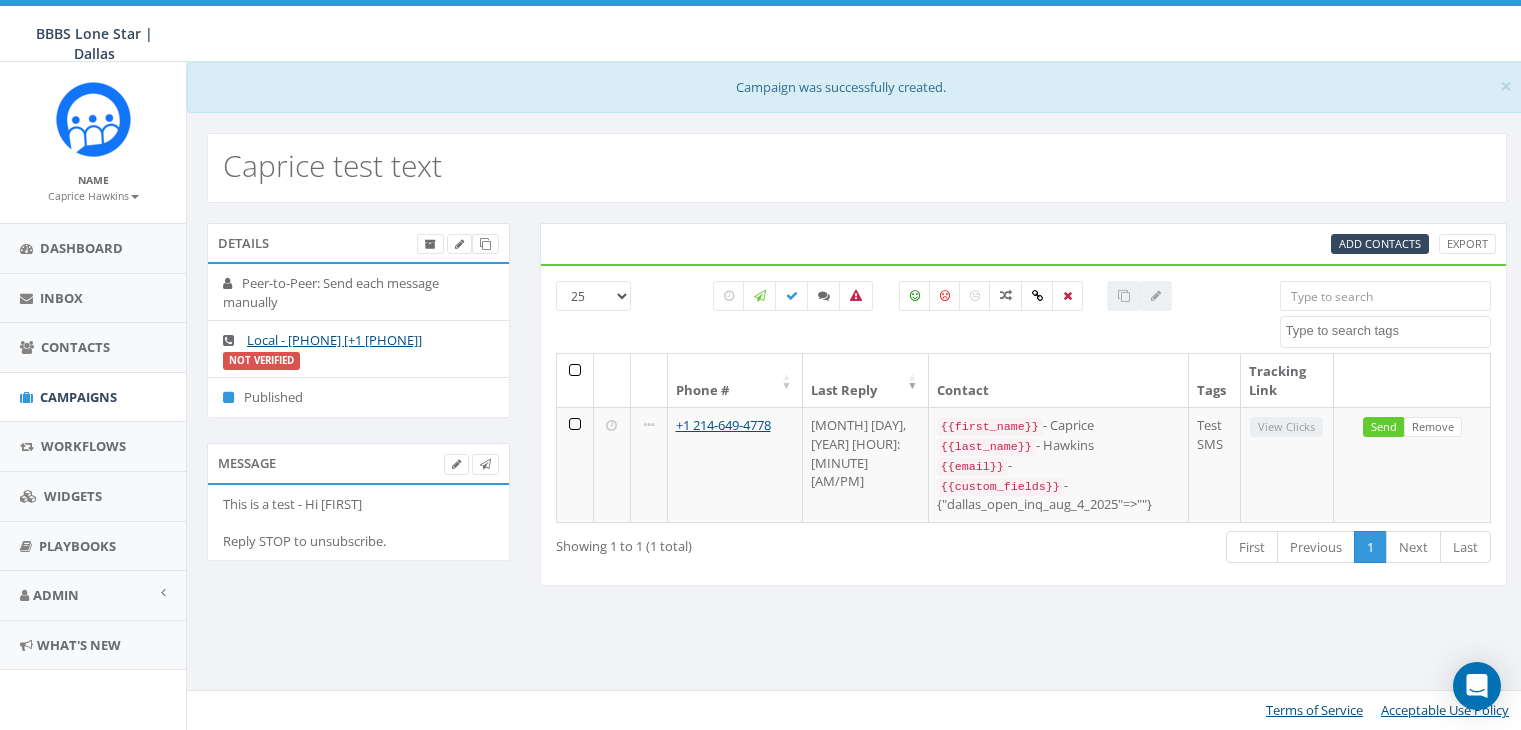 select 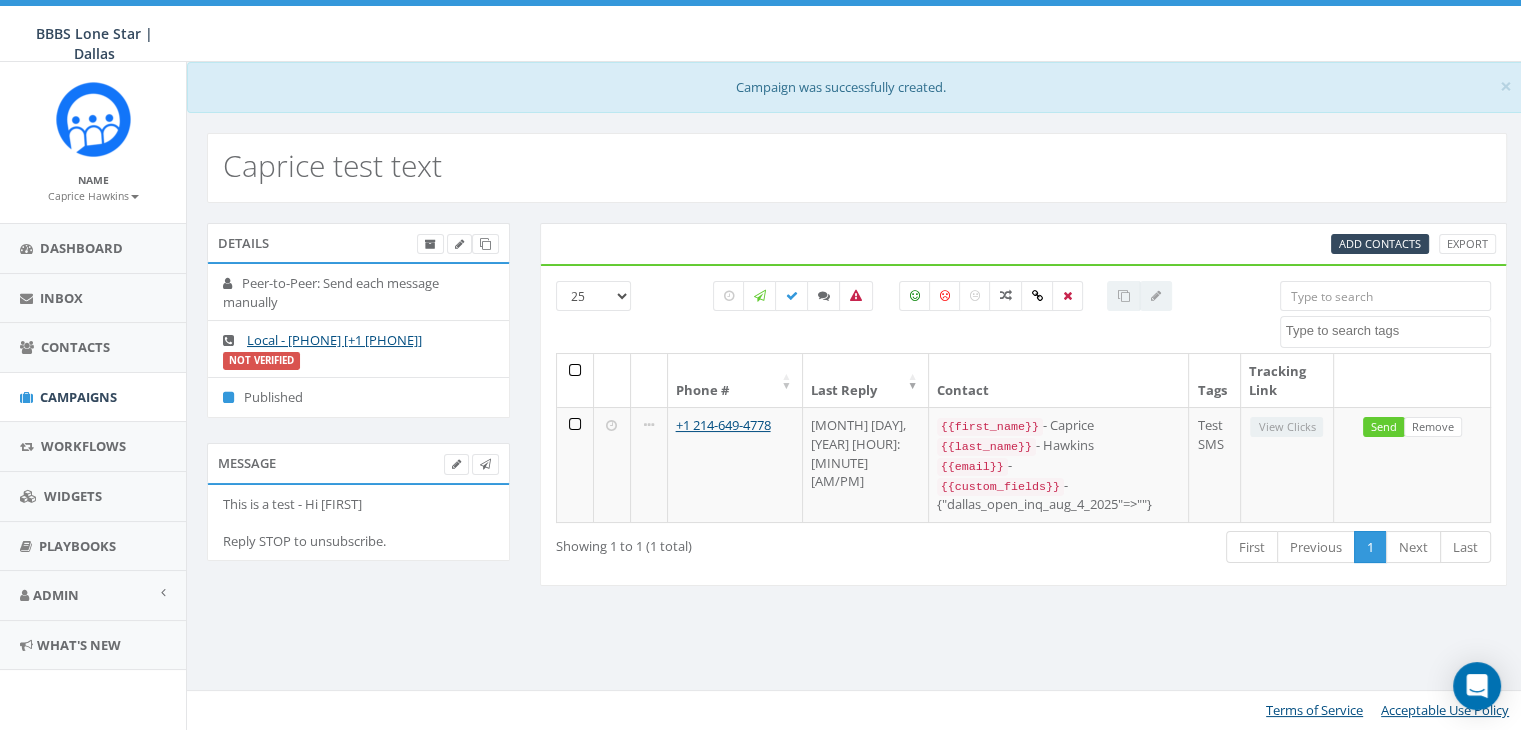 scroll, scrollTop: 0, scrollLeft: 0, axis: both 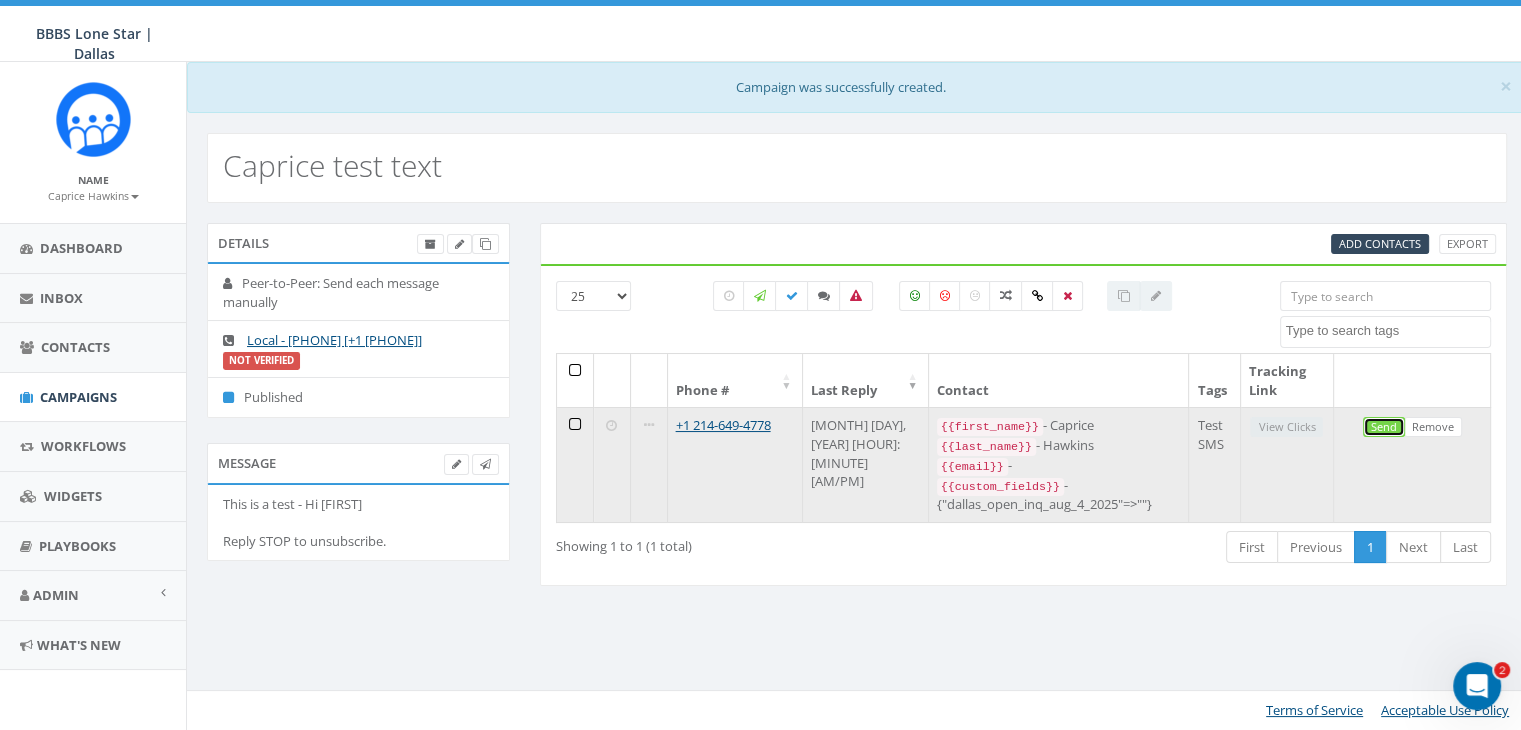 click on "Send" at bounding box center [1384, 427] 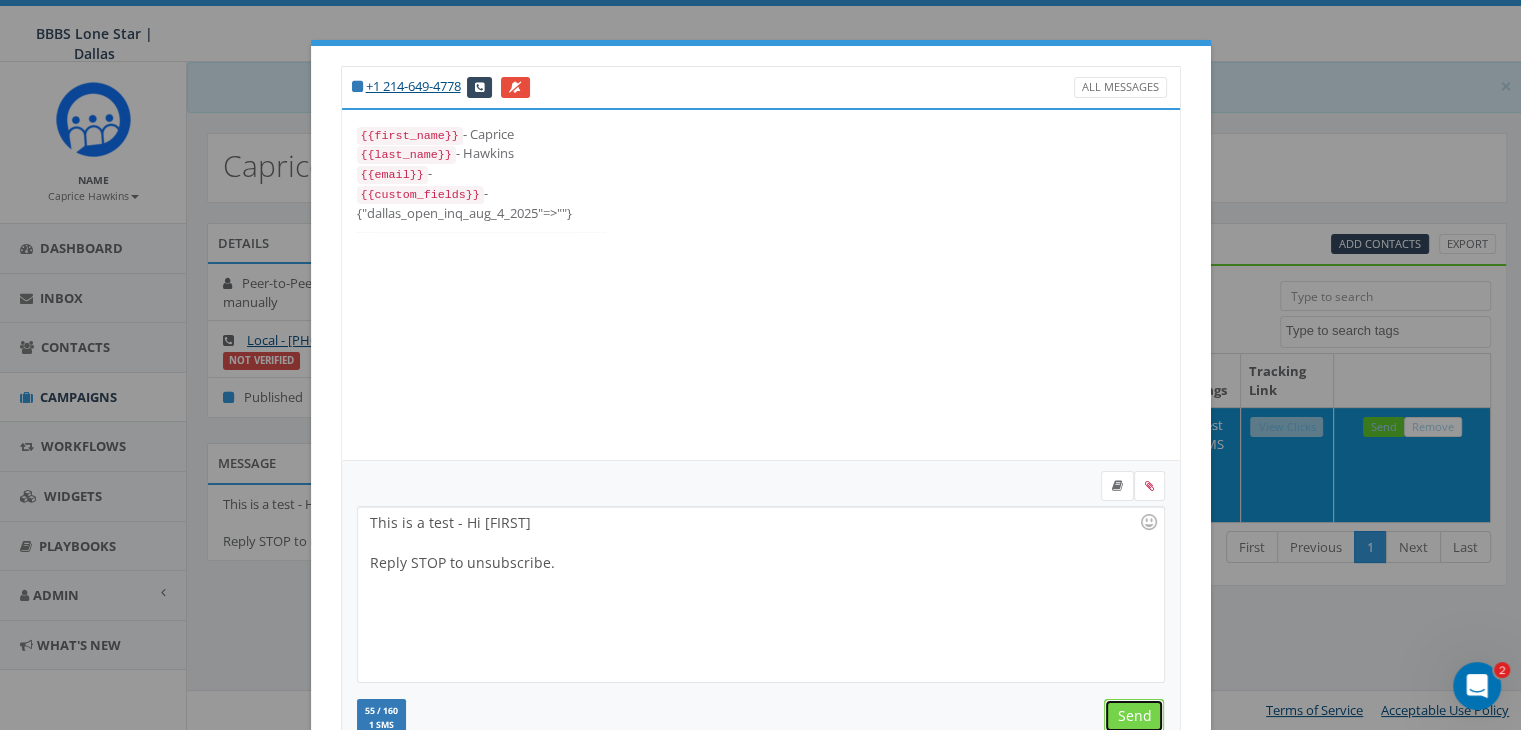 click on "Send" at bounding box center (1134, 716) 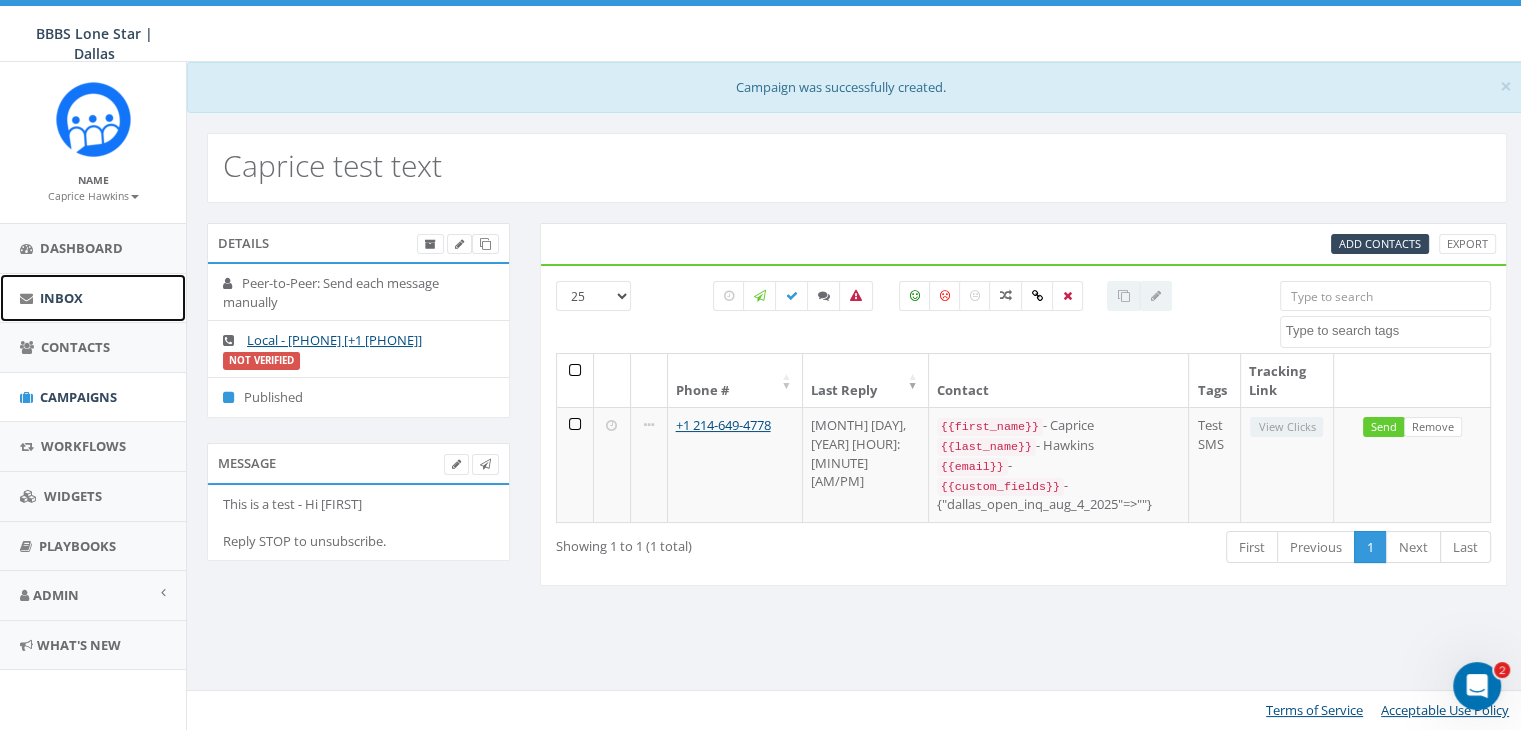 click on "Inbox" at bounding box center (61, 298) 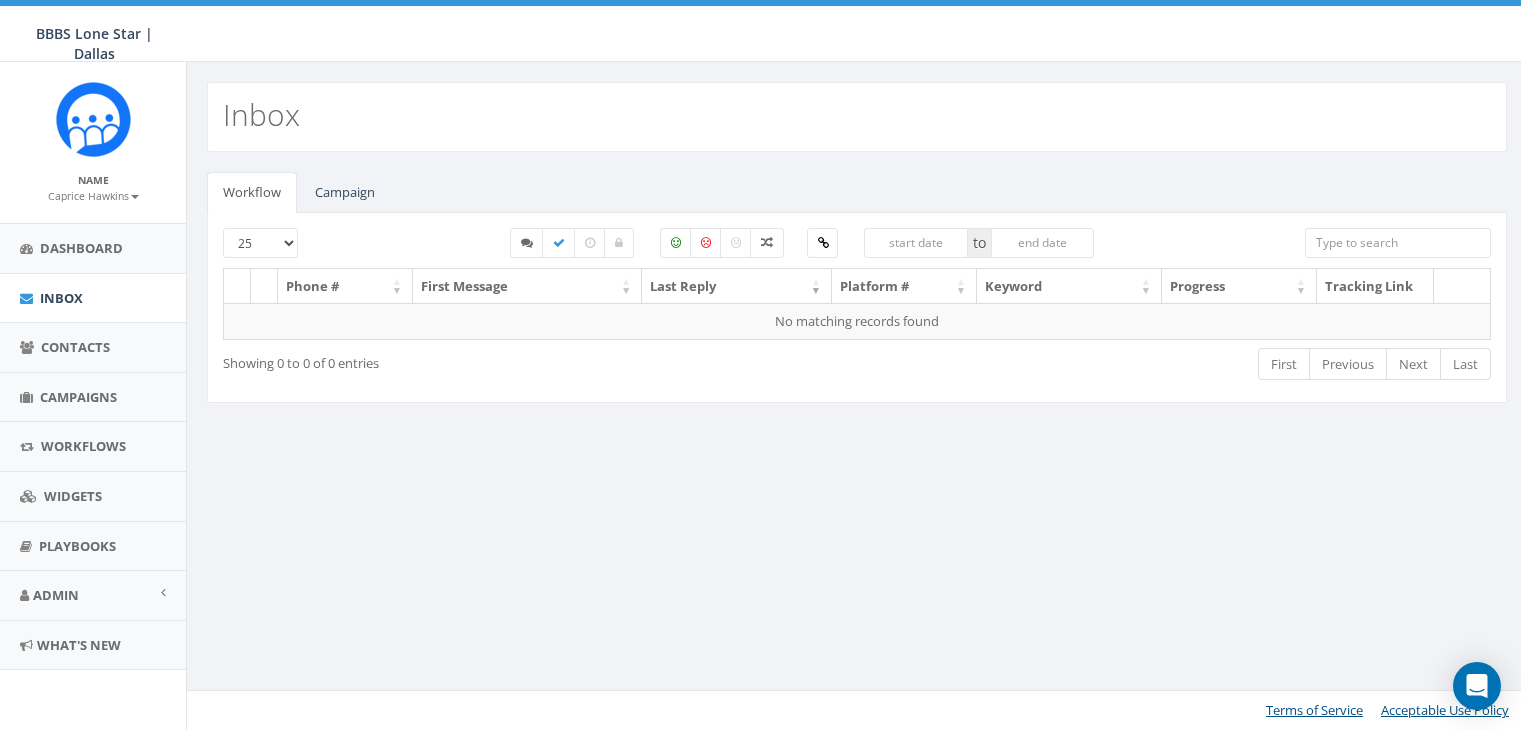 select 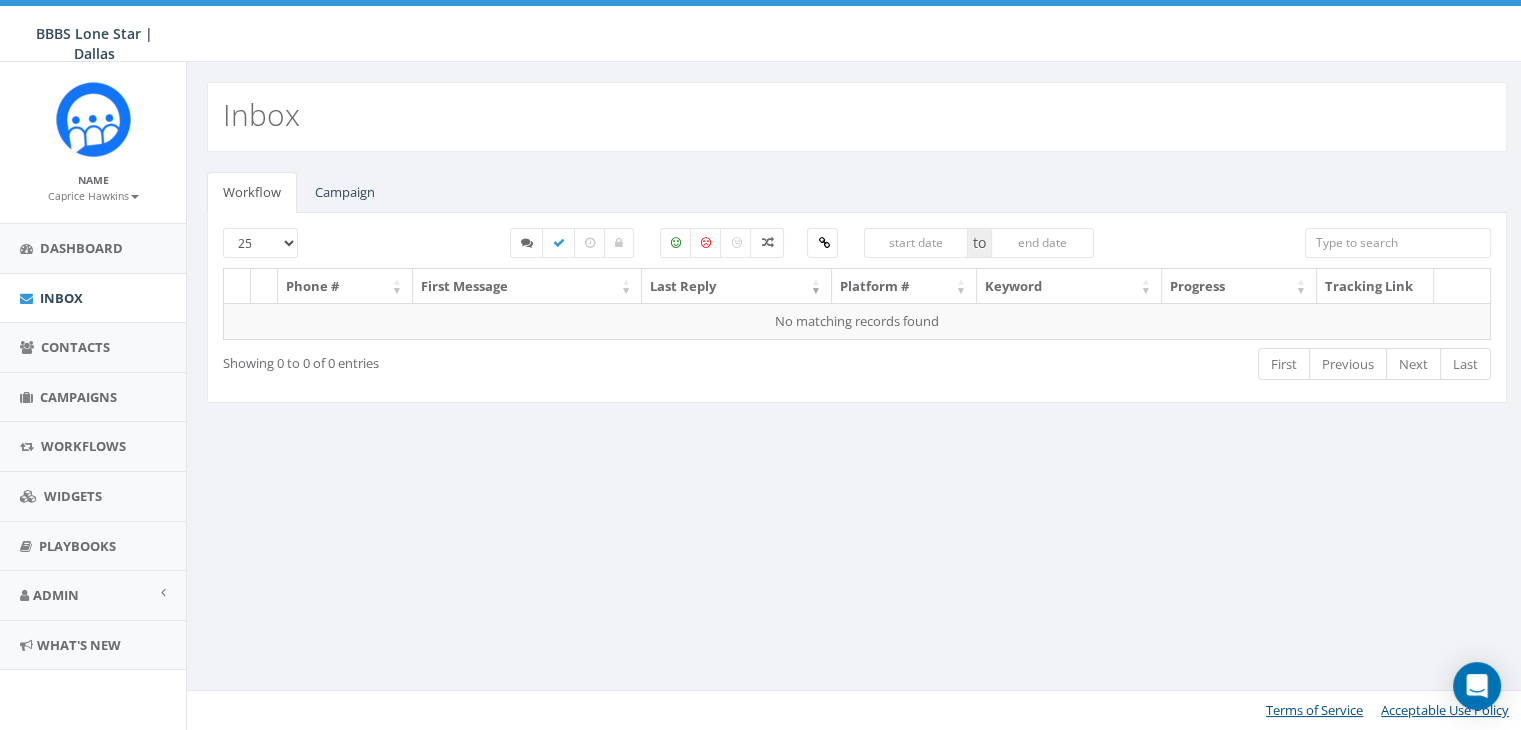 scroll, scrollTop: 0, scrollLeft: 0, axis: both 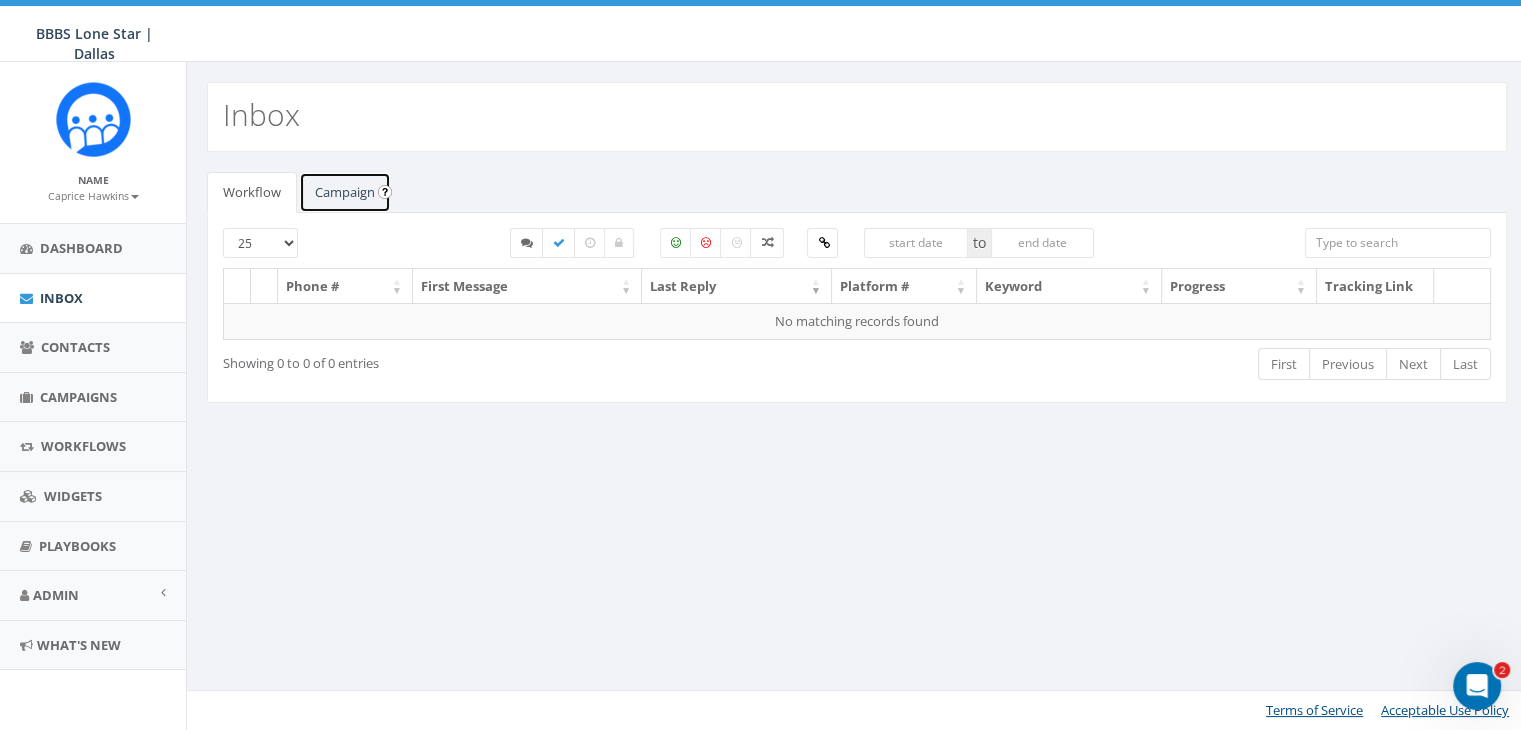 click on "Campaign" at bounding box center (345, 192) 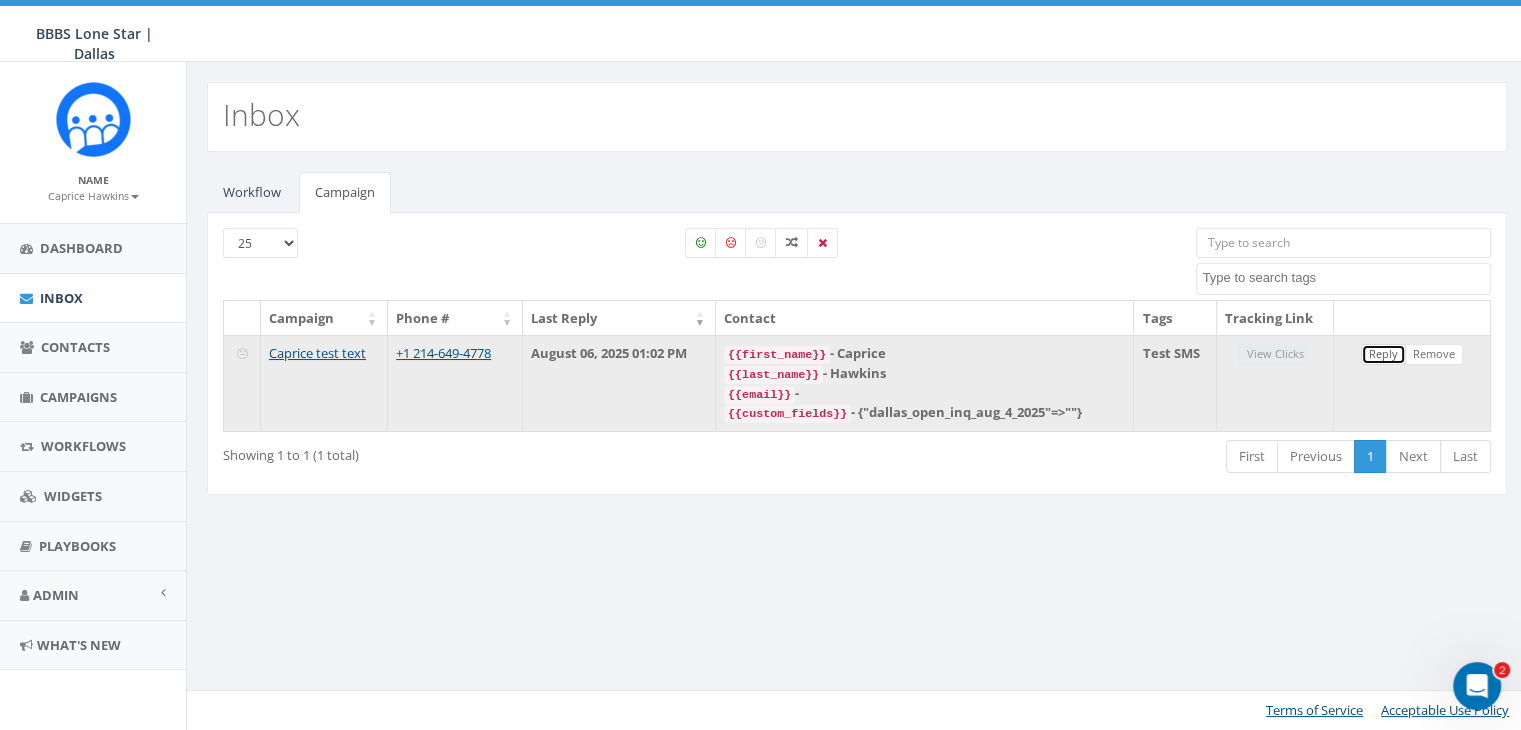click on "Reply" at bounding box center (1383, 354) 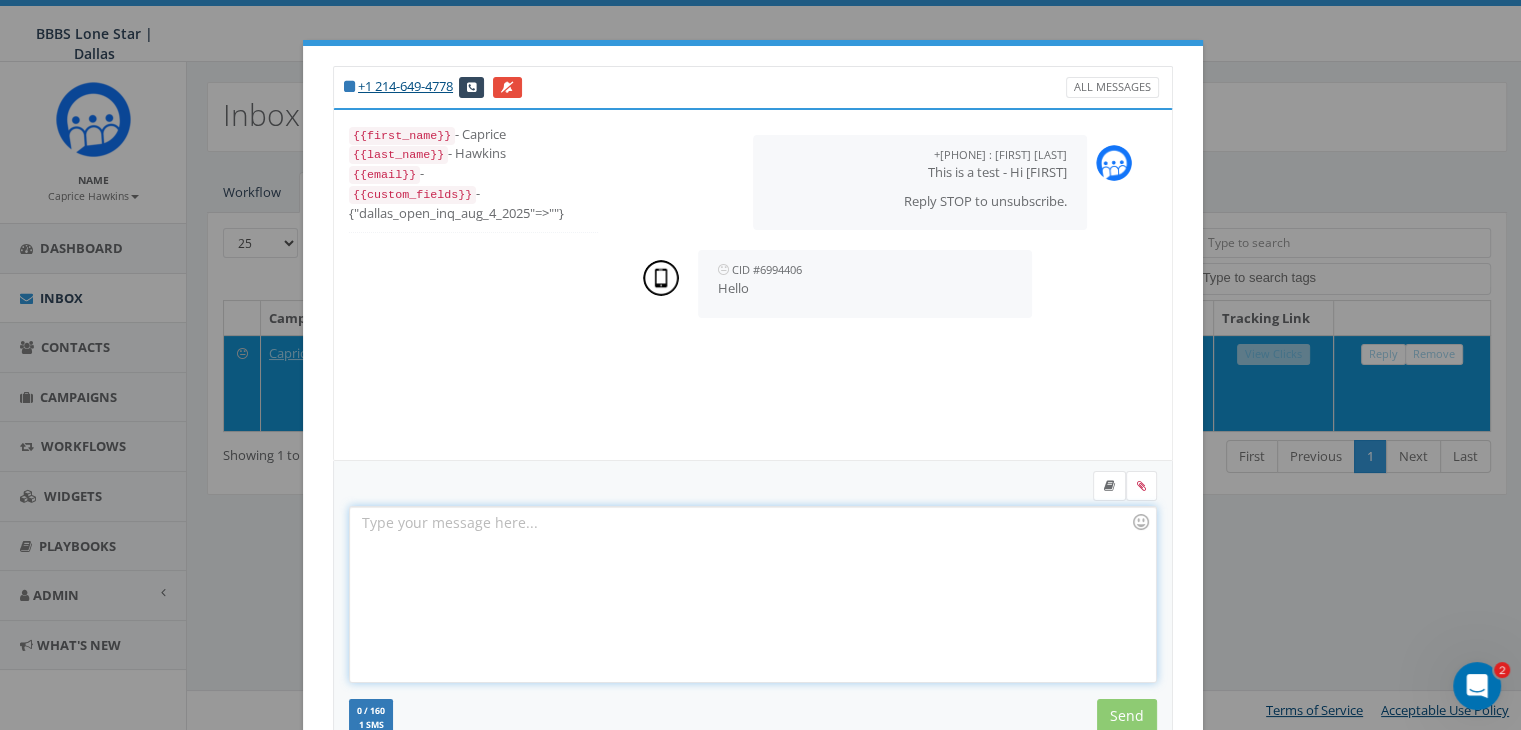 click at bounding box center (752, 594) 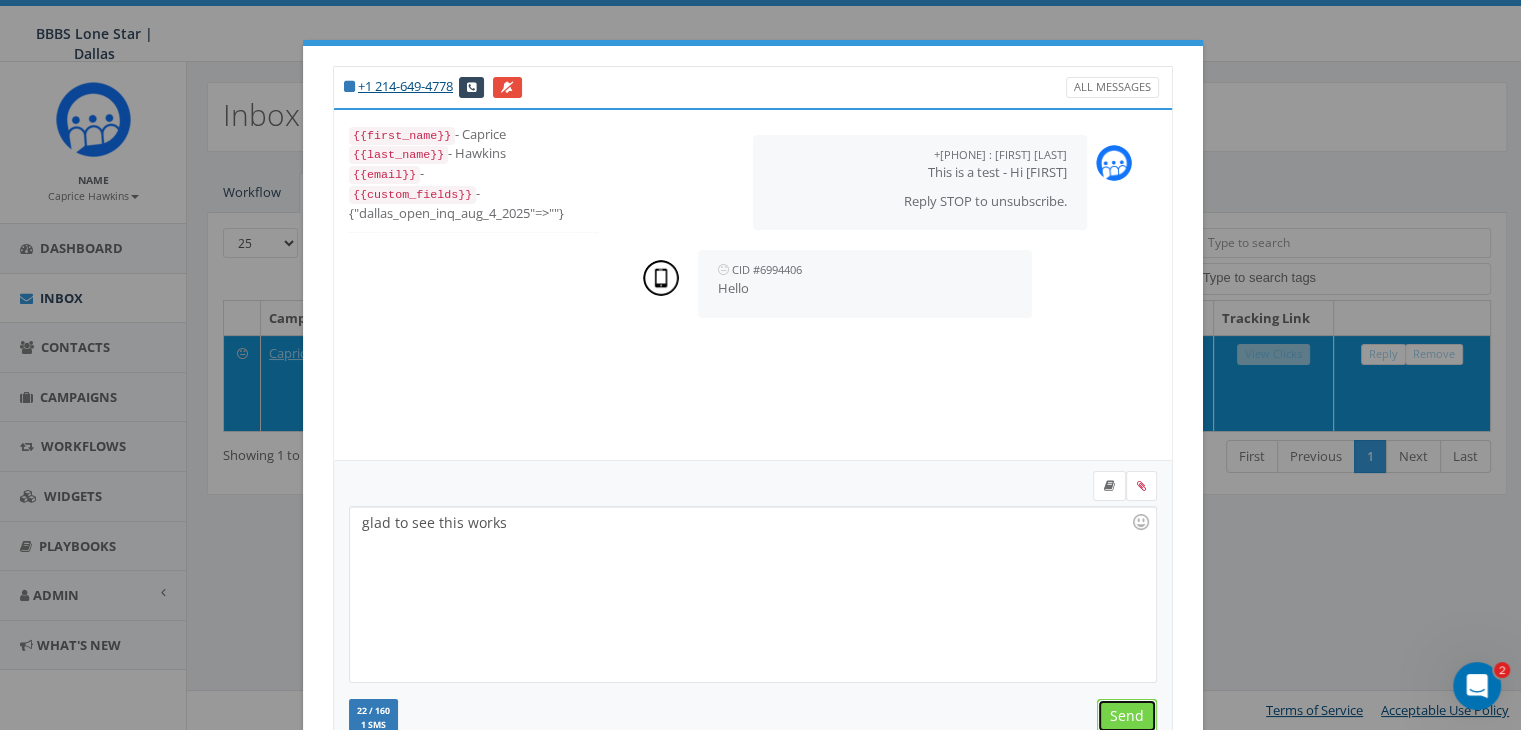 click on "Send" at bounding box center [1127, 716] 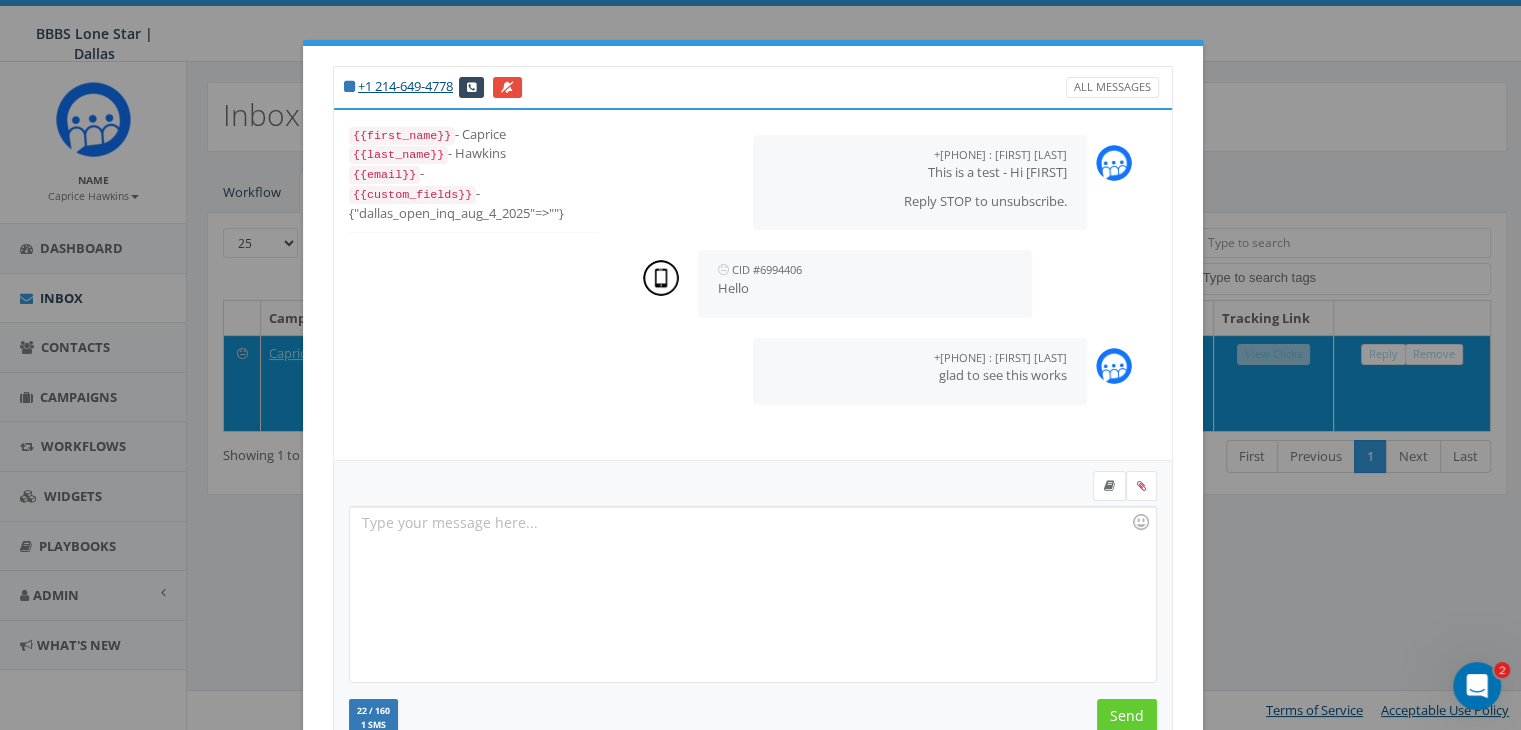 click on "+[PHONE]     All Messages {{first_name}}  - [FIRST] {{last_name}}  - [LAST] {{email}}  -  {{custom_fields}}  - {"dallas_open_inq_aug_4_2025"=>""} +[PHONE] : [FIRST] [LAST] [DATE] [TIME] This is a test - Hi [FIRST]
Reply STOP to unsubscribe.   CID #[NUMBER] [DATE] [TIME] Hello +[PHONE] : [FIRST] [LAST] [DATE] [TIME] glad to see this works Recent Smileys & People Animals & Nature Food & Drink Activity Travel & Places Objects Symbols Flags Diversity Diversity Diversity Diversity Diversity [NUMBER] / 160 1 SMS SMS We recommend adding an image to MMS messages. An invisible pixel may be attached to improve delivery. Send Test SMS [CITY] Completed App Import - [DATE] Import - [DATE] landline number Test SMS × Test SMS
You cannot attach more than one file! Please remove the old file and continue to add Cancel  Previous Next  Loading..." at bounding box center (760, 365) 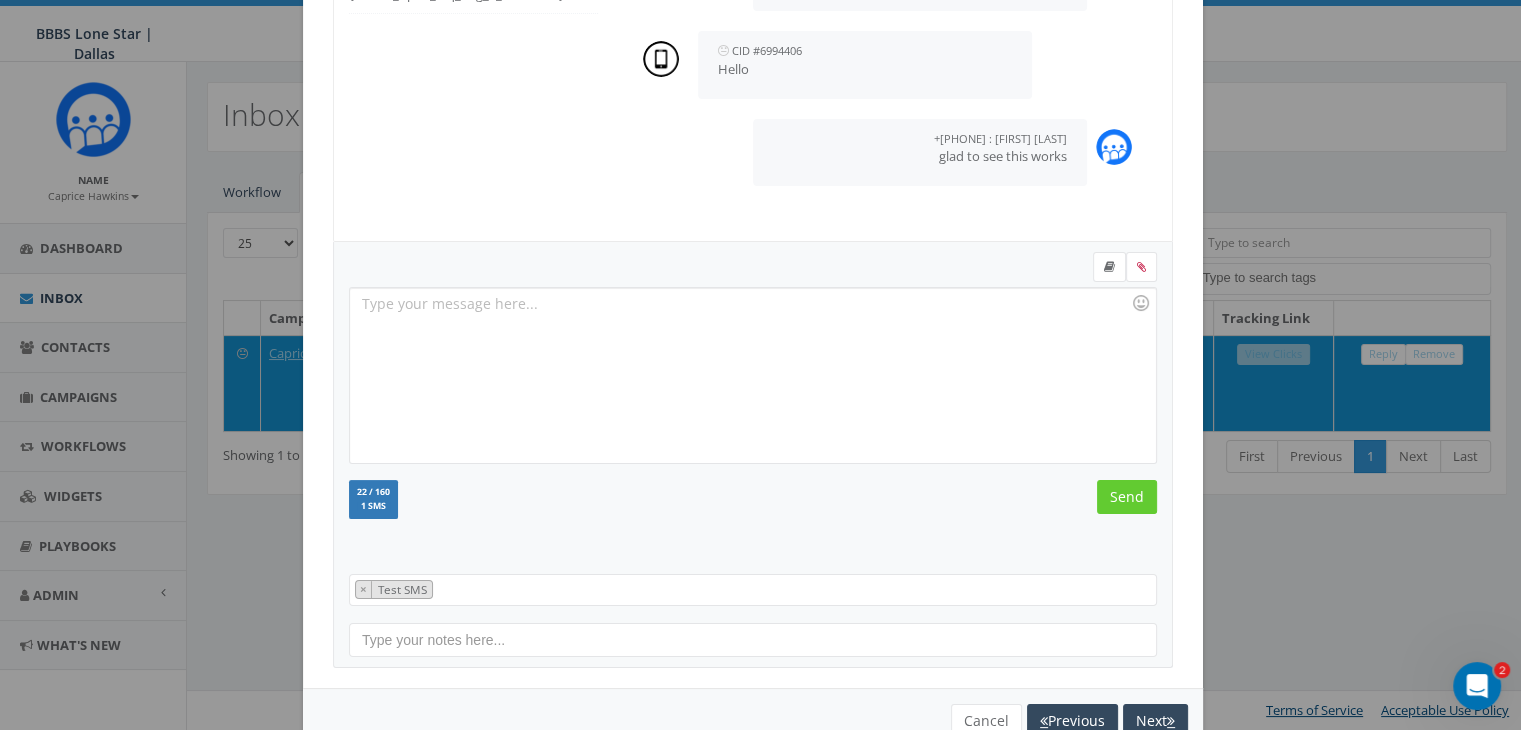 scroll, scrollTop: 268, scrollLeft: 0, axis: vertical 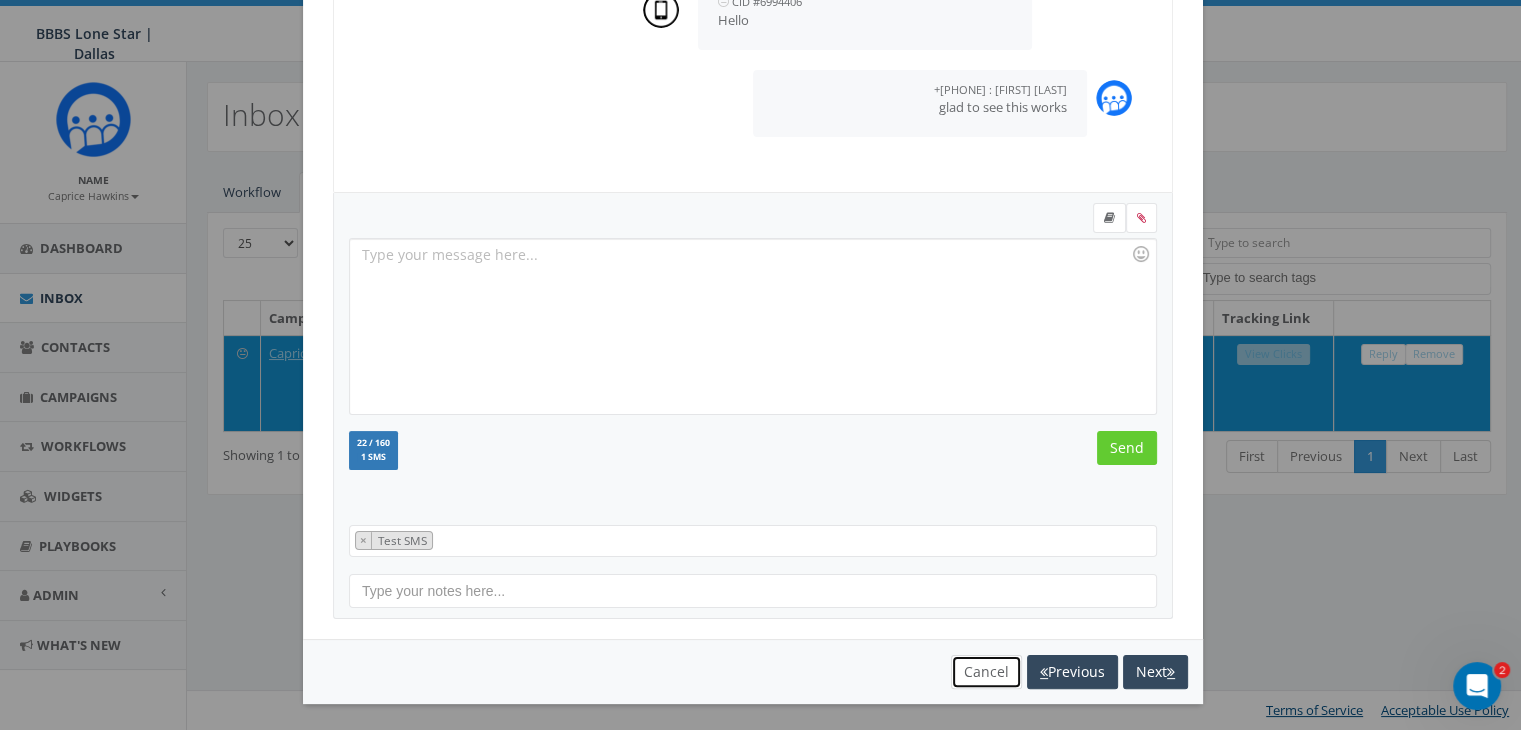 click on "Cancel" at bounding box center (986, 672) 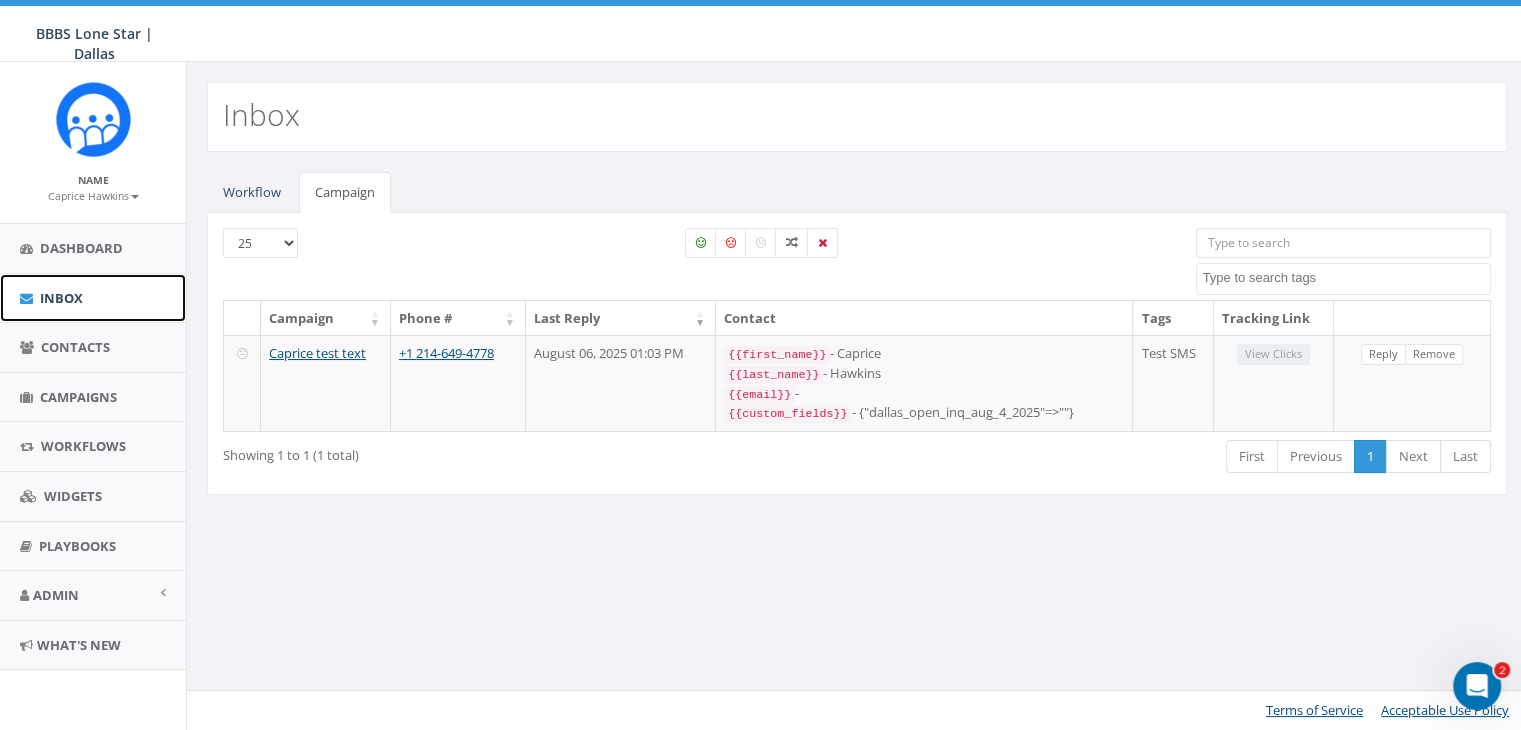 click on "Inbox" at bounding box center [61, 298] 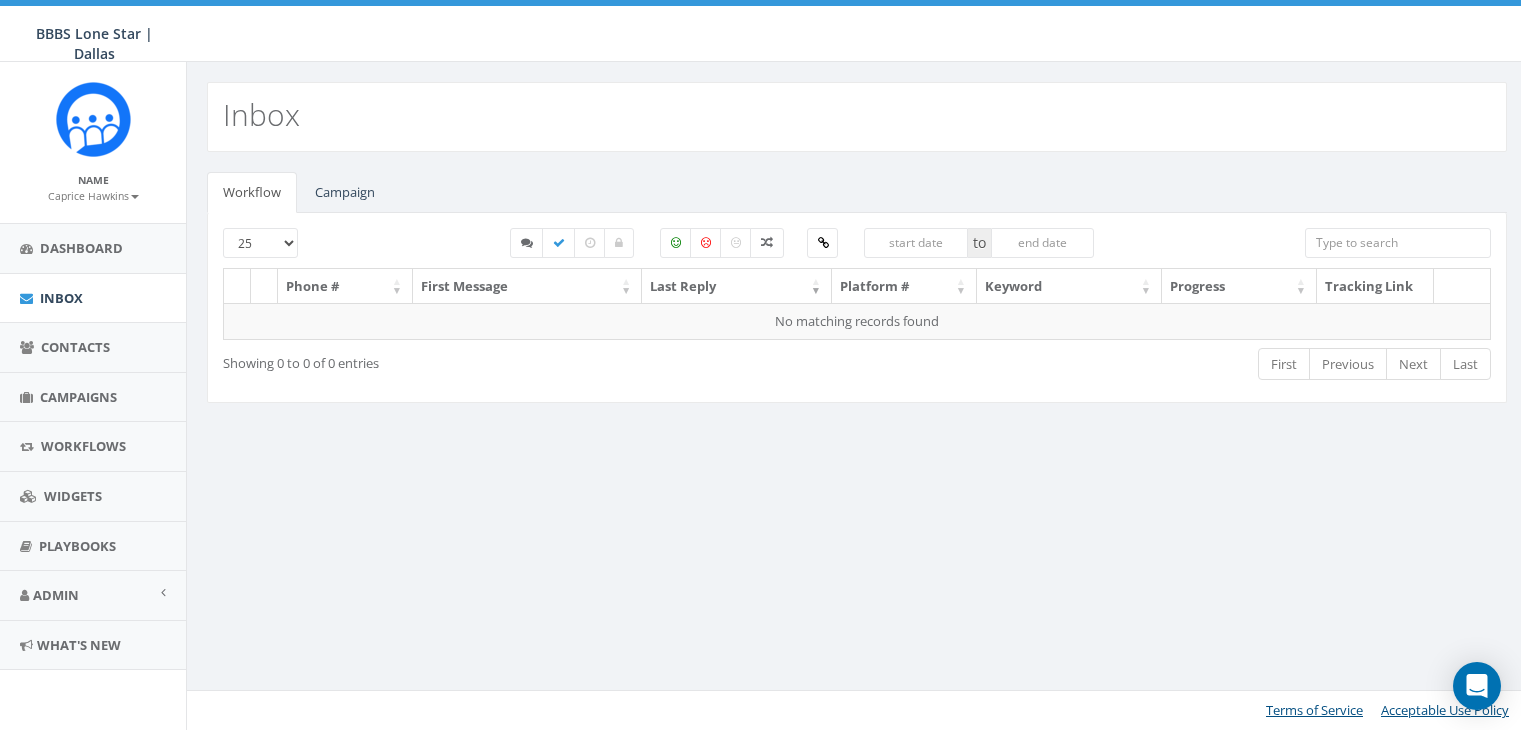select 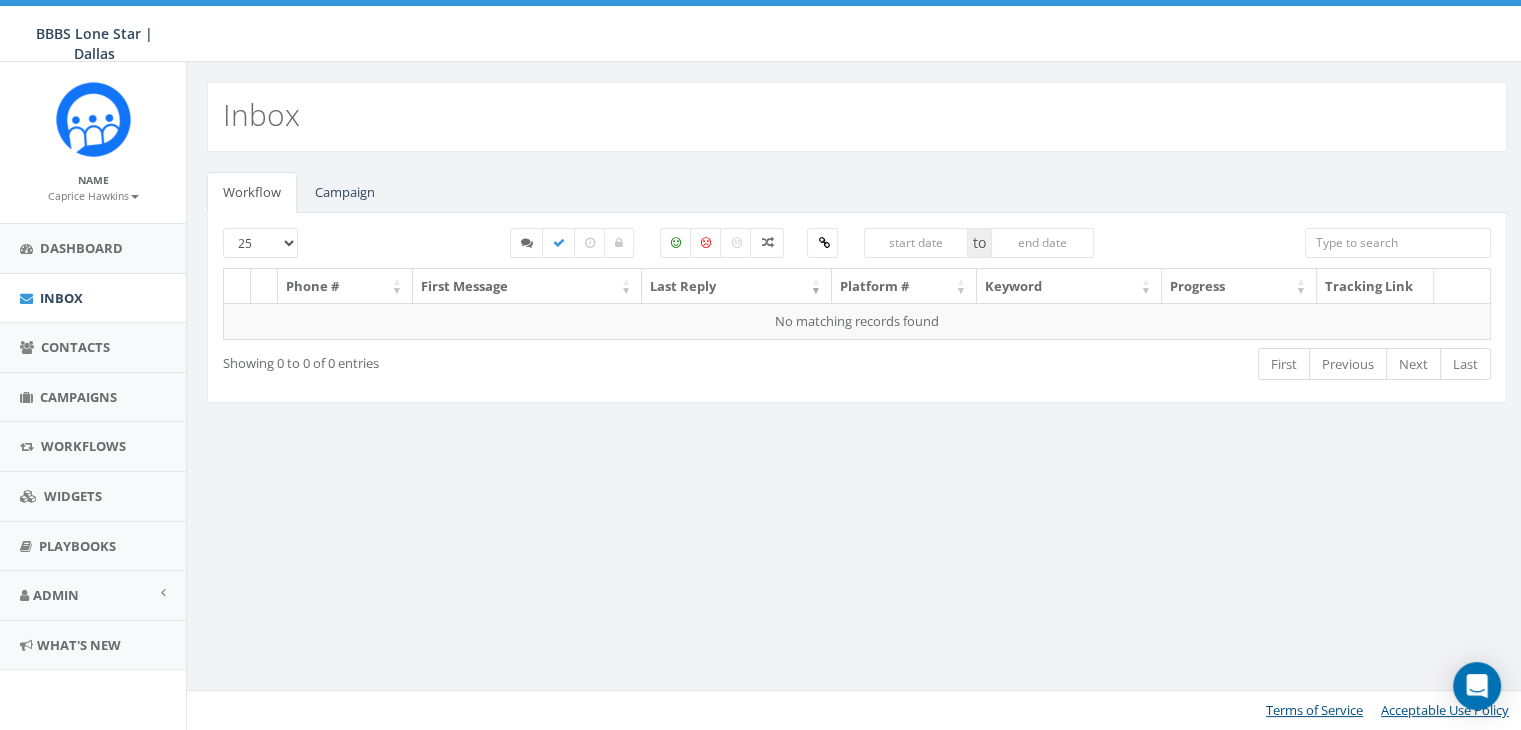 scroll, scrollTop: 0, scrollLeft: 0, axis: both 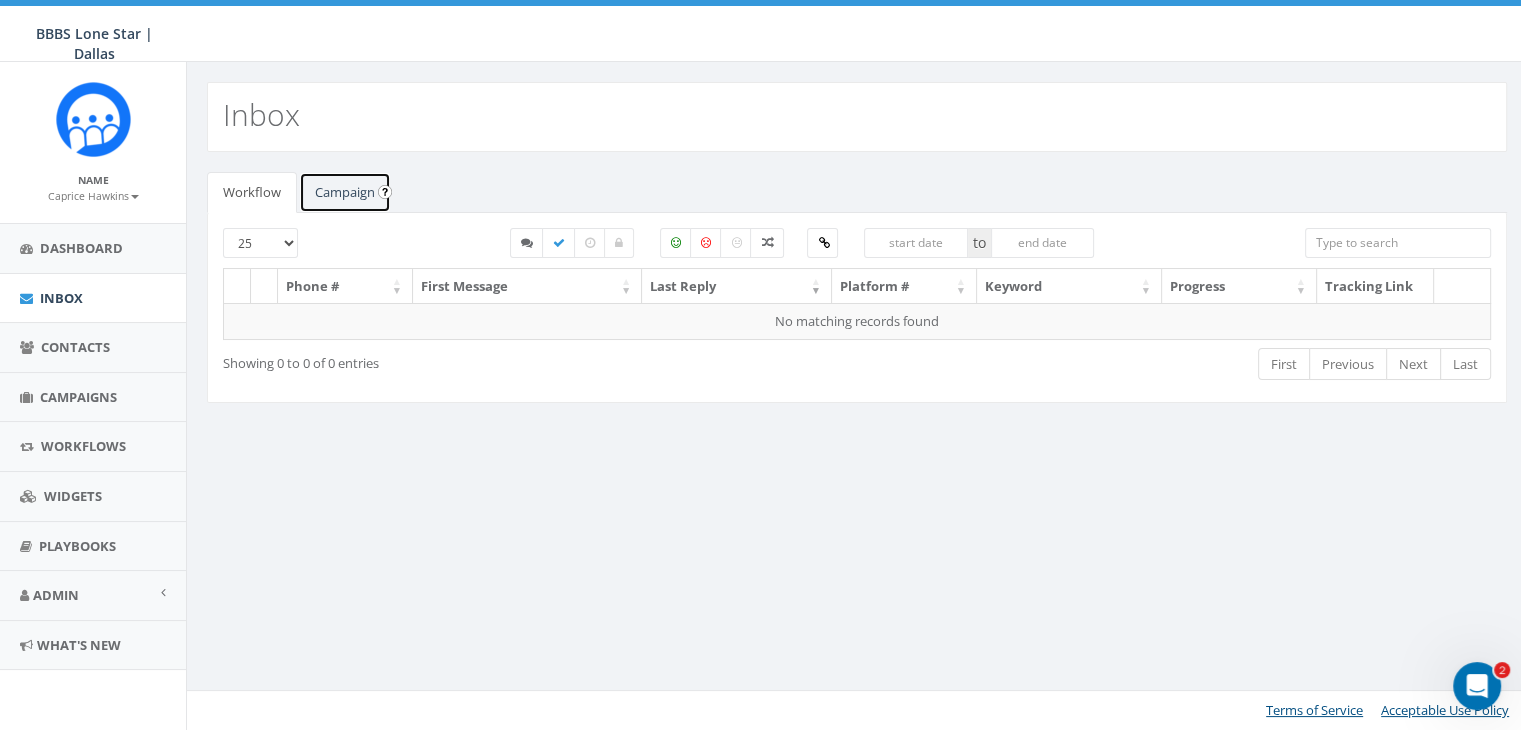 click on "Campaign" at bounding box center (345, 192) 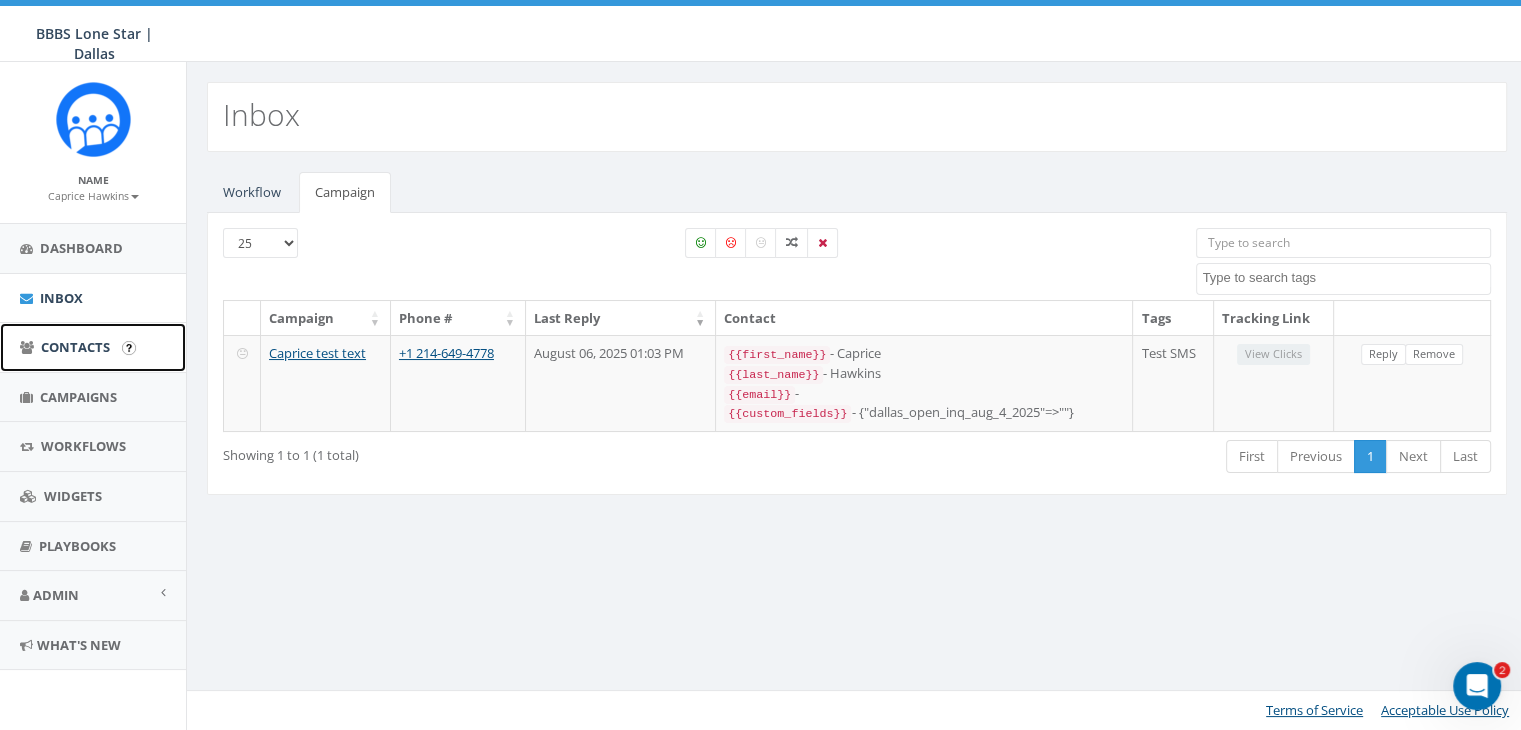 click on "Contacts" at bounding box center [93, 347] 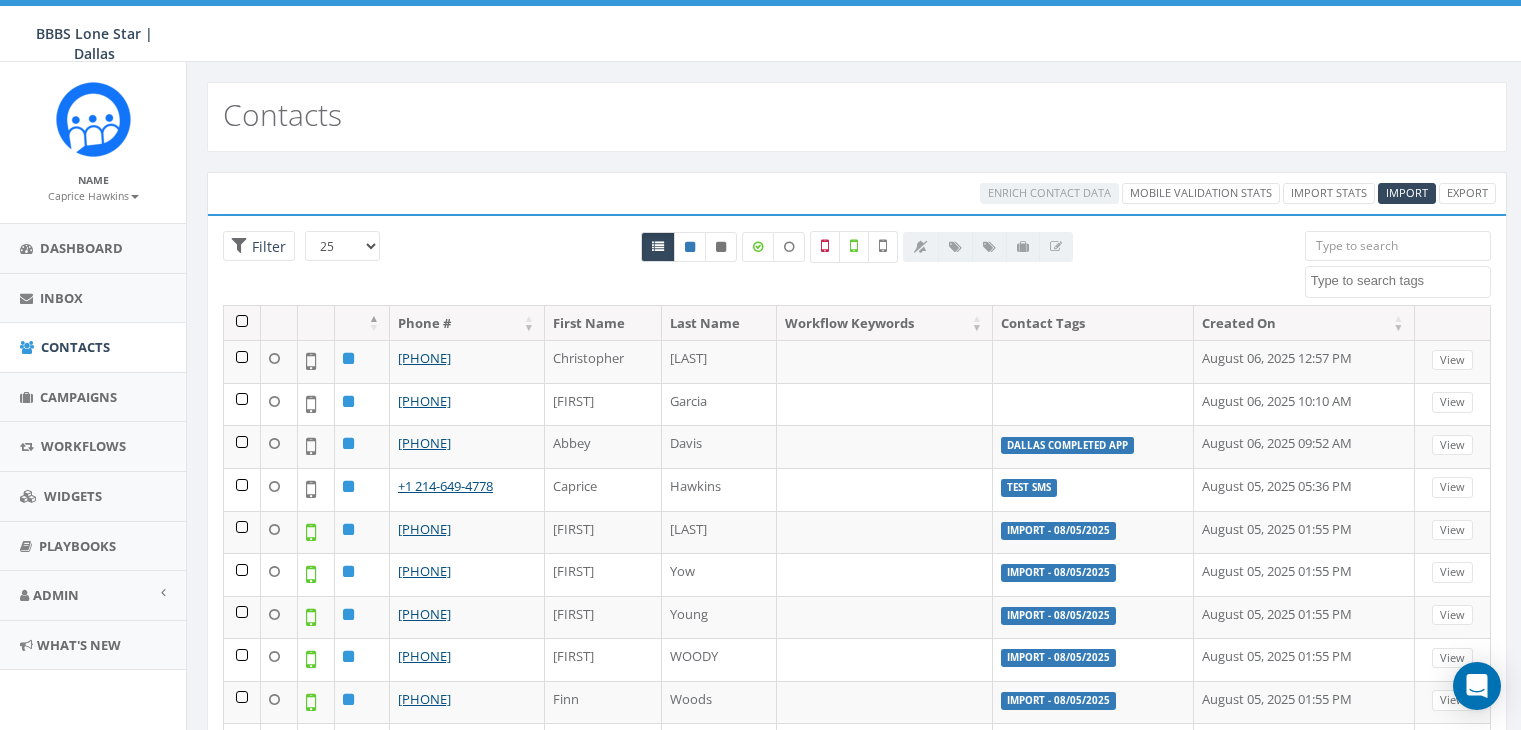 select 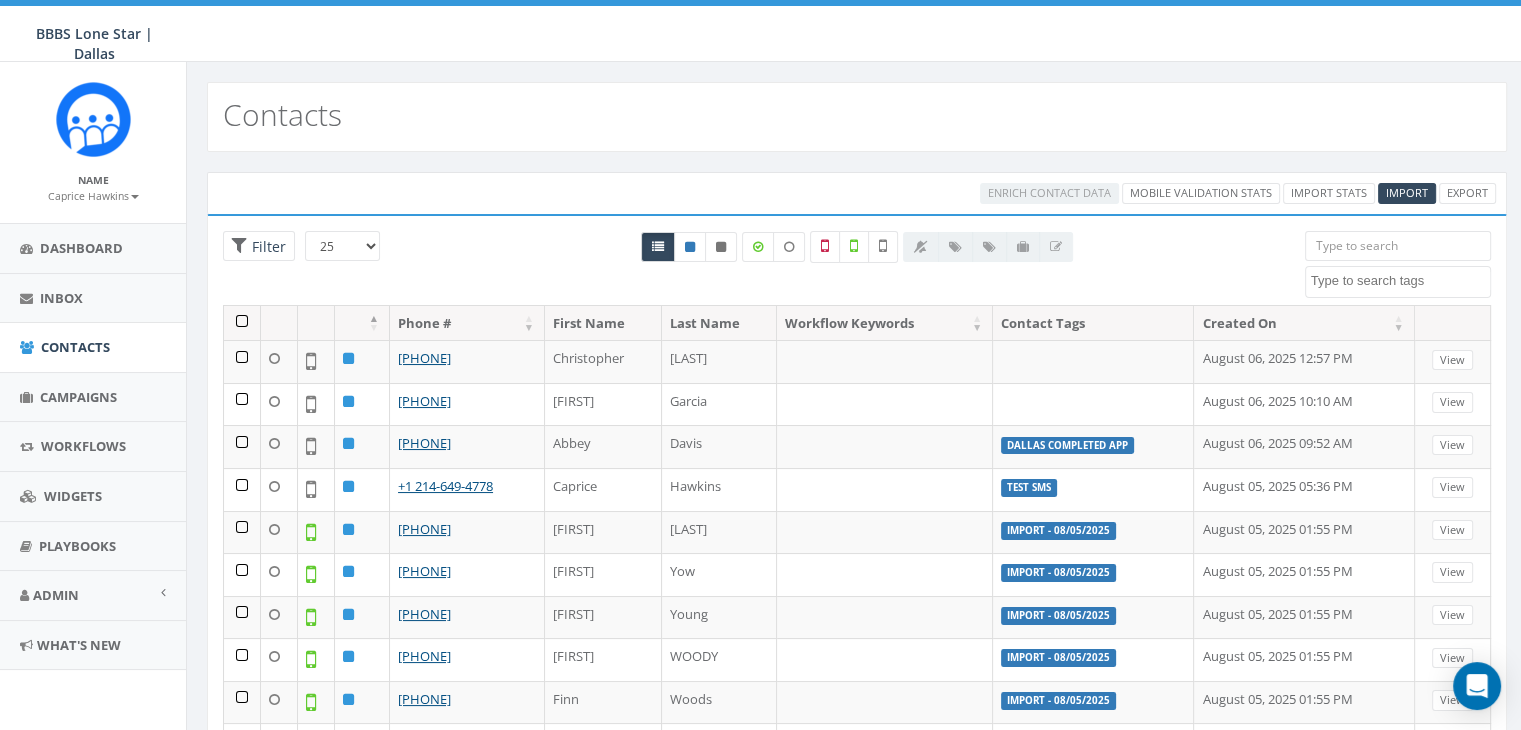 scroll, scrollTop: 0, scrollLeft: 0, axis: both 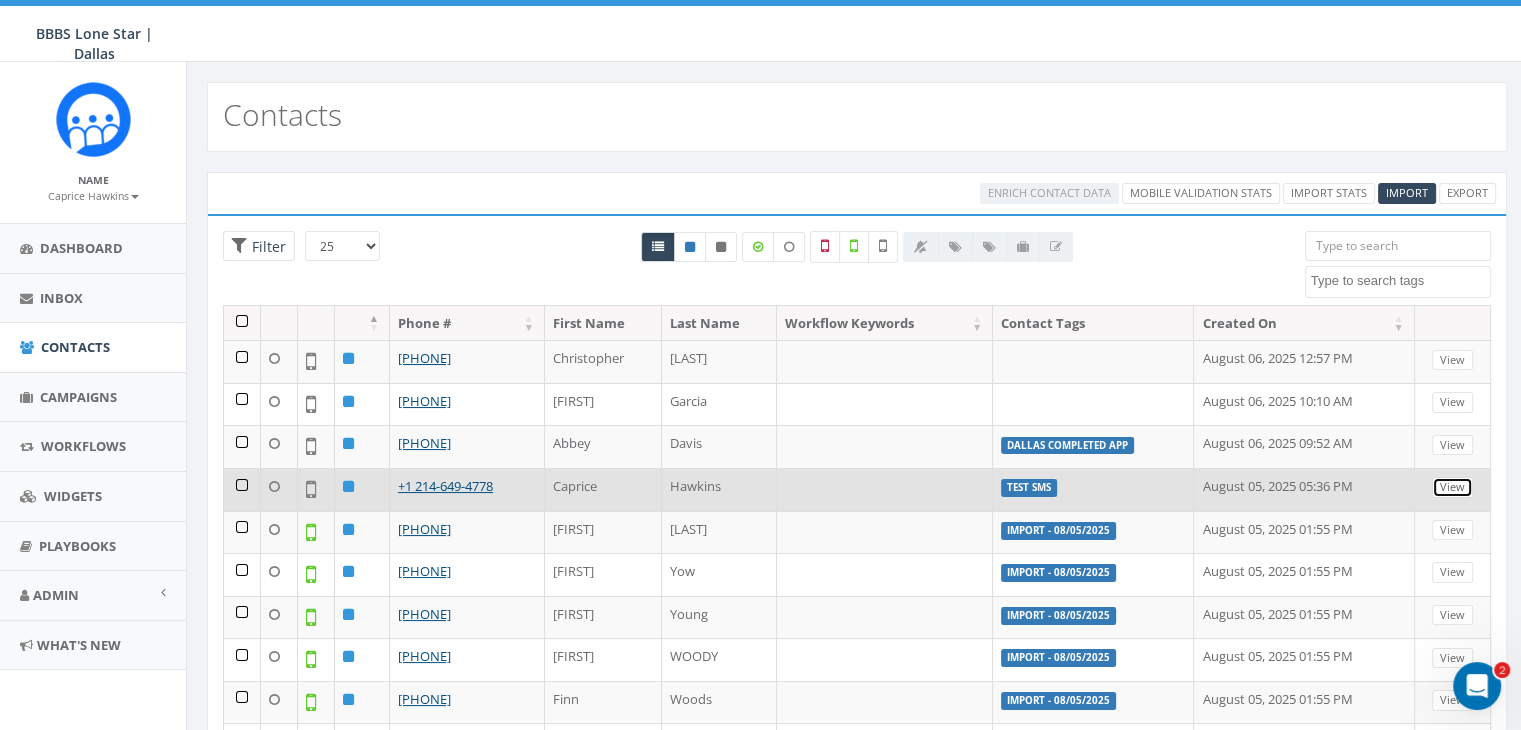 click on "View" at bounding box center [1452, 487] 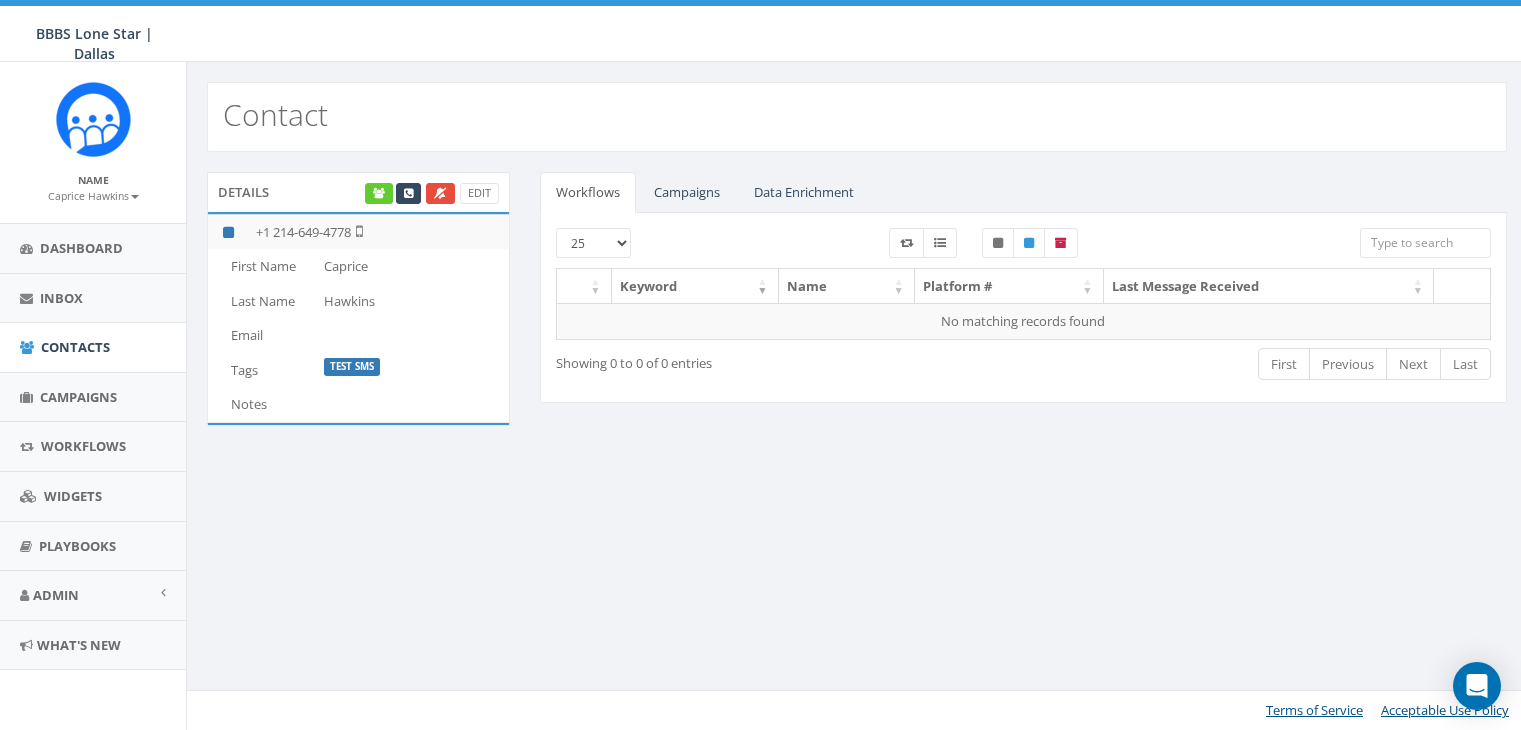 scroll, scrollTop: 0, scrollLeft: 0, axis: both 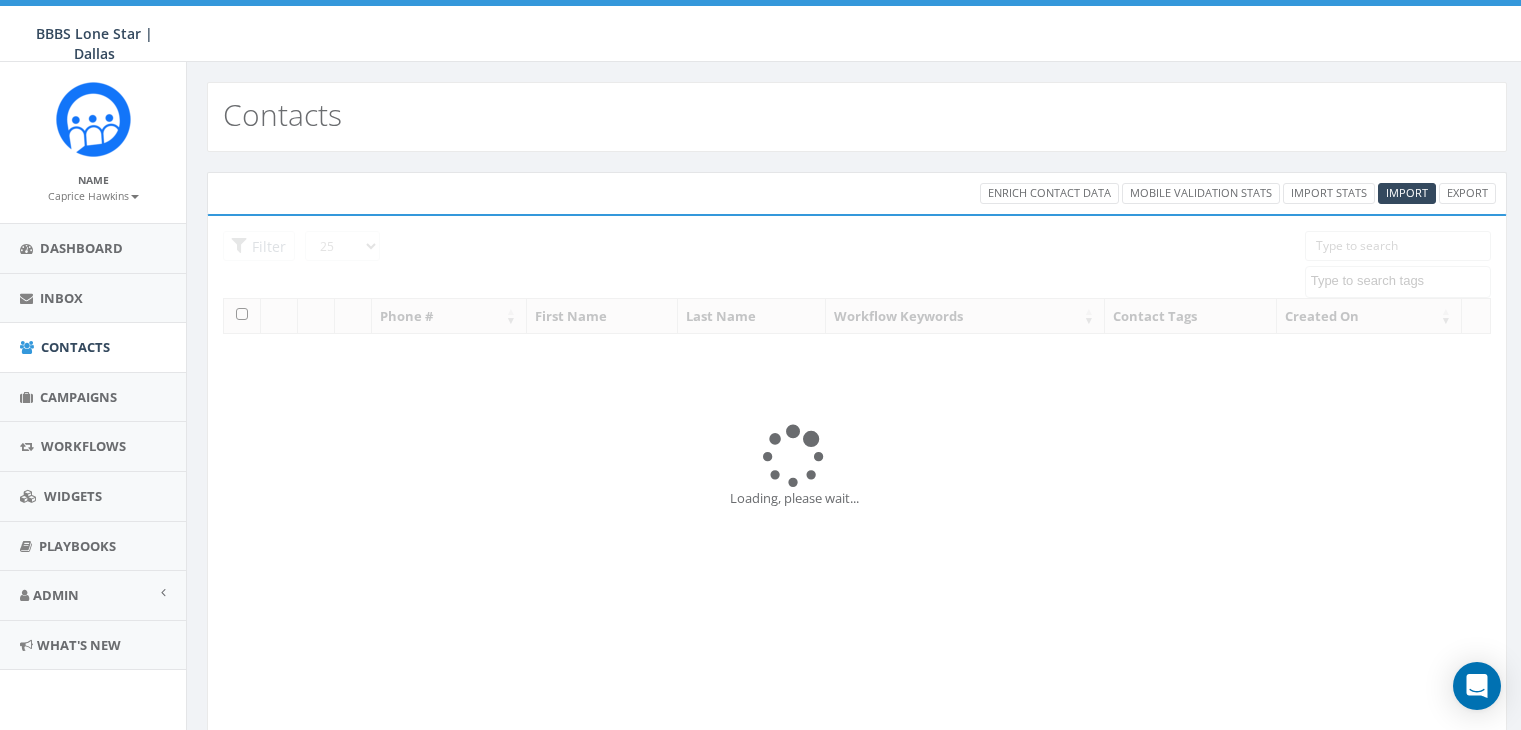 select 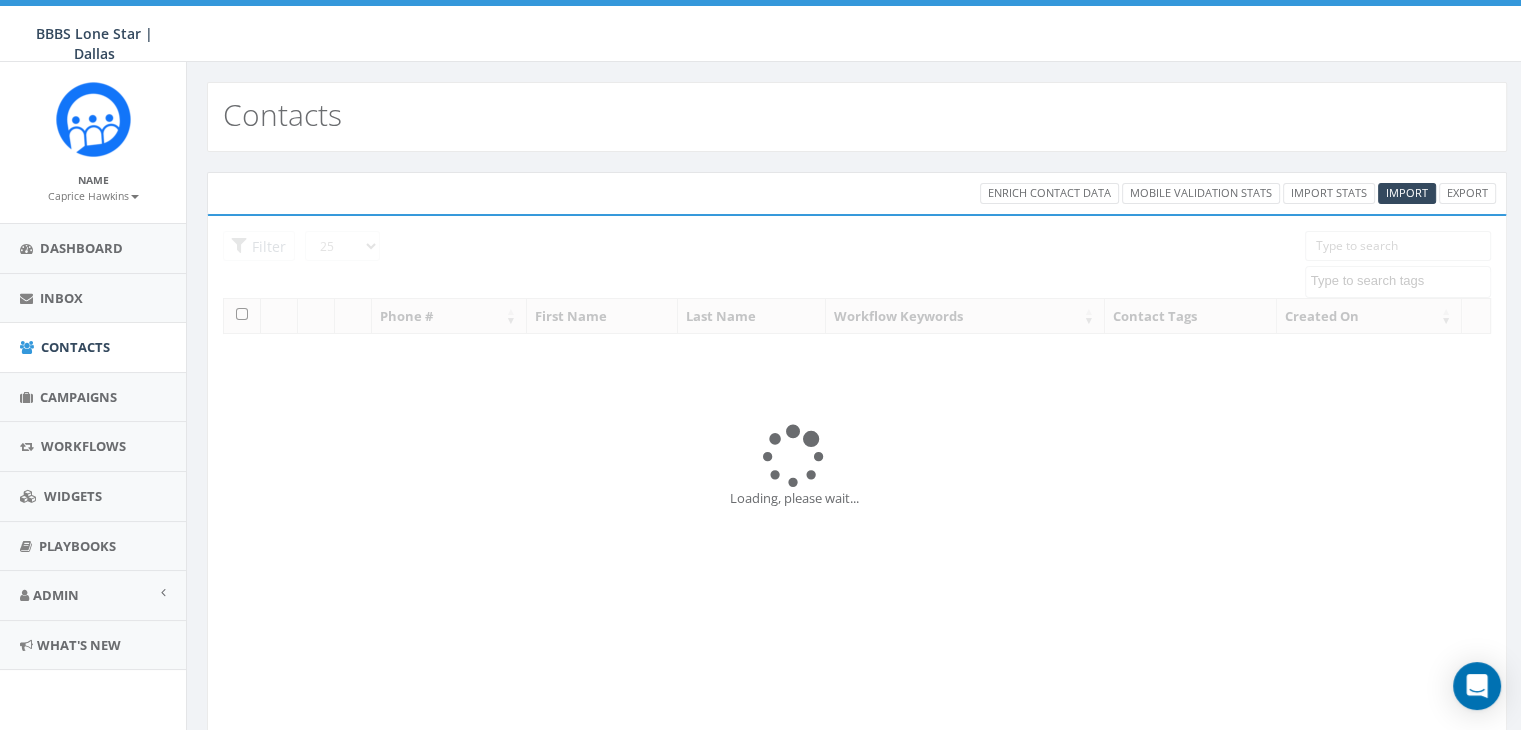 scroll, scrollTop: 0, scrollLeft: 0, axis: both 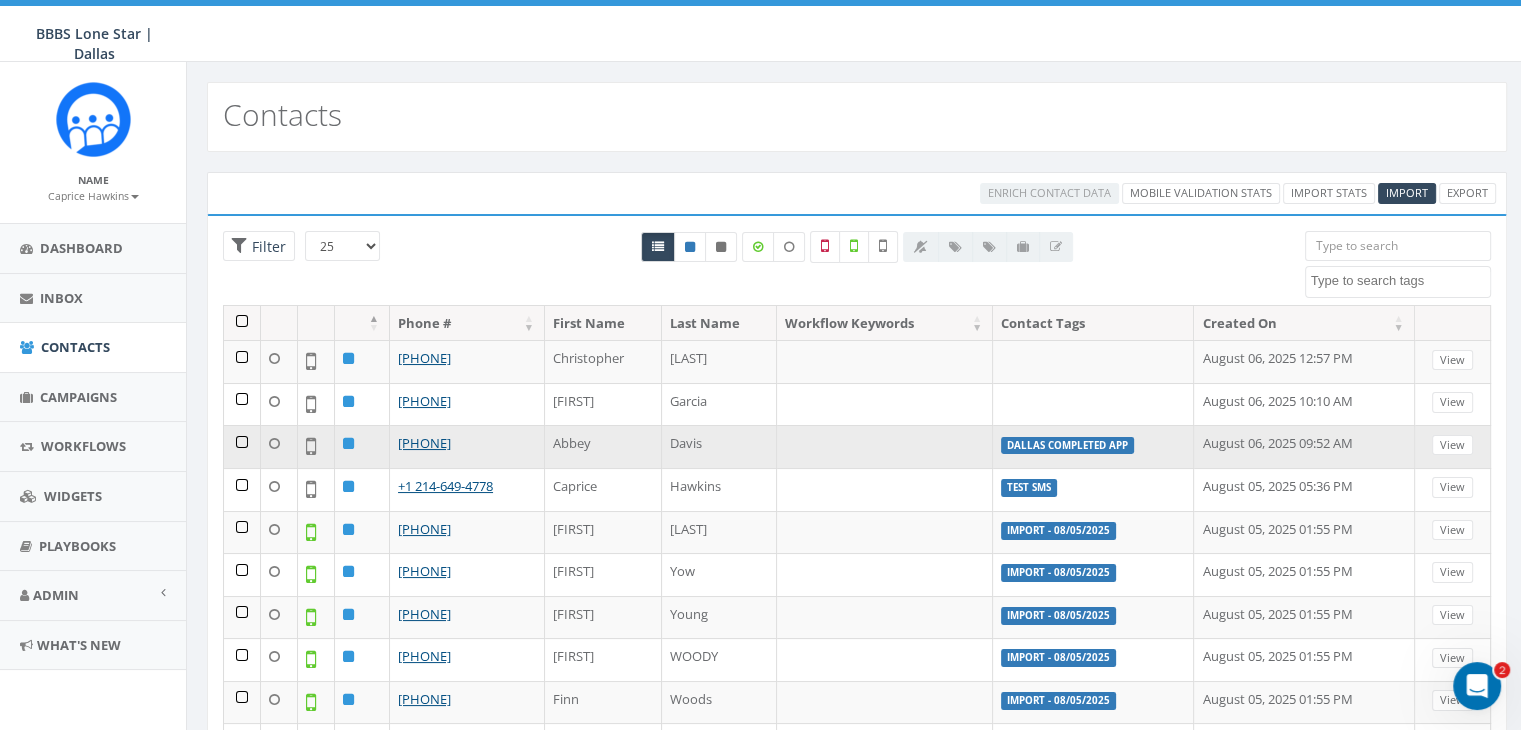 click on "Dallas Completed App" at bounding box center (1067, 446) 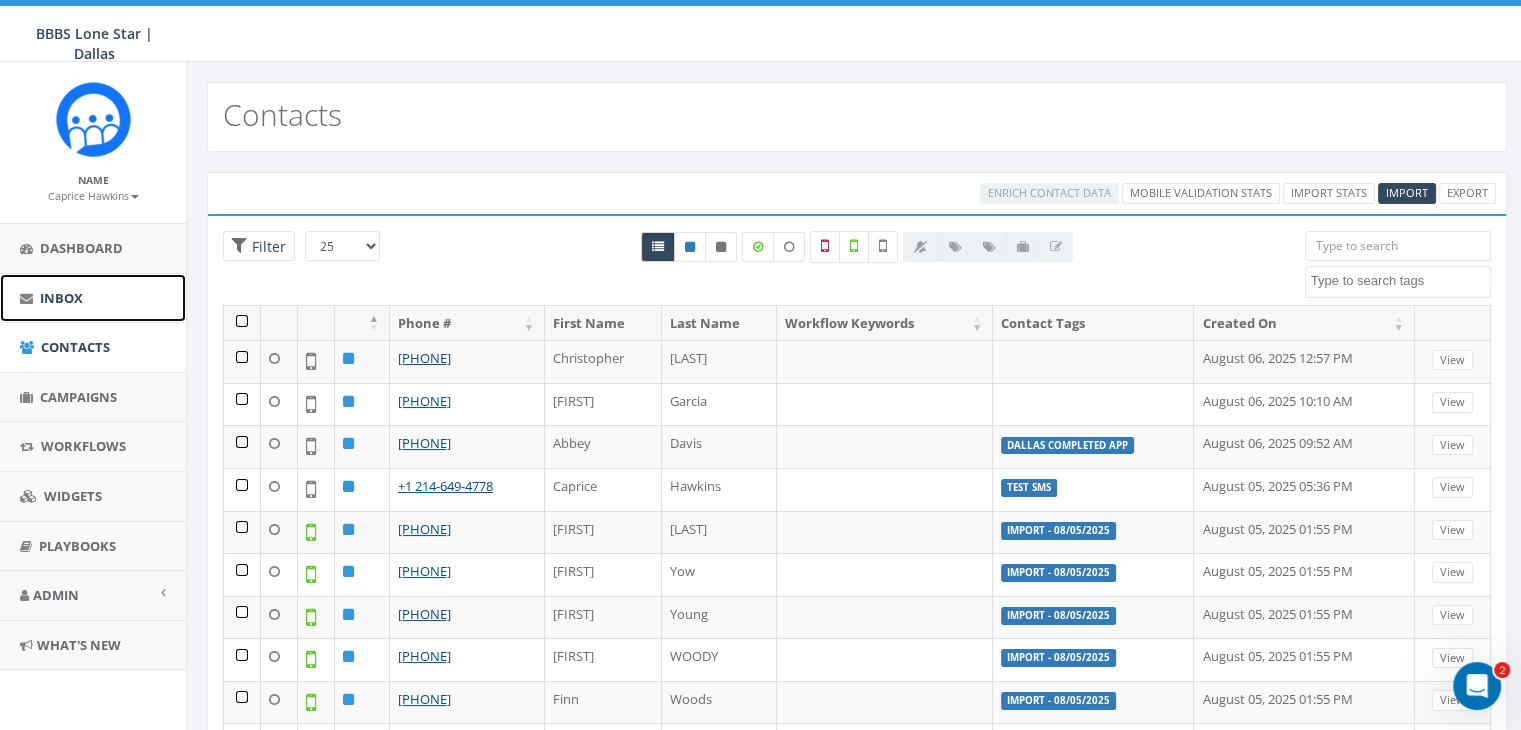 click on "Inbox" at bounding box center (61, 298) 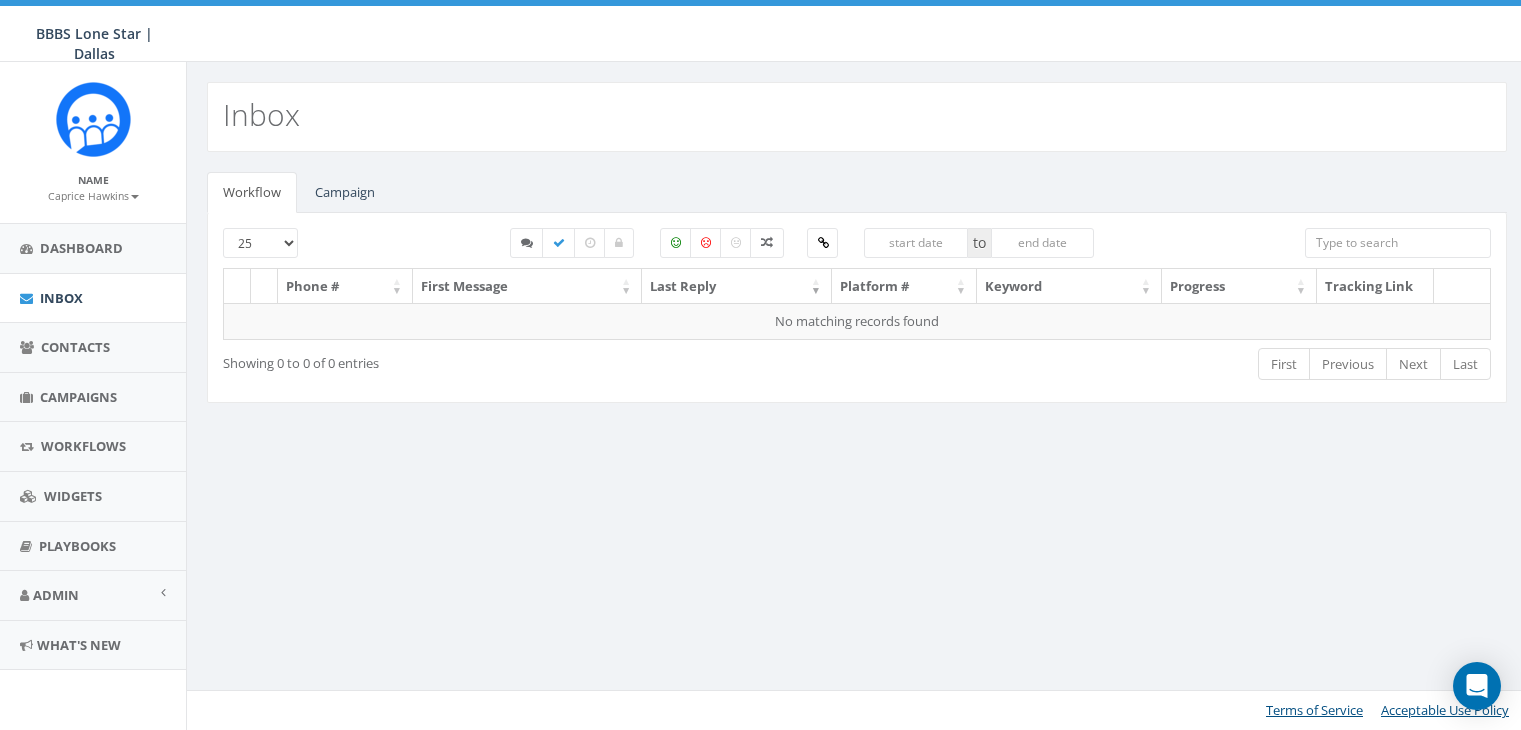 select 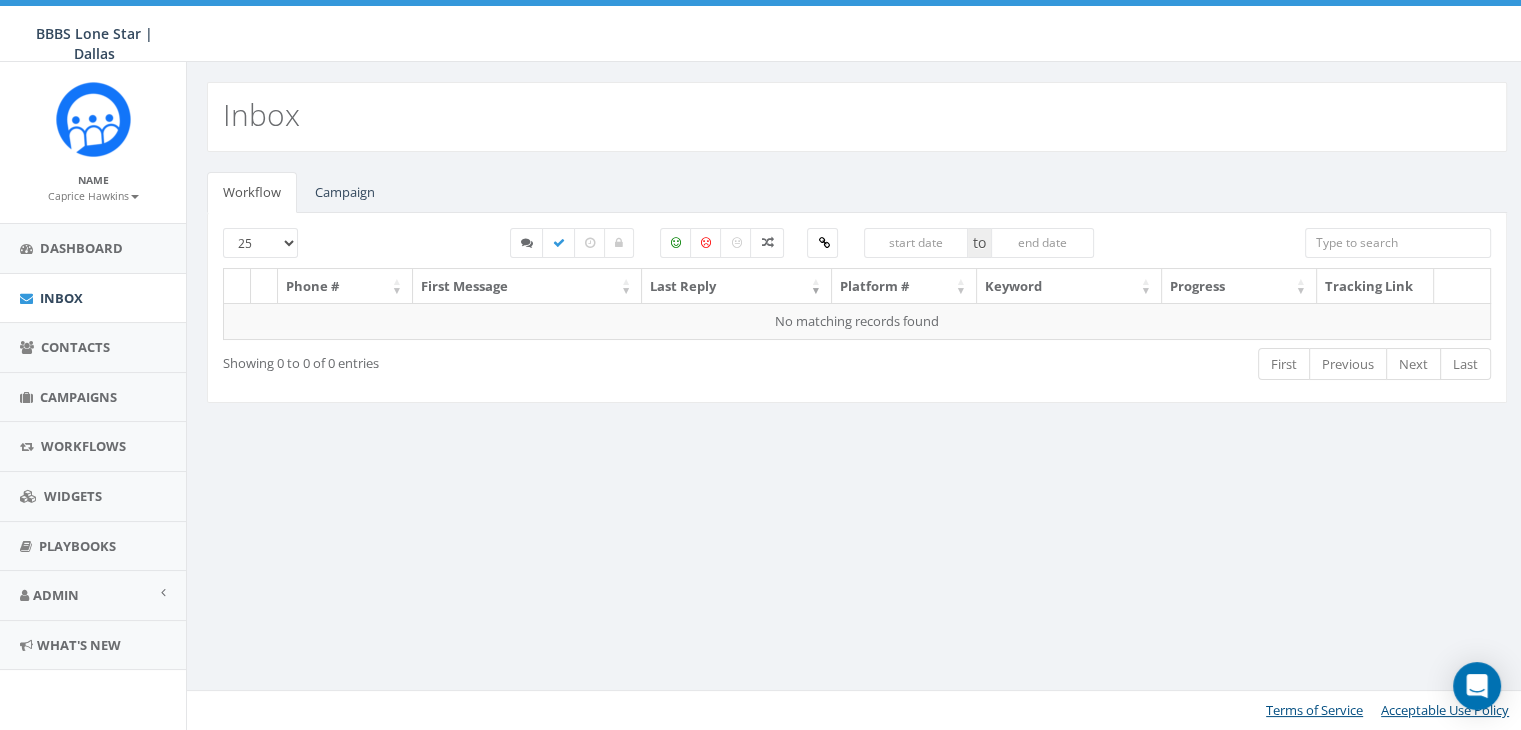 scroll, scrollTop: 0, scrollLeft: 0, axis: both 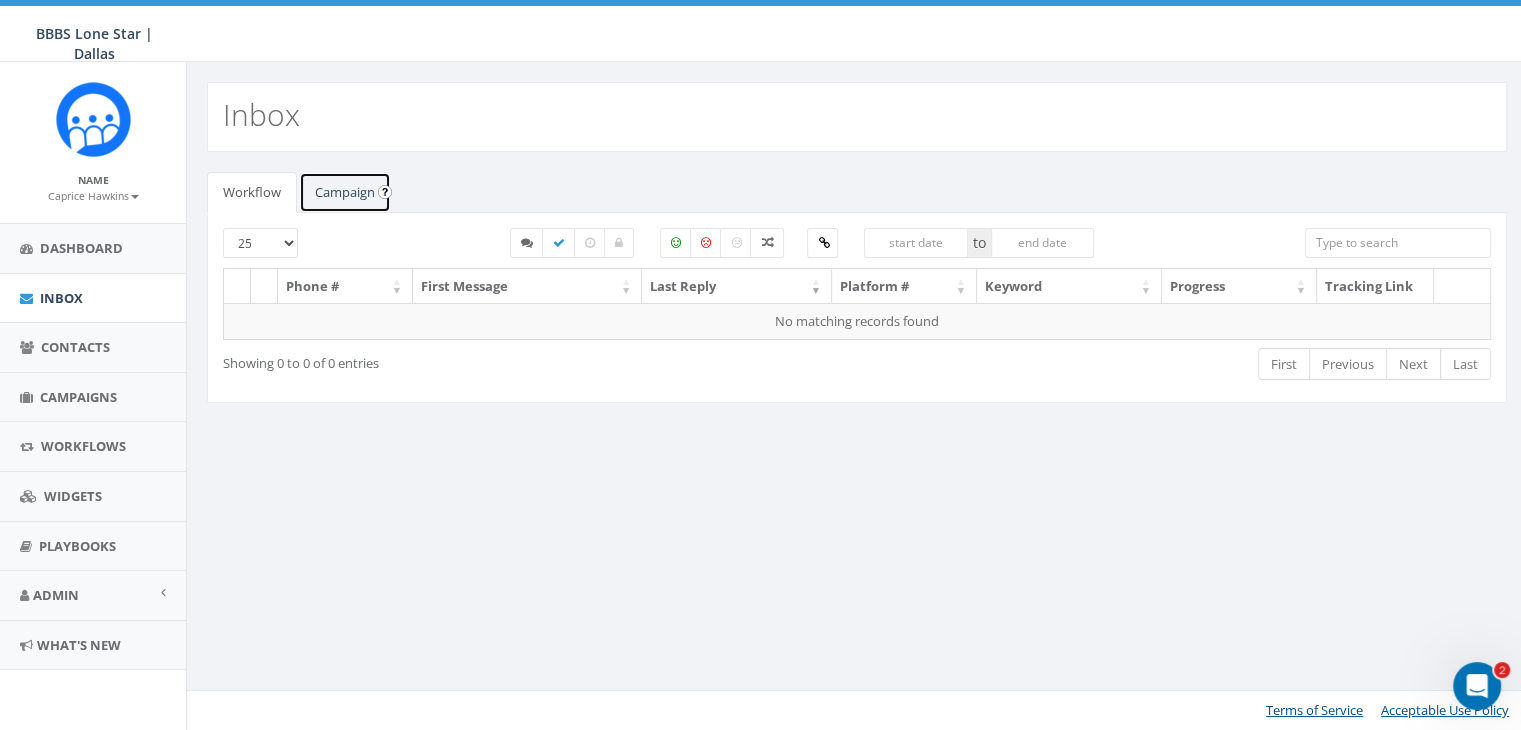 click on "Campaign" at bounding box center [345, 192] 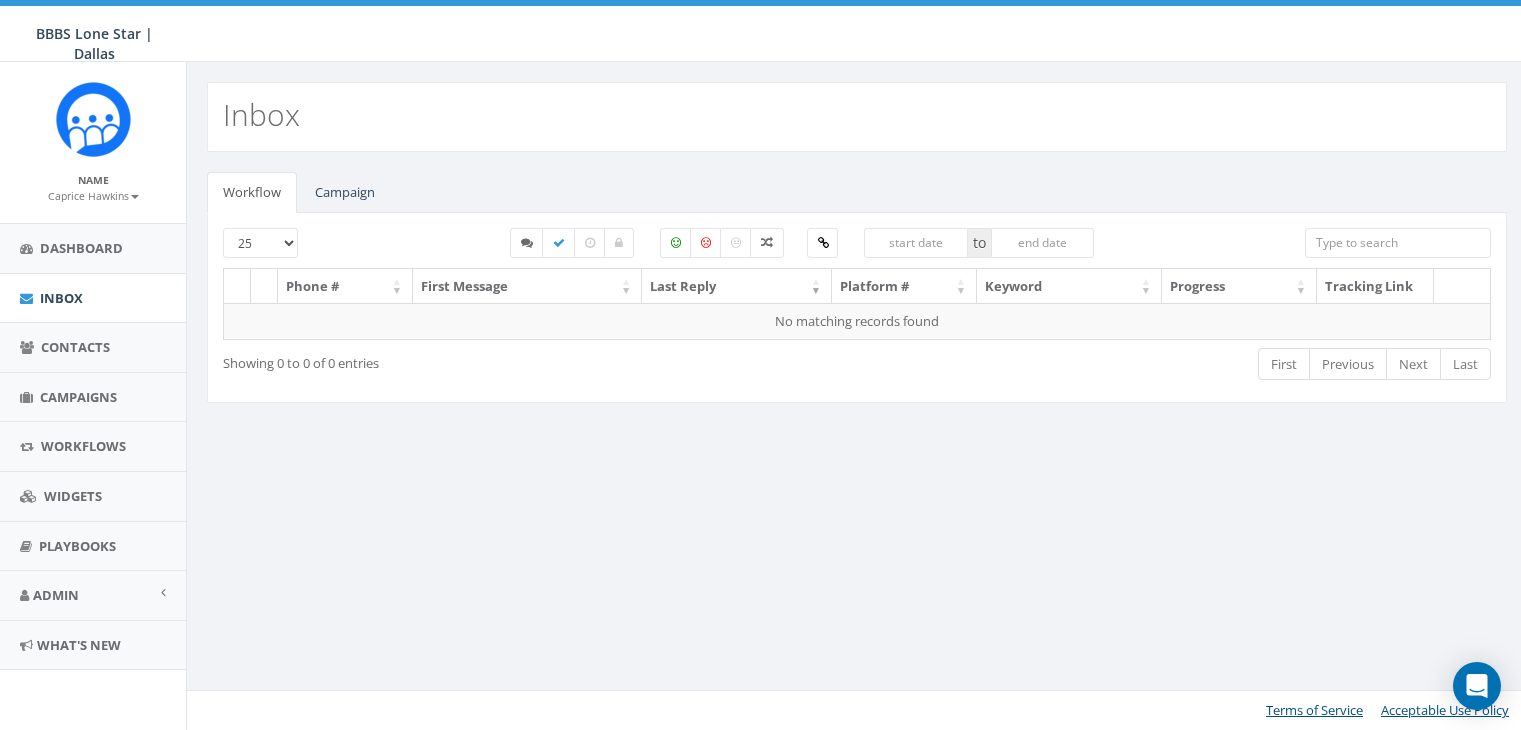 scroll, scrollTop: 0, scrollLeft: 0, axis: both 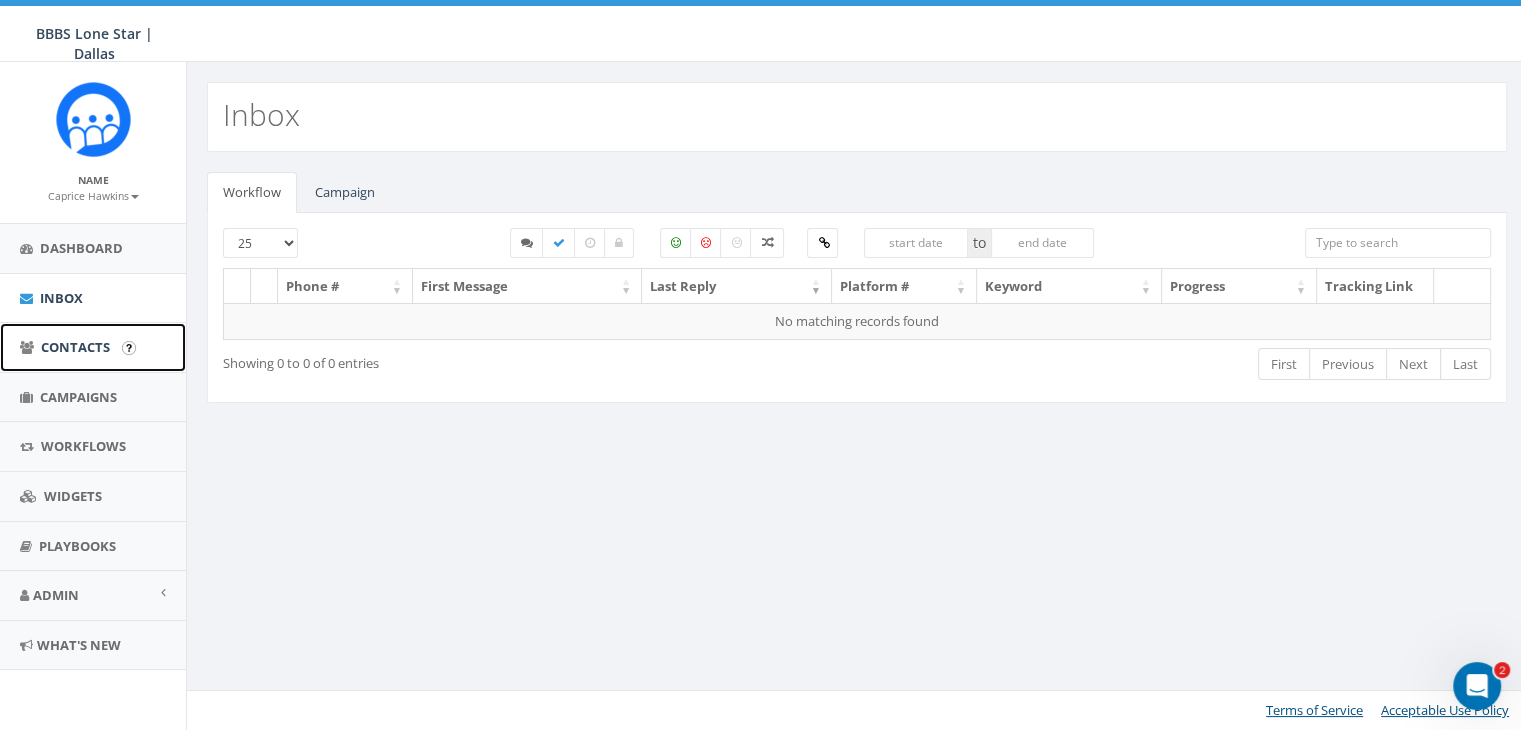 click on "Contacts" at bounding box center [75, 347] 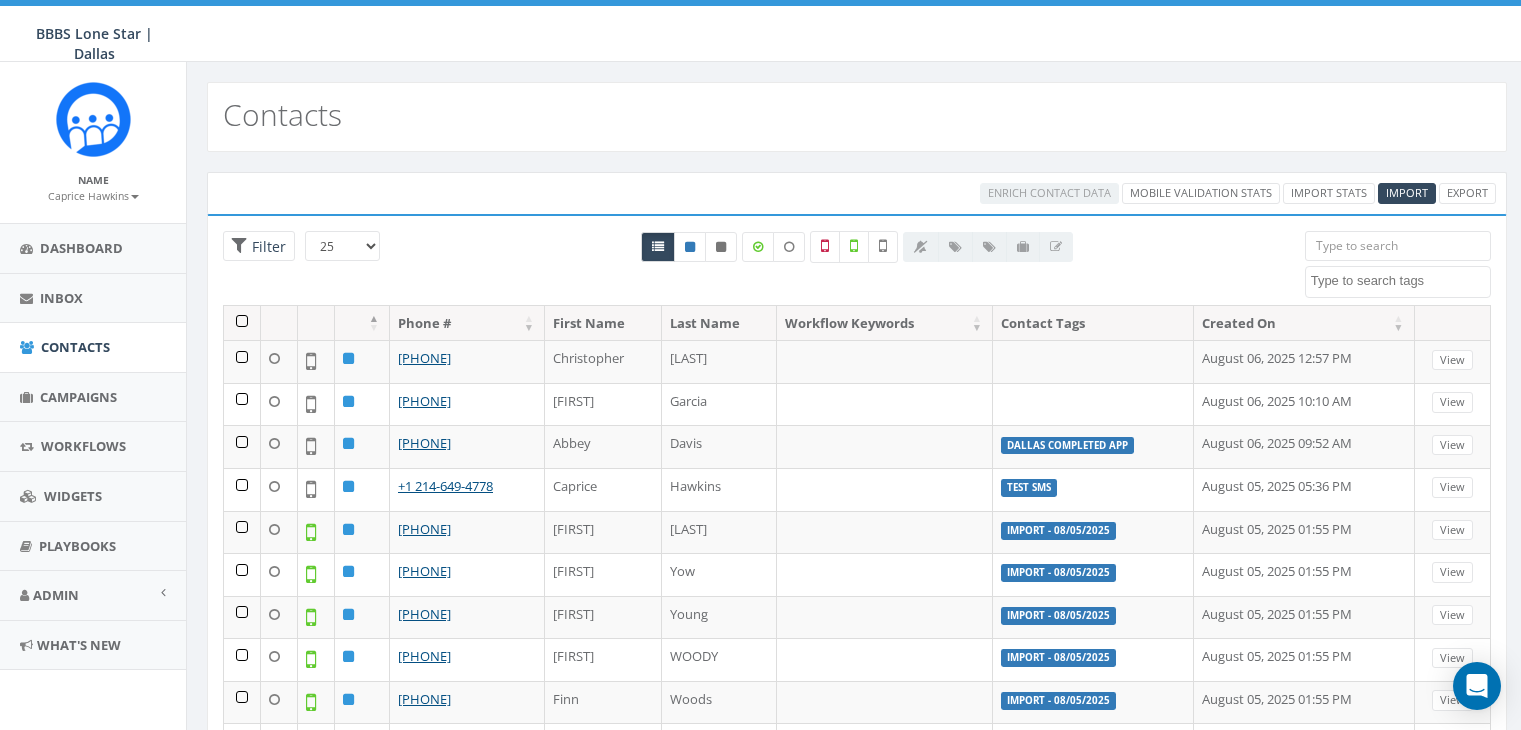 select 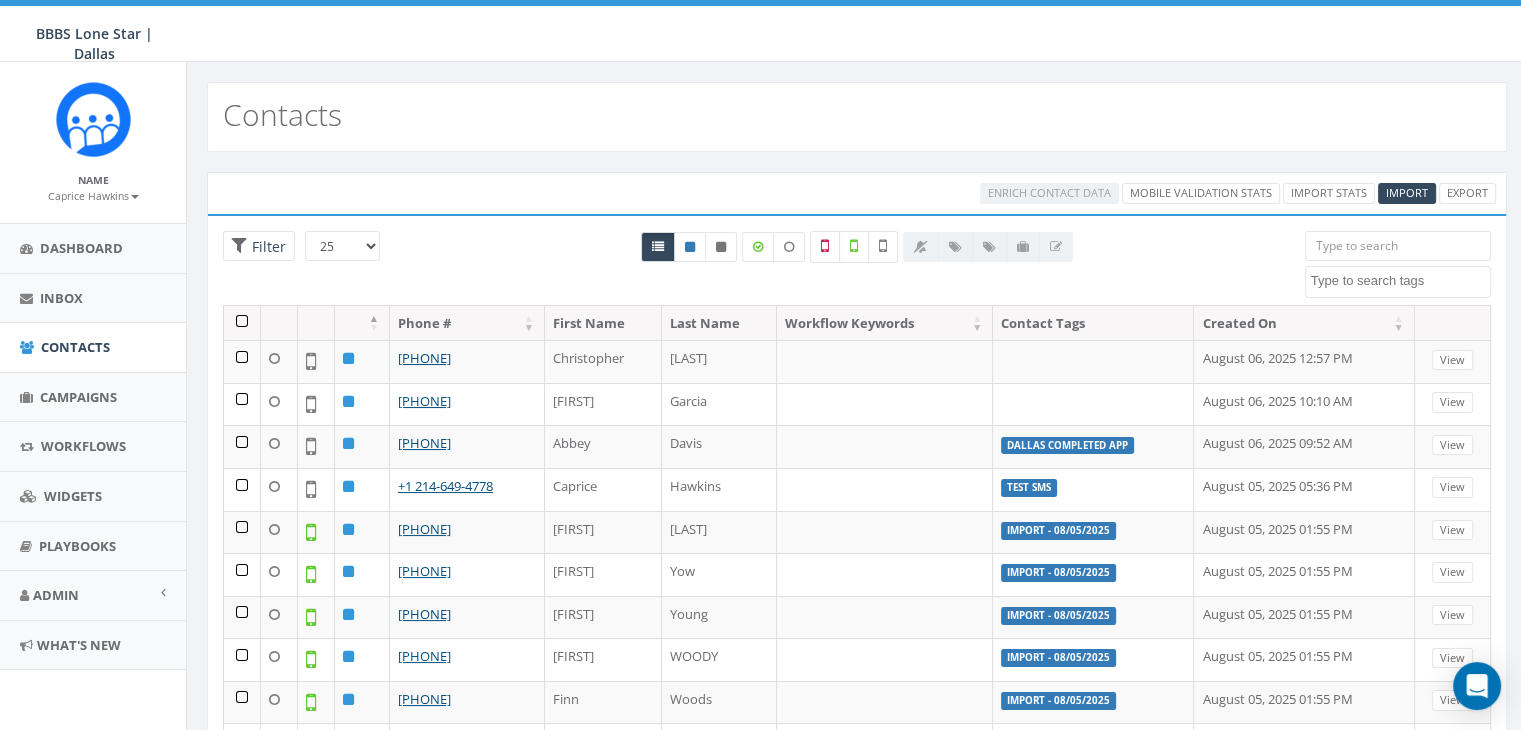 scroll, scrollTop: 0, scrollLeft: 0, axis: both 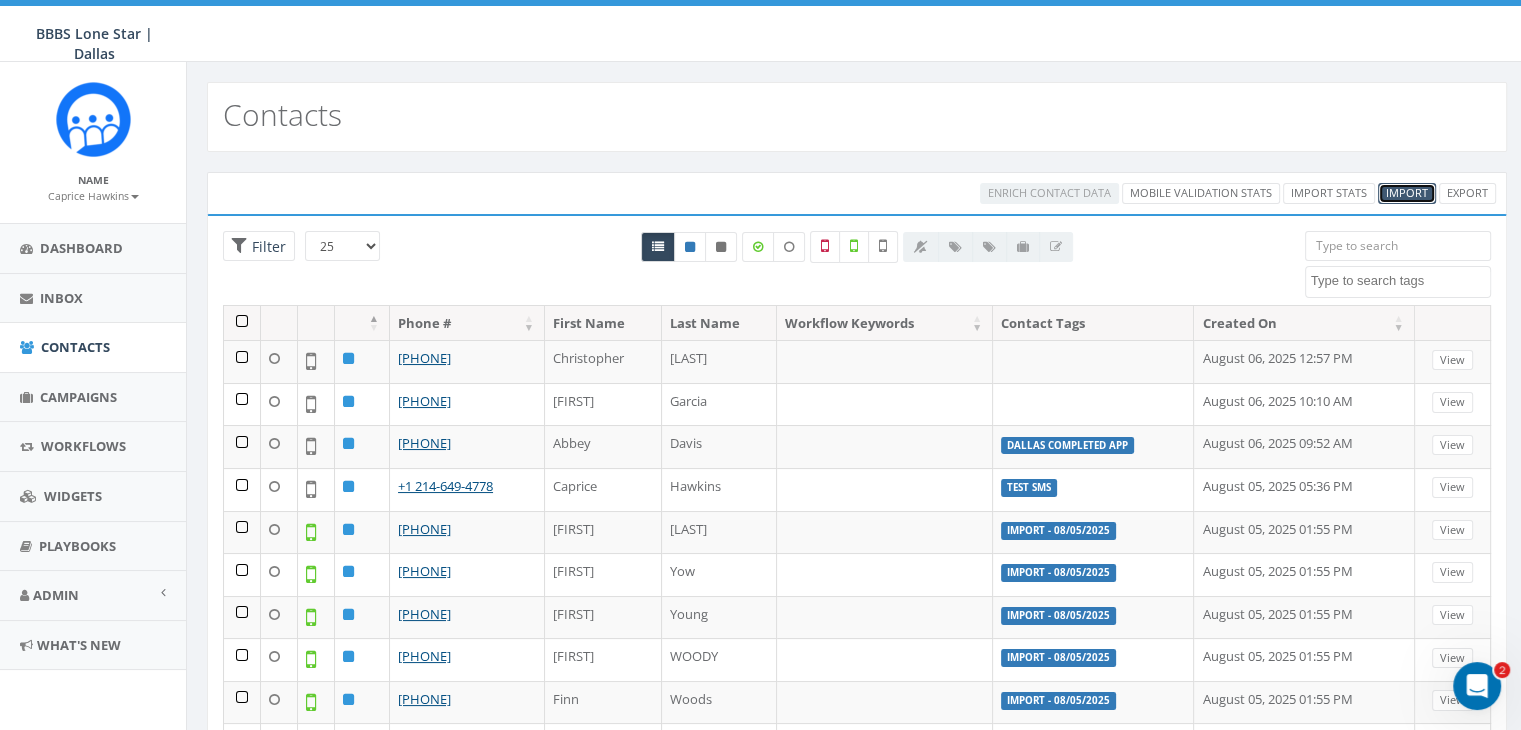 click on "Import" at bounding box center [1407, 192] 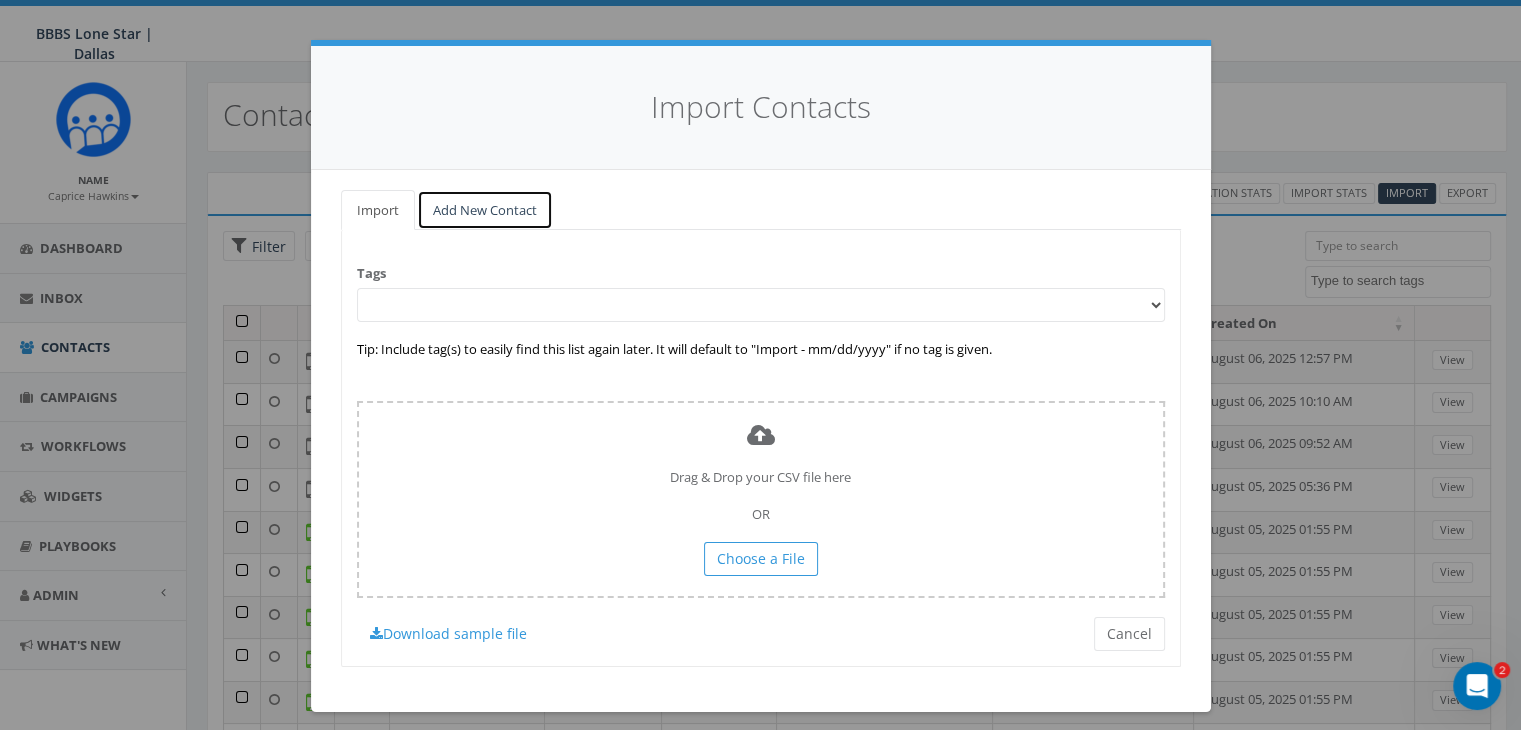 click on "Add New Contact" at bounding box center [485, 210] 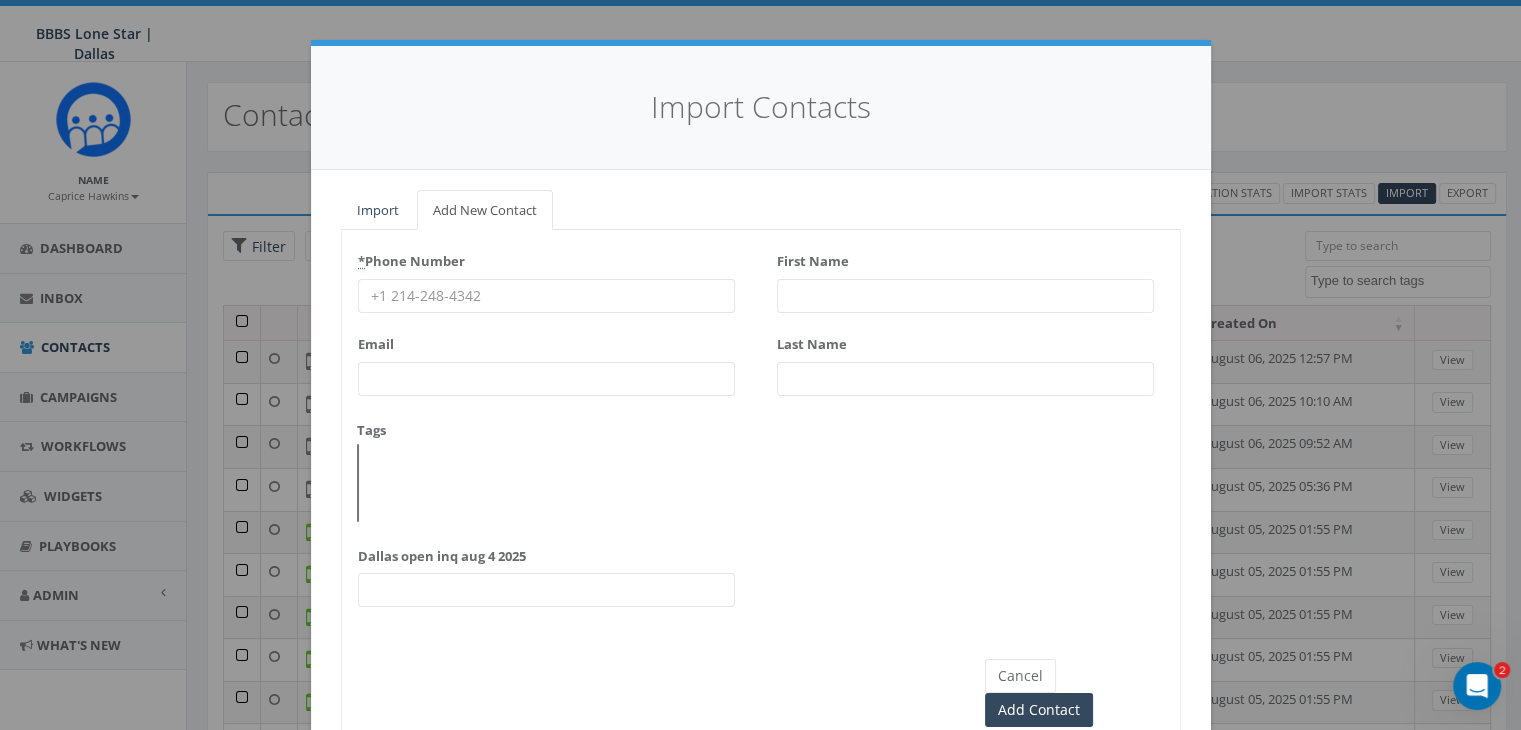 click on "*   Phone Number" at bounding box center (546, 296) 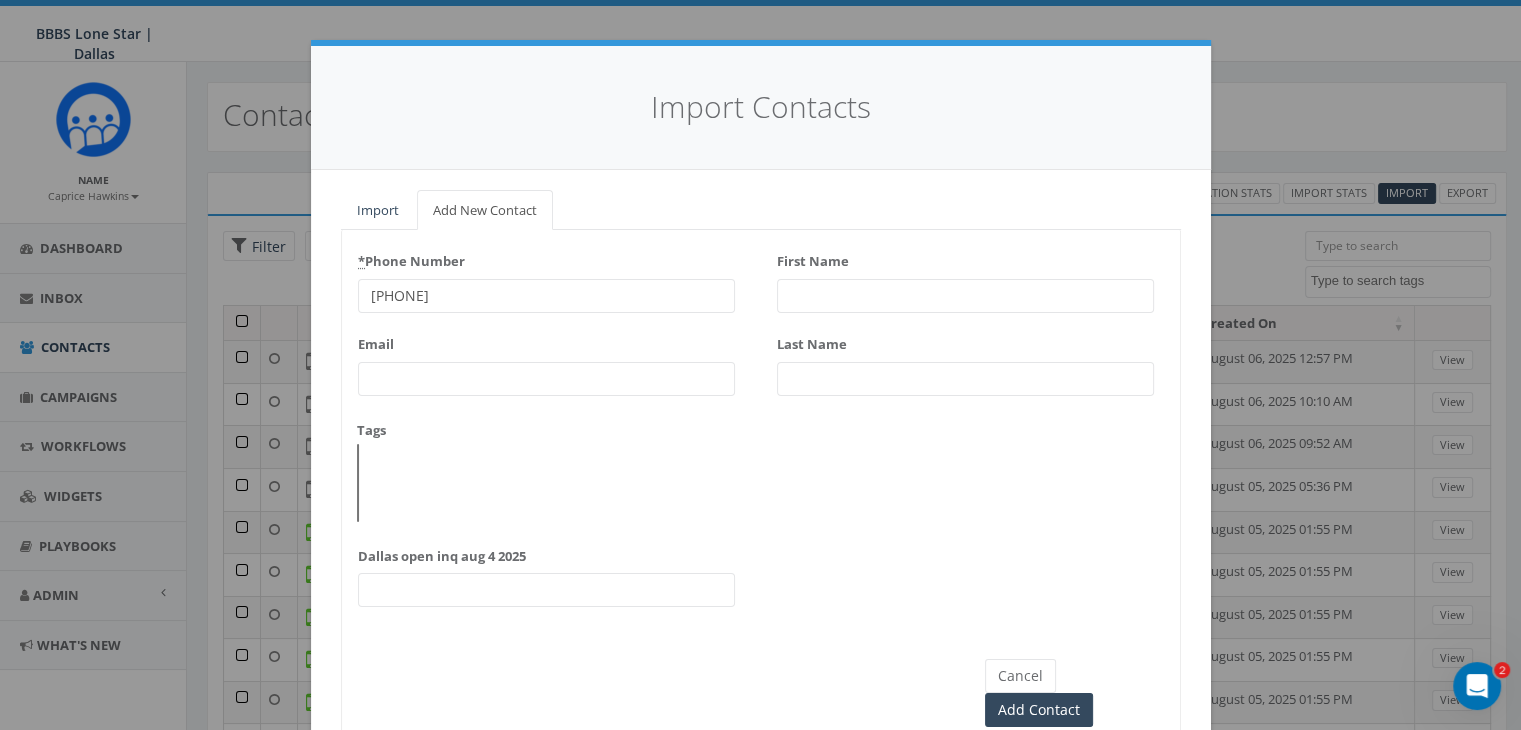 type on "913-375-7494" 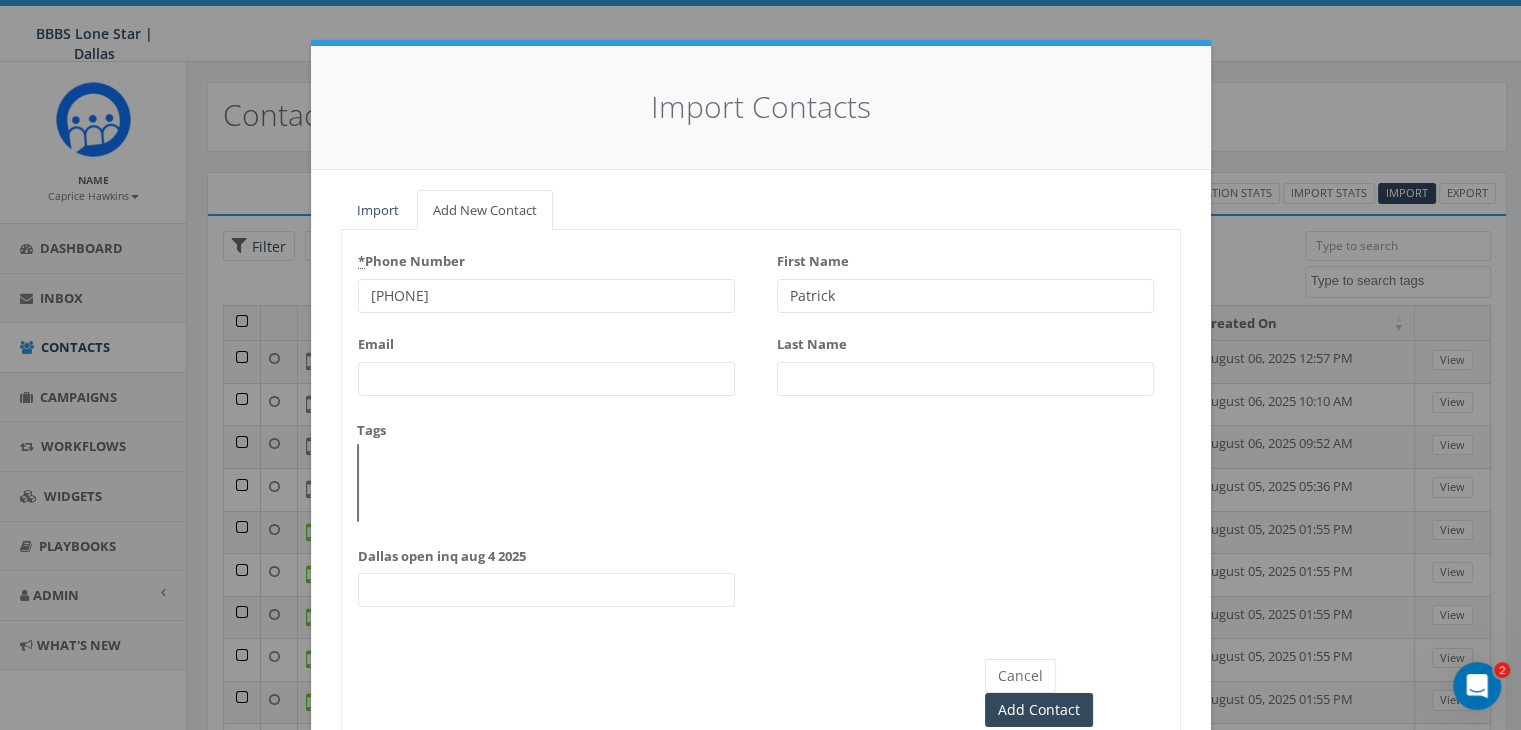 type on "Patrick" 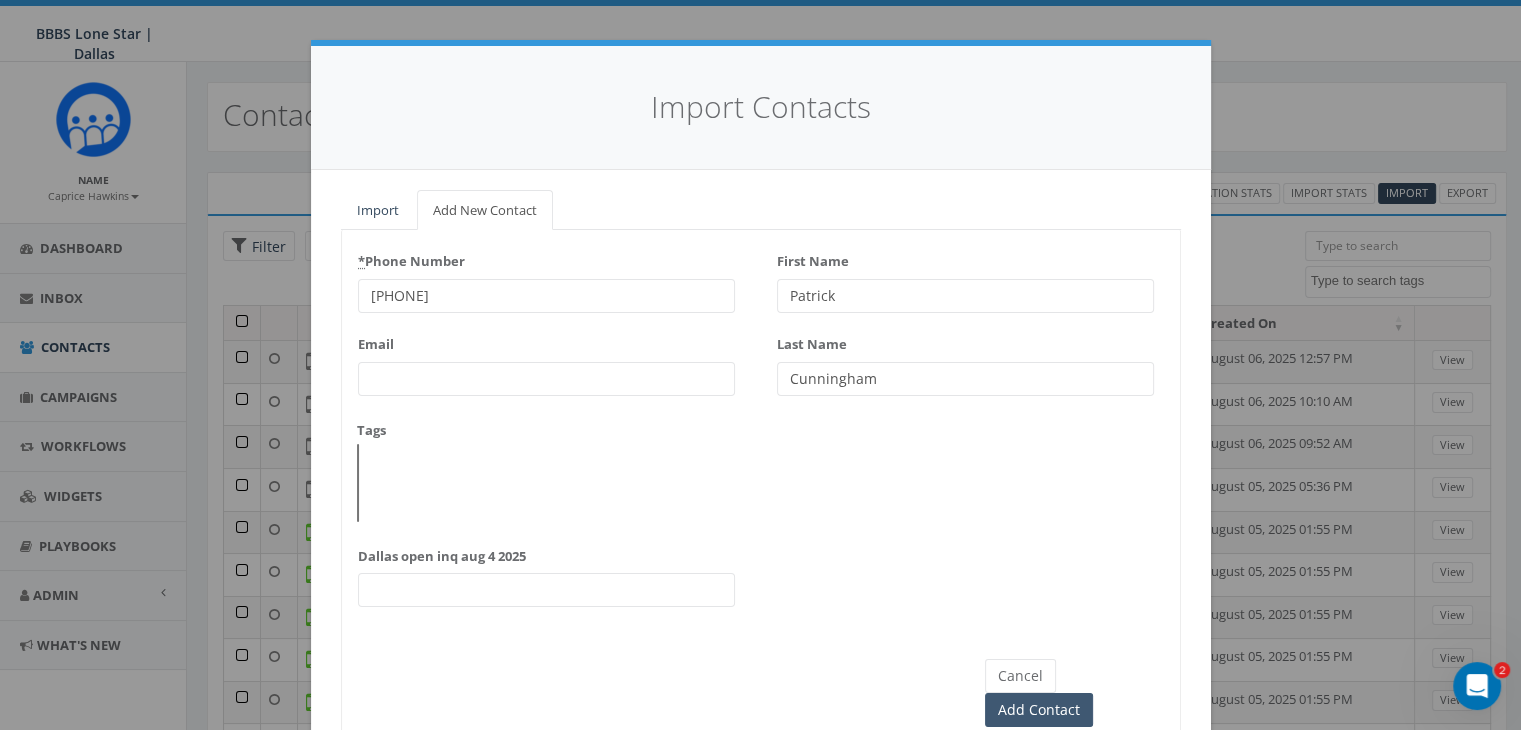 type on "Cunningham" 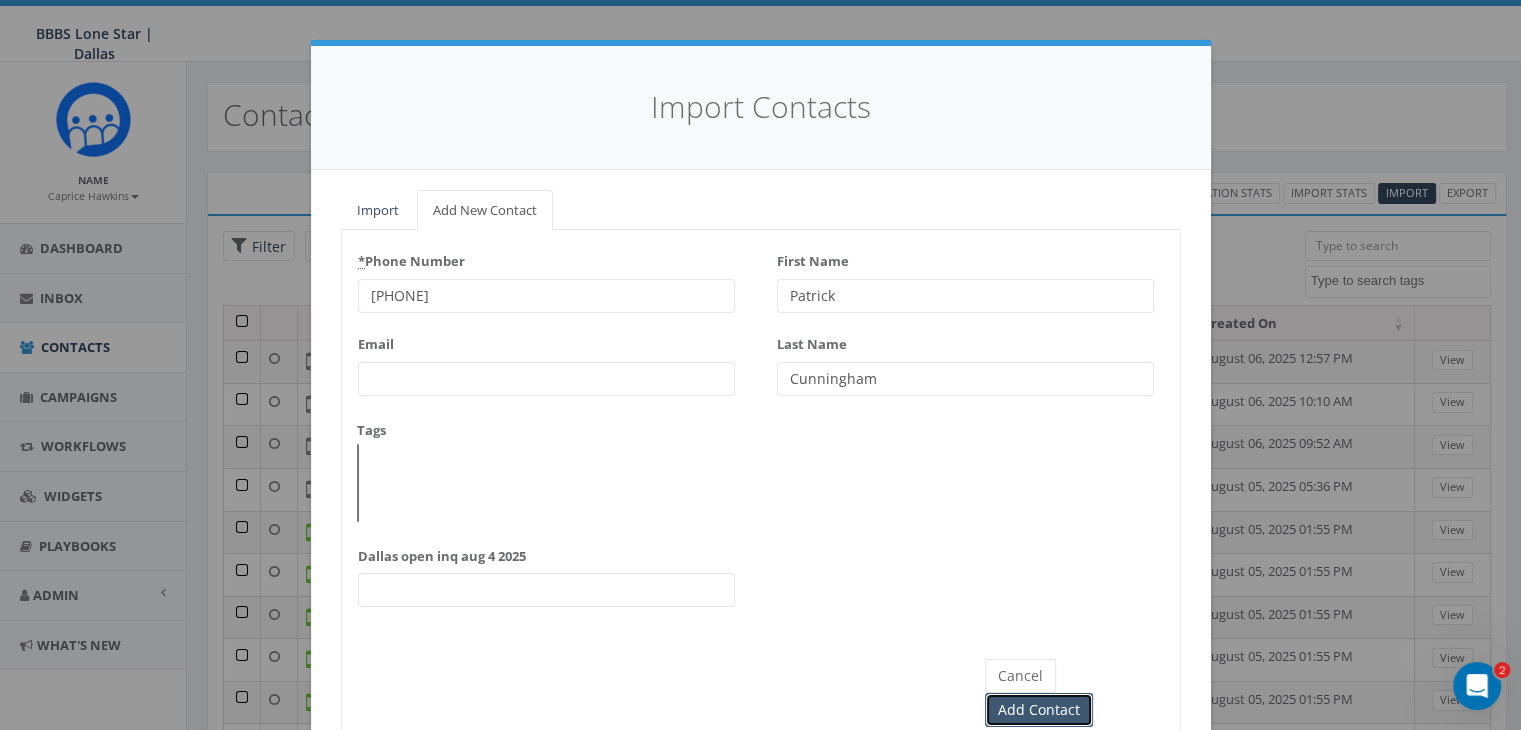 click on "Add Contact" at bounding box center [1039, 710] 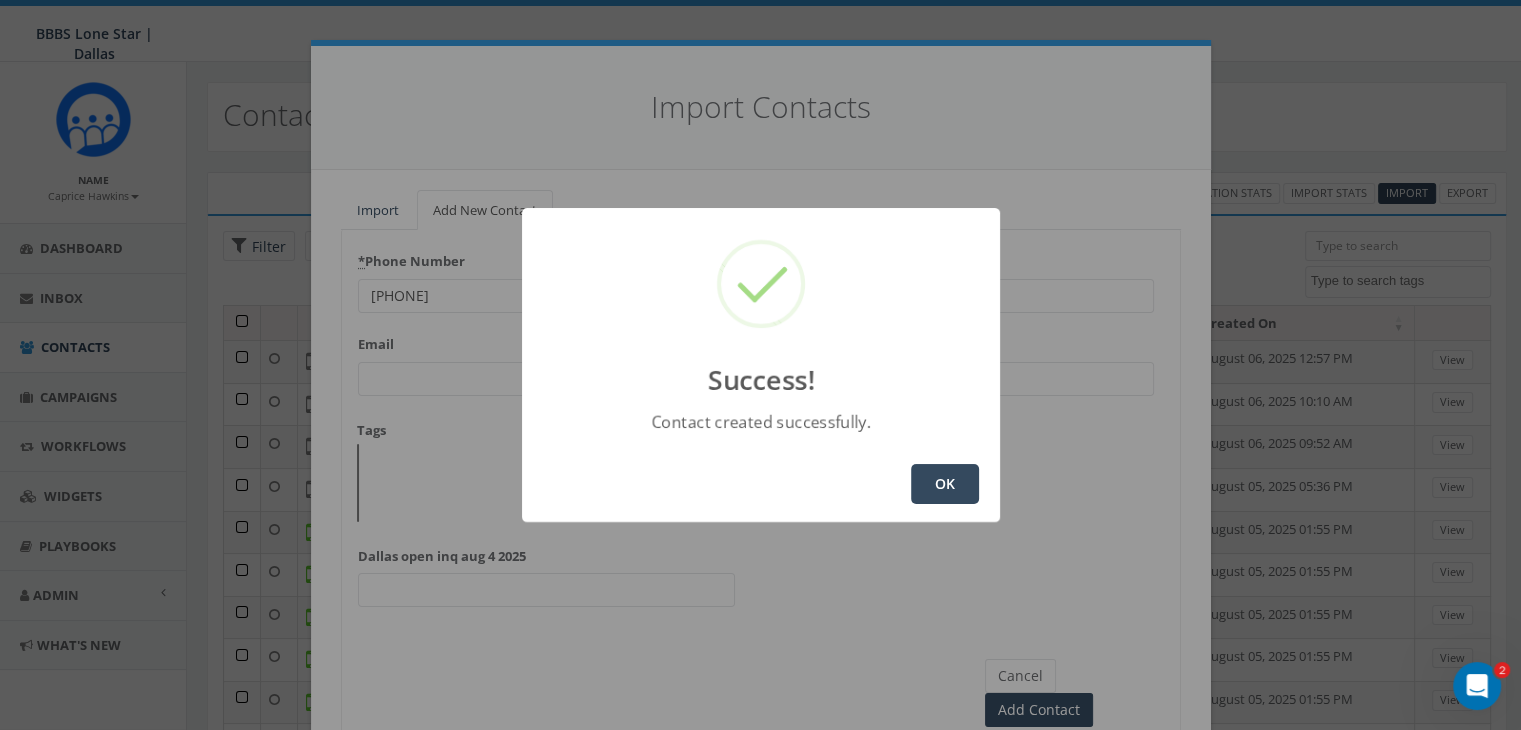 click on "OK" at bounding box center [945, 484] 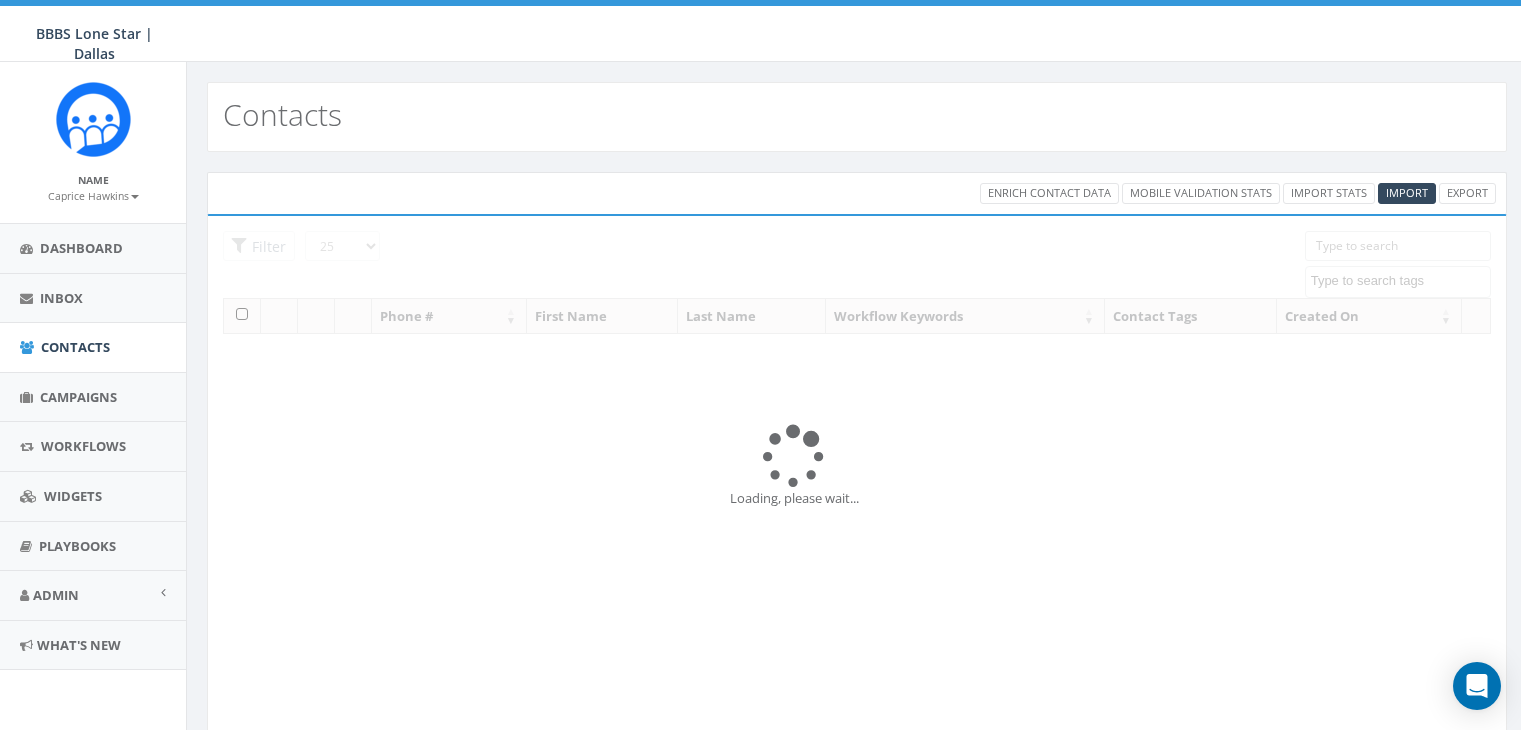 select 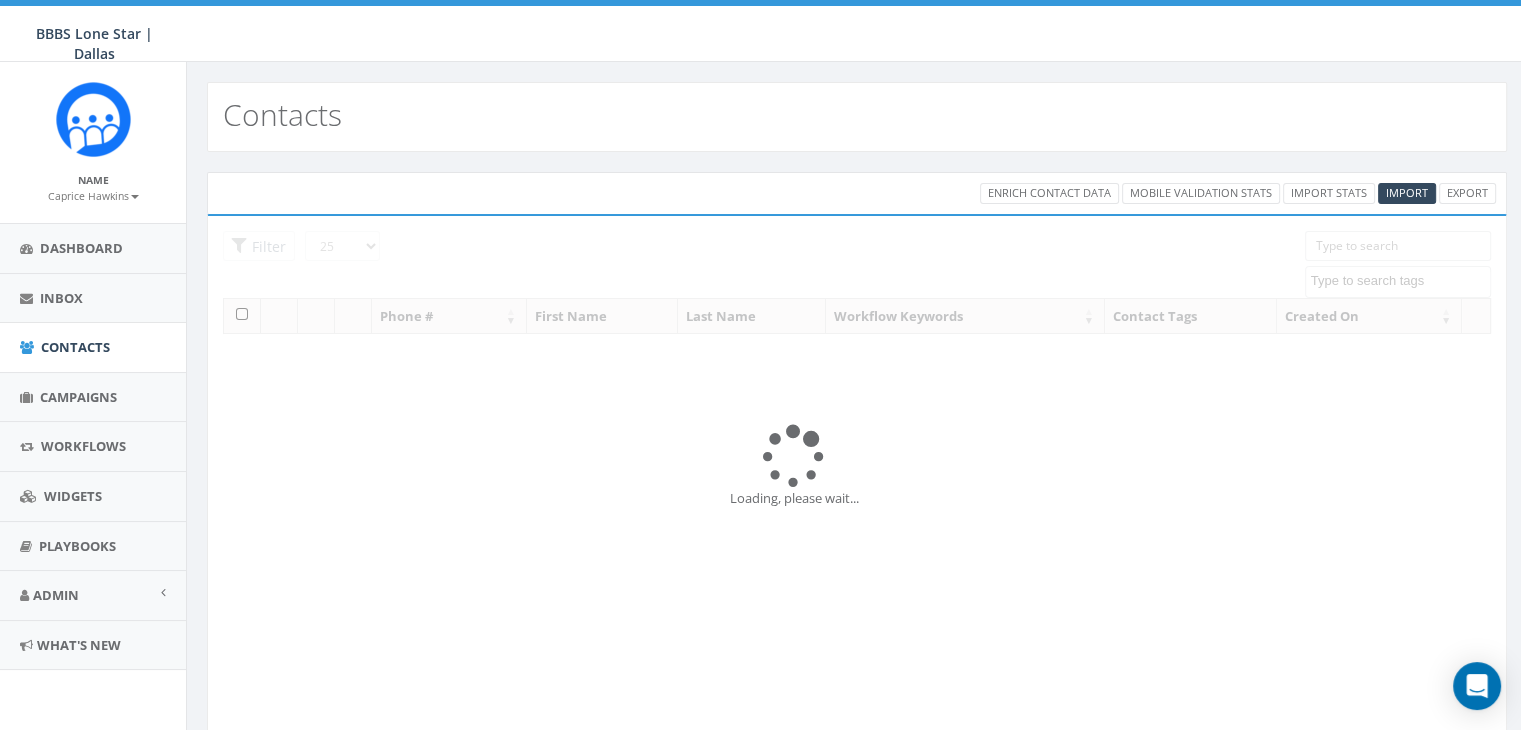 scroll, scrollTop: 0, scrollLeft: 0, axis: both 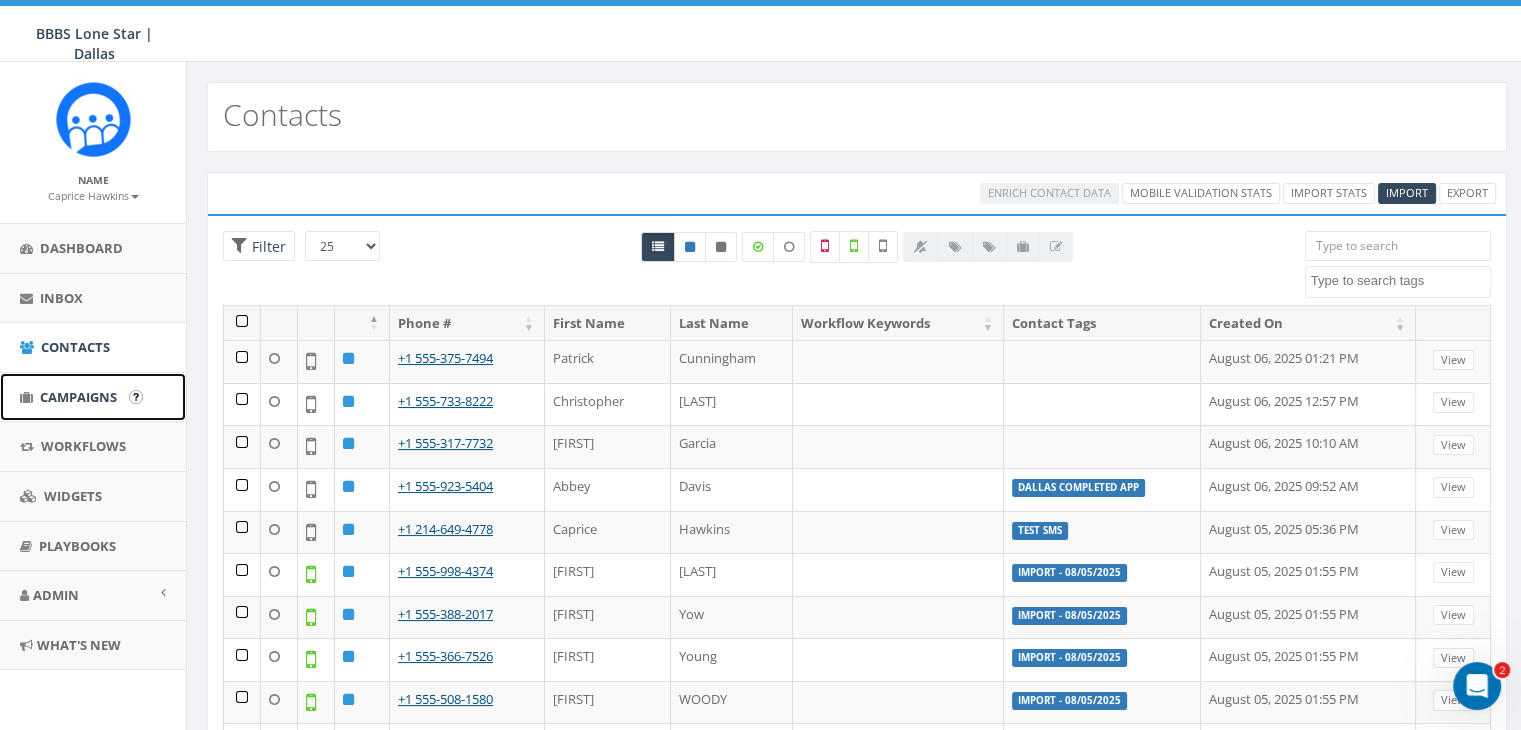 click on "Campaigns" at bounding box center [78, 397] 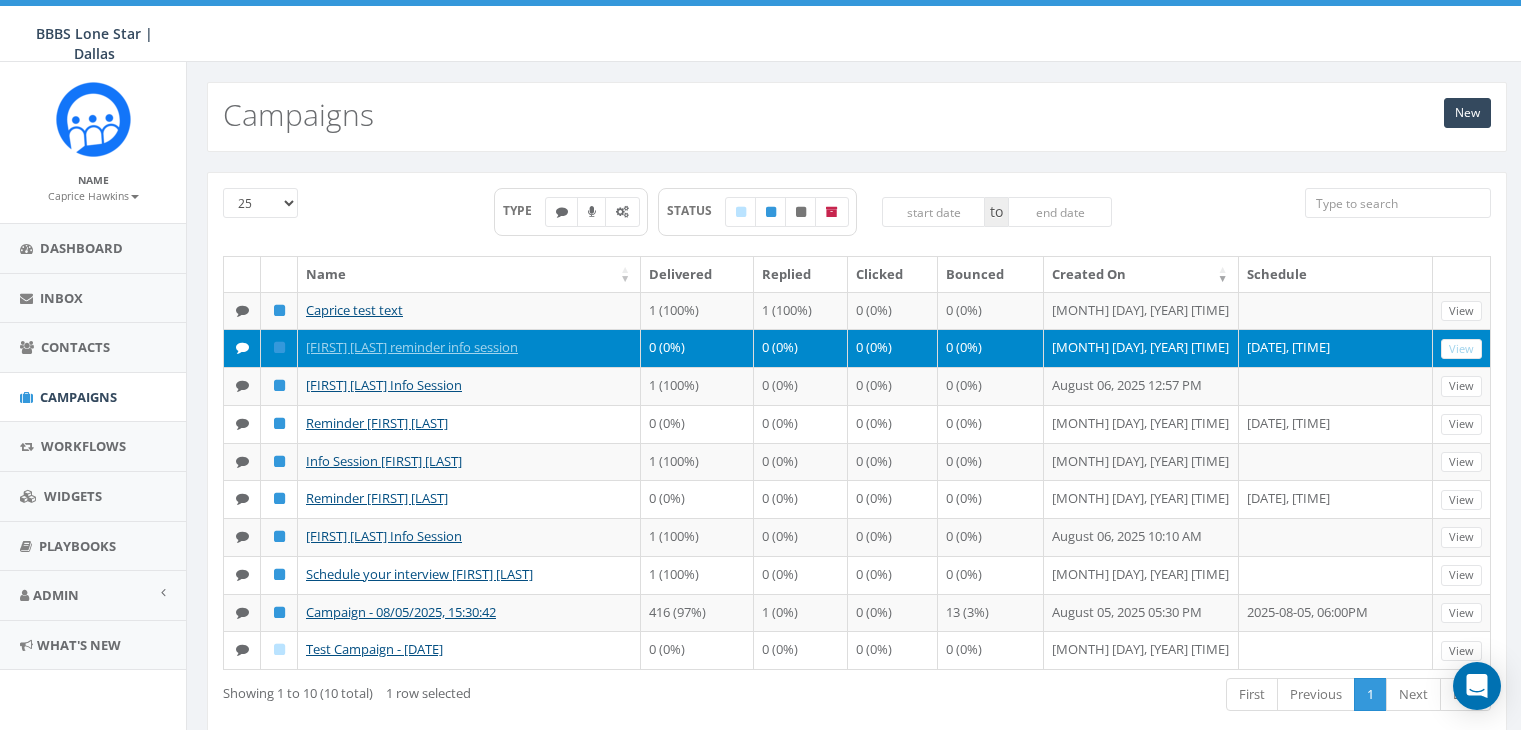 scroll, scrollTop: 0, scrollLeft: 0, axis: both 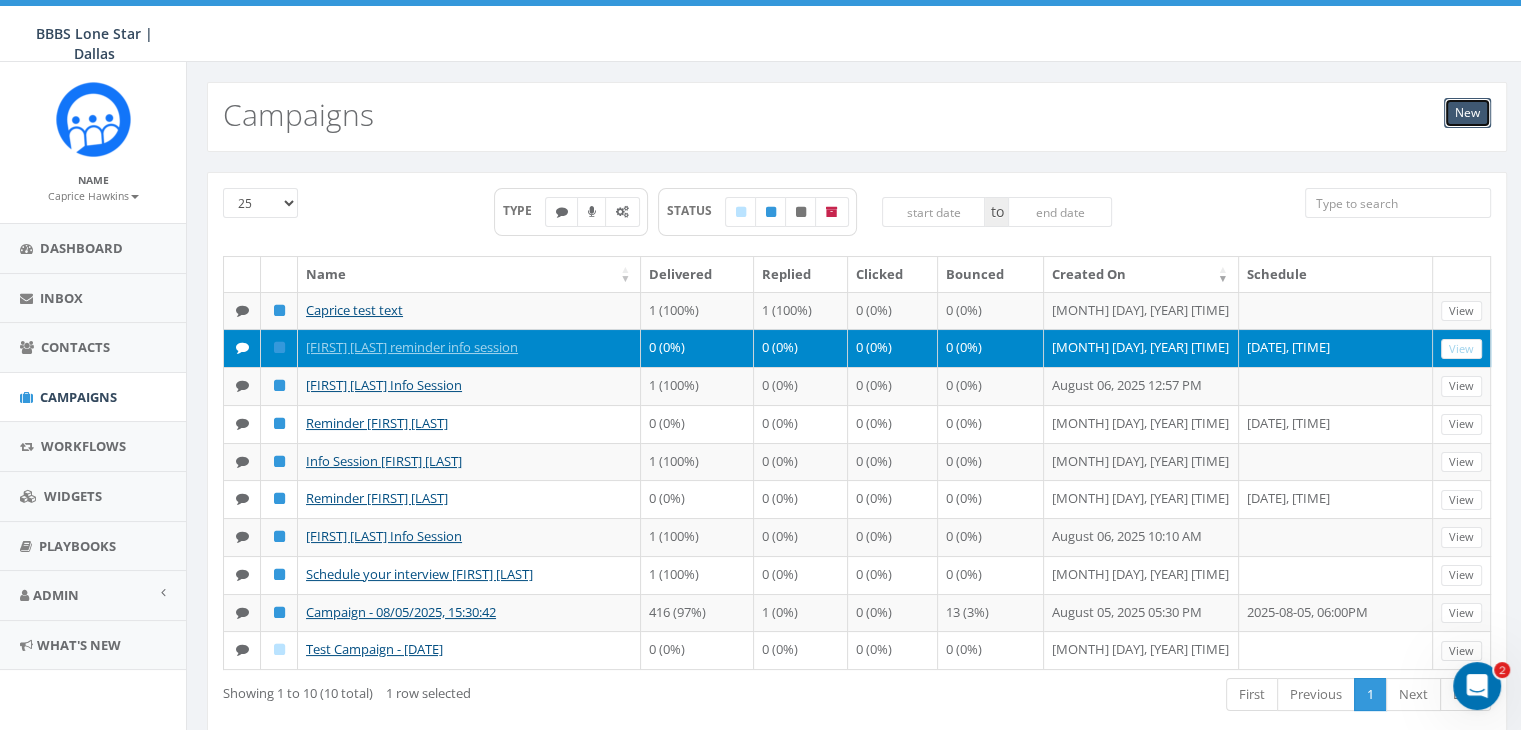 click on "New" at bounding box center [1467, 113] 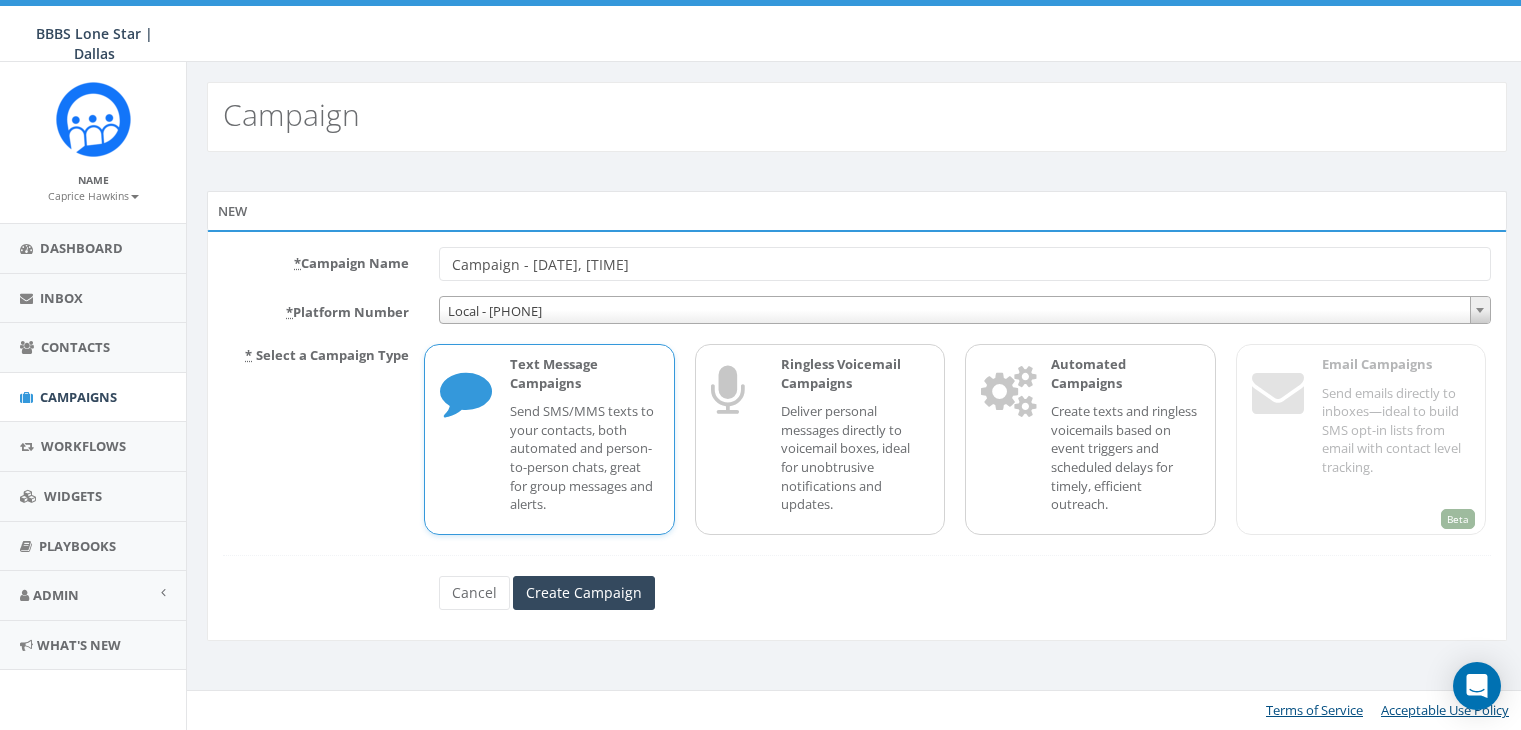 scroll, scrollTop: 0, scrollLeft: 0, axis: both 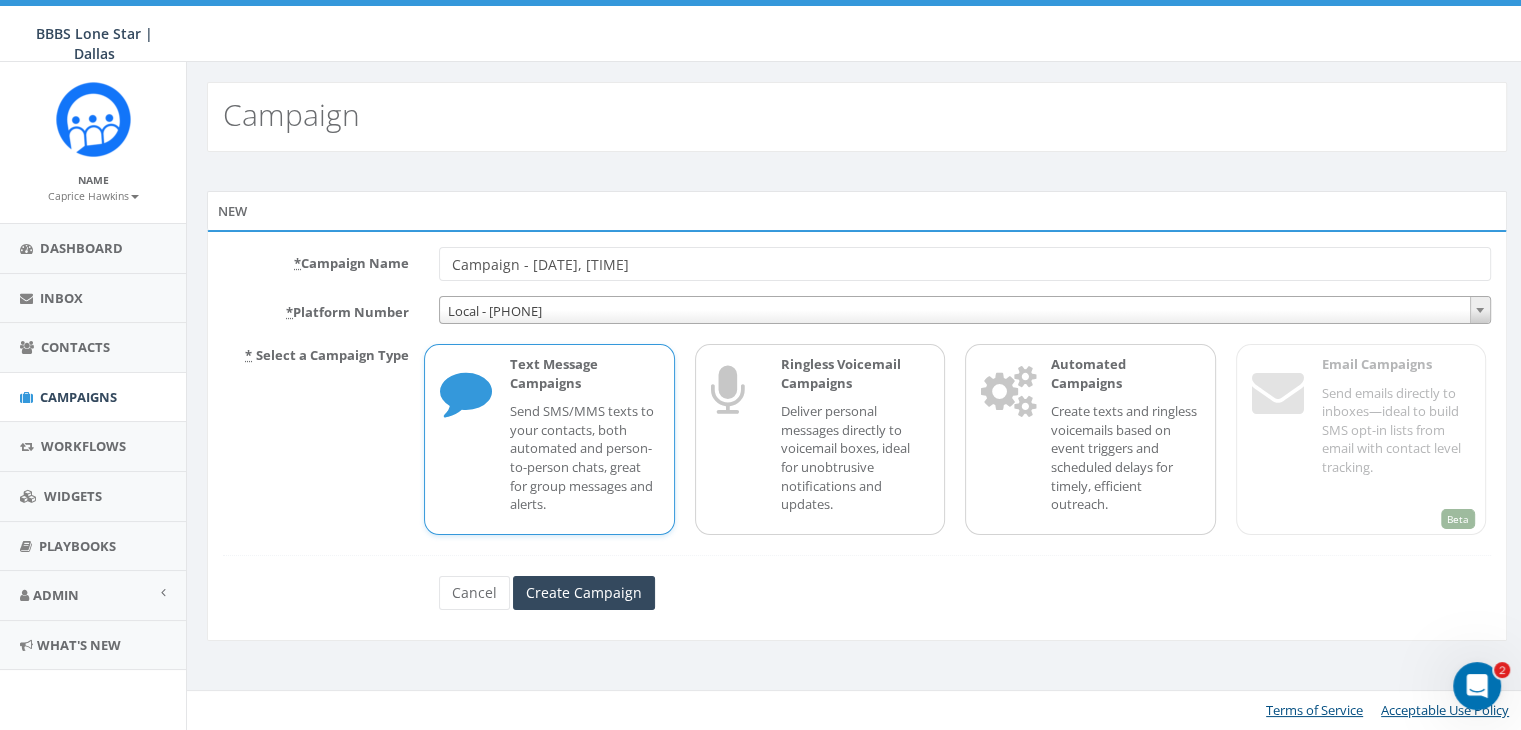 drag, startPoint x: 703, startPoint y: 262, endPoint x: 402, endPoint y: 269, distance: 301.0814 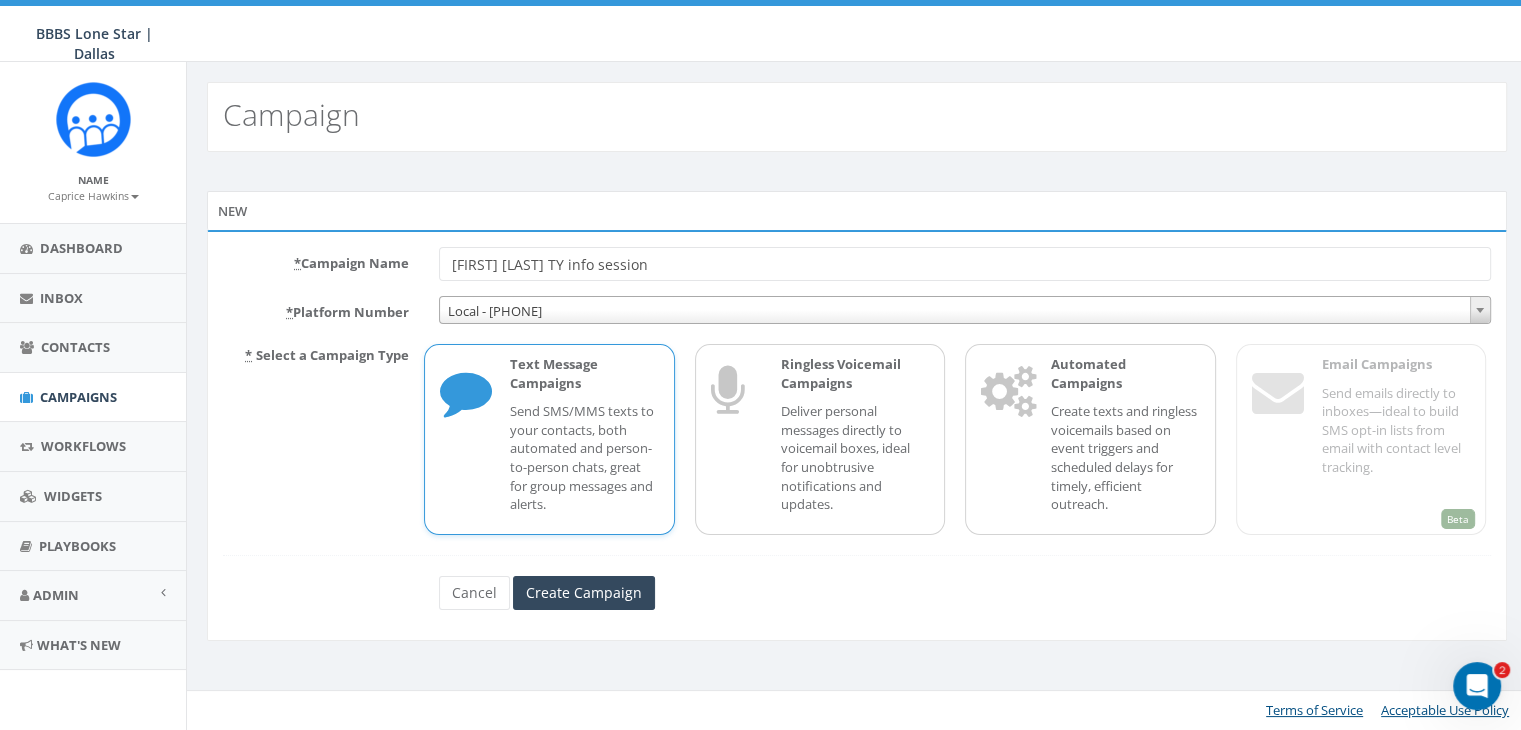 type on "[FIRST] [LAST] TY info session" 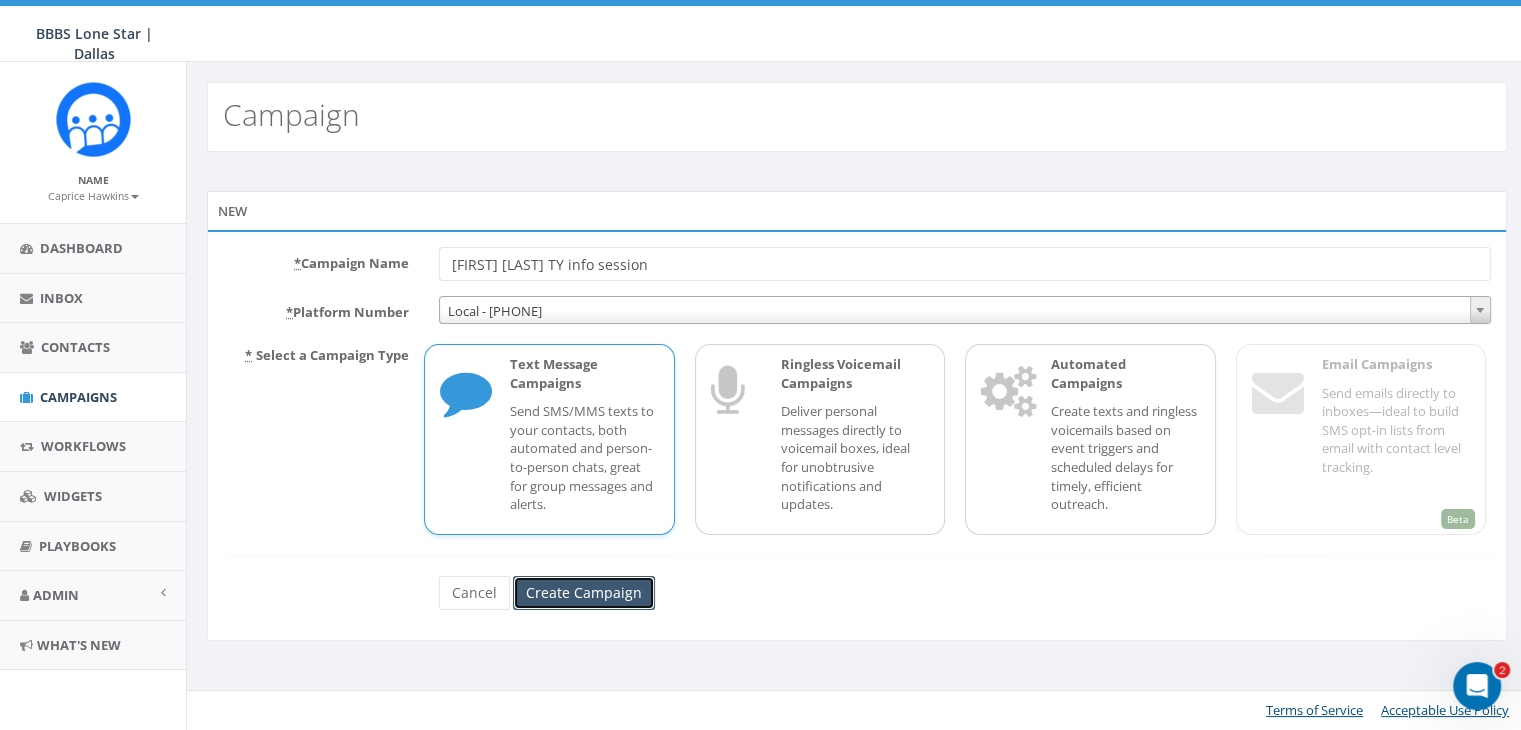 click on "Create Campaign" at bounding box center (584, 593) 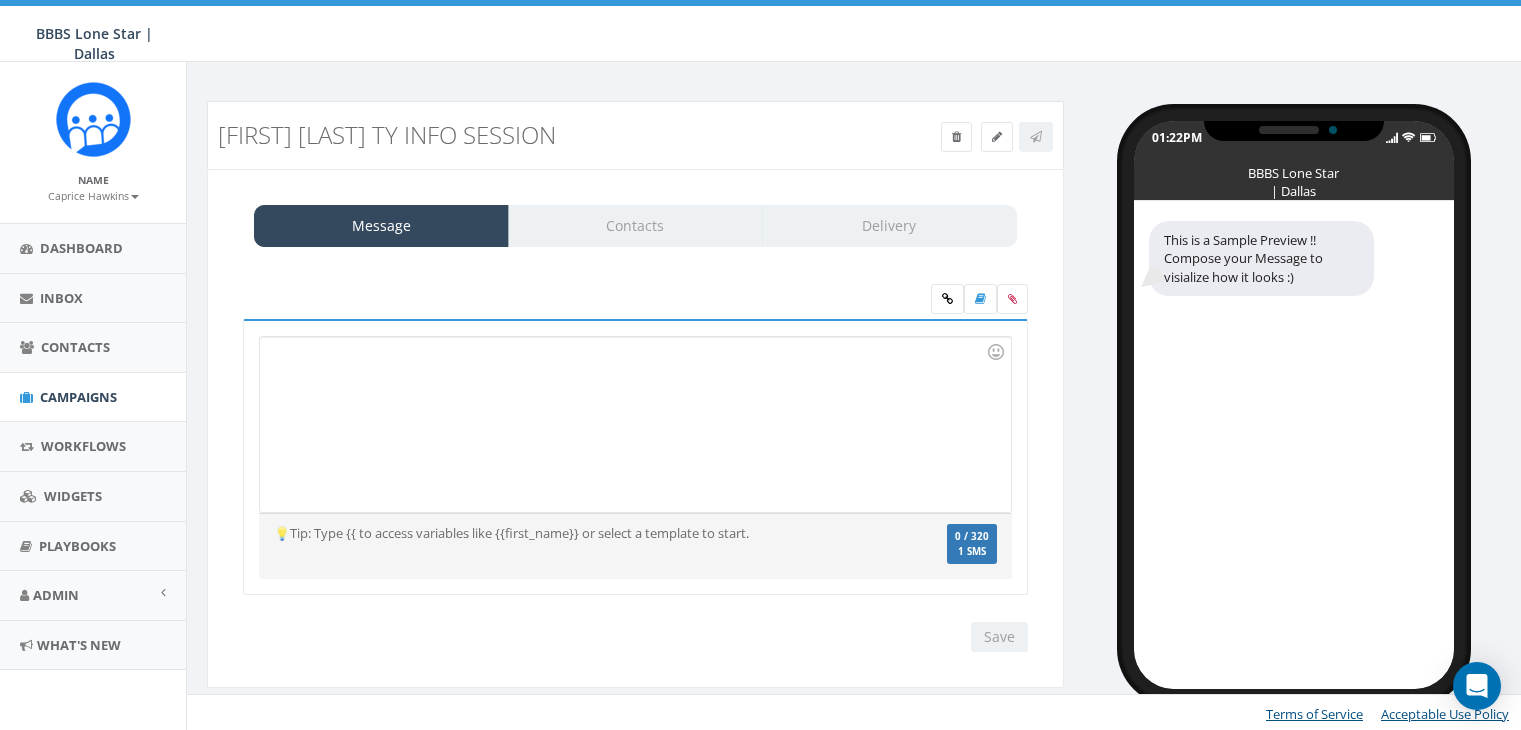 scroll, scrollTop: 0, scrollLeft: 0, axis: both 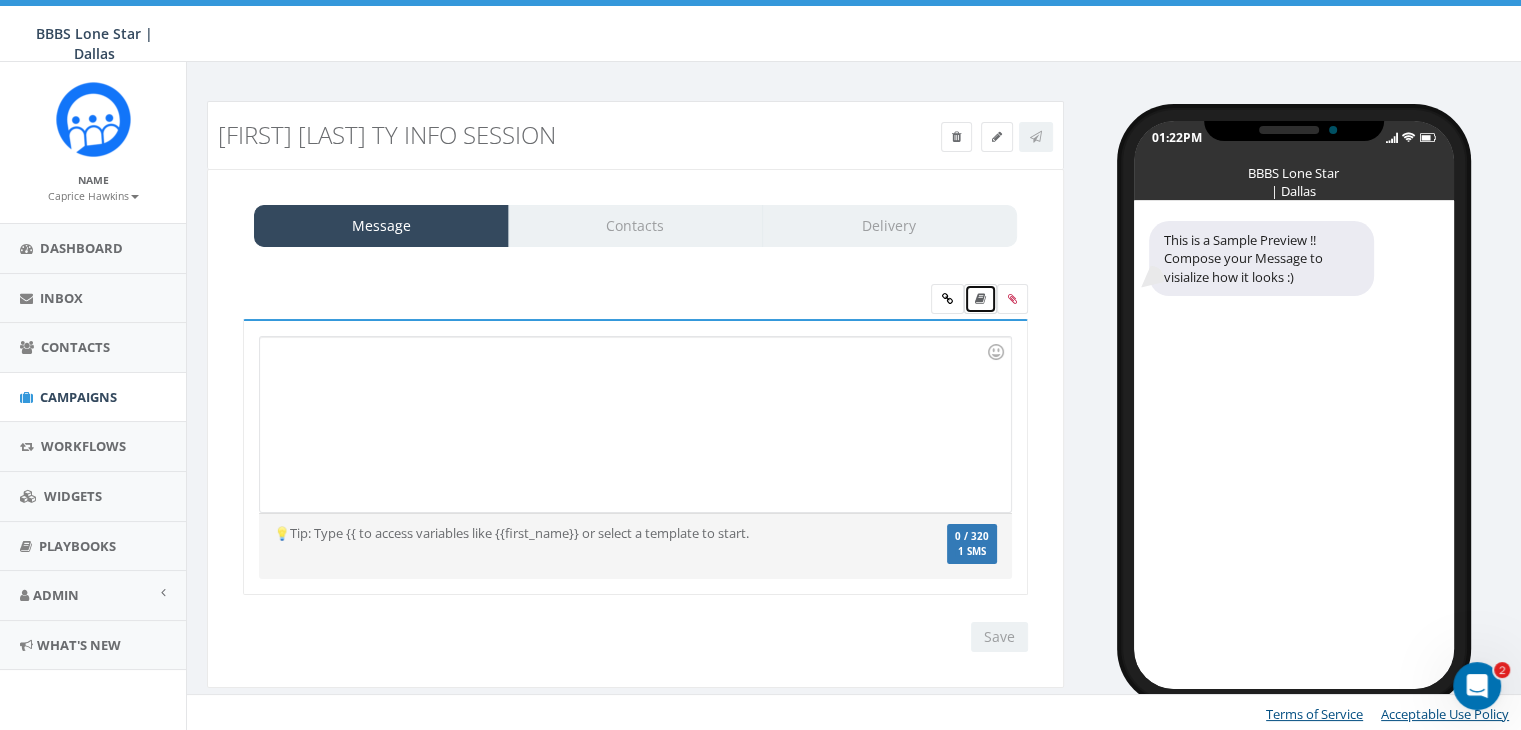 click at bounding box center [980, 299] 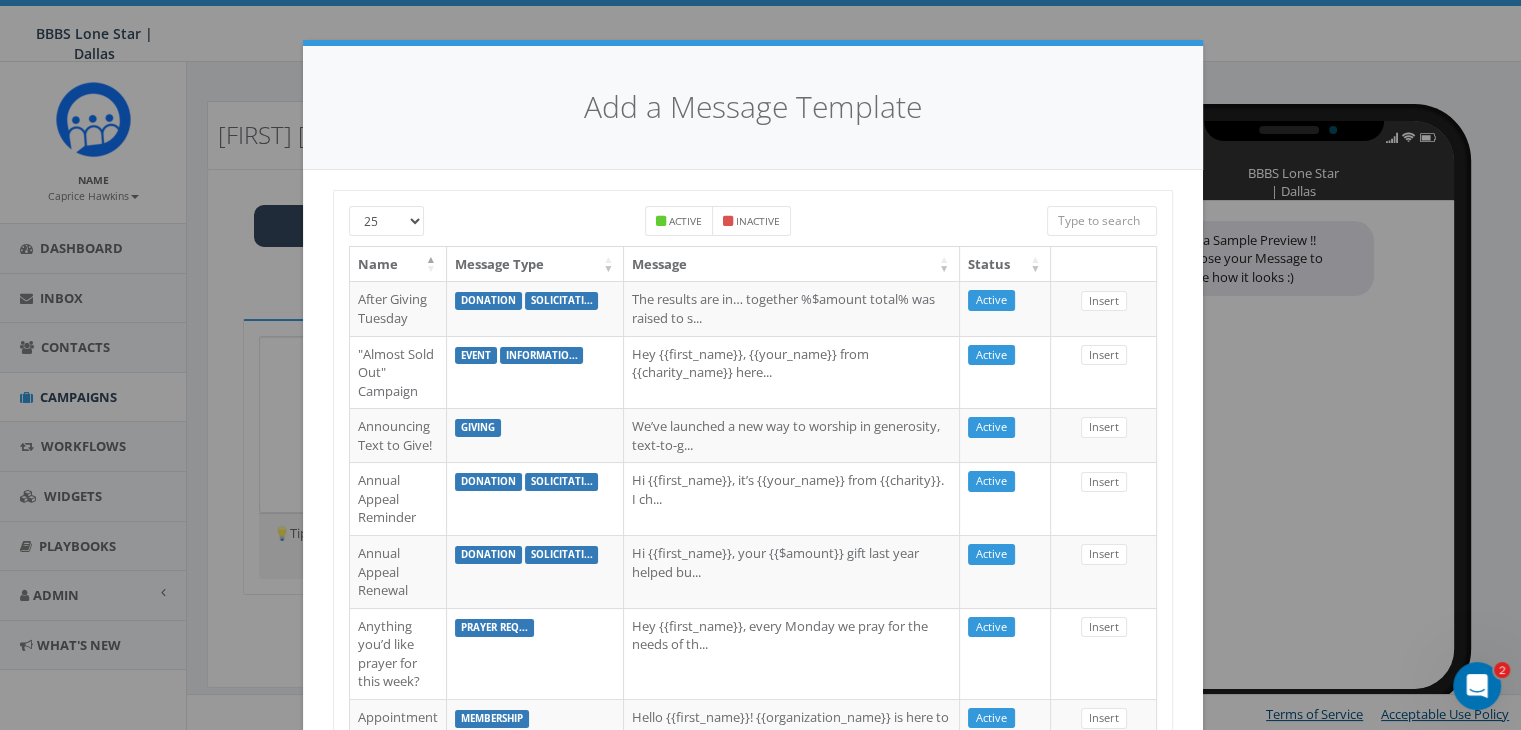 click at bounding box center [1102, 221] 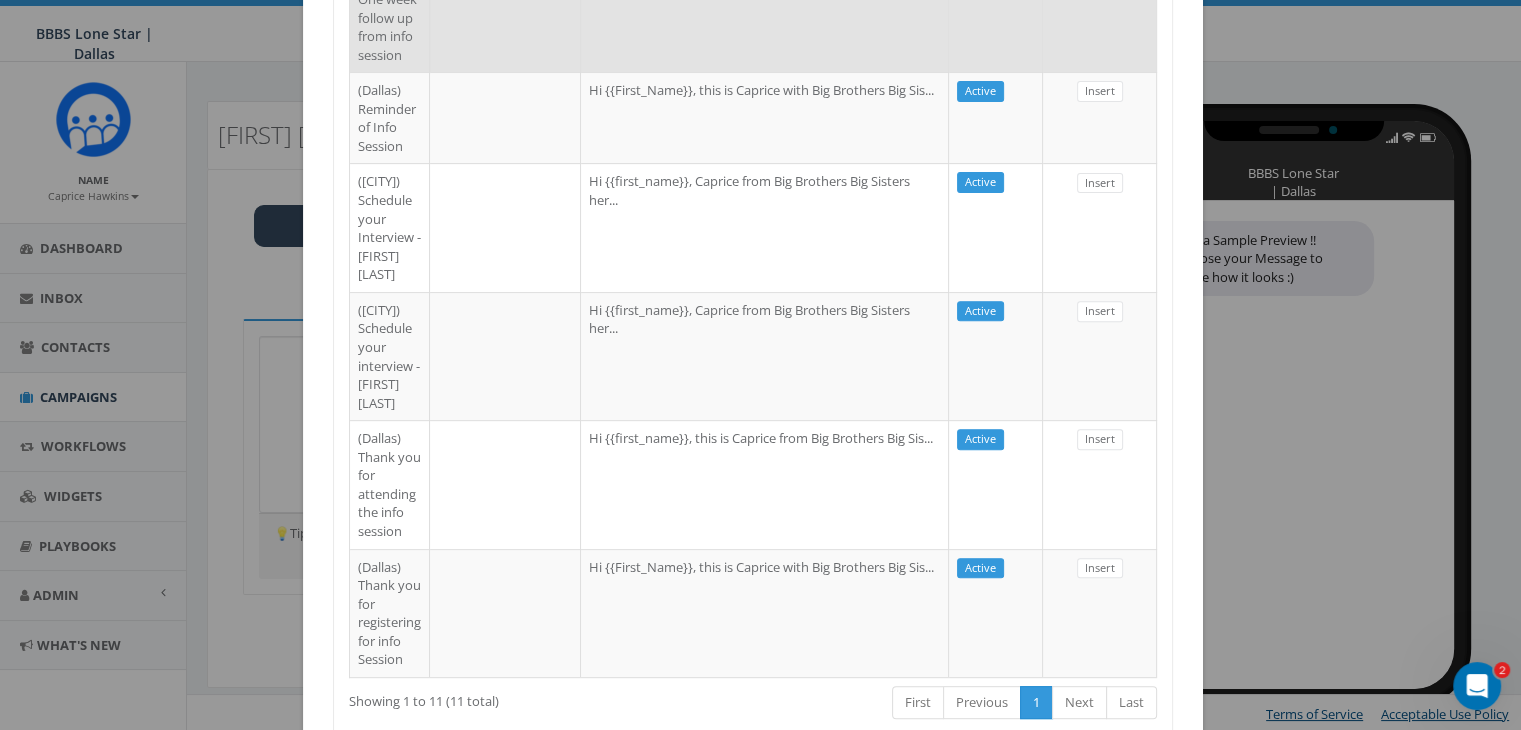 scroll, scrollTop: 800, scrollLeft: 0, axis: vertical 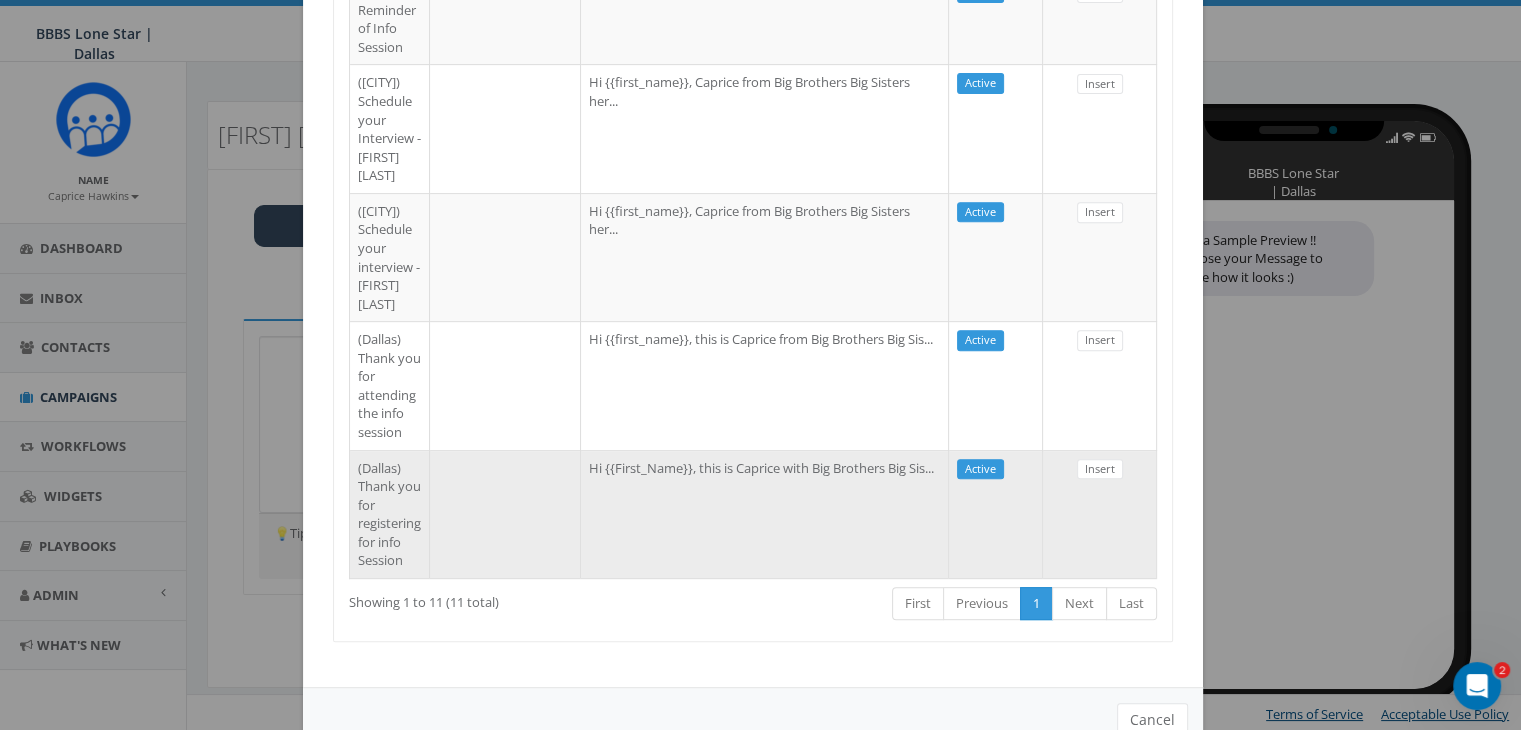 type on "dallas" 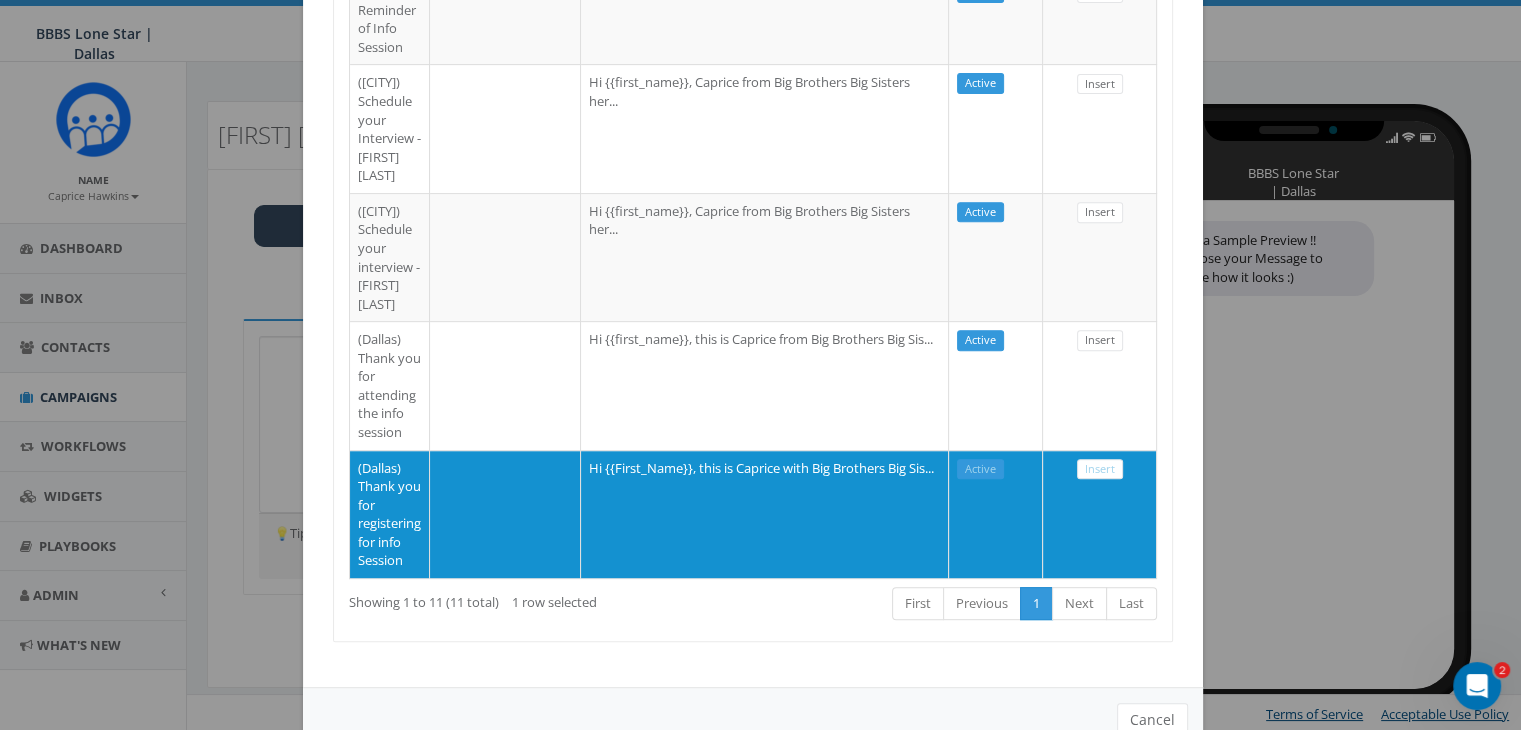 scroll, scrollTop: 848, scrollLeft: 0, axis: vertical 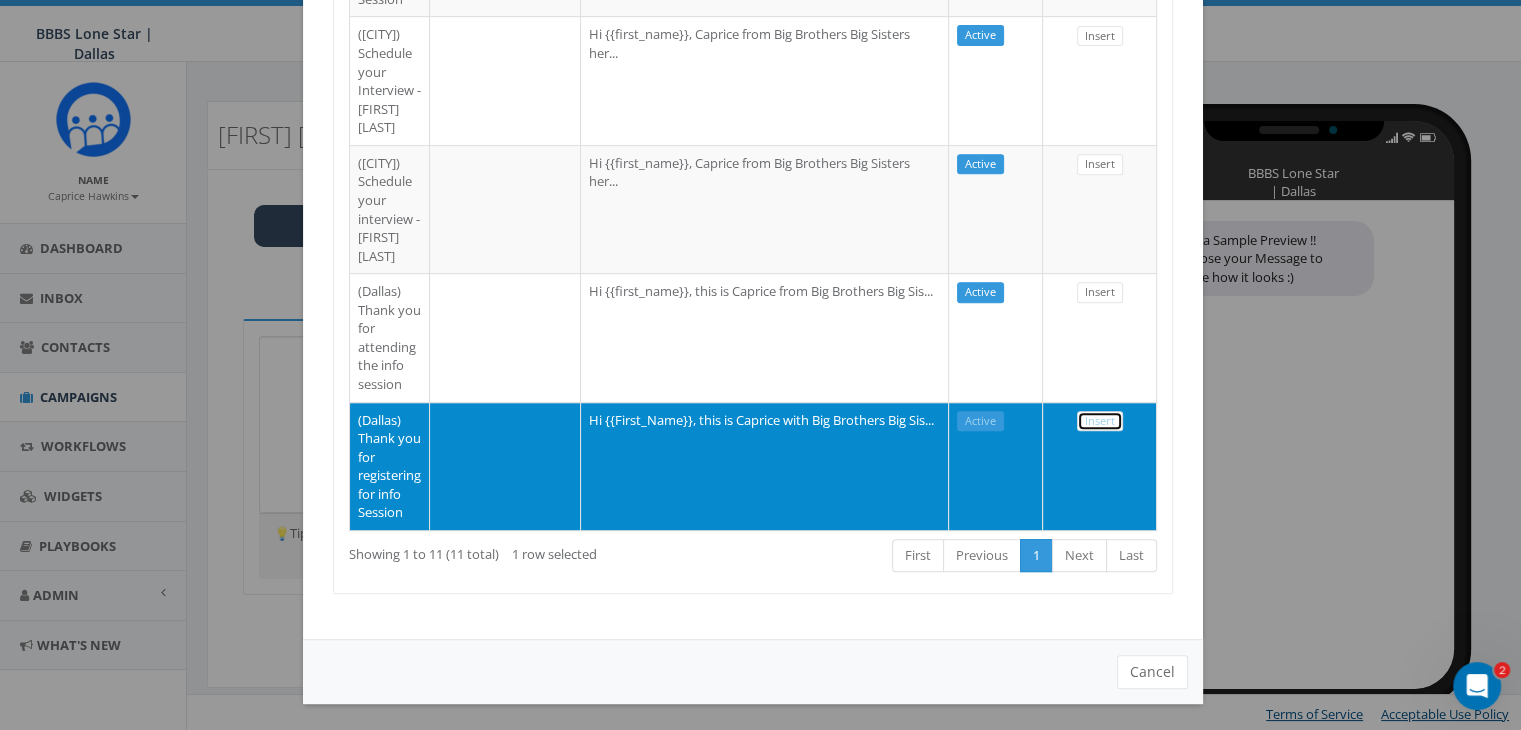 click on "Insert" at bounding box center (1100, 421) 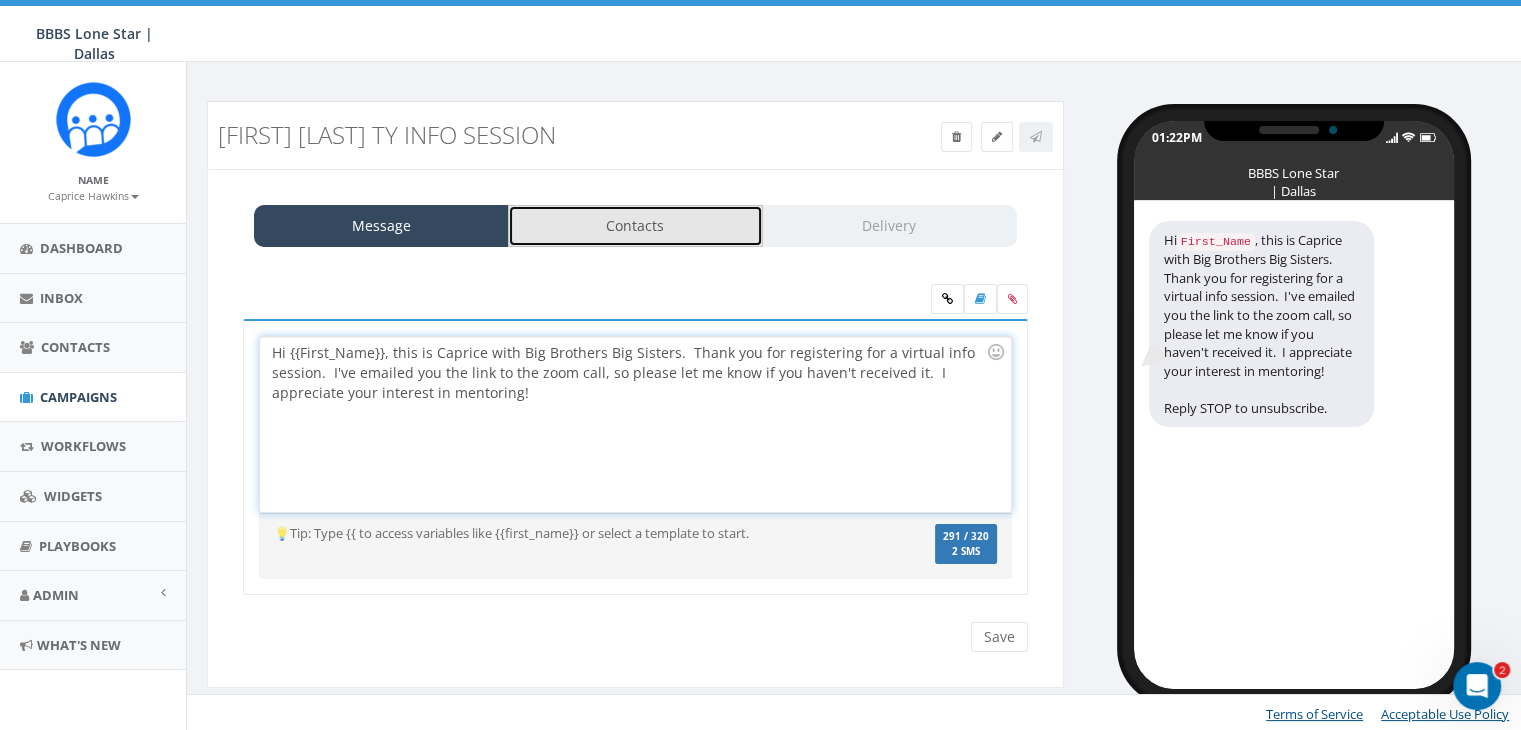click on "Contacts" at bounding box center (635, 226) 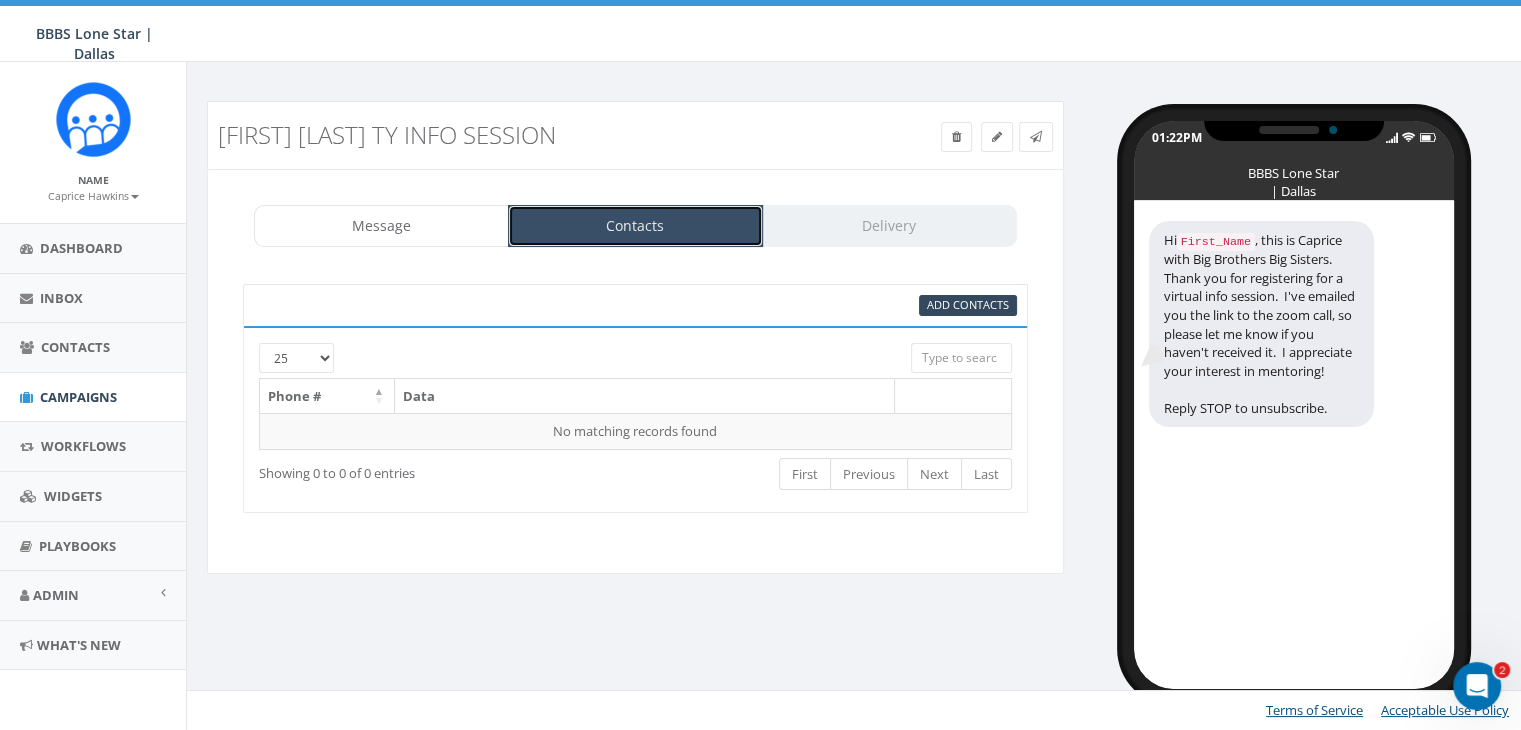 scroll, scrollTop: 19, scrollLeft: 0, axis: vertical 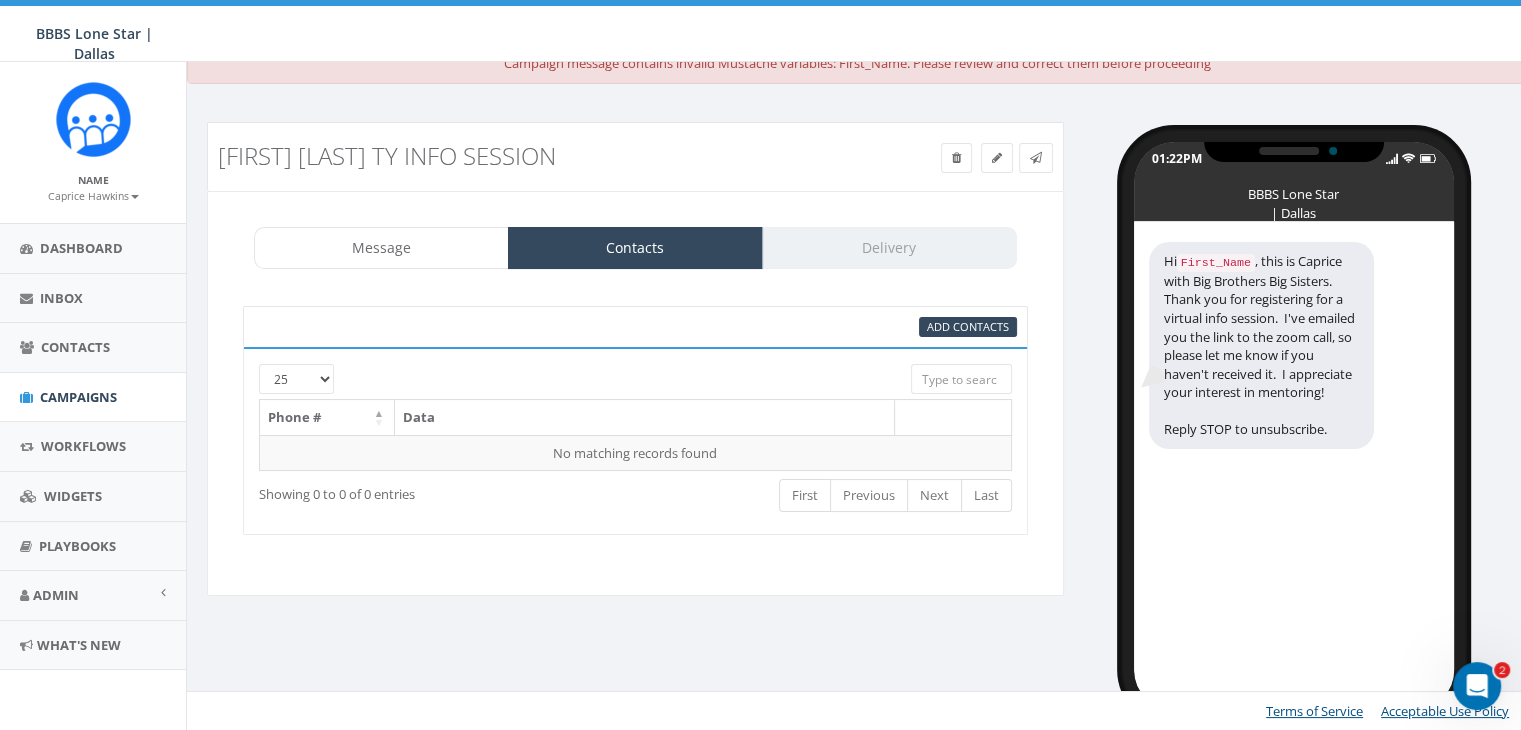 click at bounding box center [961, 379] 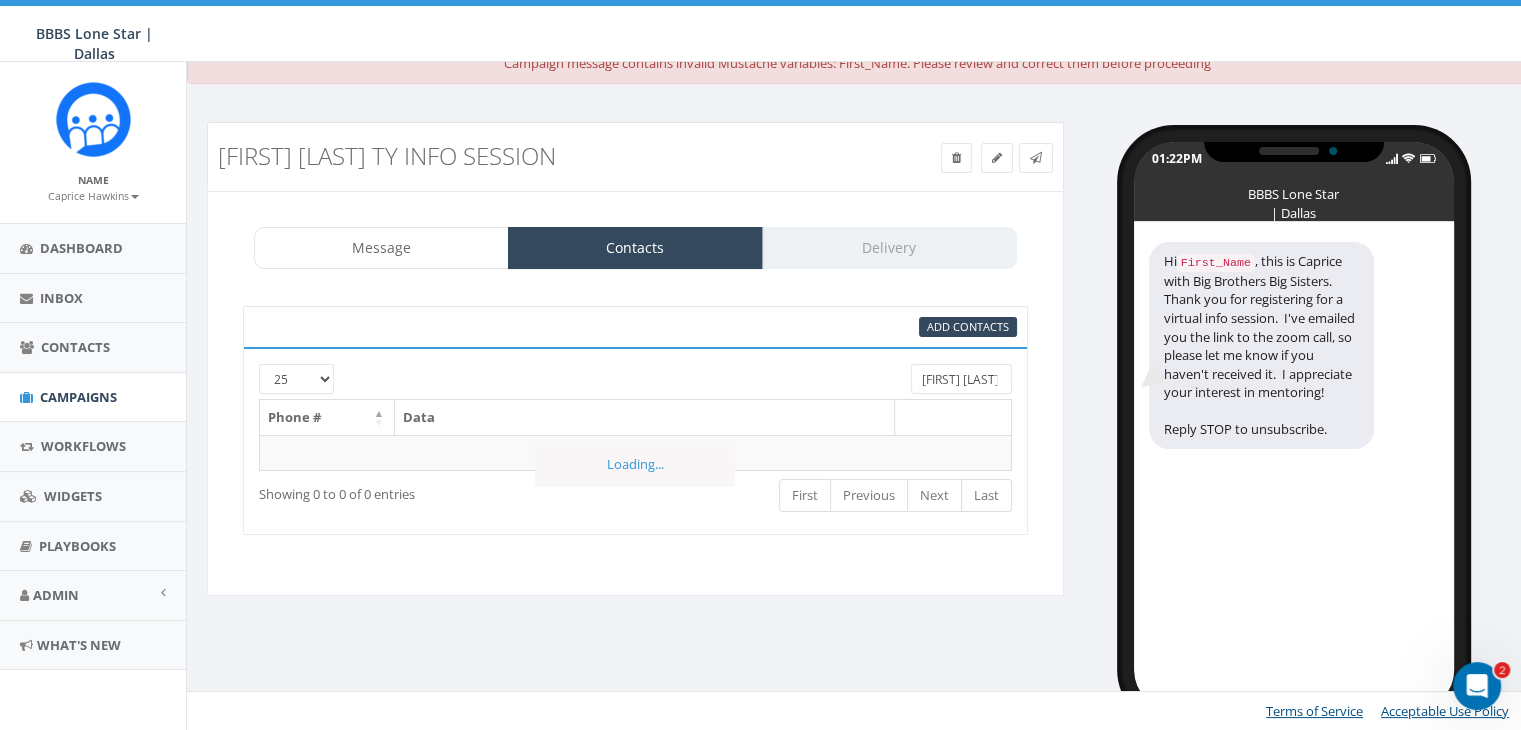scroll, scrollTop: 0, scrollLeft: 0, axis: both 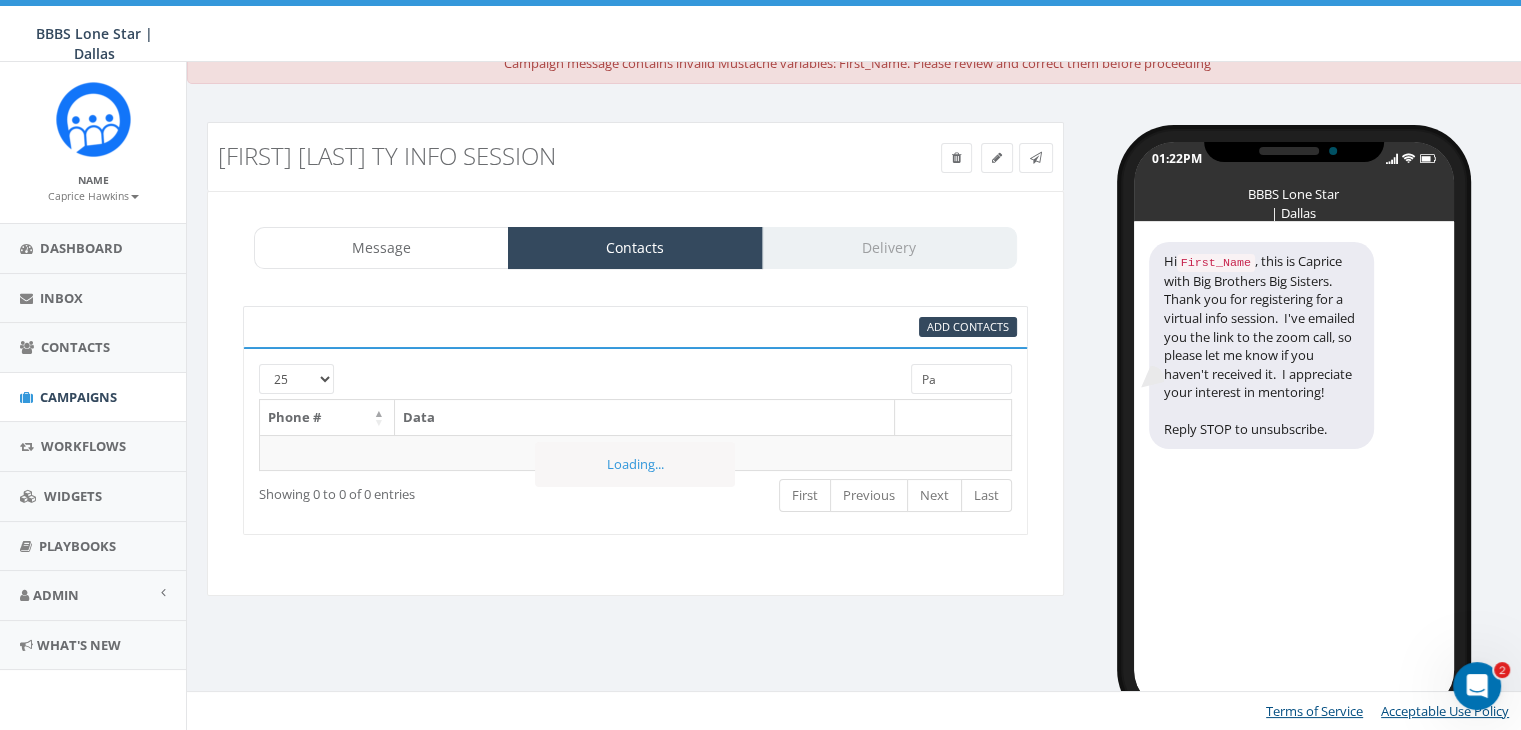 type on "P" 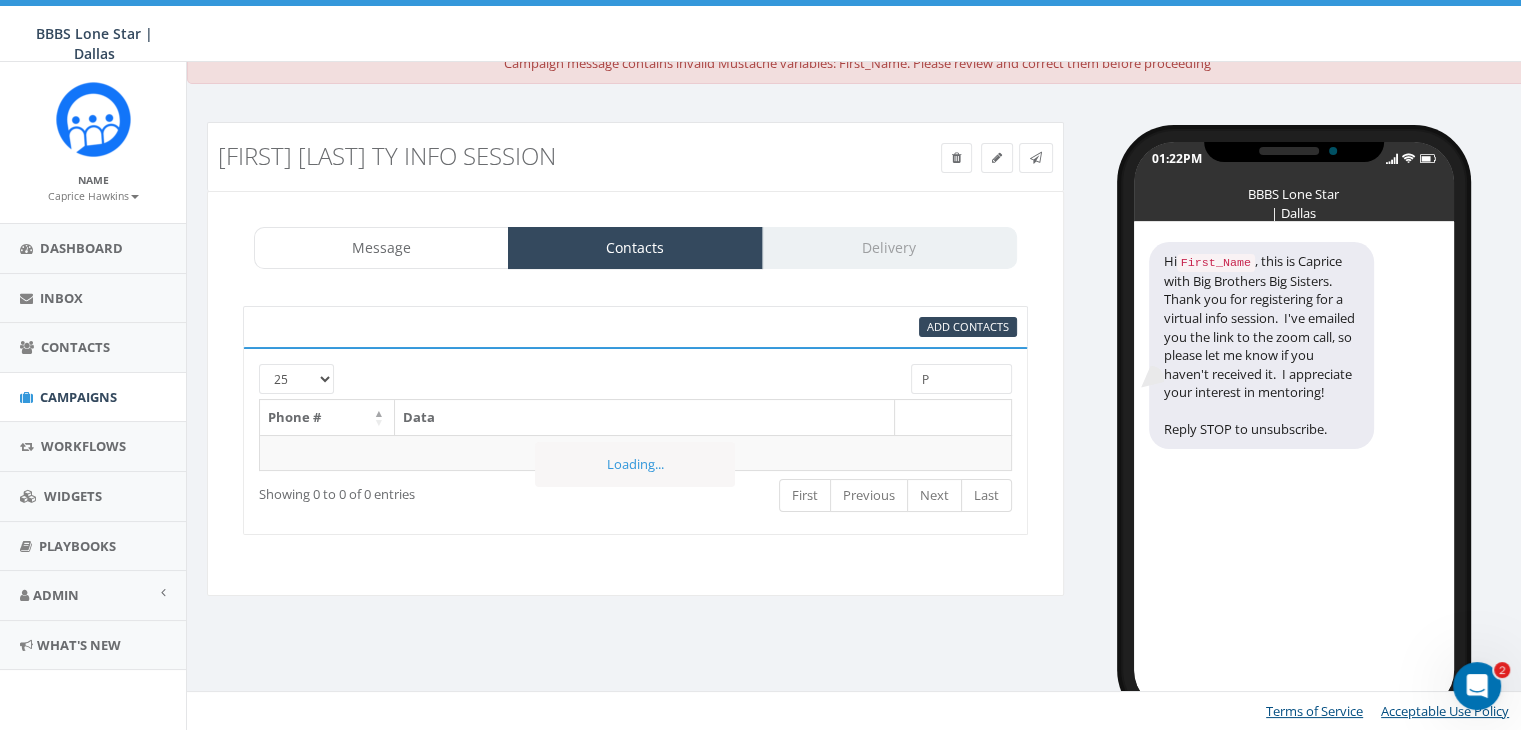 type 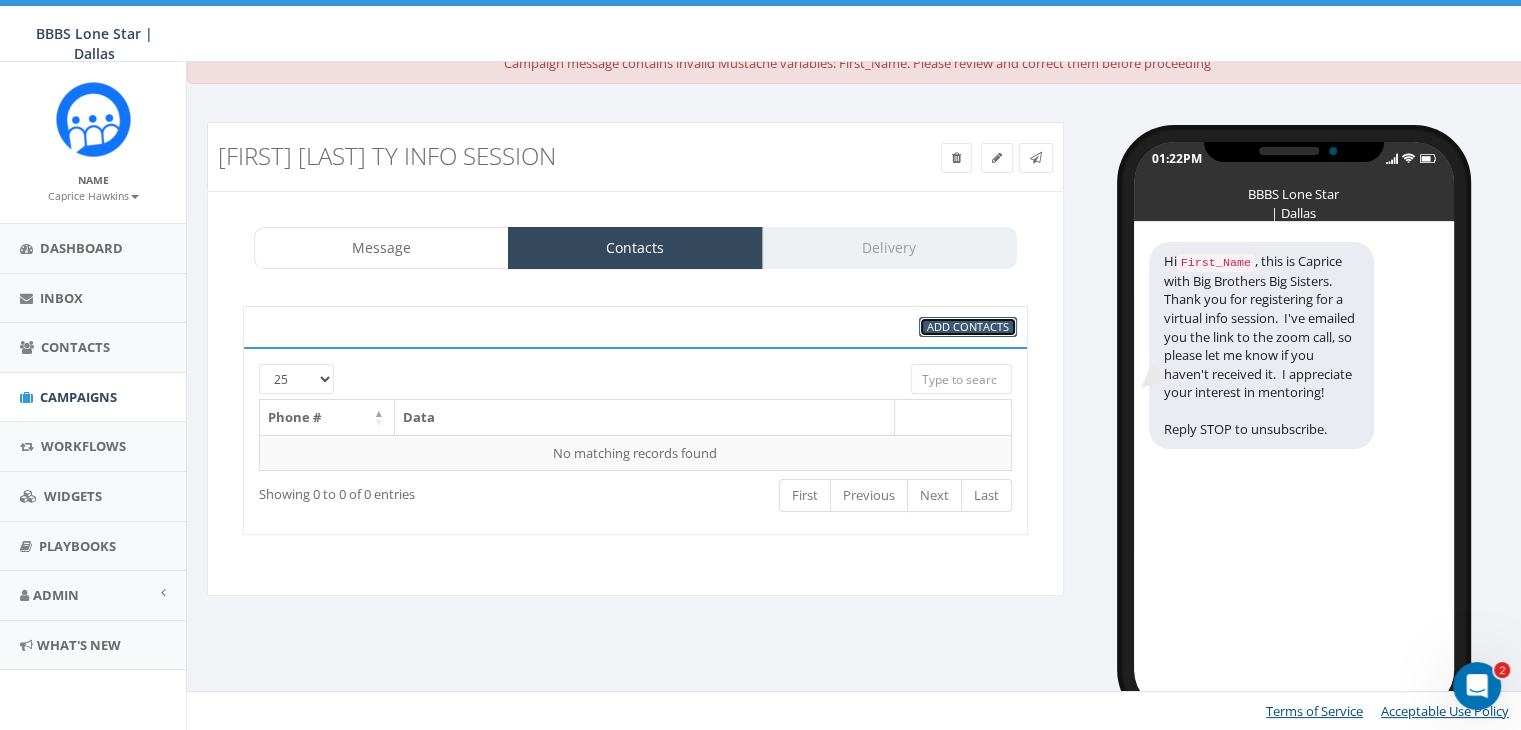 click on "Add Contacts" at bounding box center (968, 326) 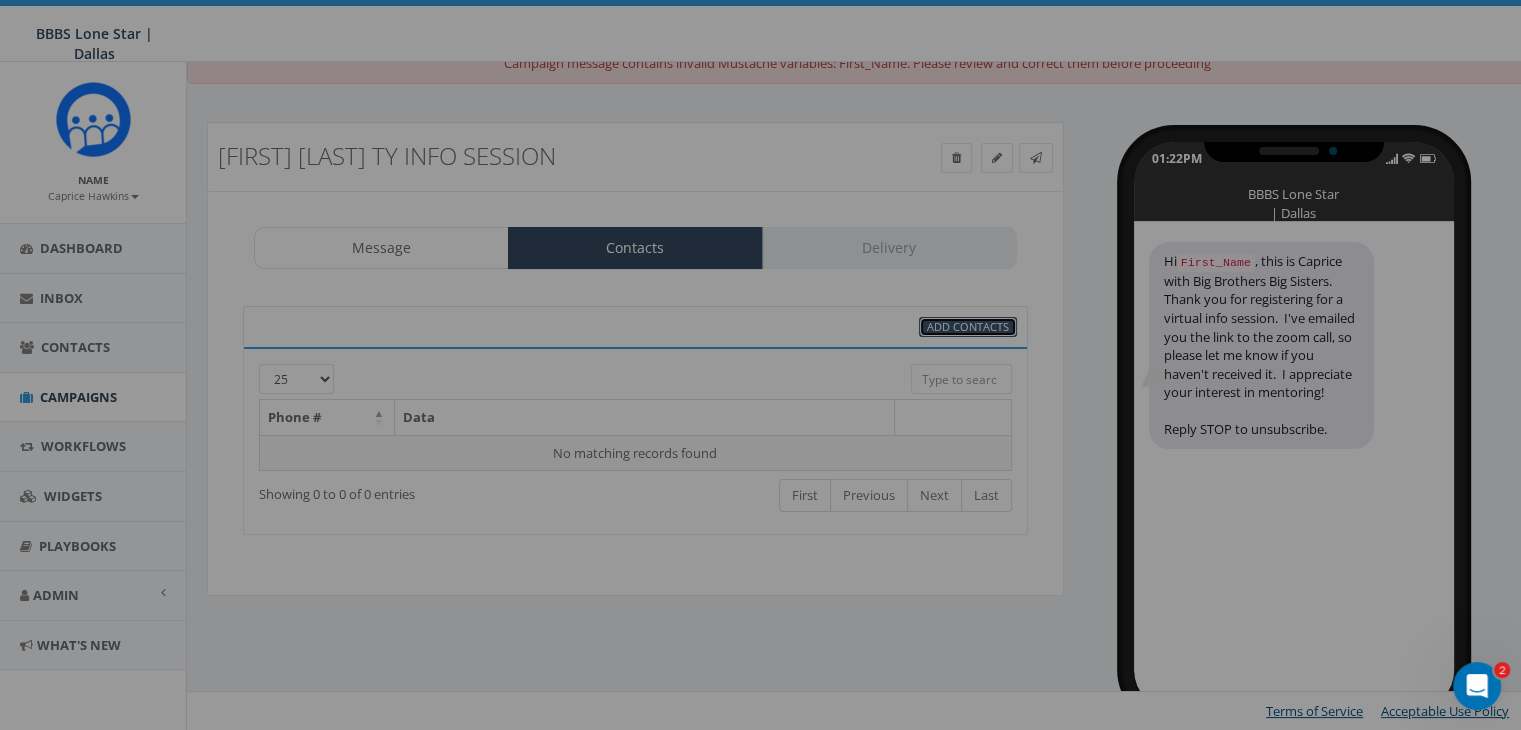 scroll, scrollTop: 0, scrollLeft: 0, axis: both 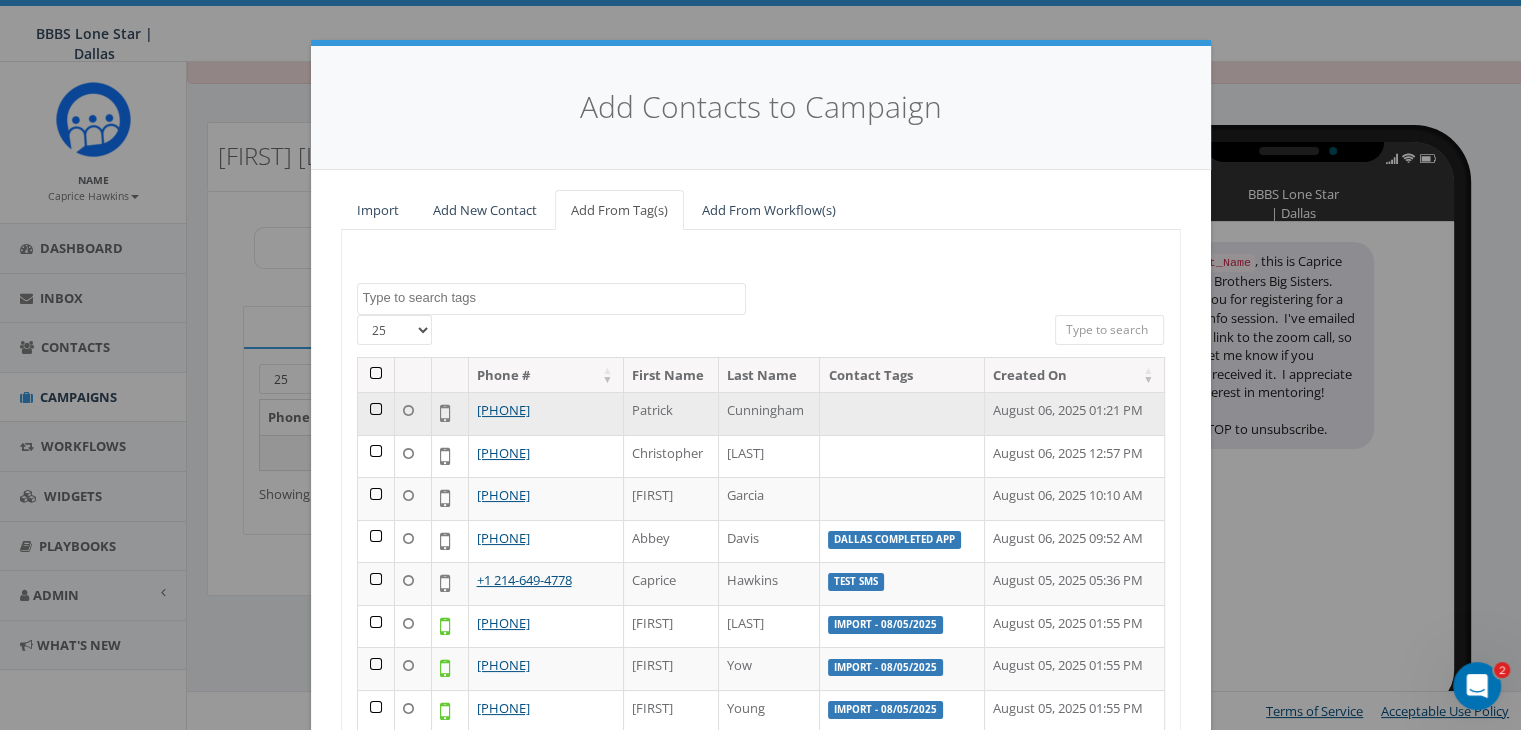 click at bounding box center (376, 413) 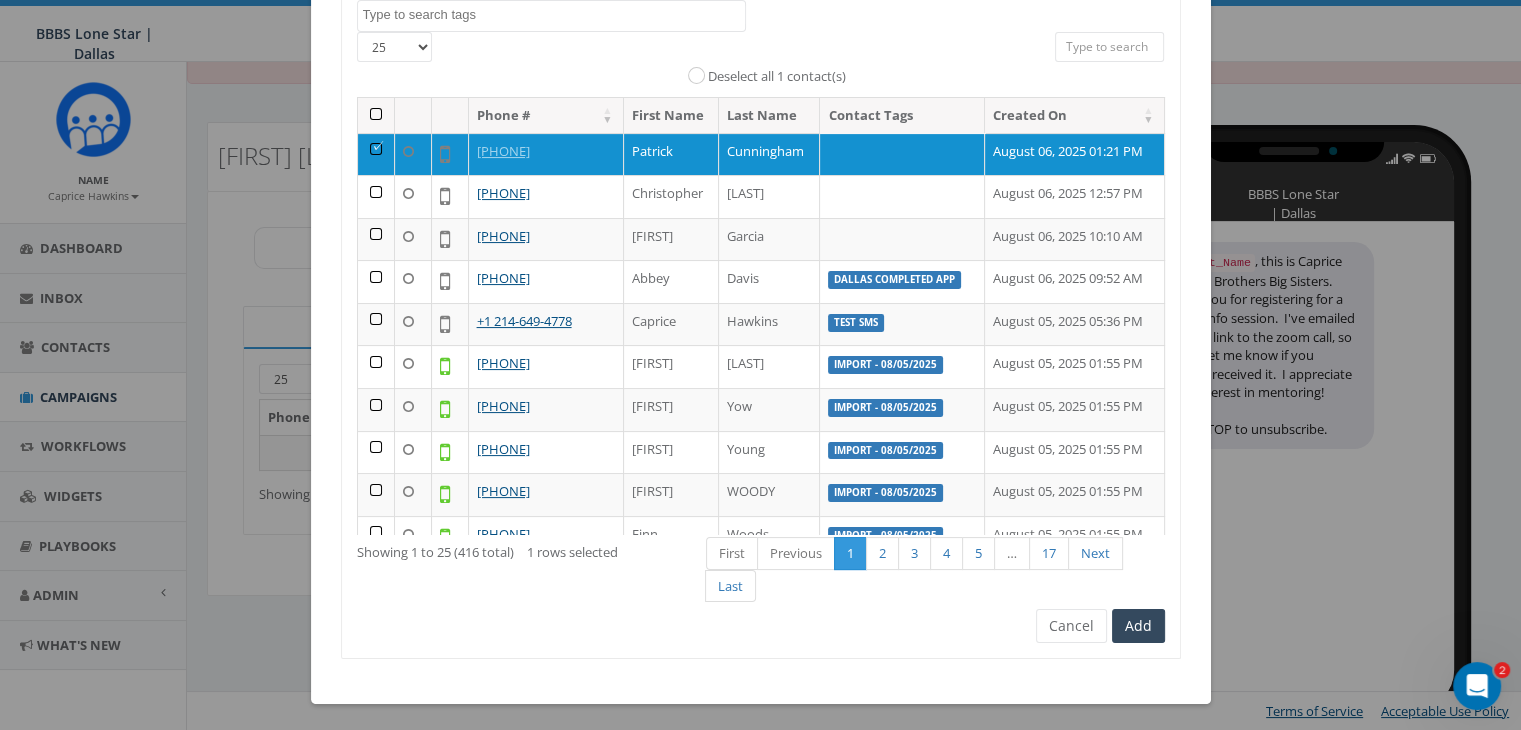 scroll, scrollTop: 284, scrollLeft: 0, axis: vertical 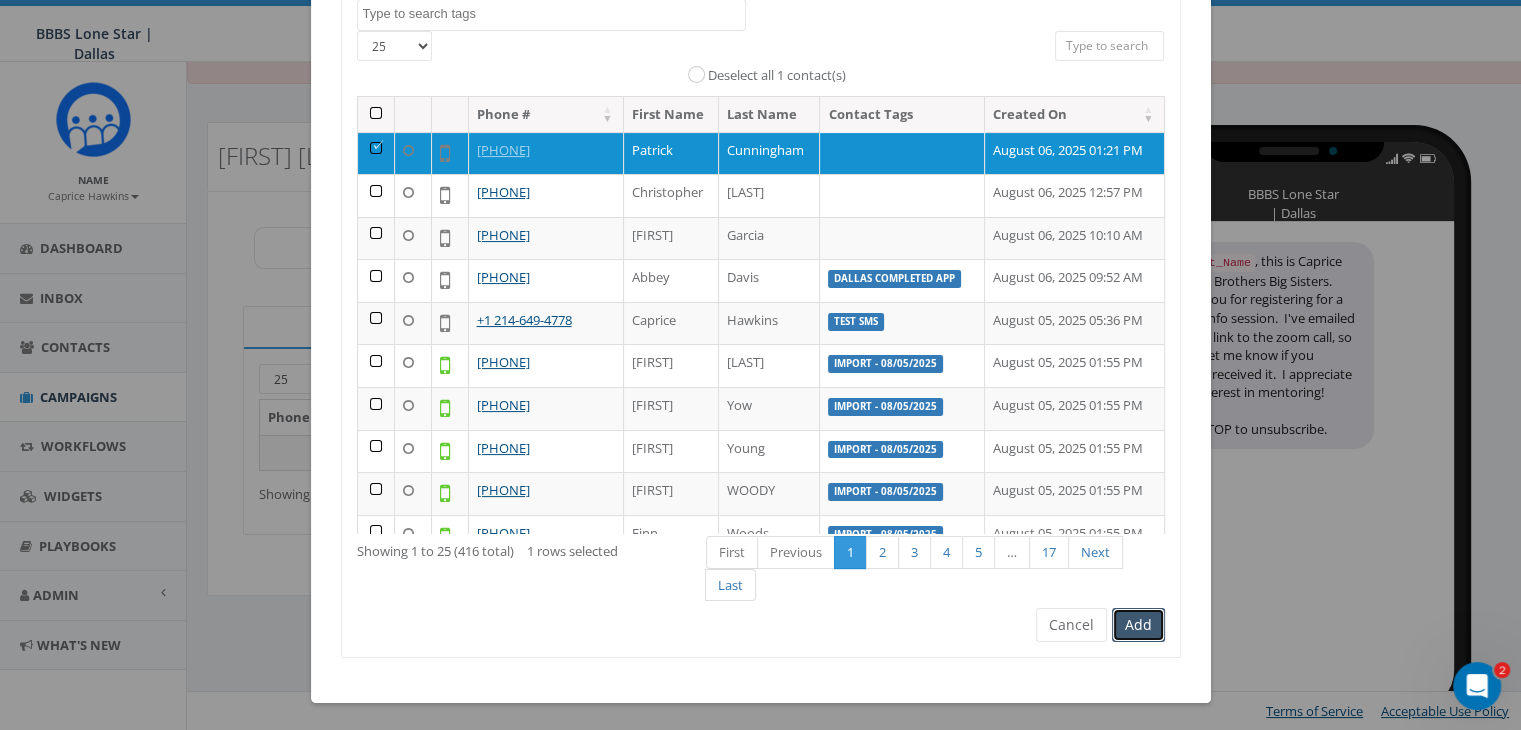 click on "Add" at bounding box center [1138, 625] 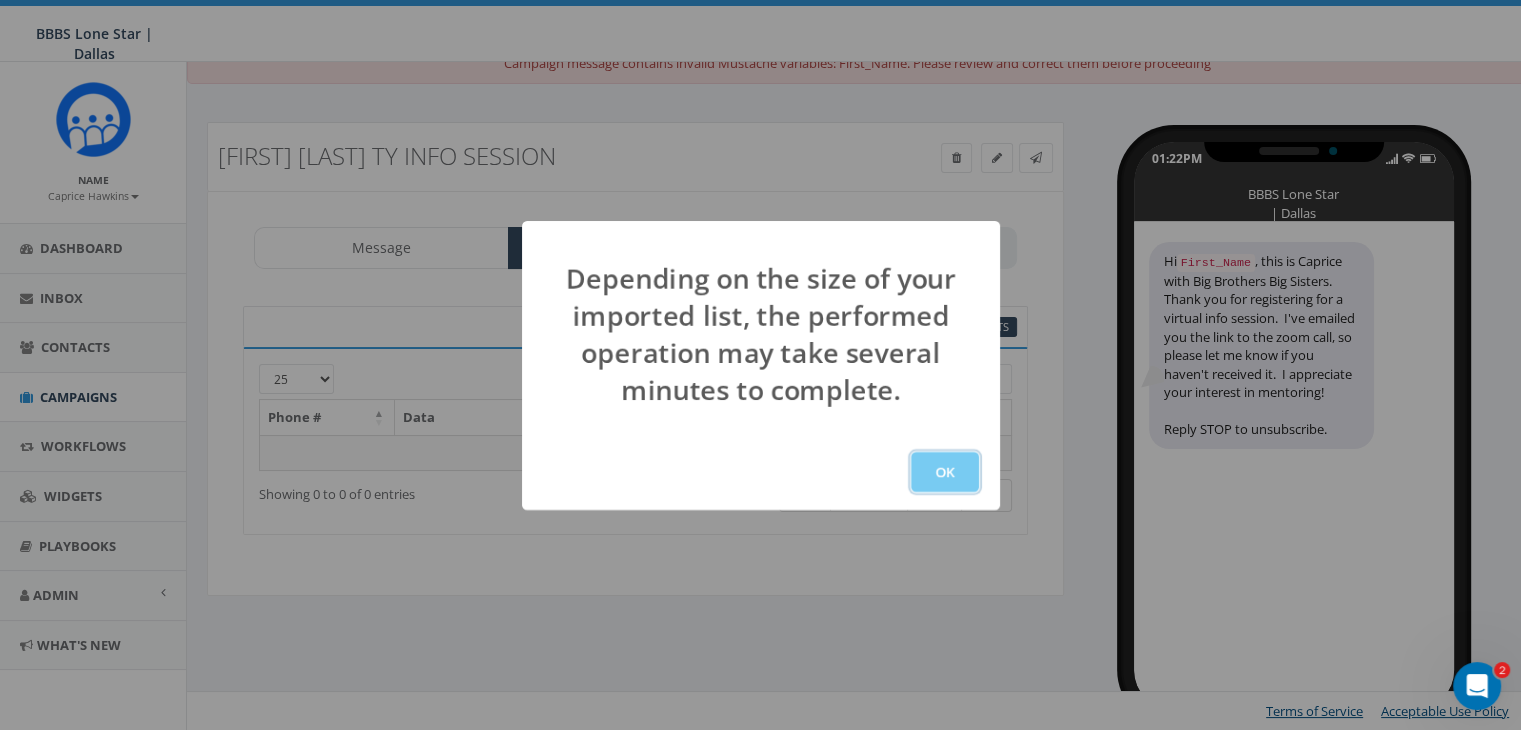 click on "OK" at bounding box center [945, 472] 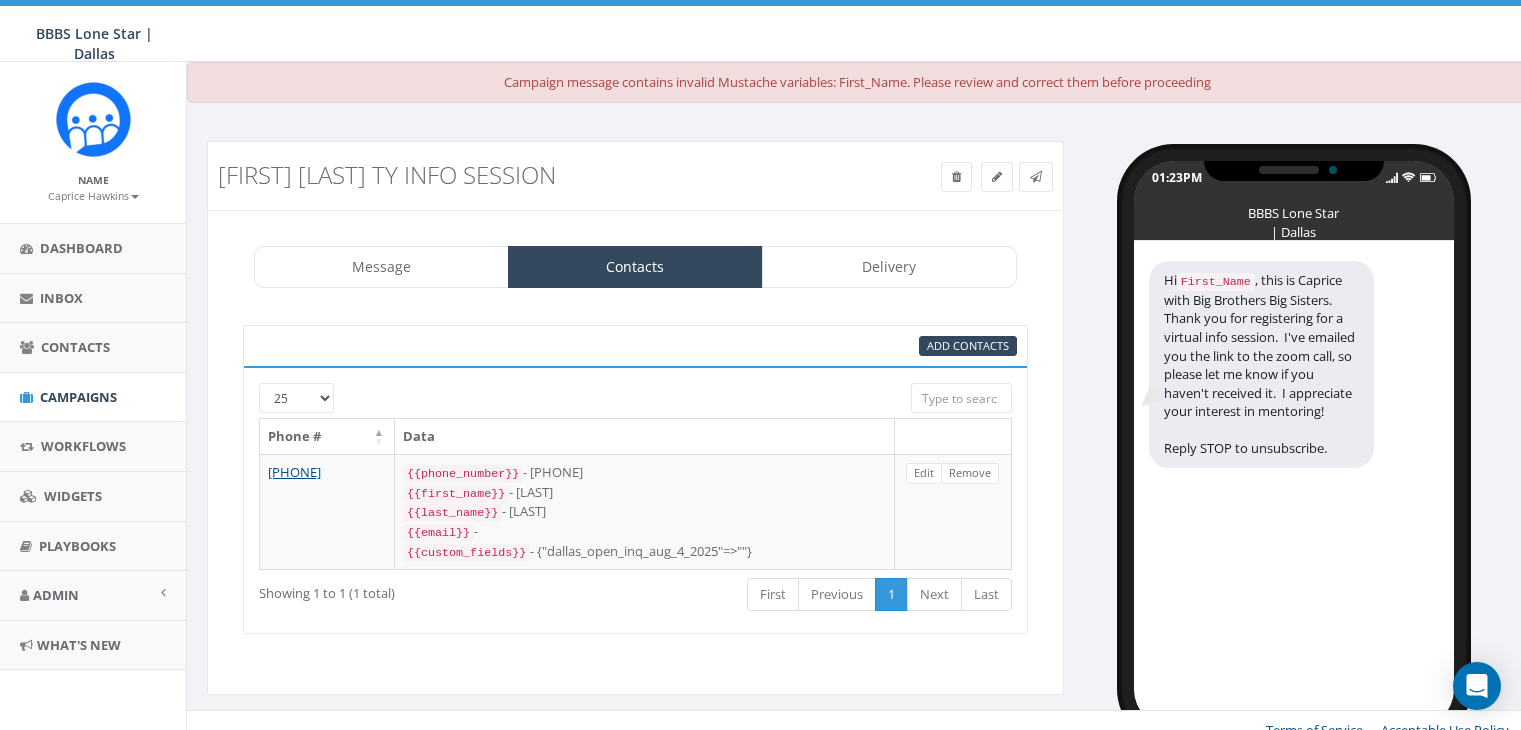 scroll, scrollTop: 8, scrollLeft: 0, axis: vertical 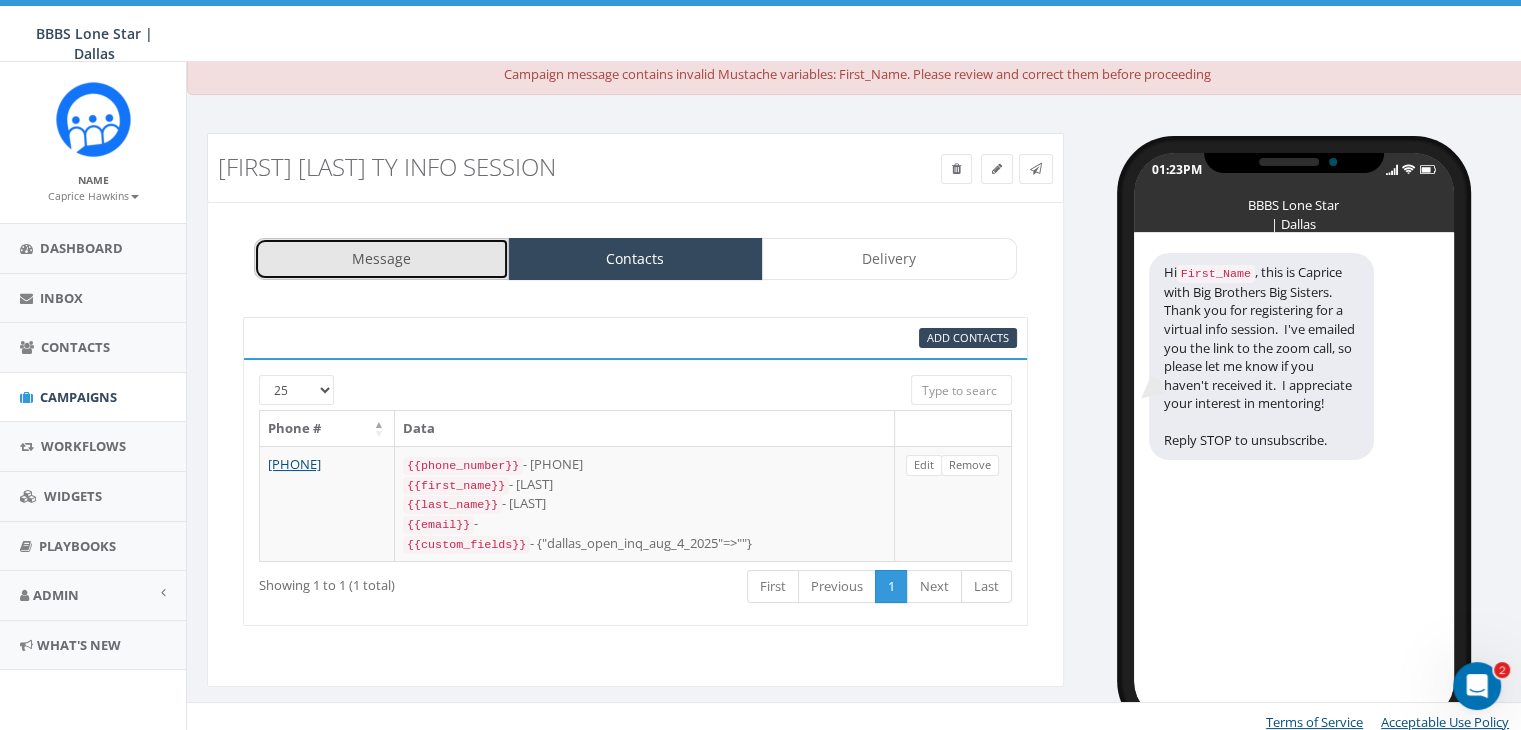 click on "Message" at bounding box center [381, 259] 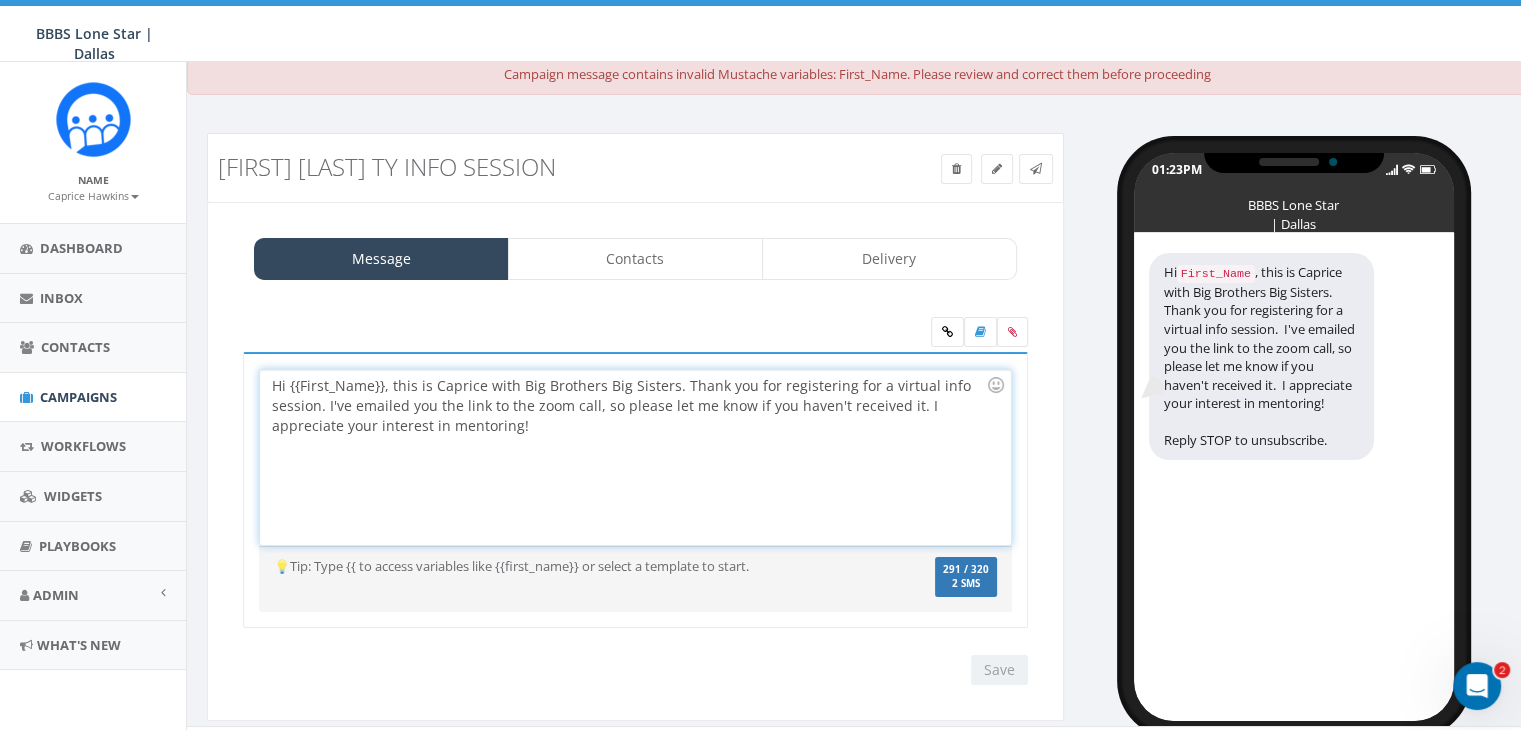 click on "Hi {{First_Name}}, this is Caprice with Big Brothers Big Sisters.  Thank you for registering for a virtual info session.  I've emailed you the link to the zoom call, so please let me know if you haven't received it.  I appreciate your interest in mentoring!" at bounding box center (635, 457) 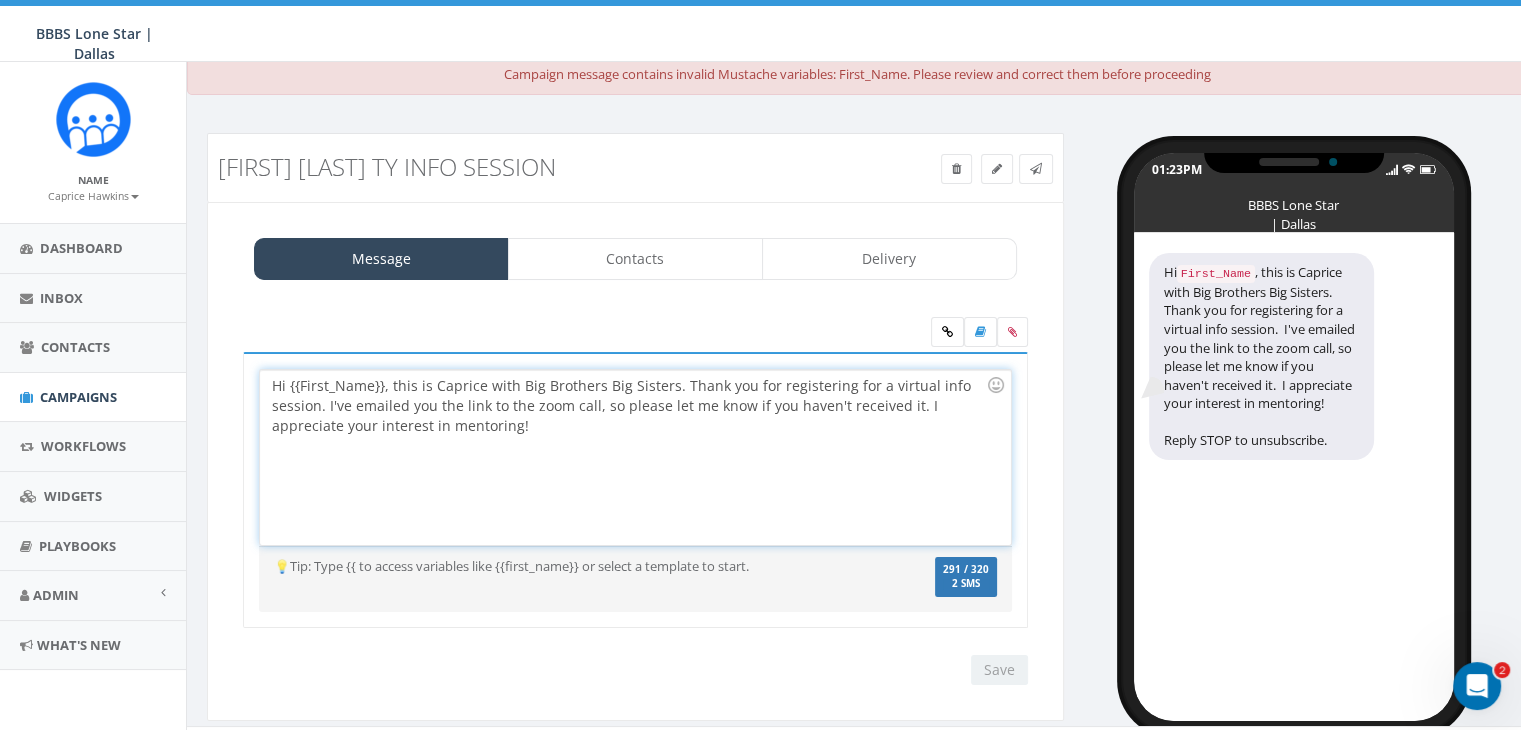 click on "Hi {{First_Name}}, this is Caprice with Big Brothers Big Sisters.  Thank you for registering for a virtual info session.  I've emailed you the link to the zoom call, so please let me know if you haven't received it.  I appreciate your interest in mentoring!" at bounding box center (635, 457) 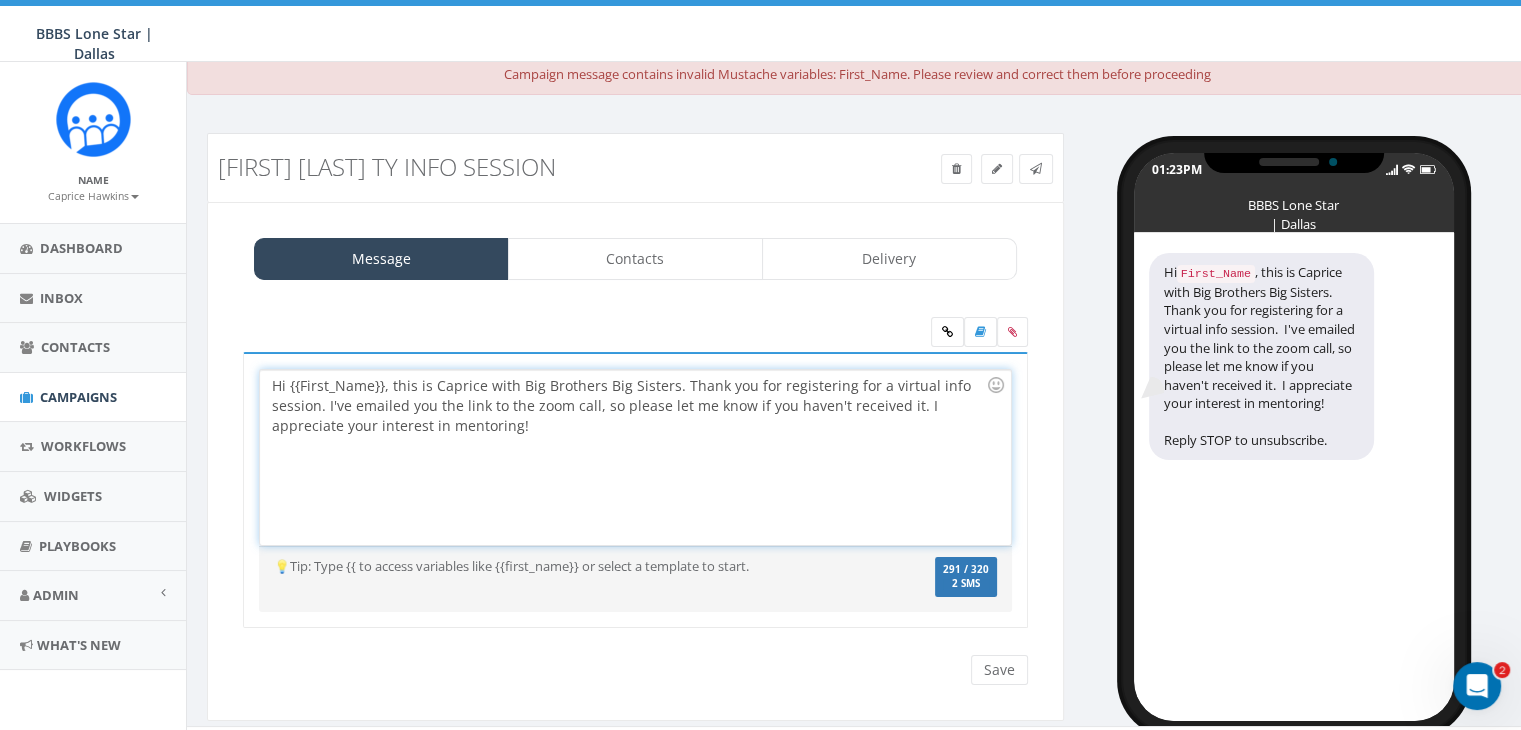 type 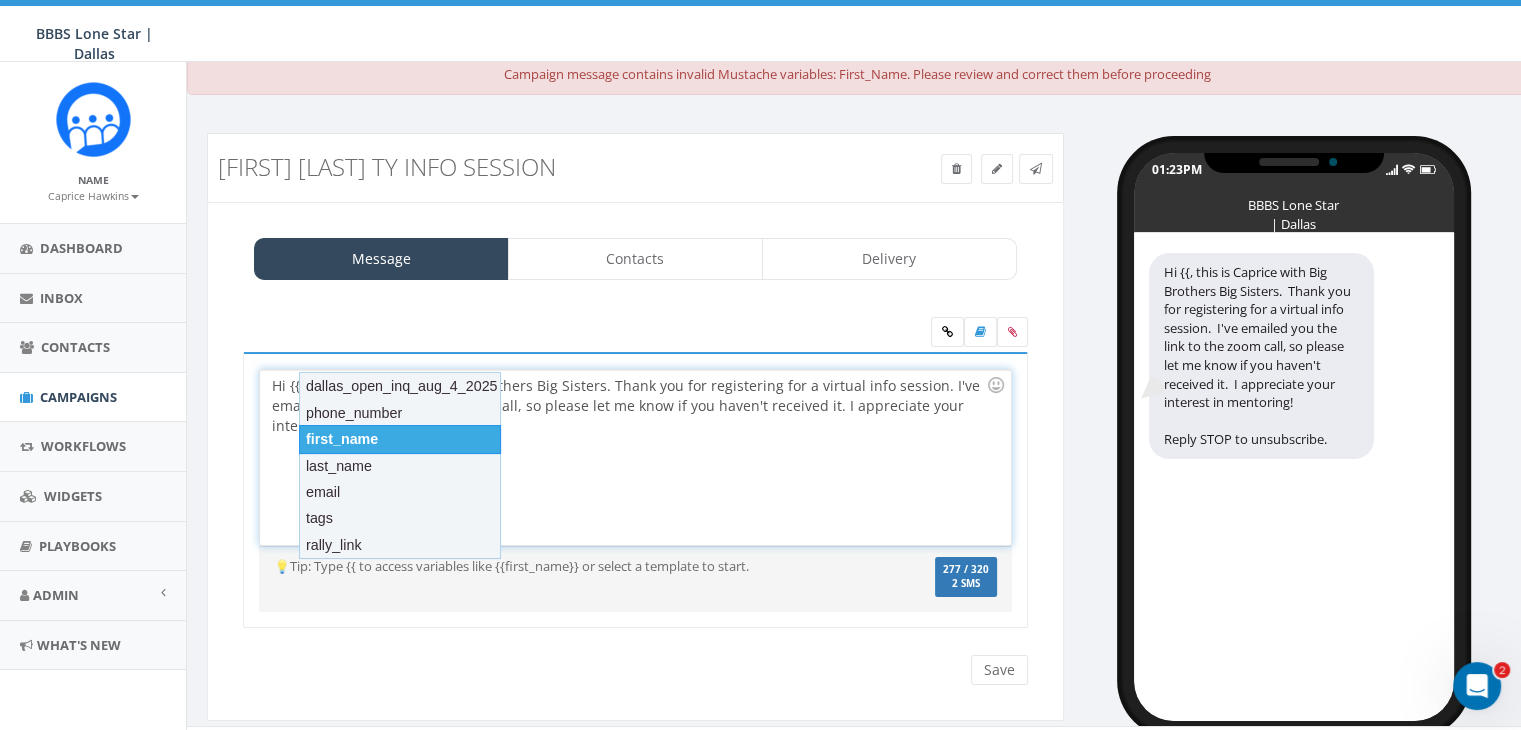 click on "first_name" at bounding box center [400, 439] 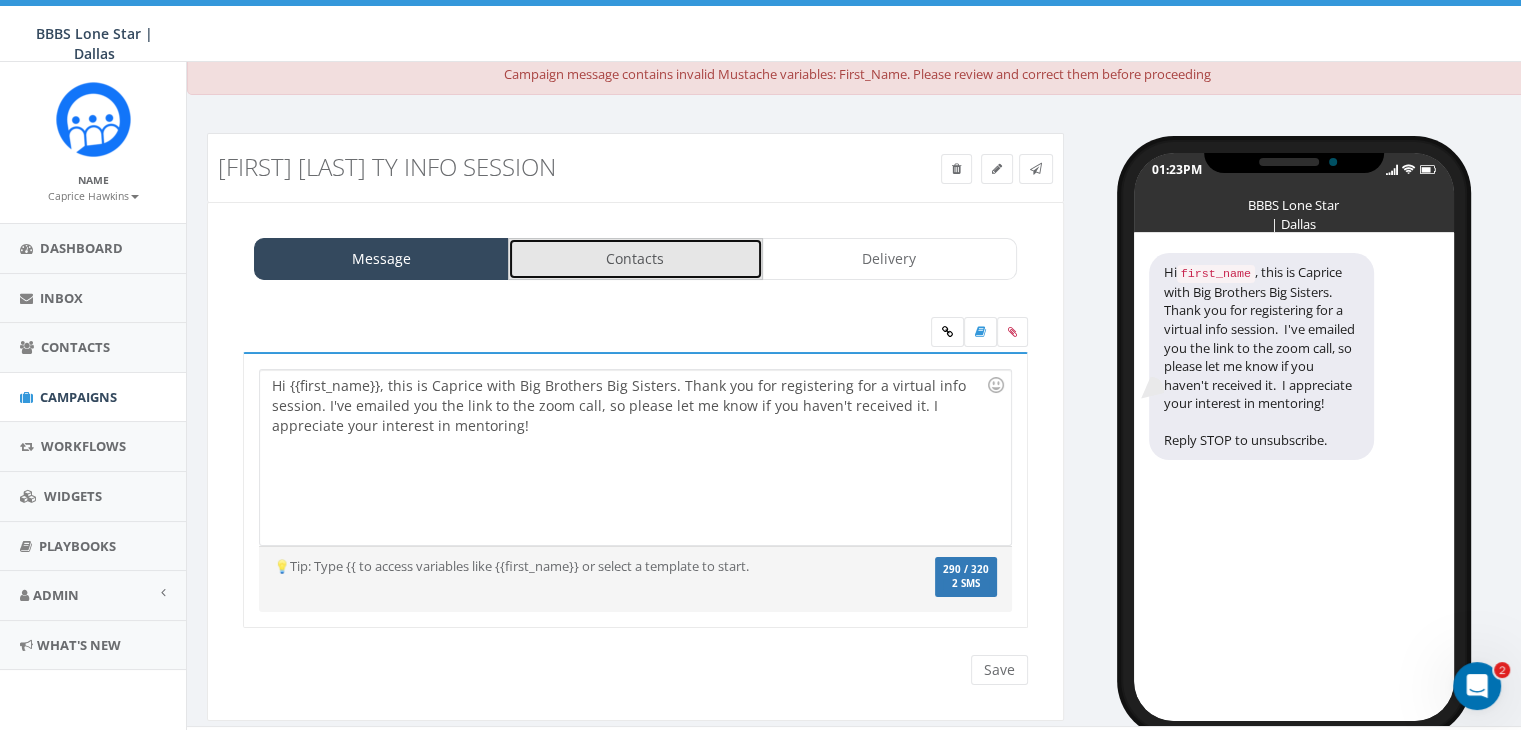 click on "Contacts" at bounding box center [635, 259] 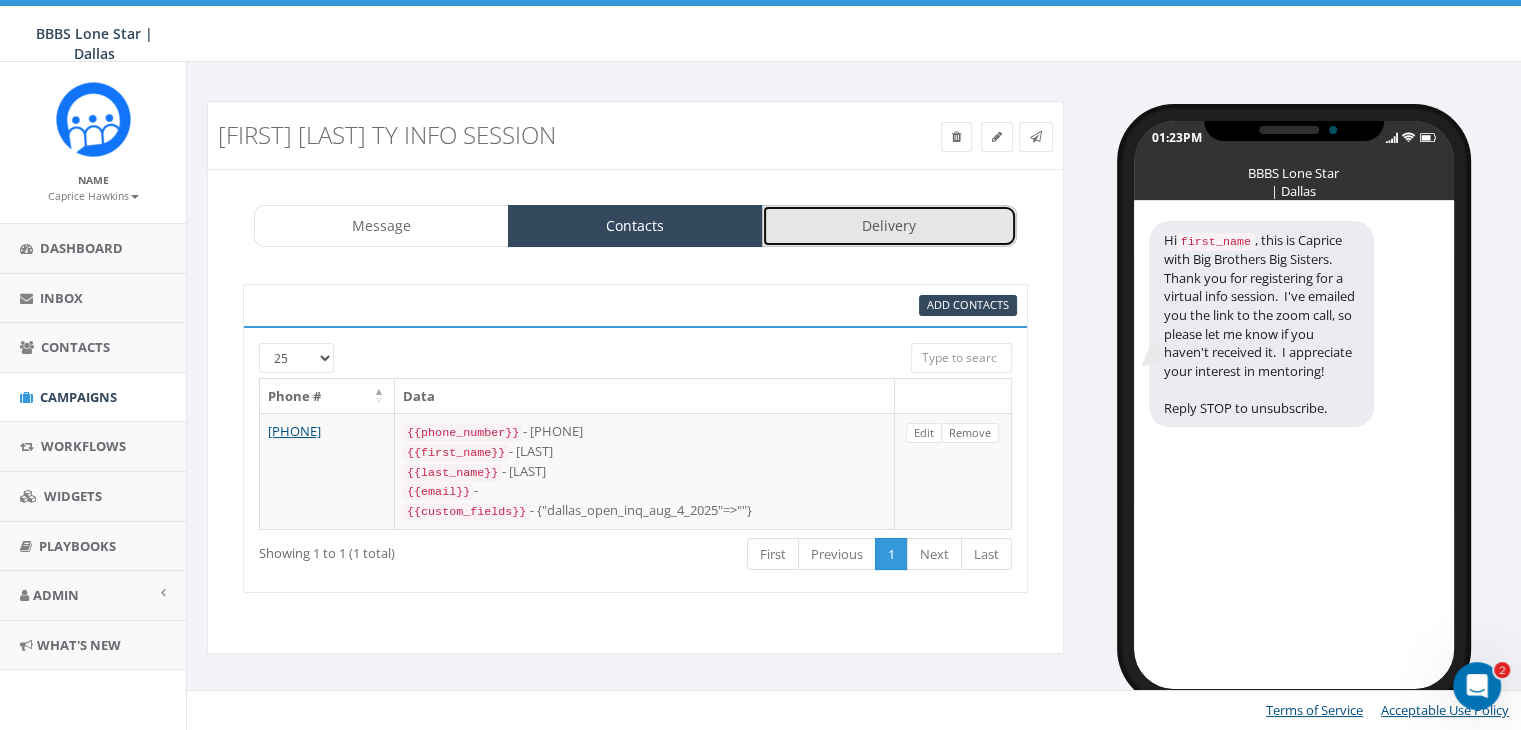 click on "Delivery" at bounding box center [889, 226] 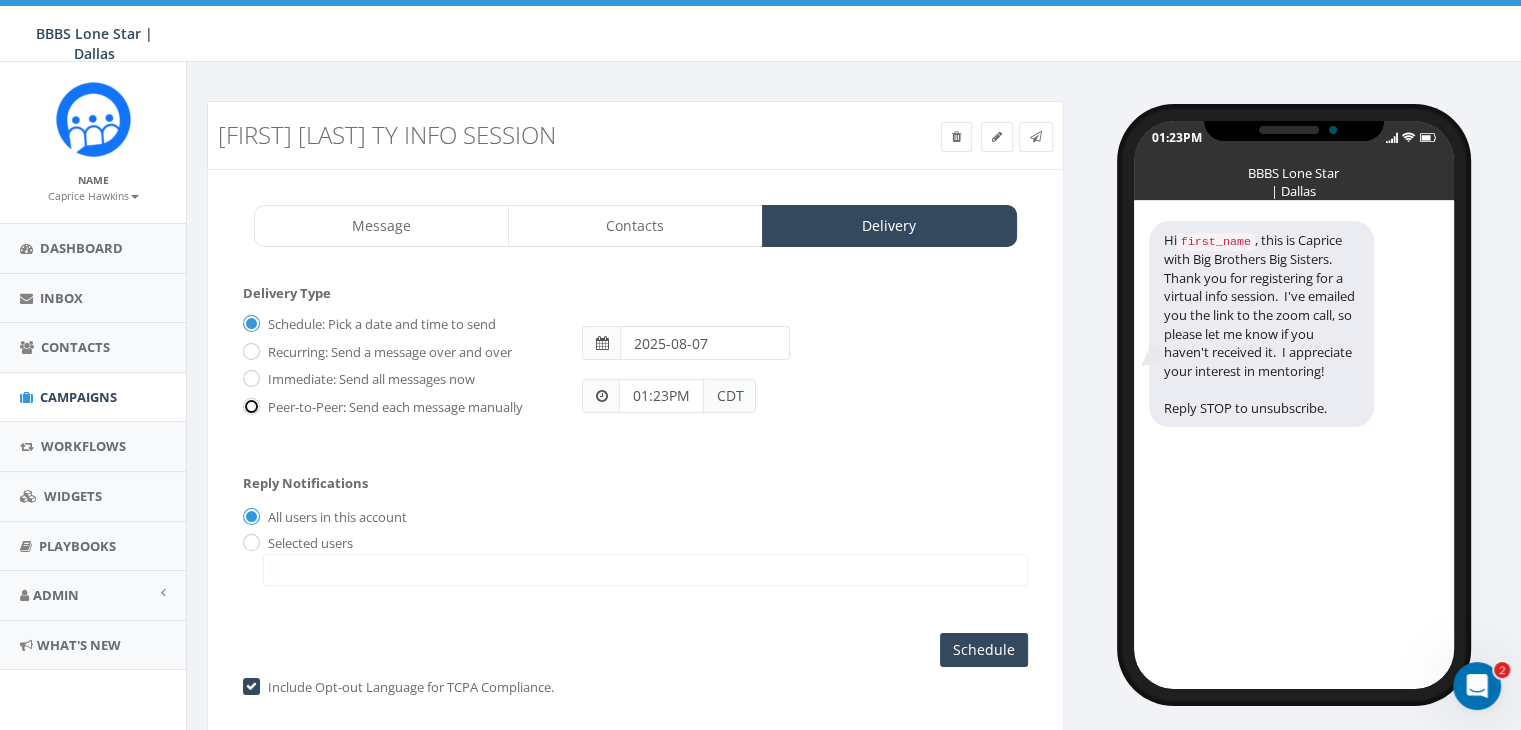click on "Peer-to-Peer: Send each message manually" at bounding box center [249, 407] 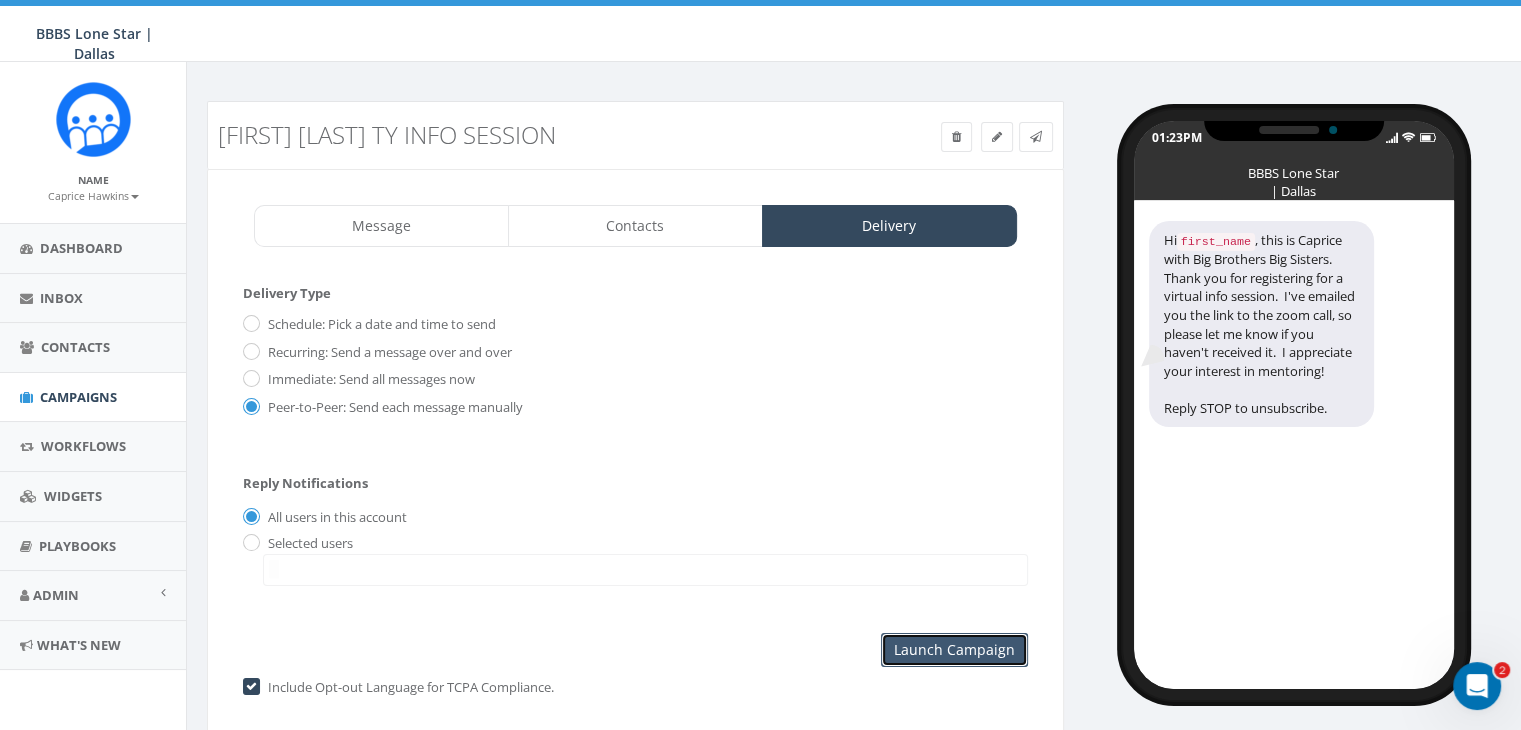 click on "Launch Campaign" at bounding box center [954, 650] 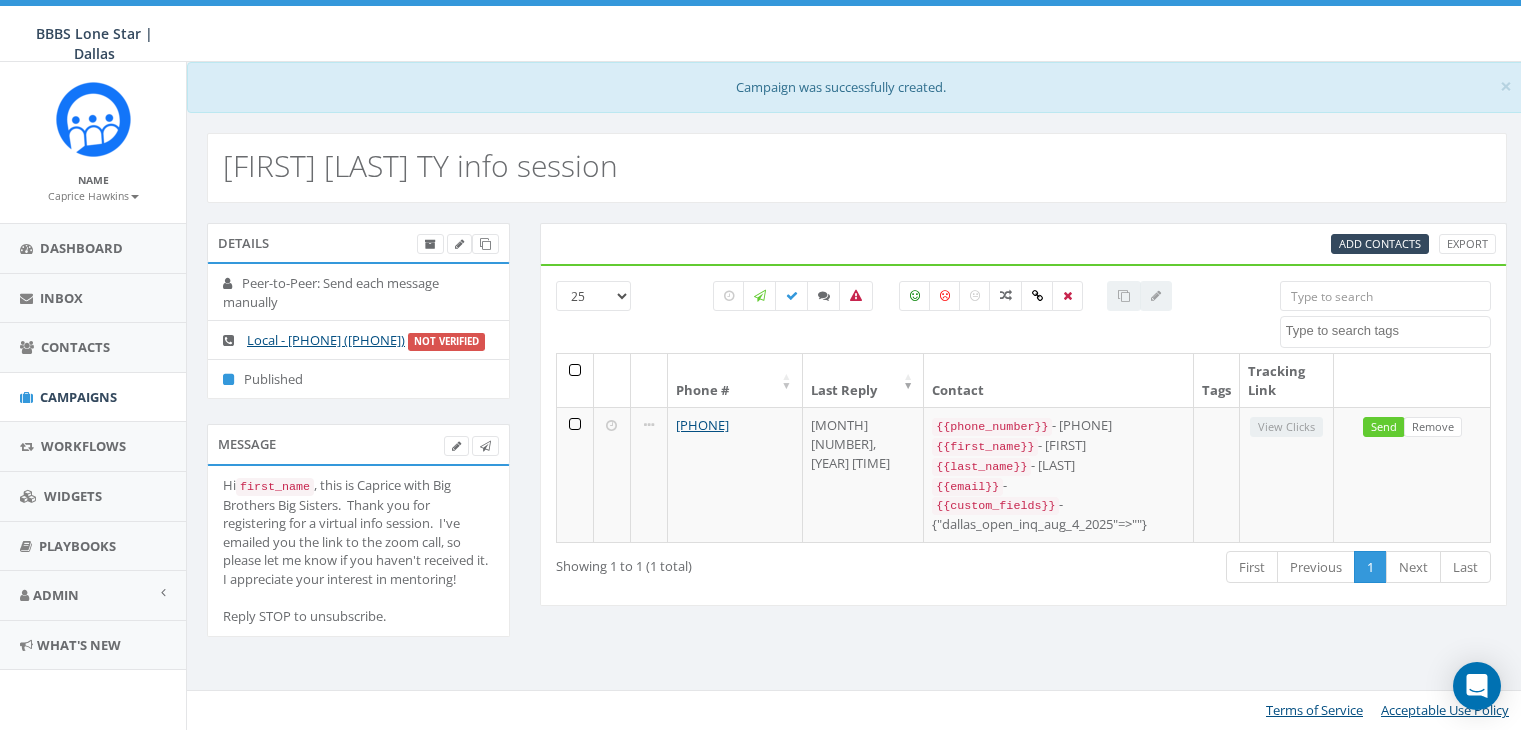 select 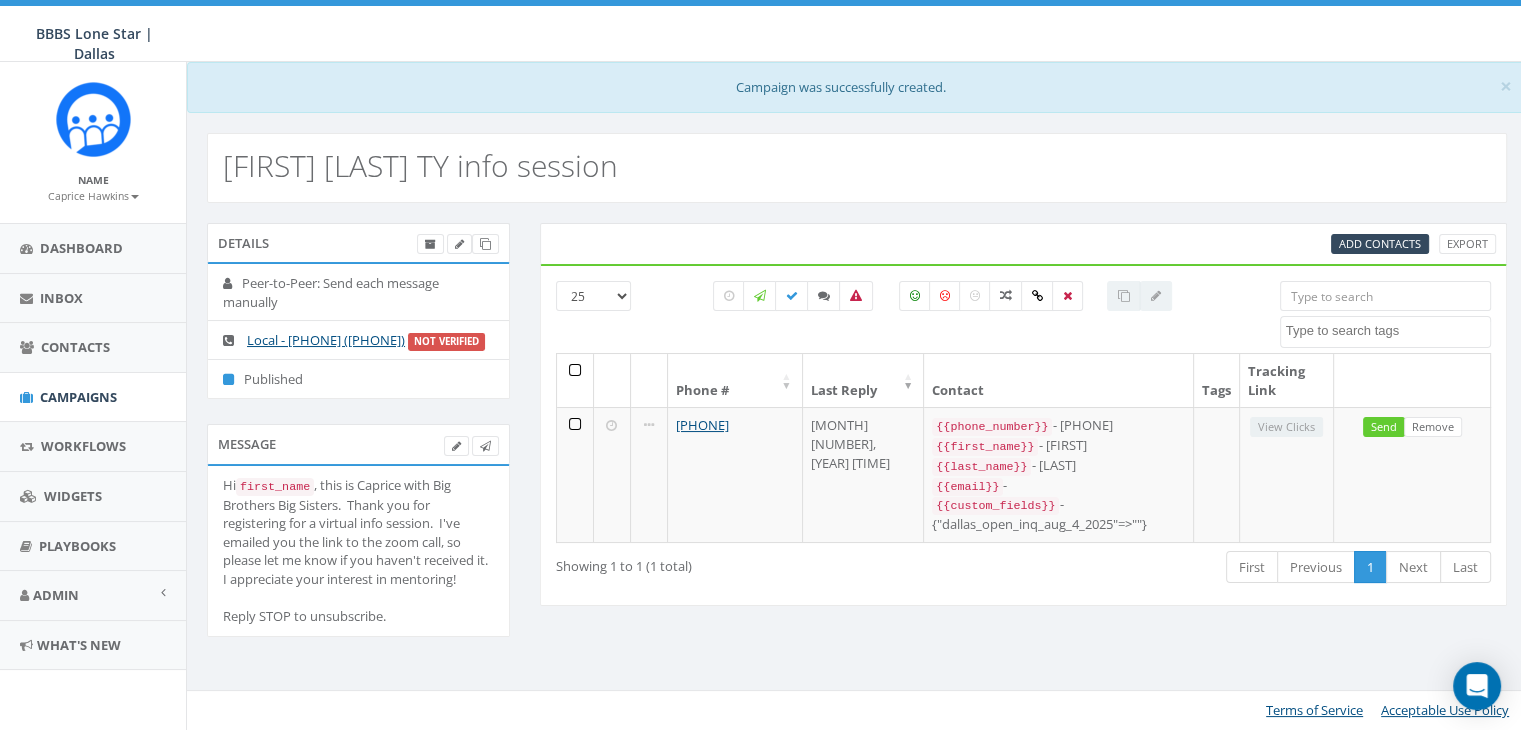 scroll, scrollTop: 0, scrollLeft: 0, axis: both 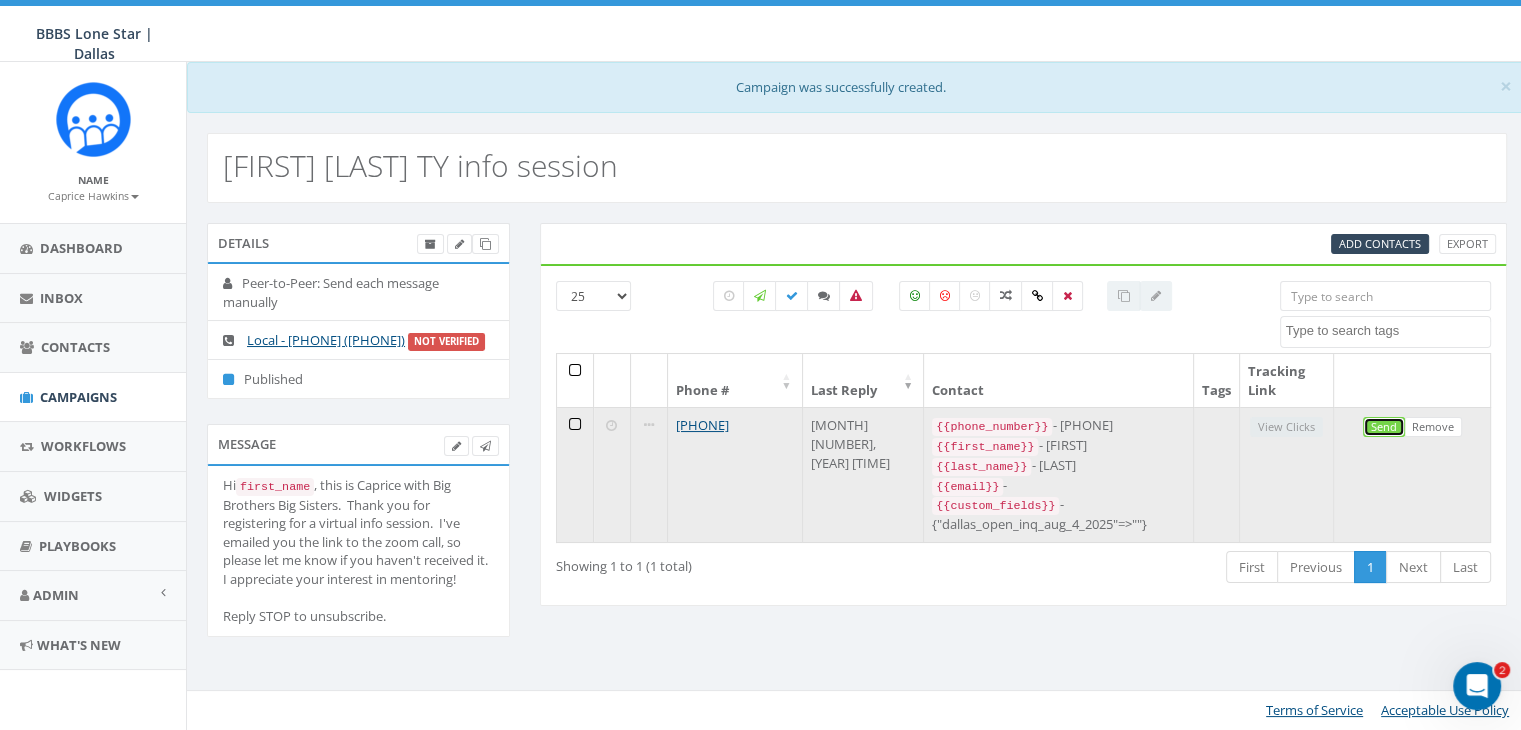 click on "Send" at bounding box center [1384, 427] 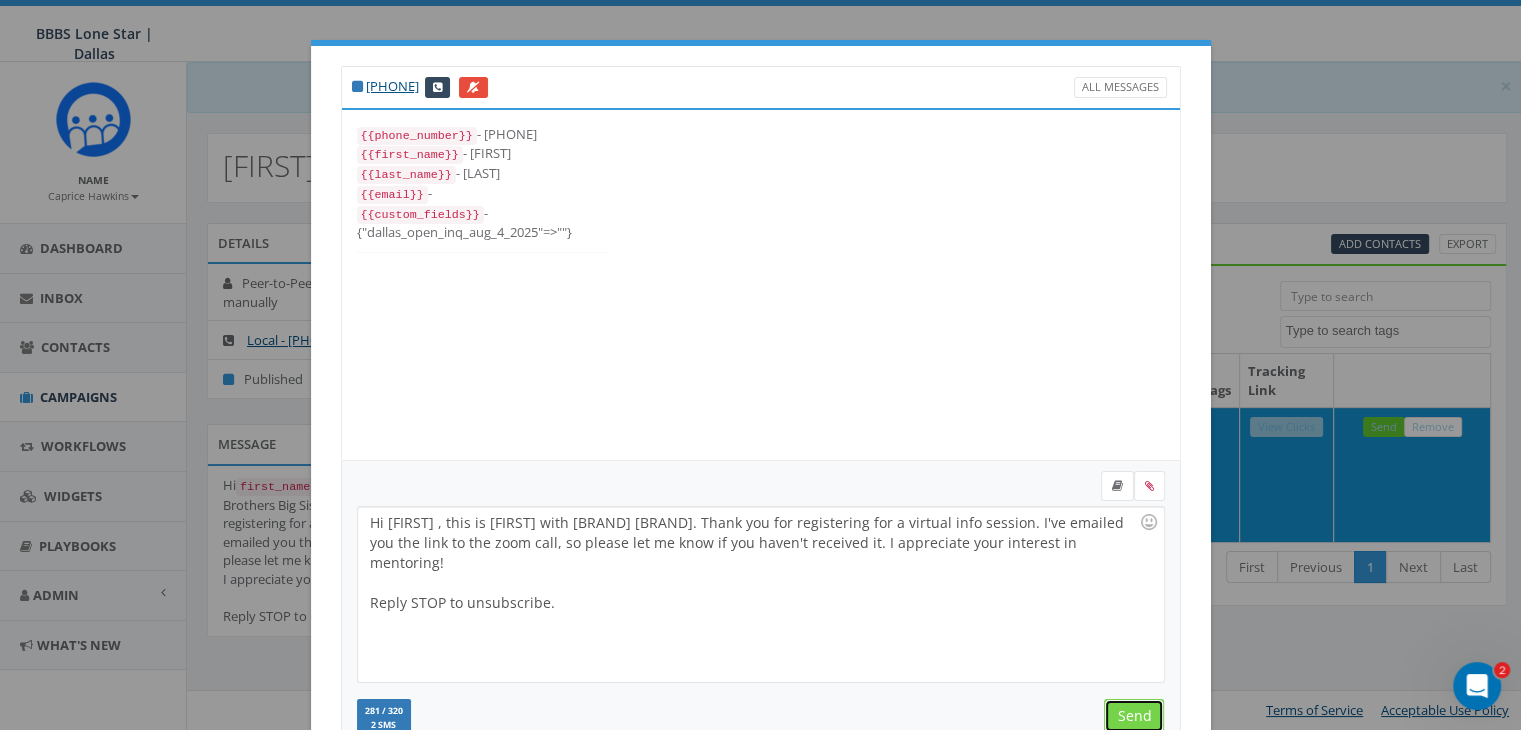 click on "Send" at bounding box center (1134, 716) 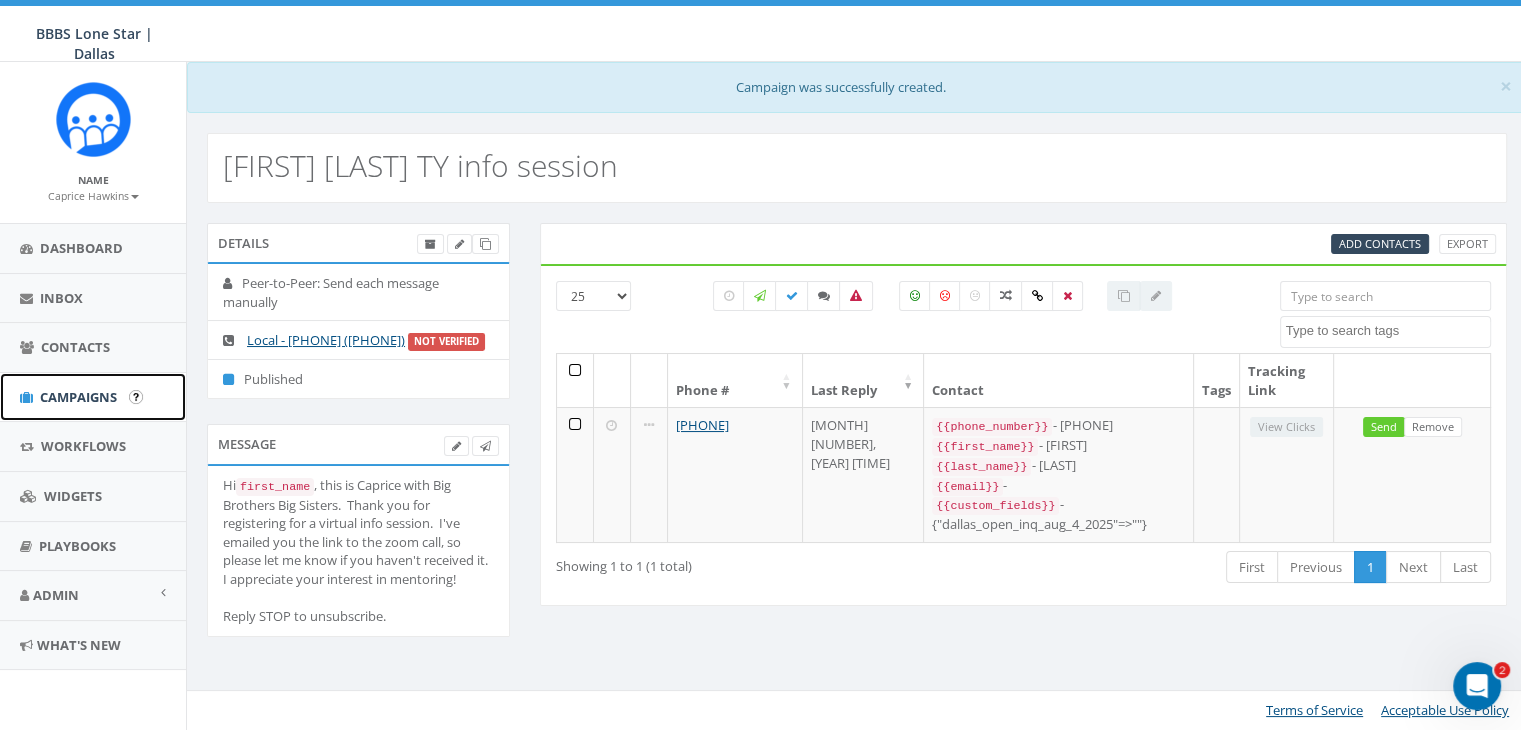 click on "Campaigns" at bounding box center (78, 397) 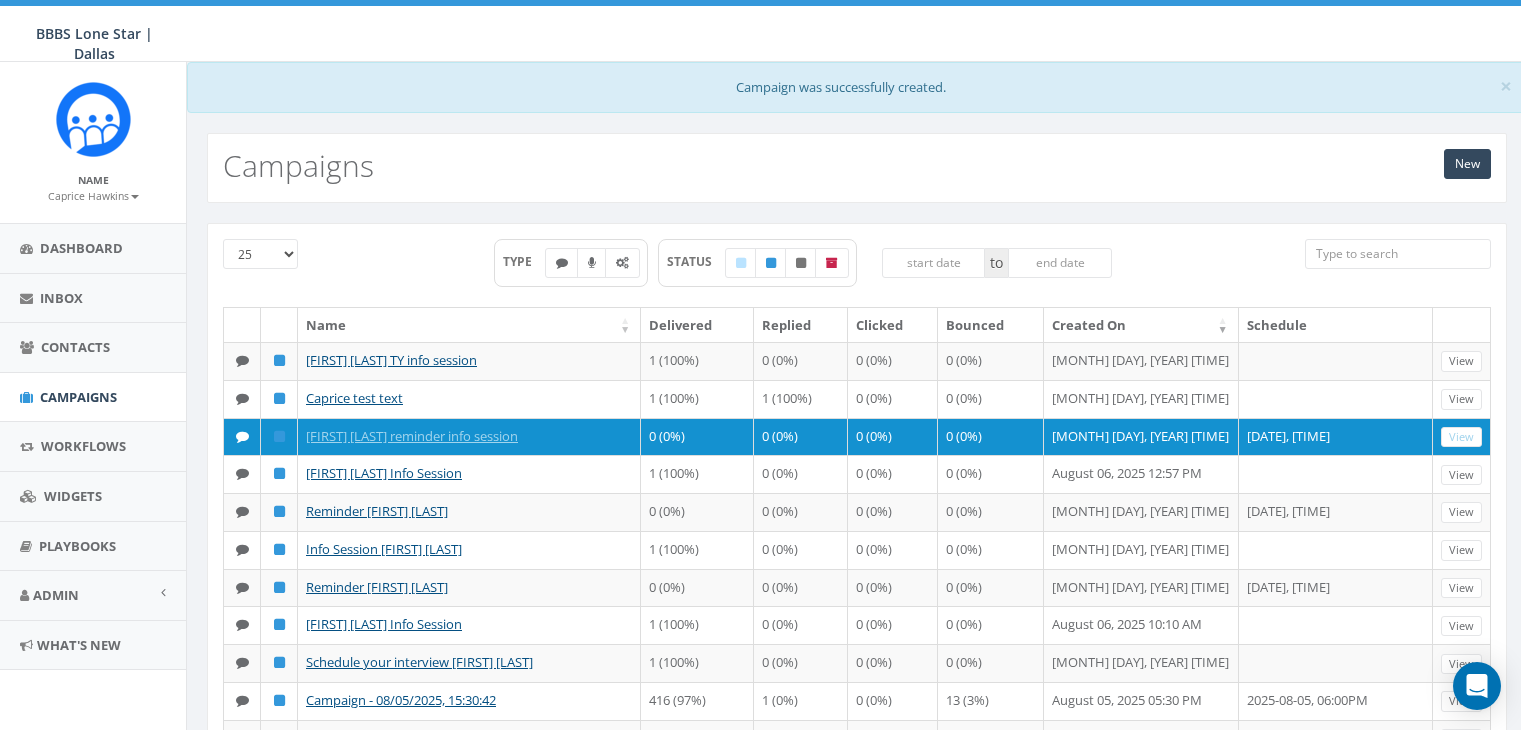 scroll, scrollTop: 0, scrollLeft: 0, axis: both 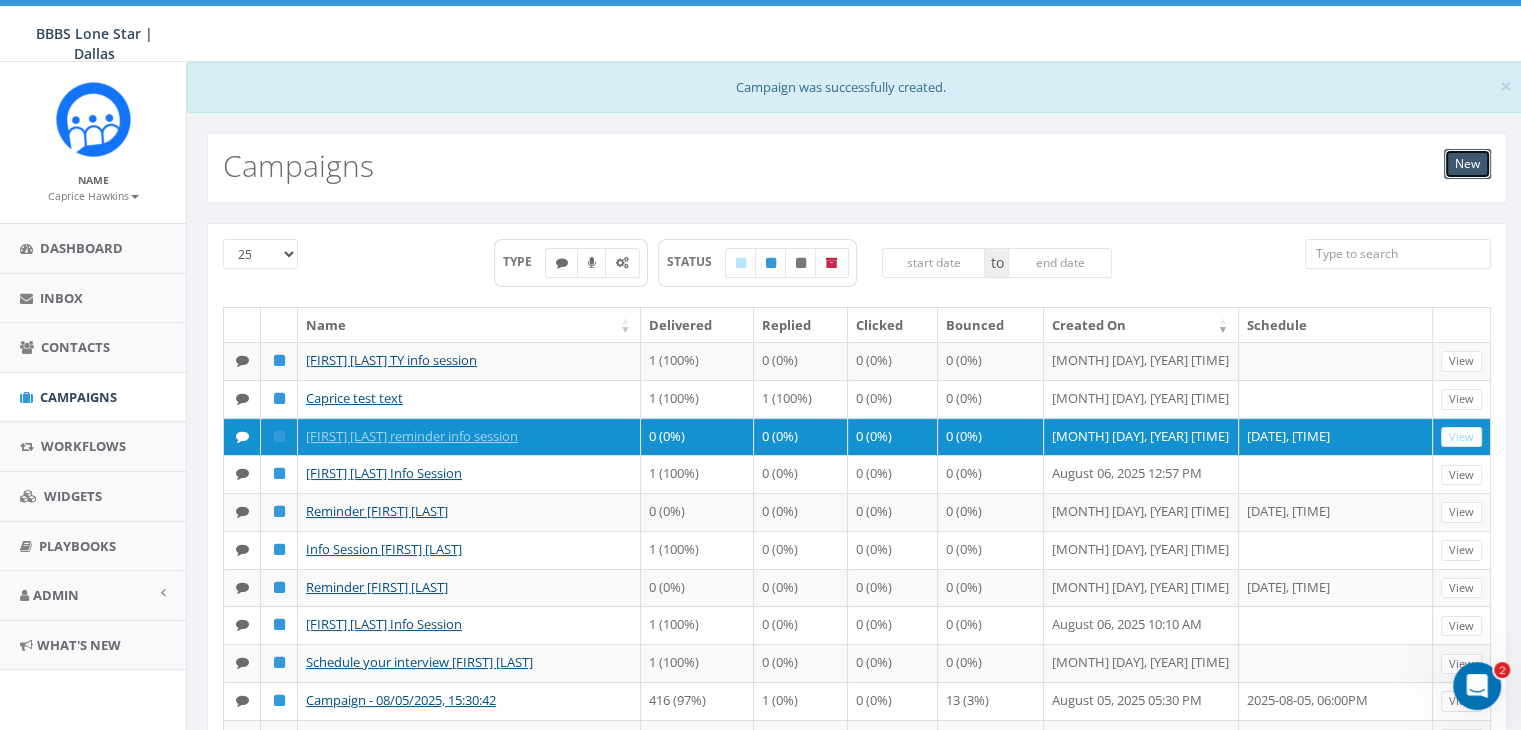 click on "New" at bounding box center (1467, 164) 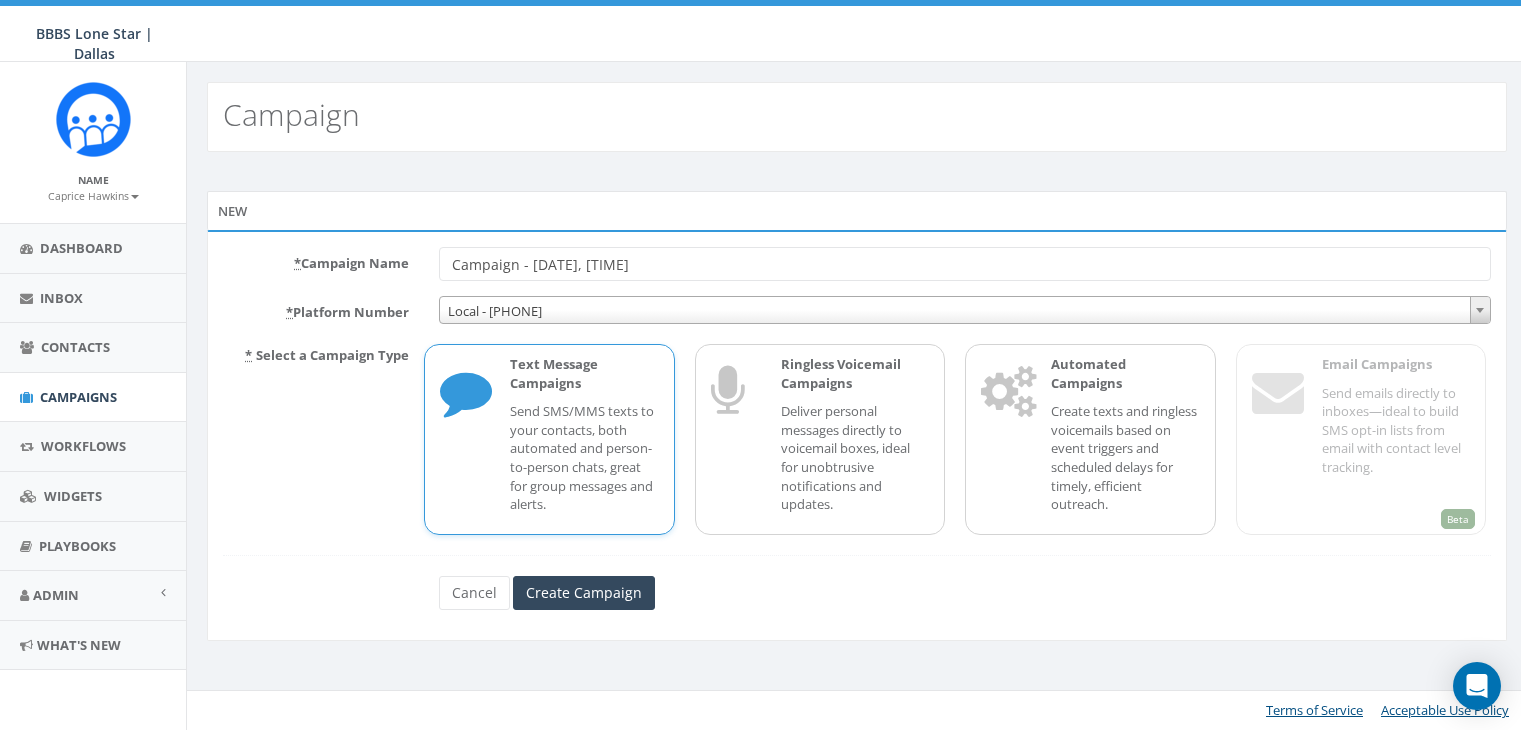 scroll, scrollTop: 0, scrollLeft: 0, axis: both 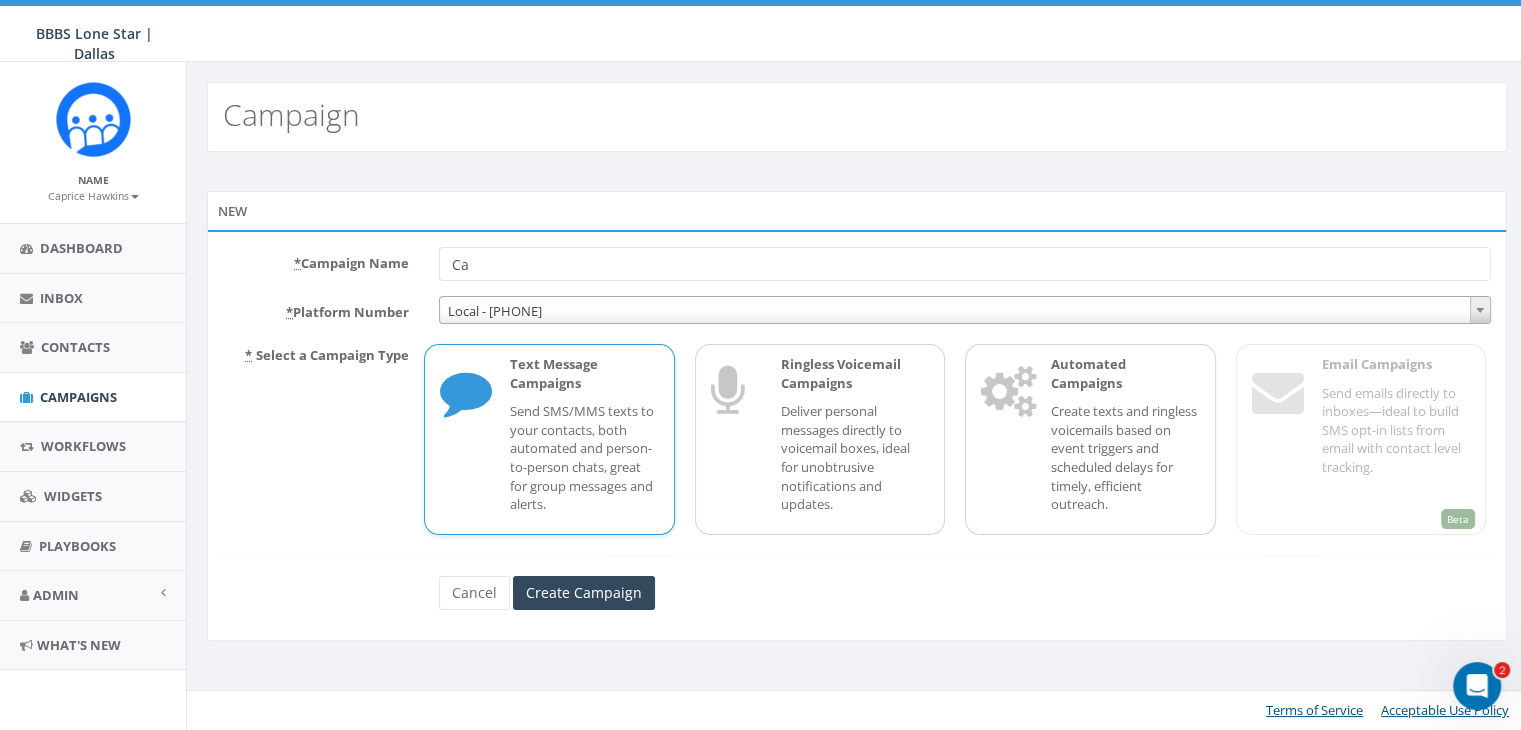 type on "C" 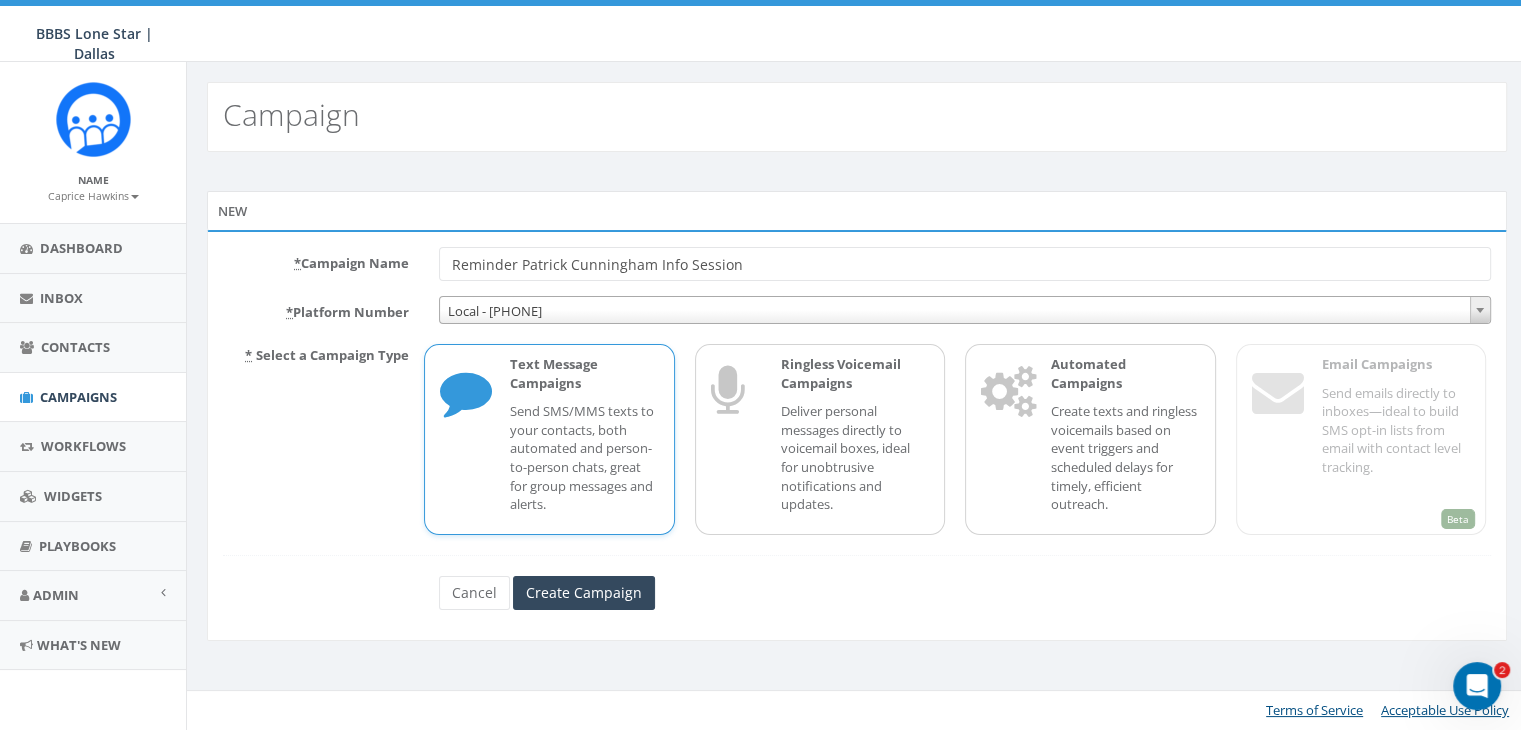 type on "Reminder Patrick Cunningham Info Session" 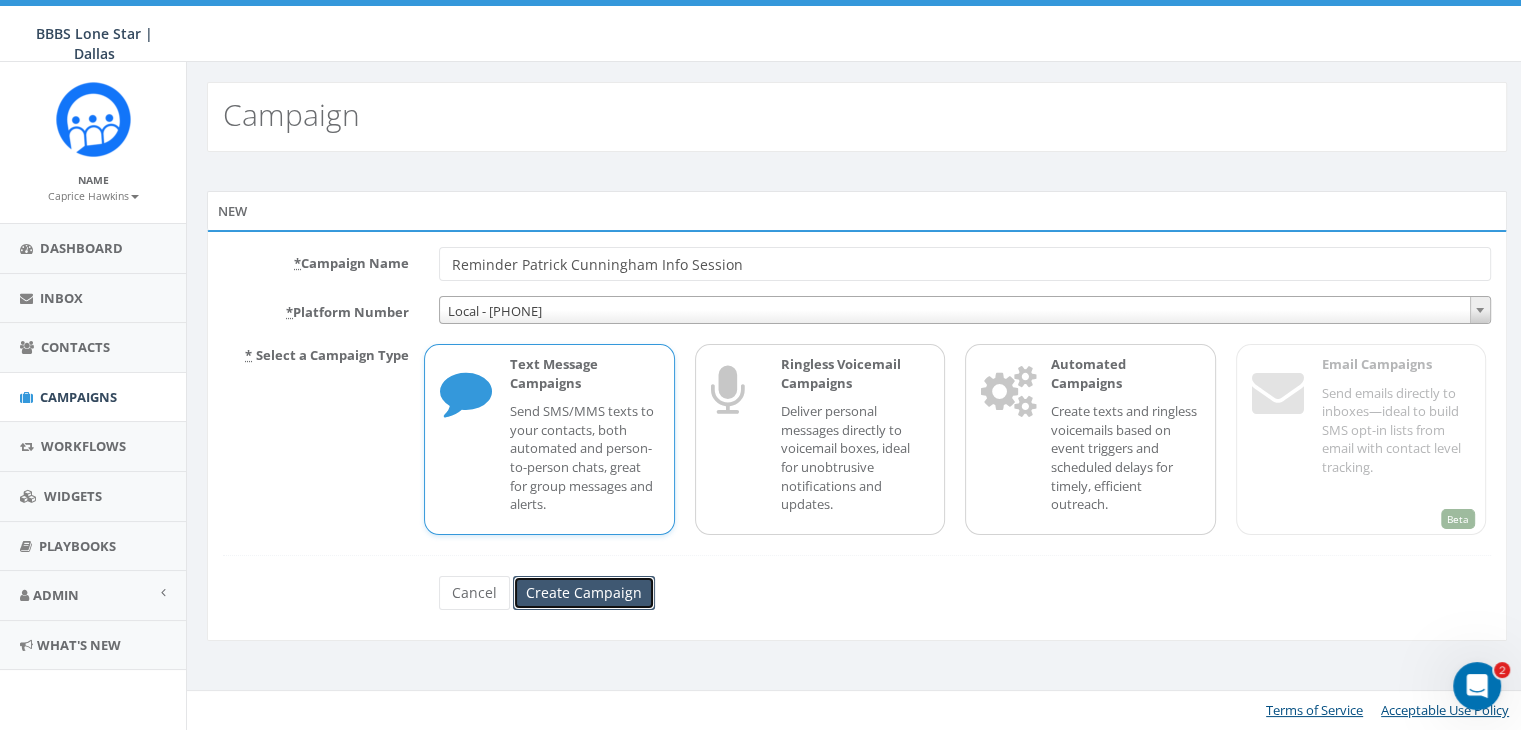click on "Create Campaign" at bounding box center [584, 593] 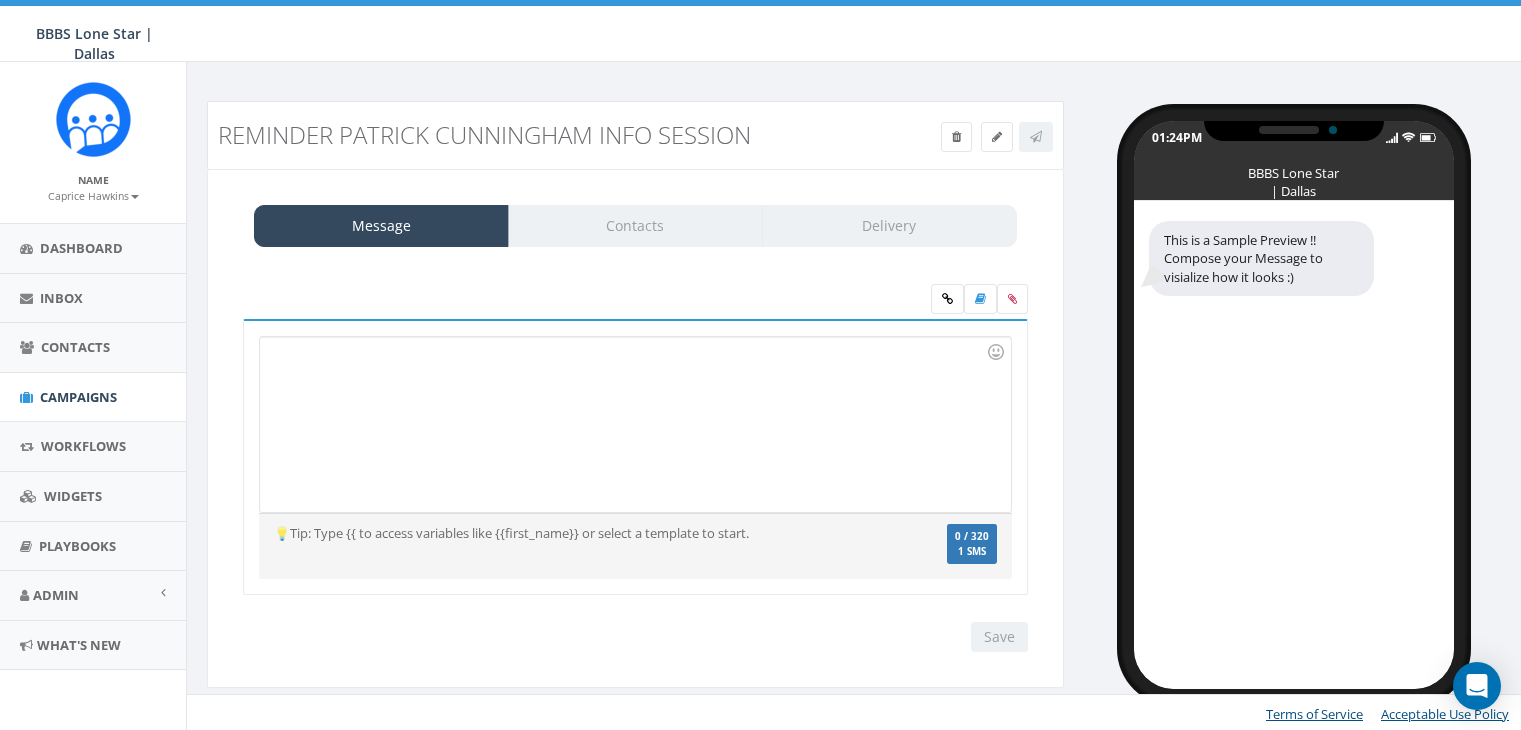 scroll, scrollTop: 0, scrollLeft: 0, axis: both 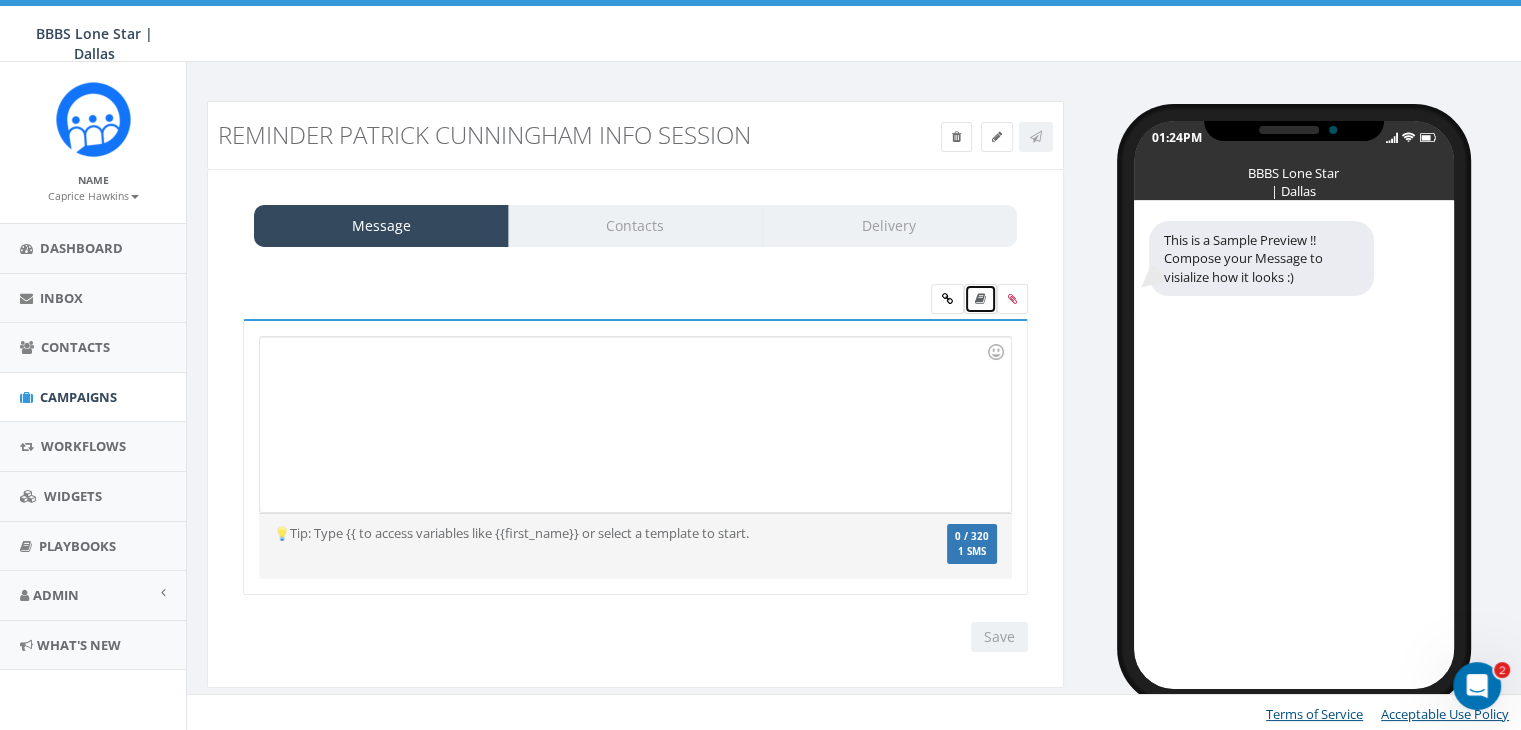 click at bounding box center (980, 299) 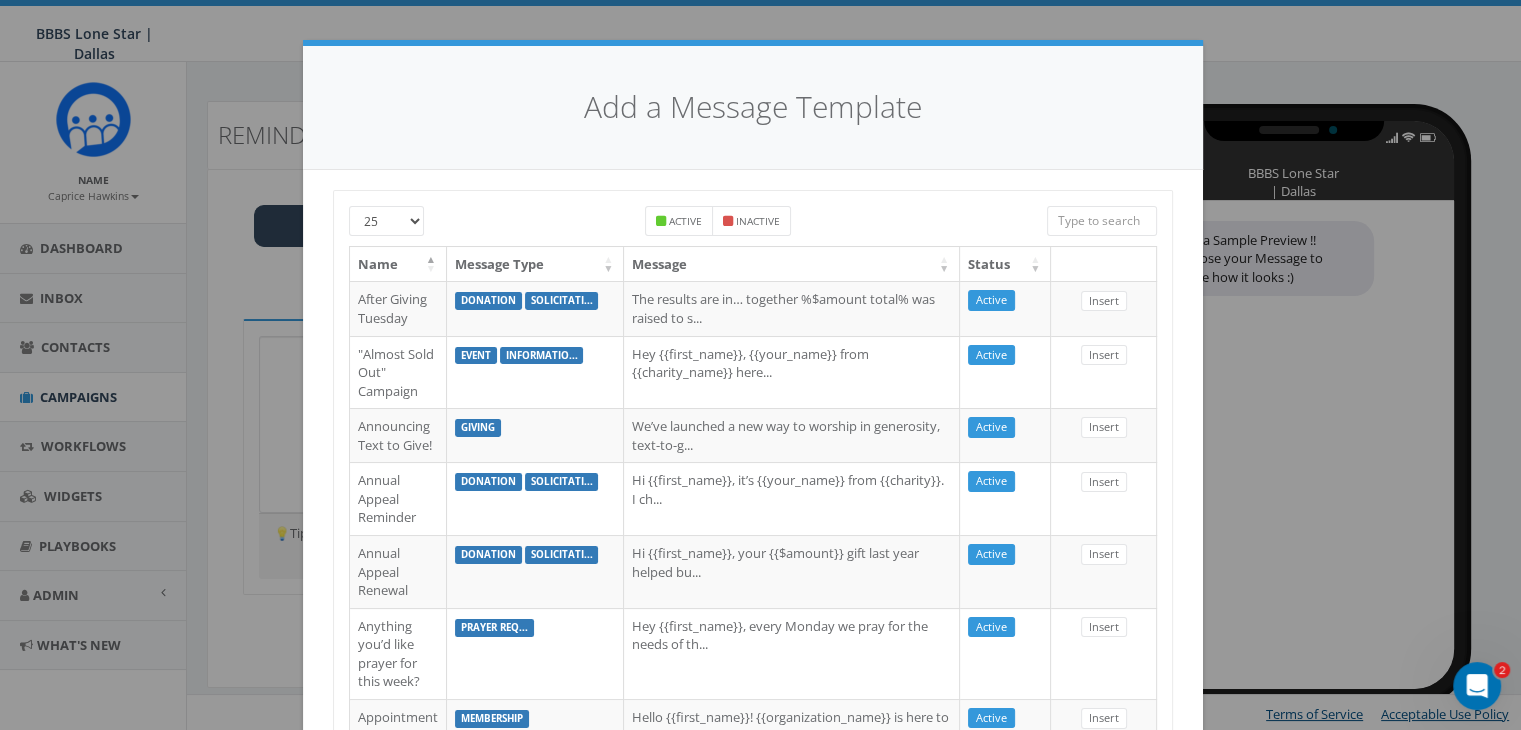 click at bounding box center [1102, 221] 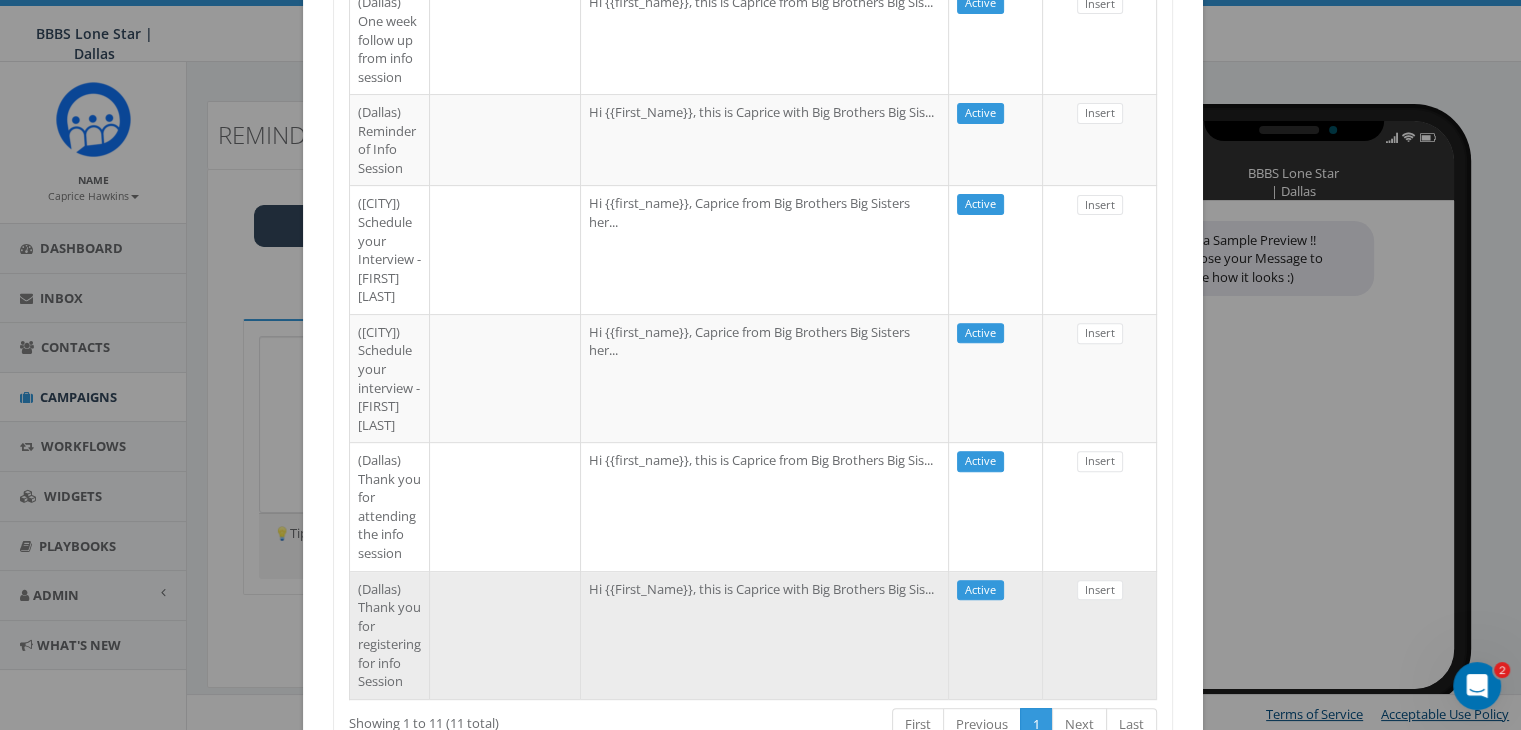 scroll, scrollTop: 648, scrollLeft: 0, axis: vertical 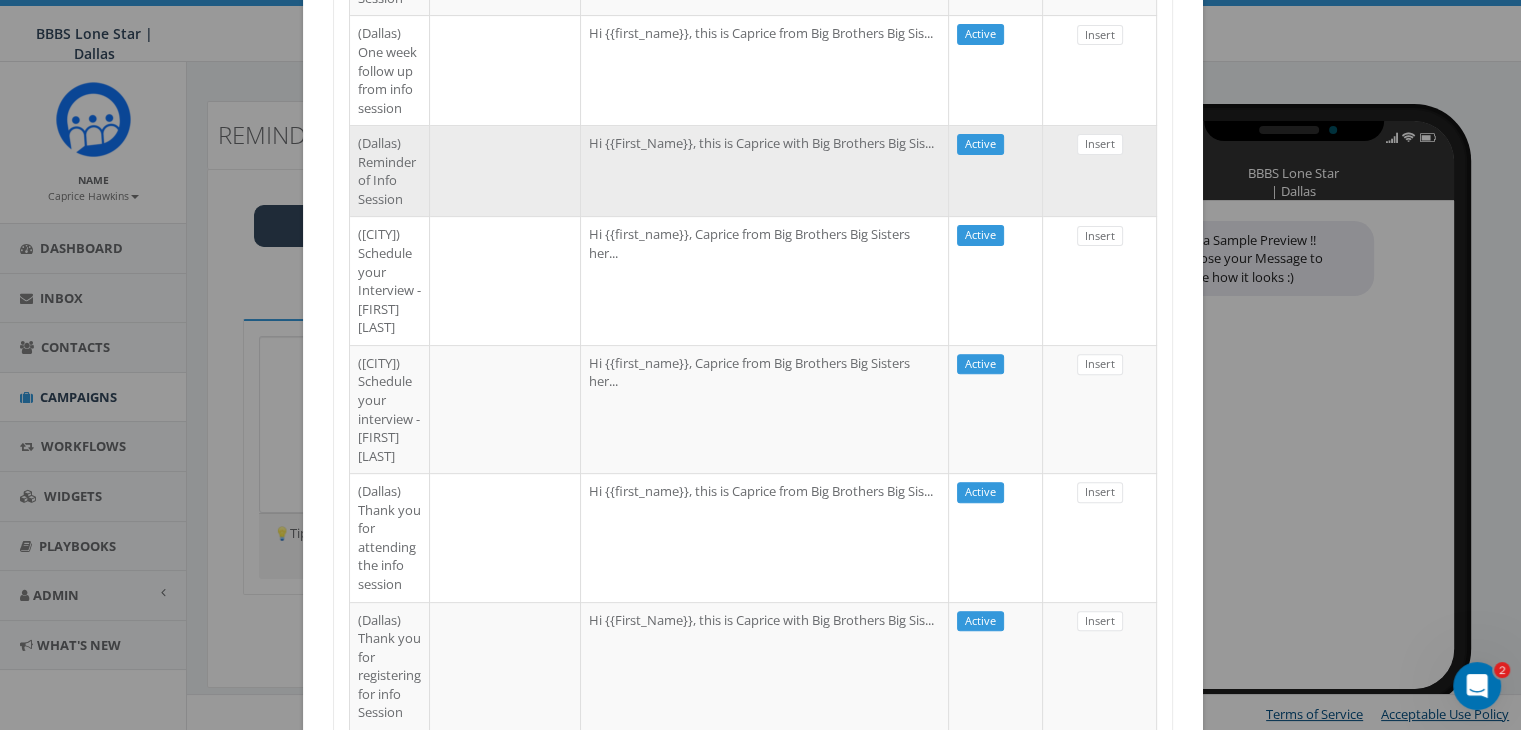 type on "dall" 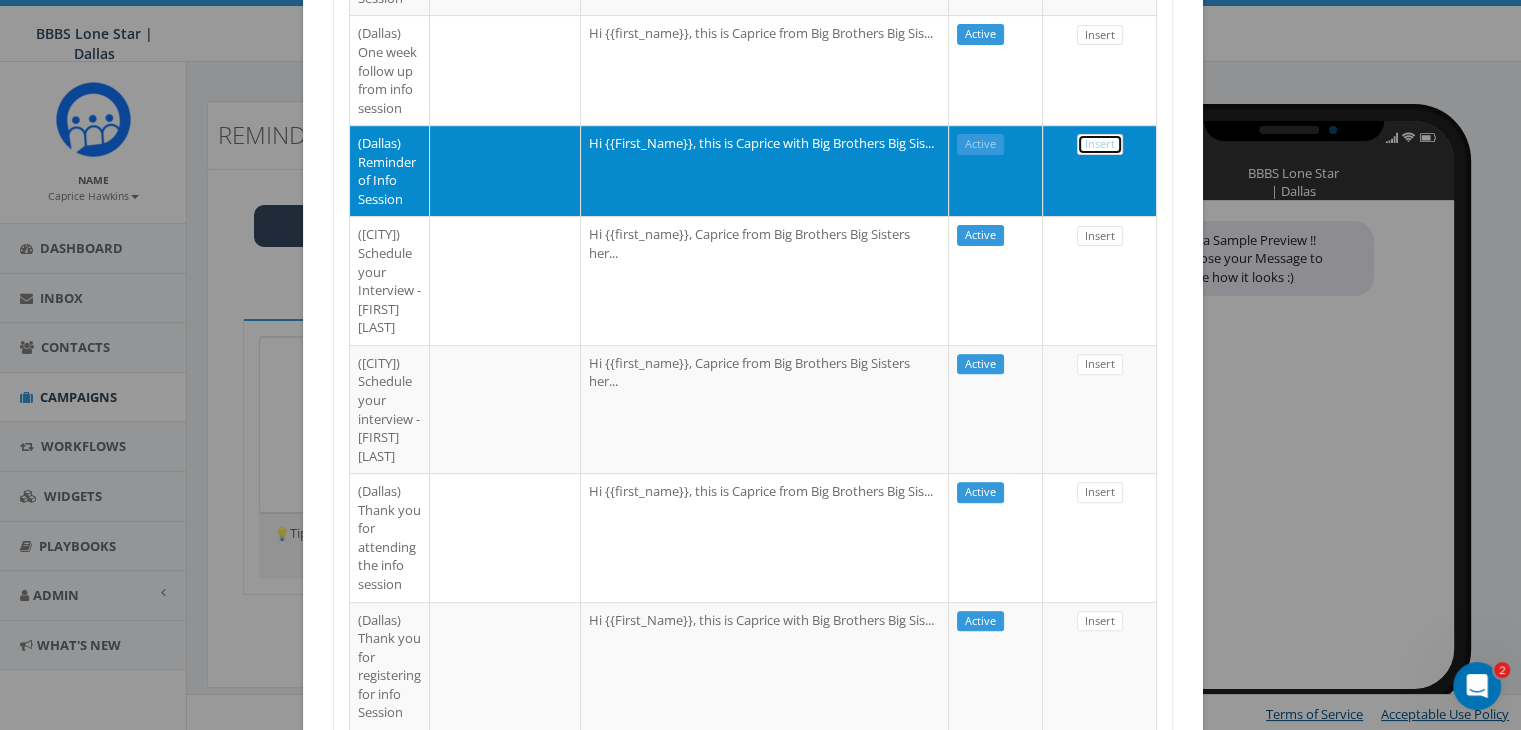 click on "Insert" at bounding box center (1100, 144) 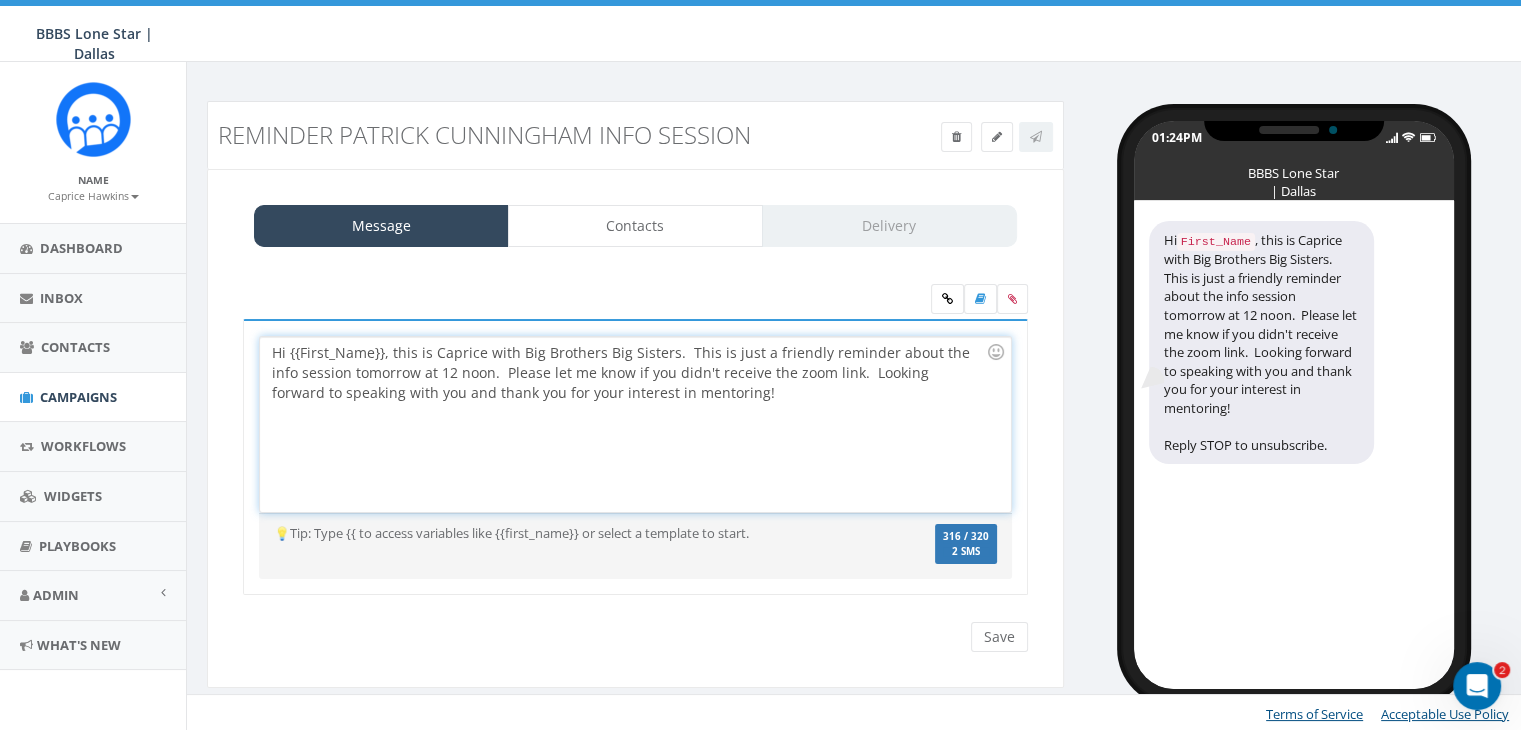 click on "Hi {{First_Name}}, this is Caprice with Big Brothers Big Sisters.  This is just a friendly reminder about the info session tomorrow at 12 noon.  Please let me know if you didn't receive the zoom link.  Looking forward to speaking with you and thank you for your interest in mentoring!" at bounding box center [635, 424] 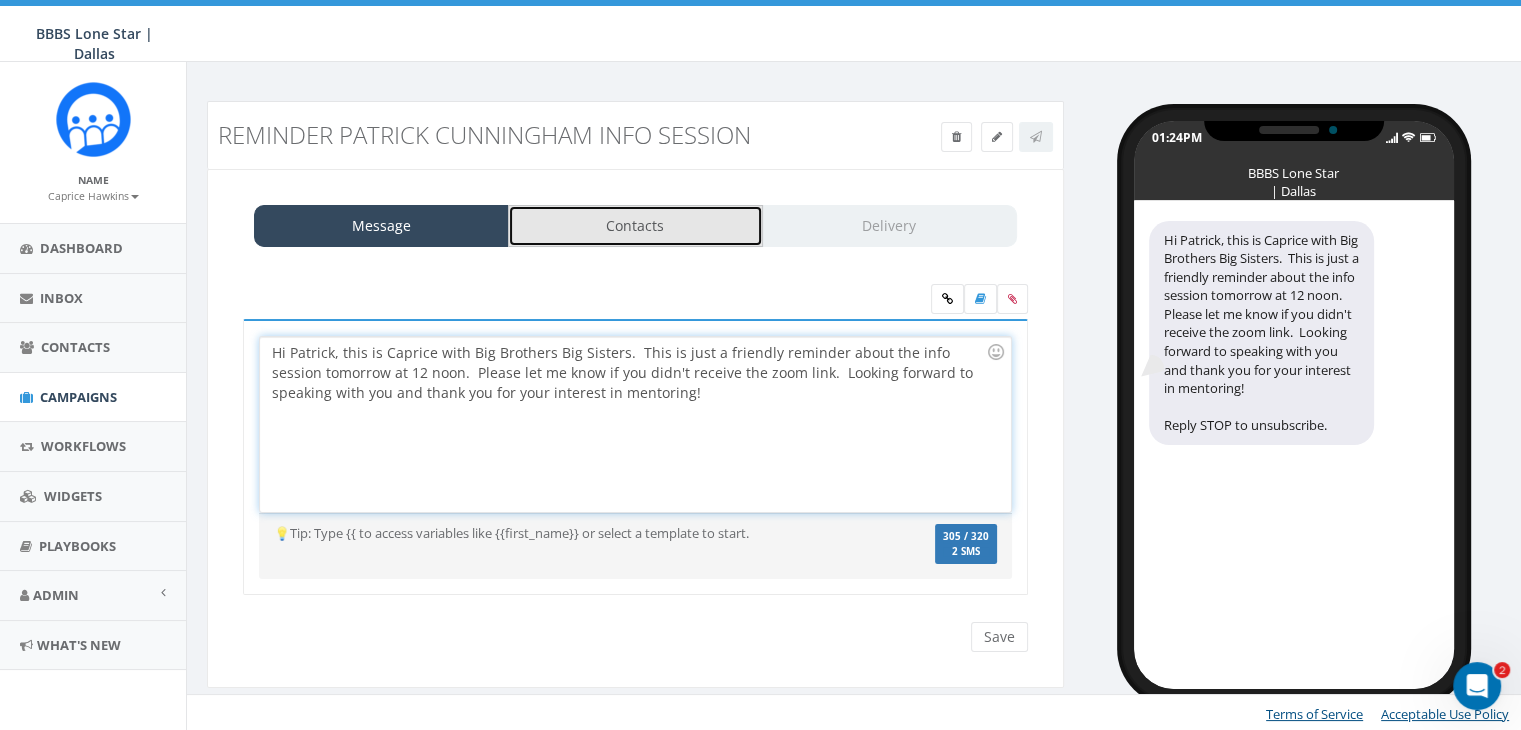 click on "Contacts" at bounding box center (635, 226) 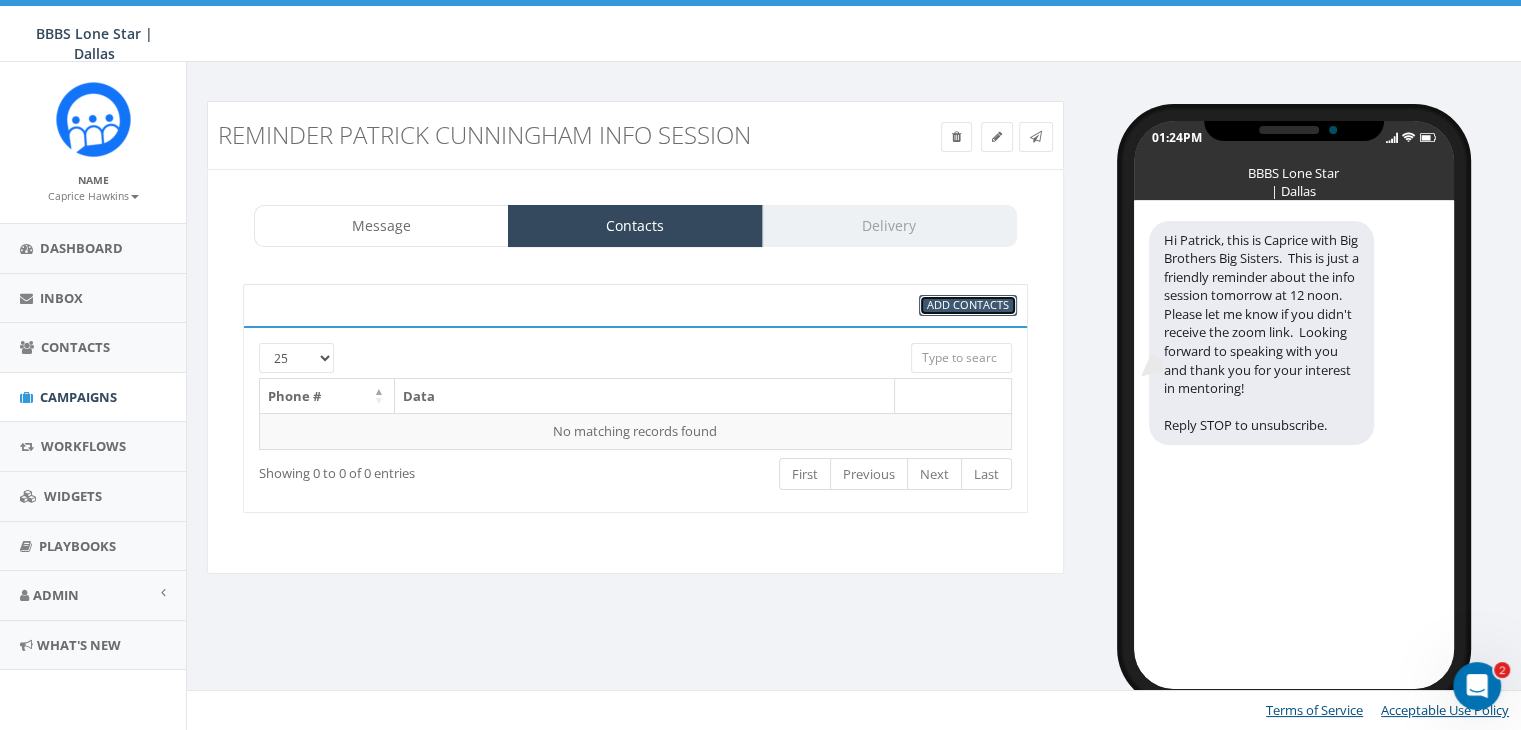 click on "Add Contacts" at bounding box center (968, 304) 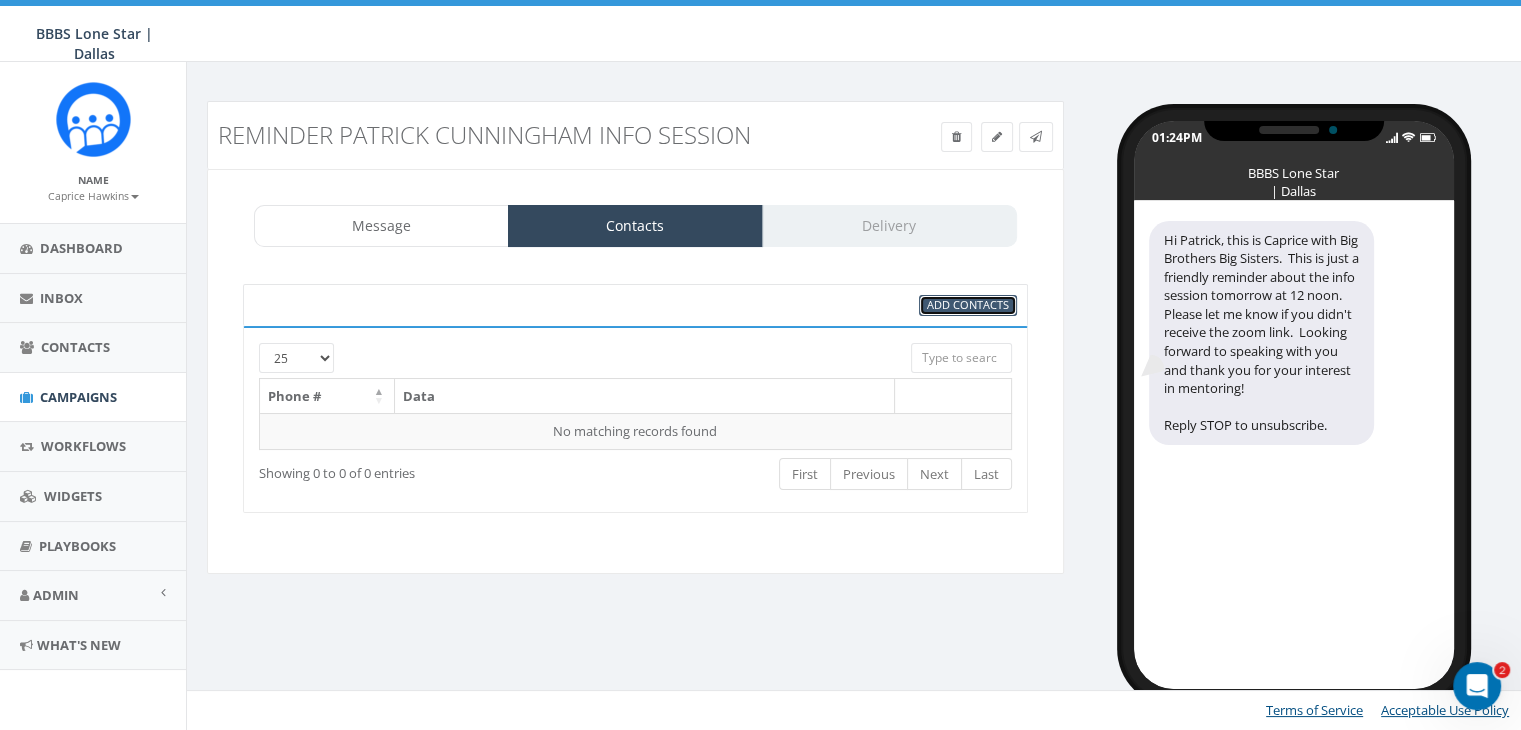 click on "Add Contacts" at bounding box center [968, 304] 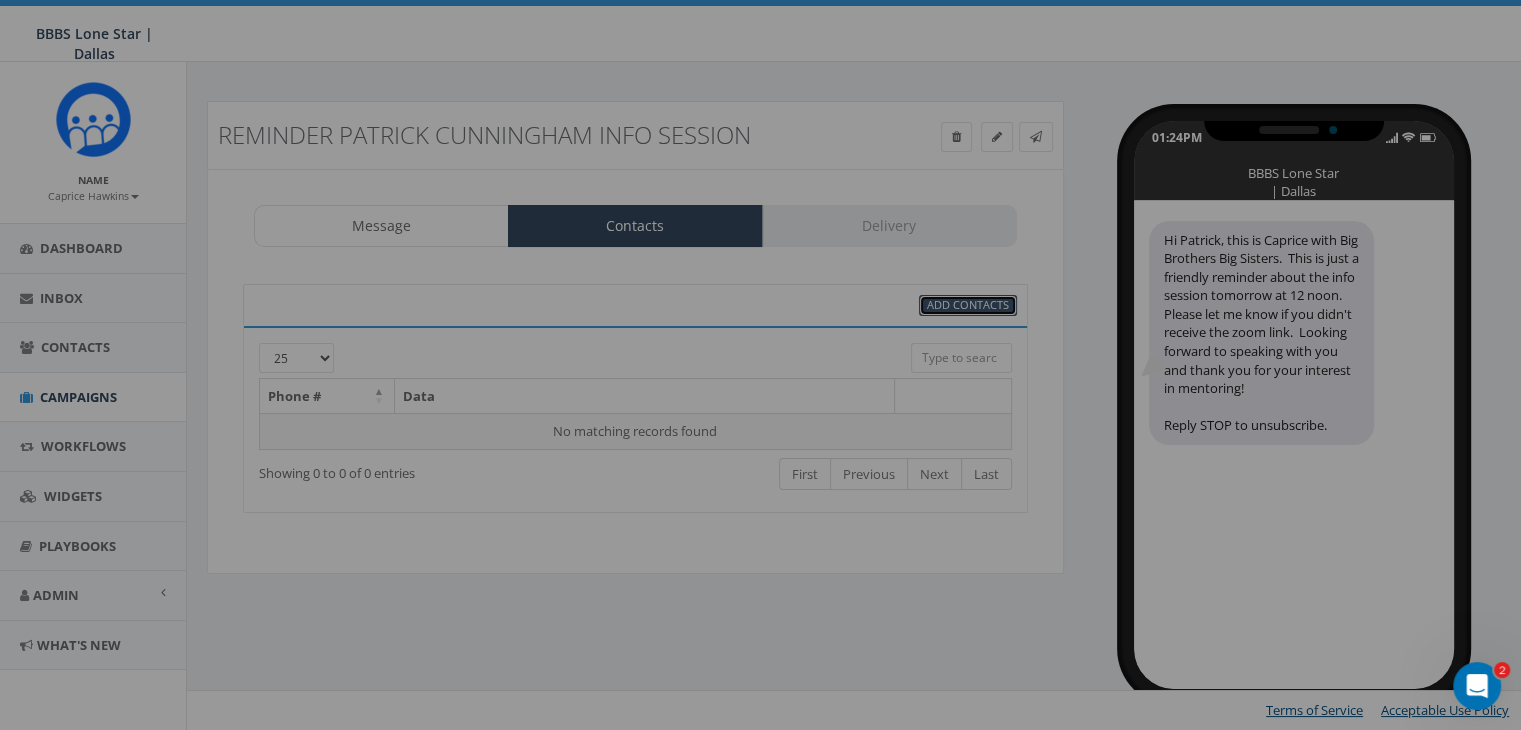 select 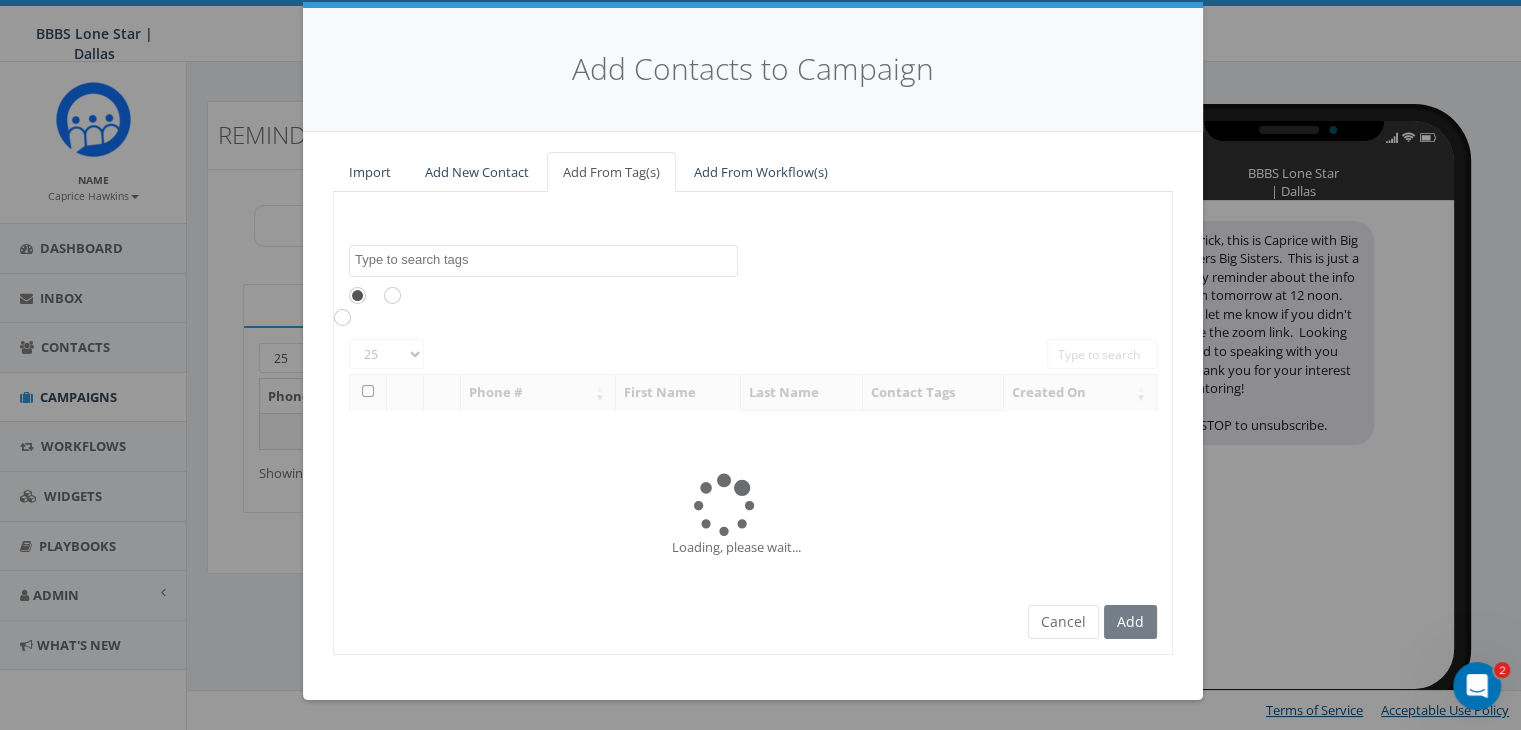 scroll, scrollTop: 0, scrollLeft: 0, axis: both 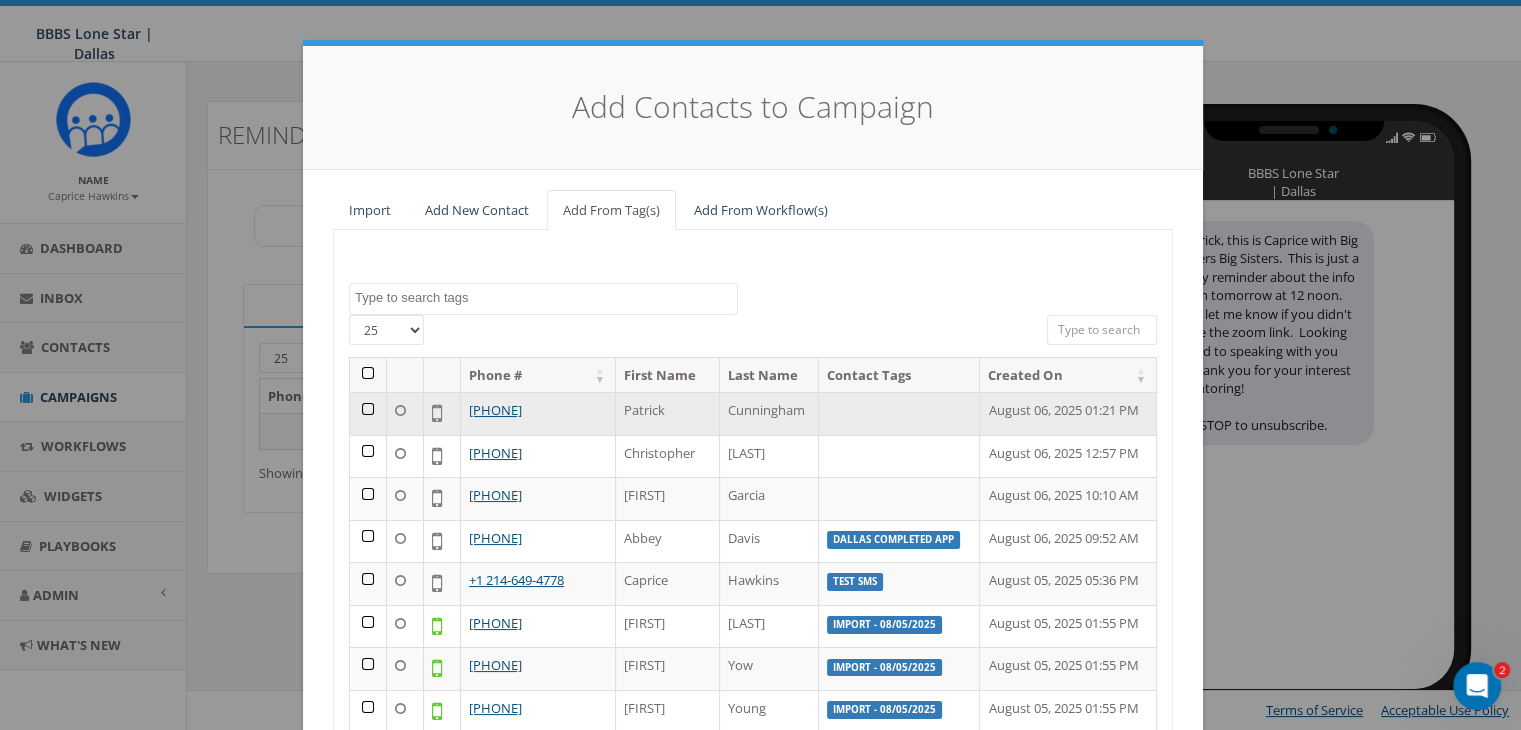 click at bounding box center (368, 413) 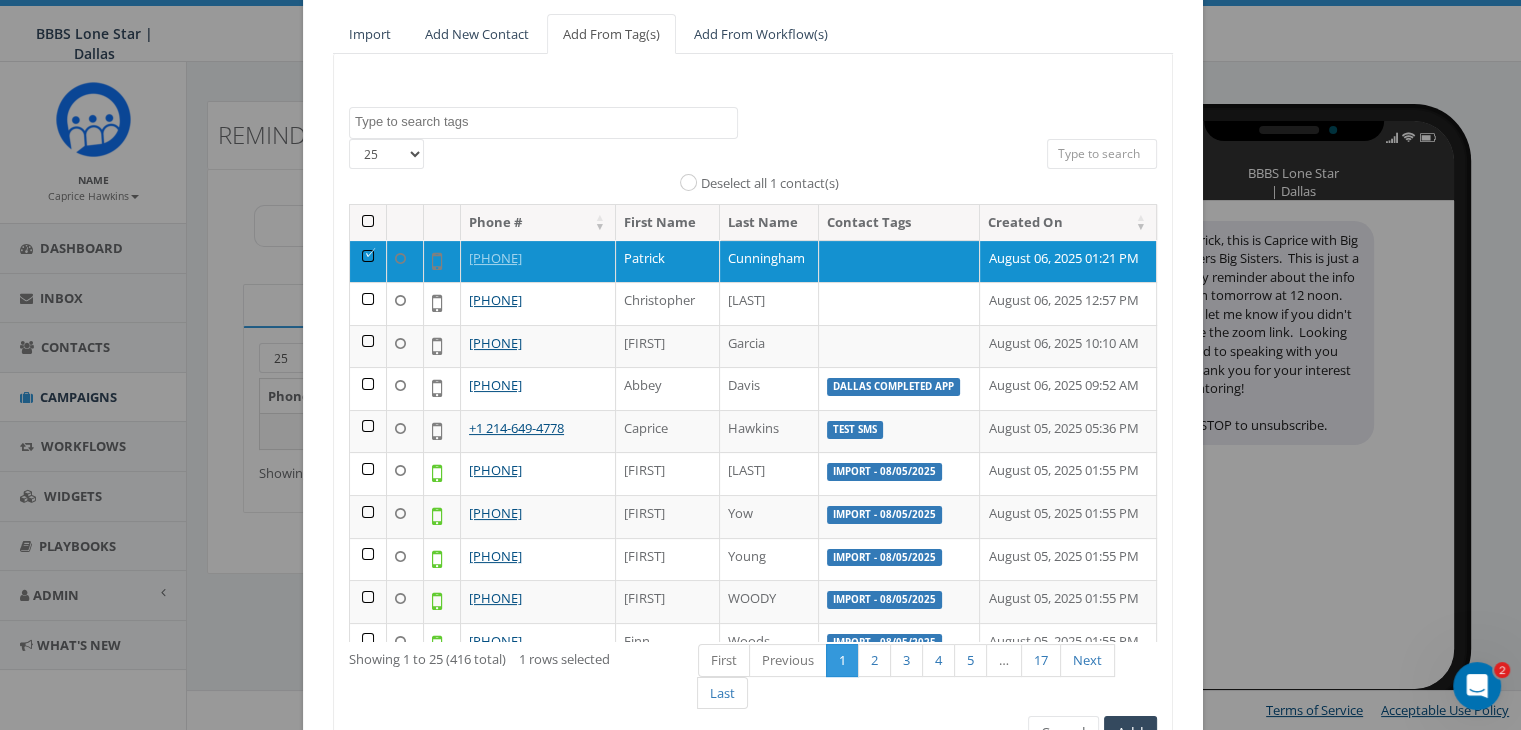 scroll, scrollTop: 284, scrollLeft: 0, axis: vertical 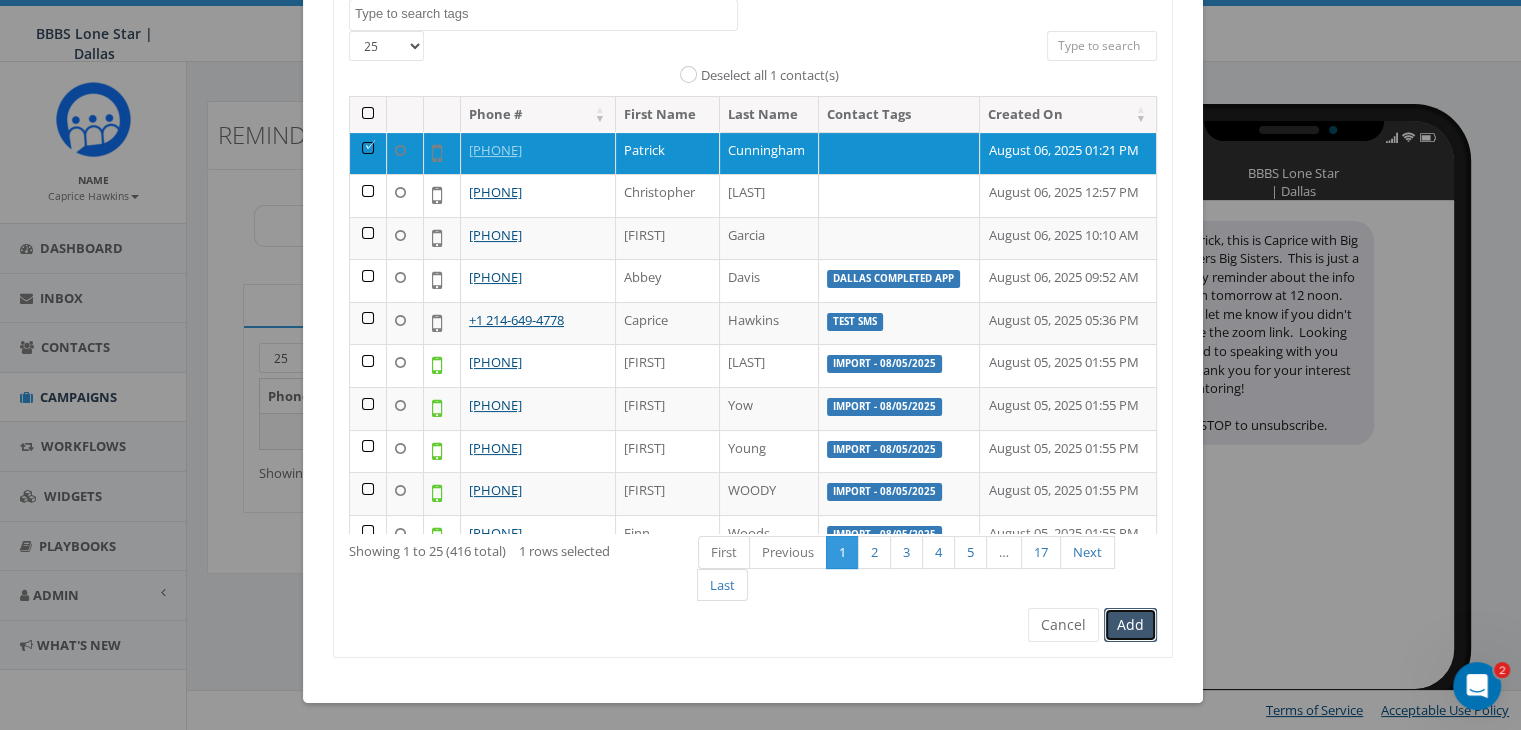 click on "Add" at bounding box center [1130, 625] 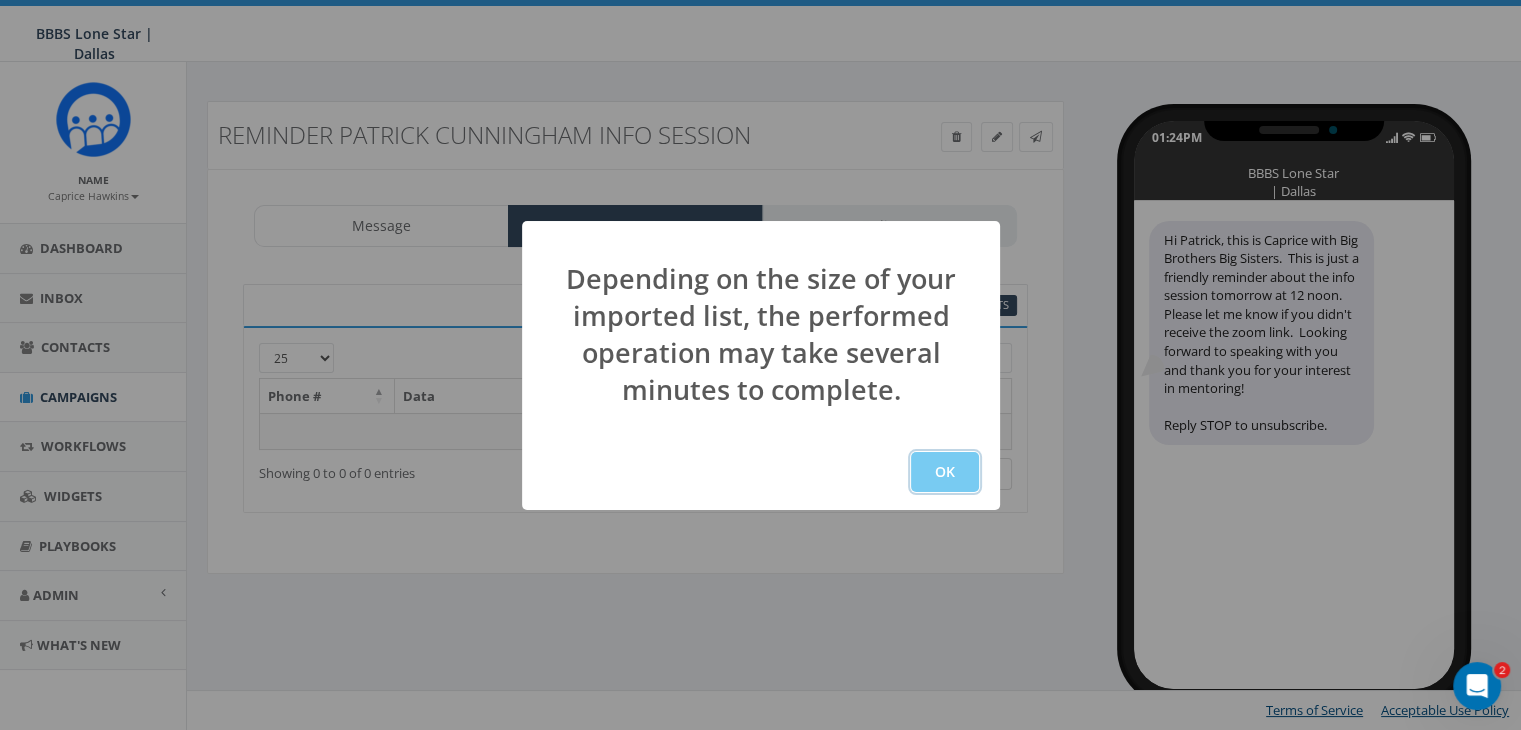 click on "OK" at bounding box center (945, 472) 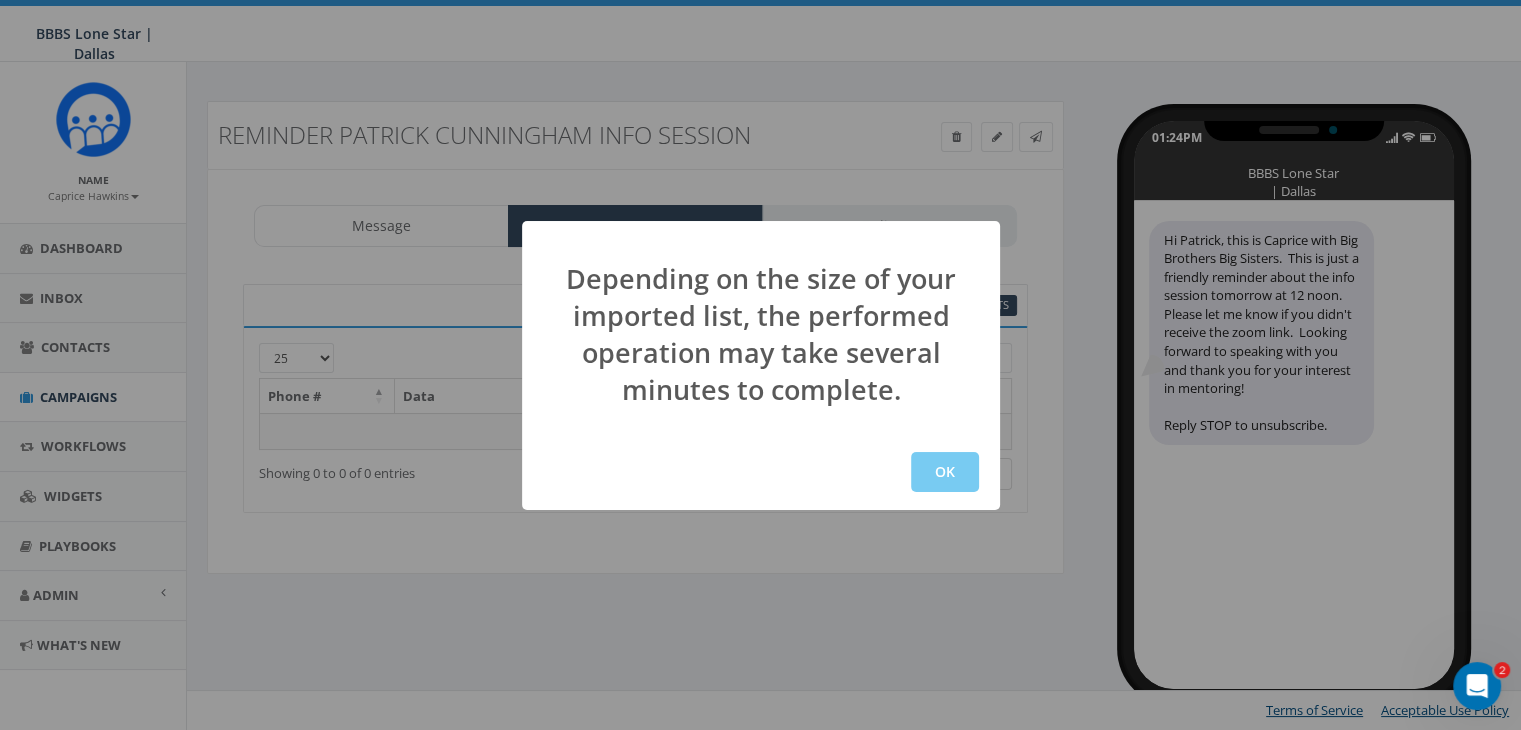 scroll, scrollTop: 0, scrollLeft: 0, axis: both 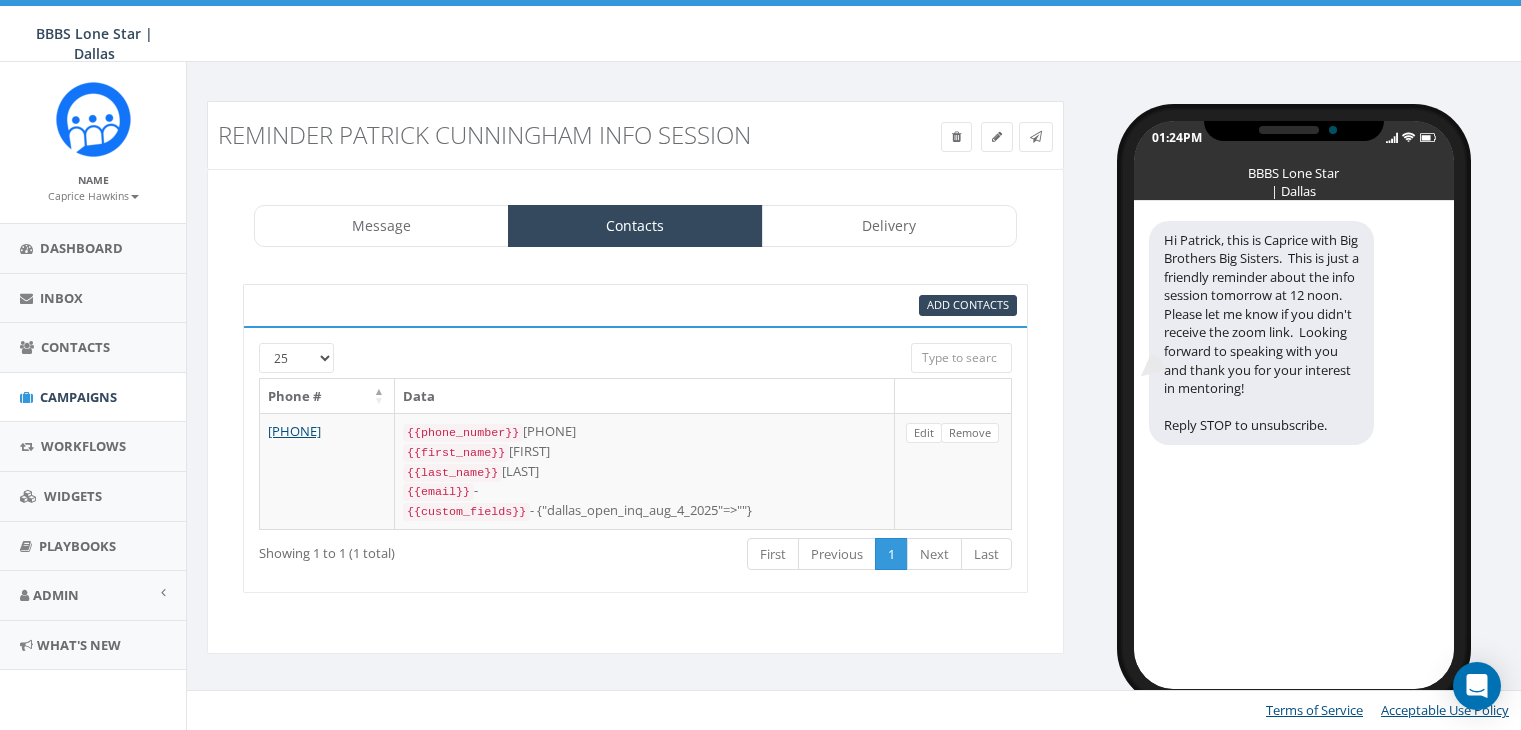 select 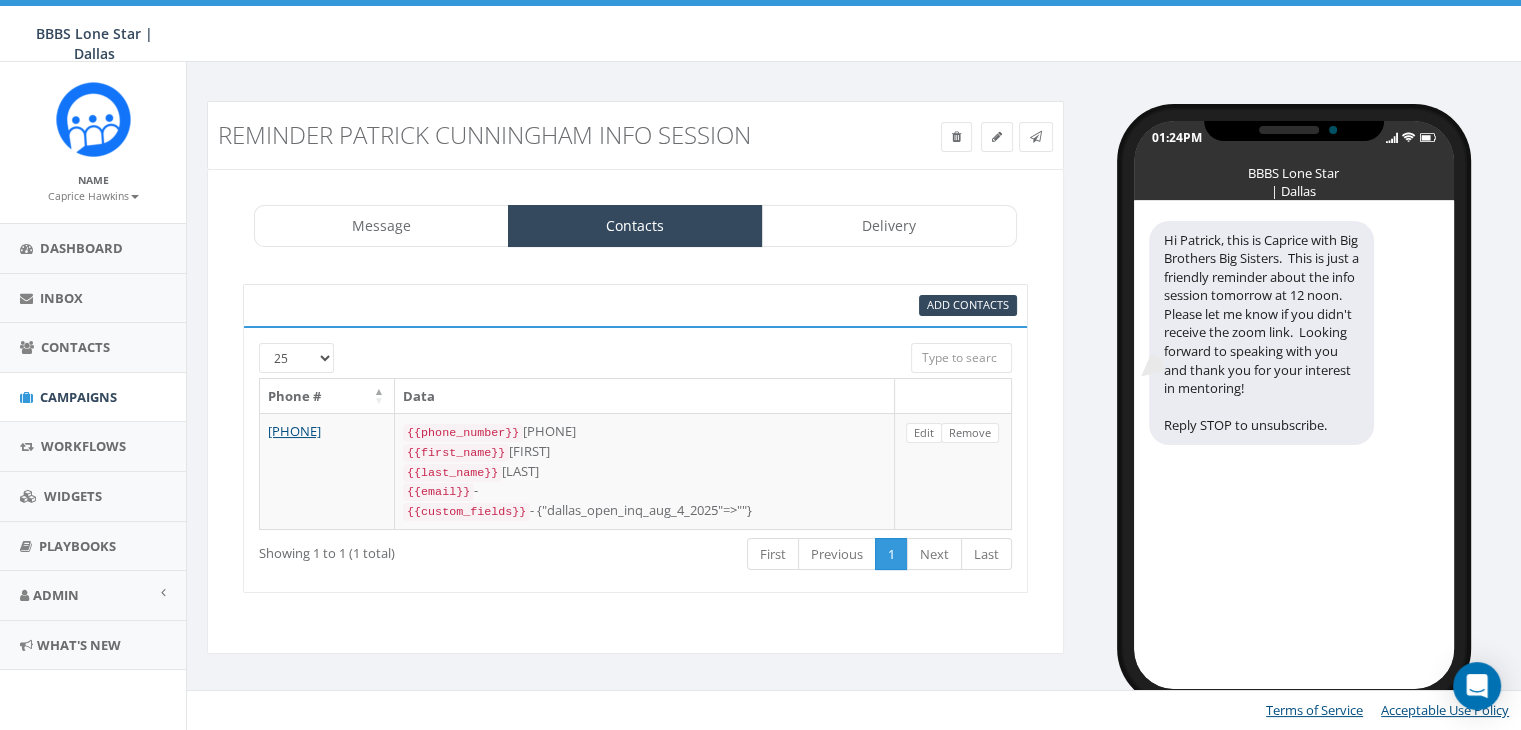 scroll, scrollTop: 0, scrollLeft: 0, axis: both 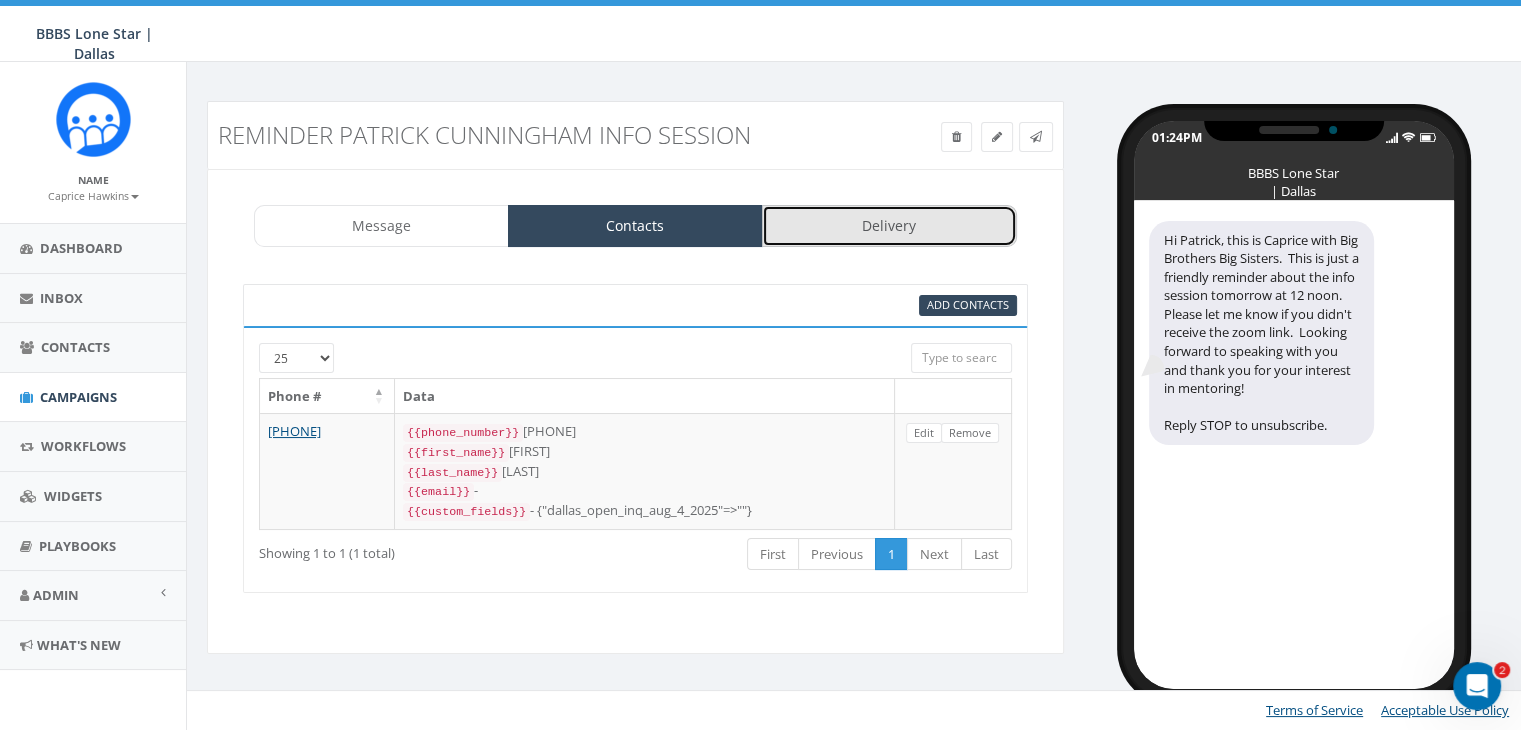 click on "Delivery" at bounding box center [889, 226] 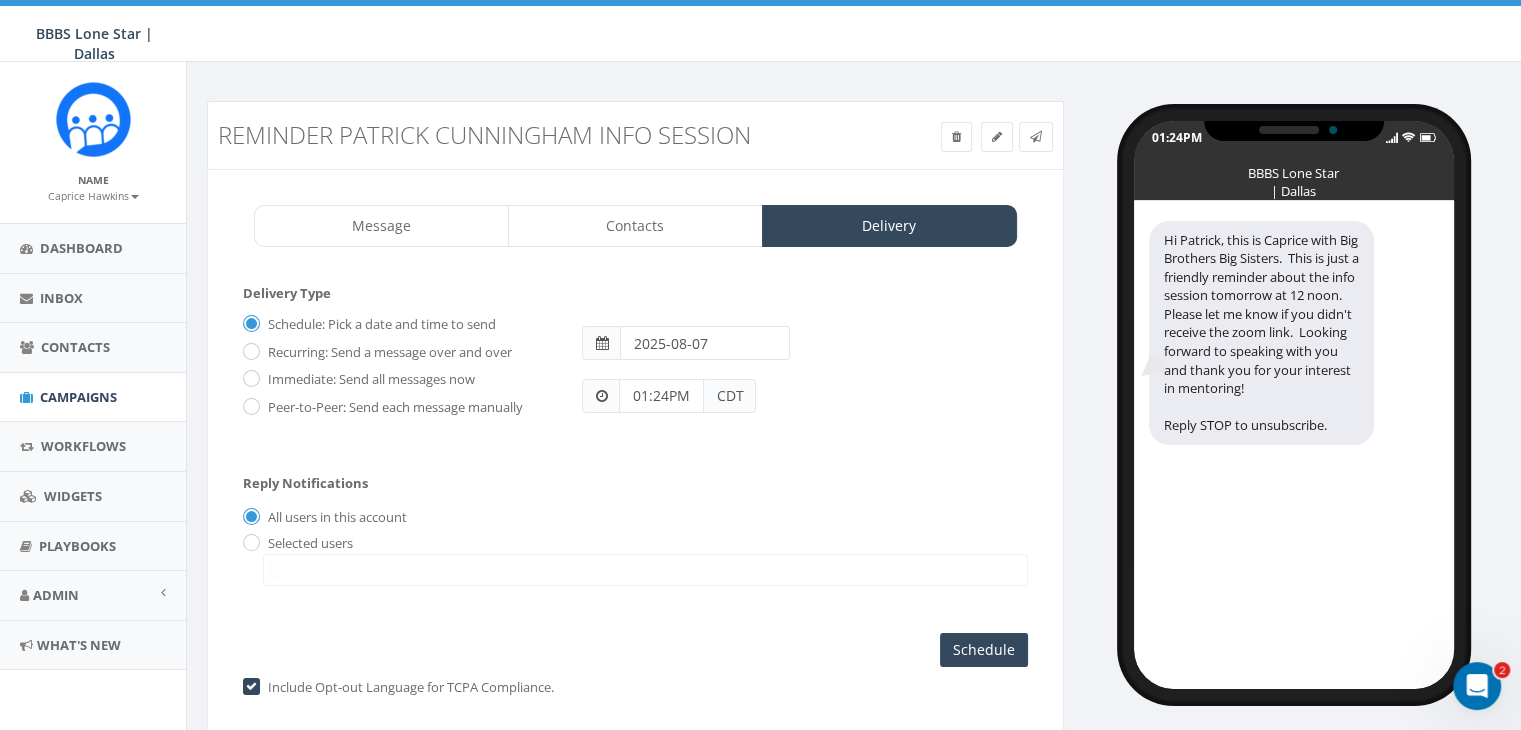 click on "2025-08-07" at bounding box center (705, 343) 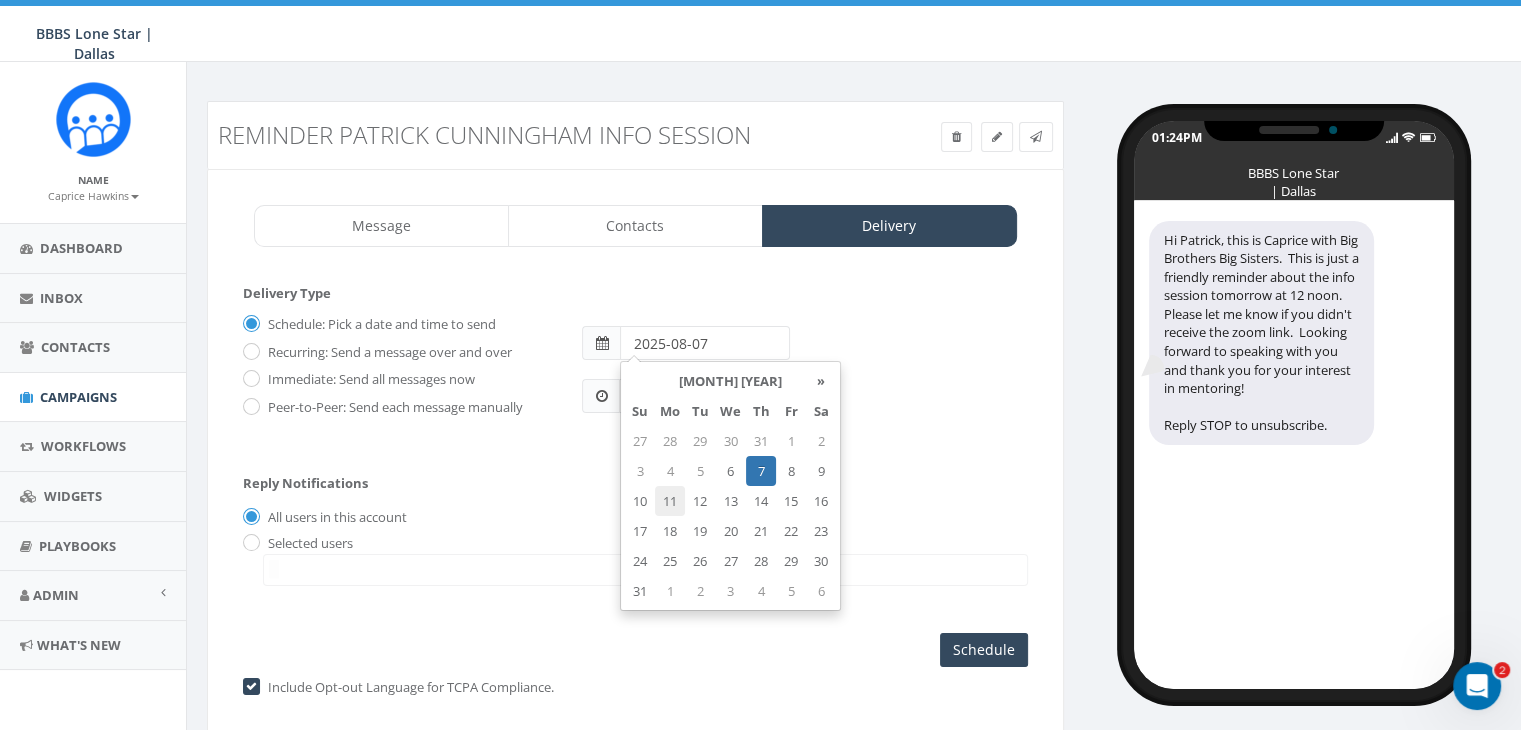 click on "11" at bounding box center [670, 501] 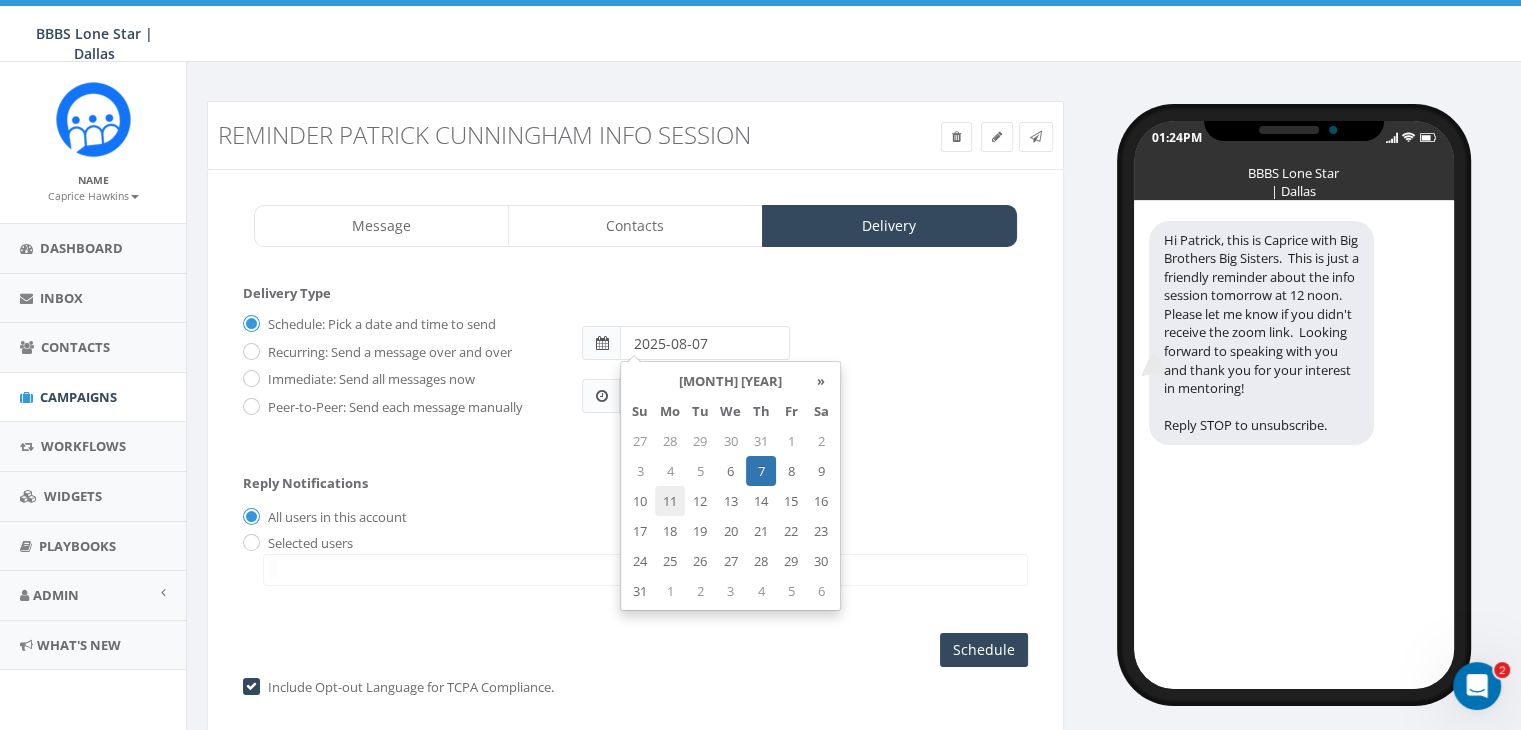 type on "2025-08-11" 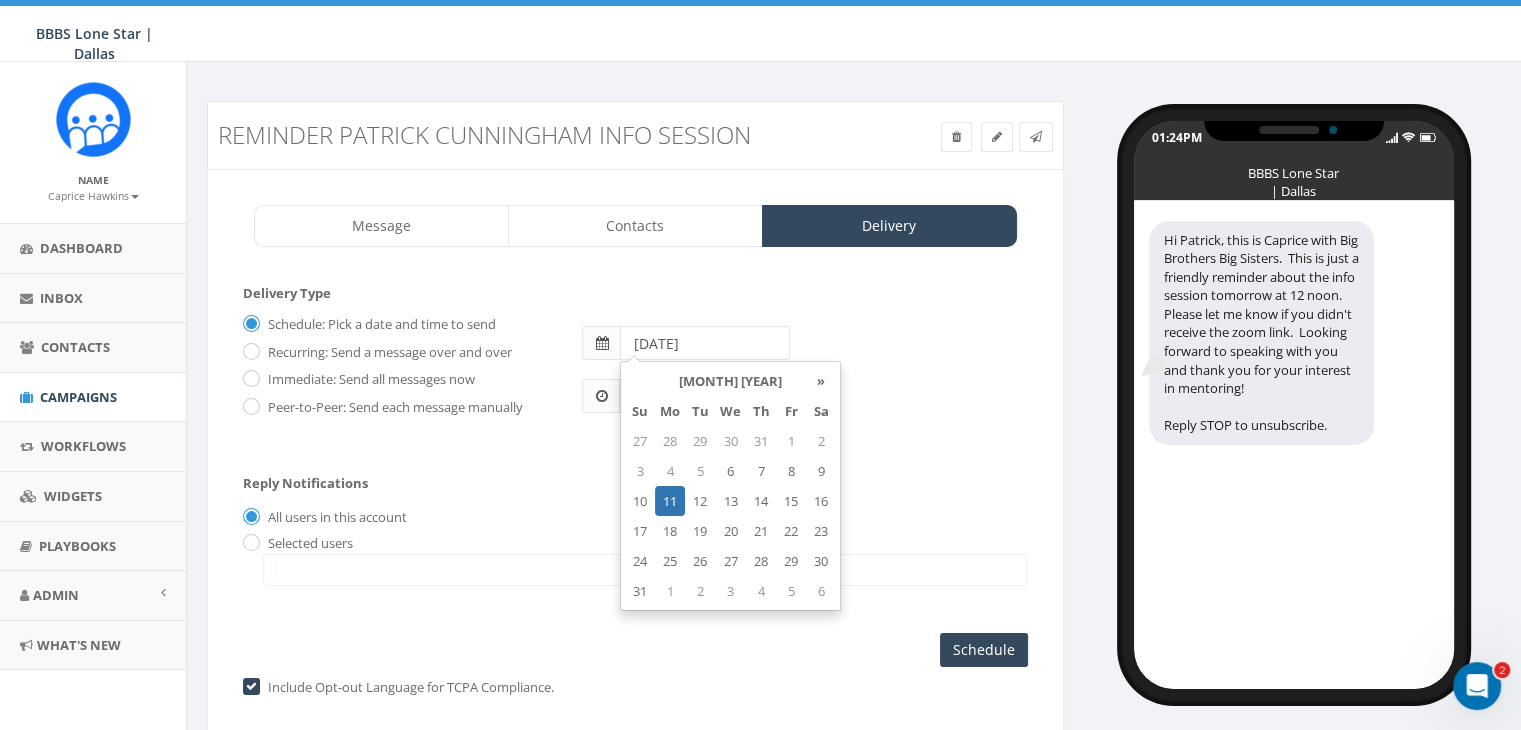 click on "Delivery Type Schedule: Pick a date and time to send Recurring: Send a message over and over Immediate: Send all messages now Peer-to-Peer: Send each message manually S M T W T F S 2025-08-11 01:24PM CDT Save" at bounding box center [635, 370] 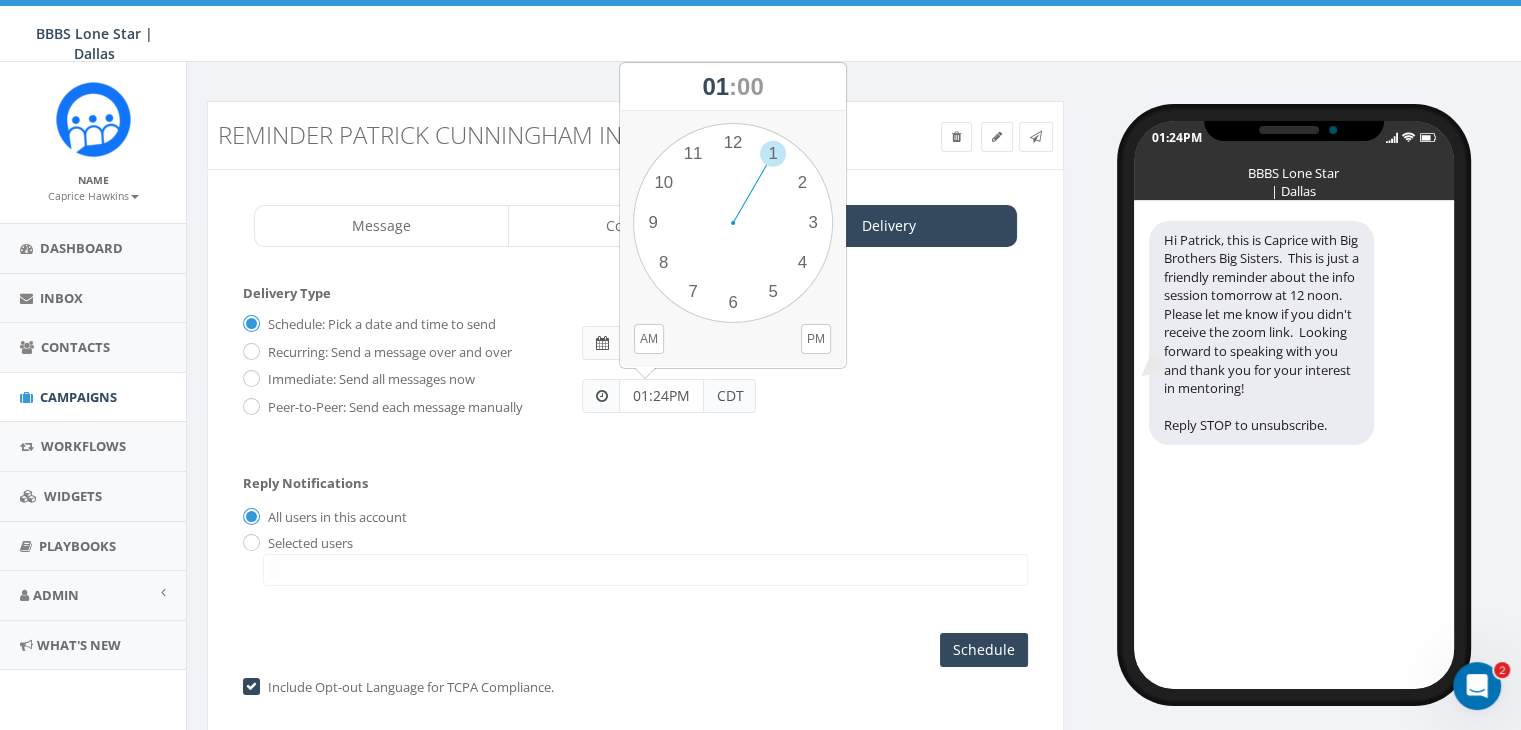 drag, startPoint x: 632, startPoint y: 392, endPoint x: 695, endPoint y: 393, distance: 63.007935 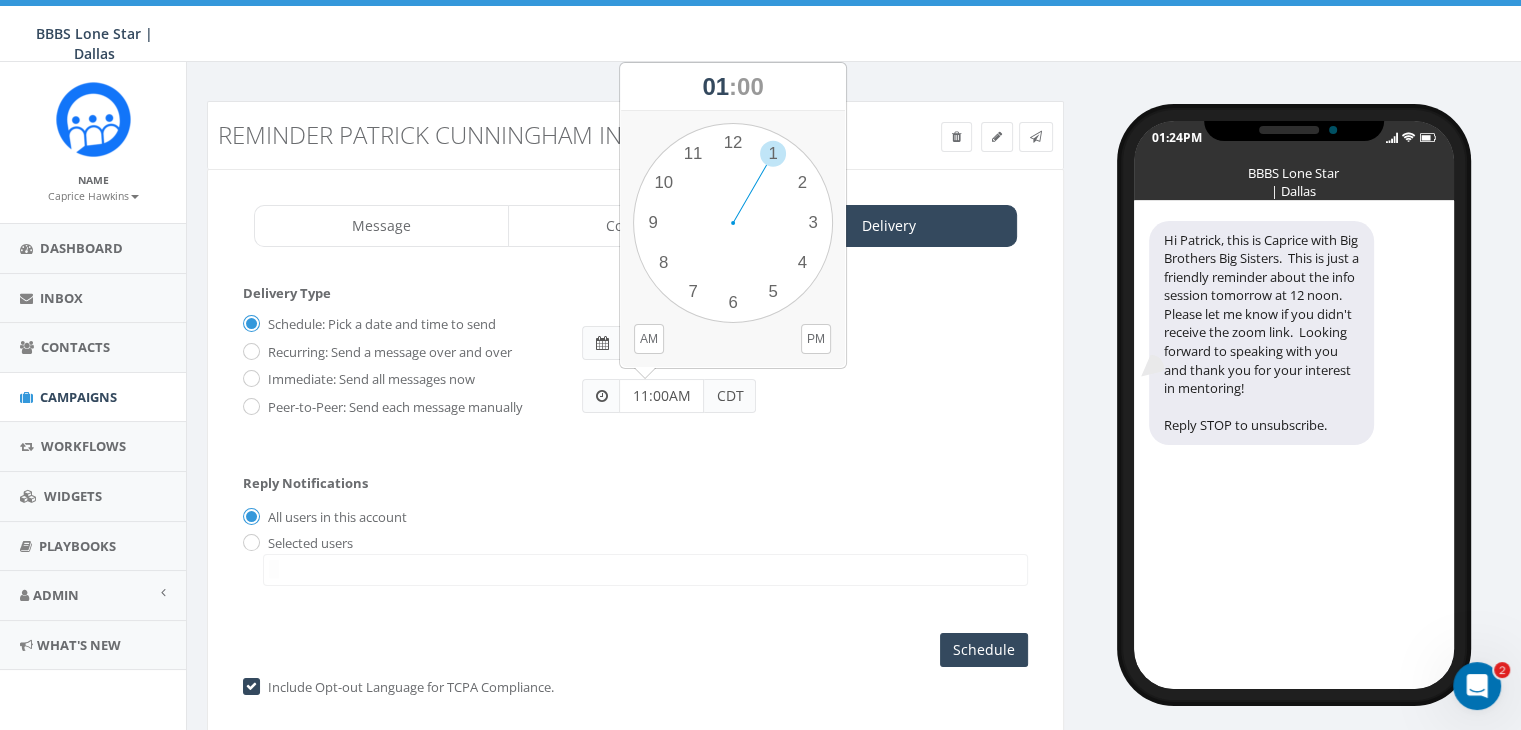 type on "11:00AM" 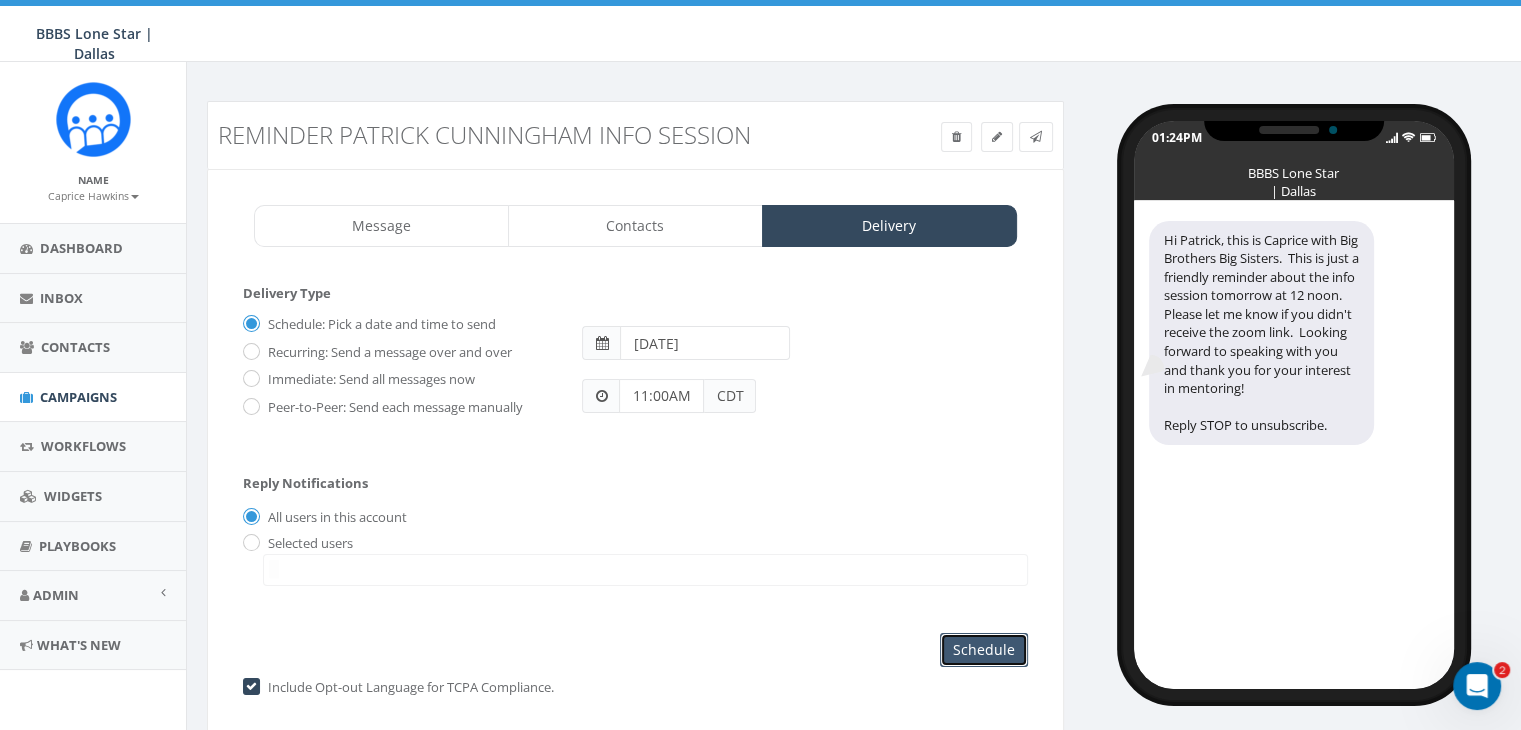 click on "Schedule" at bounding box center [984, 650] 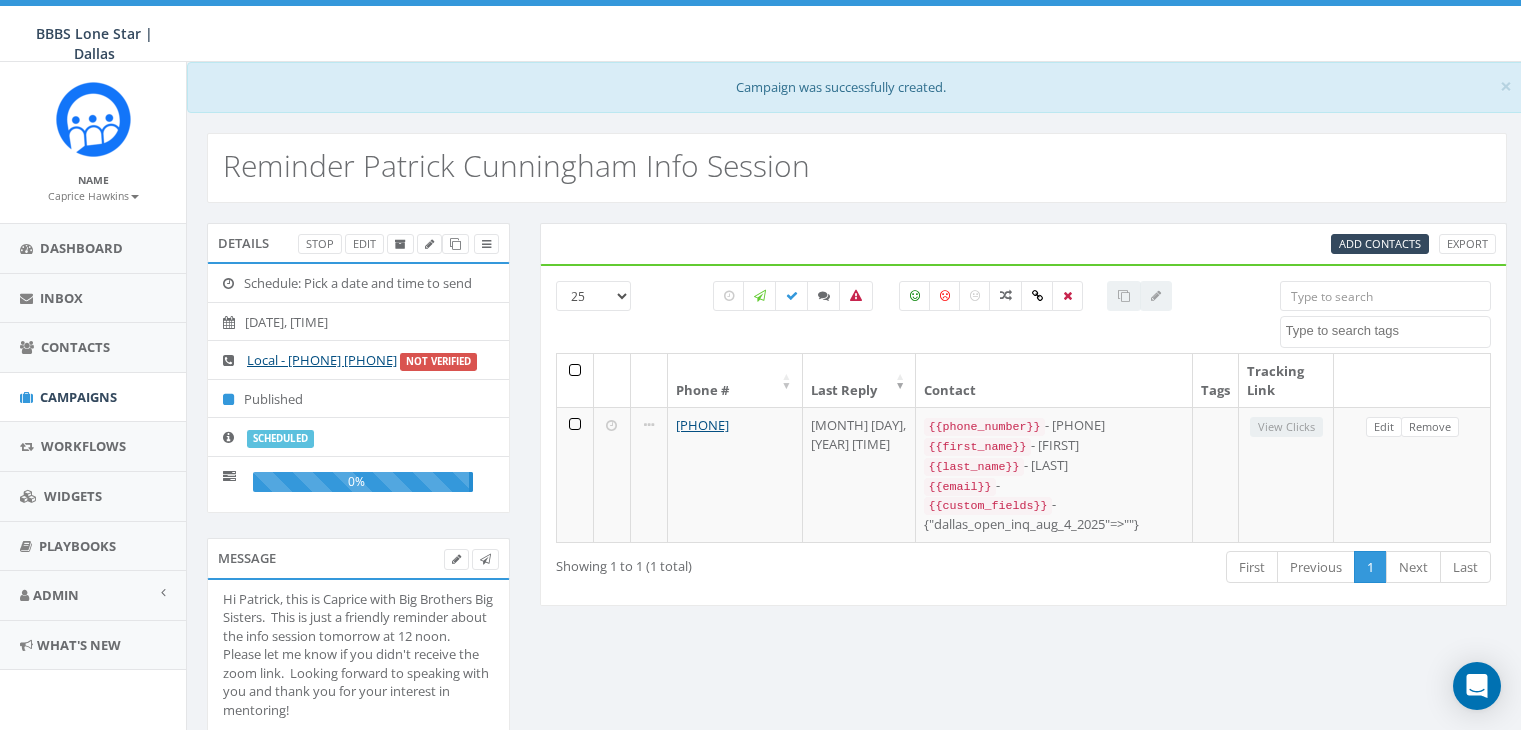 select 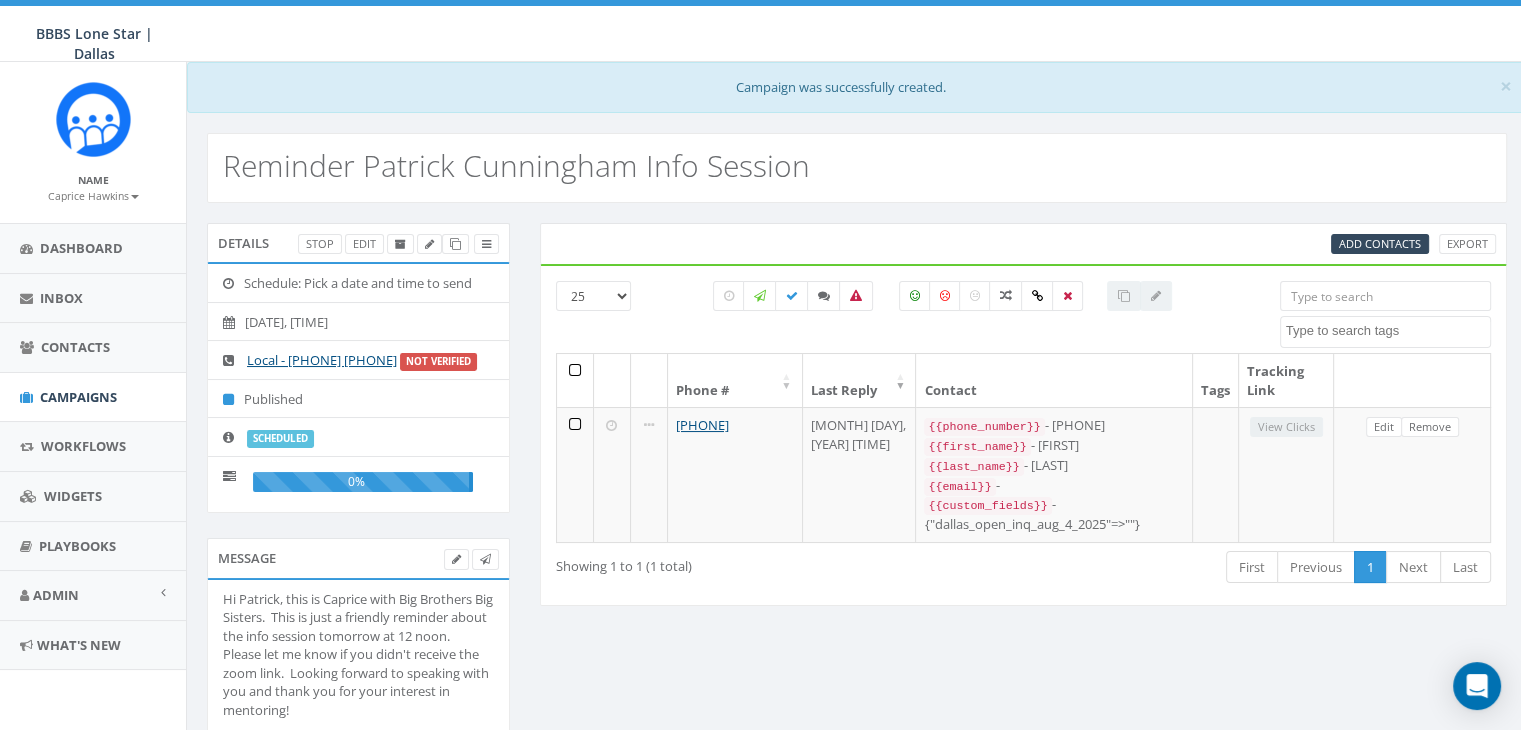 scroll, scrollTop: 0, scrollLeft: 0, axis: both 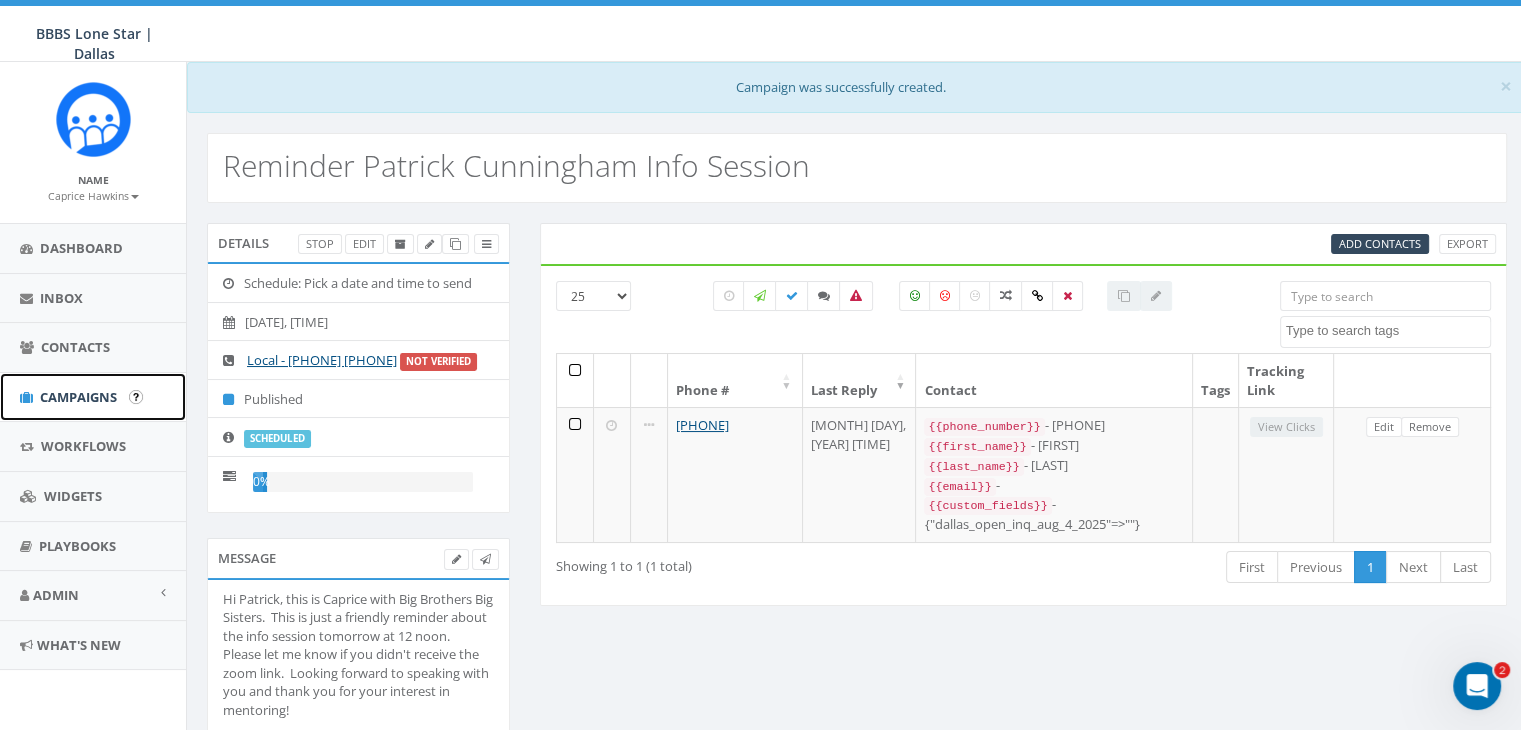 click on "Campaigns" at bounding box center [78, 397] 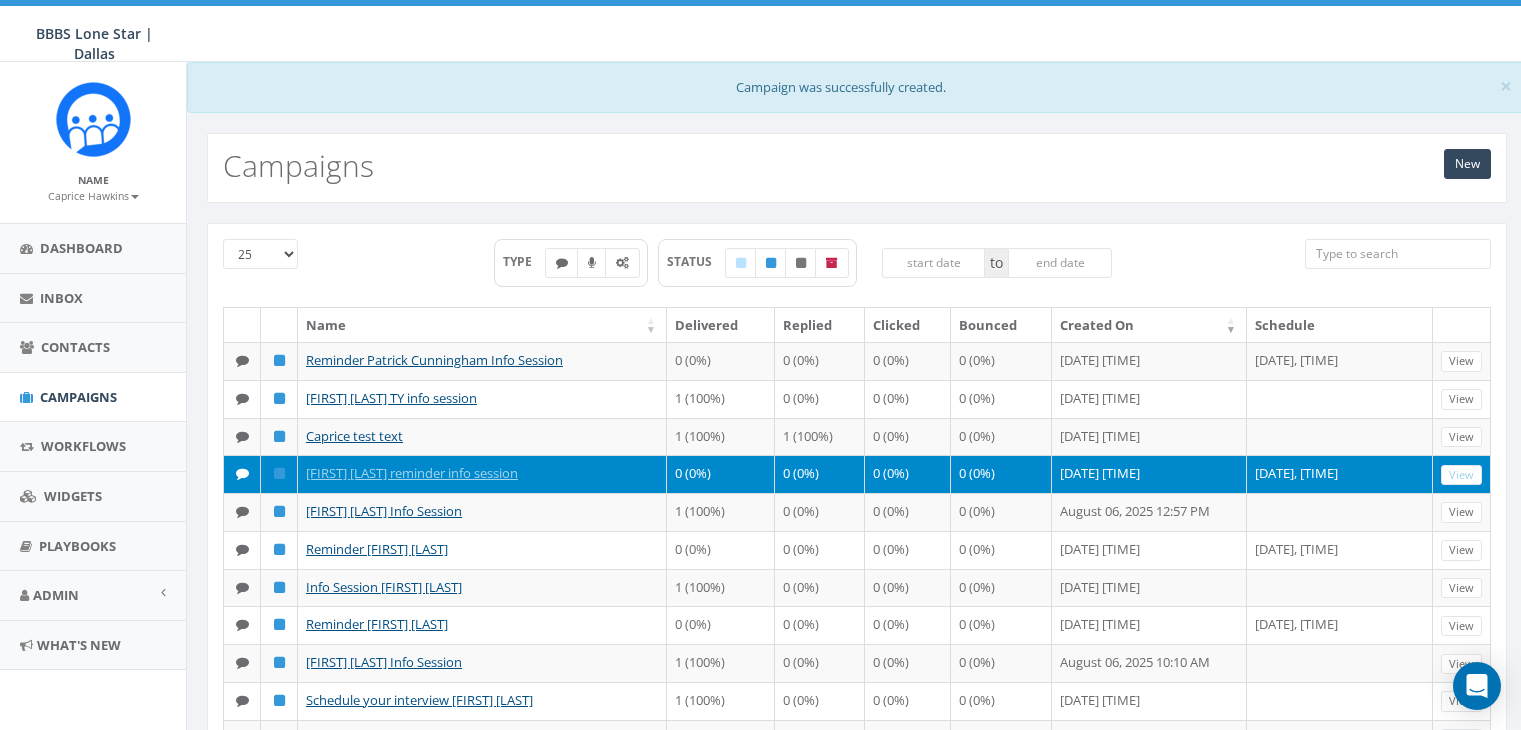 scroll, scrollTop: 0, scrollLeft: 0, axis: both 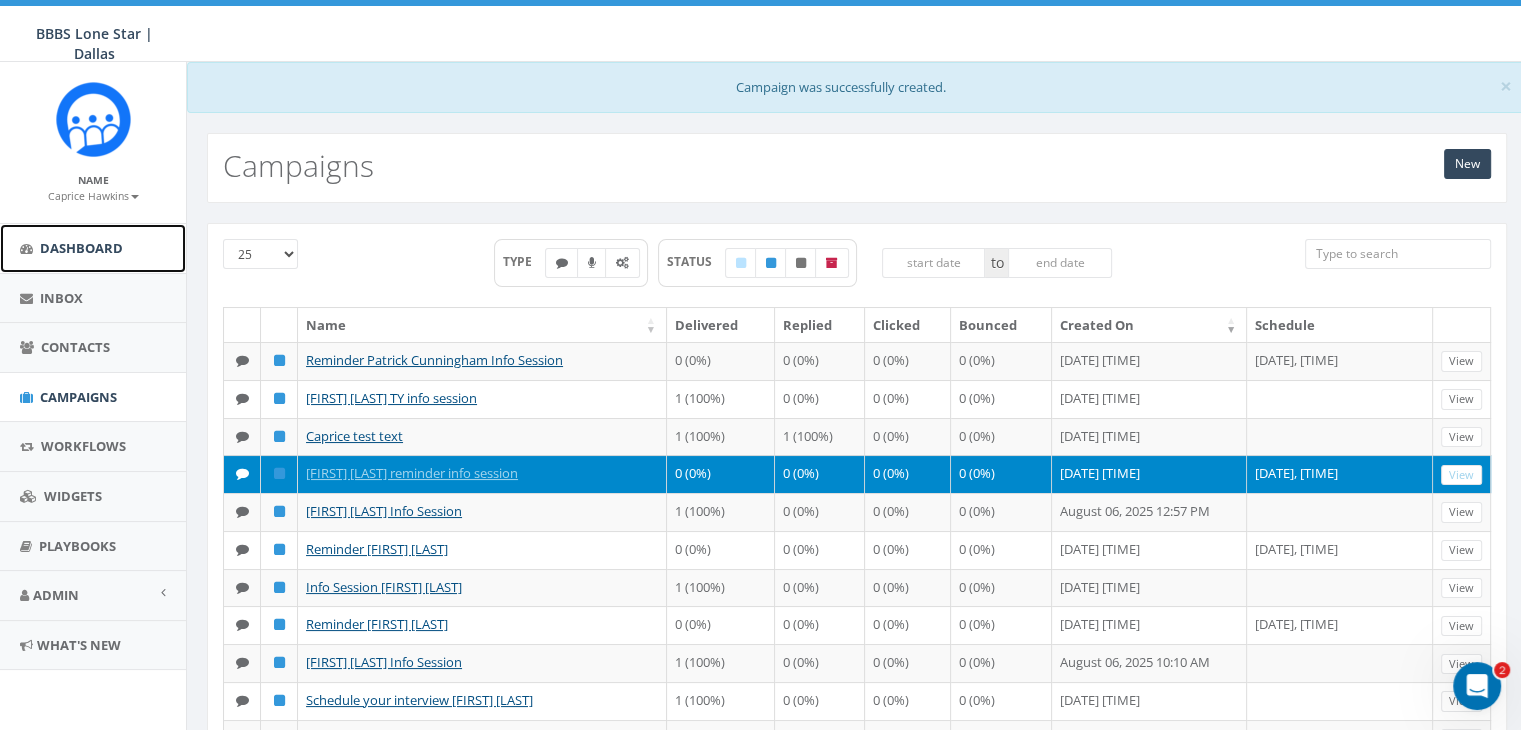click on "Dashboard" at bounding box center [81, 248] 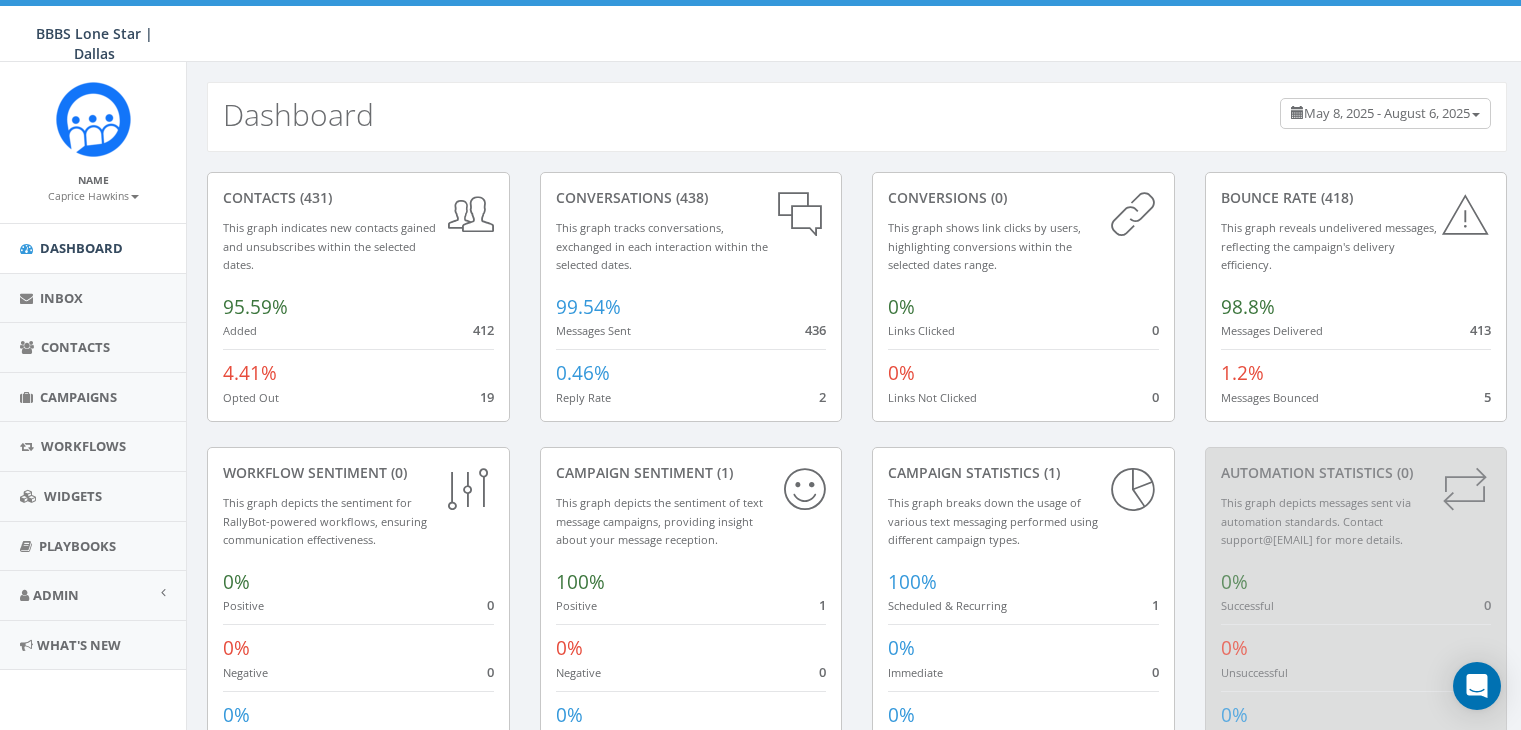 scroll, scrollTop: 0, scrollLeft: 0, axis: both 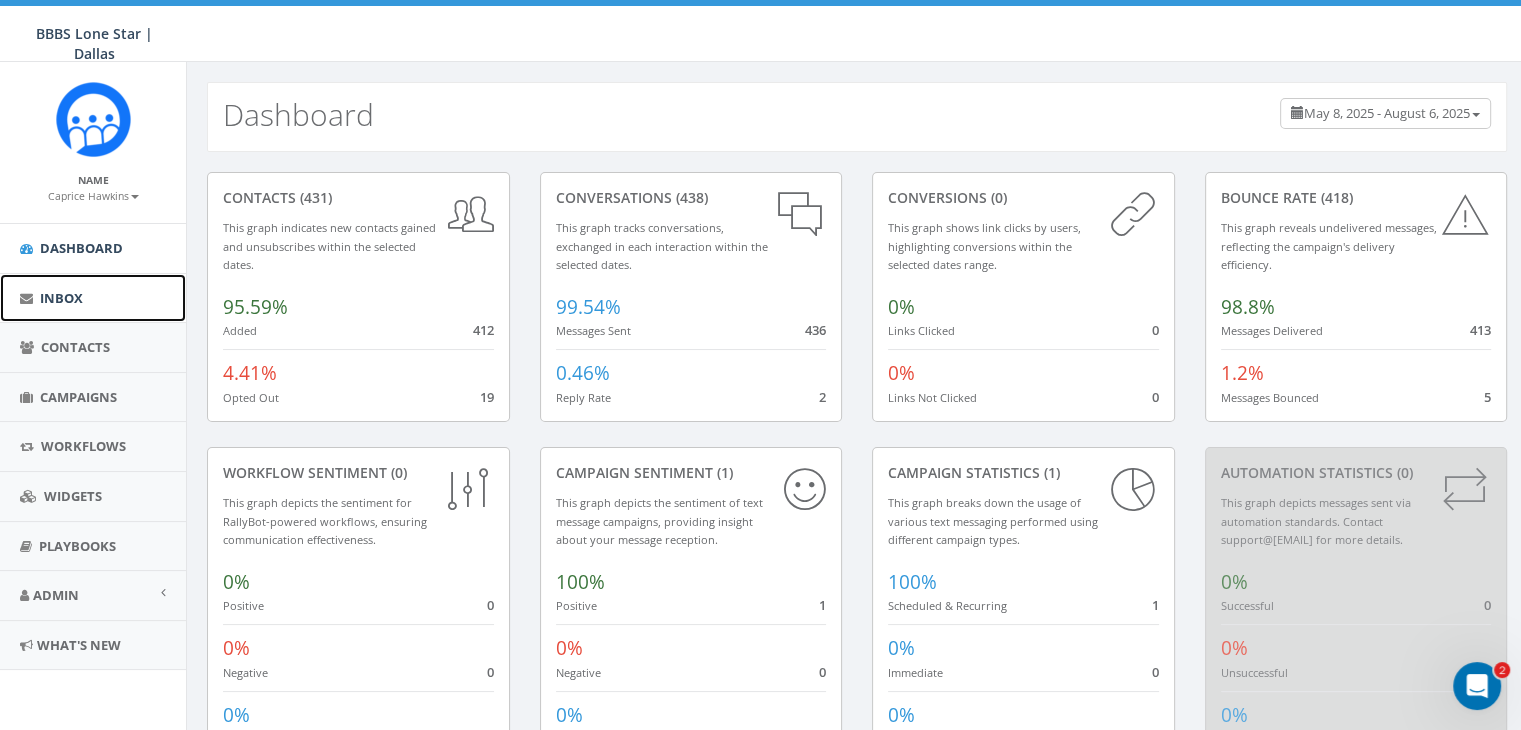 click on "Inbox" at bounding box center [61, 298] 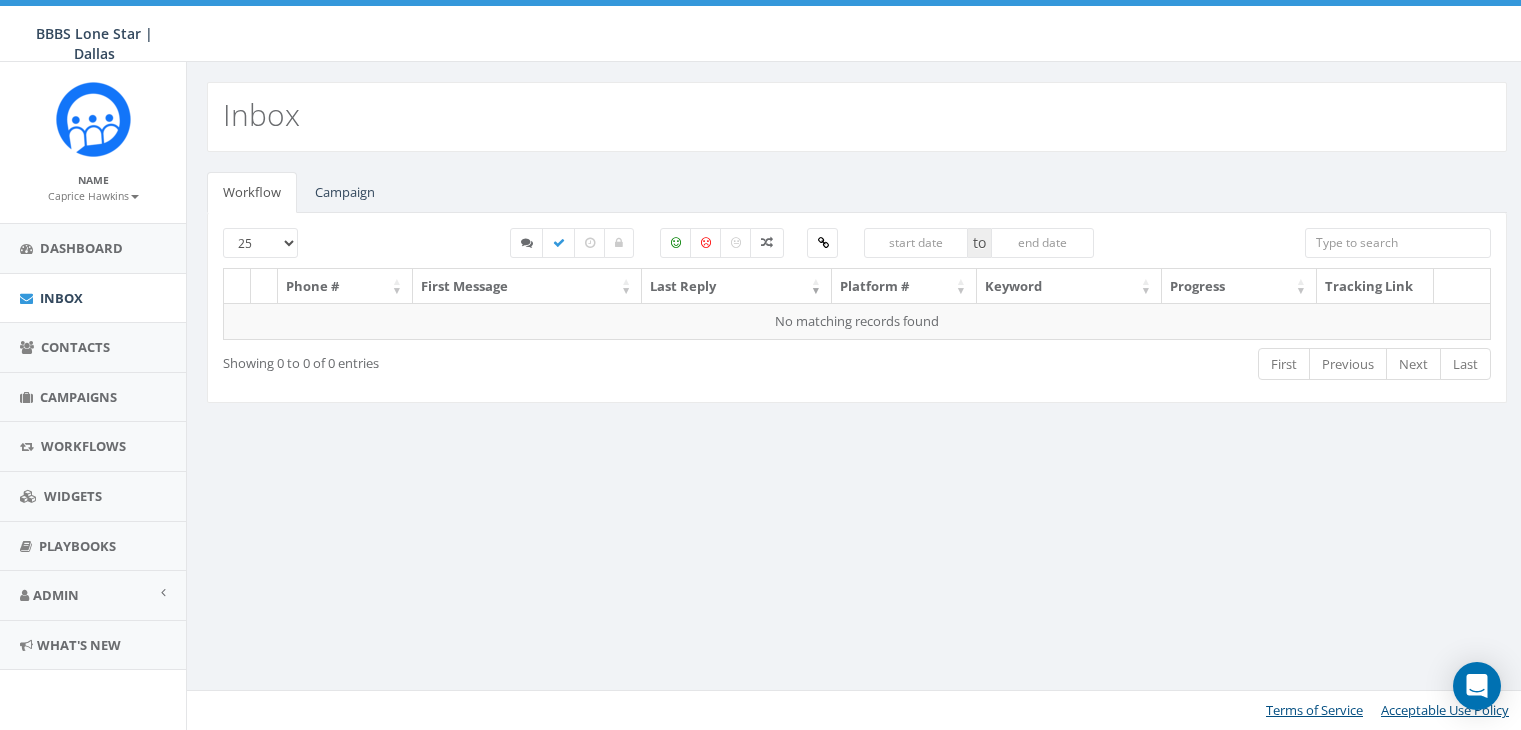 scroll, scrollTop: 0, scrollLeft: 0, axis: both 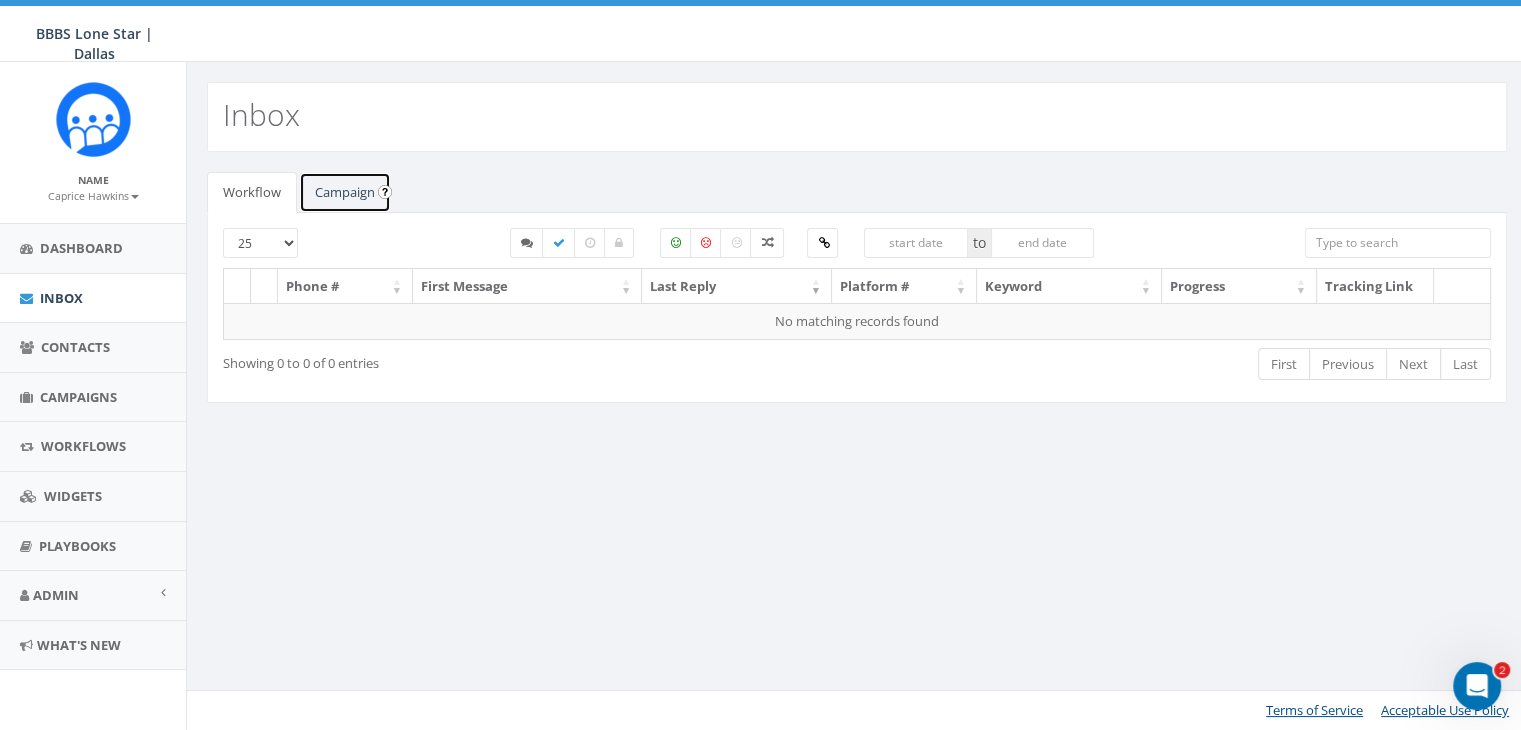 click on "Campaign" at bounding box center [345, 192] 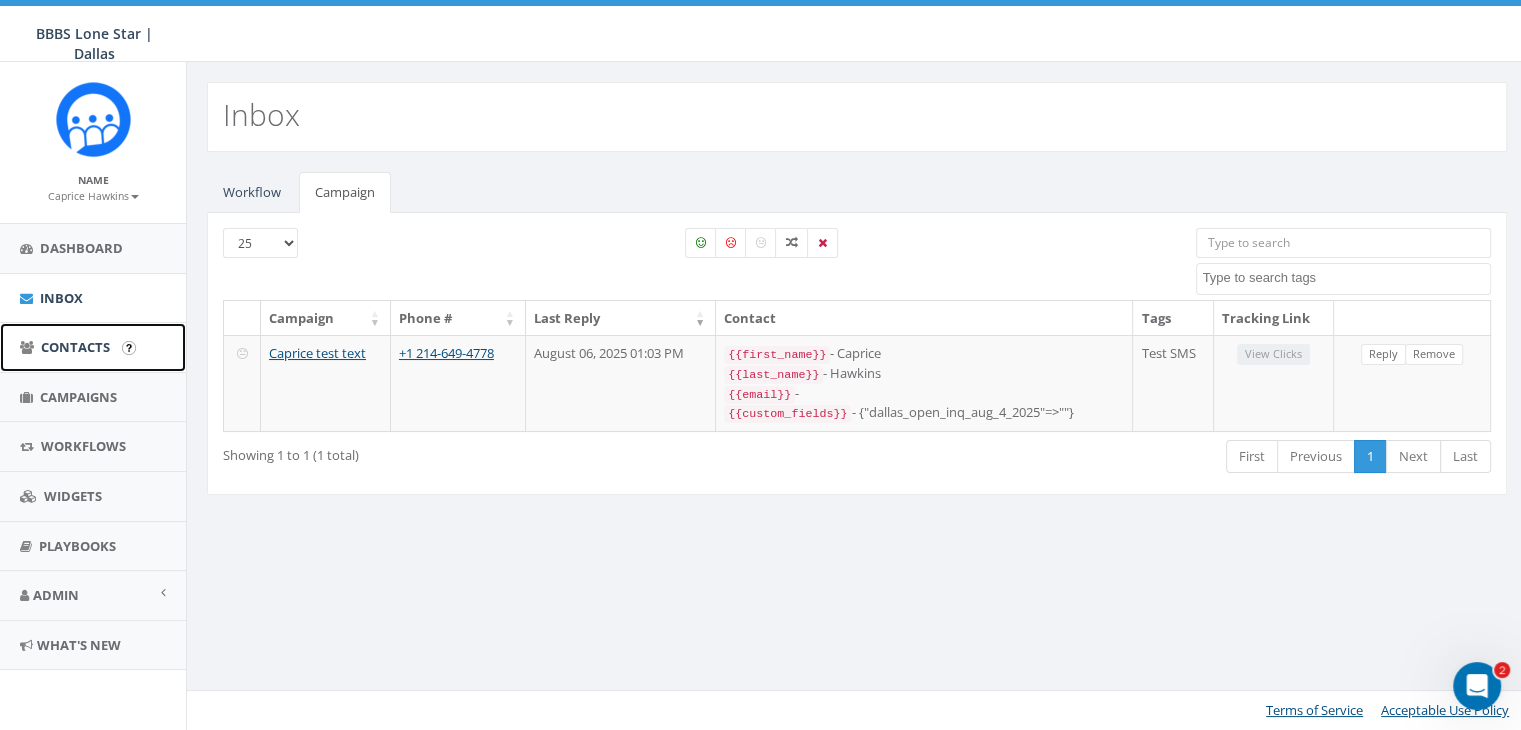click on "Contacts" at bounding box center (75, 347) 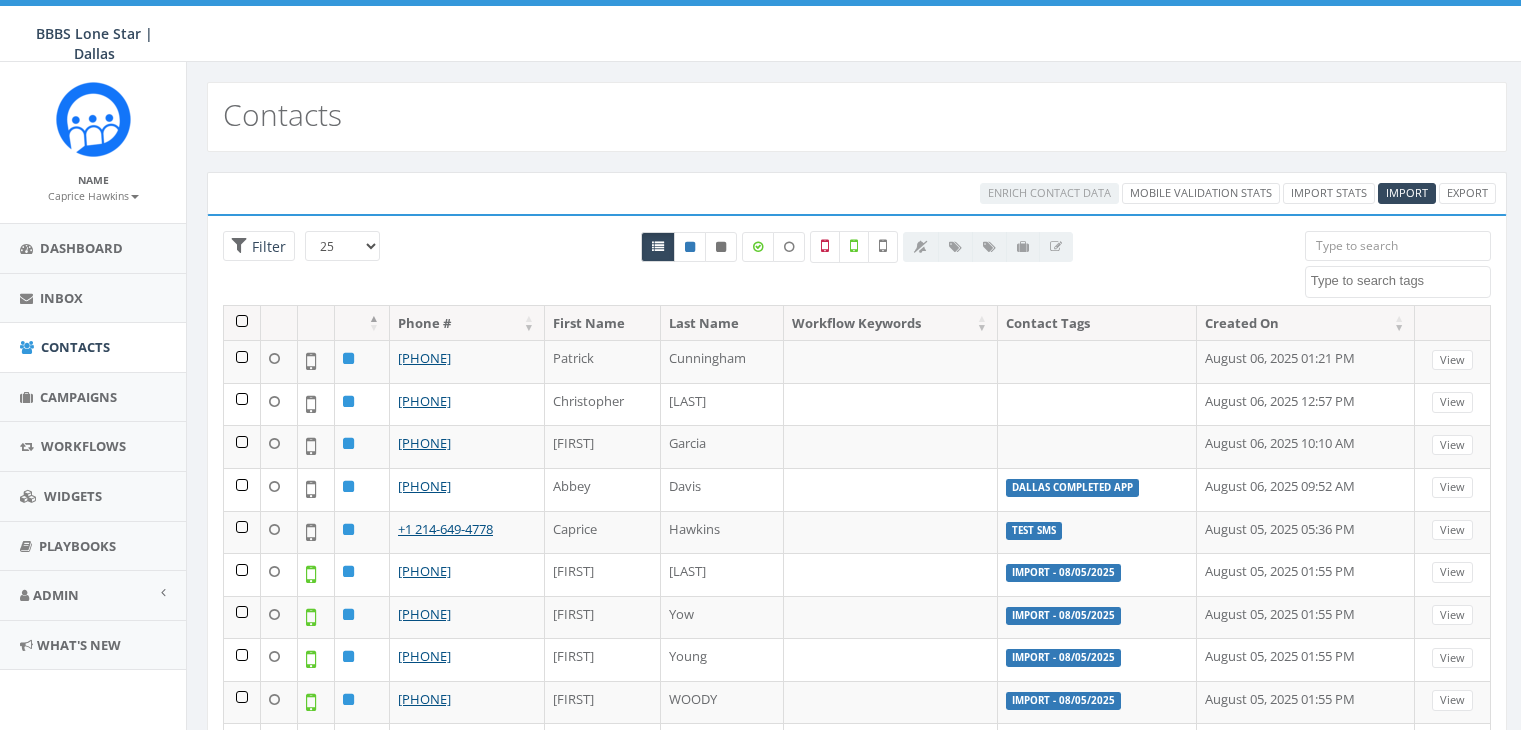 select 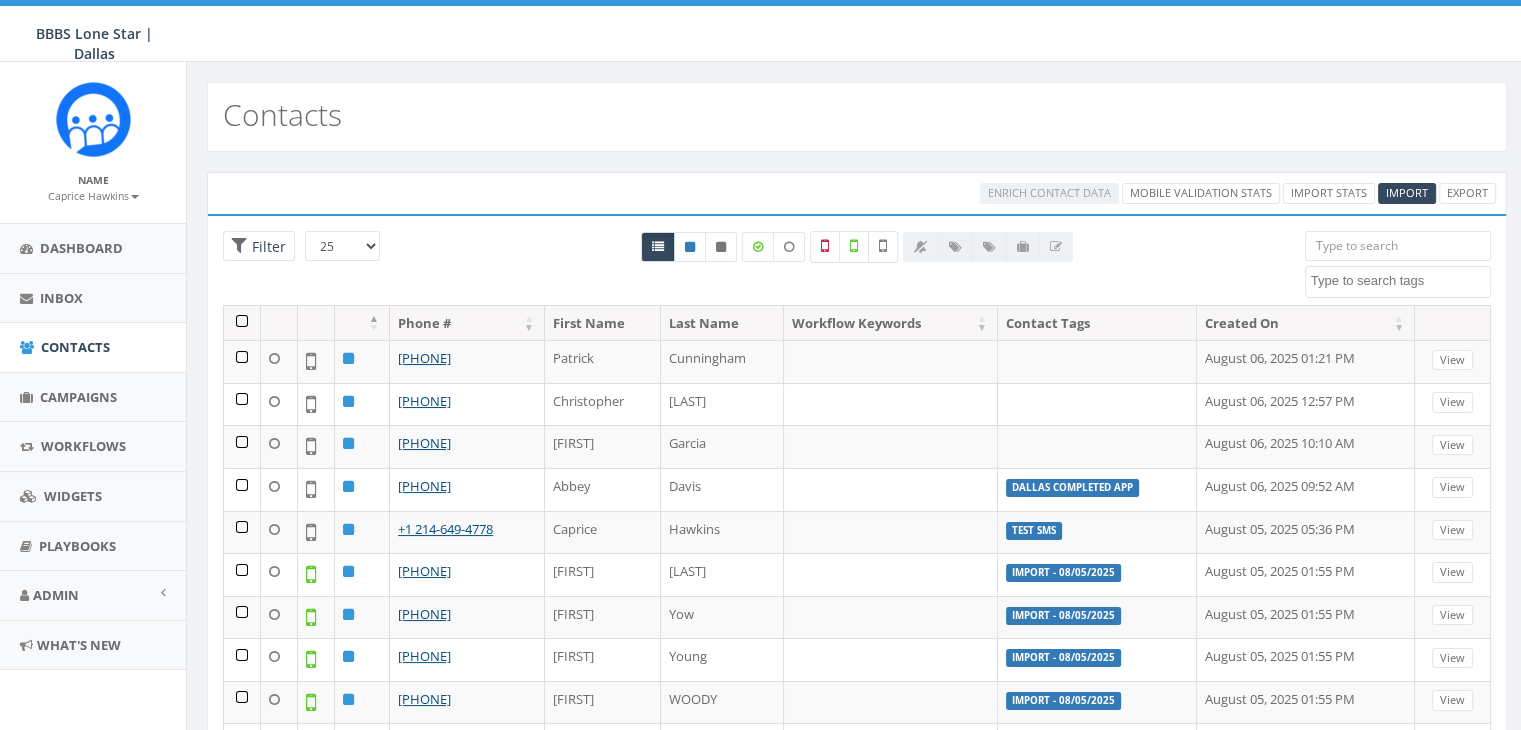 scroll, scrollTop: 0, scrollLeft: 0, axis: both 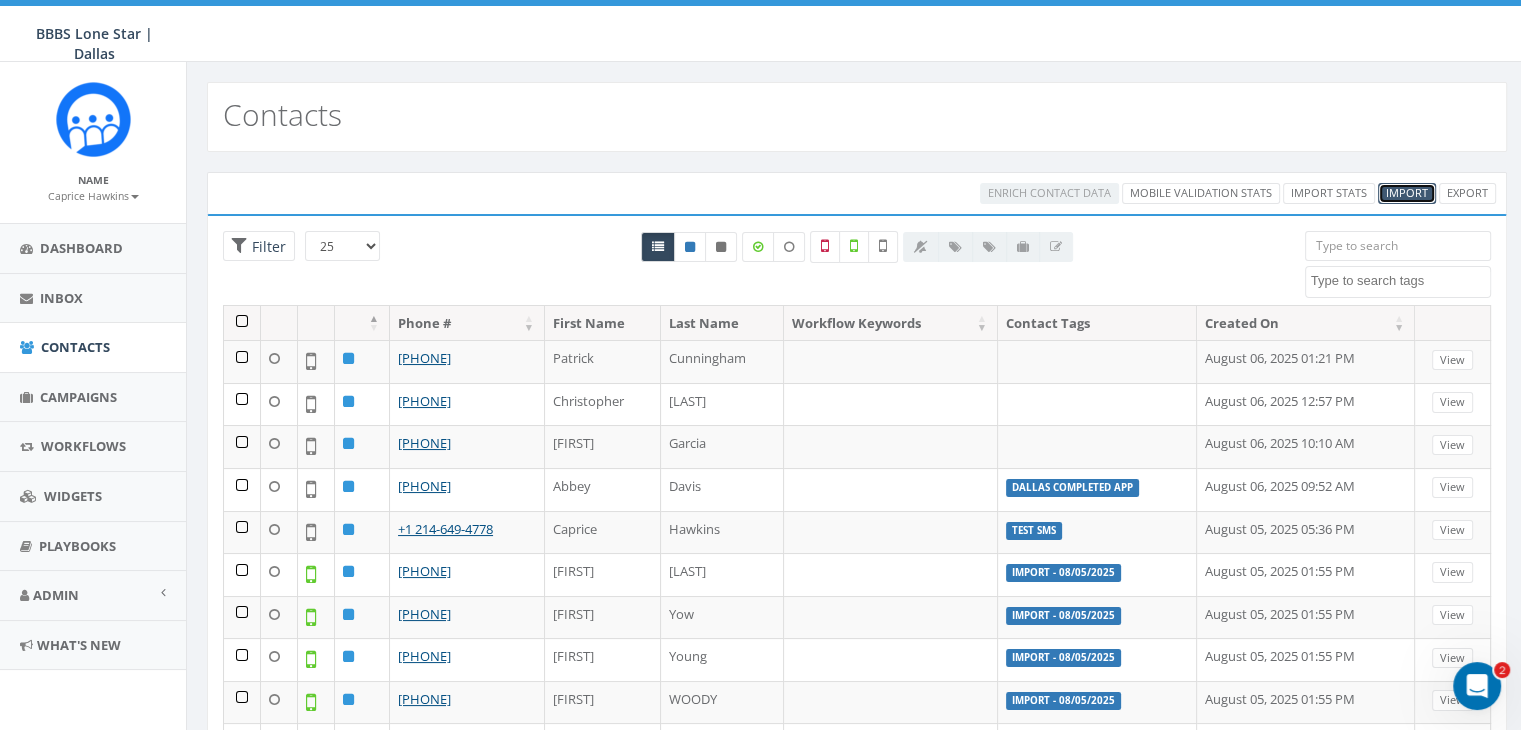 click on "Import" at bounding box center [1407, 192] 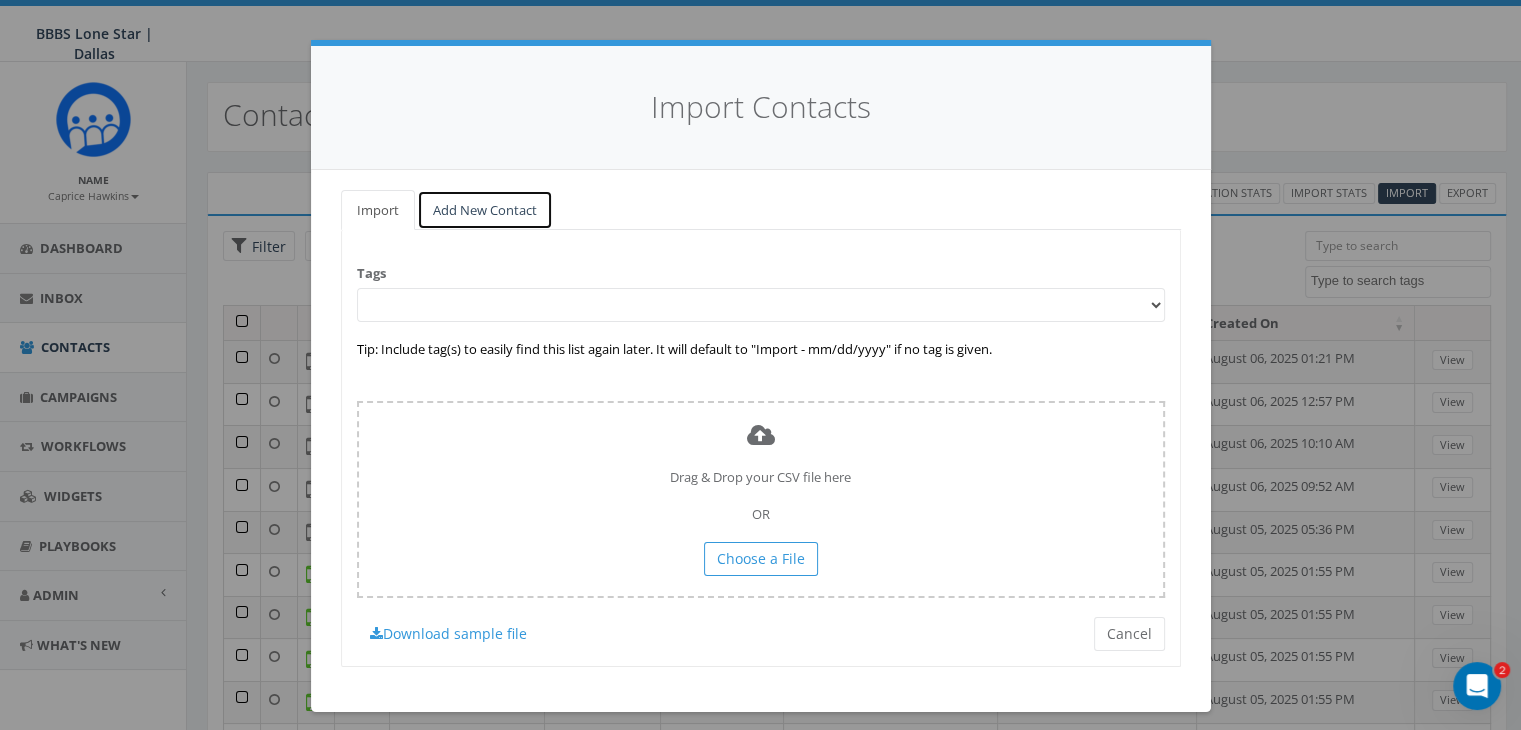click on "Add New Contact" at bounding box center [485, 210] 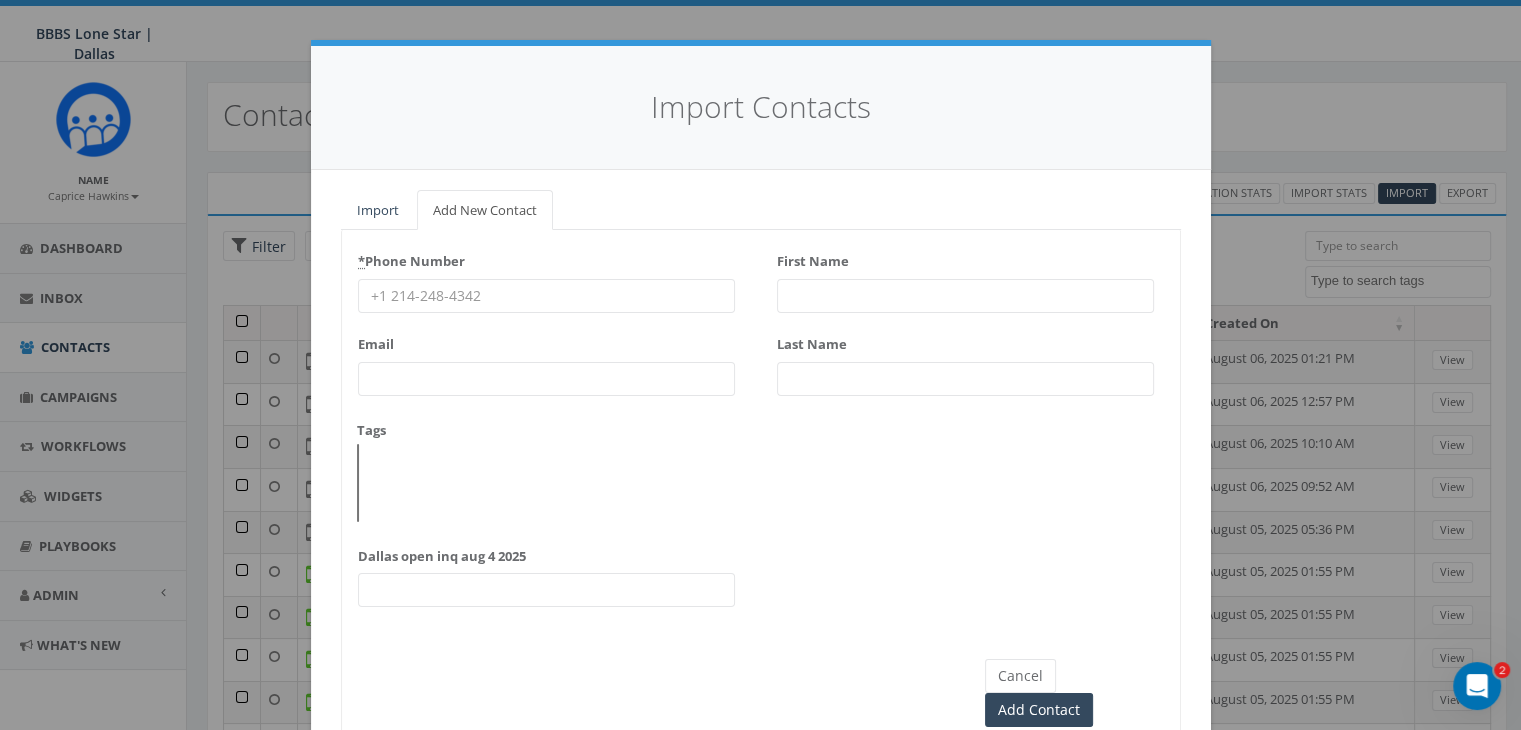 click on "*   Phone Number" at bounding box center [546, 296] 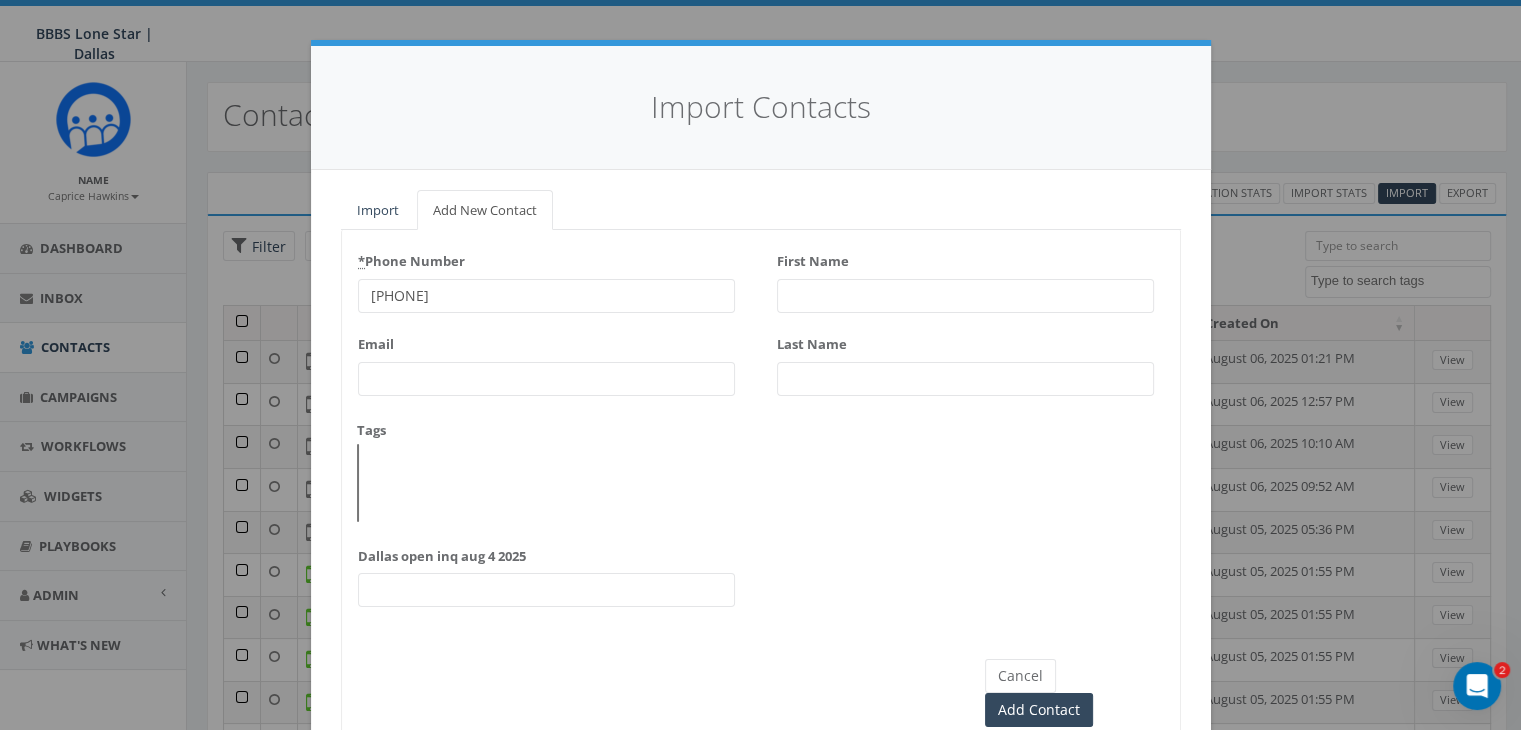 type on "469 734 7589" 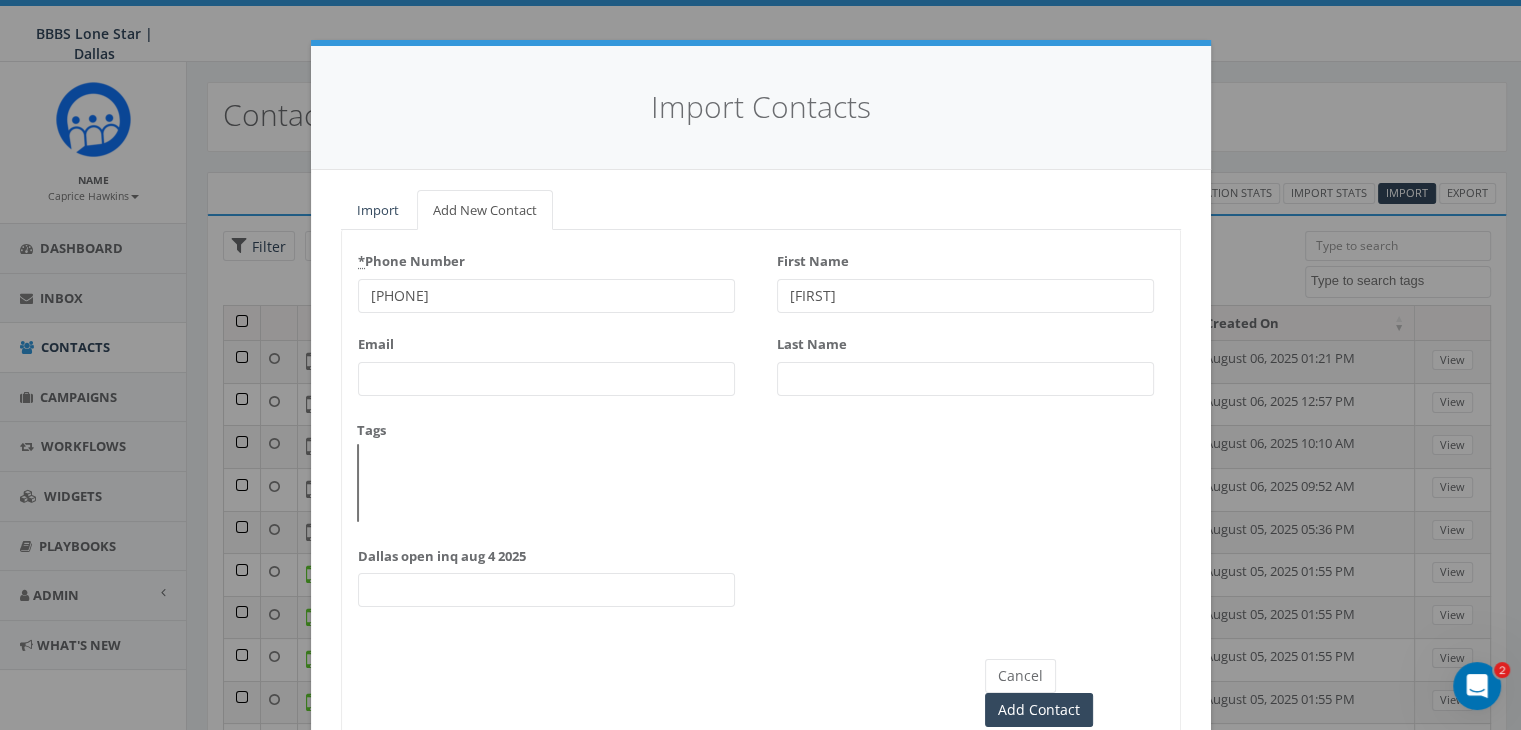 type on "[FIRST]" 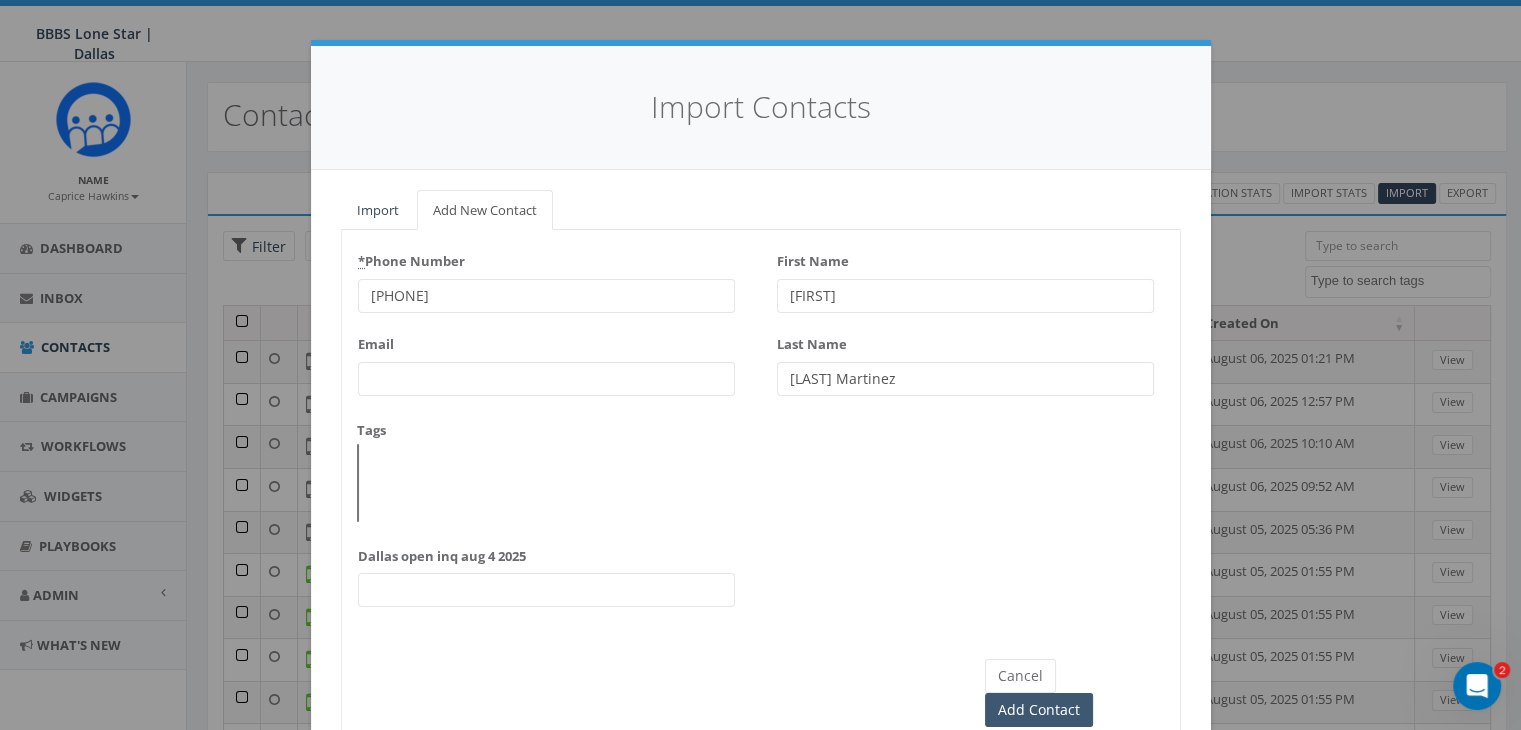 type on "[LAST] [LAST]" 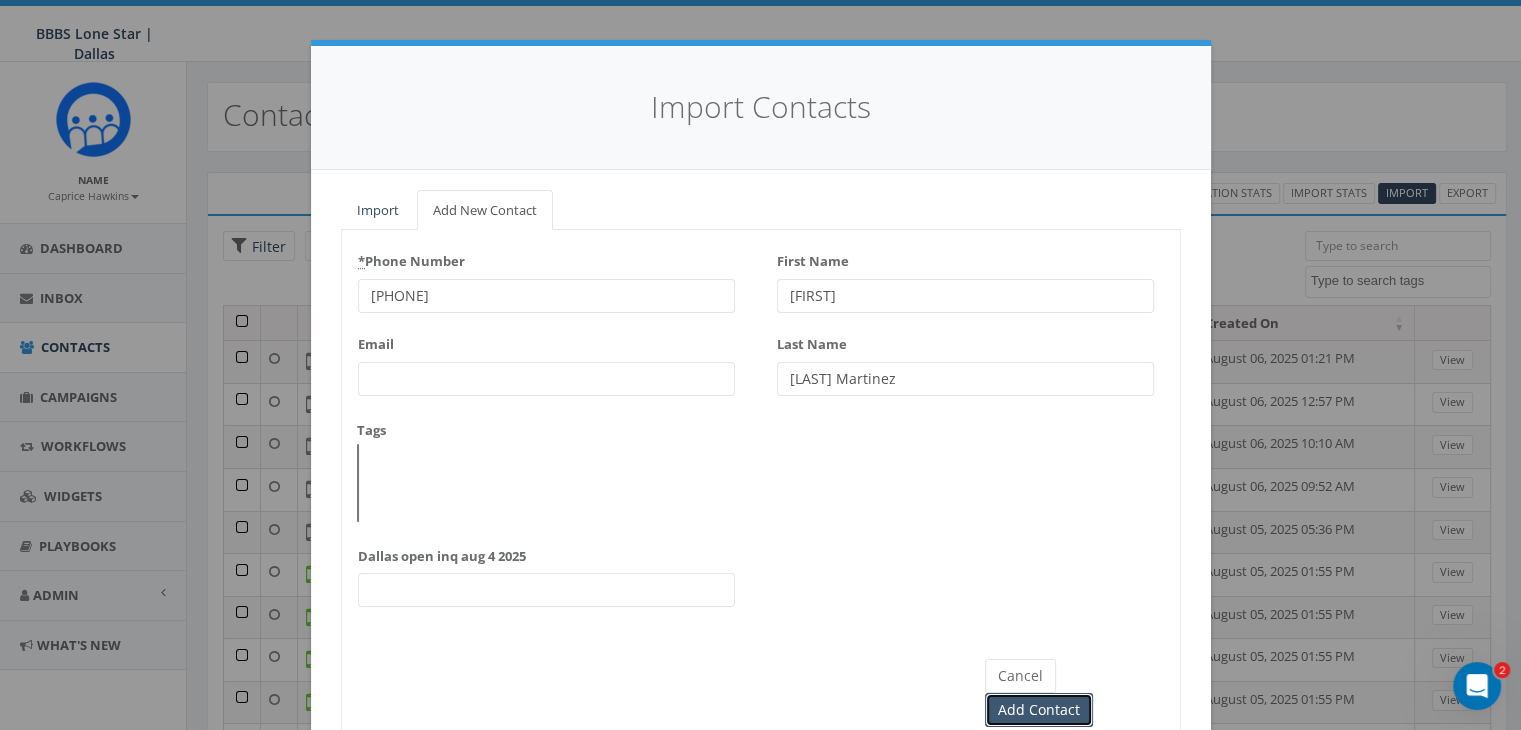 click on "Add Contact" at bounding box center (1039, 710) 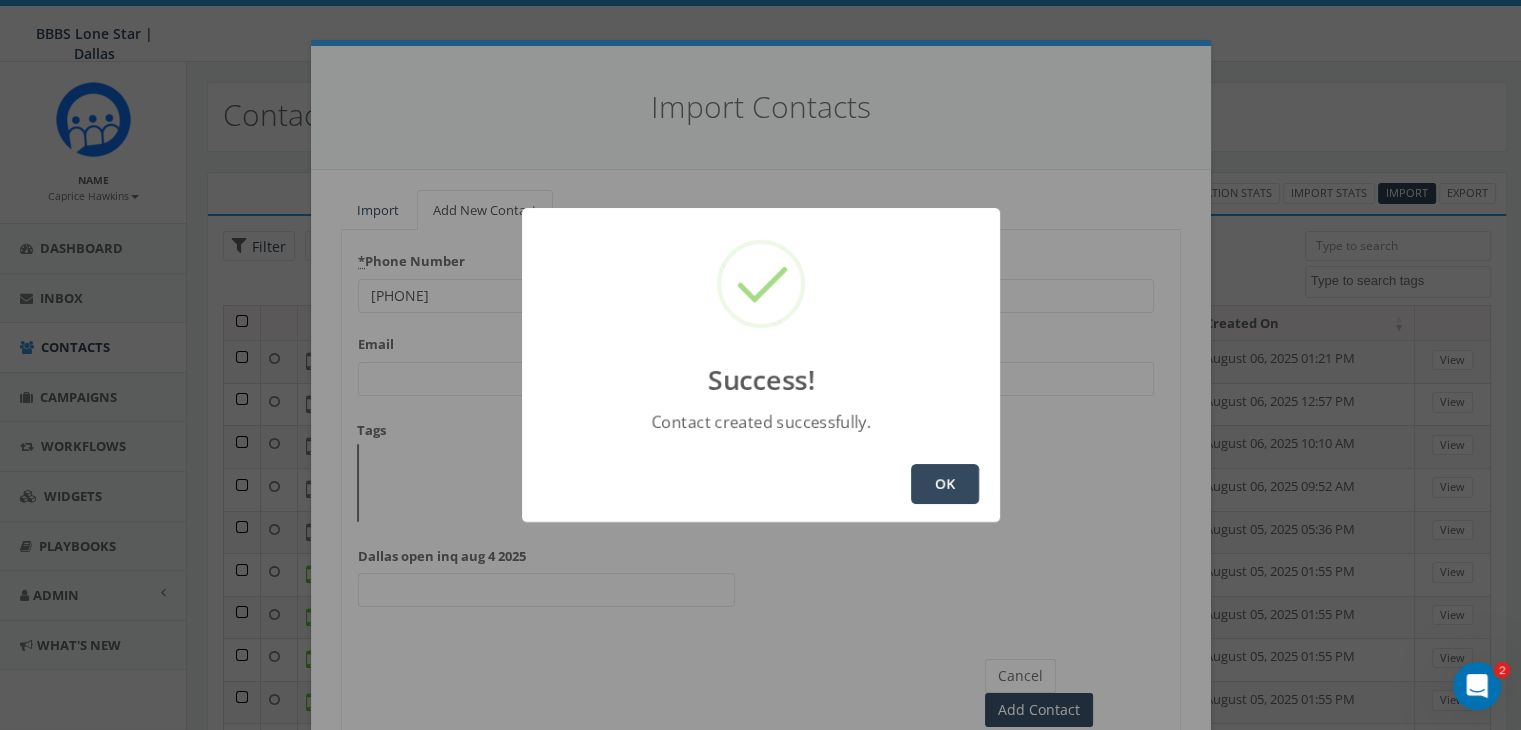 click on "OK" at bounding box center (945, 484) 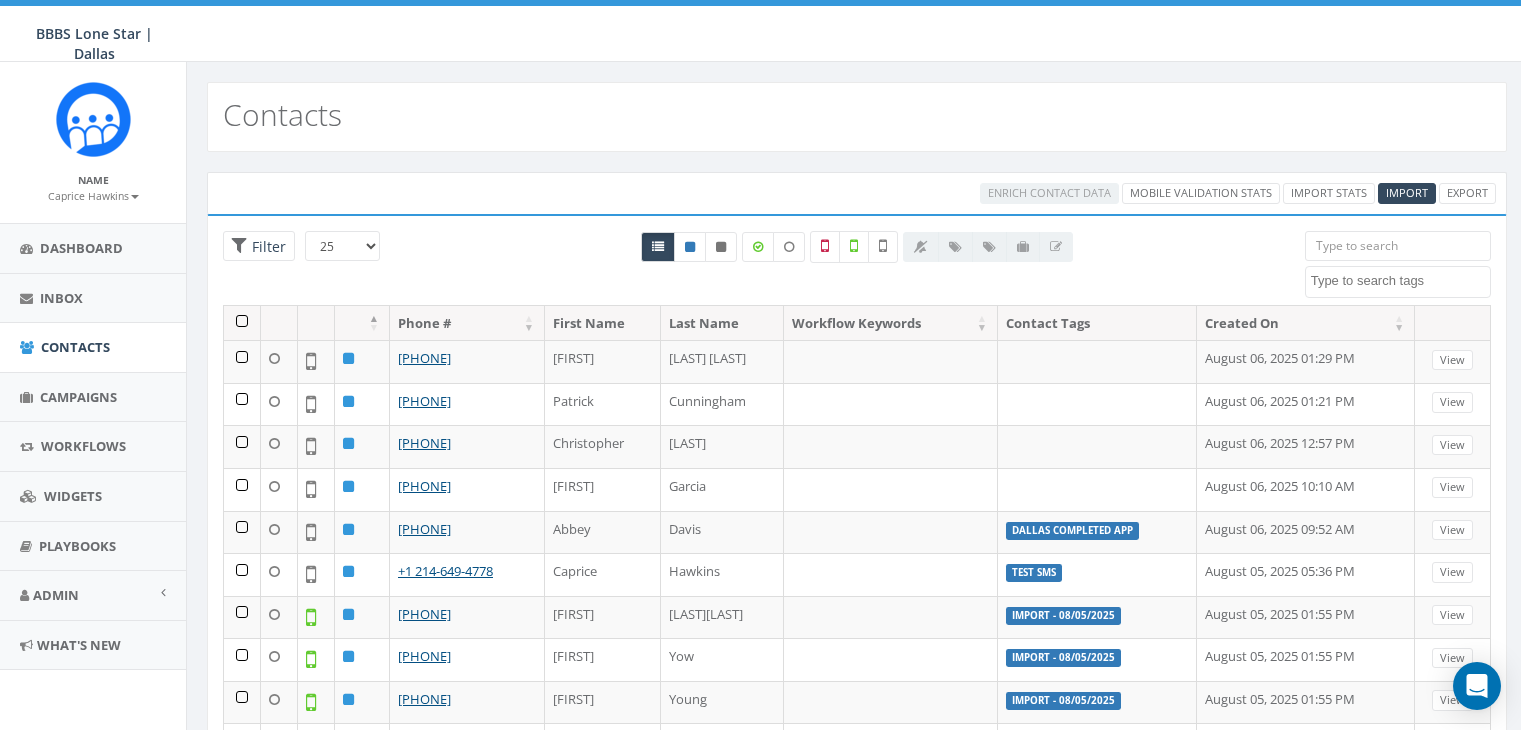select 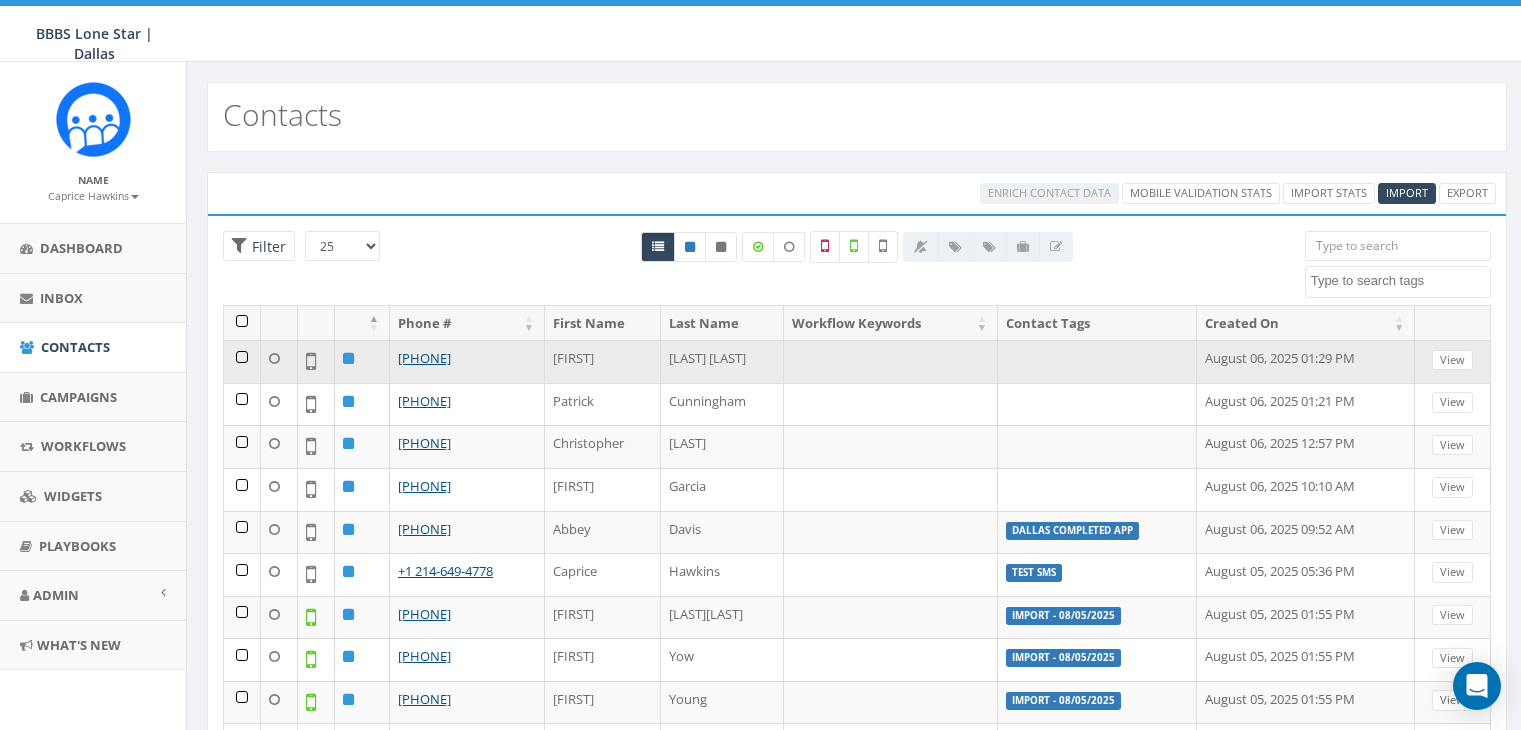 scroll, scrollTop: 0, scrollLeft: 0, axis: both 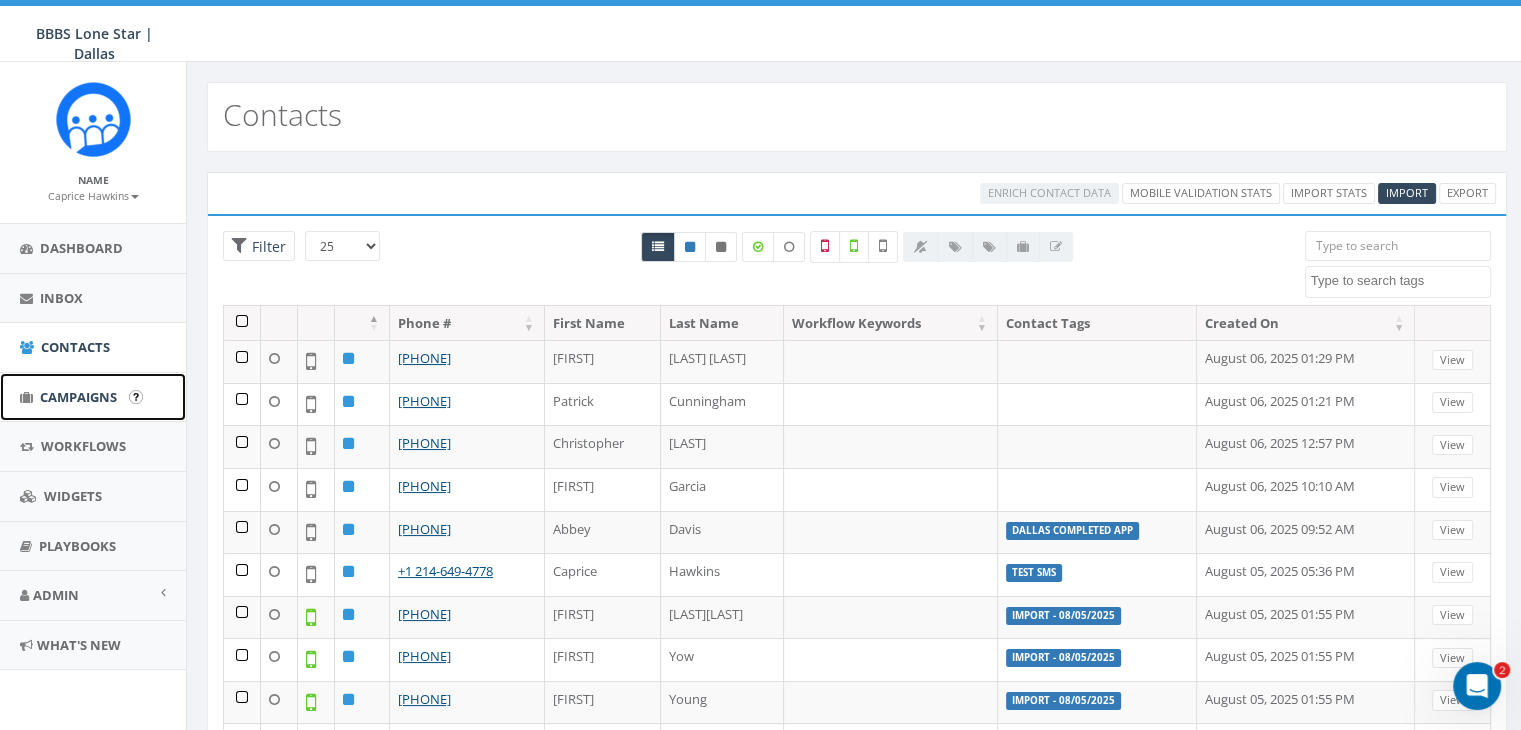 click on "Campaigns" at bounding box center [78, 397] 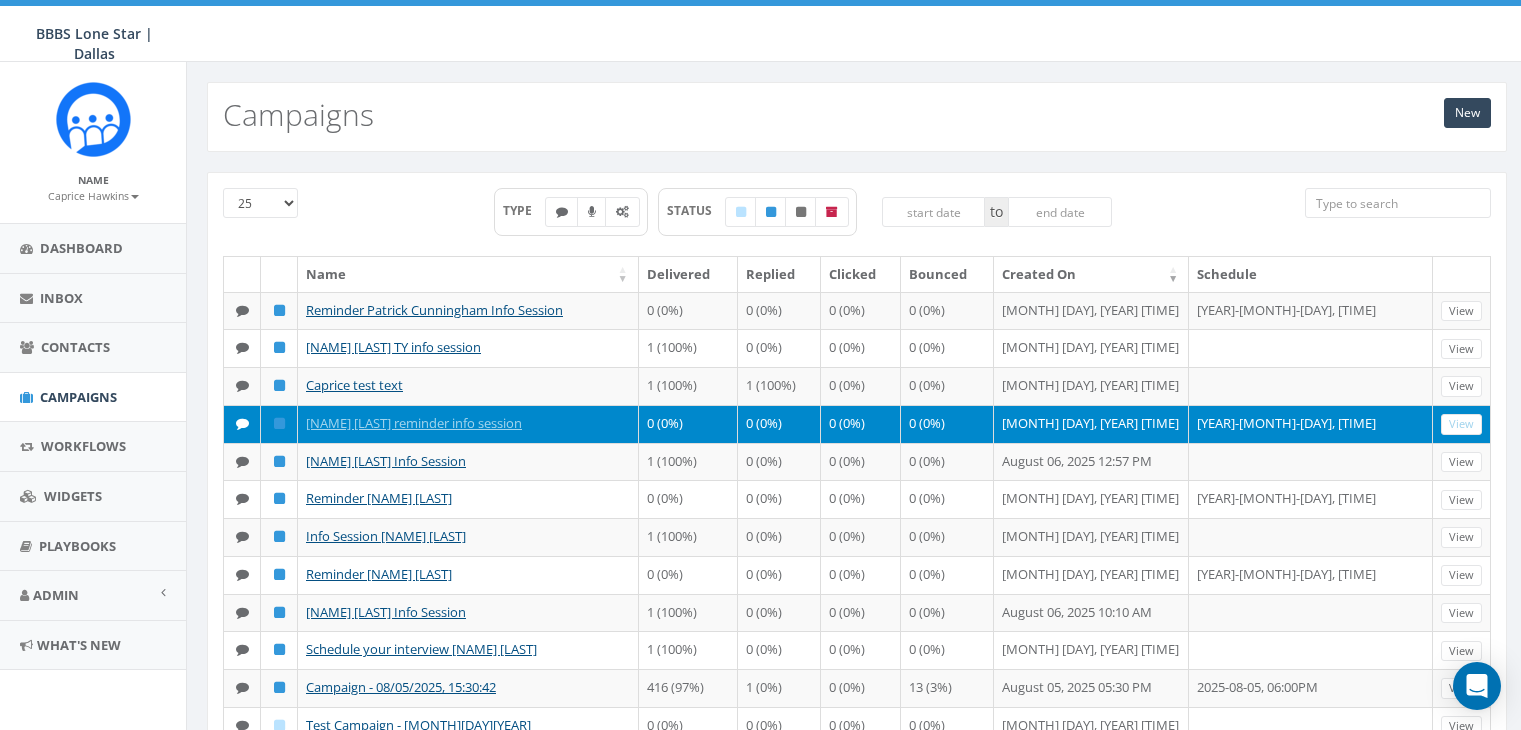 scroll, scrollTop: 0, scrollLeft: 0, axis: both 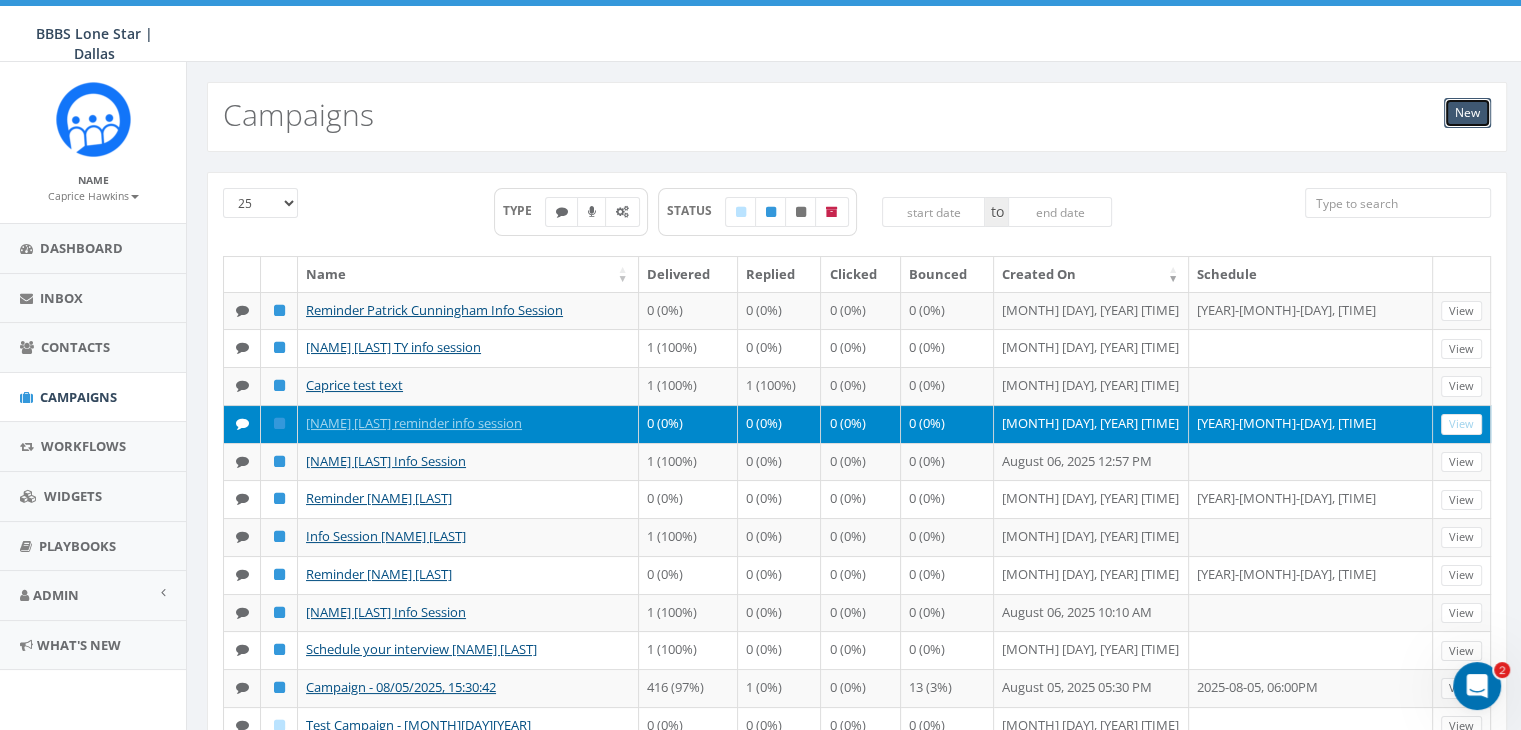 click on "New" at bounding box center [1467, 113] 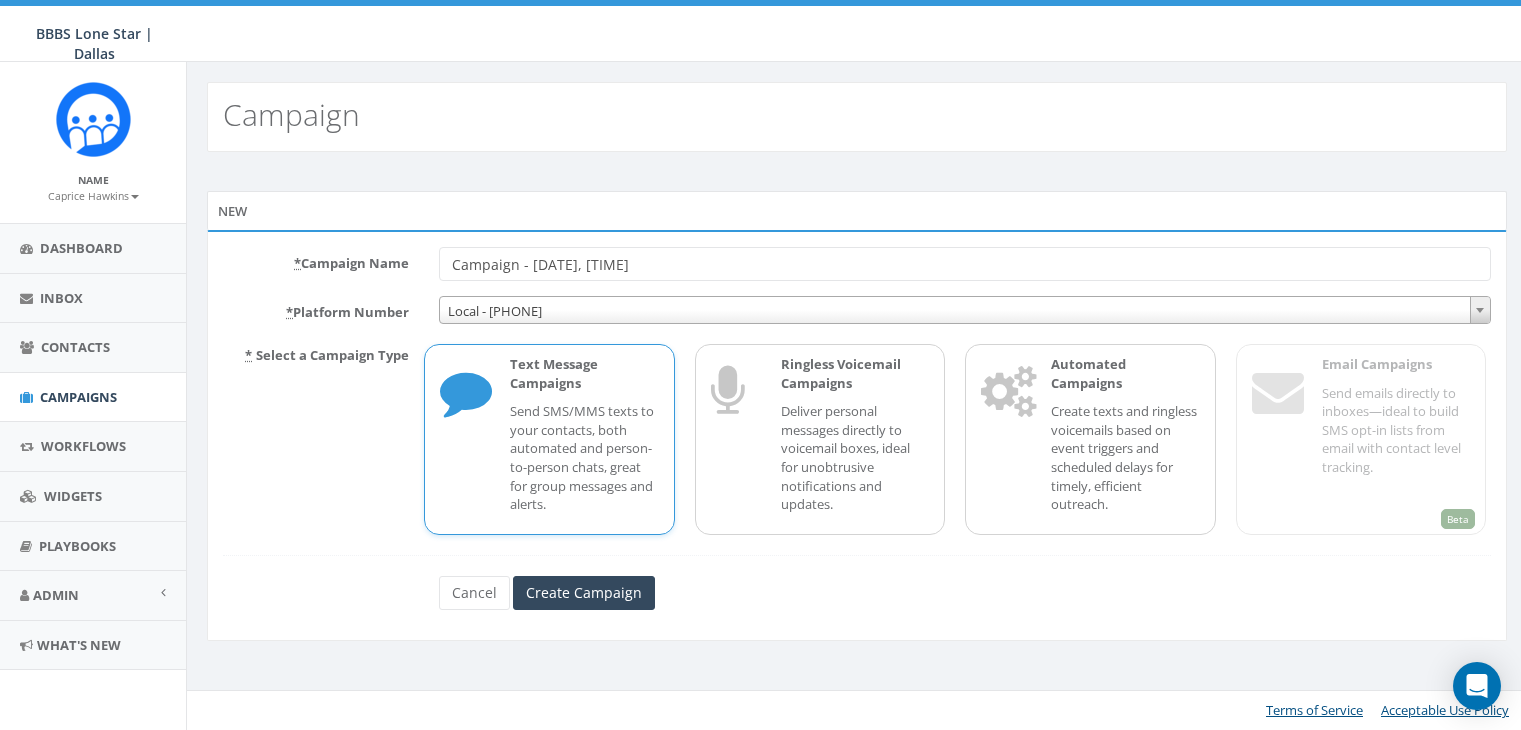 scroll, scrollTop: 0, scrollLeft: 0, axis: both 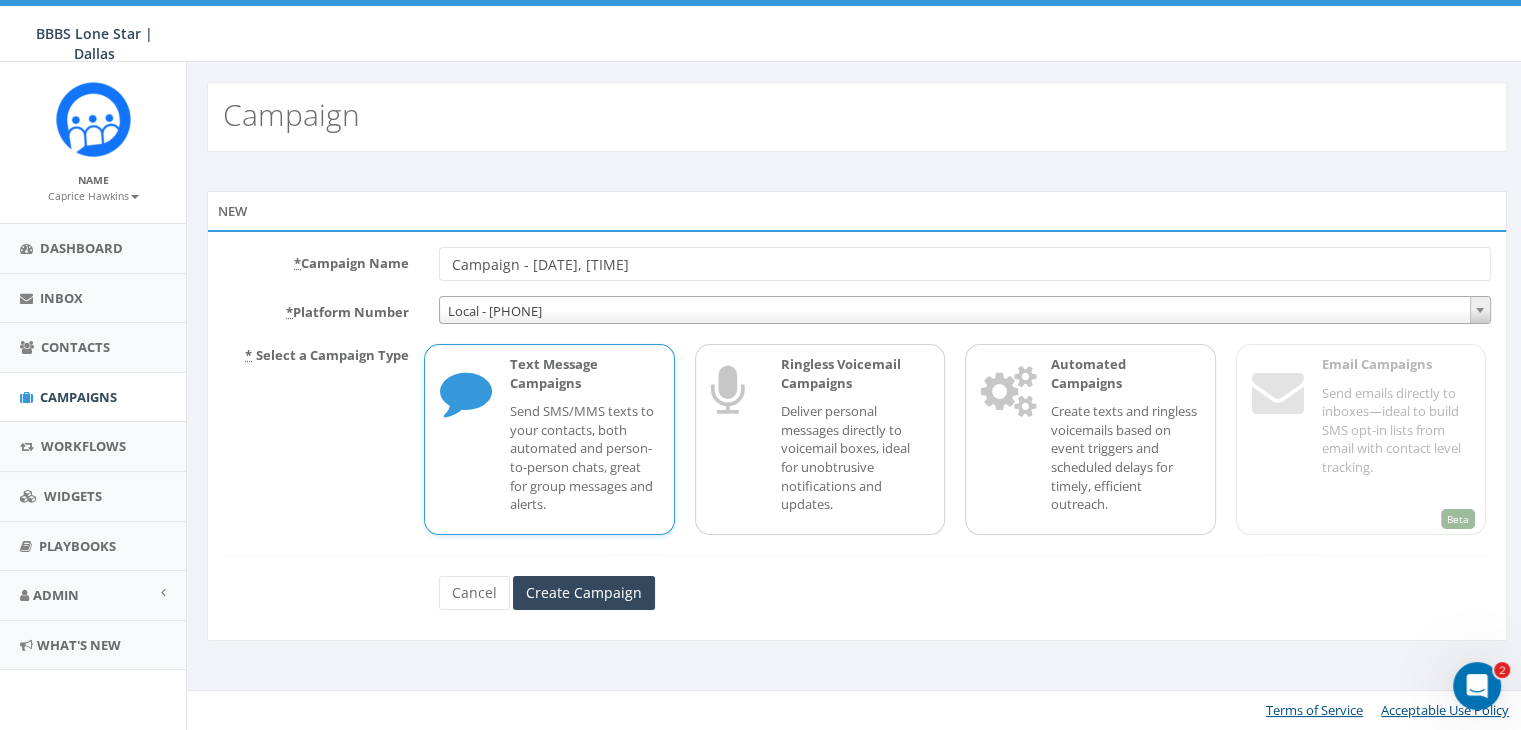 drag, startPoint x: 681, startPoint y: 266, endPoint x: 320, endPoint y: 258, distance: 361.08862 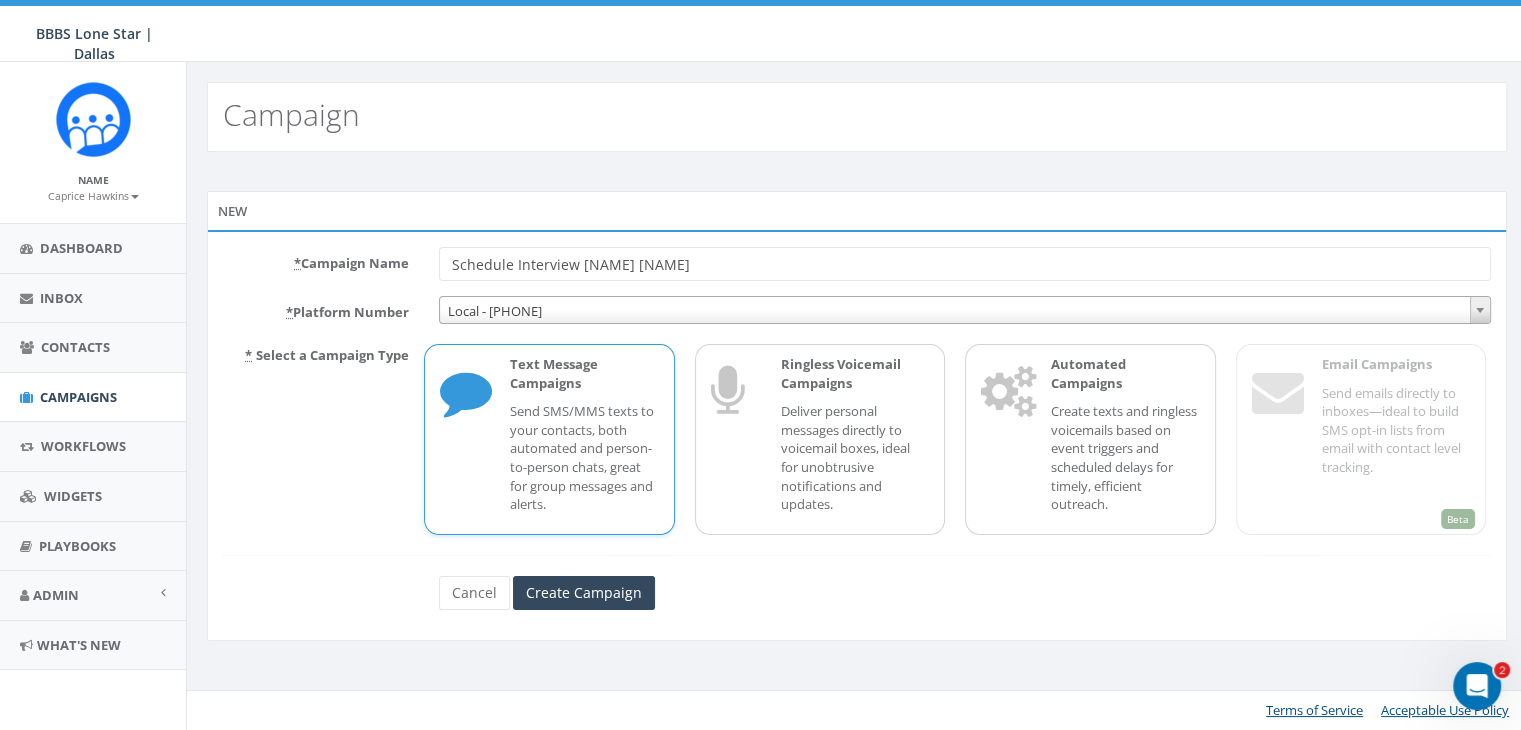 type on "Schedule Interview [NAME] [NAME]" 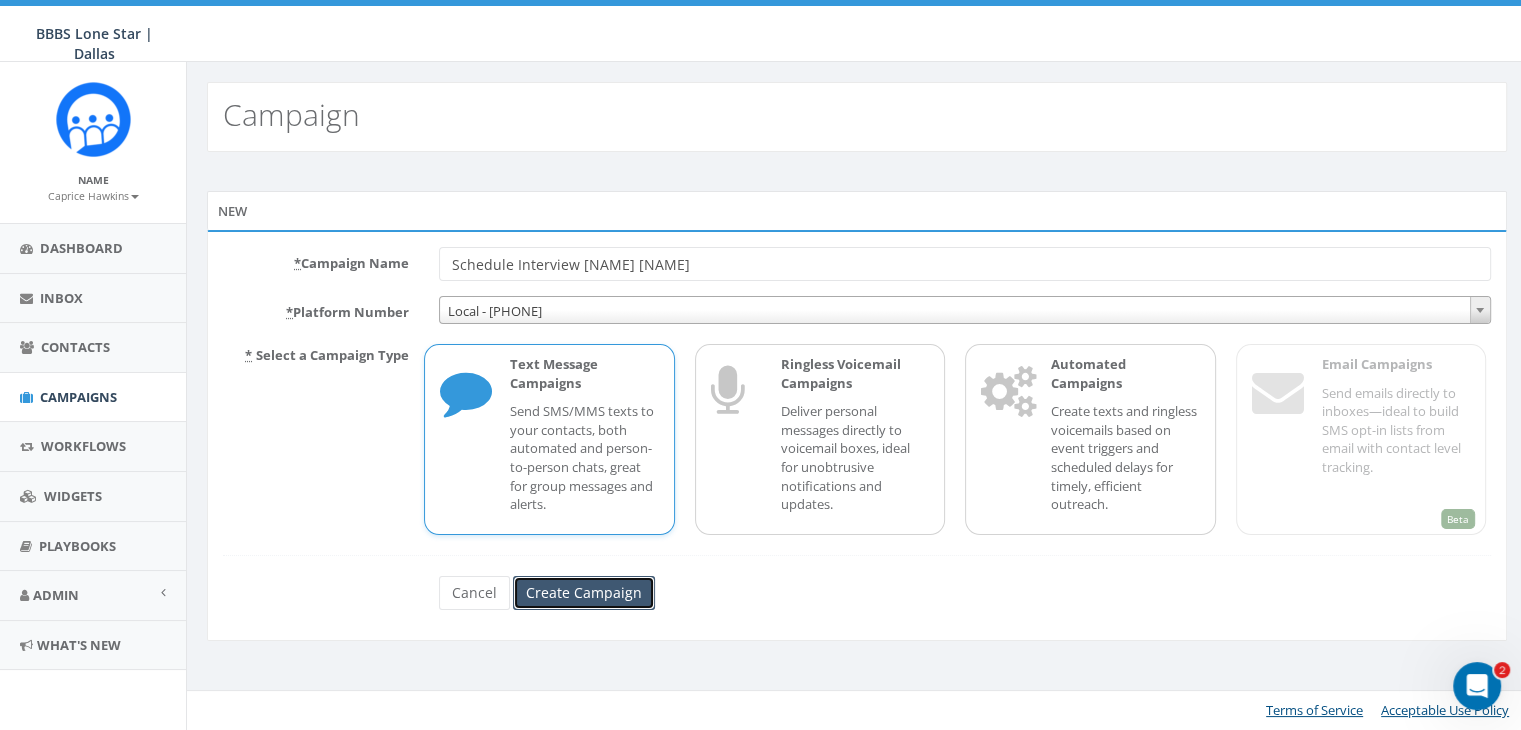 click on "Create Campaign" at bounding box center (584, 593) 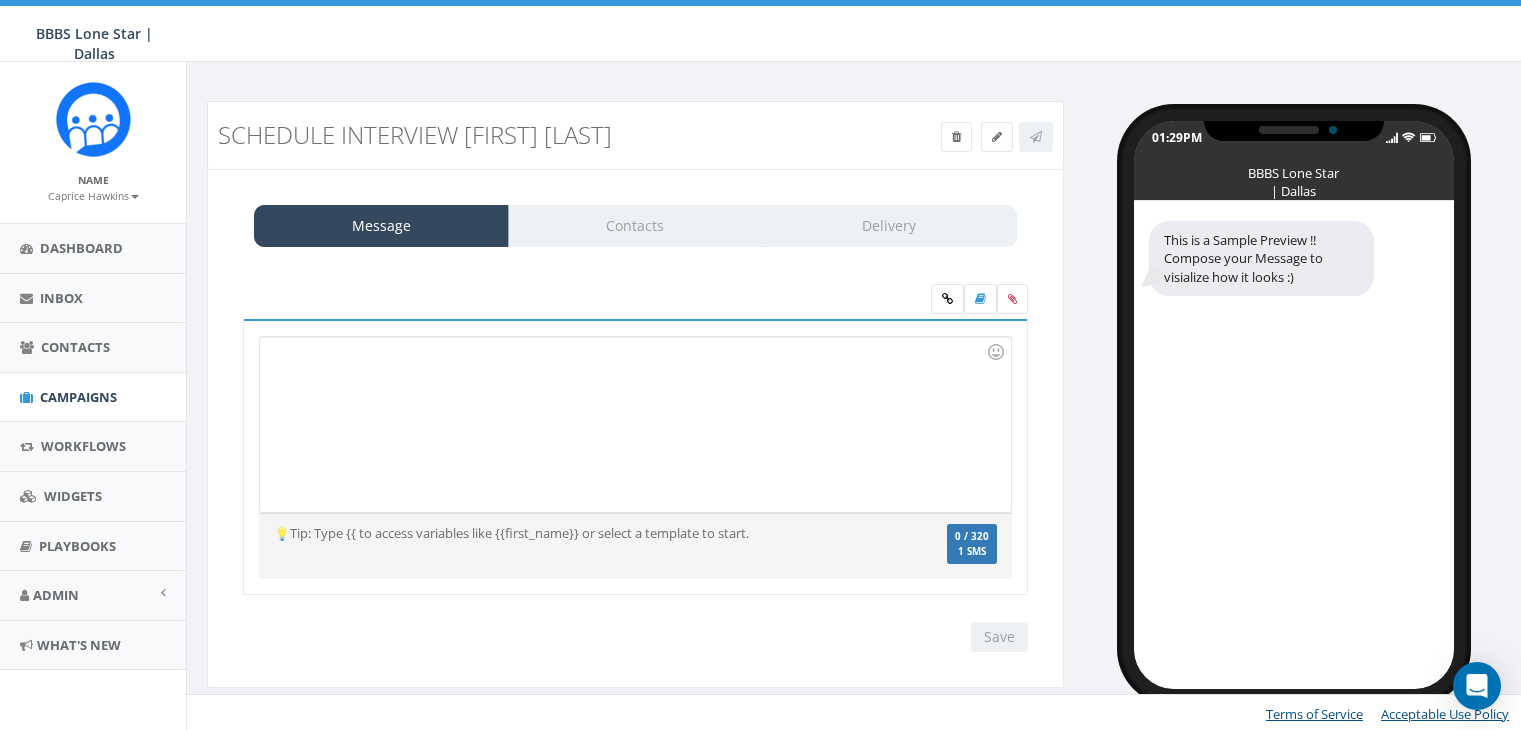 scroll, scrollTop: 0, scrollLeft: 0, axis: both 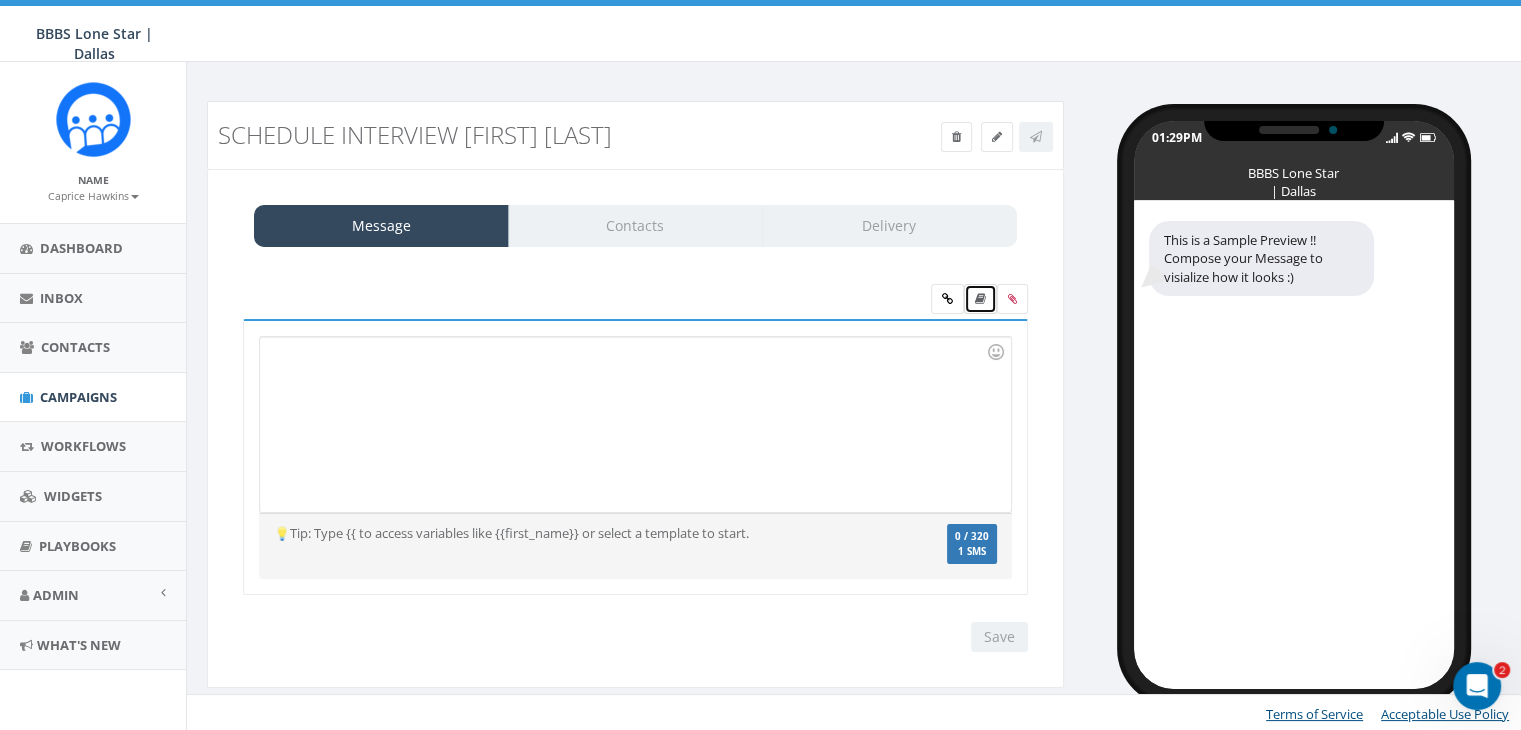 click at bounding box center [980, 299] 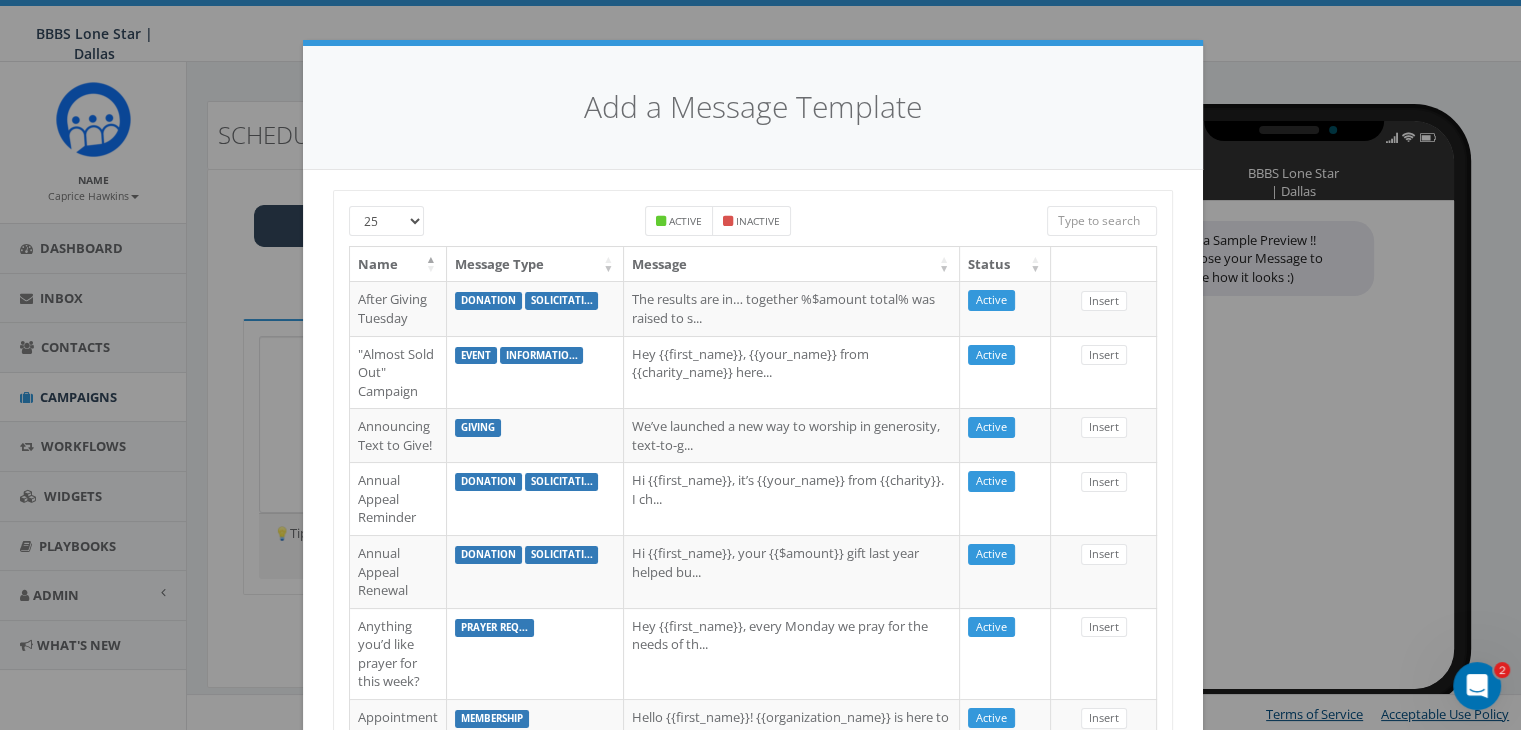 click at bounding box center (1102, 221) 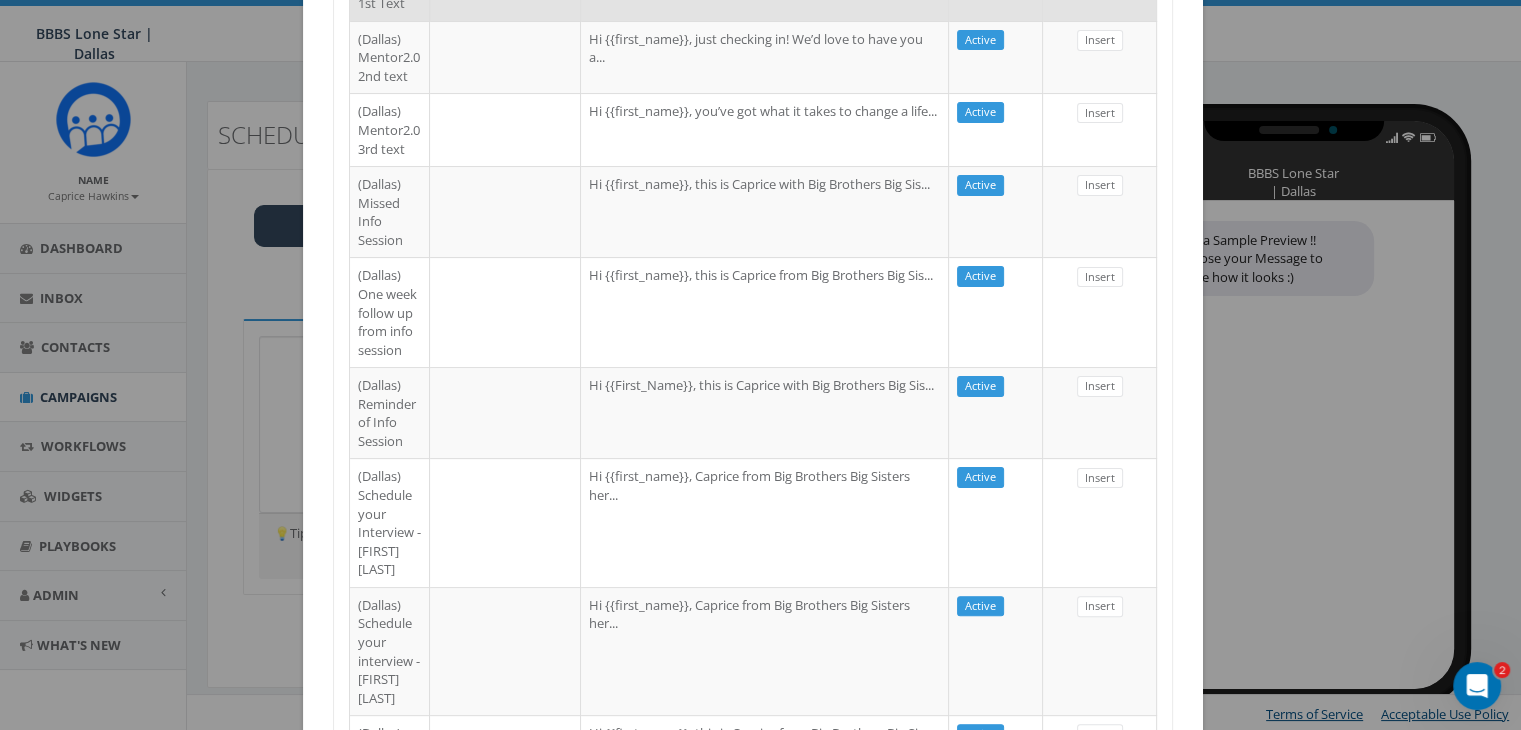 scroll, scrollTop: 500, scrollLeft: 0, axis: vertical 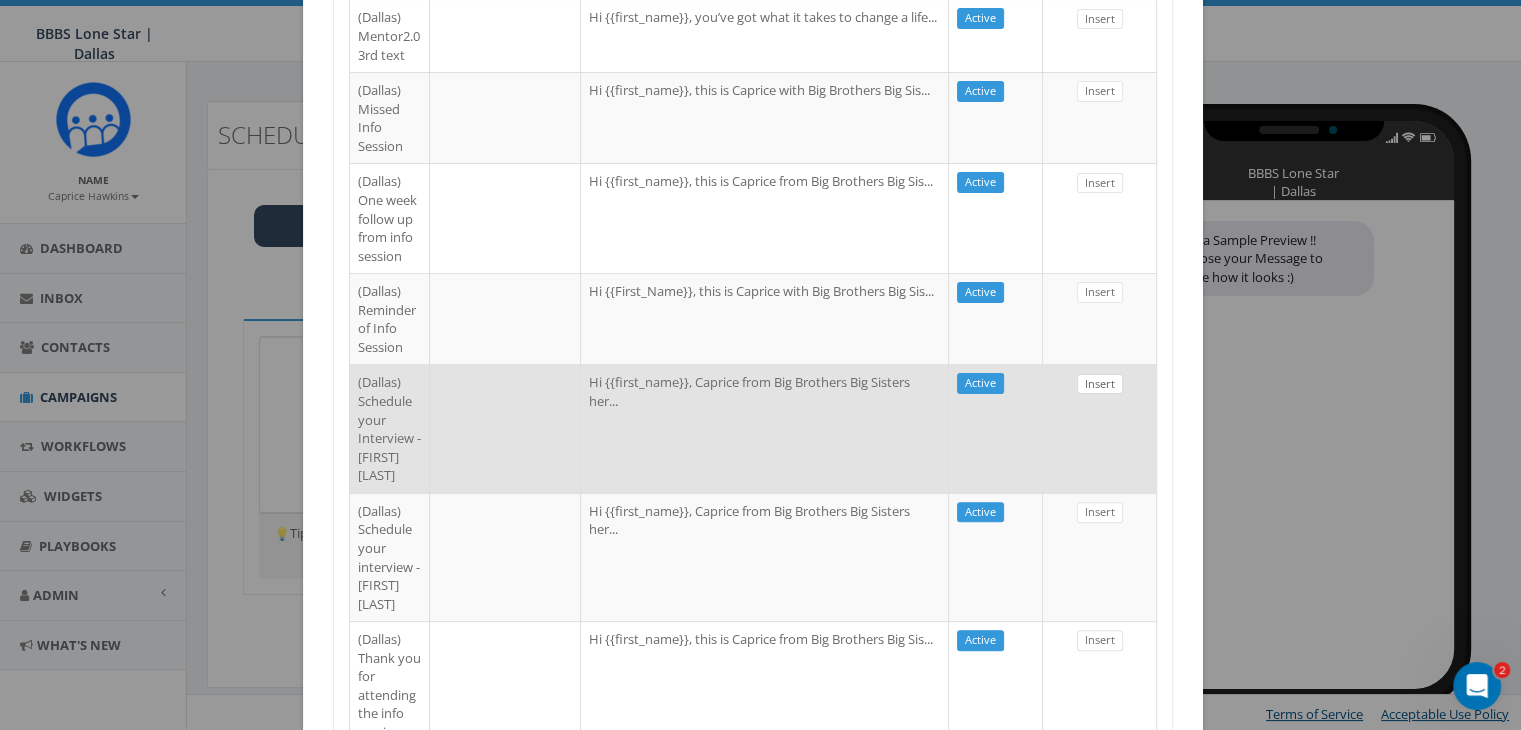 type on "dallas" 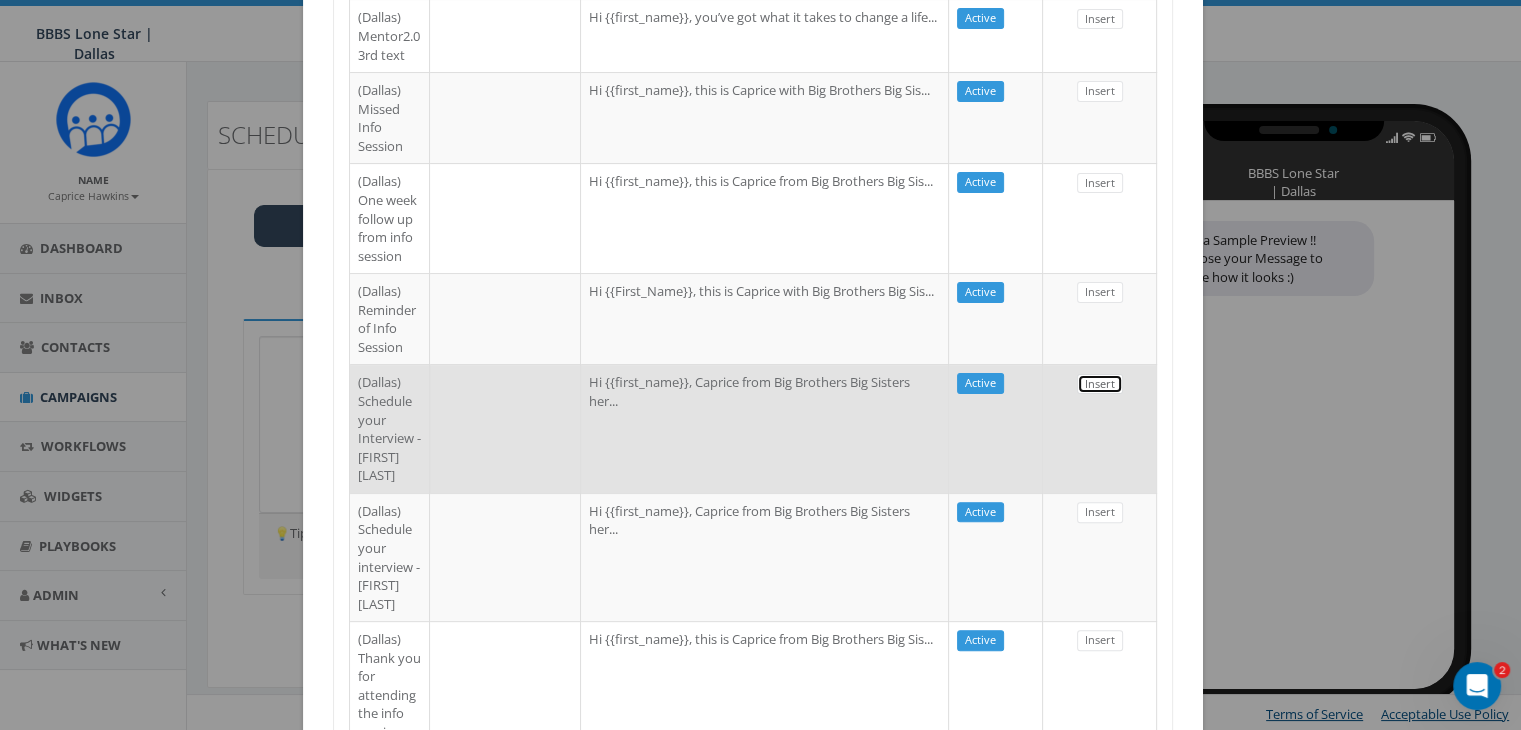 click on "Insert" at bounding box center [1100, 384] 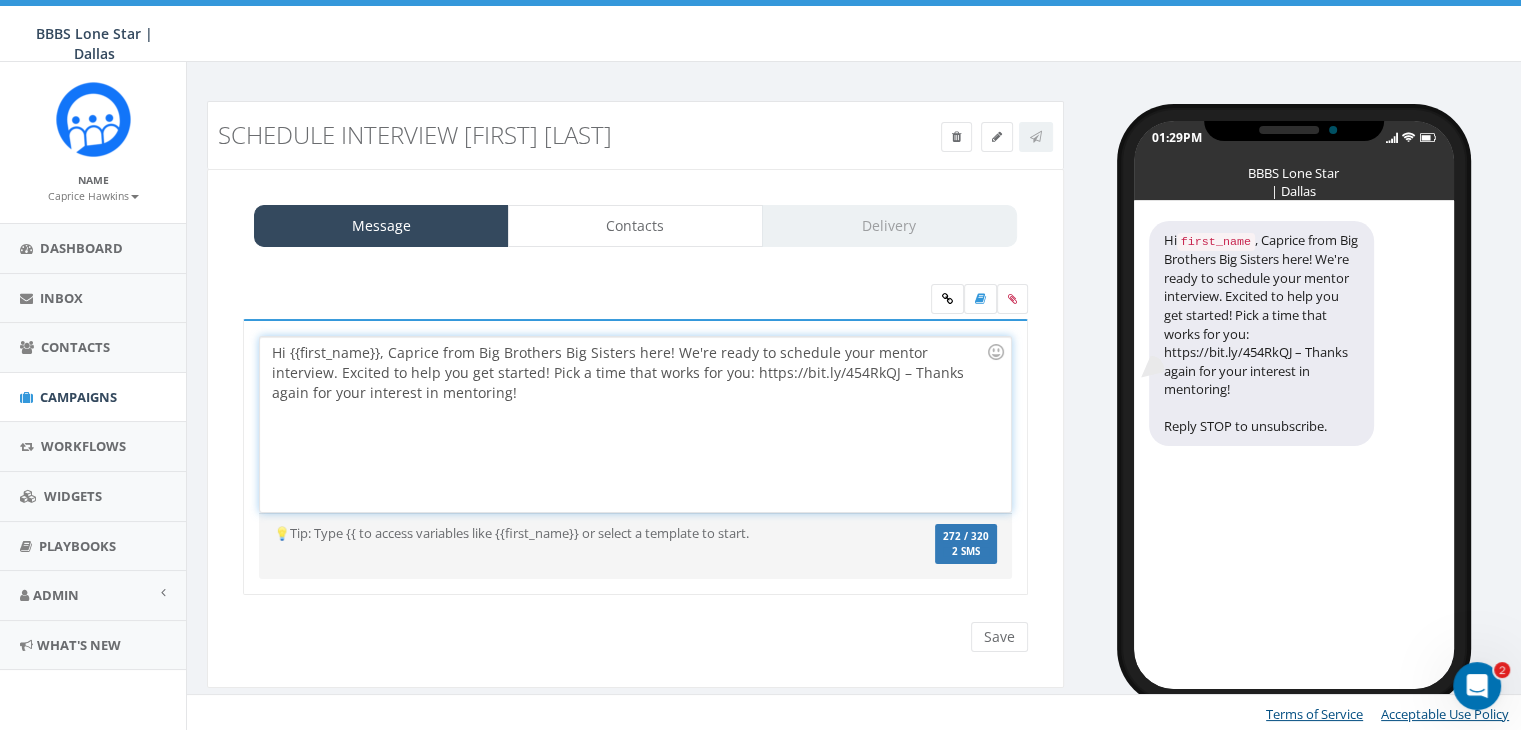 click on "Hi {{first_name}}, Caprice from Big Brothers Big Sisters here! We're ready to schedule your mentor interview. Excited to help you get started! Pick a time that works for you: https://bit.ly/454RkQJ – Thanks again for your interest in mentoring!" at bounding box center (635, 424) 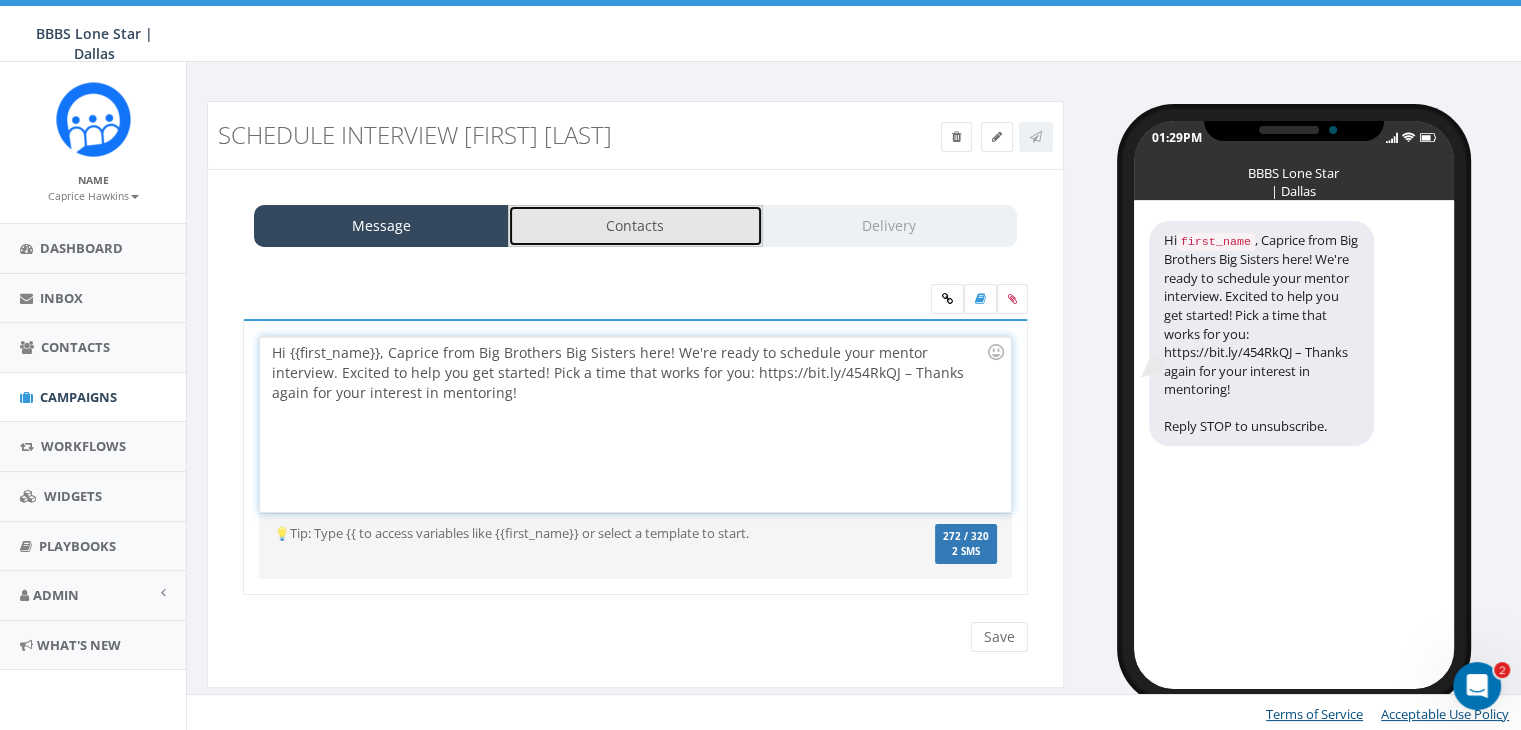 click on "Contacts" at bounding box center (635, 226) 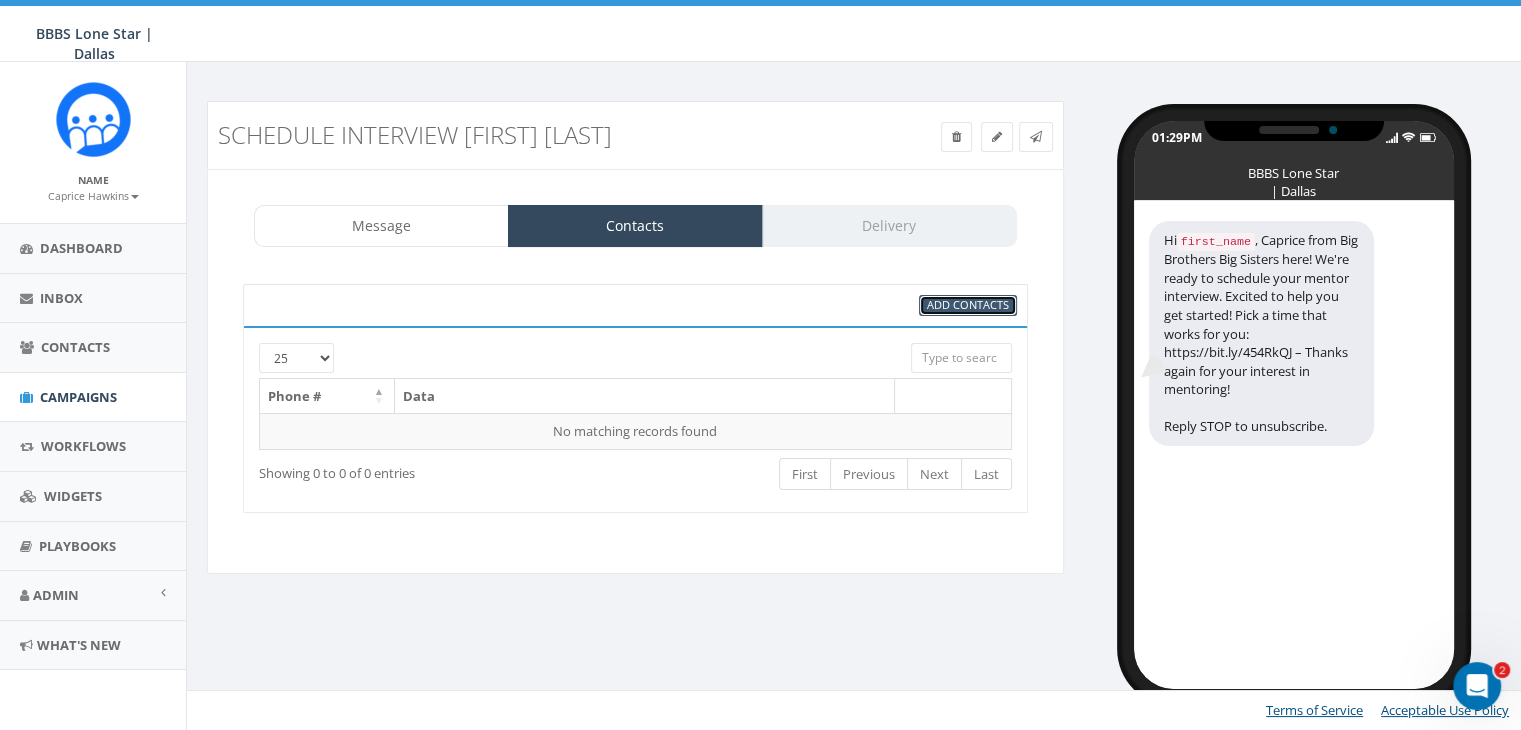 click on "Add Contacts" at bounding box center (968, 304) 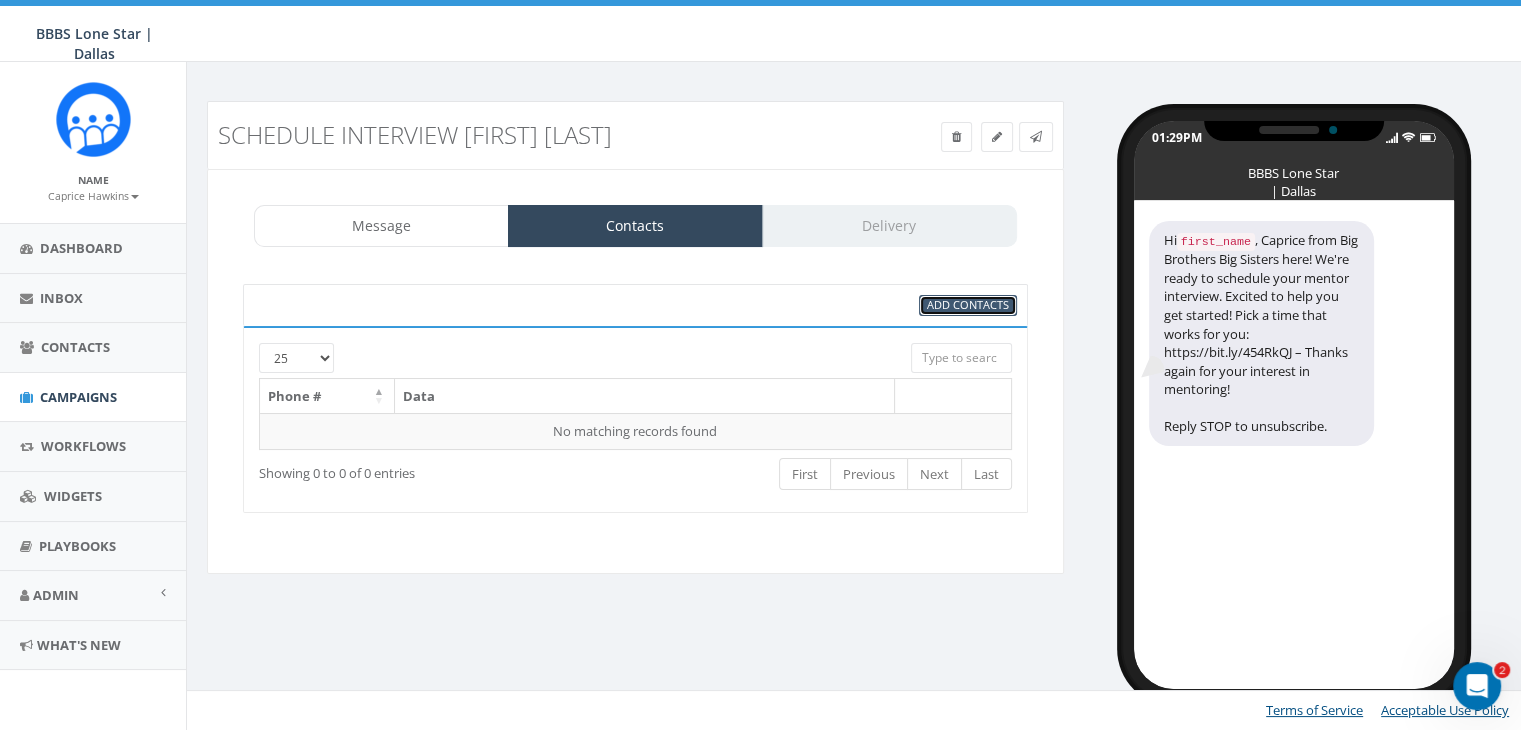 click on "Add Contacts" at bounding box center [968, 304] 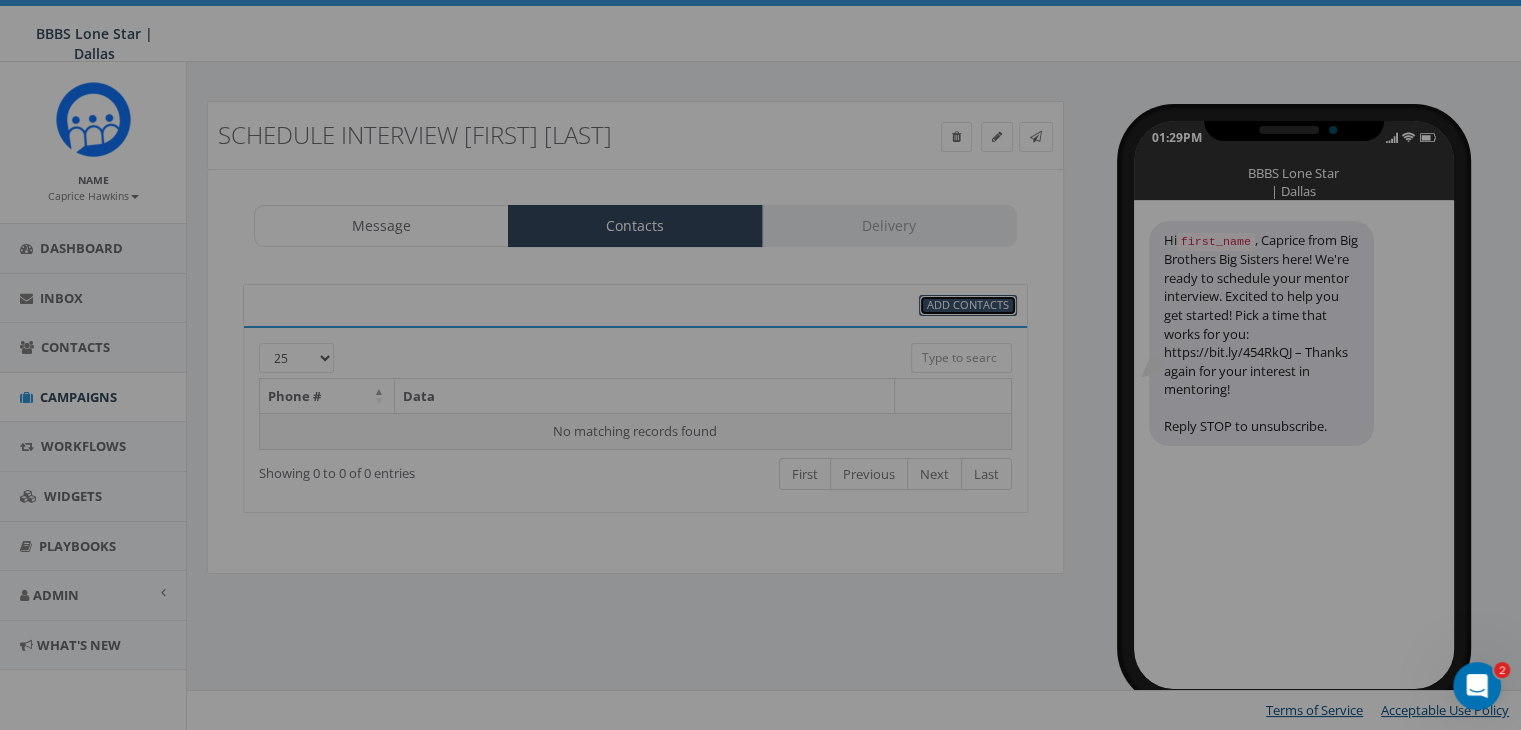 scroll, scrollTop: 0, scrollLeft: 0, axis: both 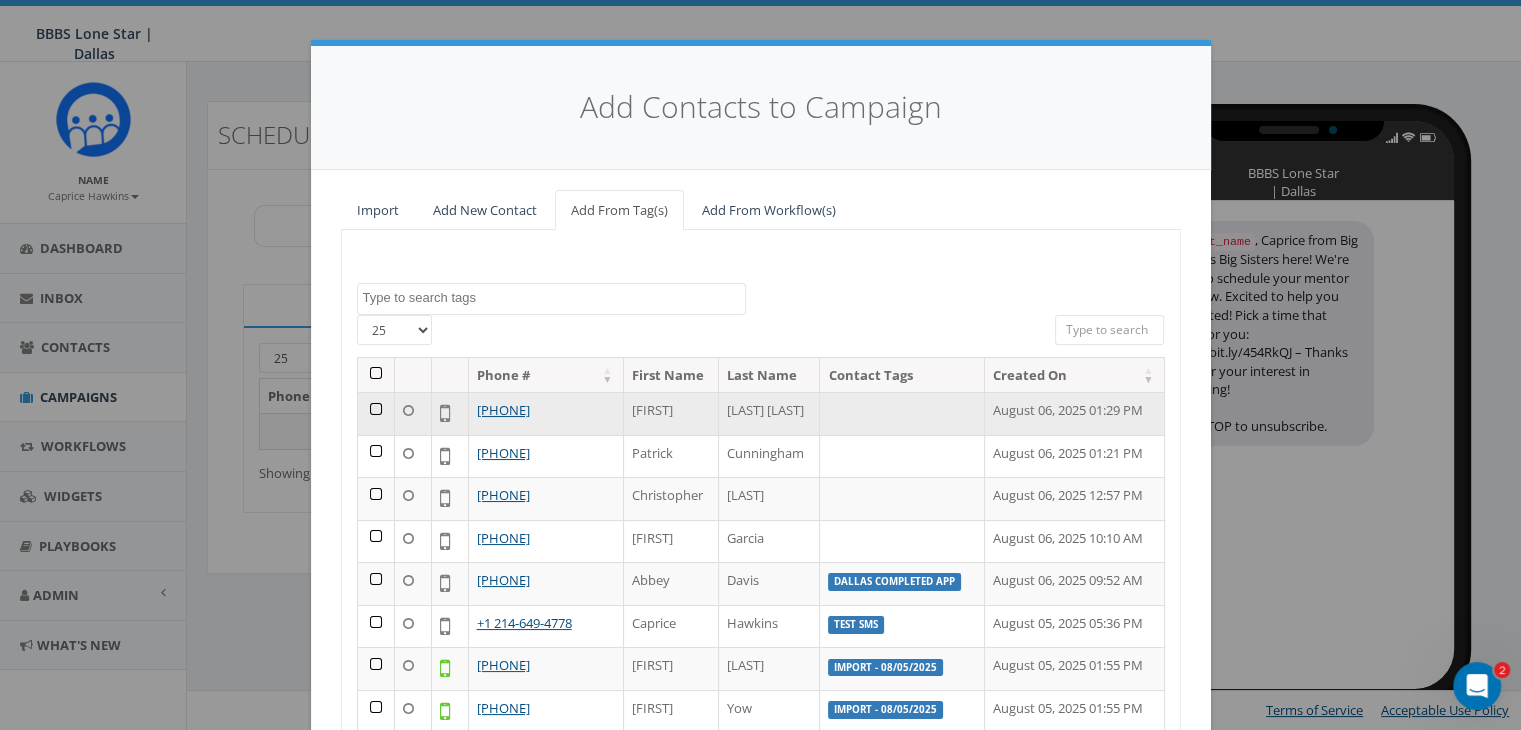 click at bounding box center (376, 413) 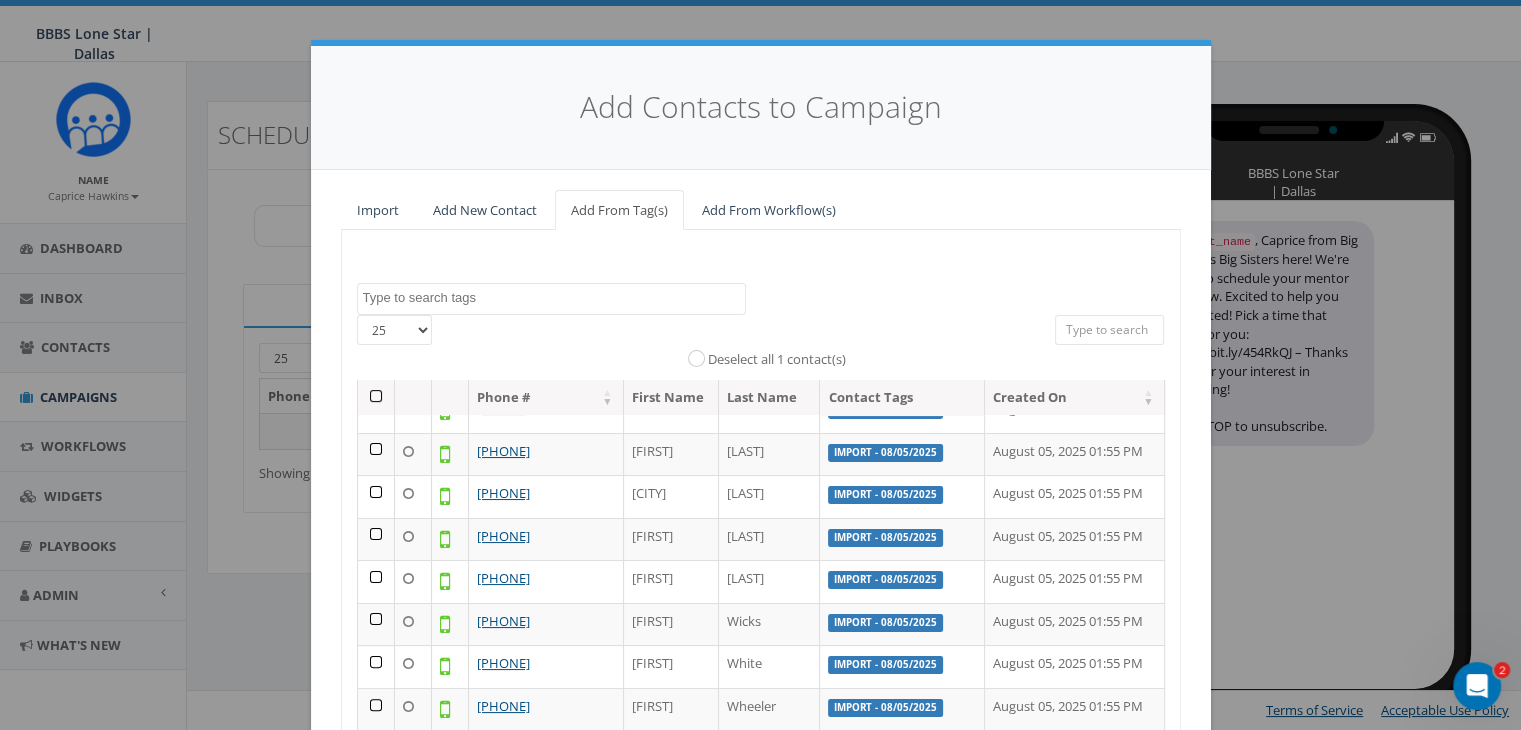 scroll, scrollTop: 700, scrollLeft: 0, axis: vertical 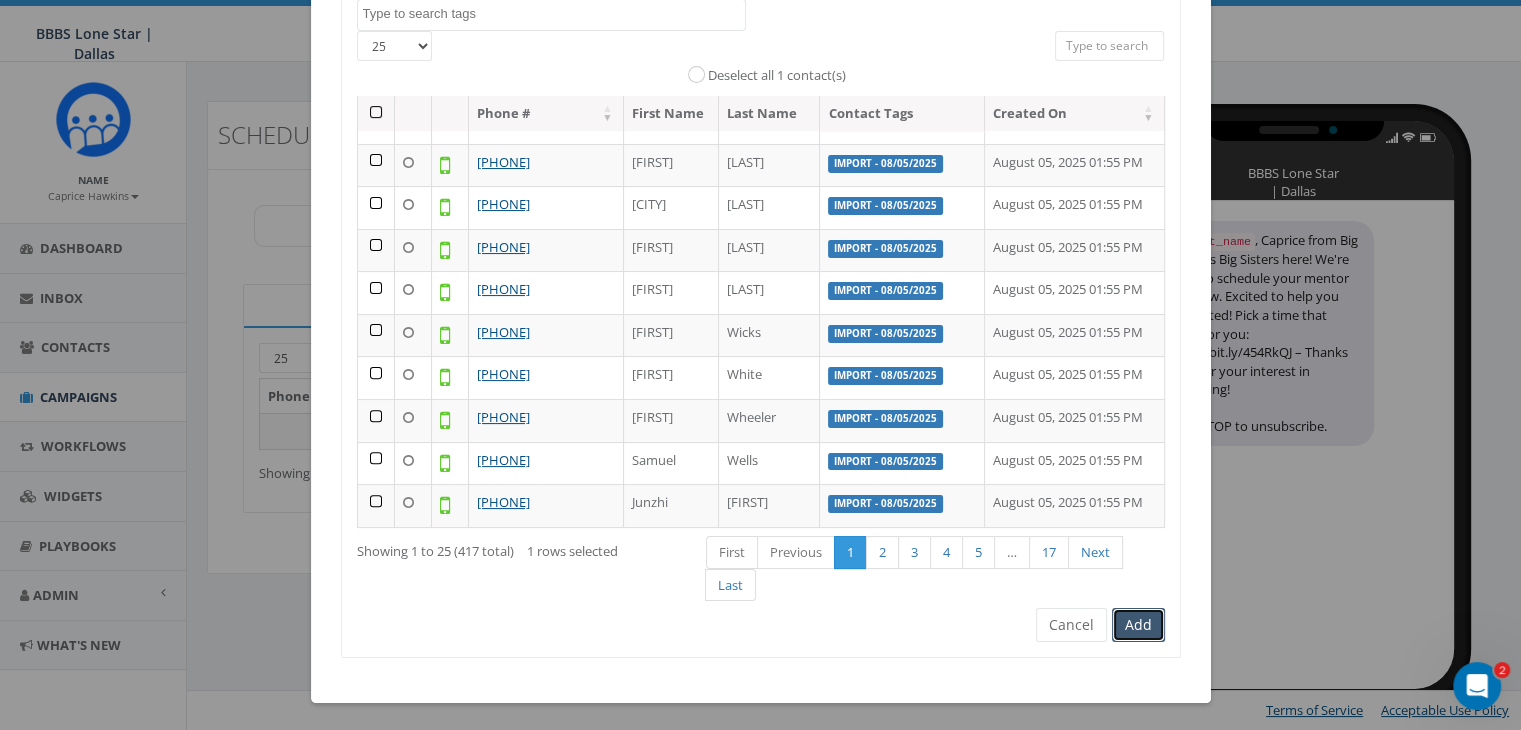 click on "Add" at bounding box center (1138, 625) 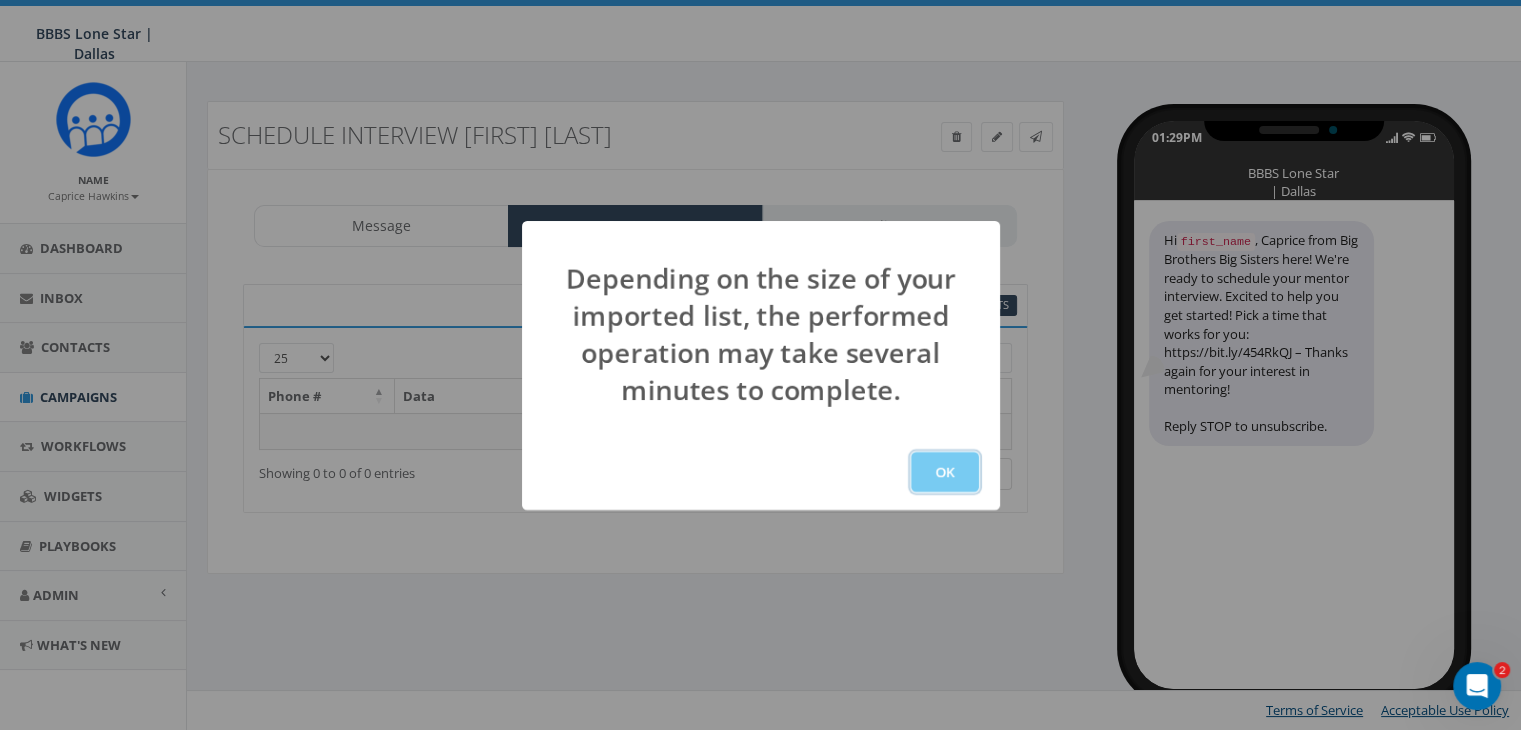 click on "OK" at bounding box center (945, 472) 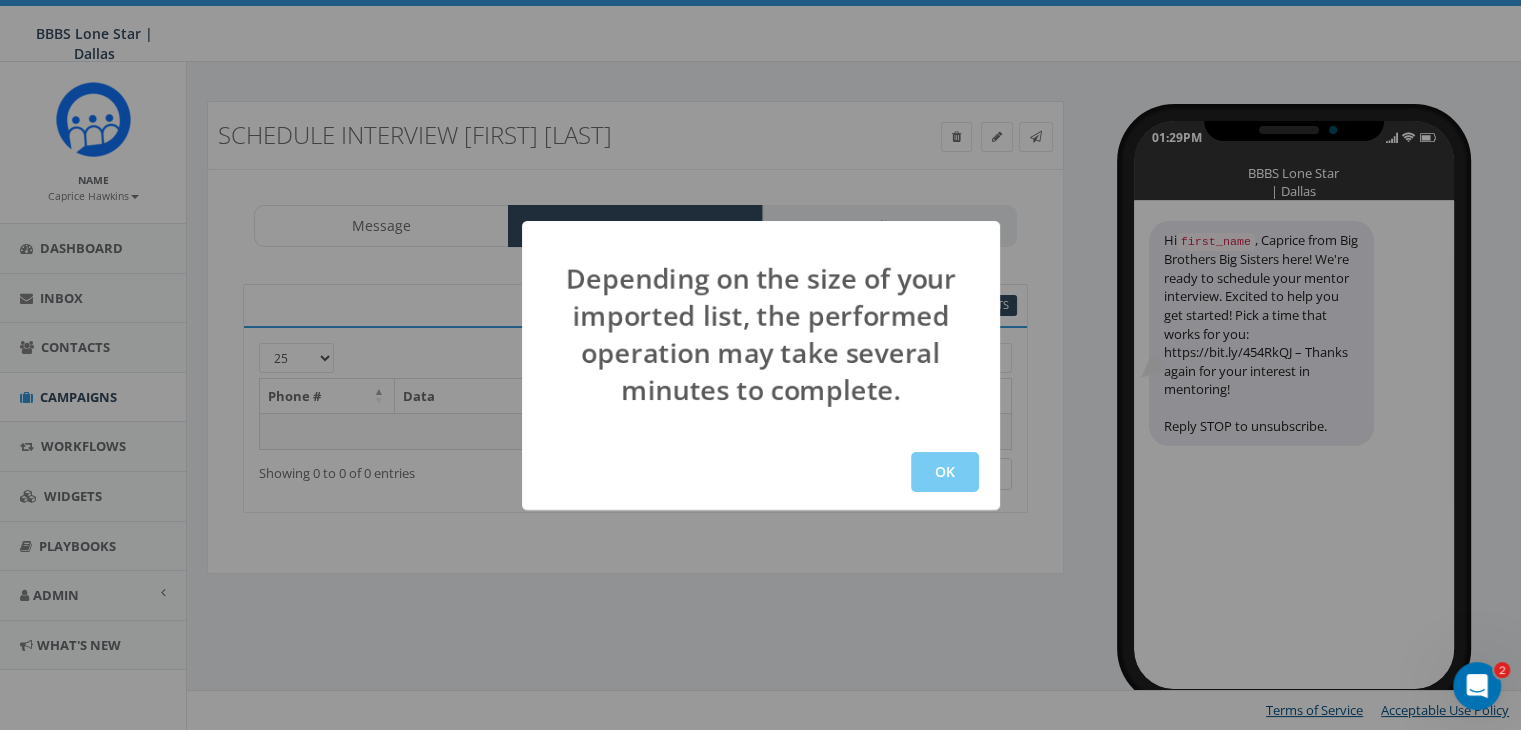 scroll, scrollTop: 0, scrollLeft: 0, axis: both 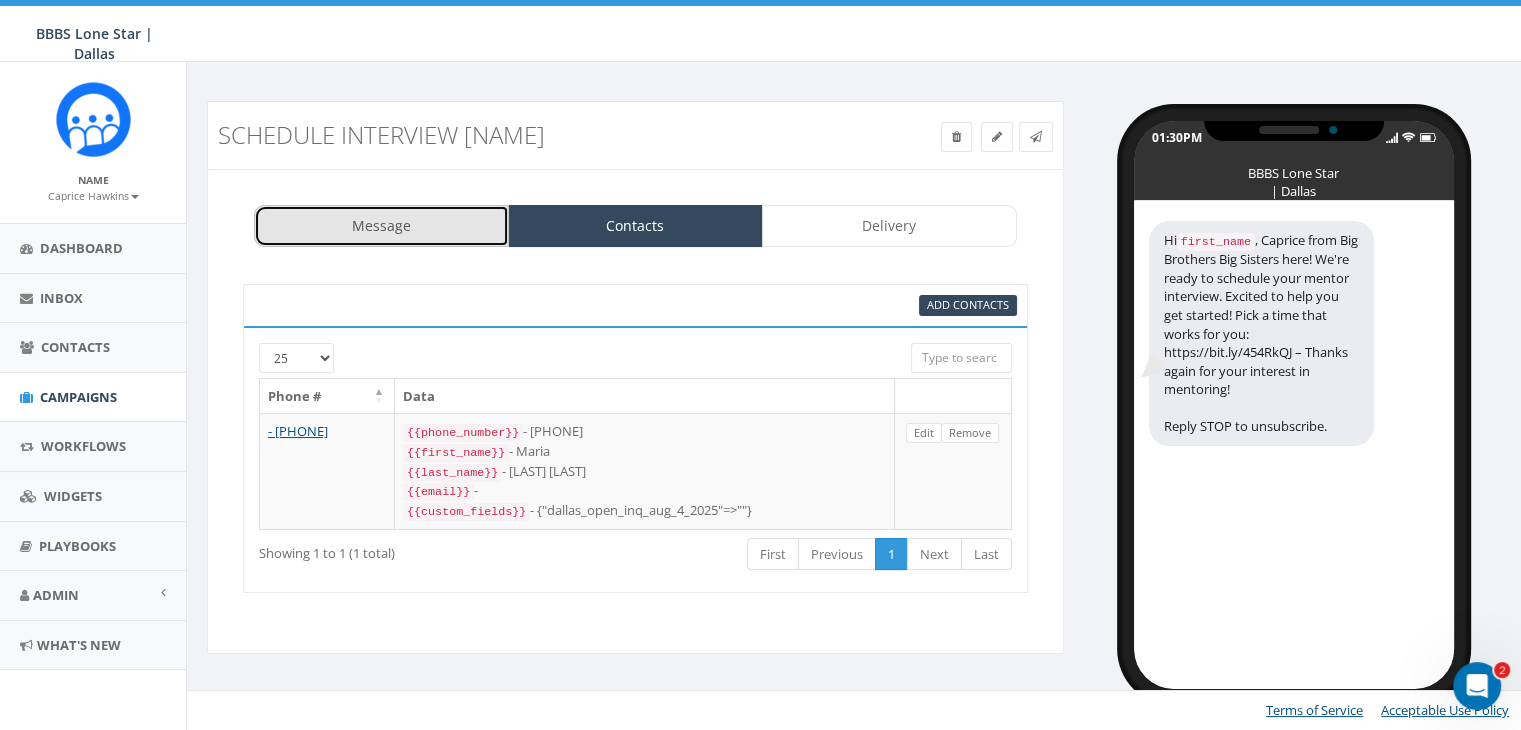 click on "Message" at bounding box center [381, 226] 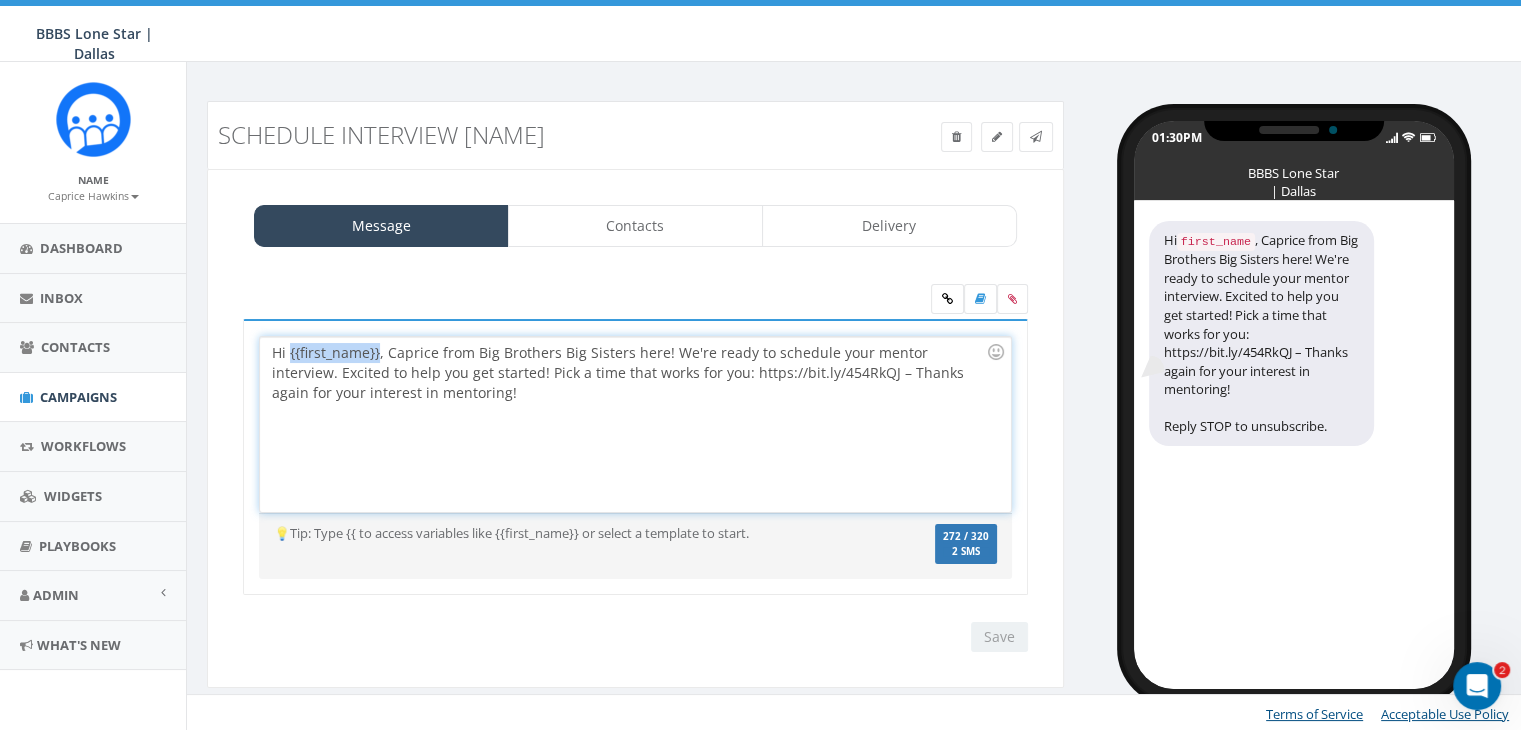 drag, startPoint x: 378, startPoint y: 347, endPoint x: 290, endPoint y: 352, distance: 88.14193 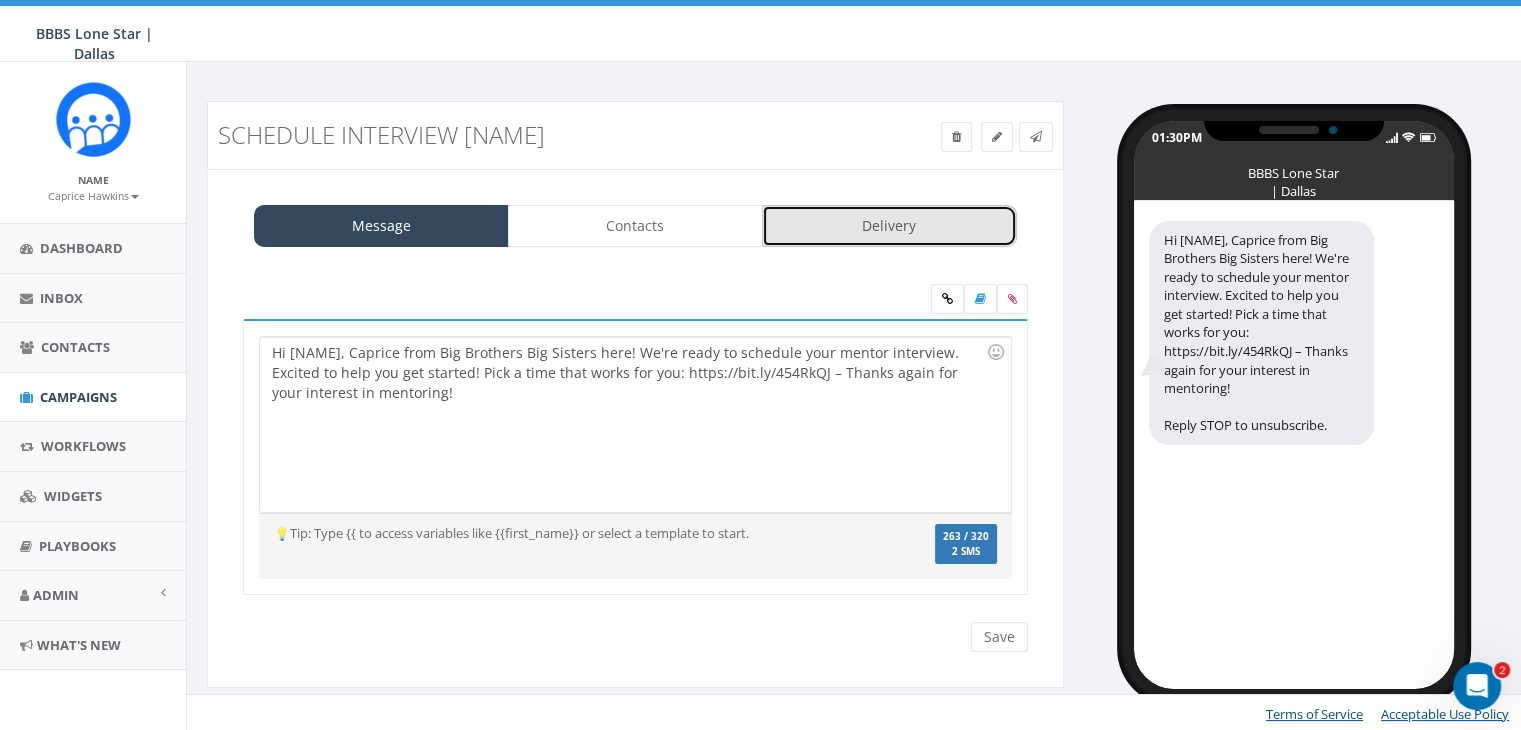 click on "Delivery" at bounding box center (889, 226) 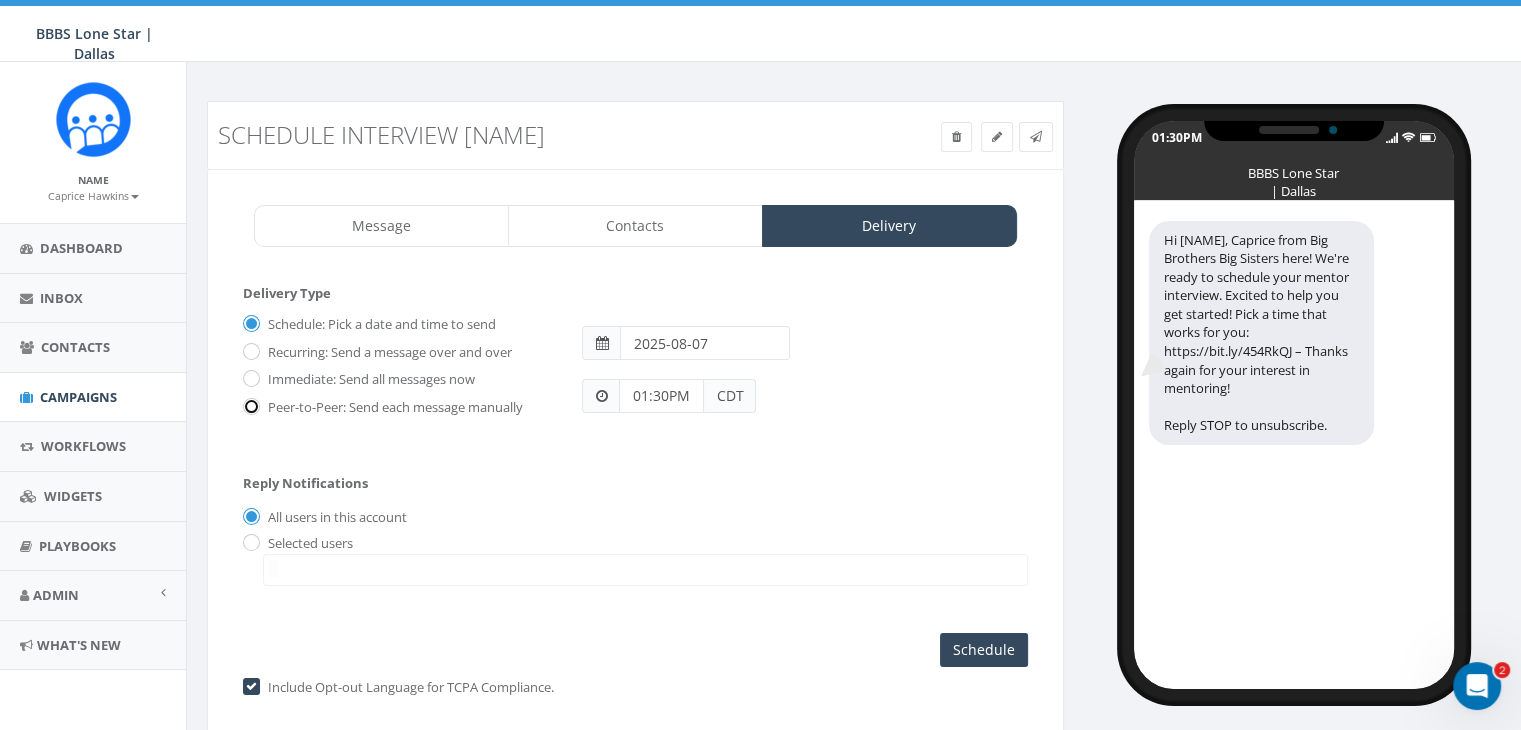click on "Peer-to-Peer: Send each message manually" at bounding box center [249, 407] 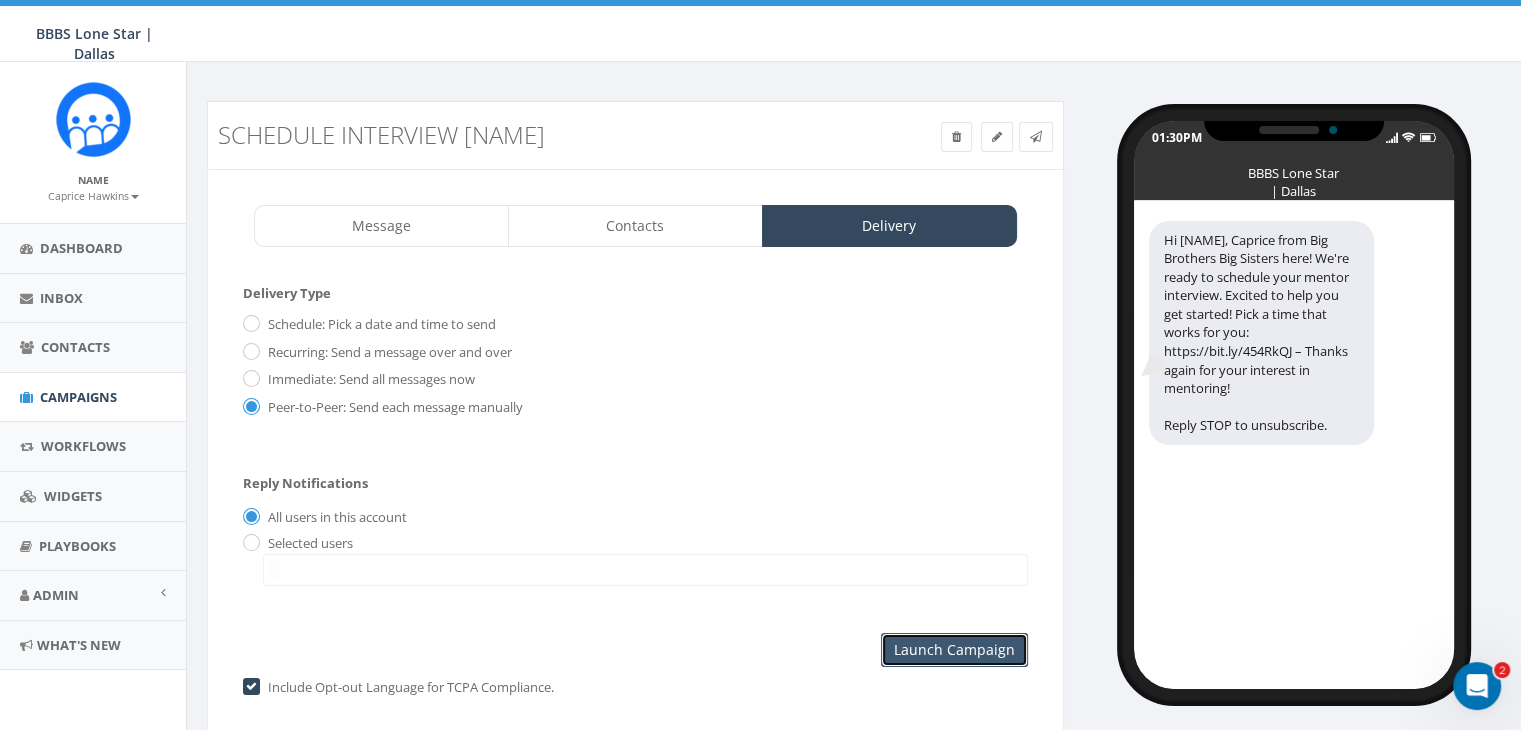 click on "Launch Campaign" at bounding box center (954, 650) 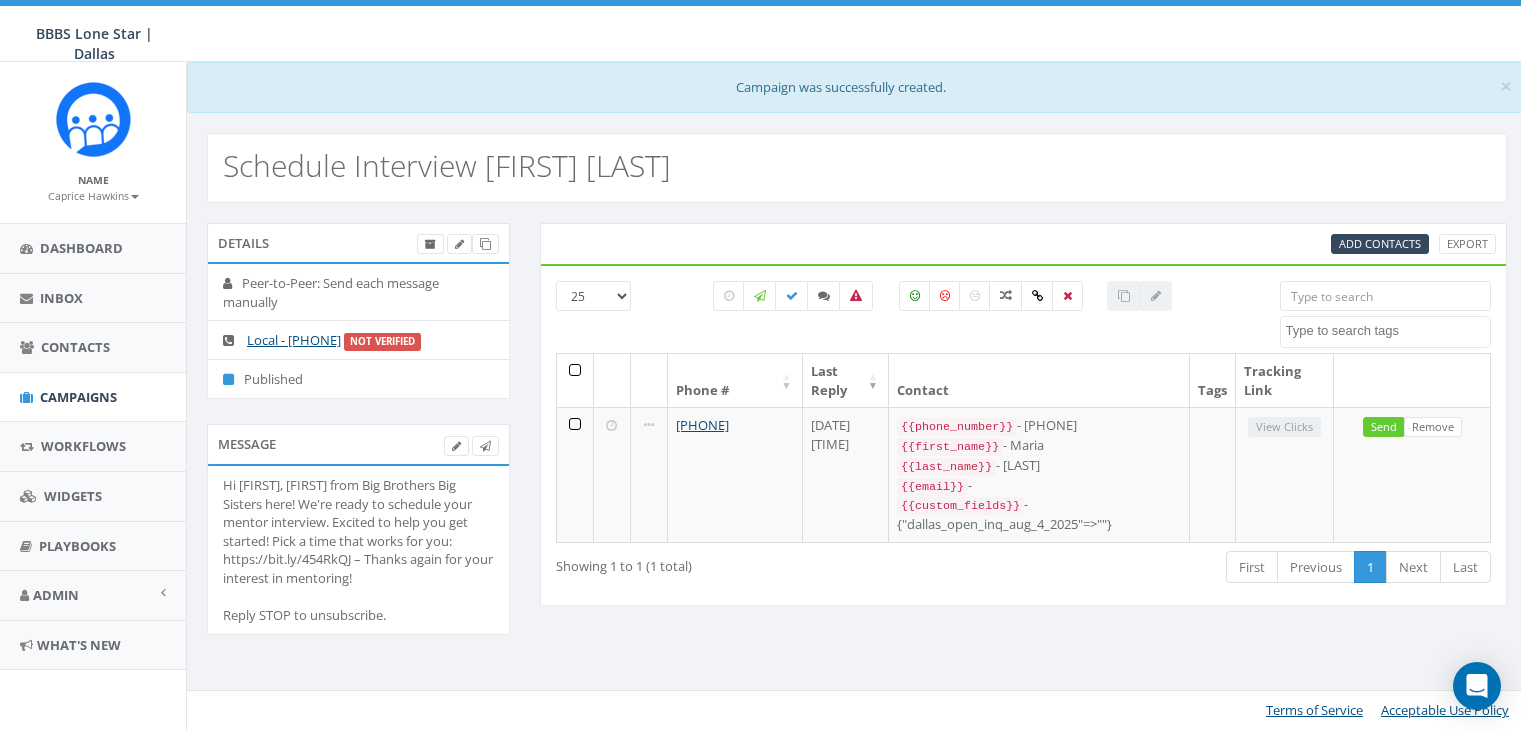 select 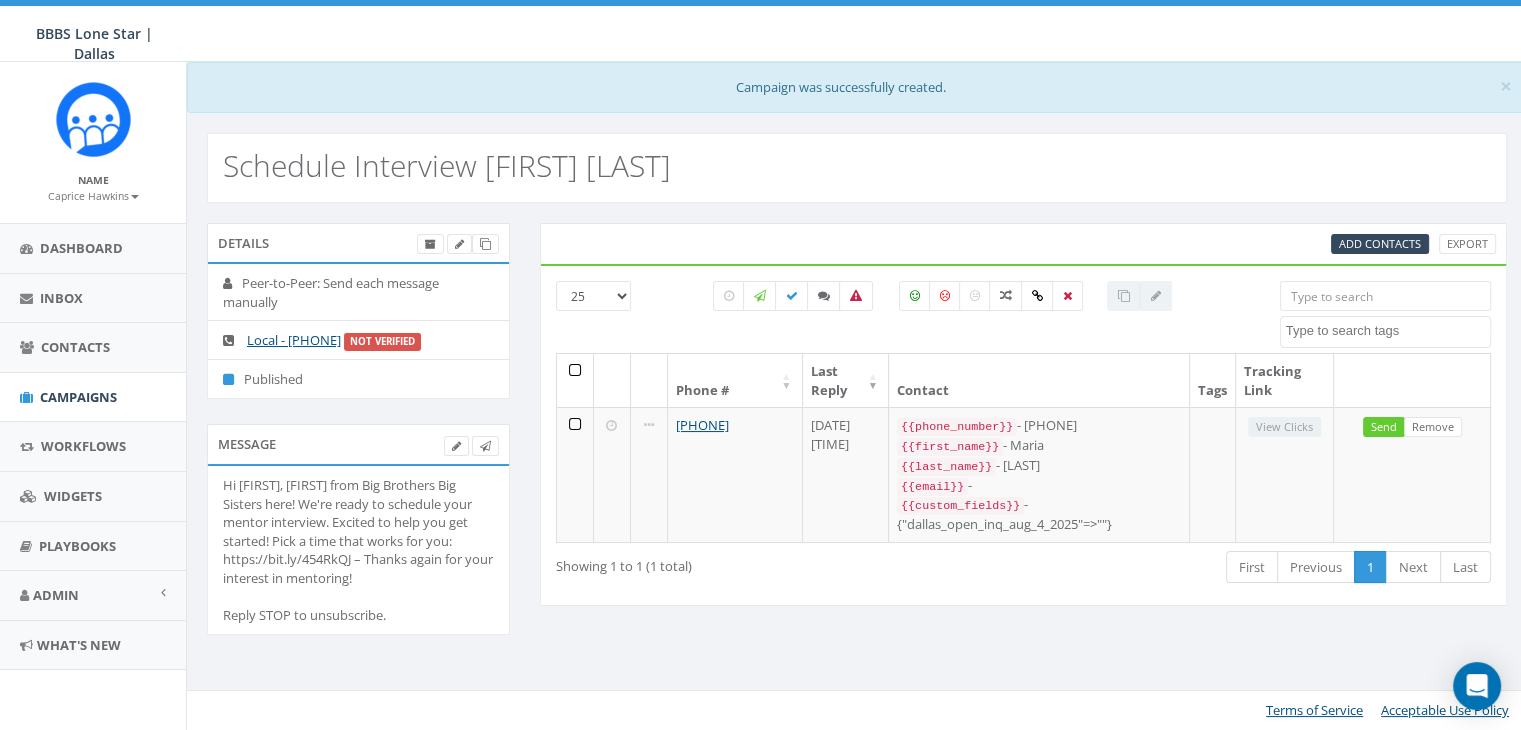 scroll, scrollTop: 0, scrollLeft: 0, axis: both 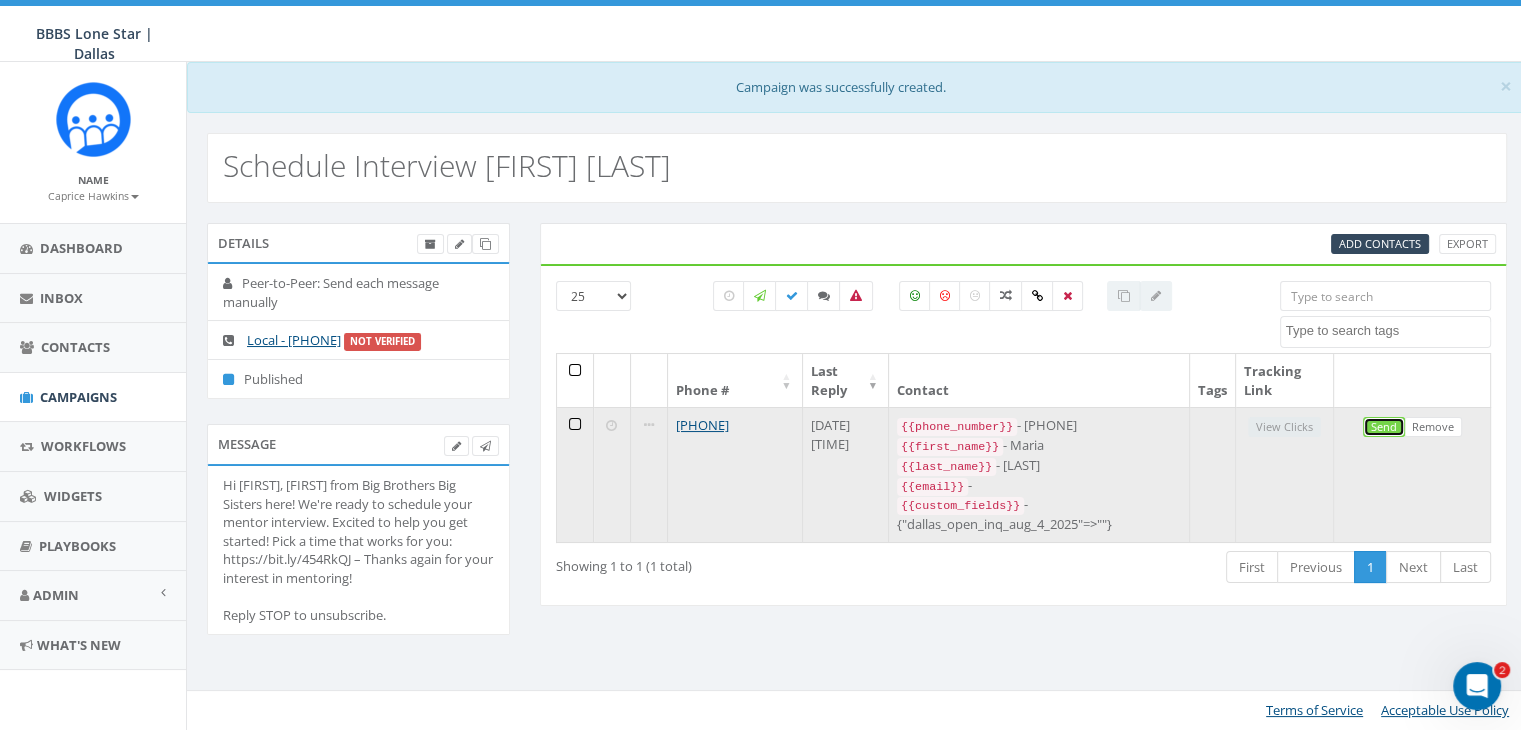 click on "Send" at bounding box center (1384, 427) 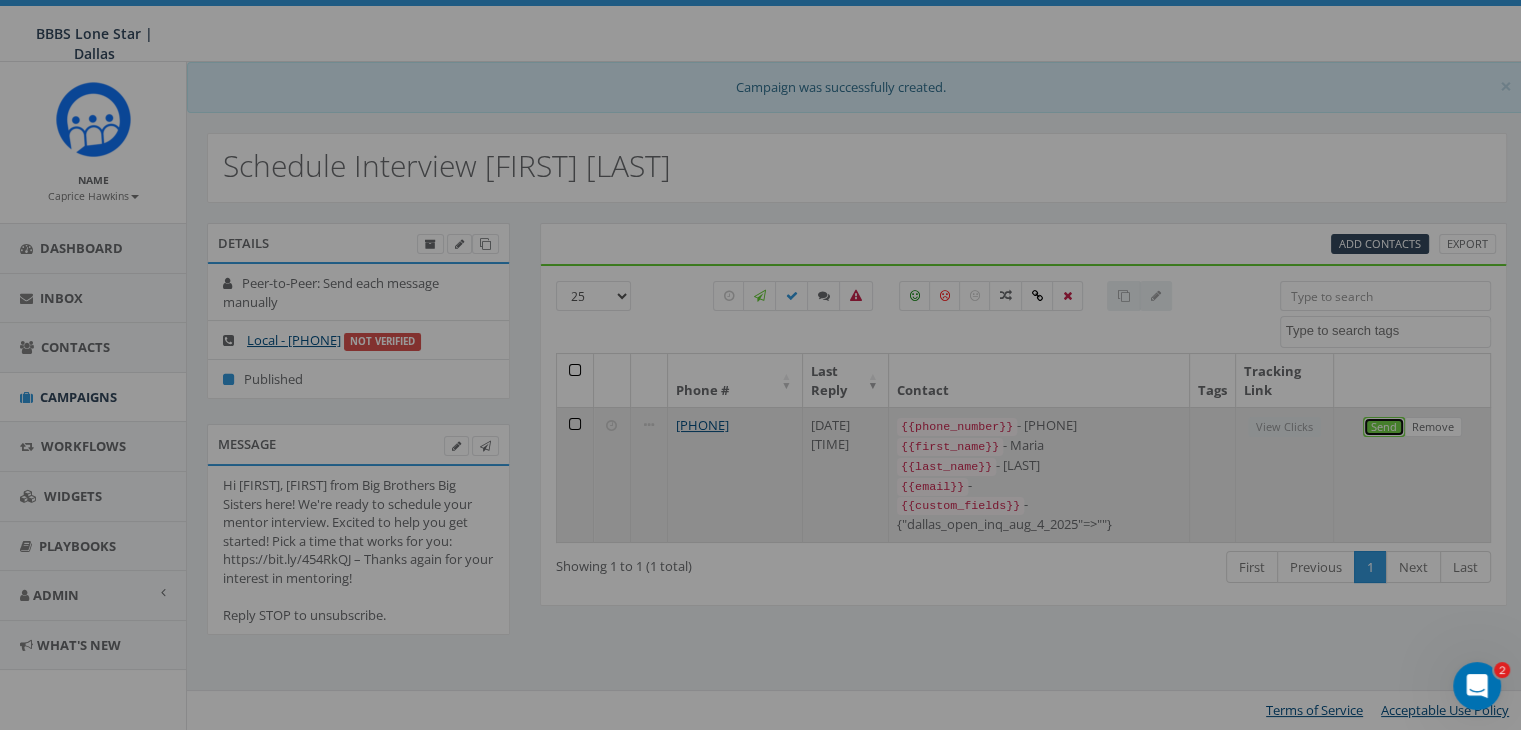 select 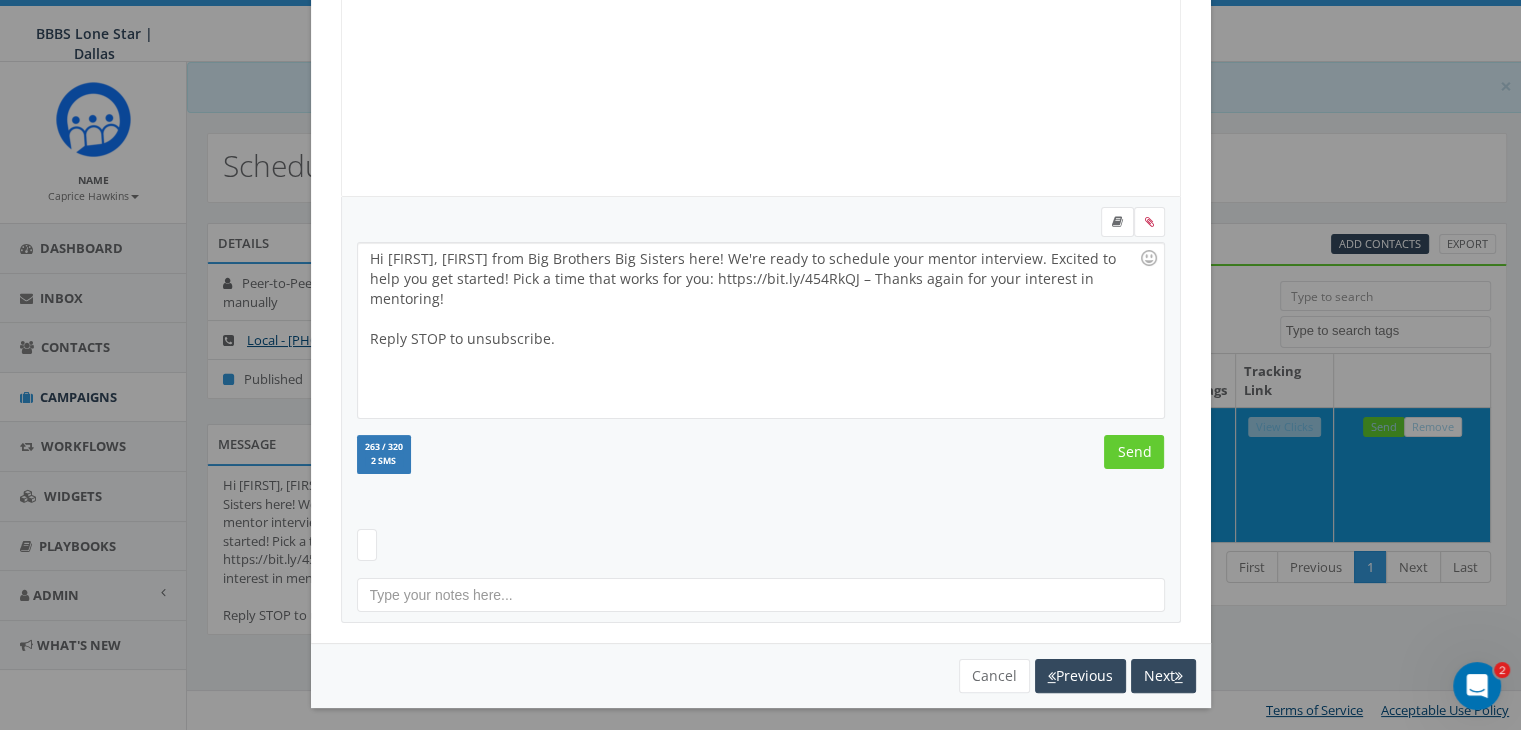 scroll, scrollTop: 268, scrollLeft: 0, axis: vertical 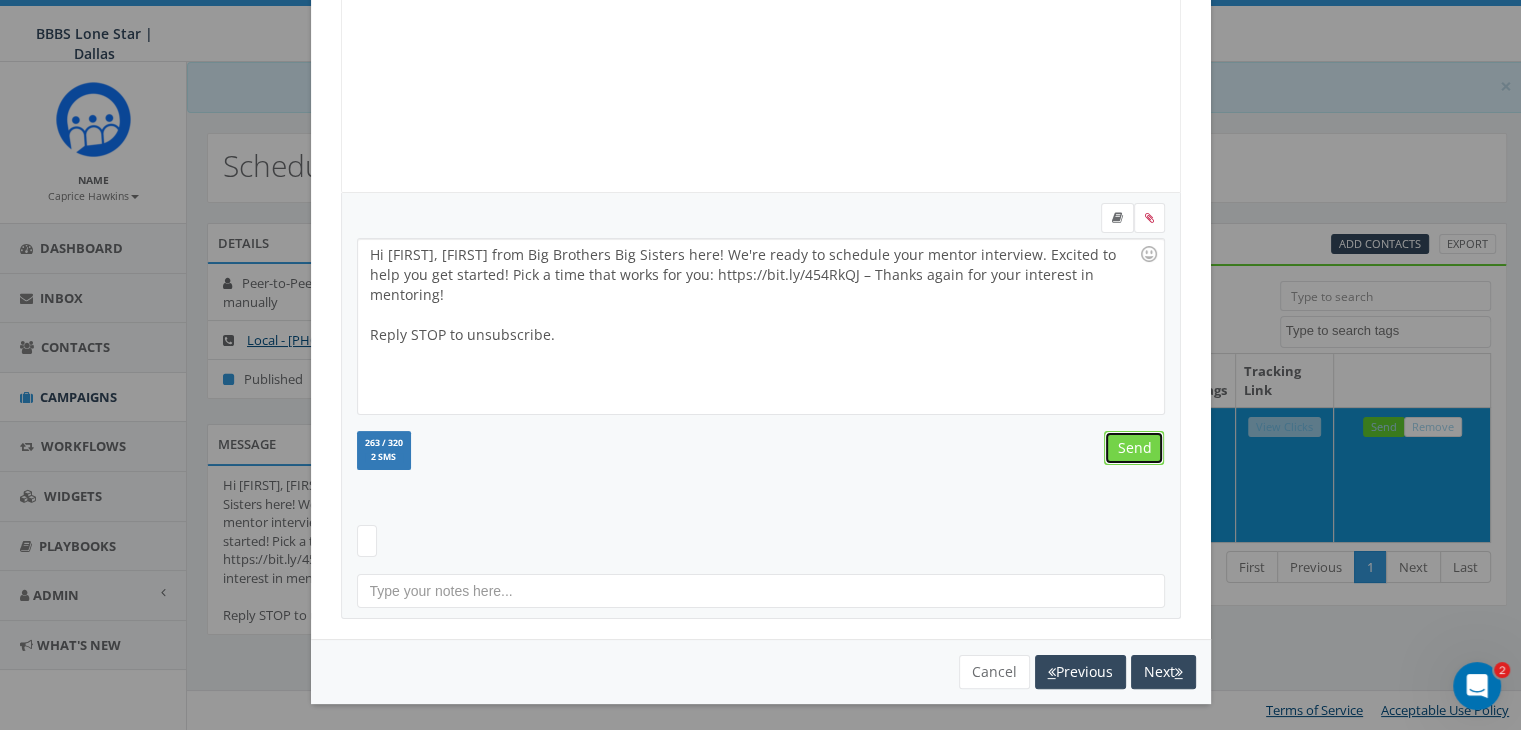 click on "Send" at bounding box center (1134, 448) 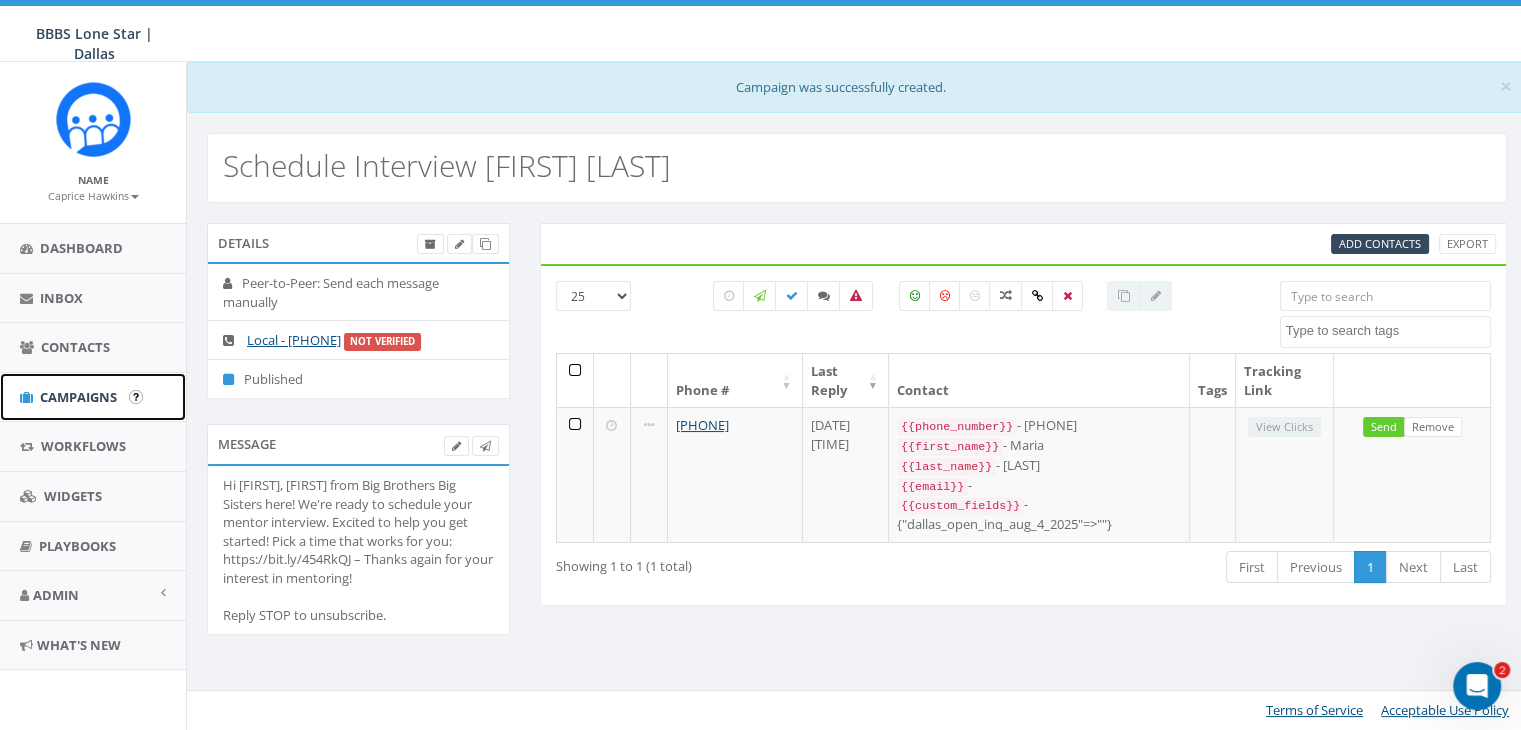 click on "Campaigns" at bounding box center (78, 397) 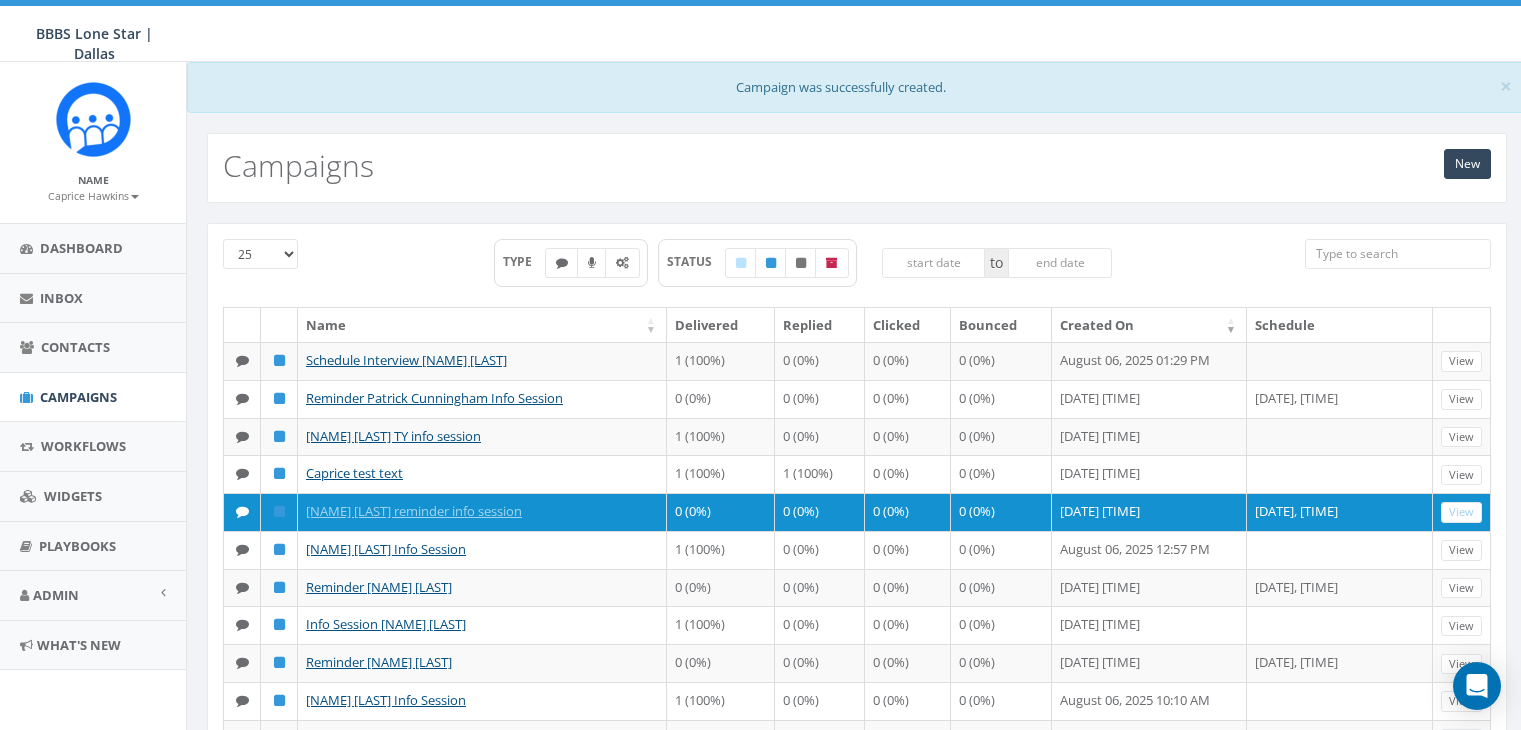 scroll, scrollTop: 0, scrollLeft: 0, axis: both 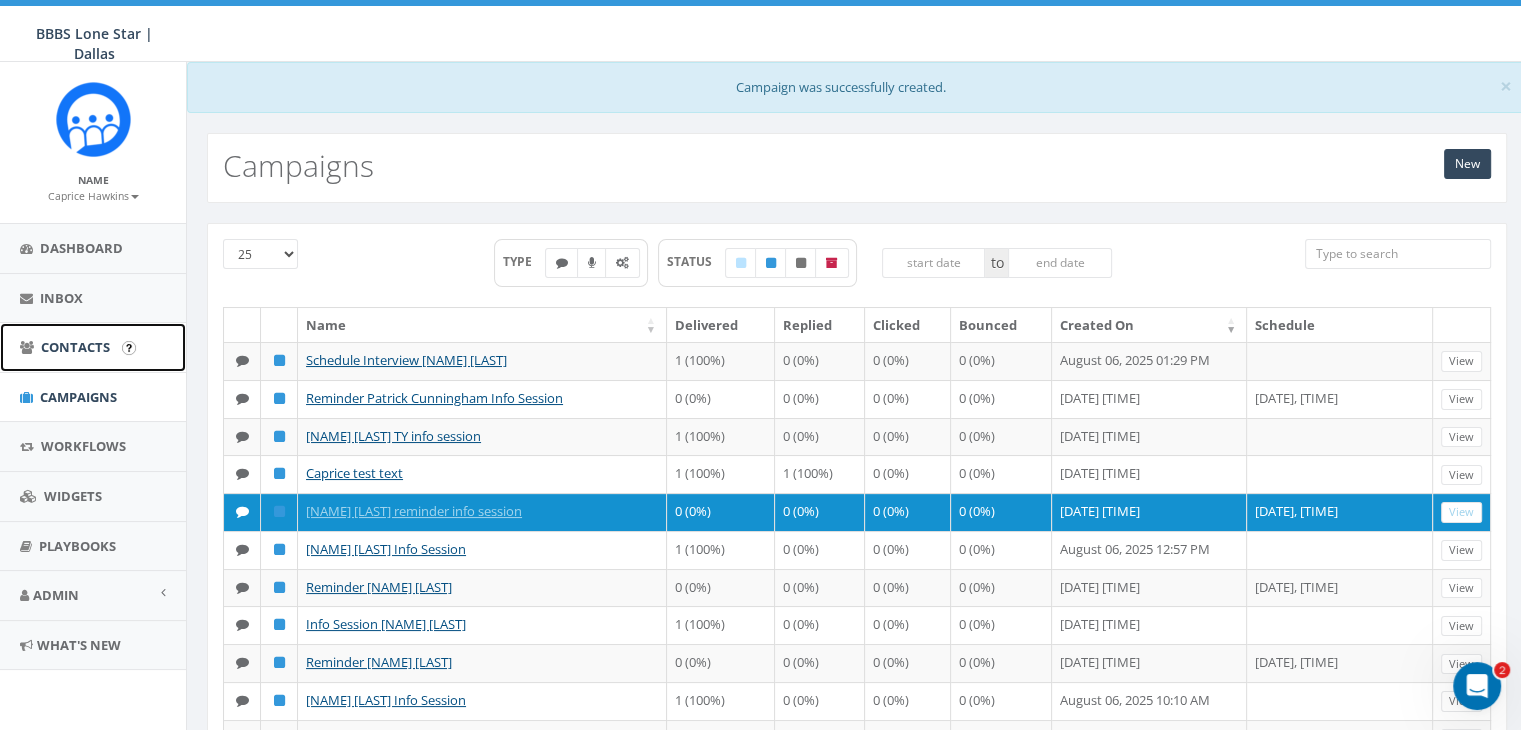 click on "Contacts" at bounding box center [75, 347] 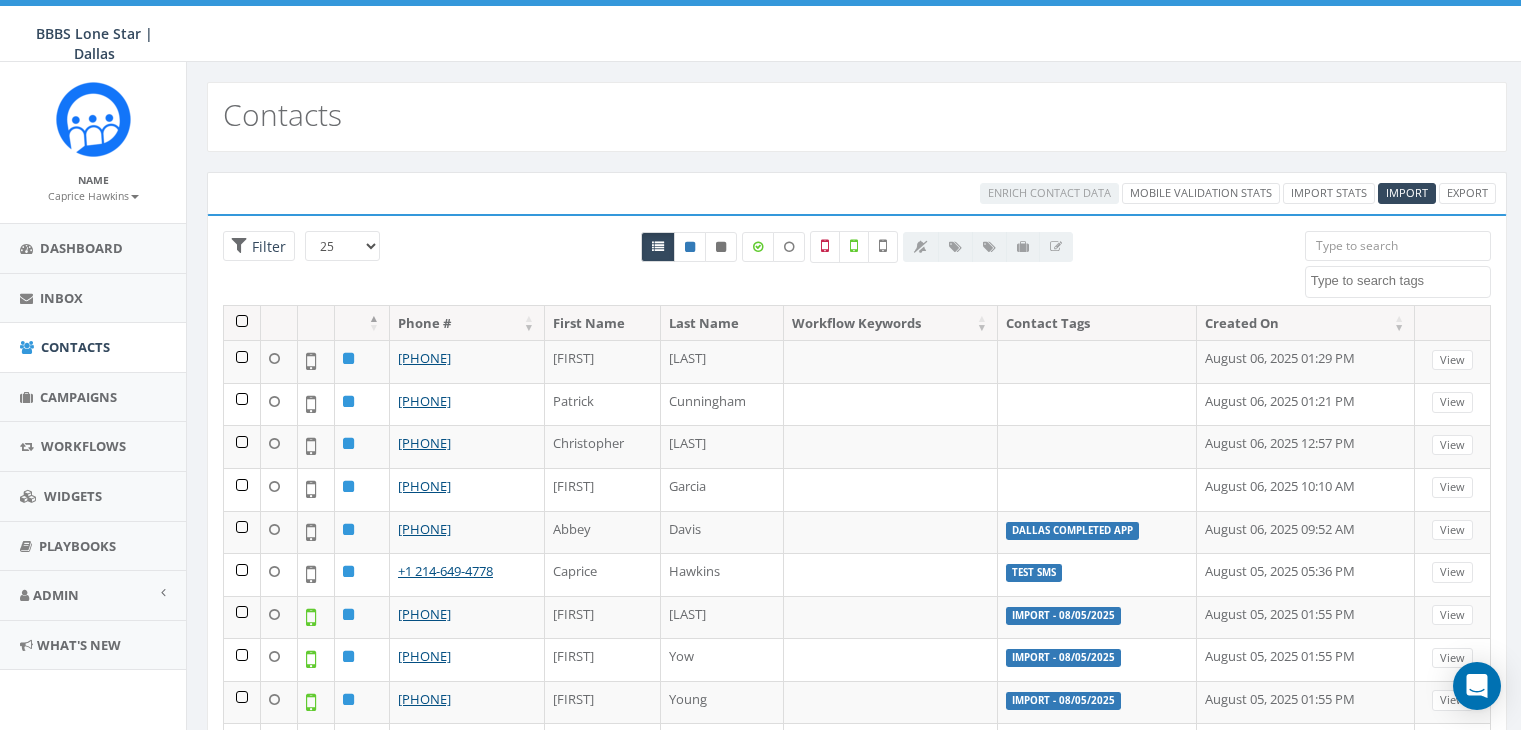select 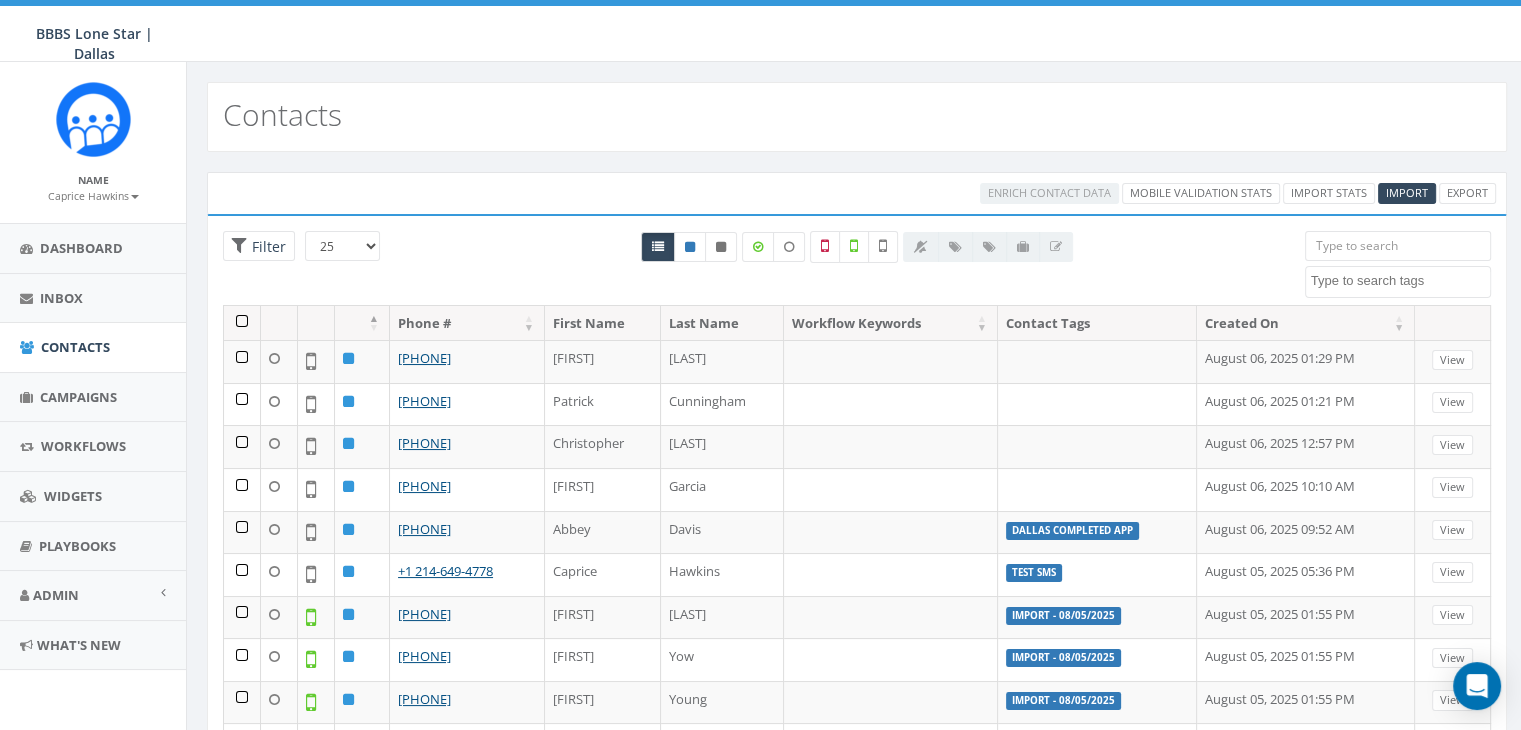 scroll, scrollTop: 0, scrollLeft: 0, axis: both 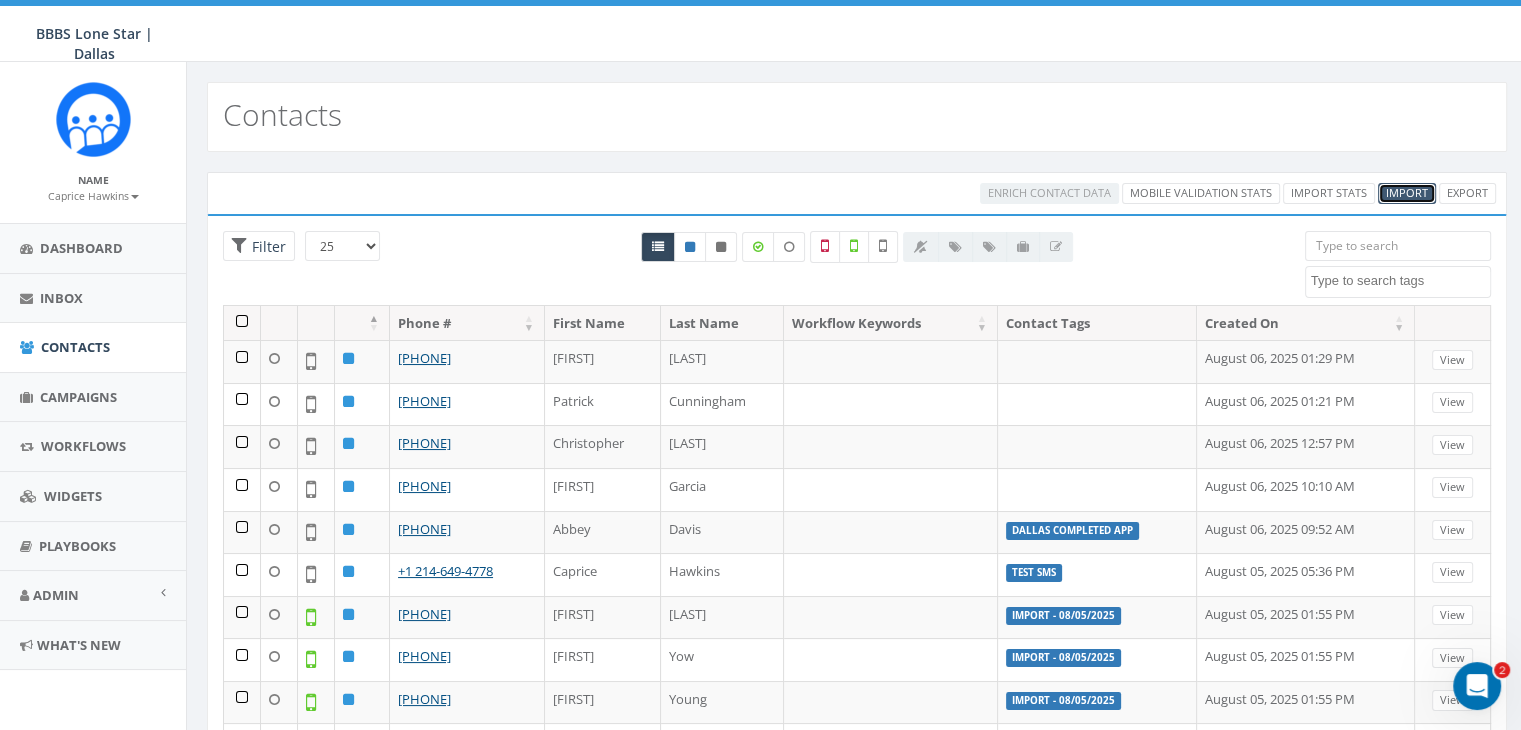 click on "Import" at bounding box center (1407, 192) 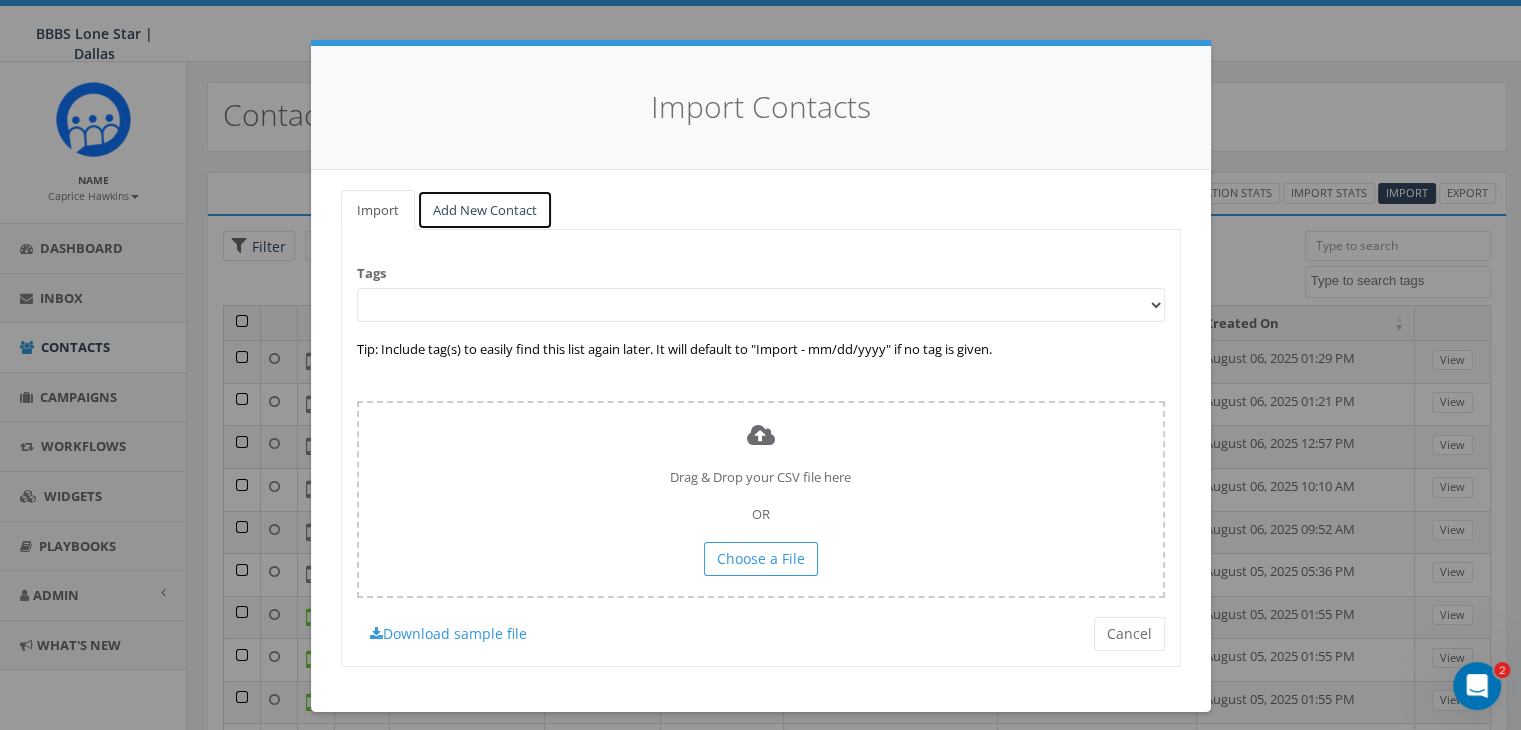 click on "Add New Contact" at bounding box center [485, 210] 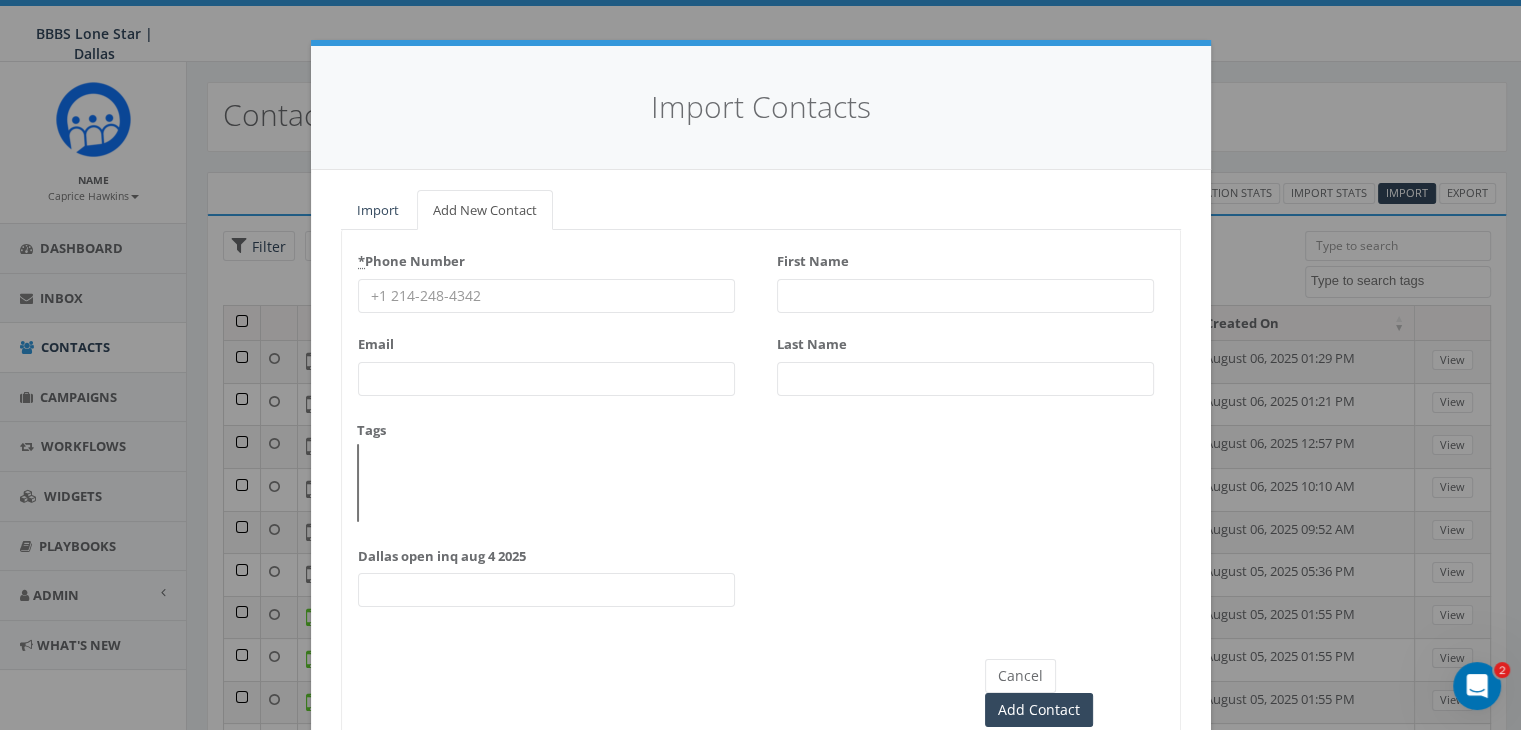 click on "*   Phone Number" at bounding box center [546, 296] 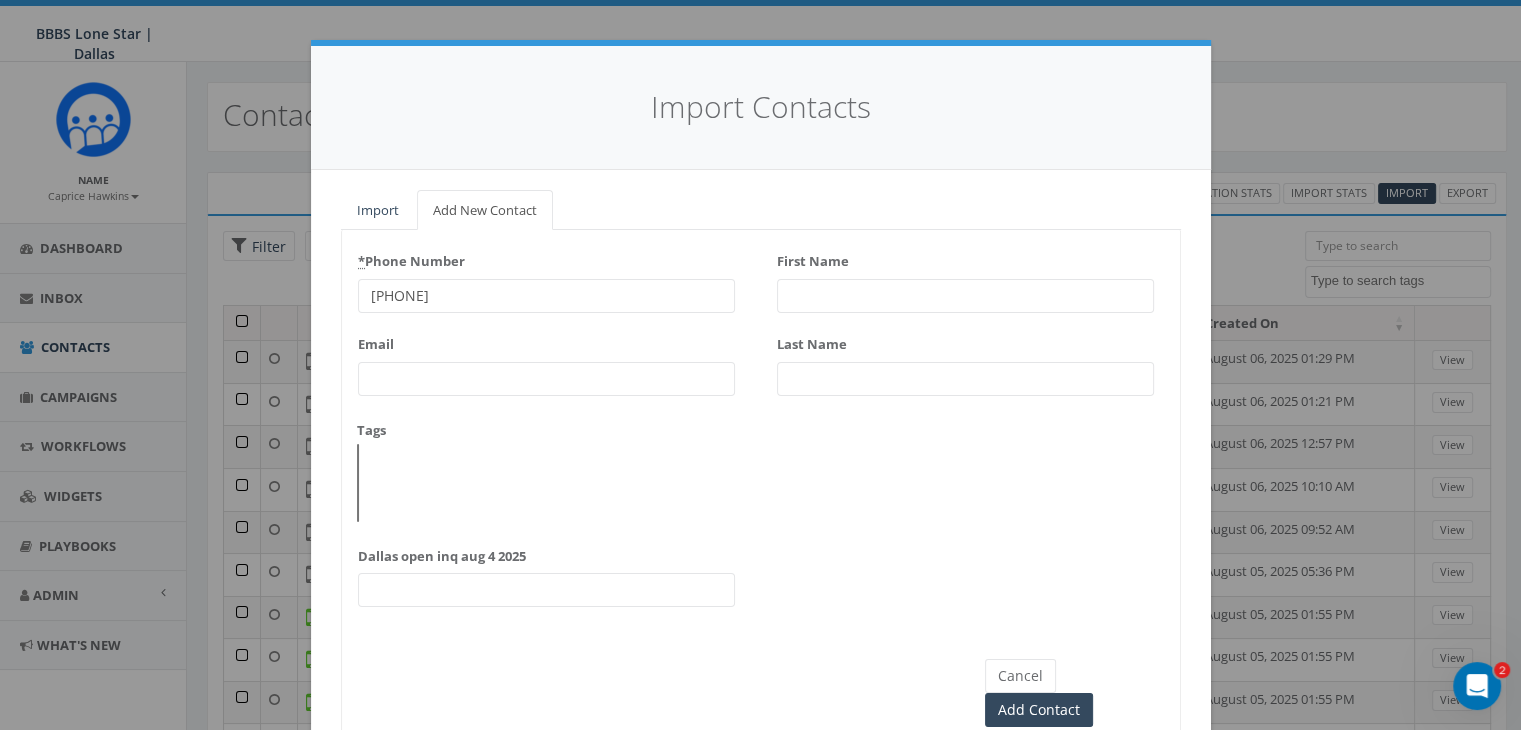 type on "[PHONE]" 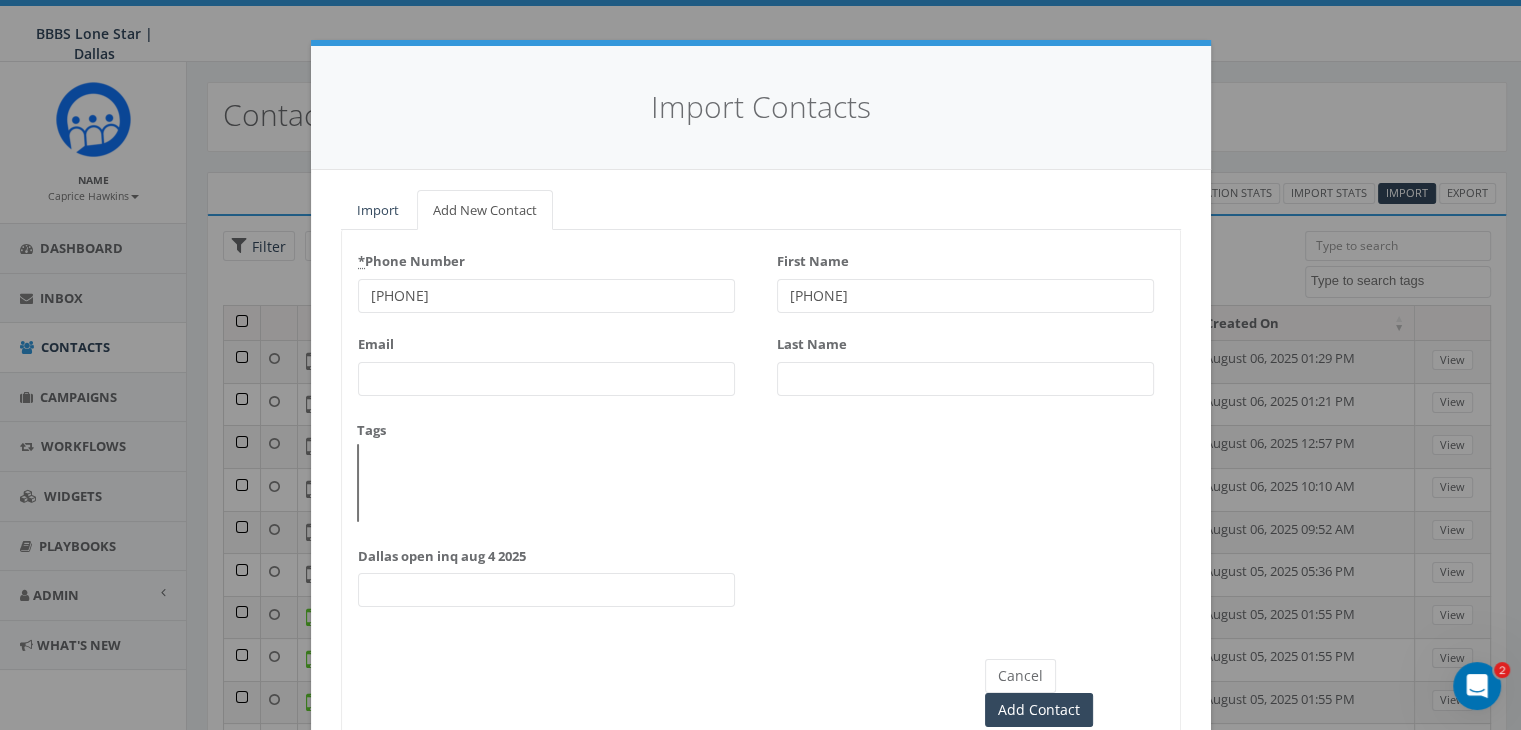 drag, startPoint x: 897, startPoint y: 299, endPoint x: 757, endPoint y: 292, distance: 140.1749 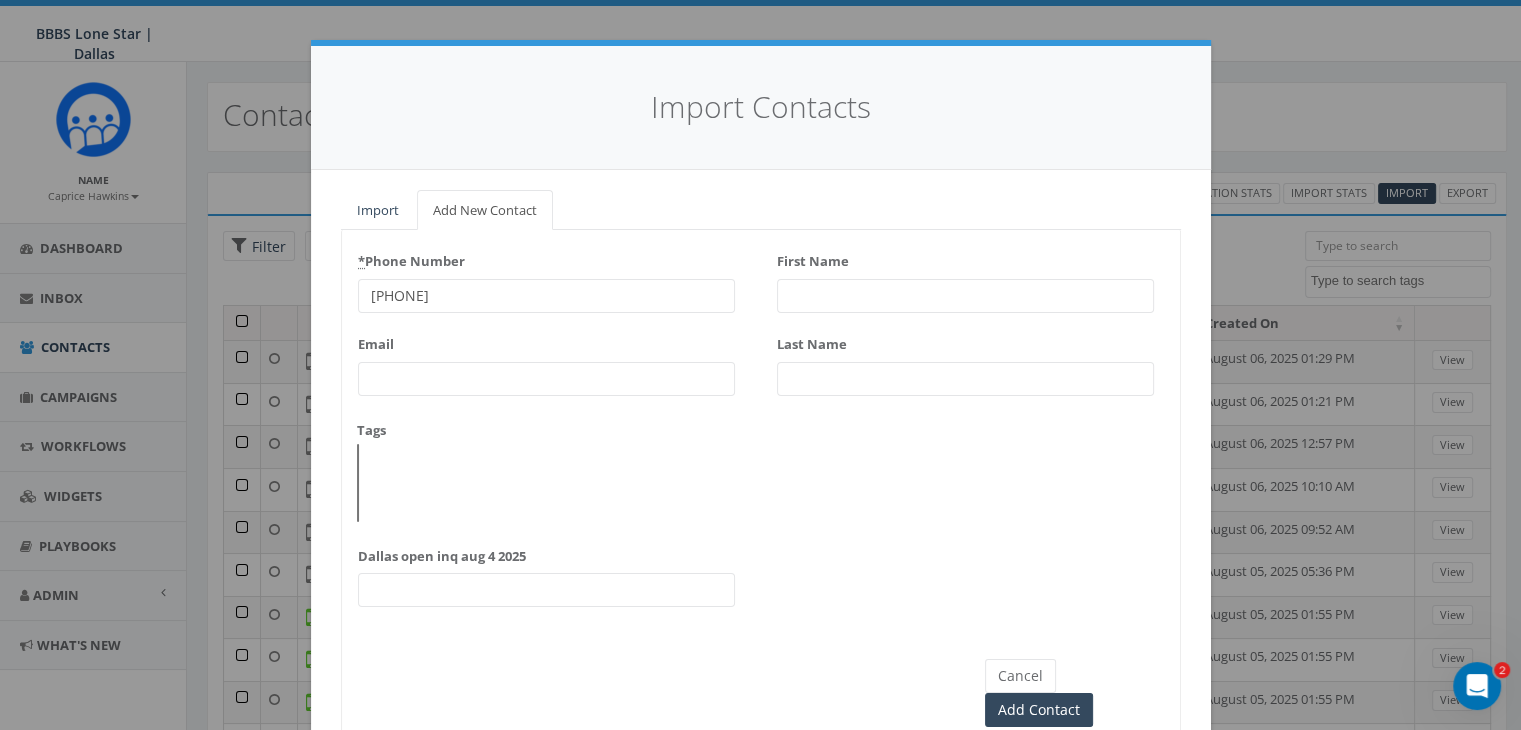 click on "First Name" at bounding box center (965, 296) 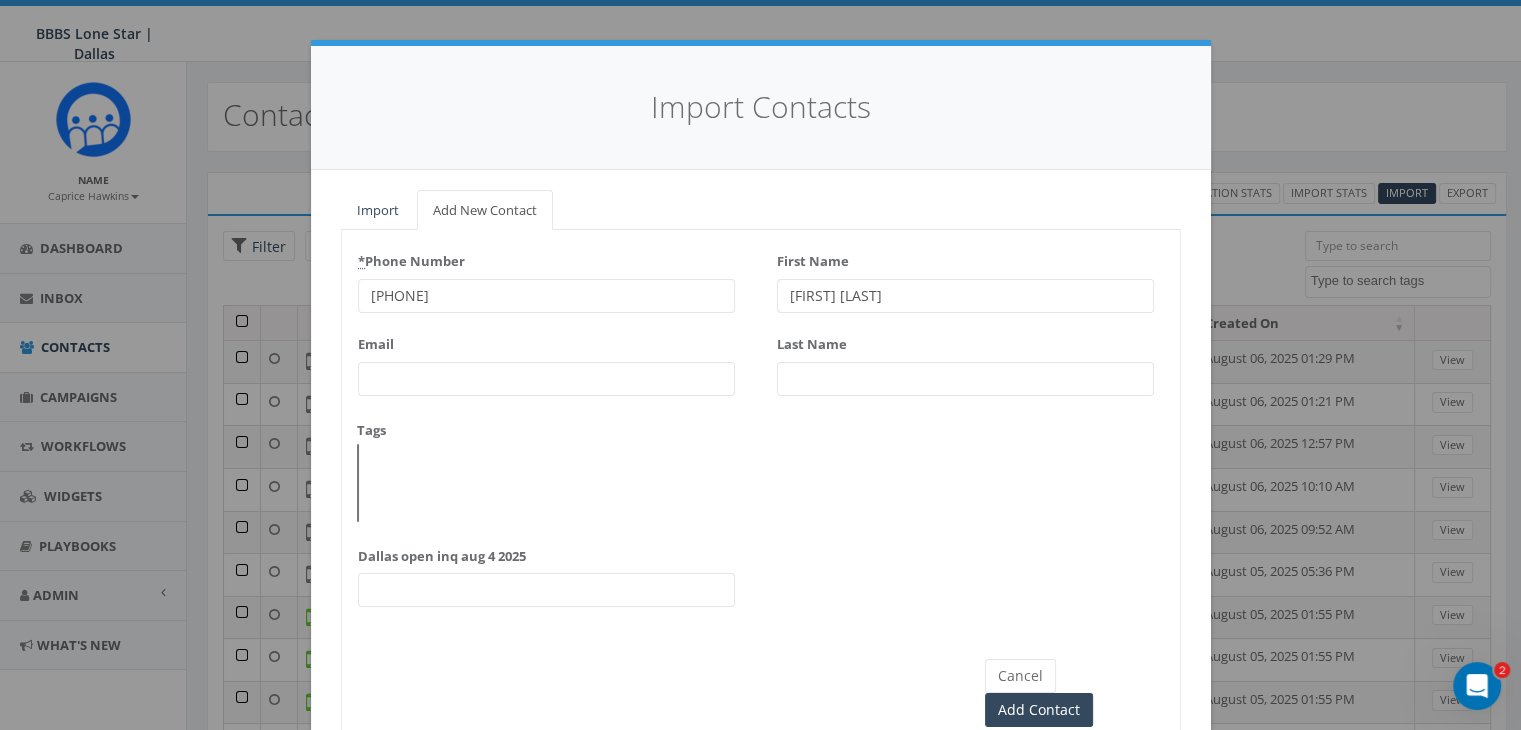 type on "Isabel de Leon" 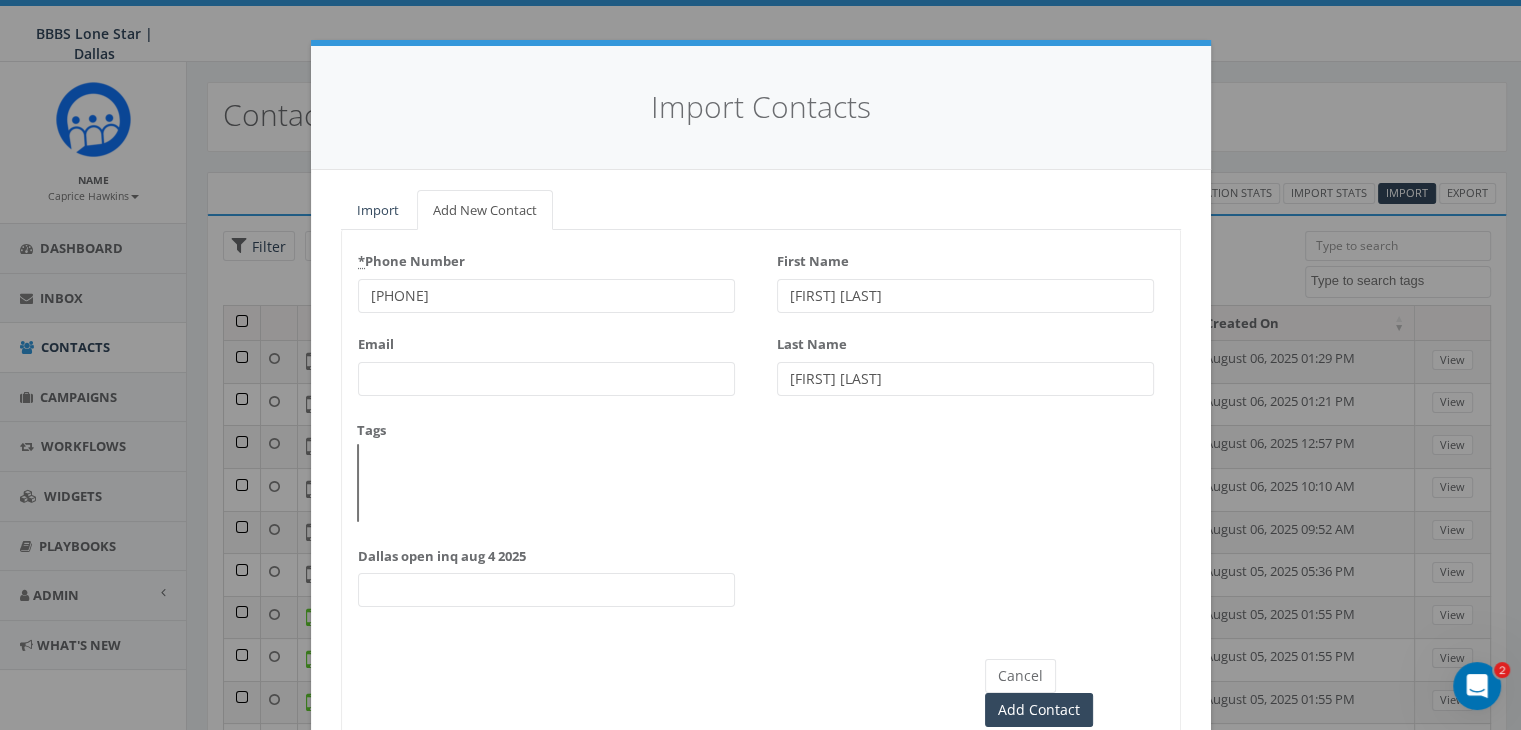 drag, startPoint x: 824, startPoint y: 380, endPoint x: 747, endPoint y: 378, distance: 77.02597 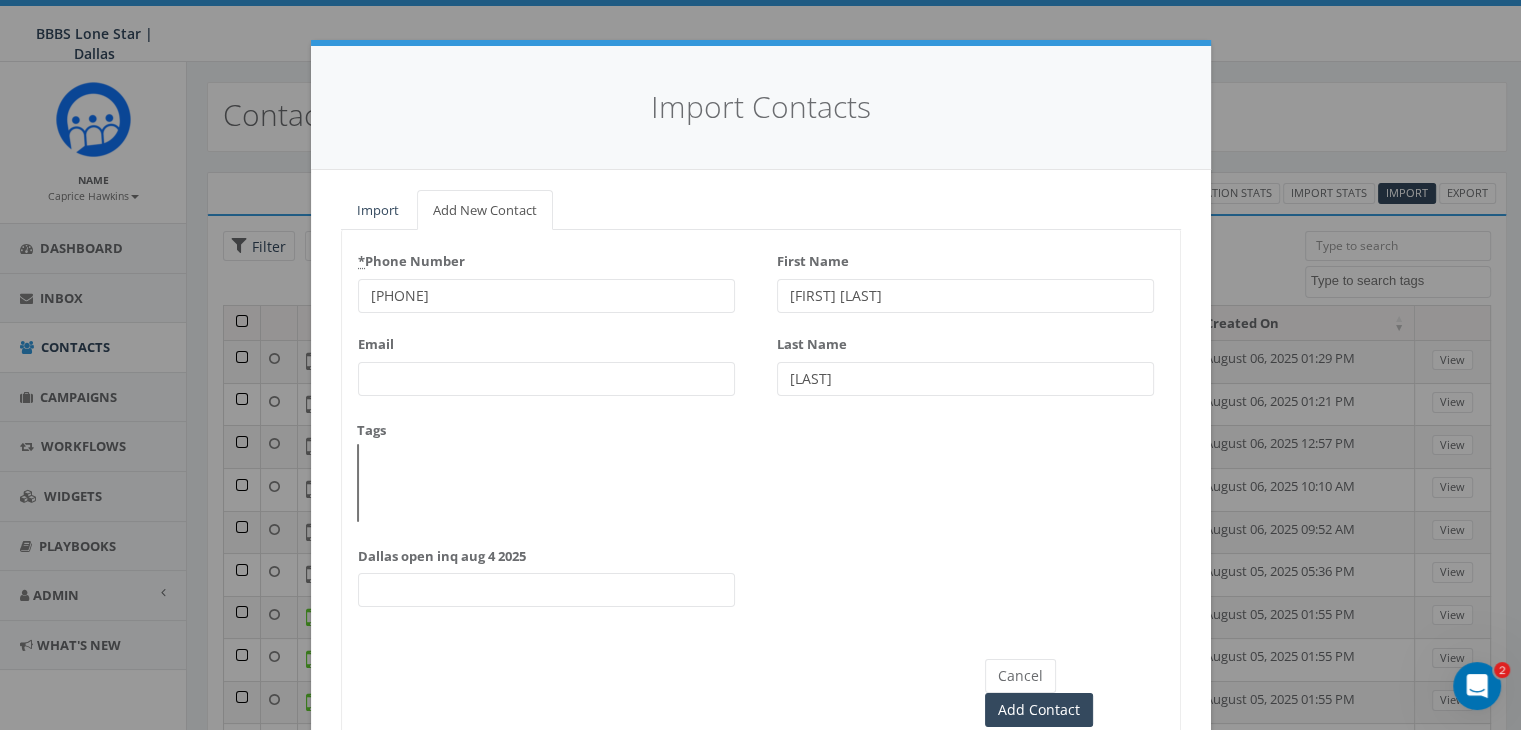 type on "de Leon" 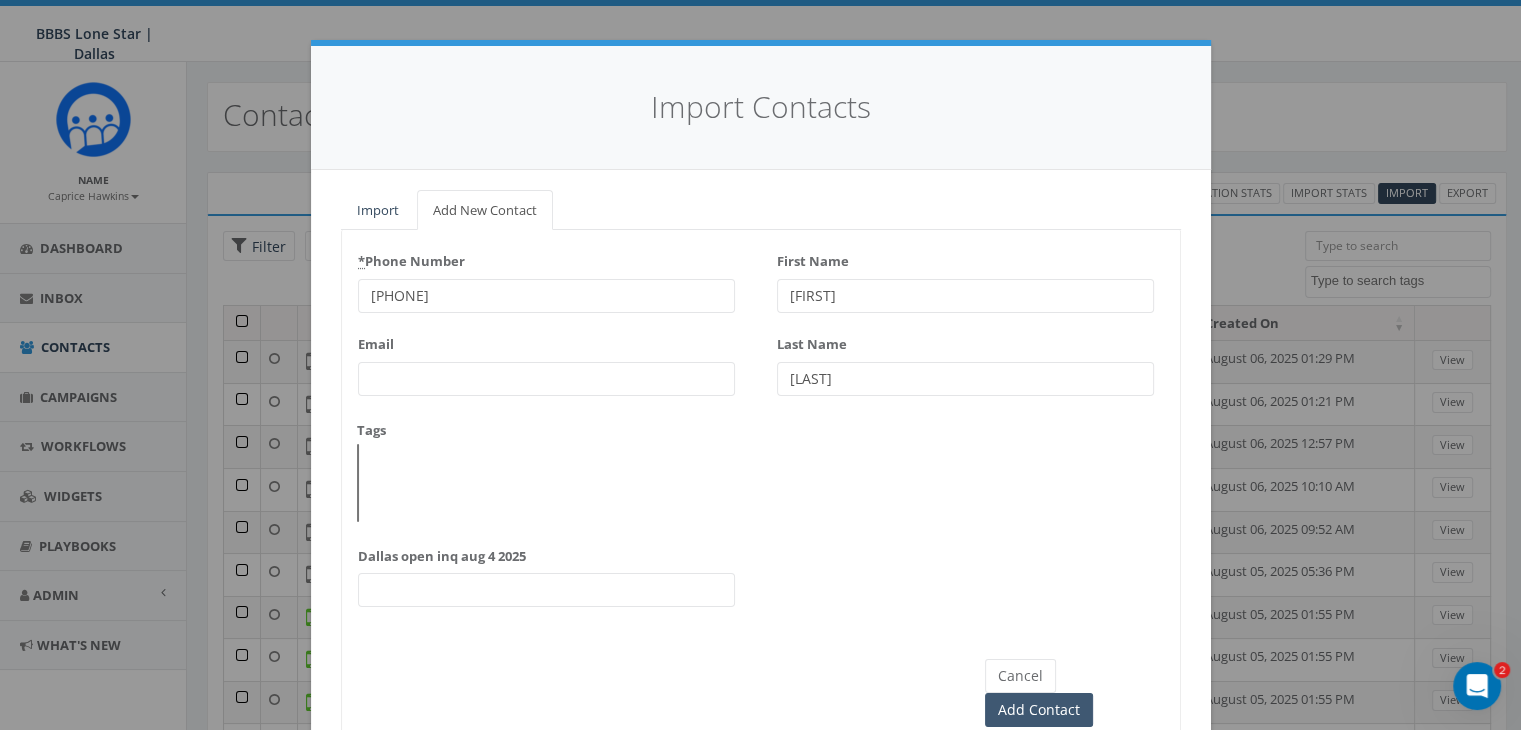type on "Isabel" 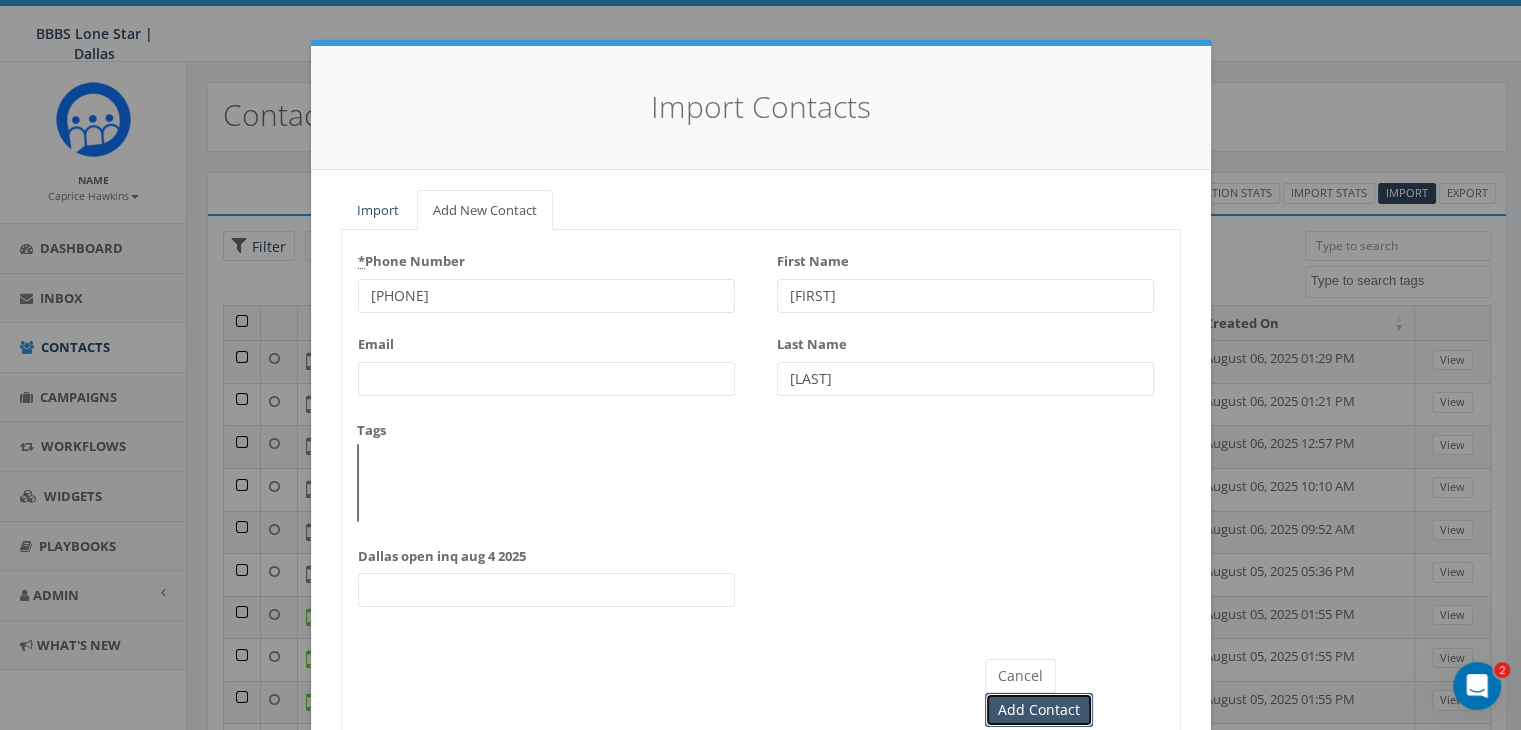 click on "Add Contact" at bounding box center (1039, 710) 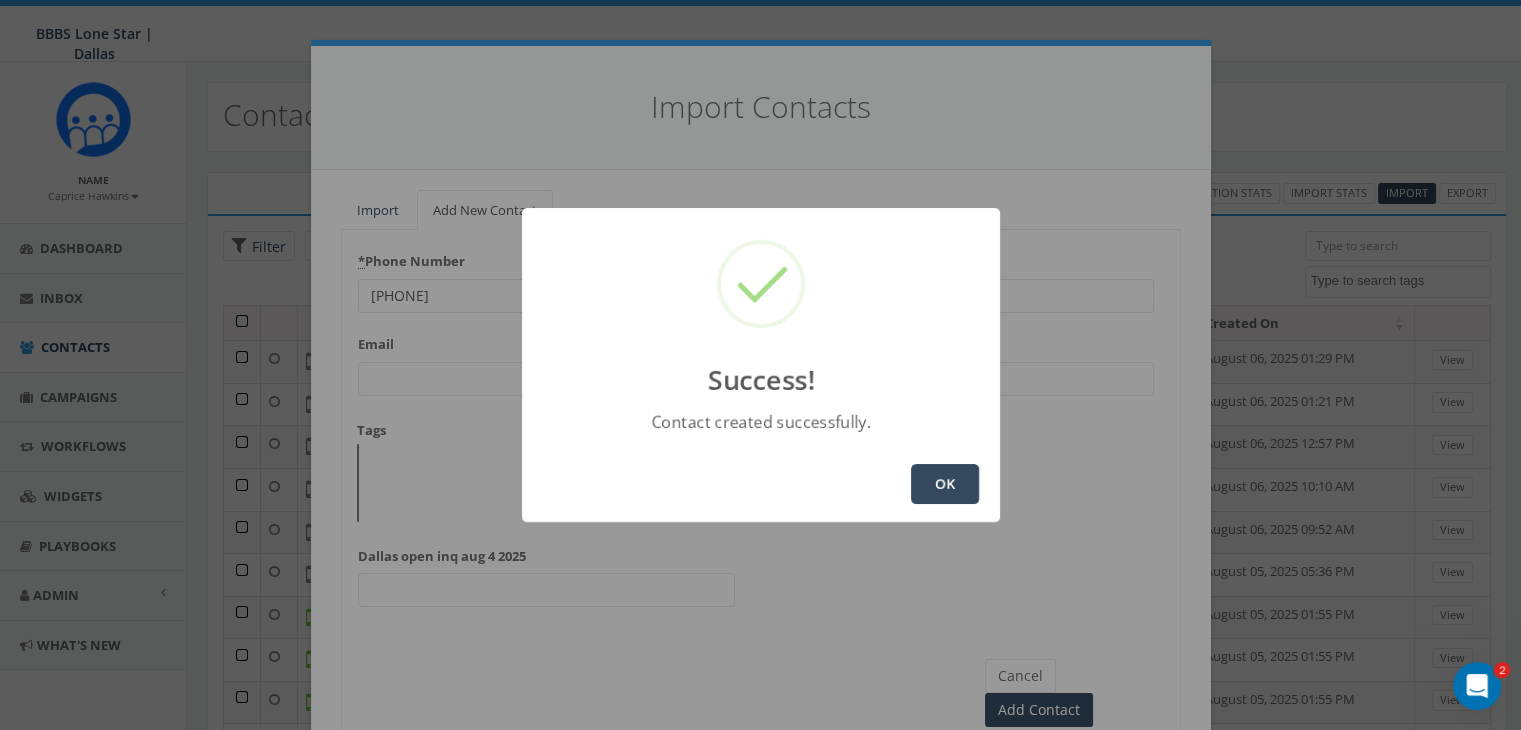 click on "OK" at bounding box center [945, 484] 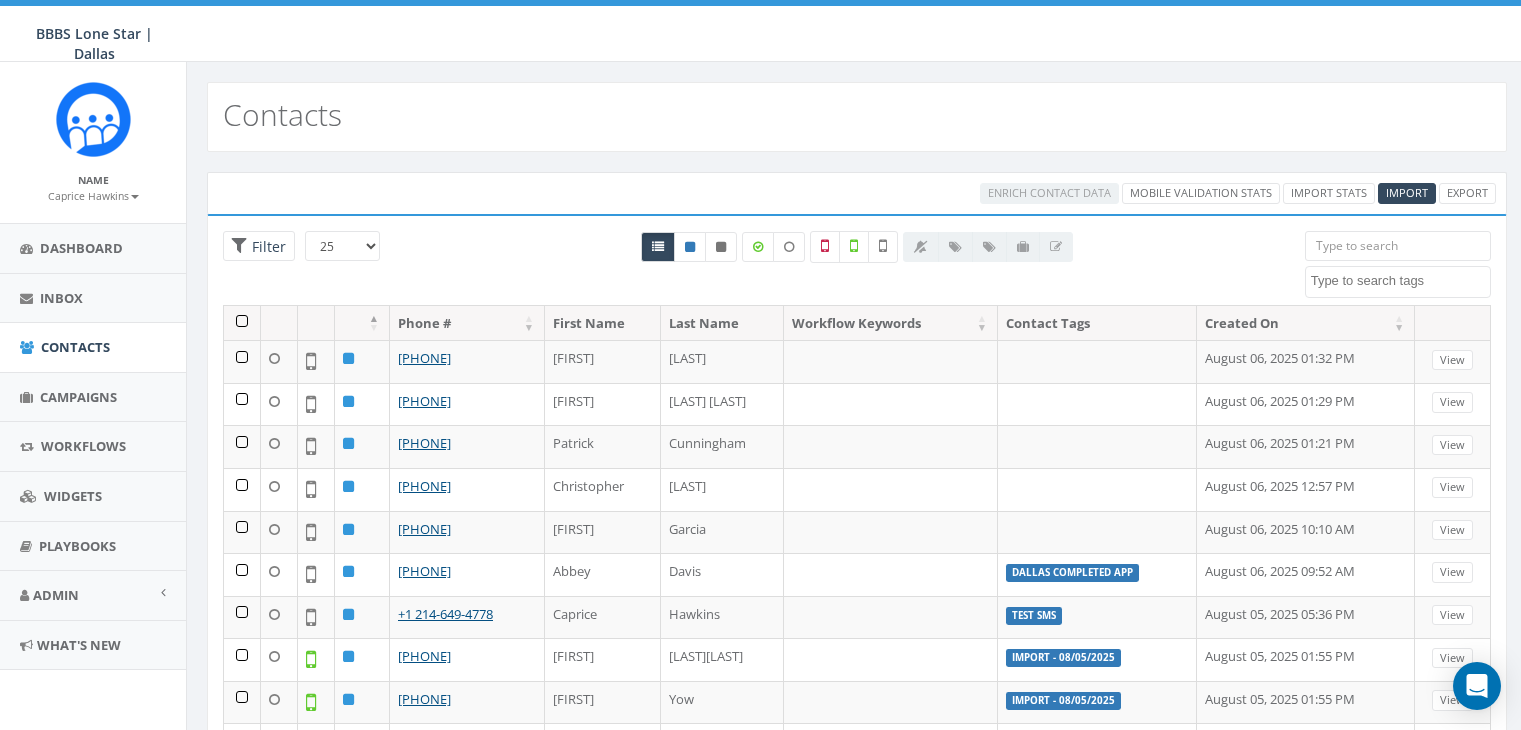select 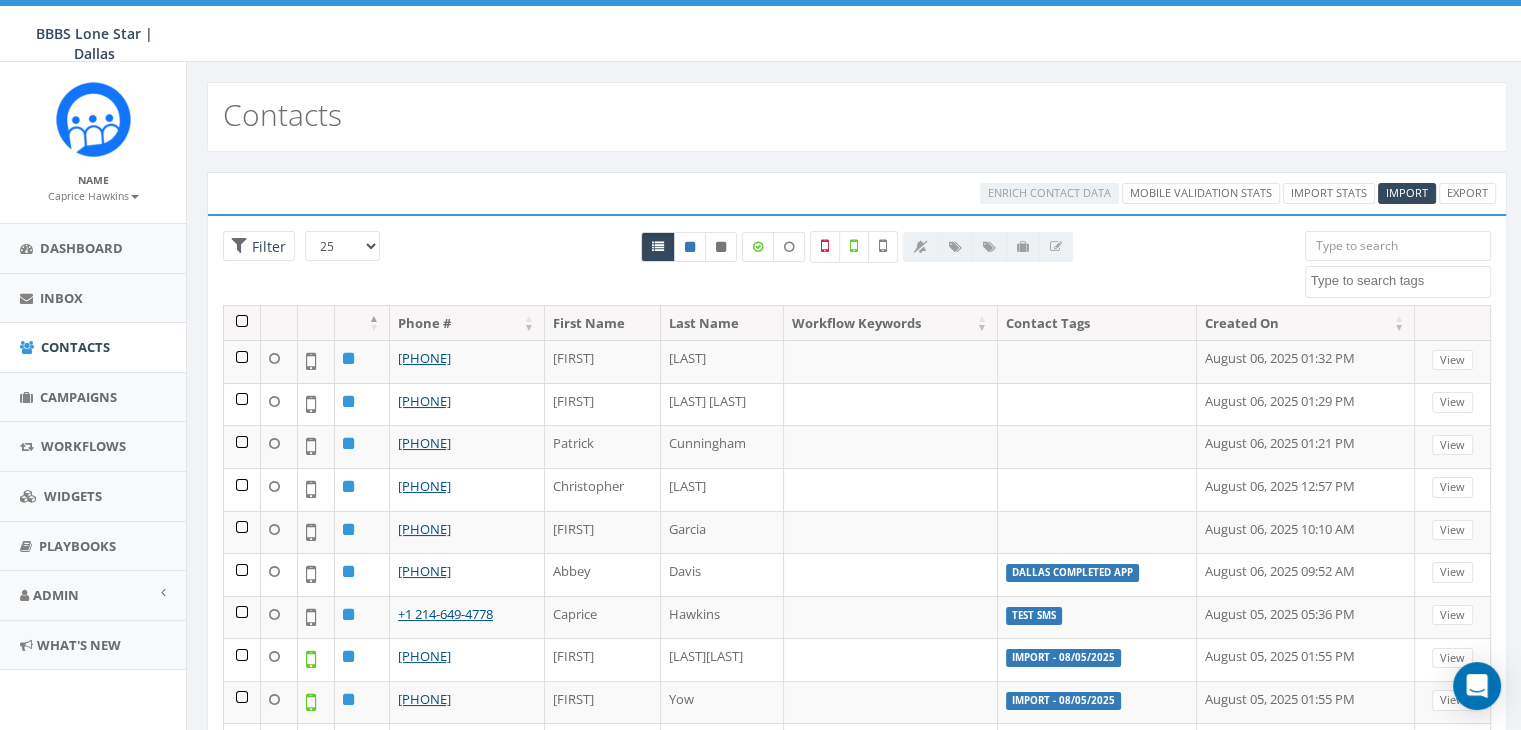 scroll, scrollTop: 0, scrollLeft: 0, axis: both 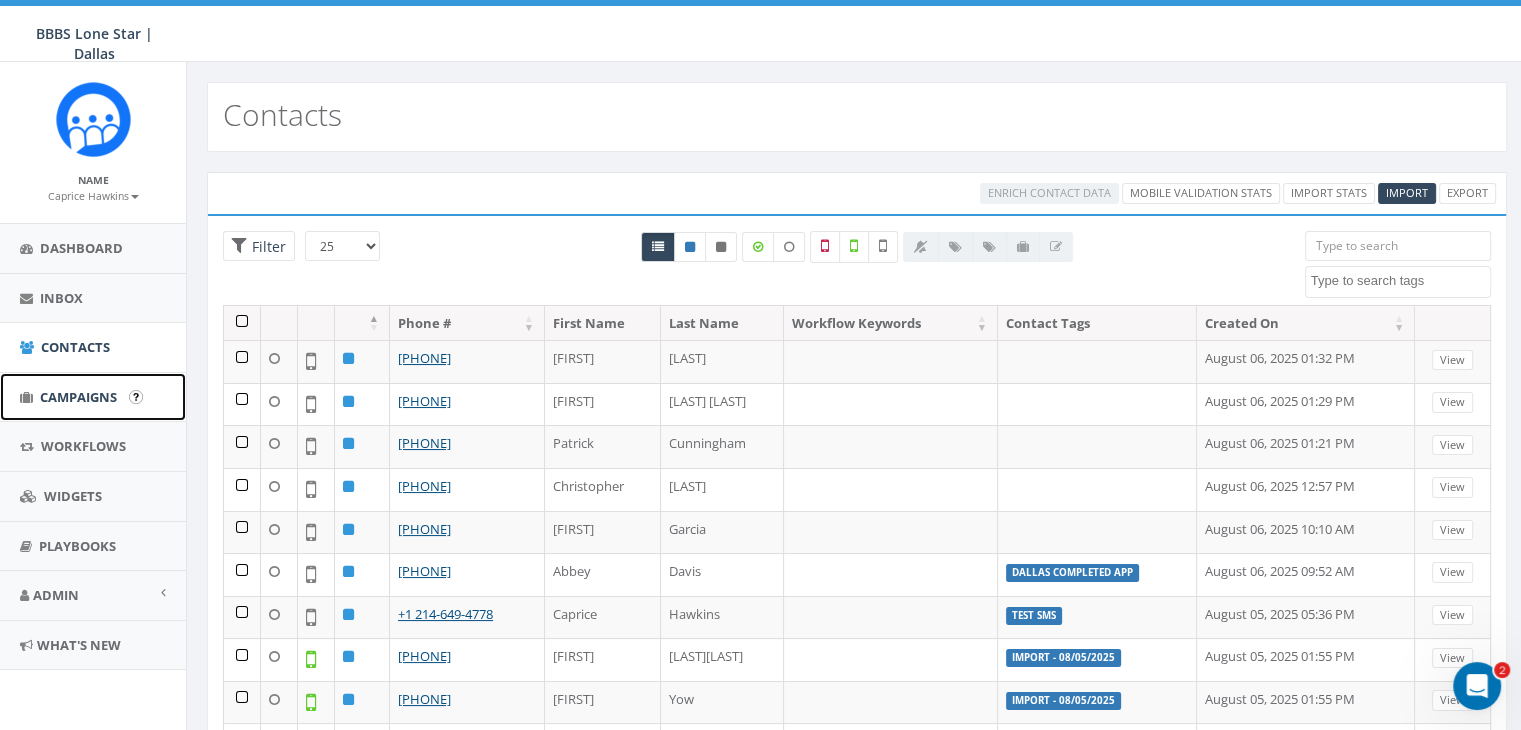 click on "Campaigns" at bounding box center [78, 397] 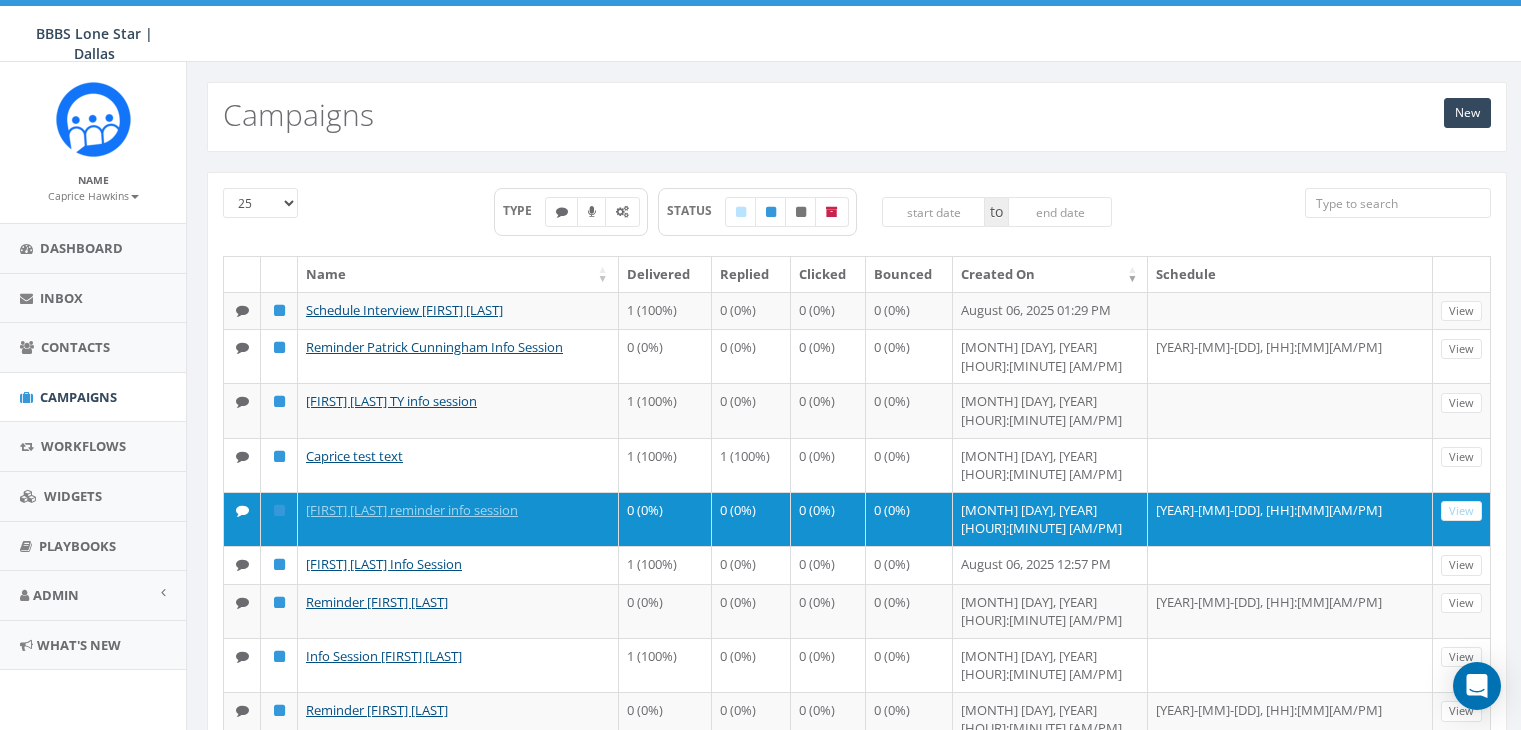 scroll, scrollTop: 0, scrollLeft: 0, axis: both 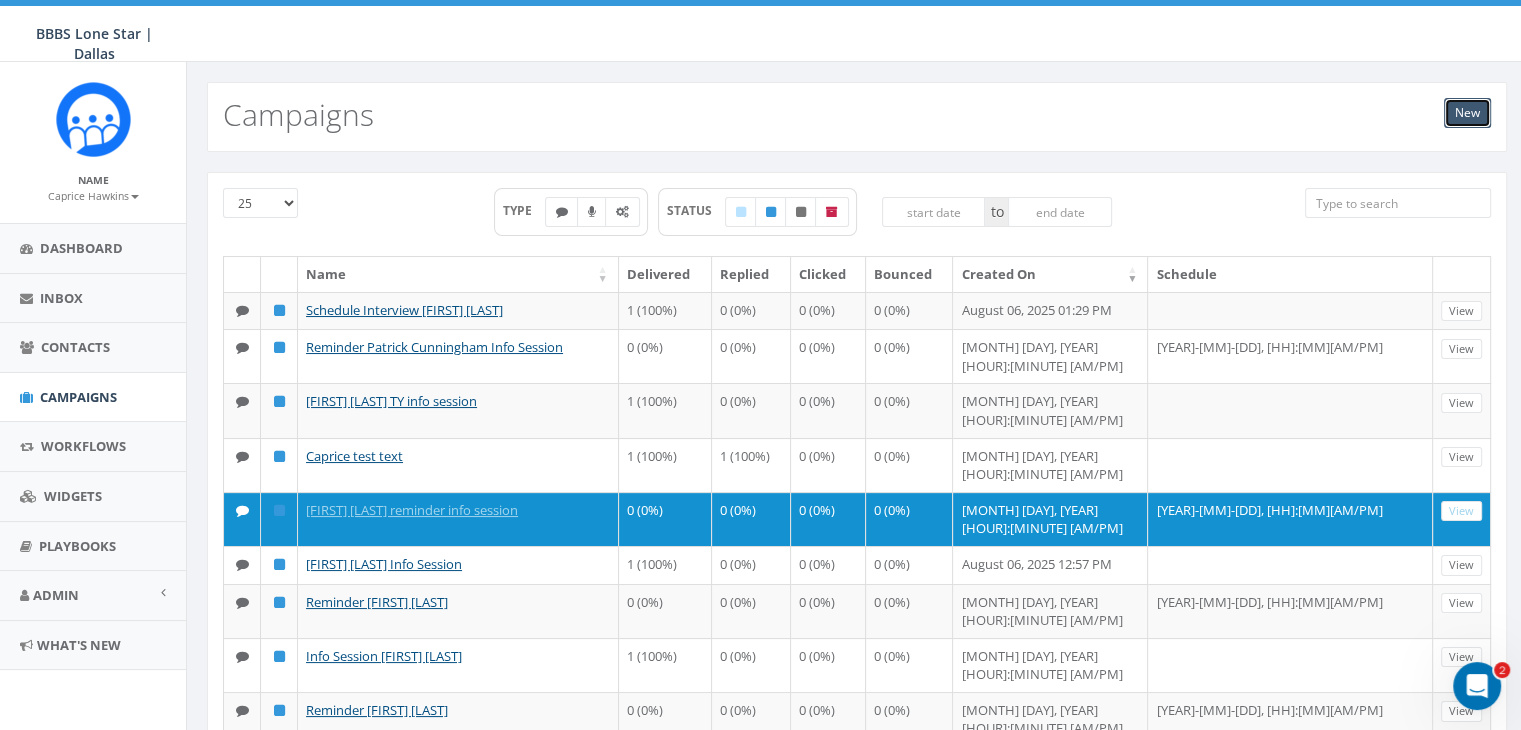 click on "New" at bounding box center [1467, 113] 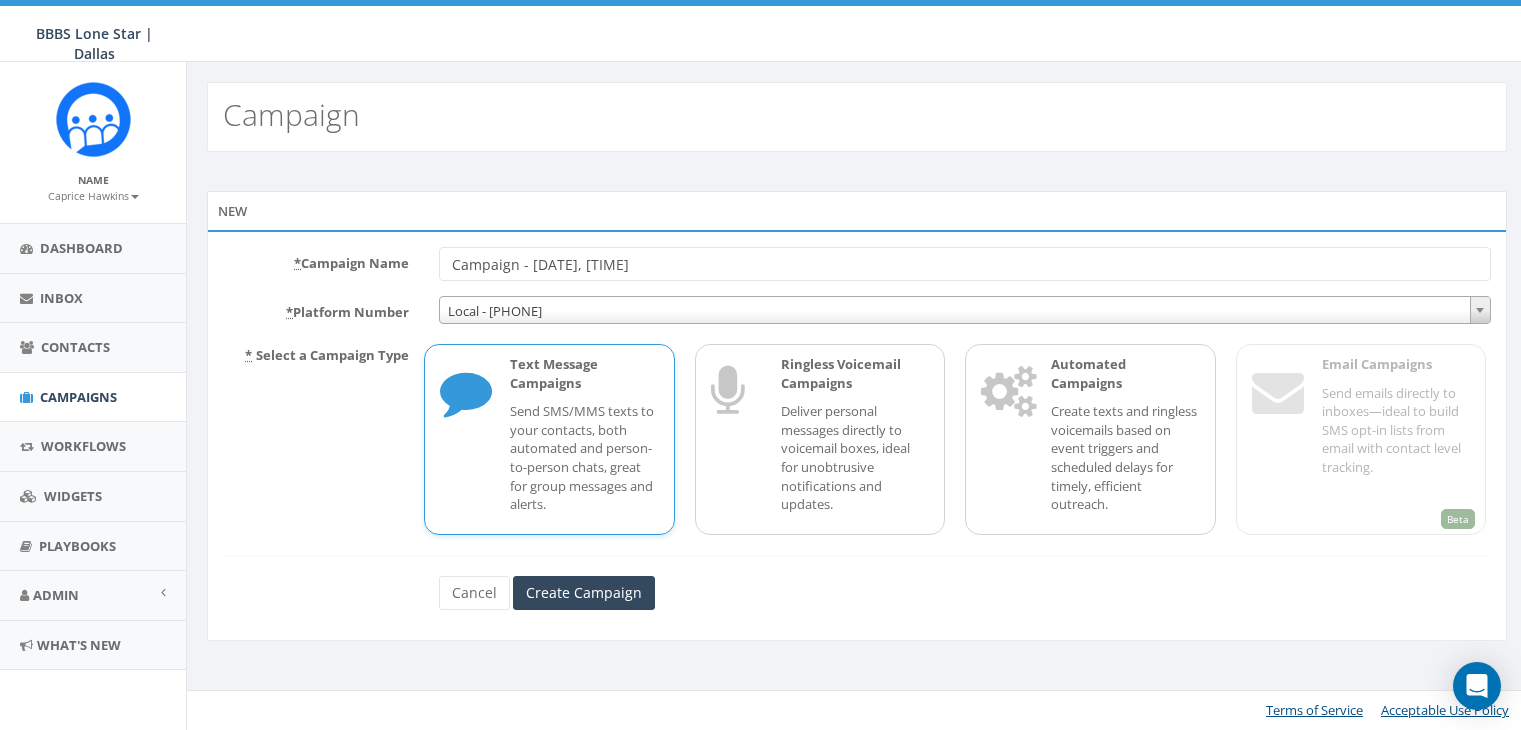 scroll, scrollTop: 0, scrollLeft: 0, axis: both 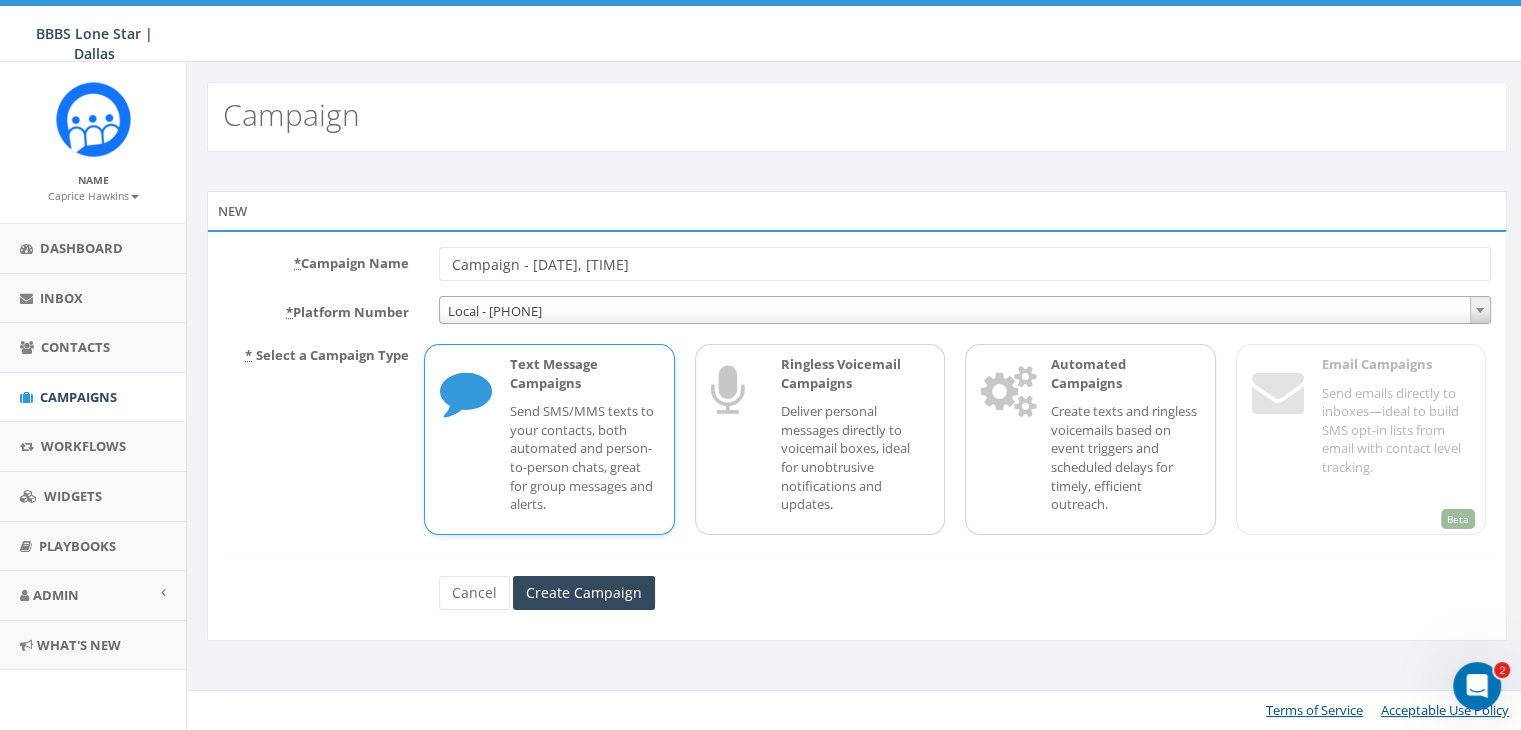 drag, startPoint x: 696, startPoint y: 265, endPoint x: 393, endPoint y: 257, distance: 303.1056 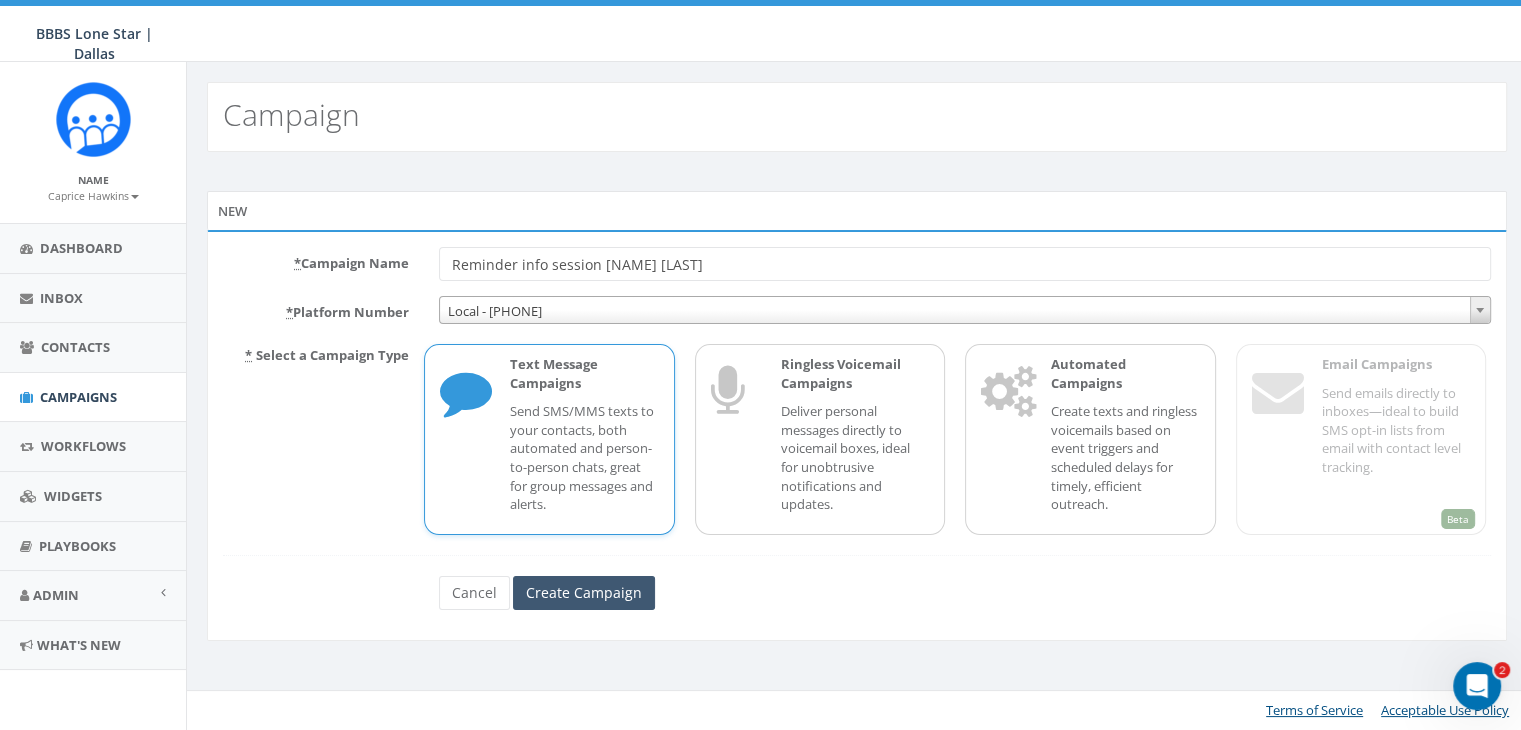 type on "Reminder info session [NAME] [LAST]" 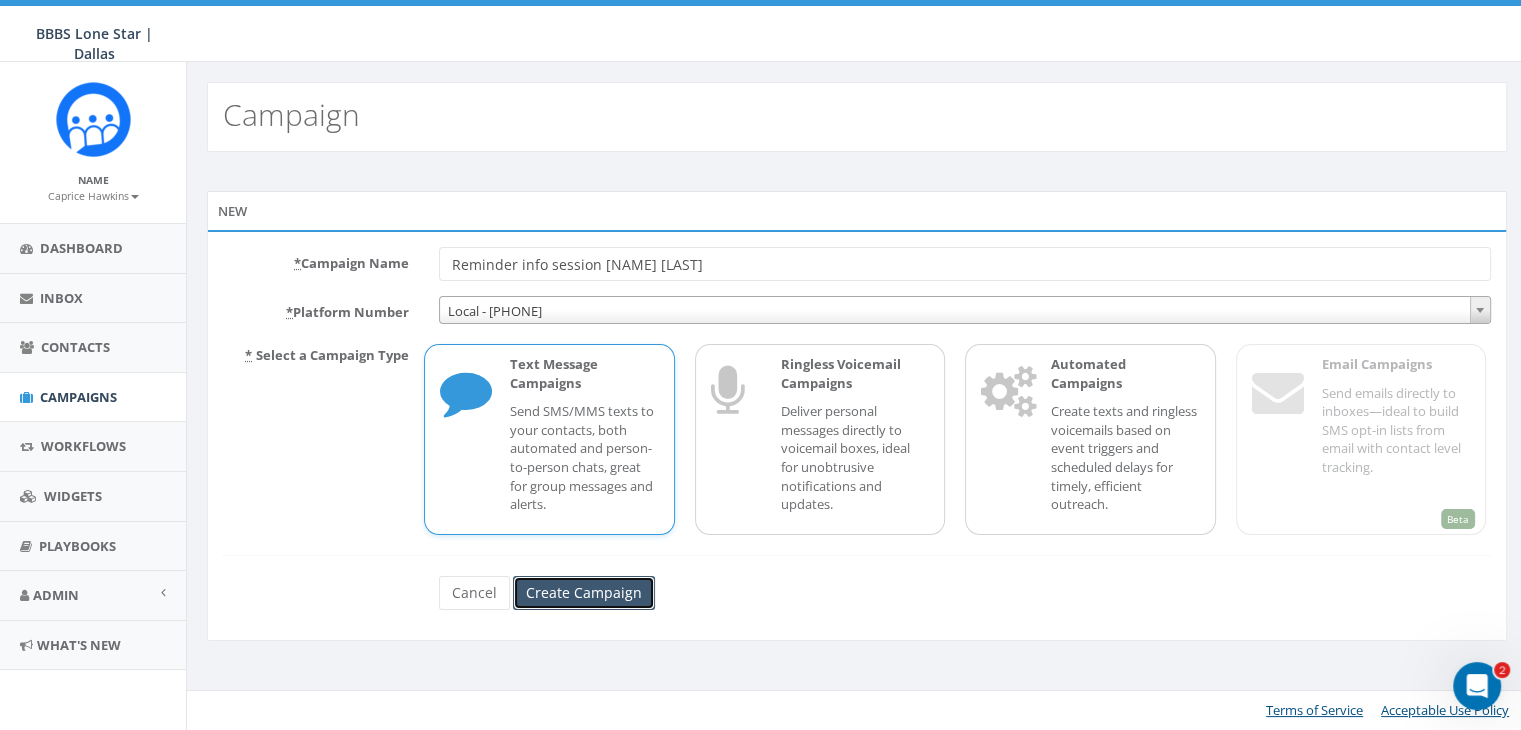 click on "Create Campaign" at bounding box center [584, 593] 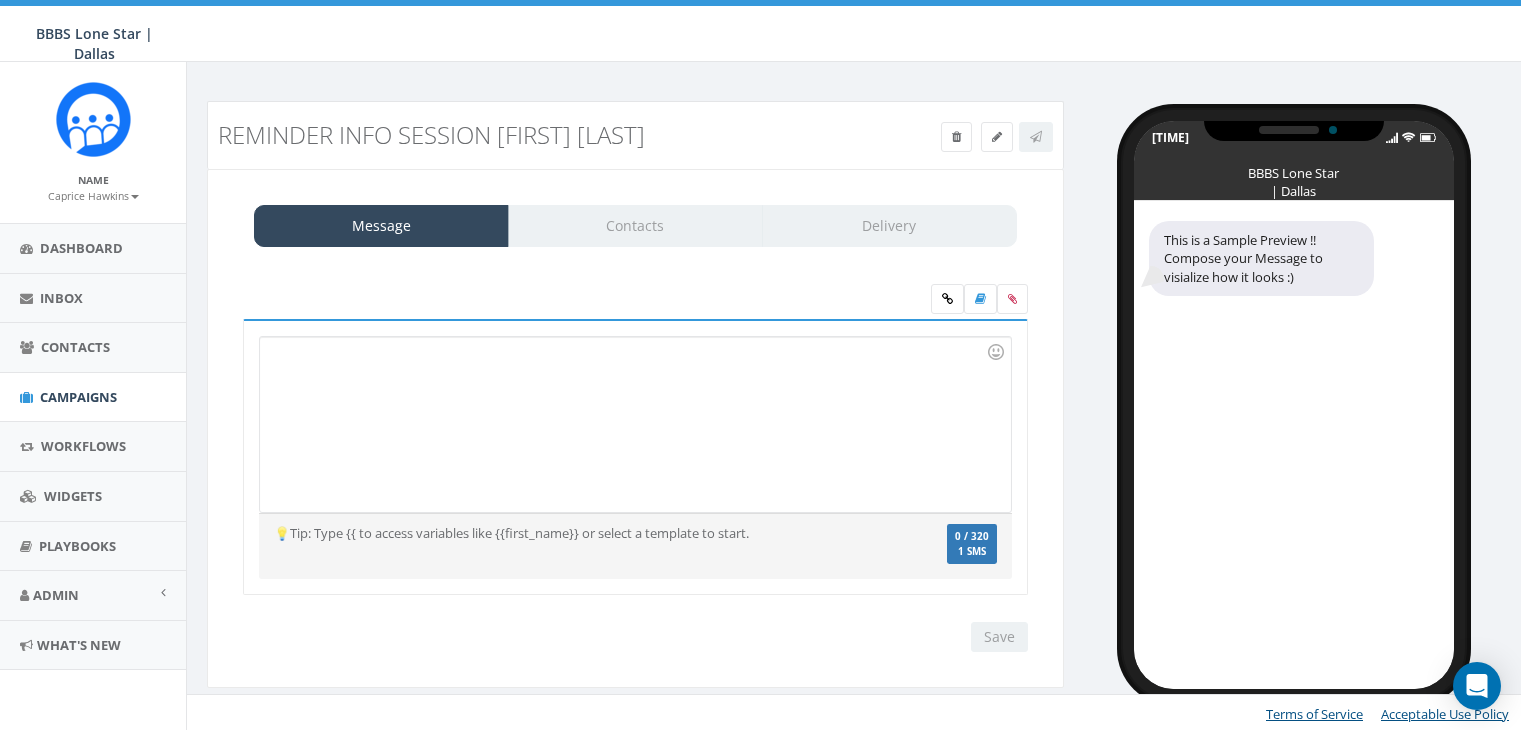 scroll, scrollTop: 0, scrollLeft: 0, axis: both 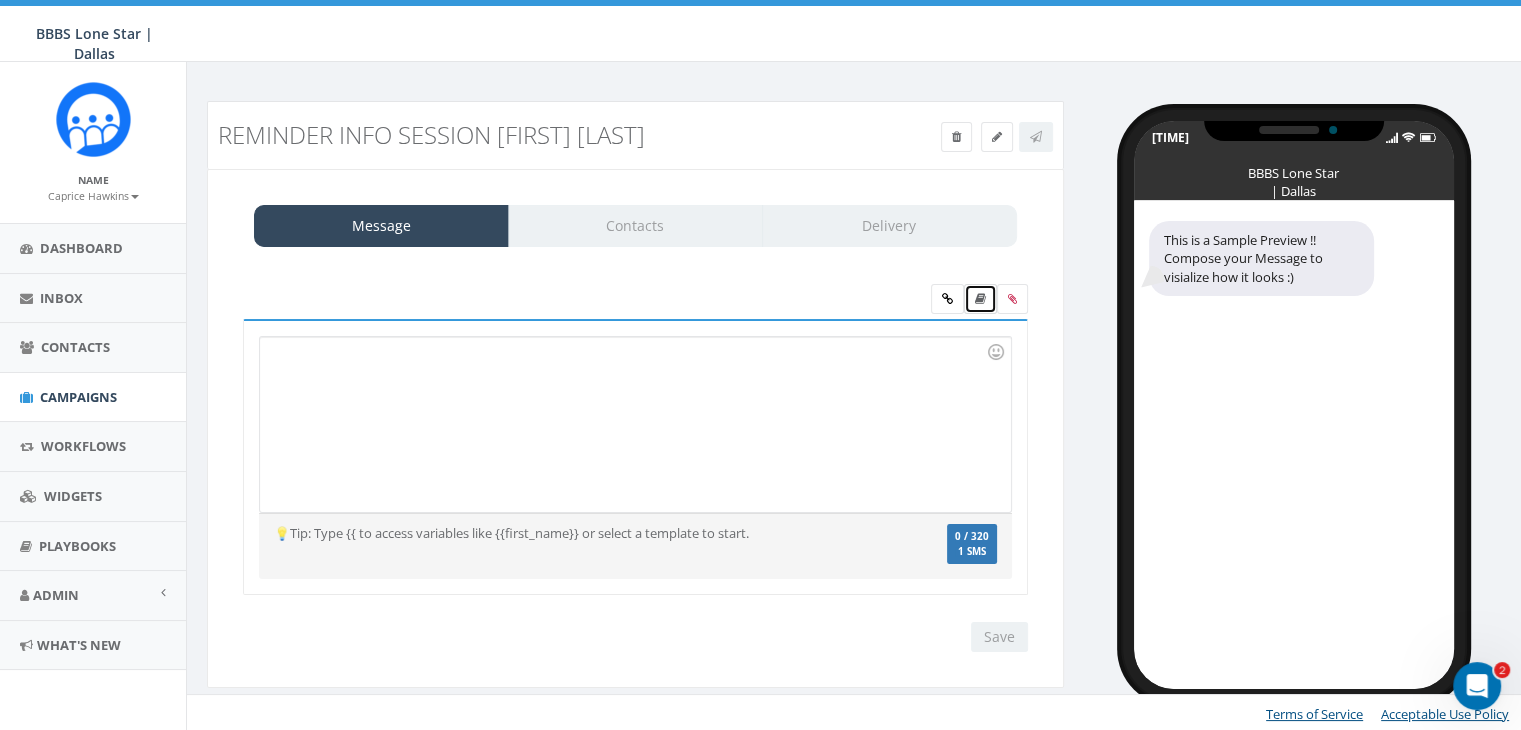 click at bounding box center [980, 299] 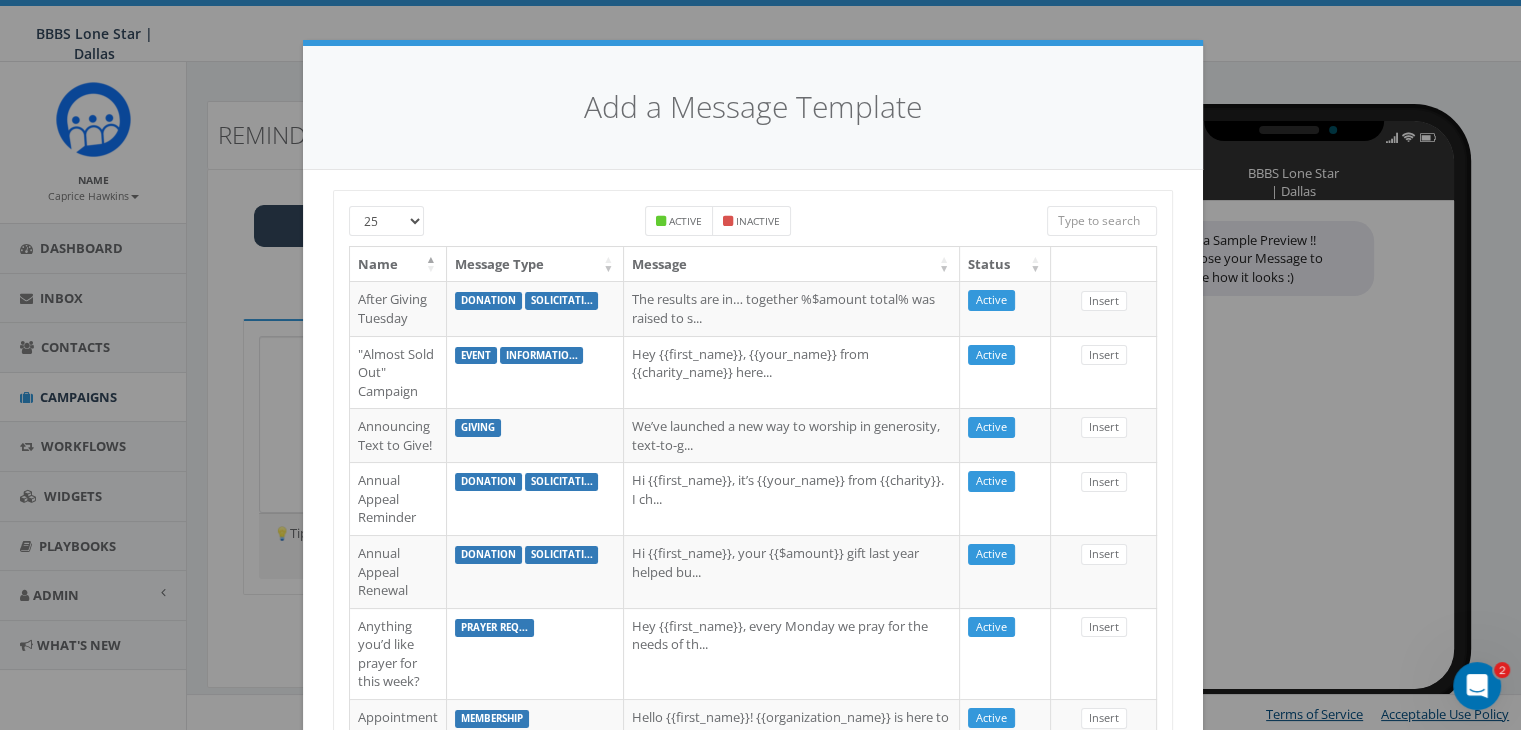 click at bounding box center (1102, 221) 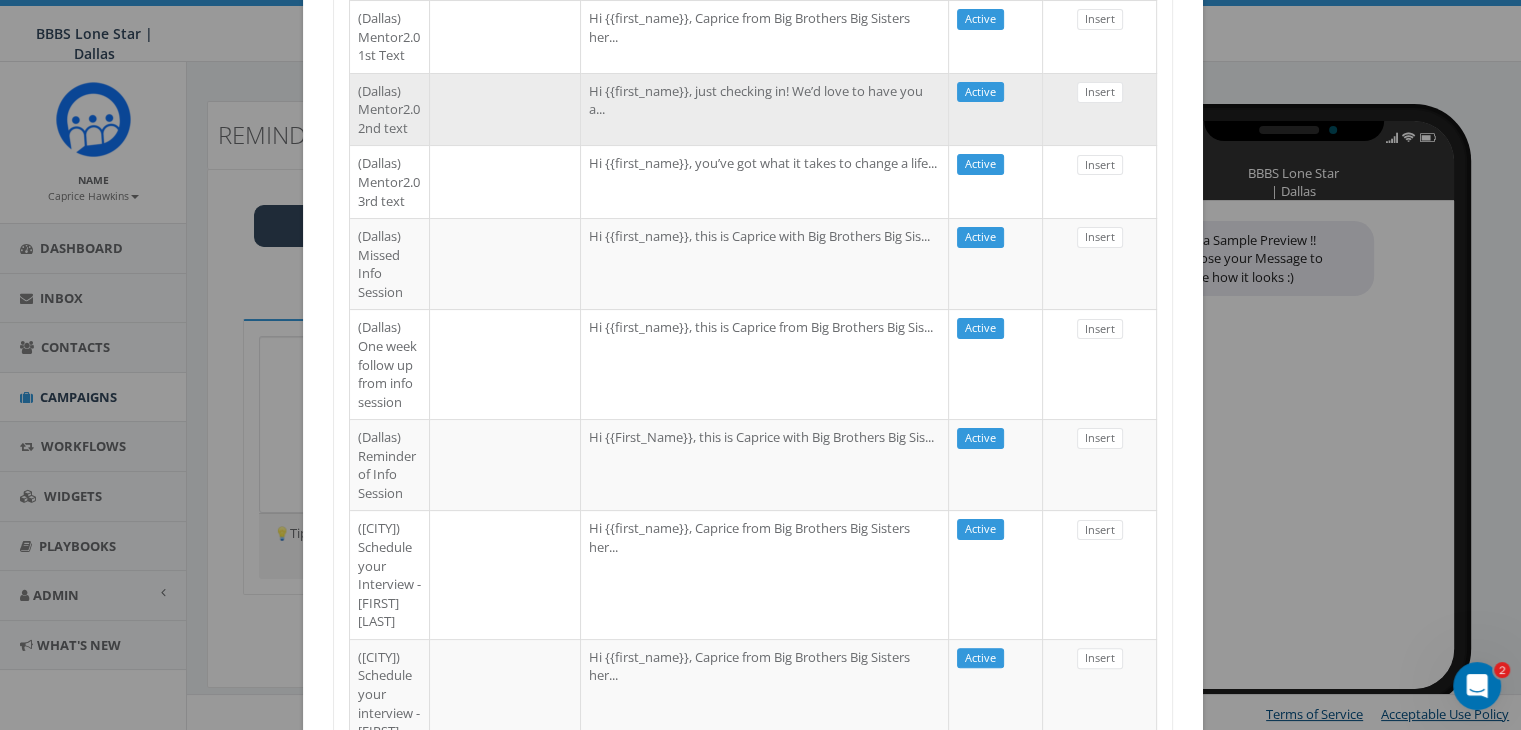 scroll, scrollTop: 400, scrollLeft: 0, axis: vertical 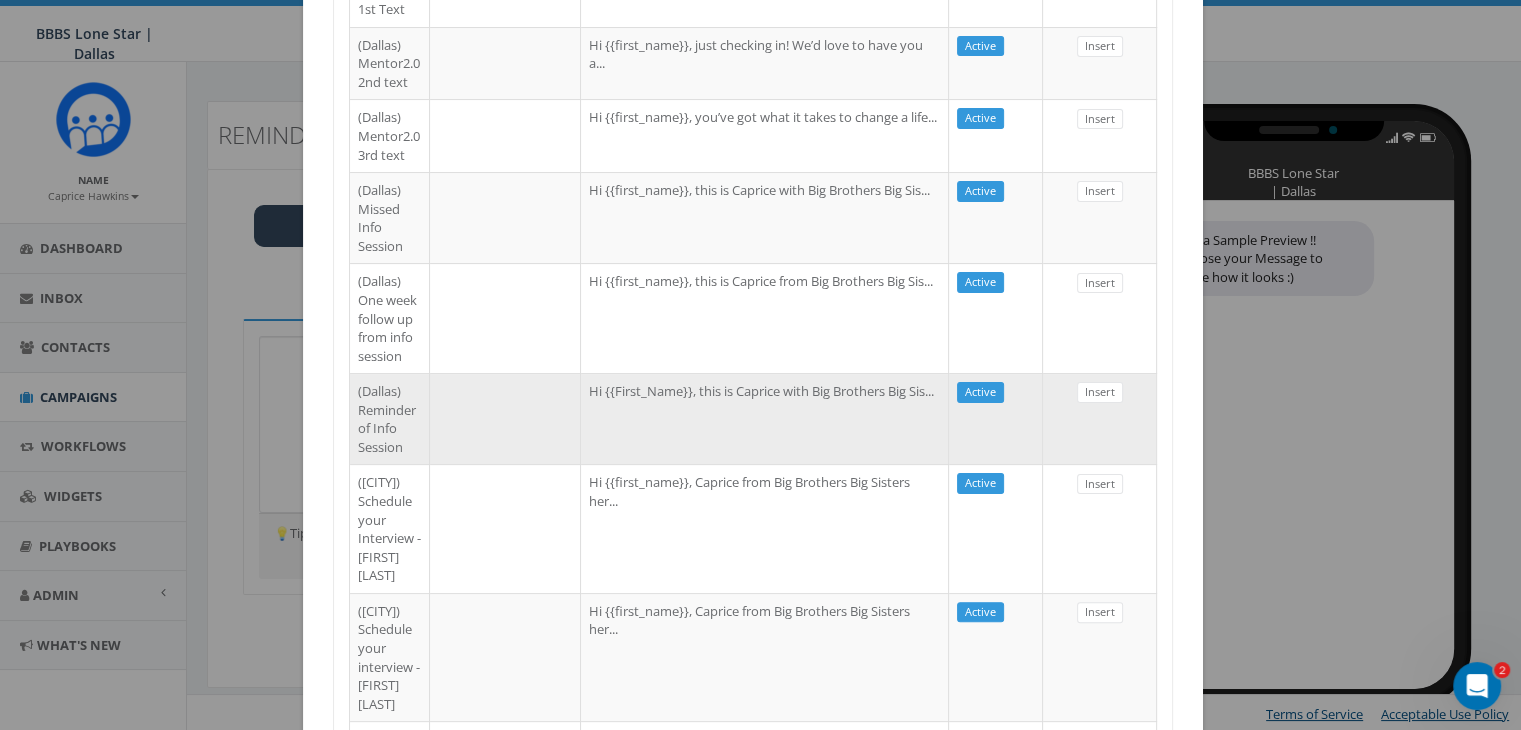 type on "Dallas" 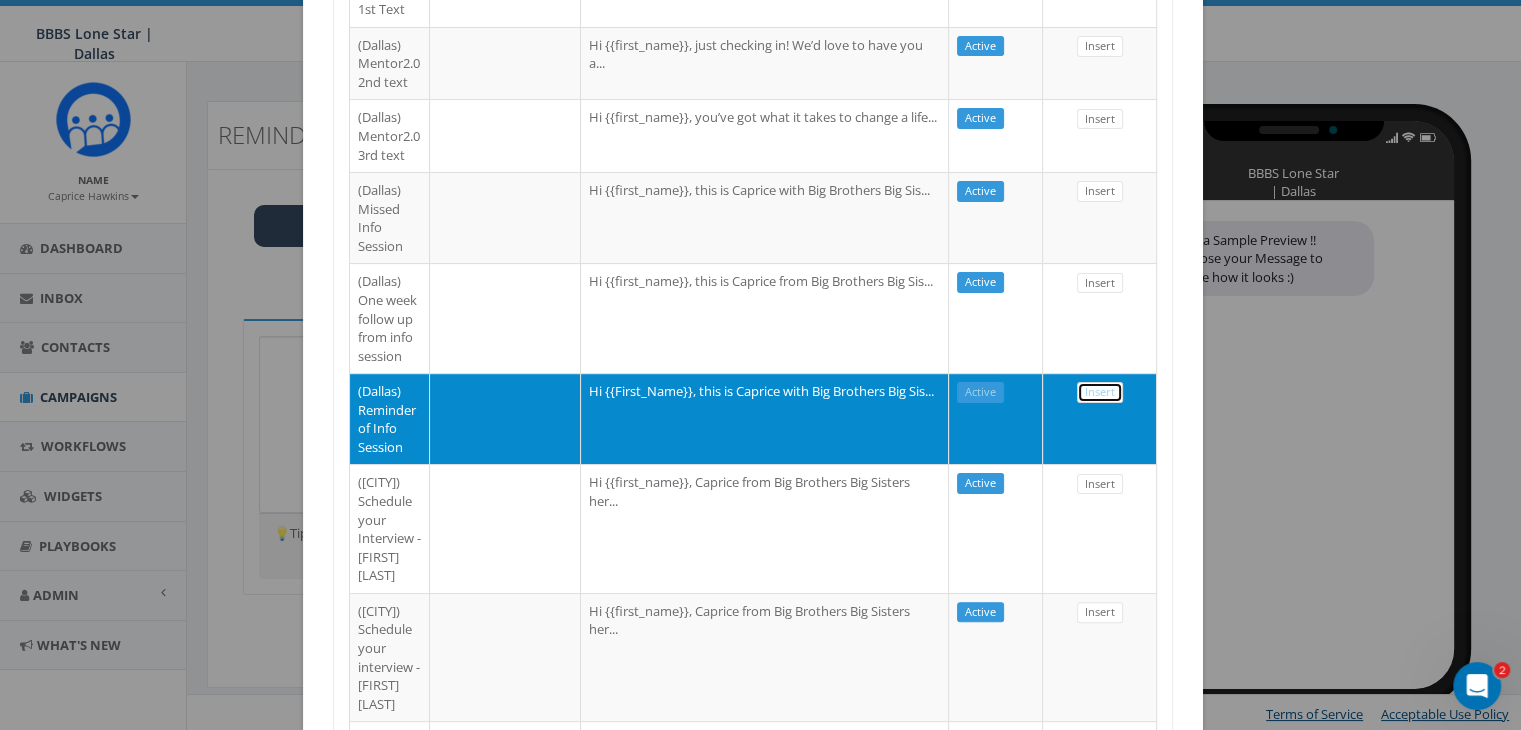click on "Insert" at bounding box center (1100, 392) 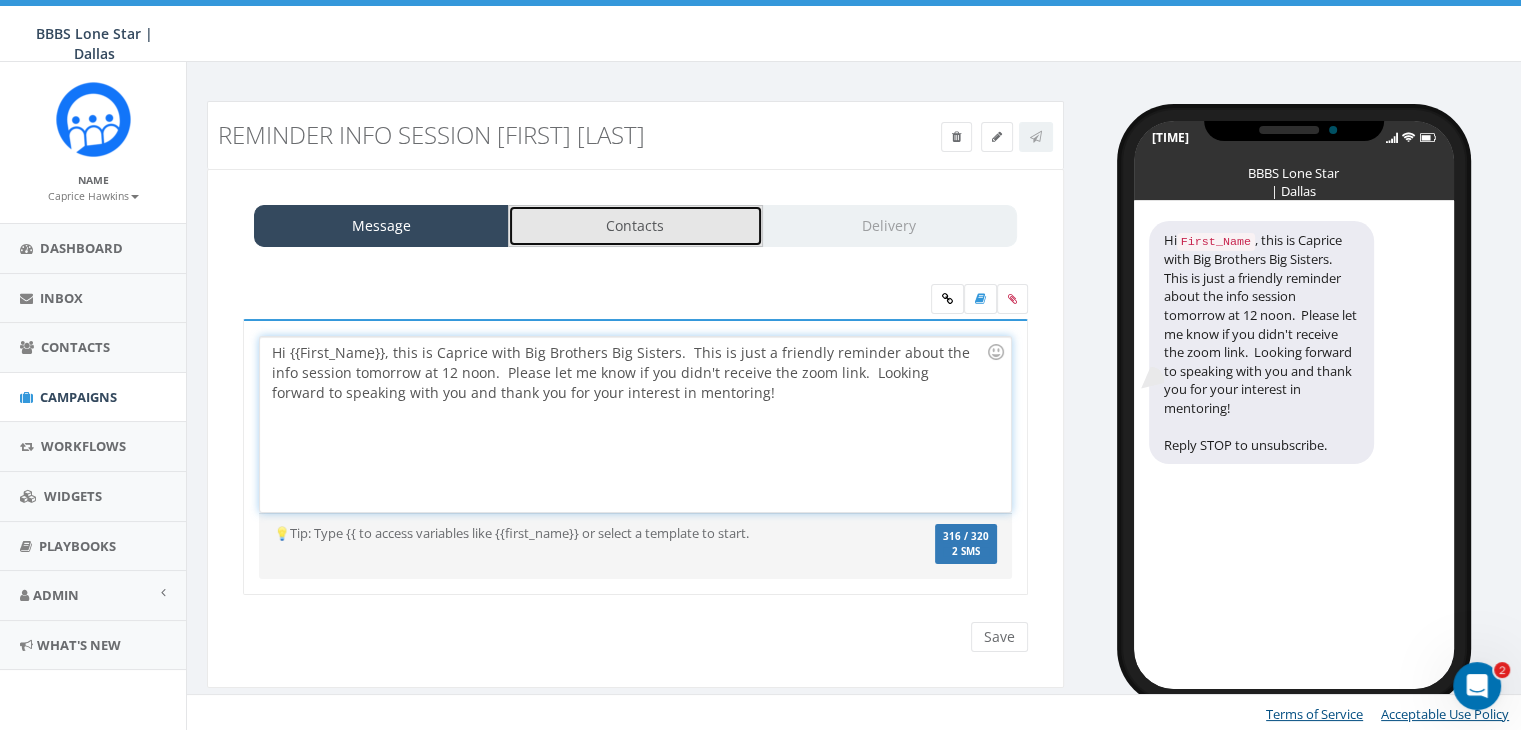 click on "Contacts" at bounding box center [635, 226] 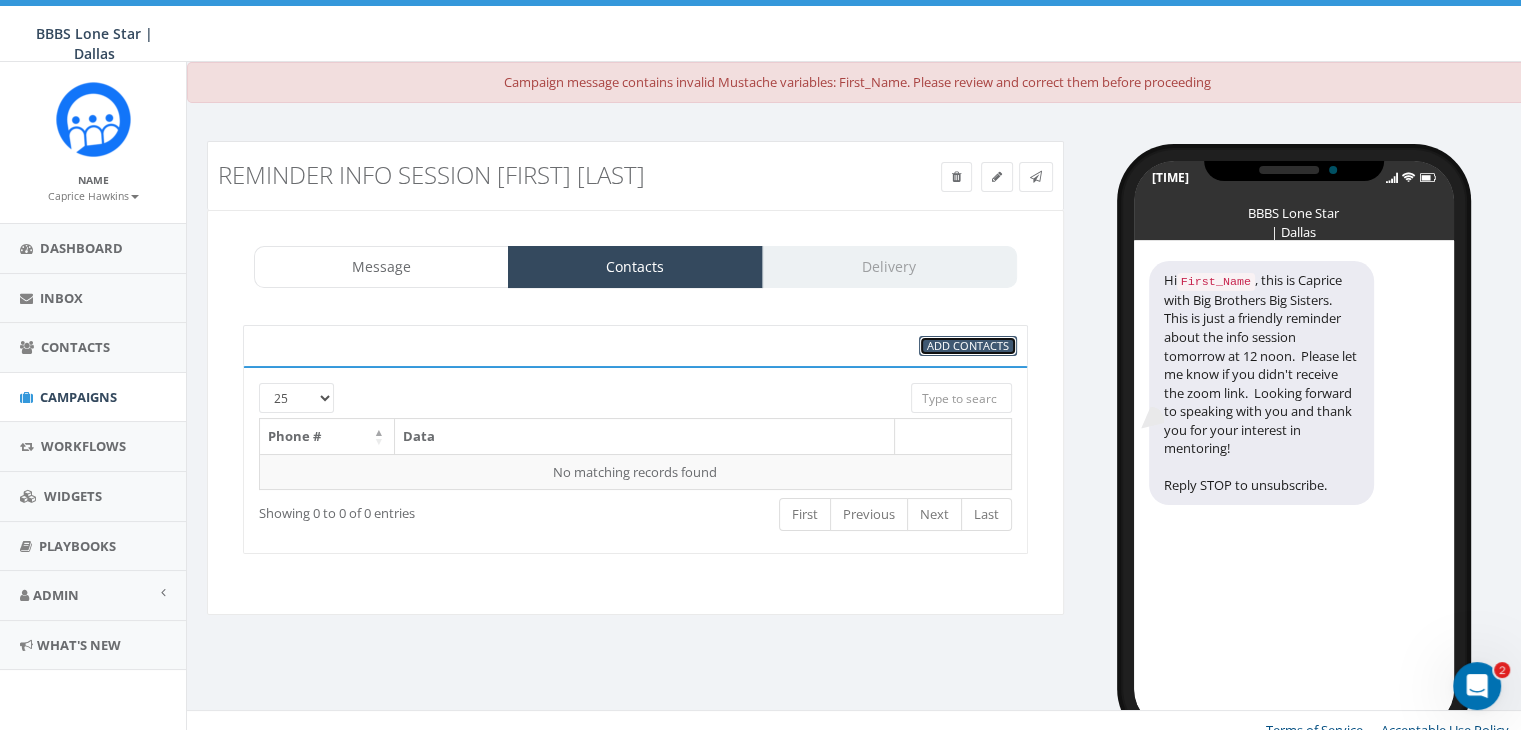 click on "Add Contacts" at bounding box center [968, 345] 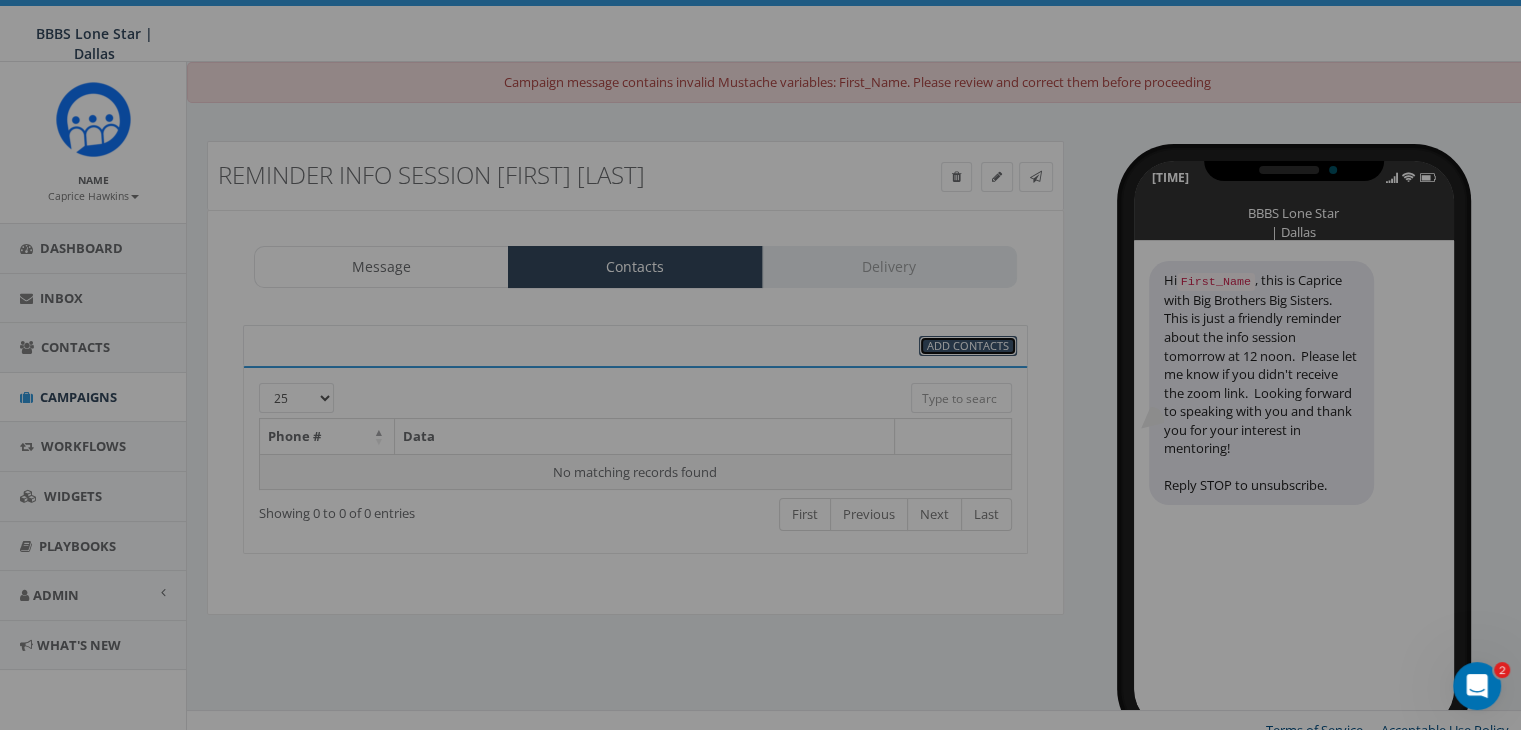 scroll, scrollTop: 0, scrollLeft: 0, axis: both 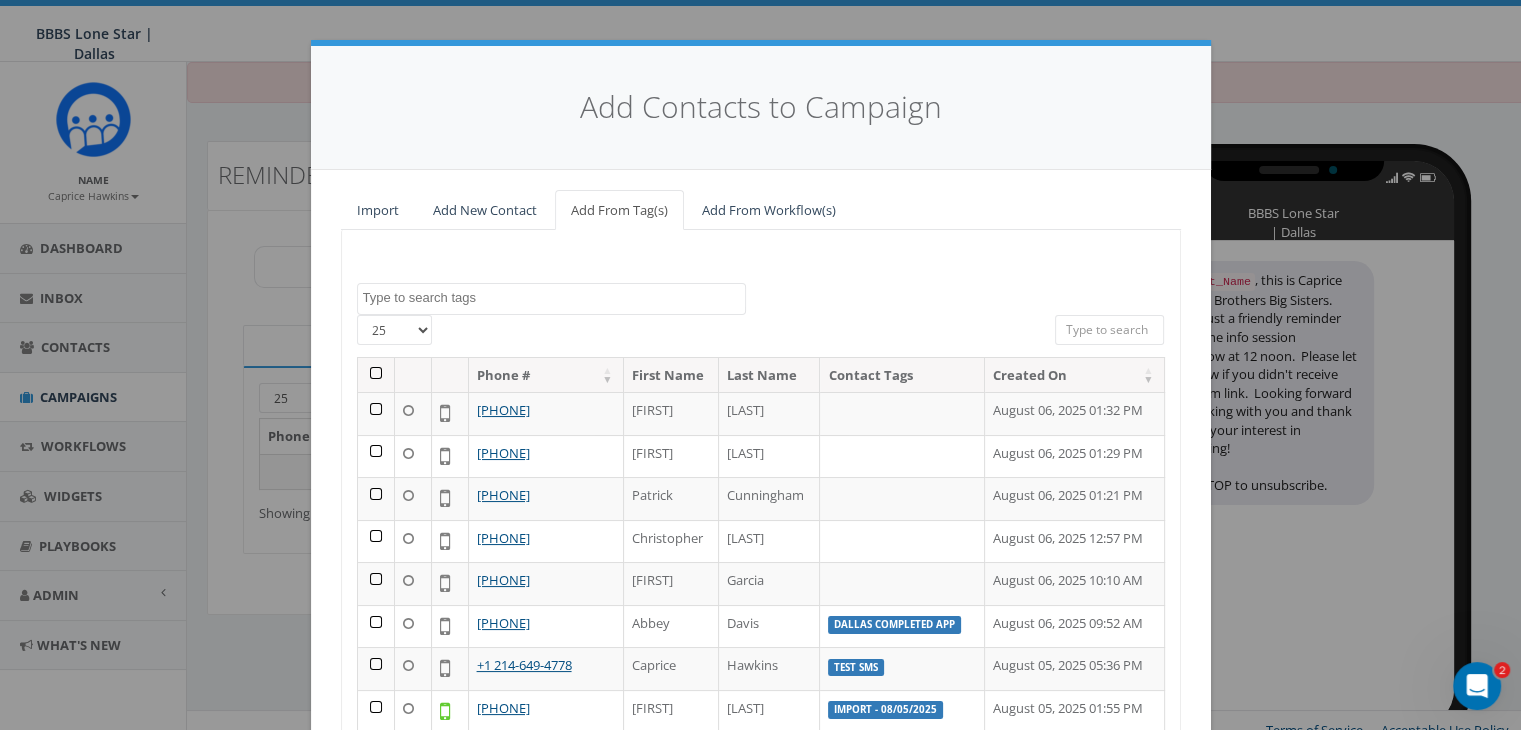 click at bounding box center (376, 413) 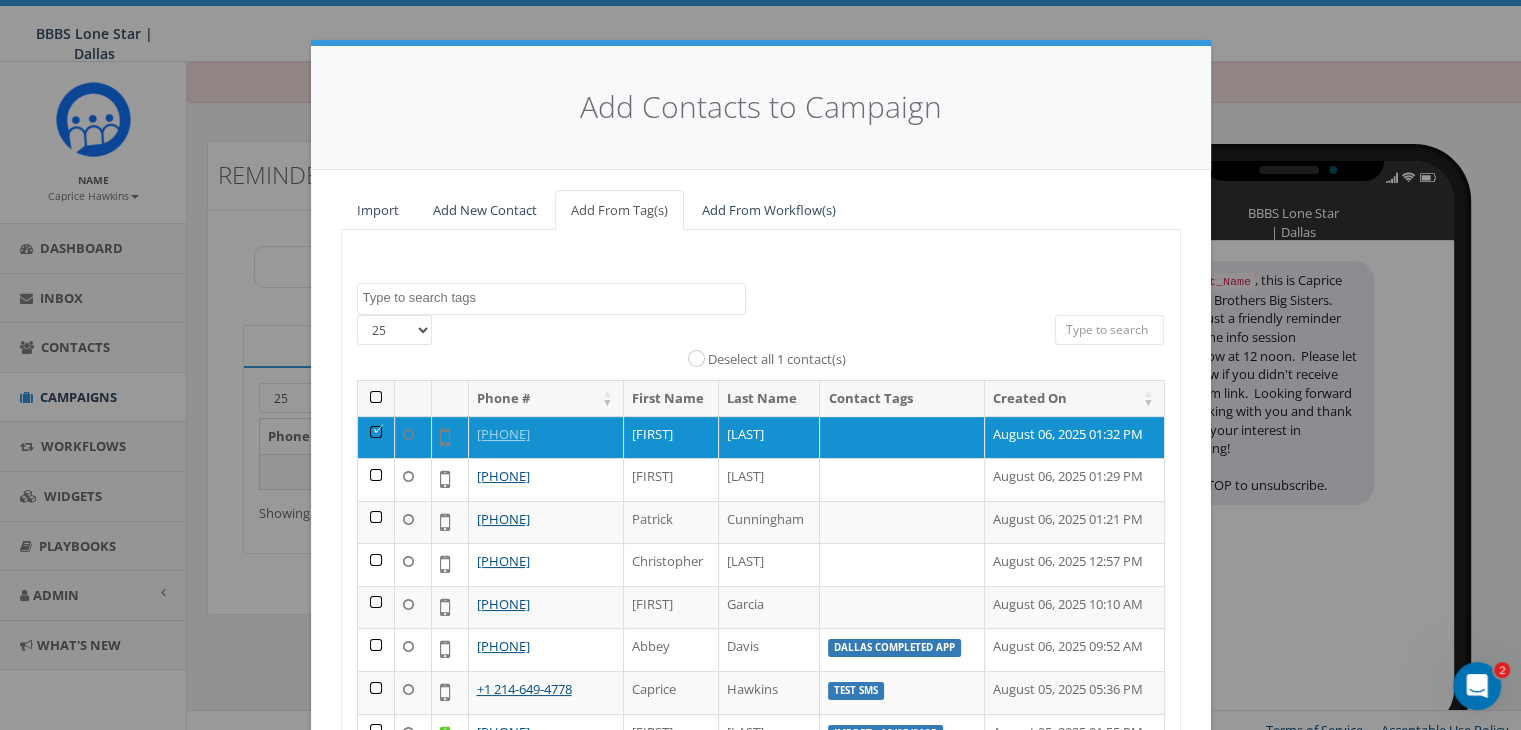 scroll, scrollTop: 284, scrollLeft: 0, axis: vertical 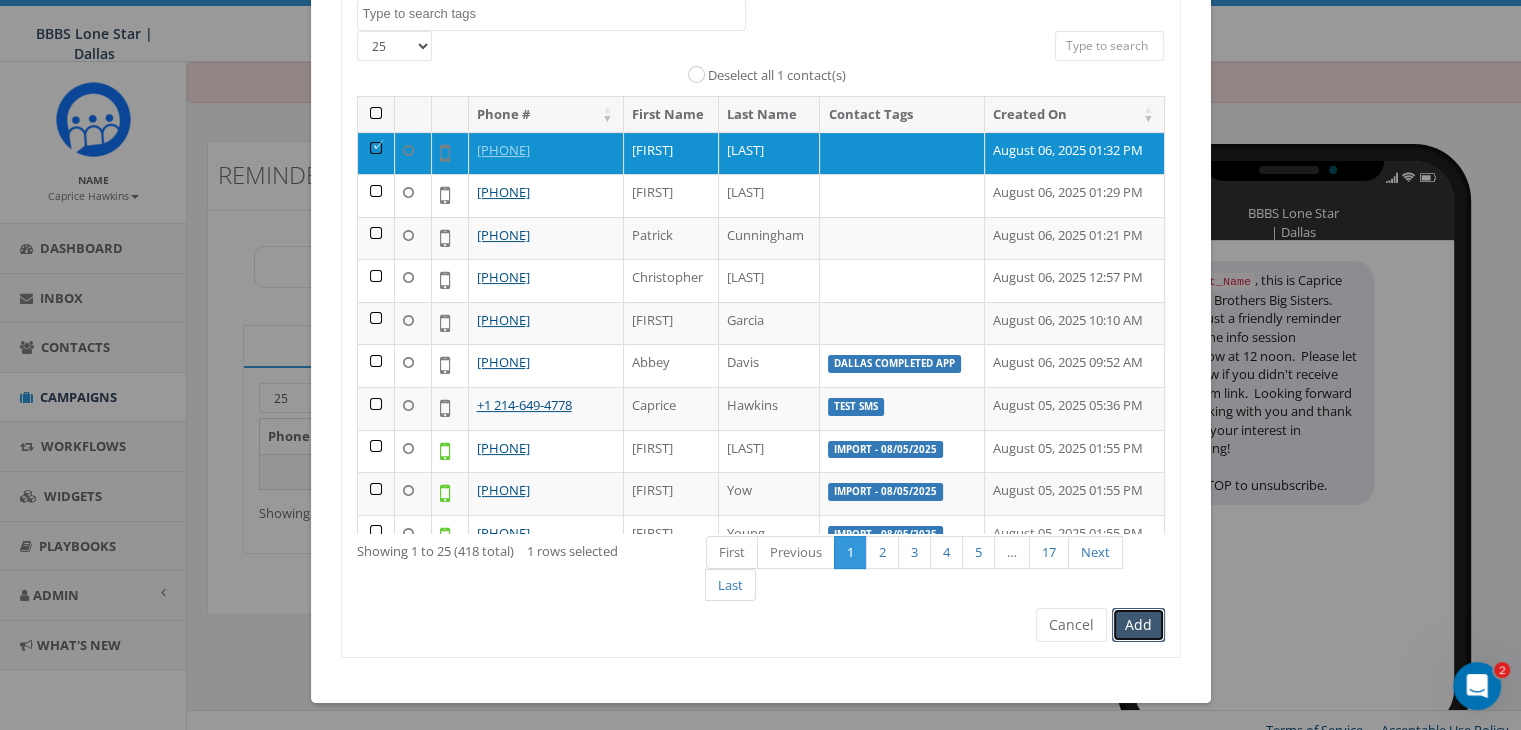 click on "Add" at bounding box center (1138, 625) 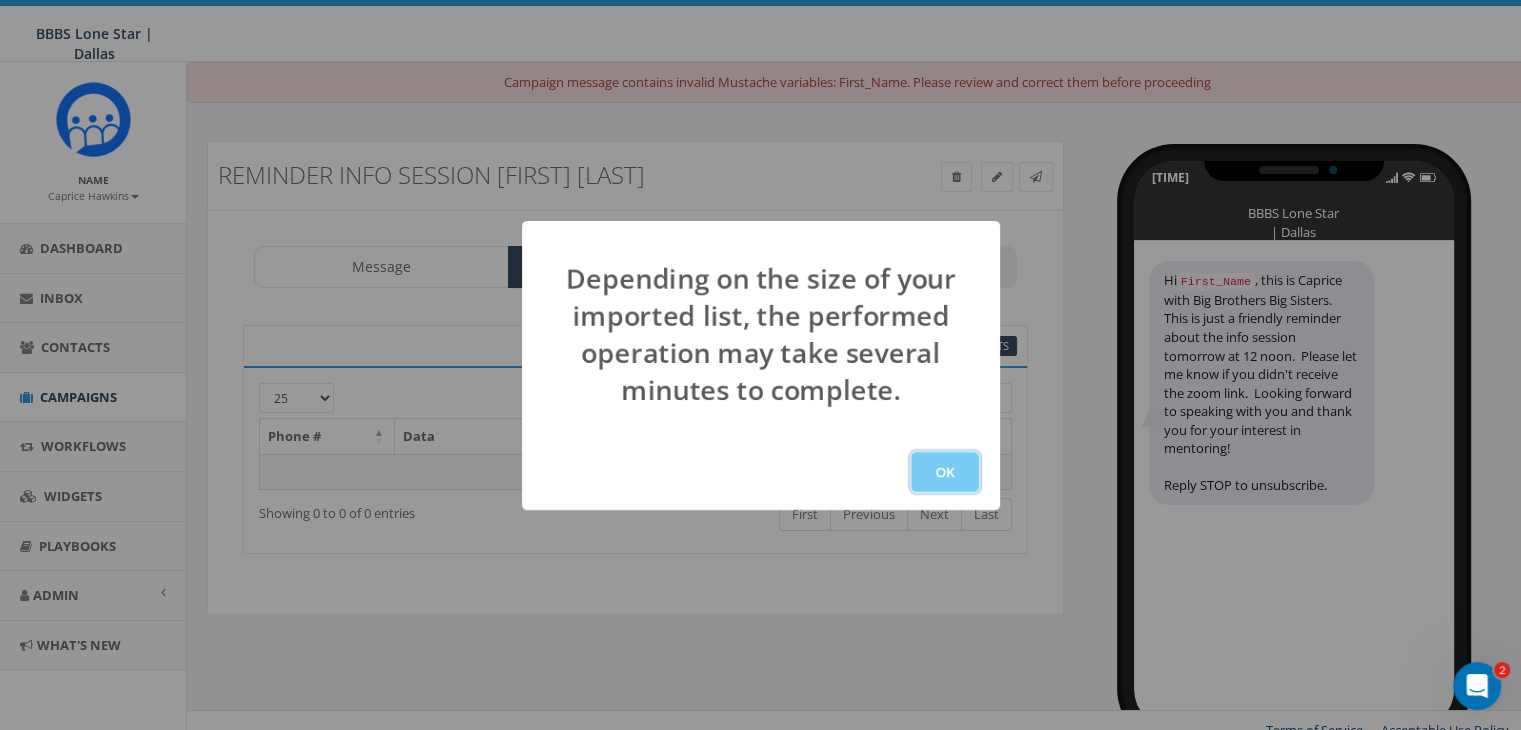 click on "OK" at bounding box center (945, 472) 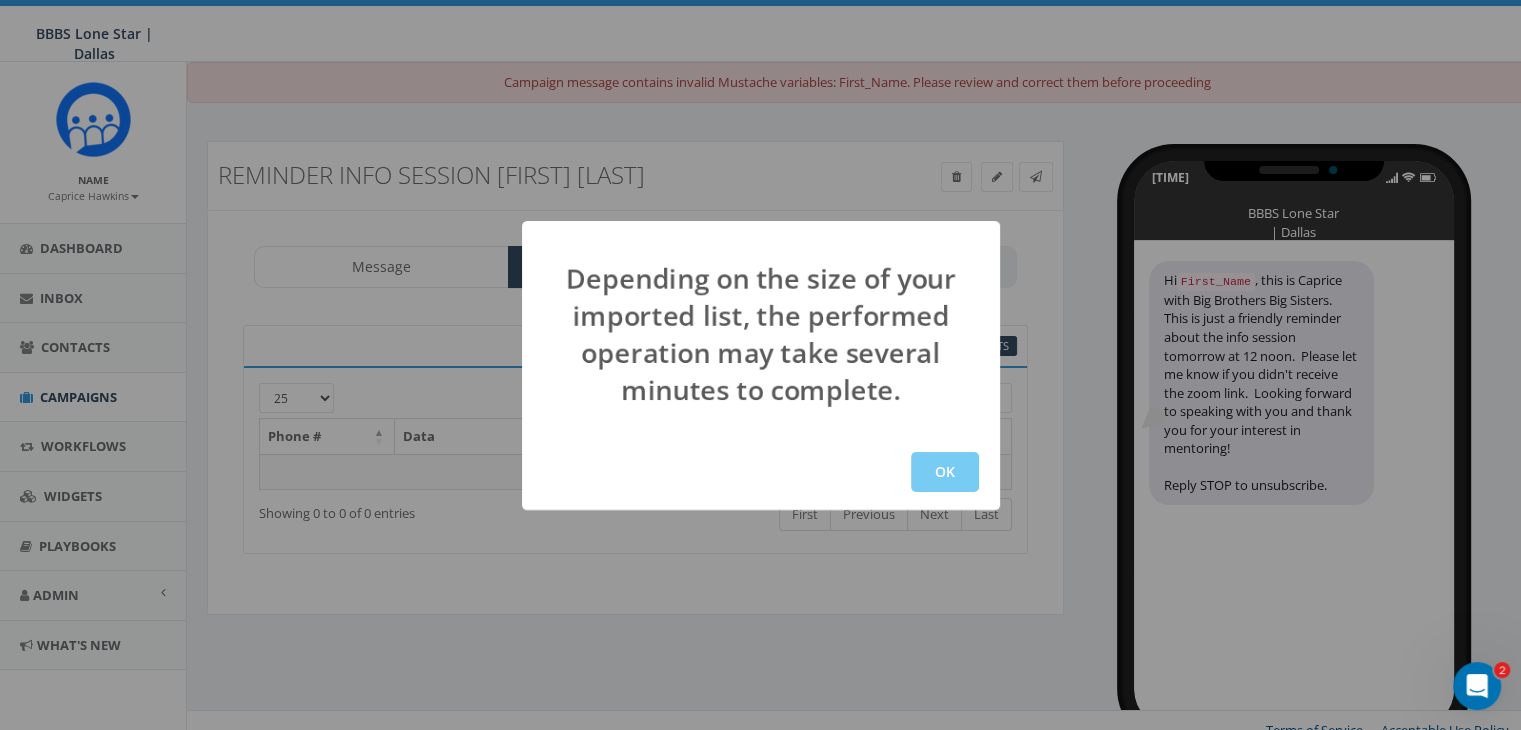 scroll, scrollTop: 19, scrollLeft: 0, axis: vertical 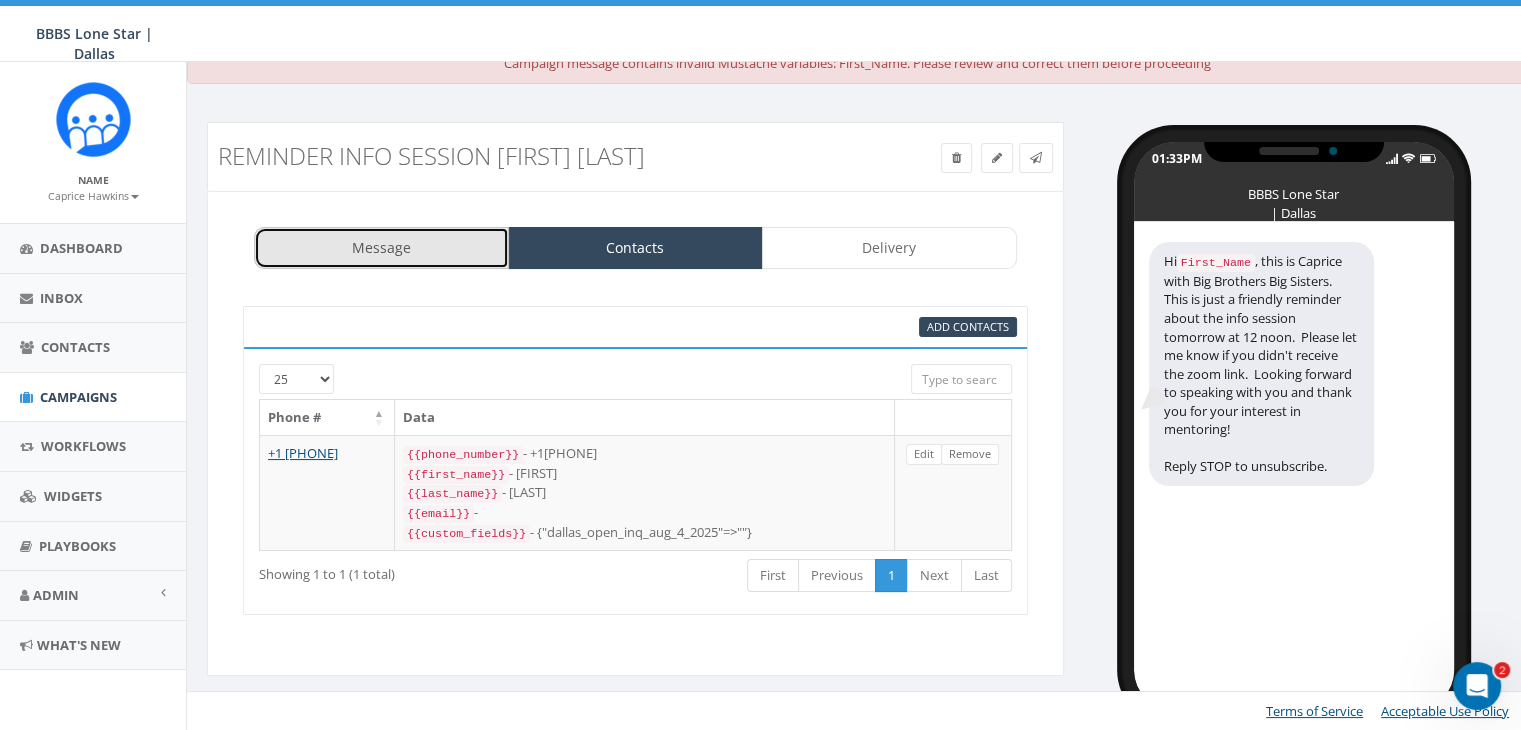 click on "Message" at bounding box center [381, 248] 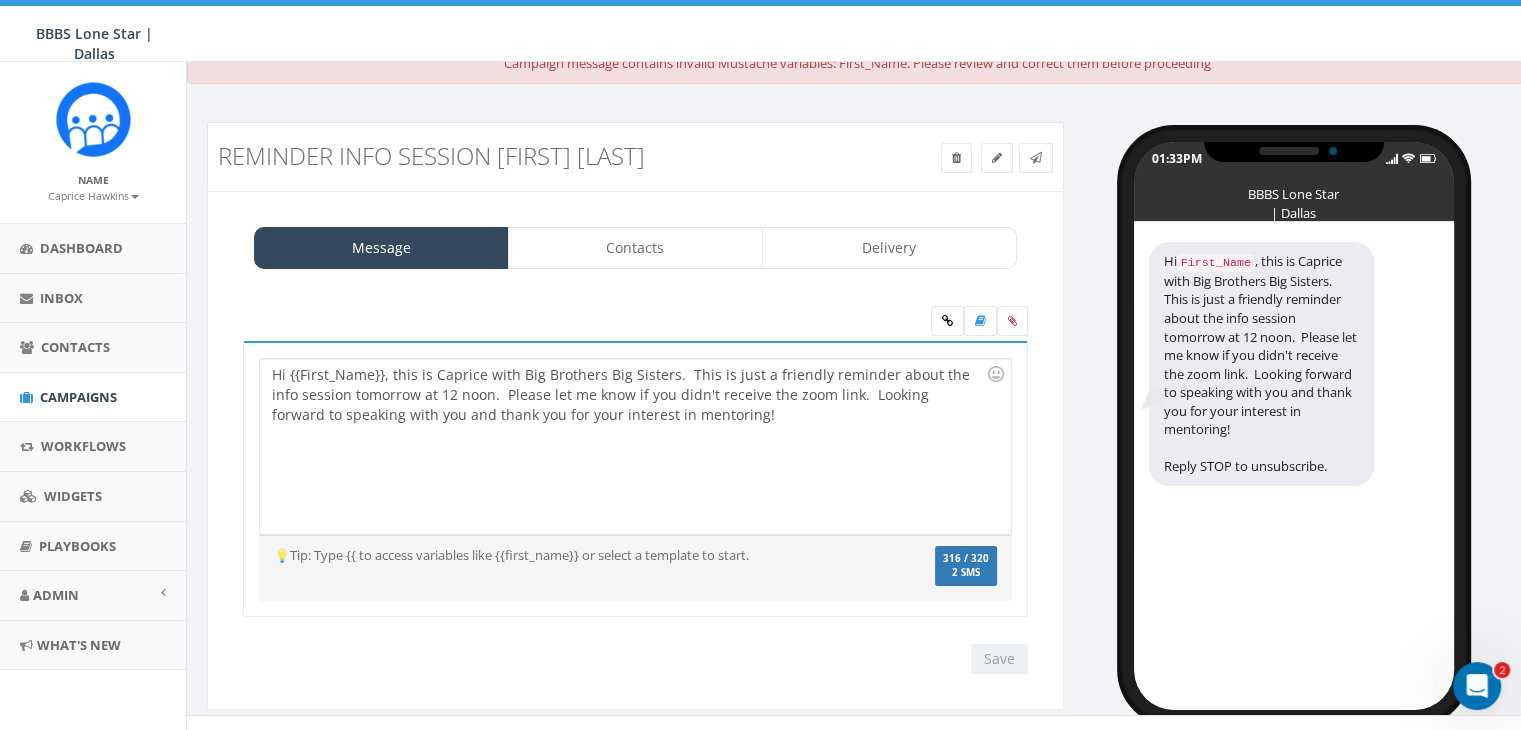 click on "Hi {{First_Name}}, this is Caprice with Big Brothers Big Sisters.  This is just a friendly reminder about the info session tomorrow at 12 noon.  Please let me know if you didn't receive the zoom link.  Looking forward to speaking with you and thank you for your interest in mentoring!" at bounding box center [635, 446] 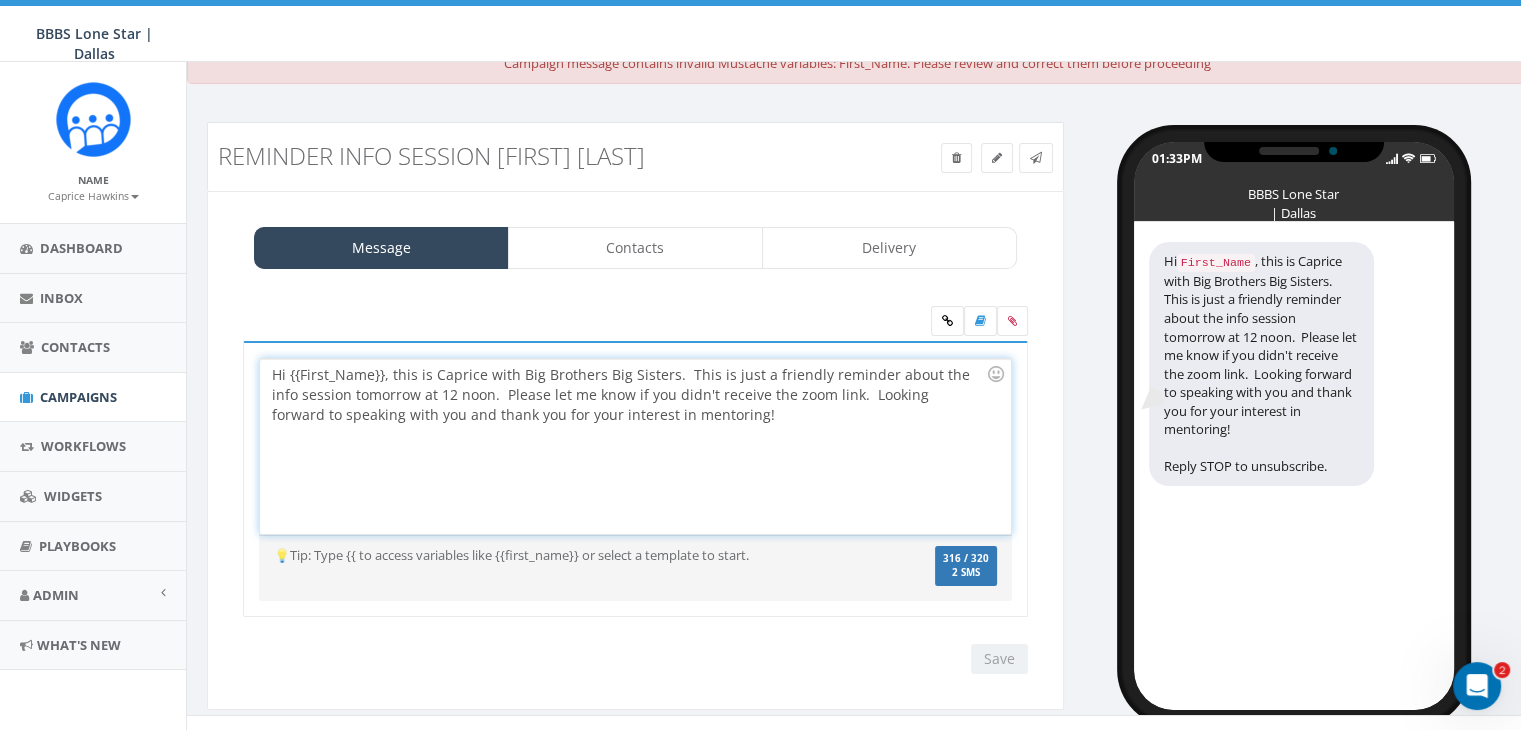 type 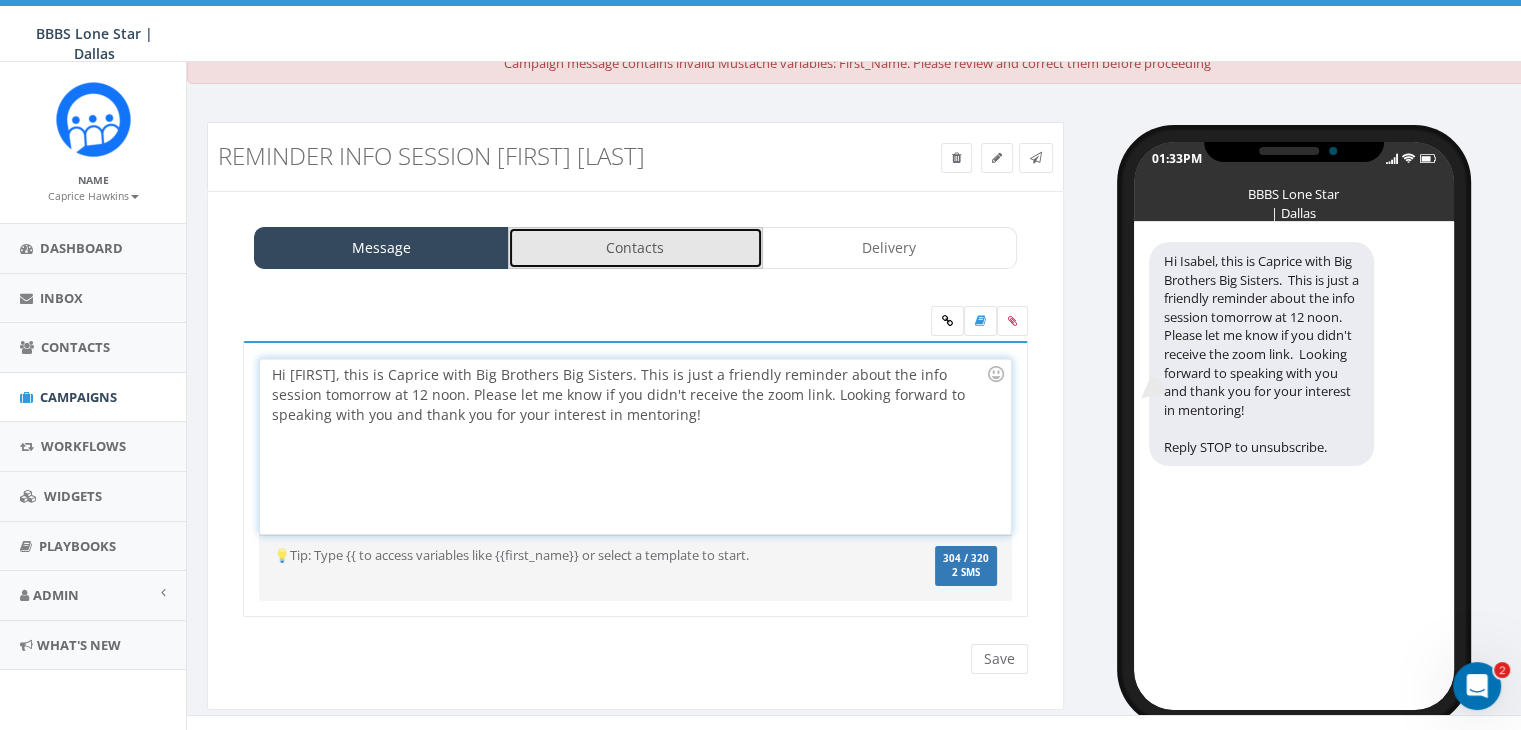 click on "Contacts" at bounding box center (635, 248) 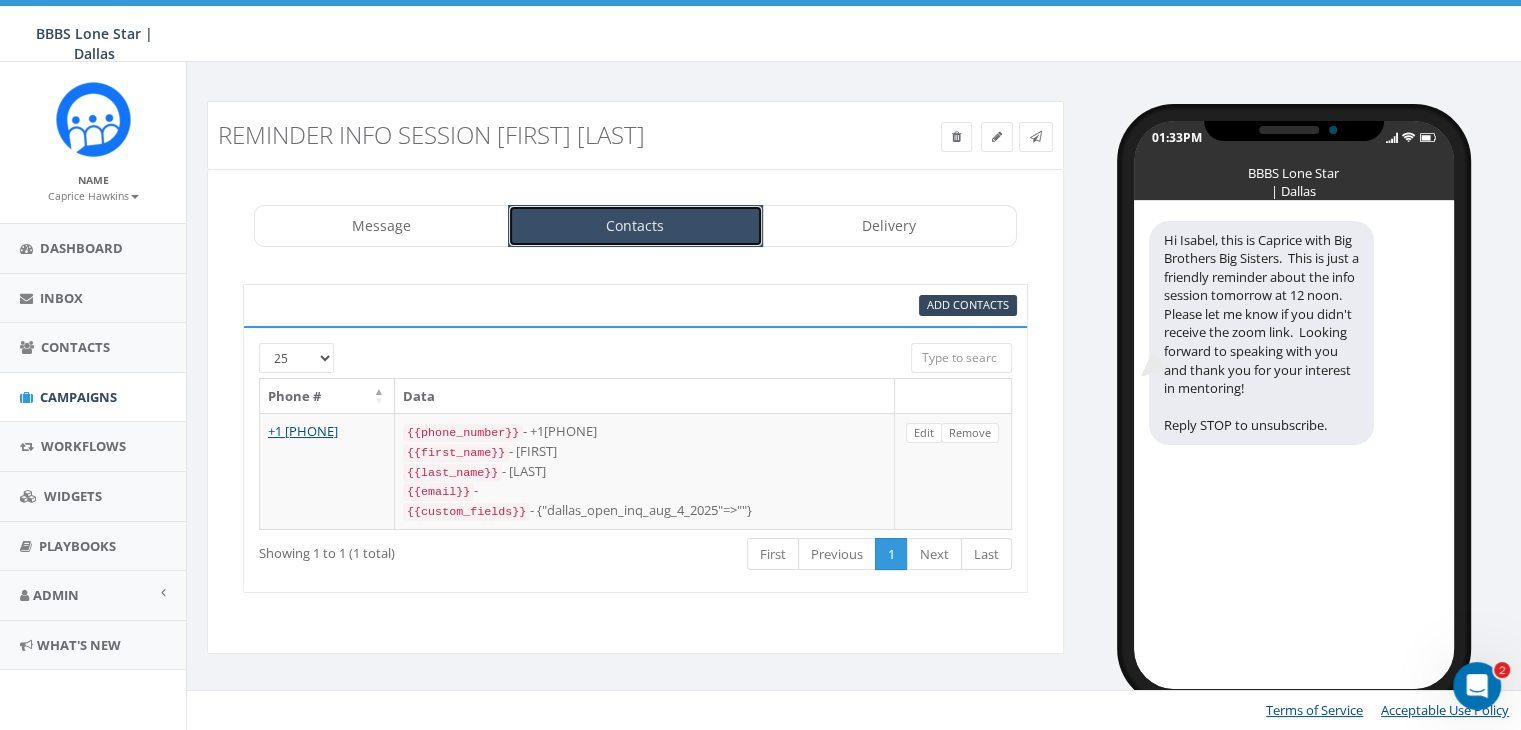 scroll, scrollTop: 0, scrollLeft: 0, axis: both 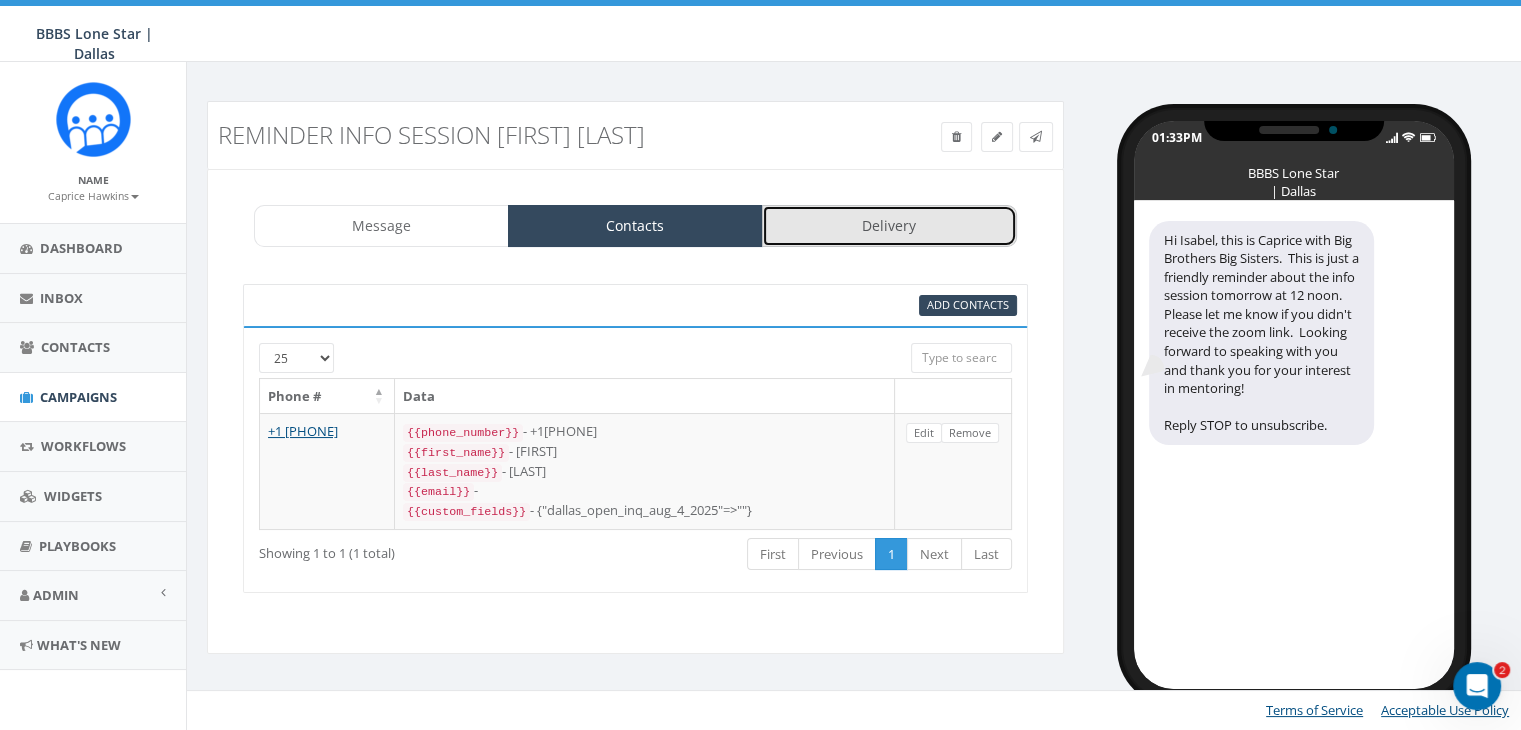 click on "Delivery" at bounding box center [889, 226] 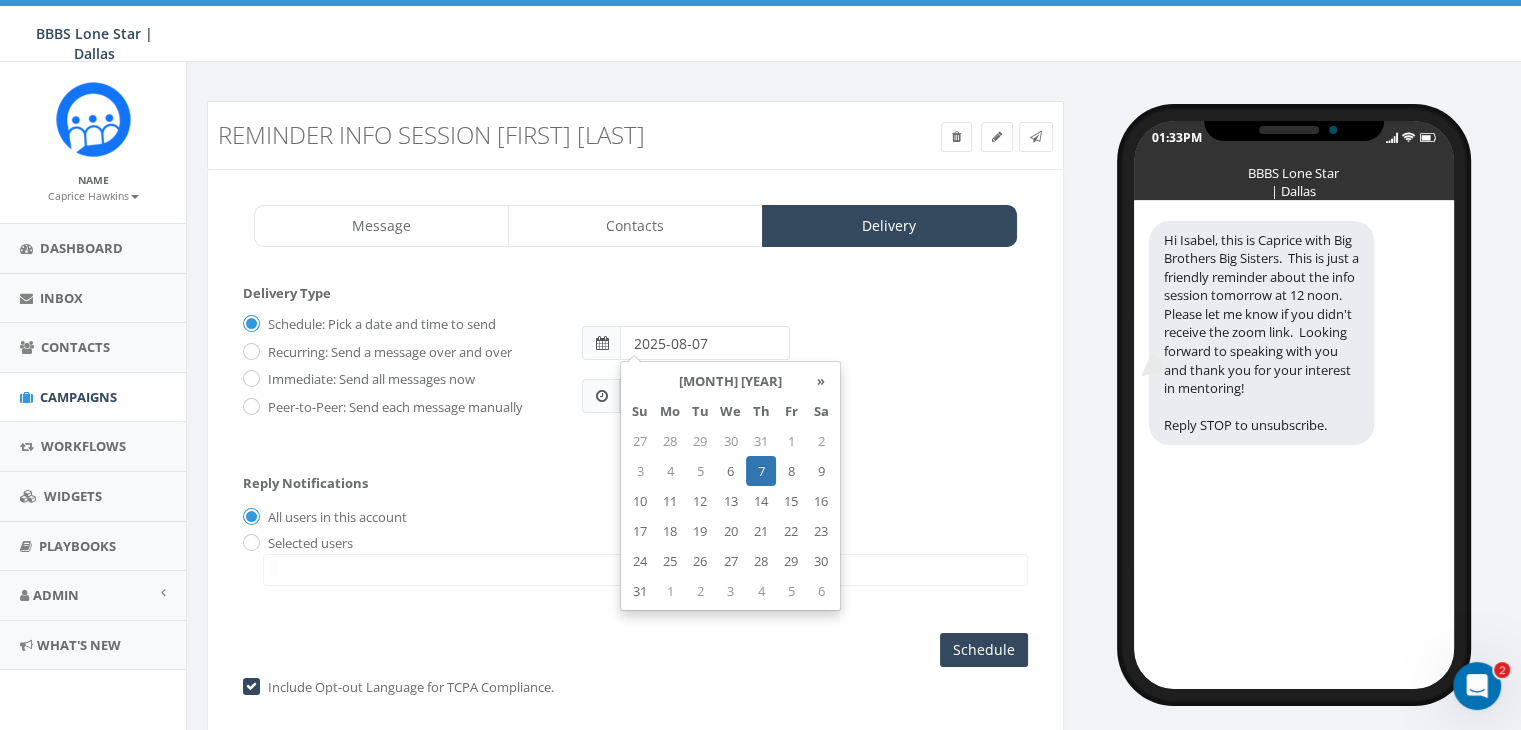click on "2025-08-07" at bounding box center [705, 343] 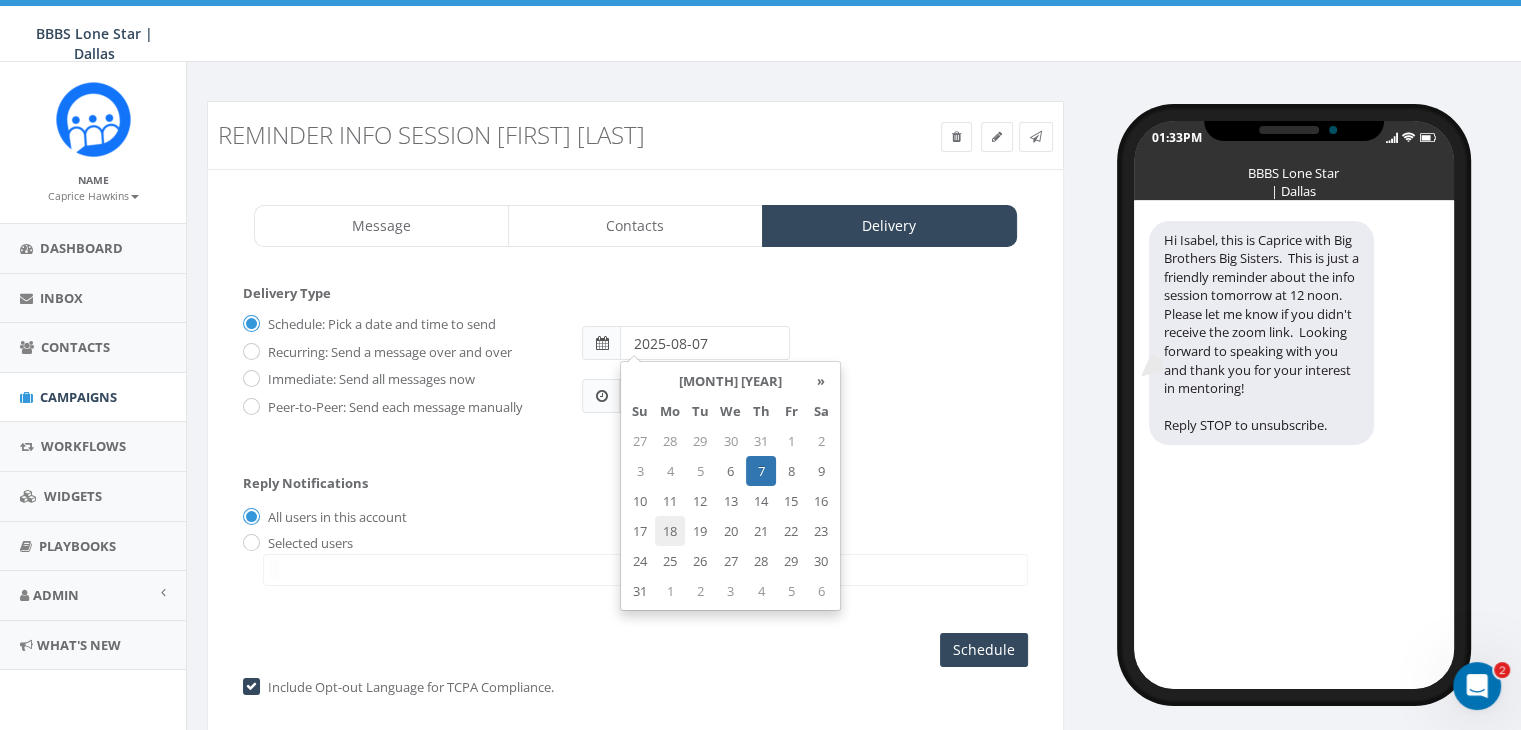 click on "18" at bounding box center [670, 531] 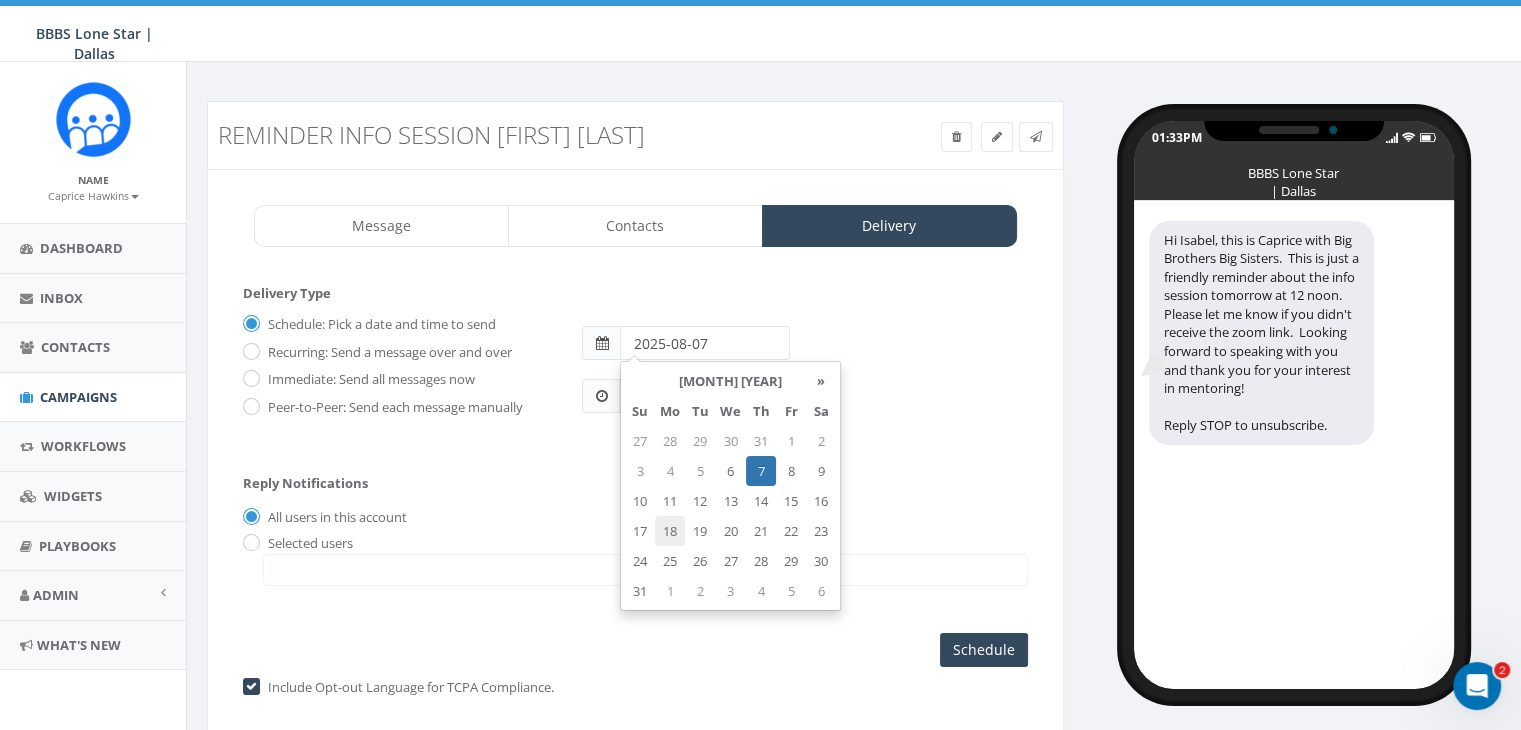 type on "2025-08-18" 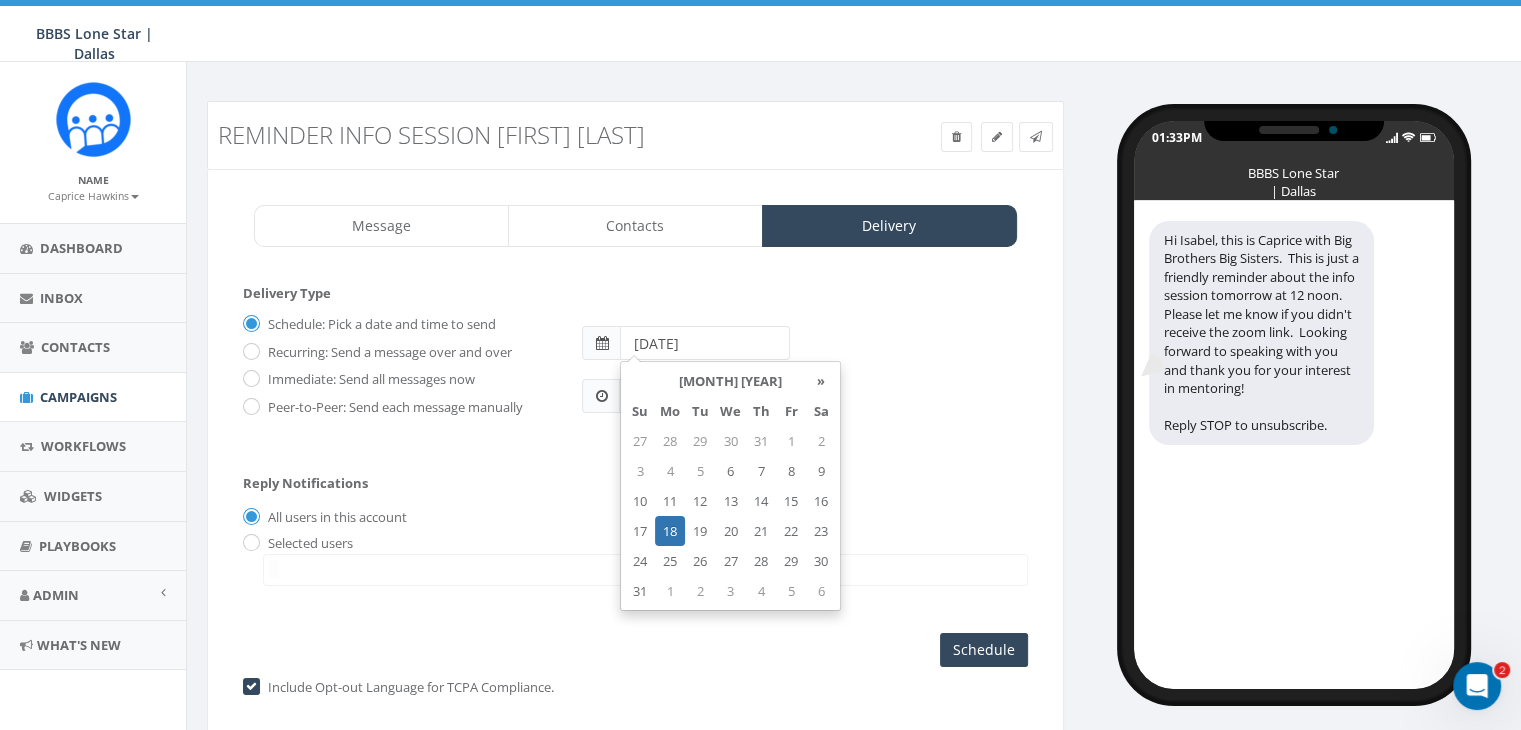 click on "Delivery Type Schedule: Pick a date and time to send Recurring: Send a message over and over Immediate: Send all messages now Peer-to-Peer: Send each message manually S M T W T F S 2025-08-18 01:33PM CDT Save" at bounding box center (635, 370) 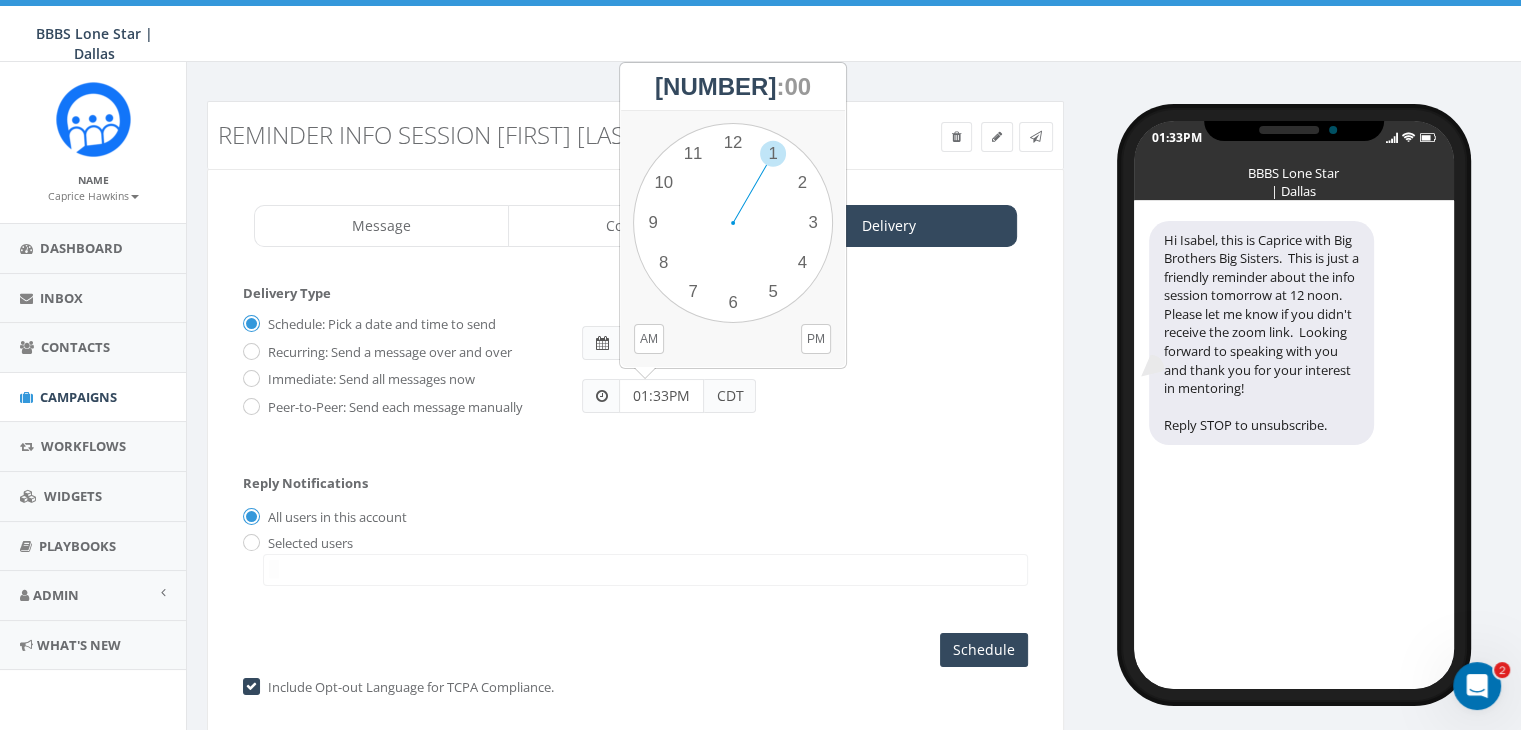 drag, startPoint x: 632, startPoint y: 396, endPoint x: 704, endPoint y: 391, distance: 72.1734 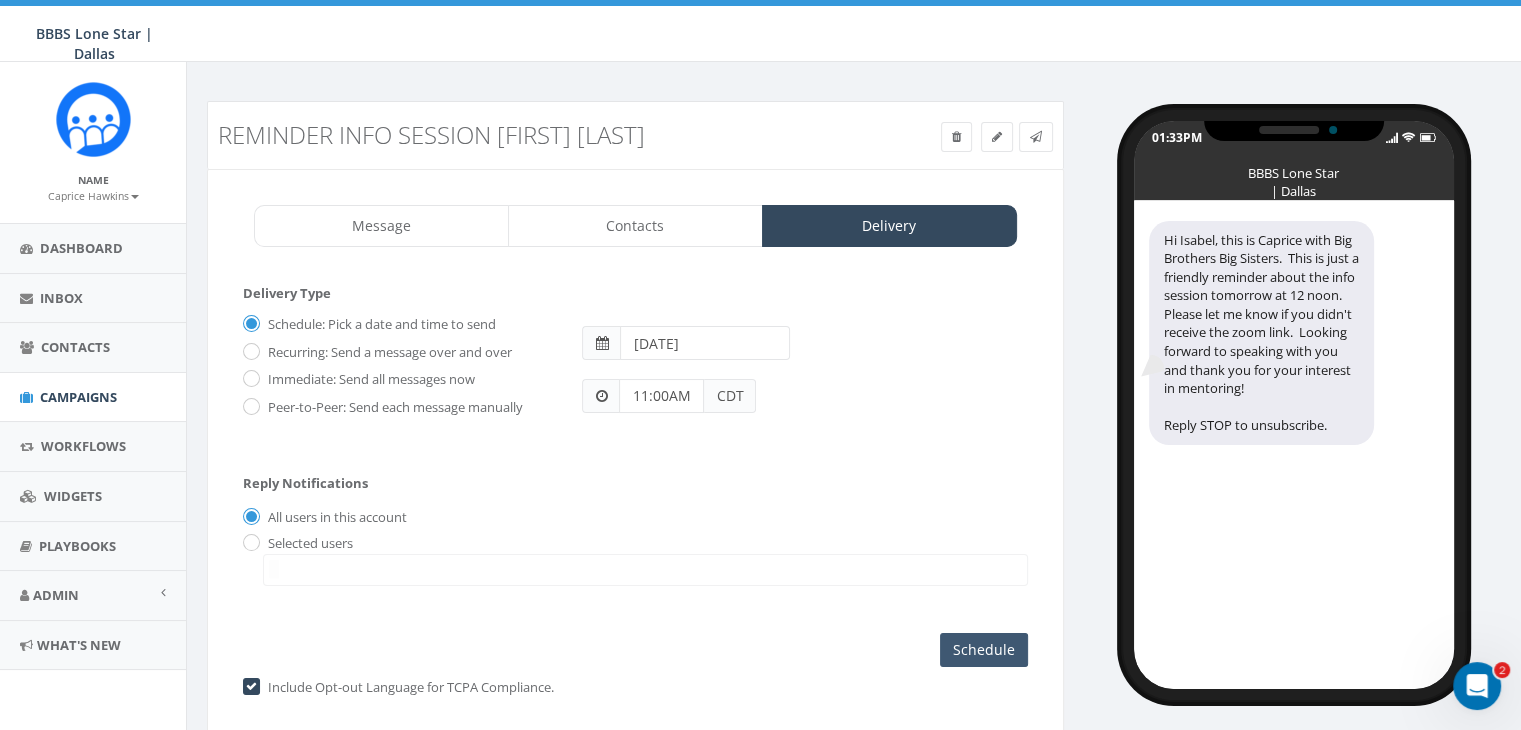 type on "11:00AM" 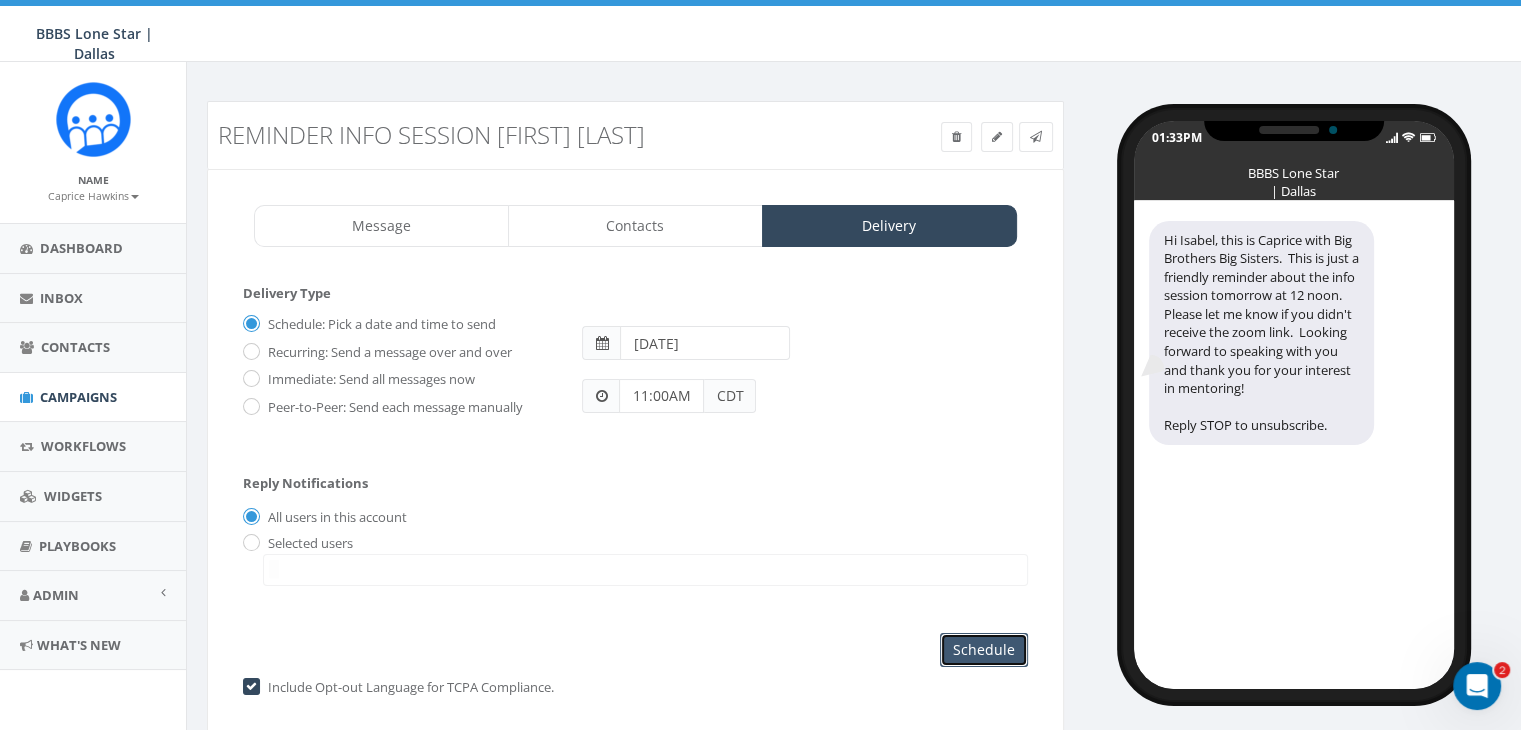 click on "Schedule" at bounding box center [984, 650] 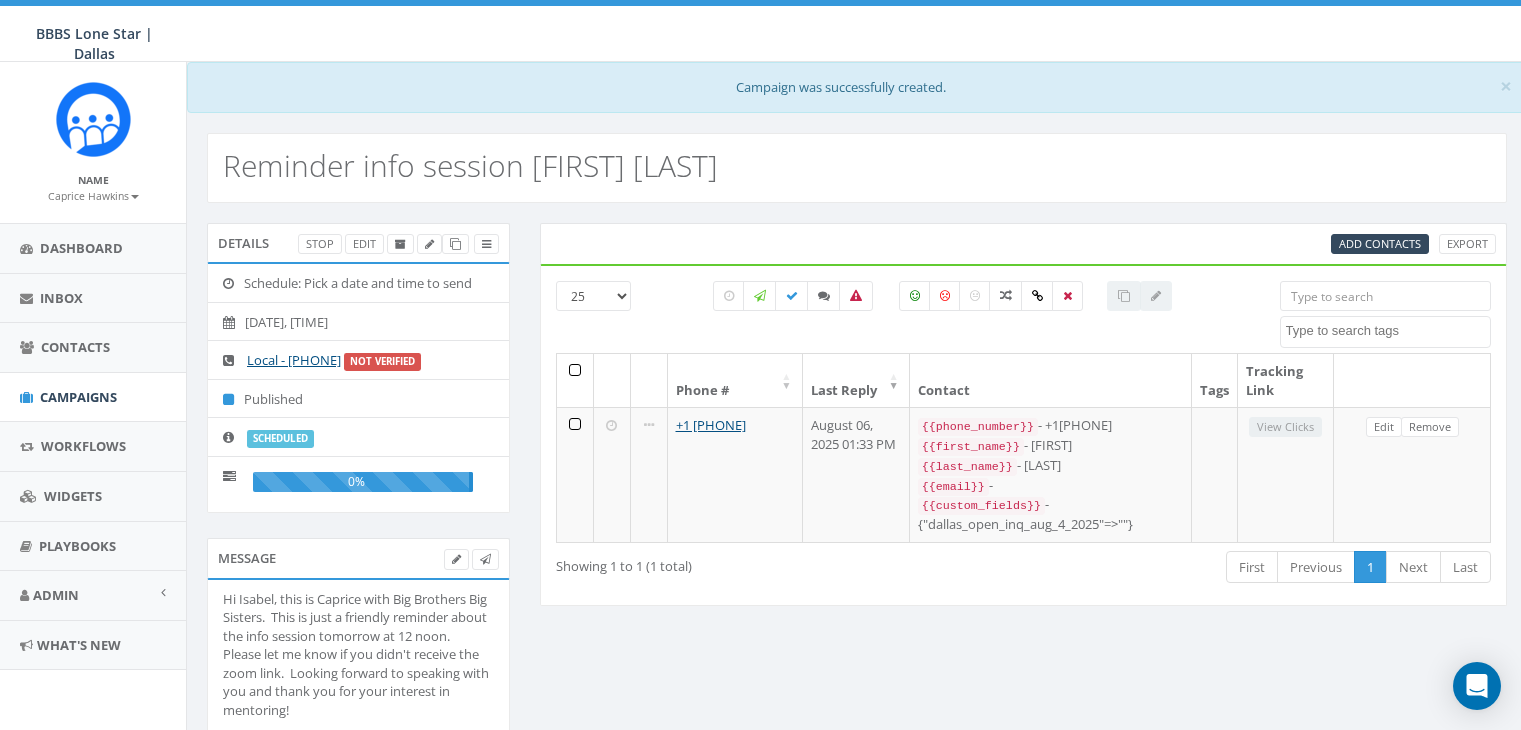 select 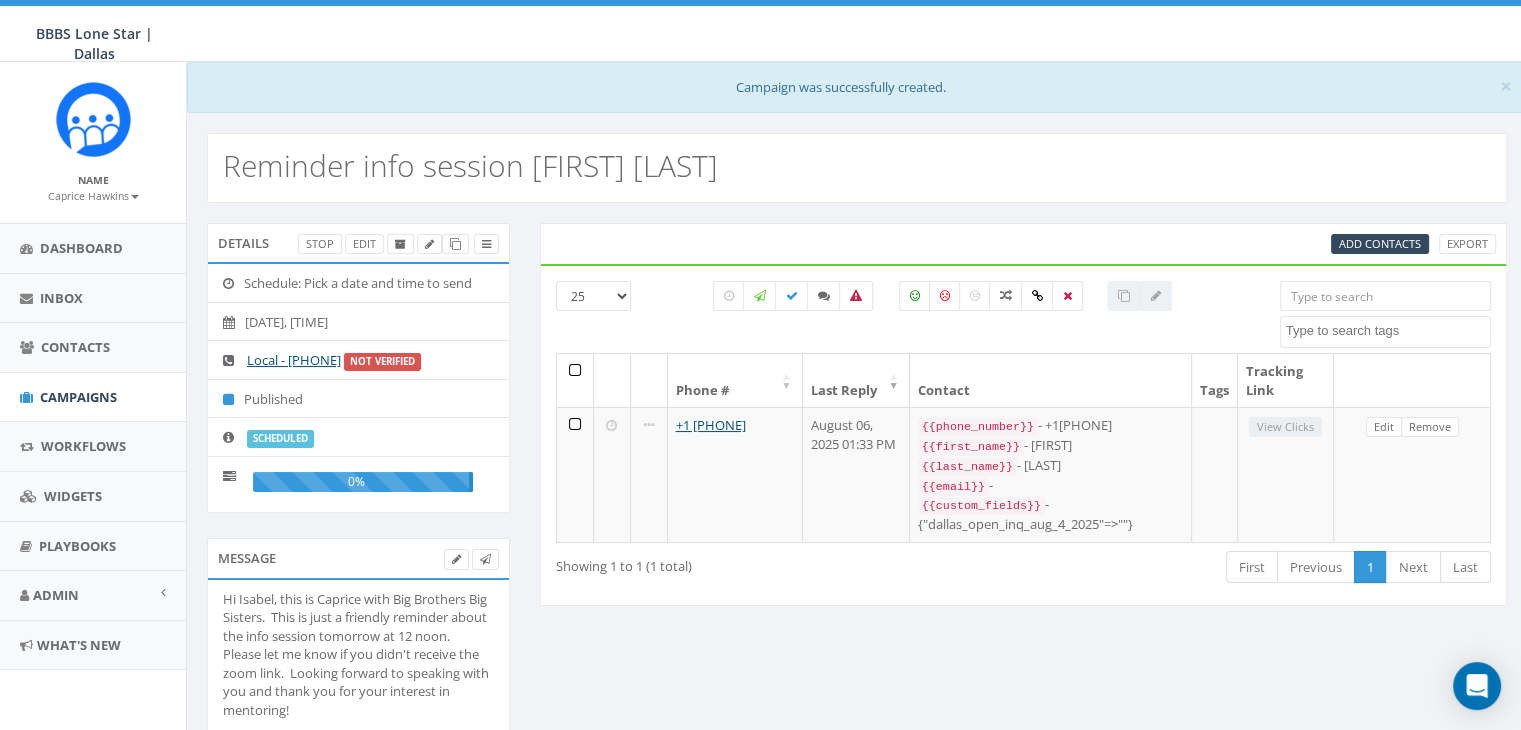 scroll, scrollTop: 0, scrollLeft: 0, axis: both 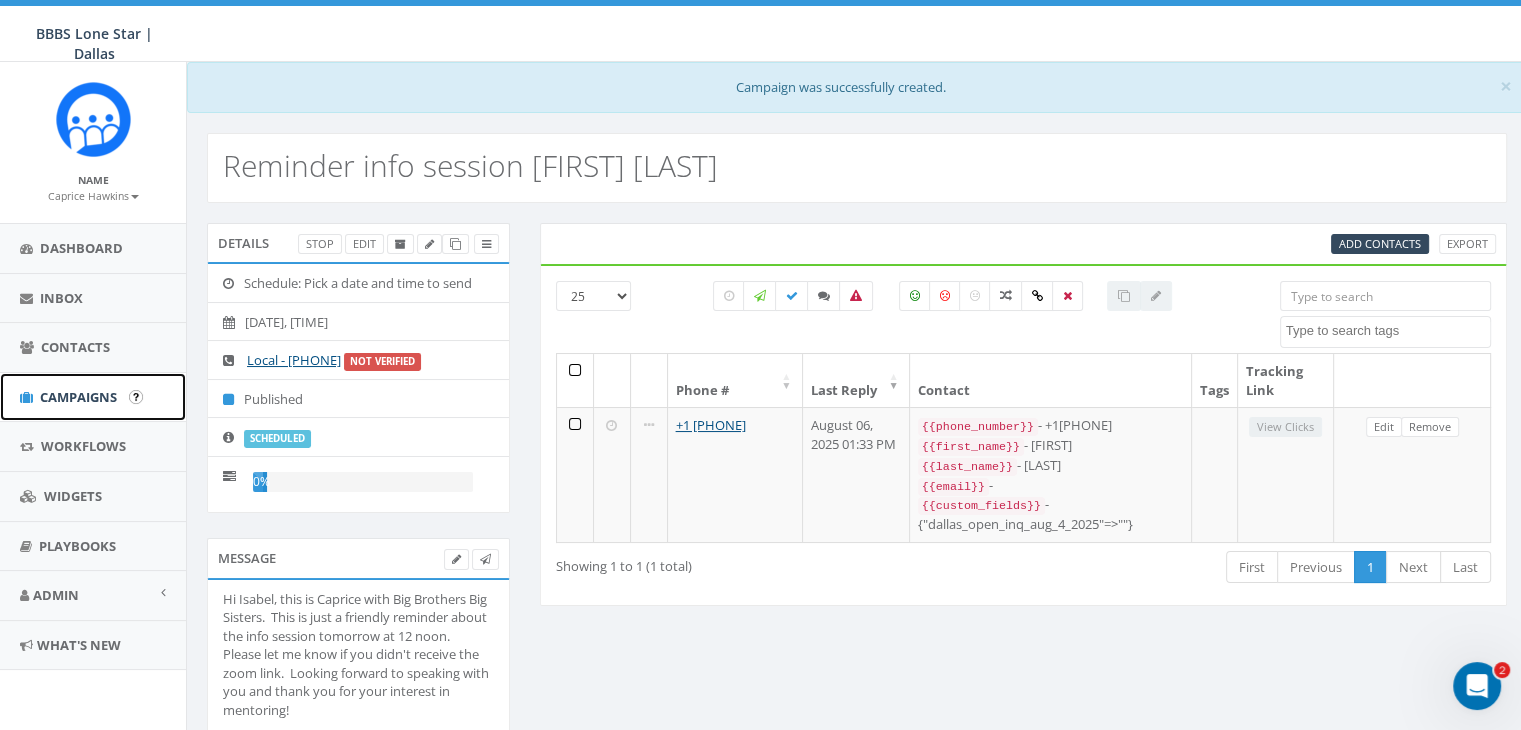 click on "Campaigns" at bounding box center [78, 397] 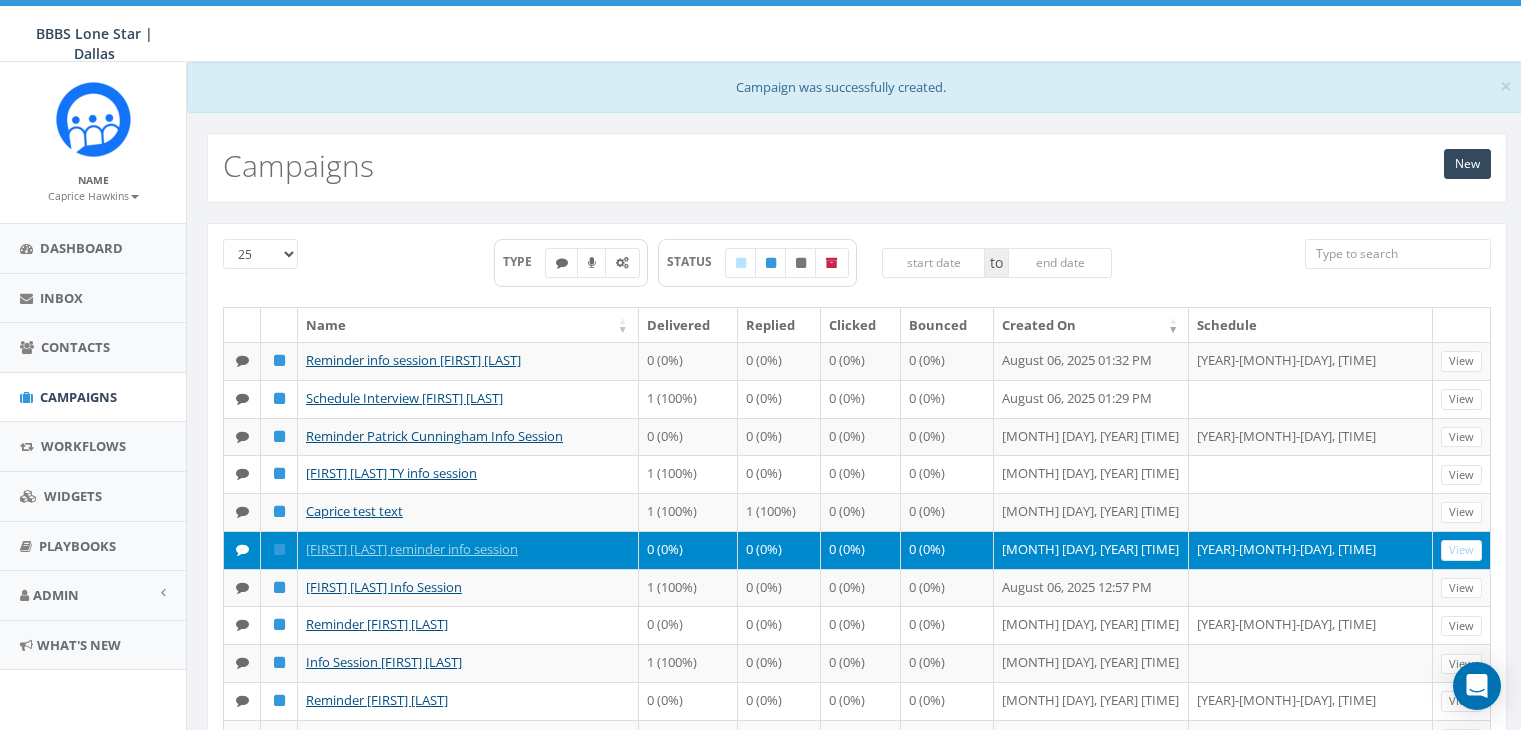 scroll, scrollTop: 0, scrollLeft: 0, axis: both 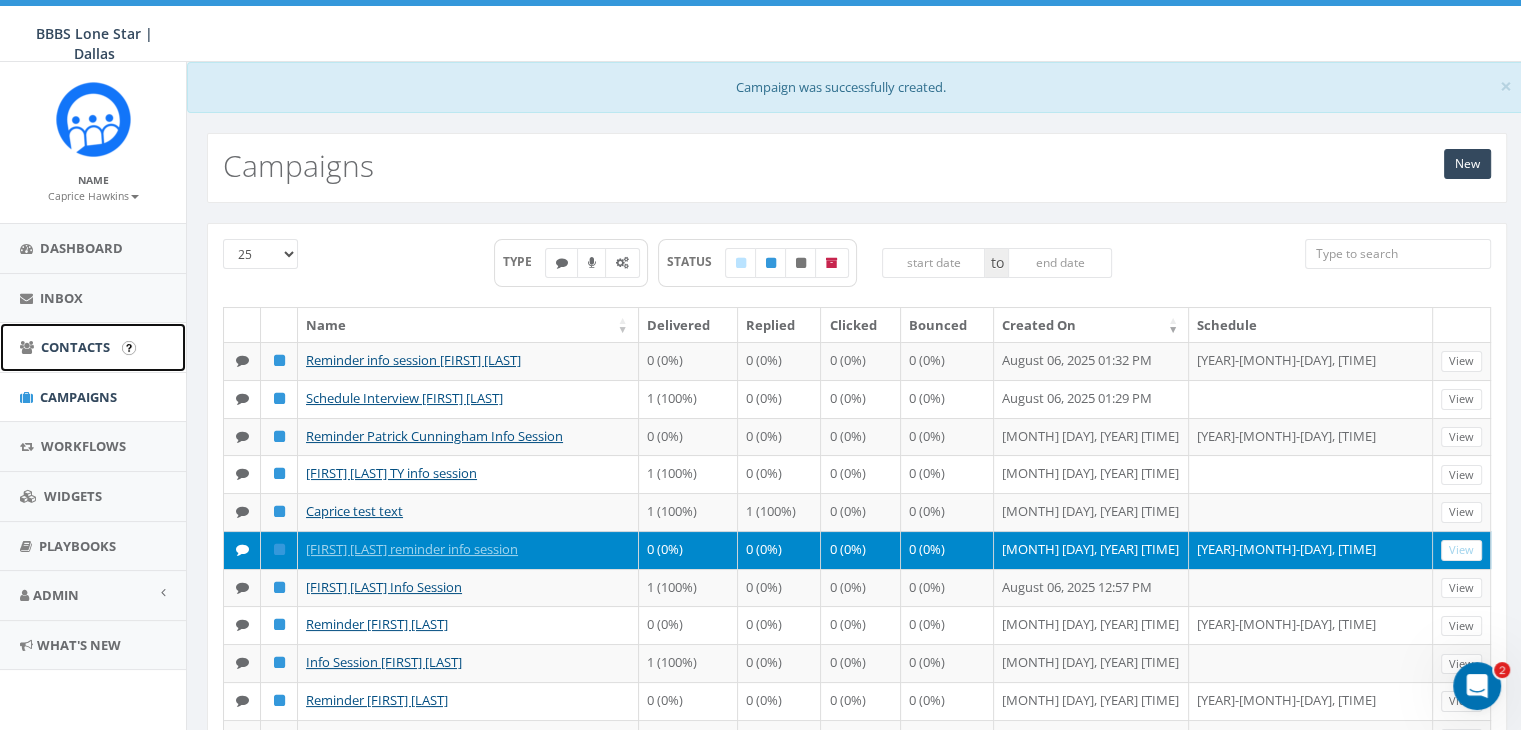 click on "Contacts" at bounding box center (75, 347) 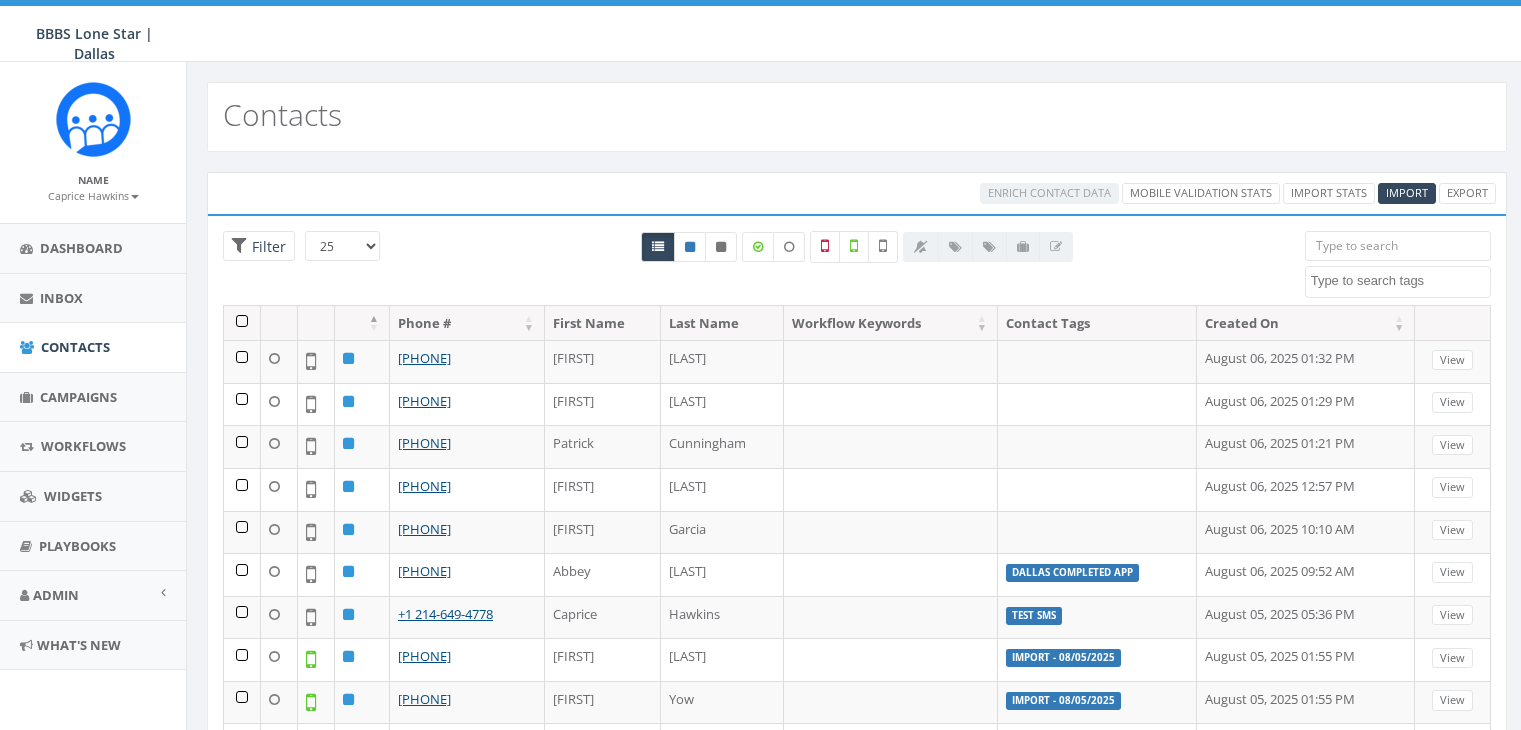 select 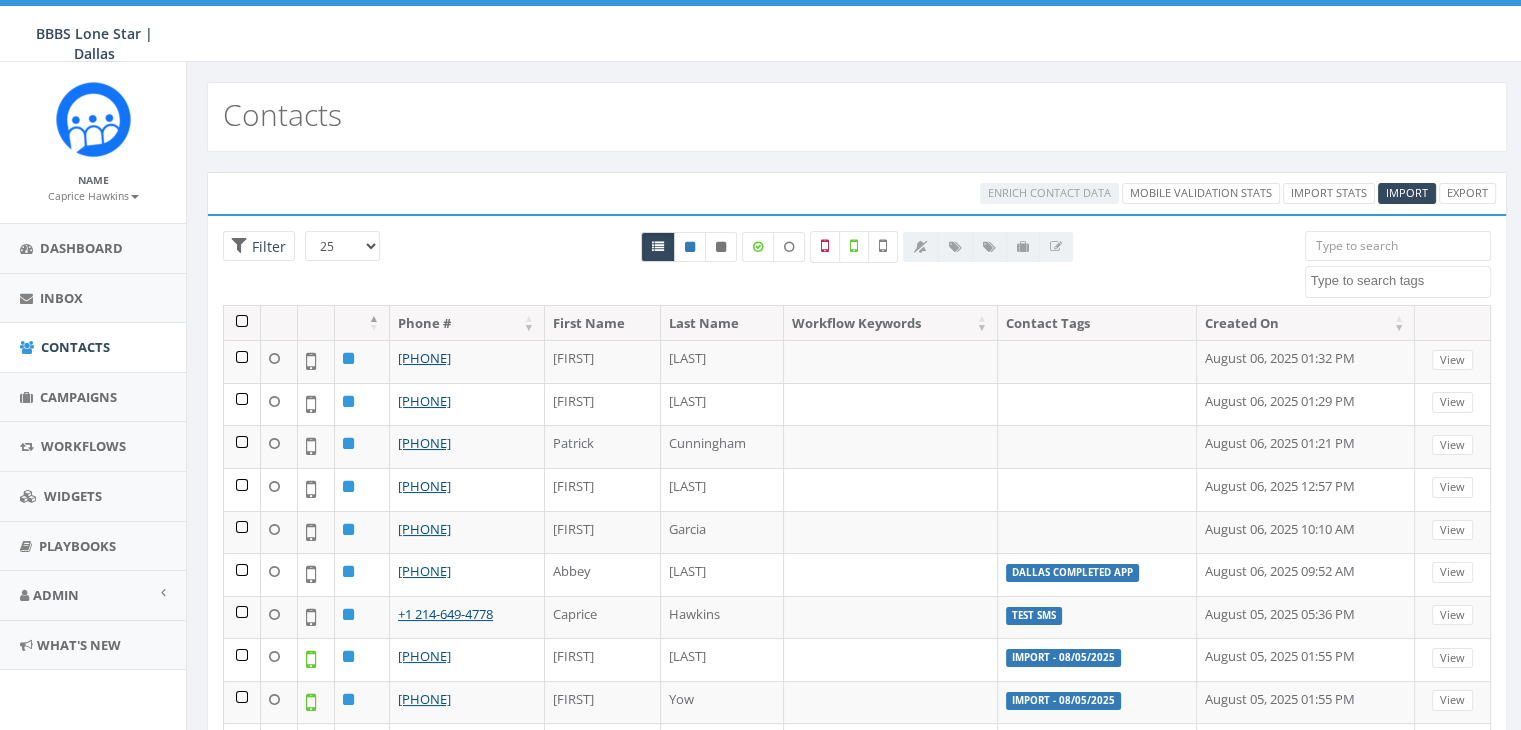 scroll, scrollTop: 0, scrollLeft: 0, axis: both 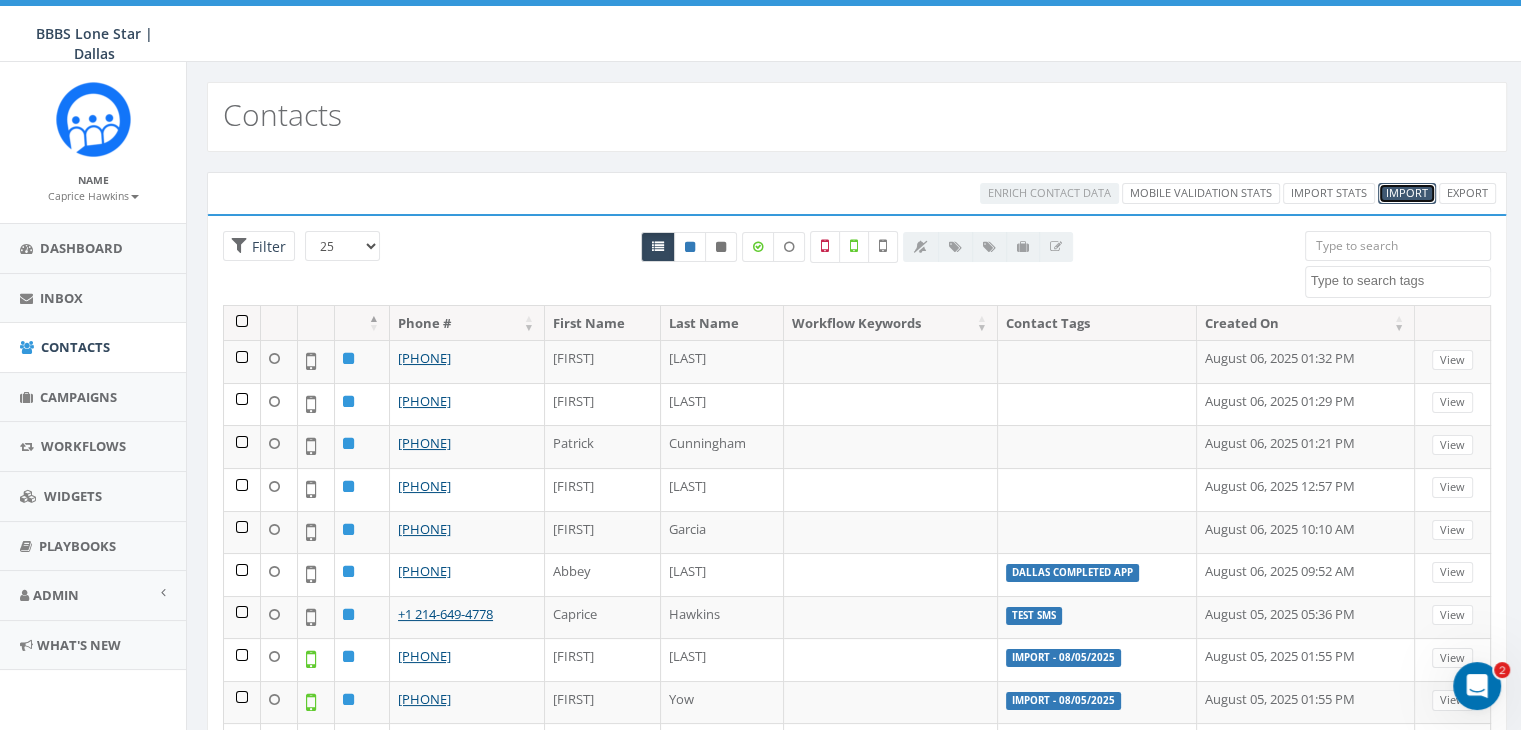 click on "Import" at bounding box center [1407, 192] 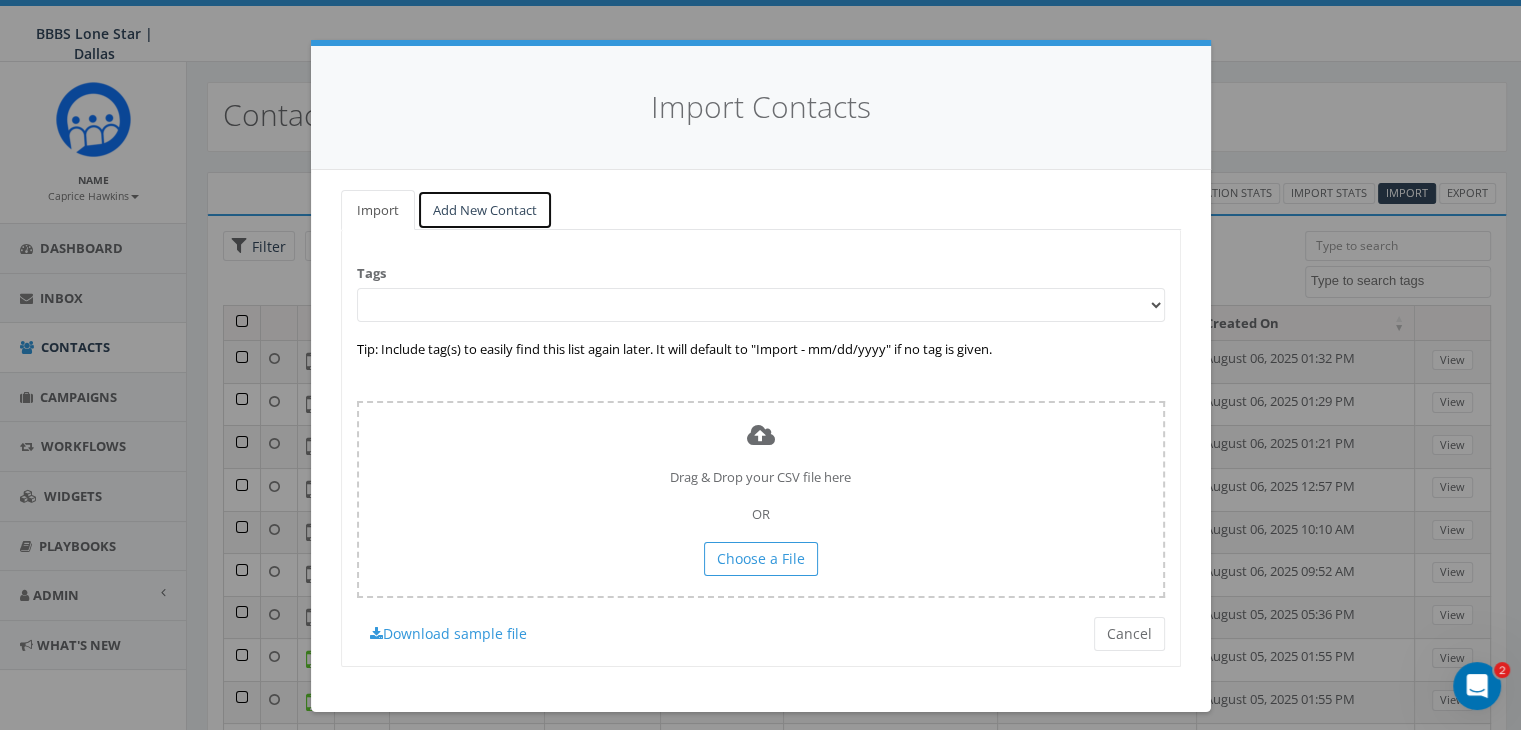 click on "Add New Contact" at bounding box center (485, 210) 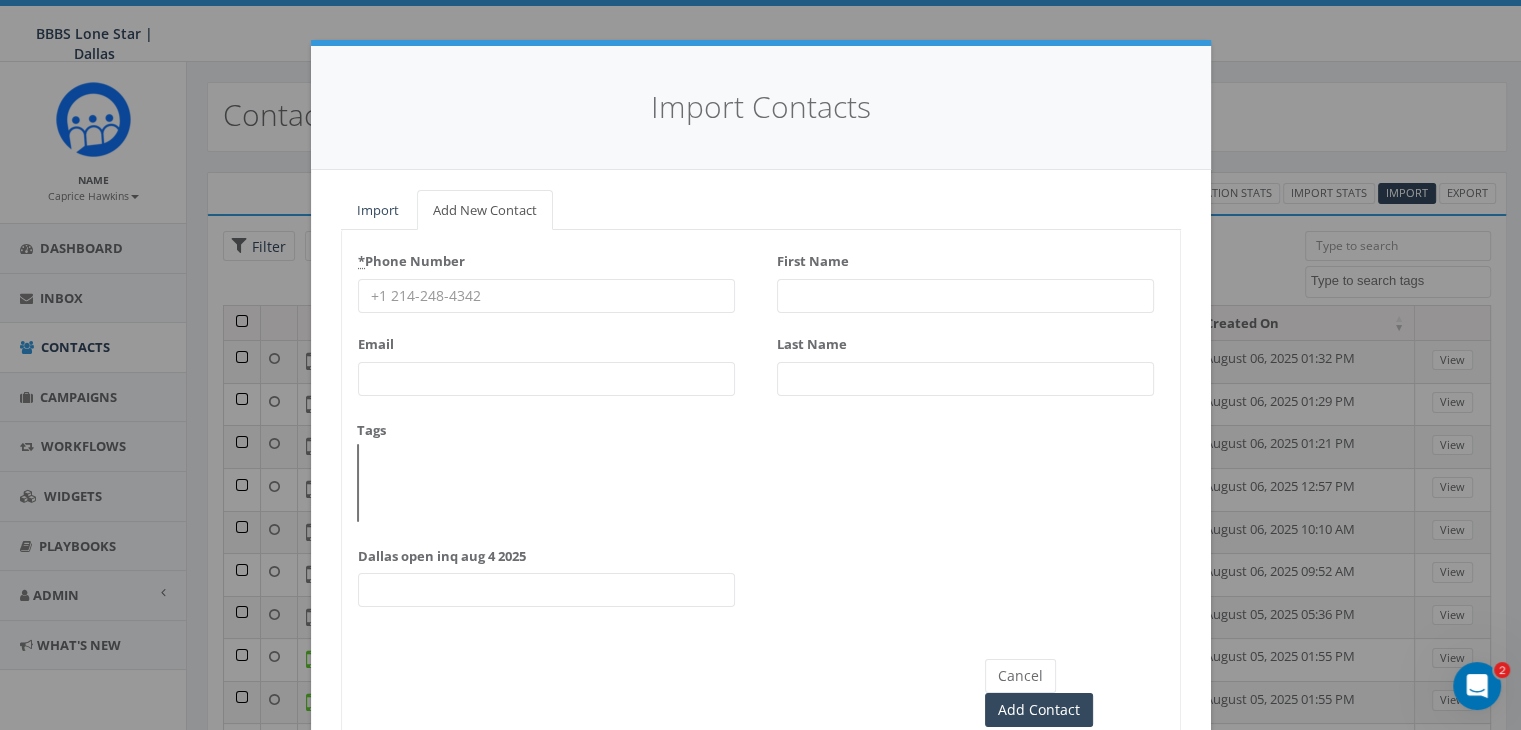 click on "*   Phone Number" at bounding box center (546, 296) 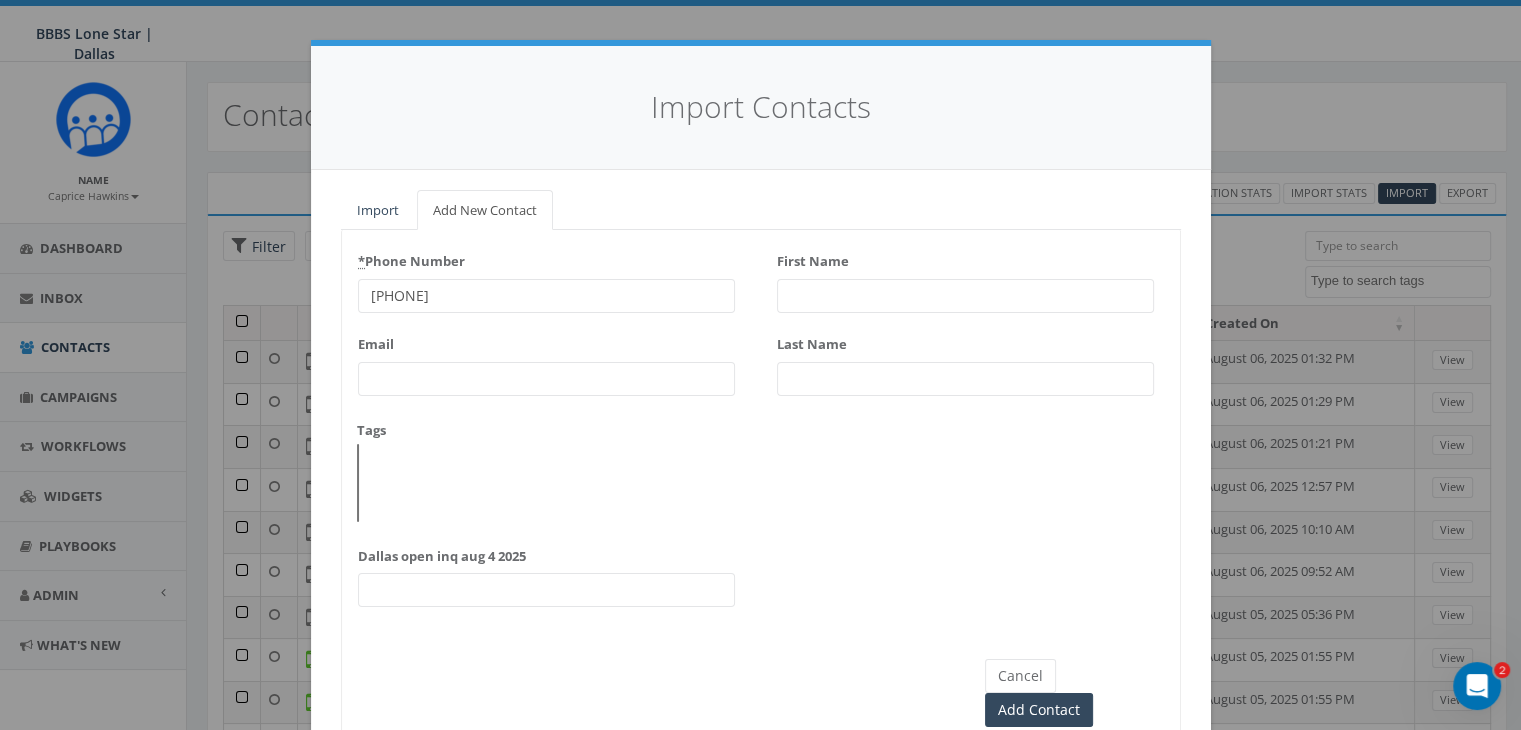 type on "945-284-4536" 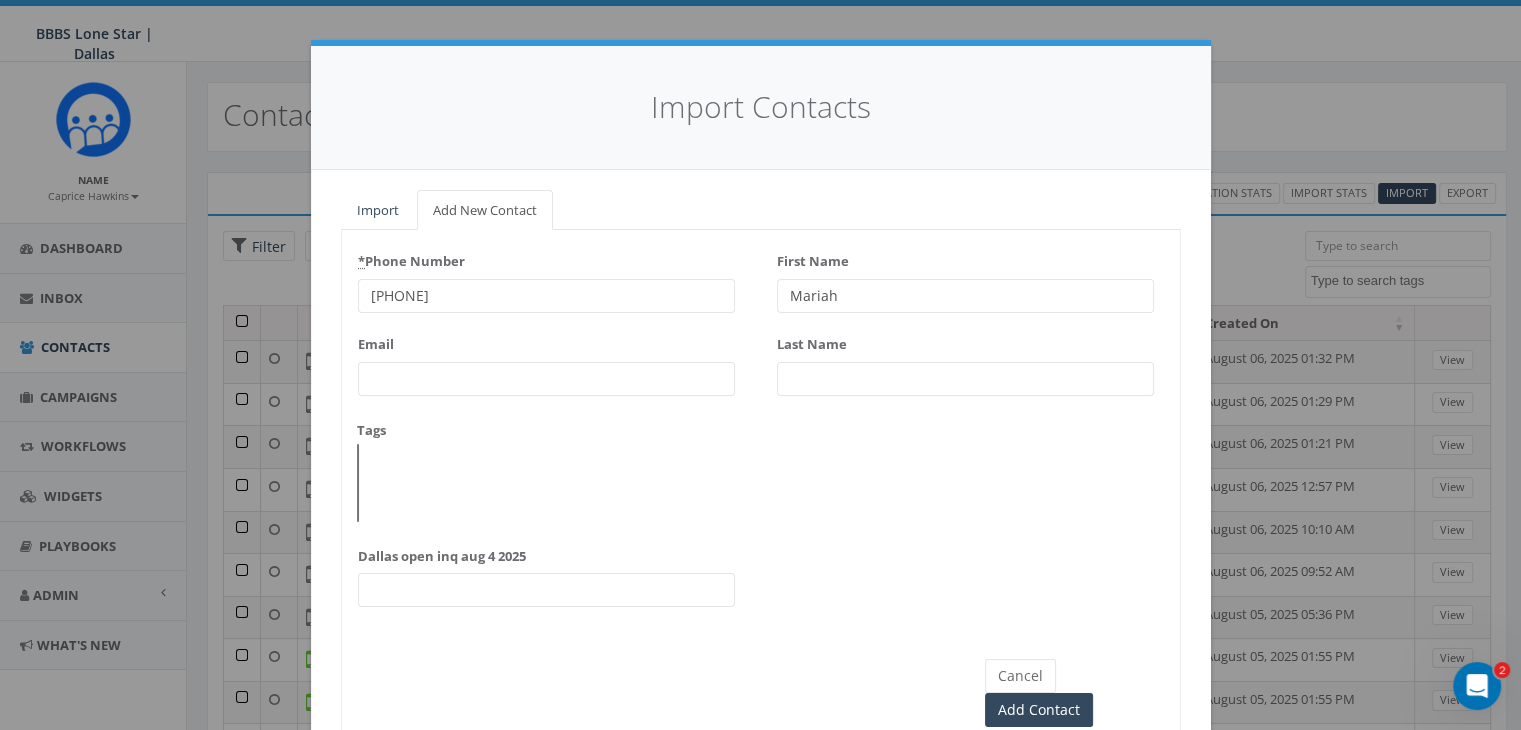 type on "Mariah" 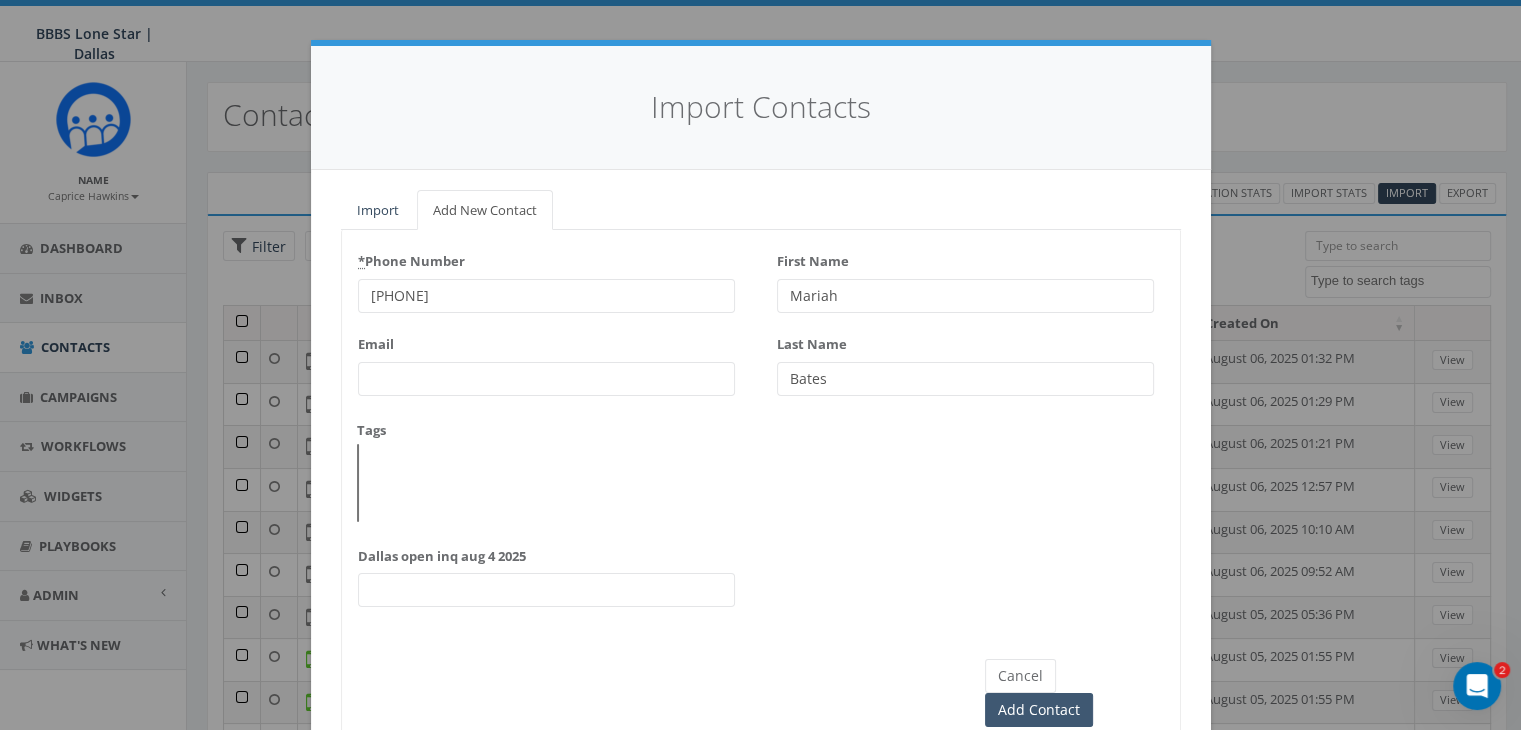 type on "Bates" 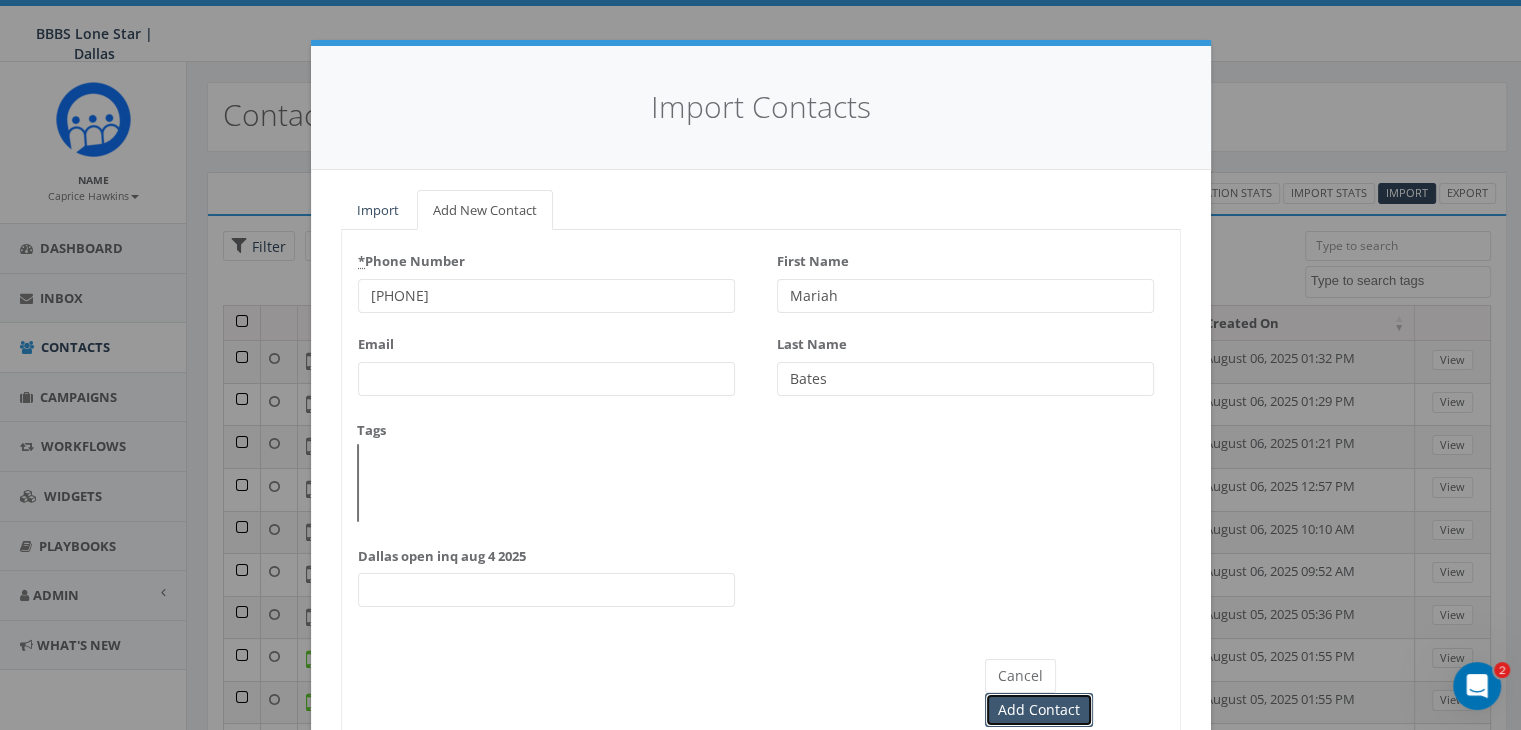 click on "Add Contact" at bounding box center (1039, 710) 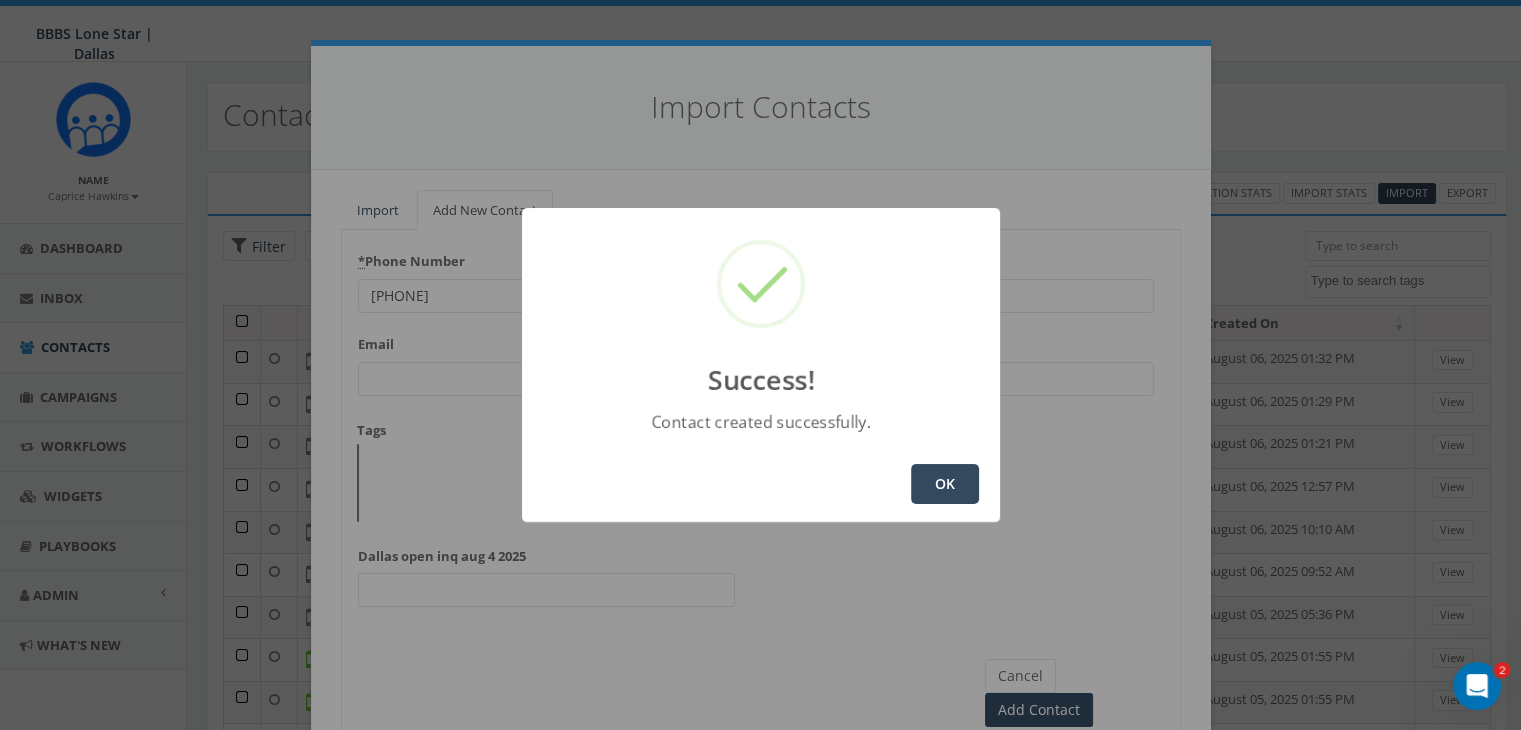 click on "OK" at bounding box center (945, 484) 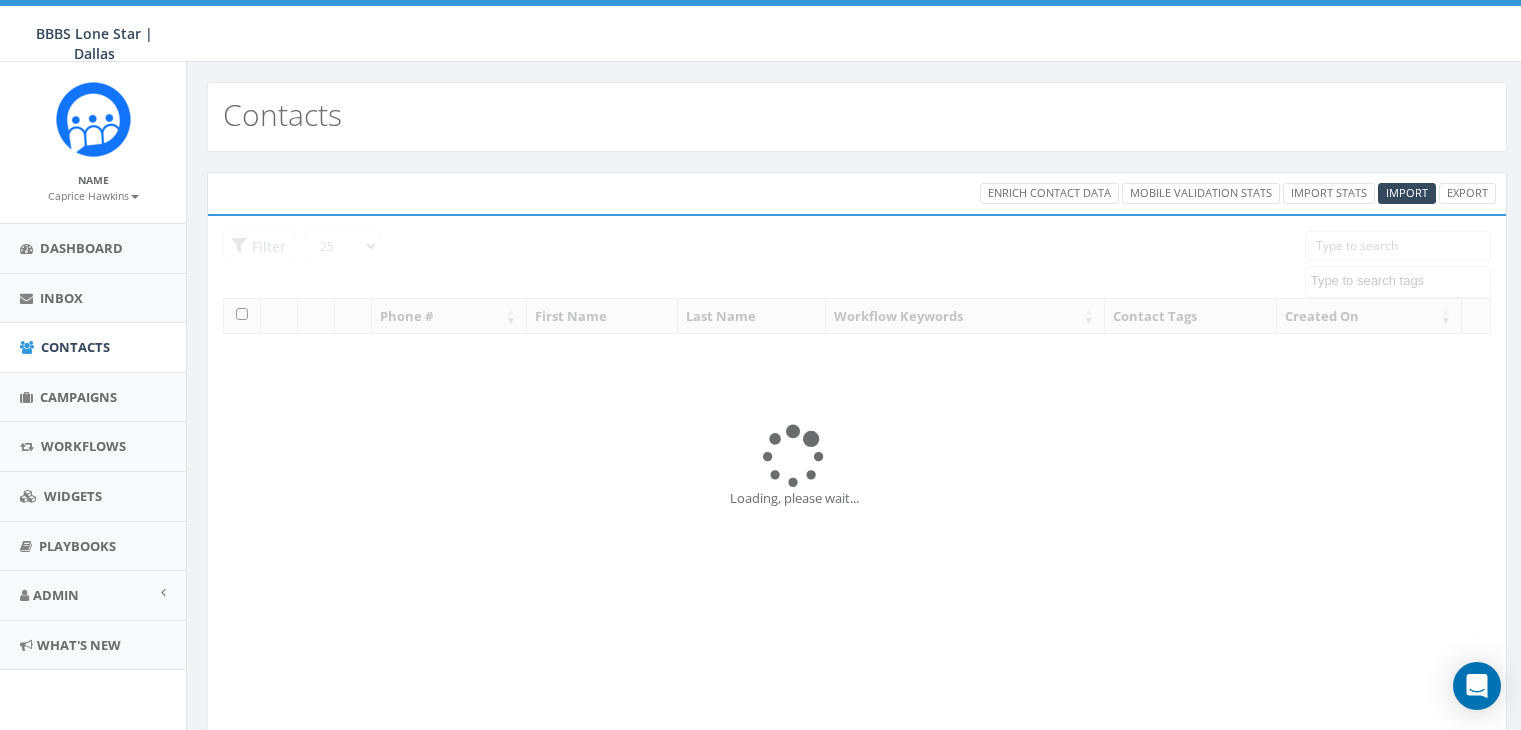 select 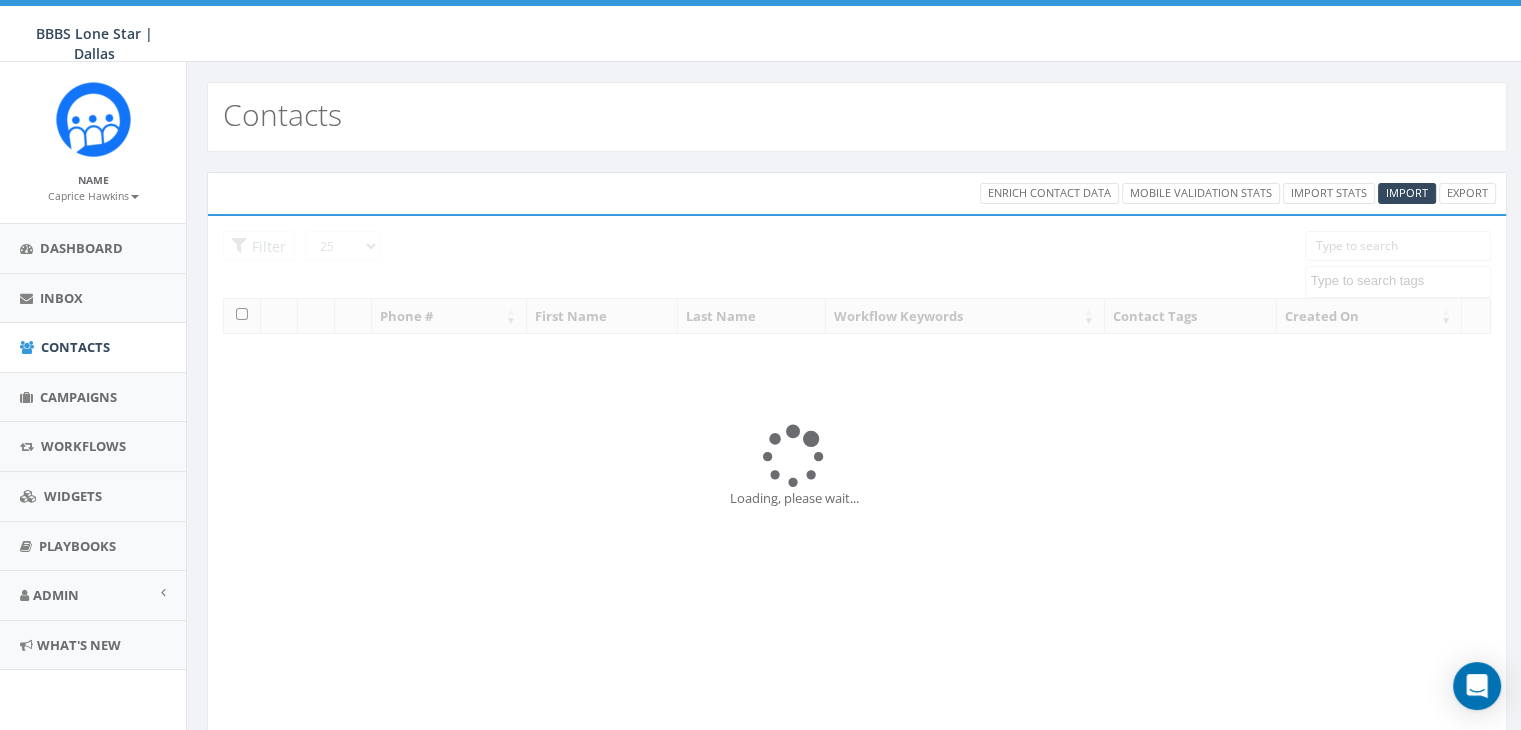 scroll, scrollTop: 0, scrollLeft: 0, axis: both 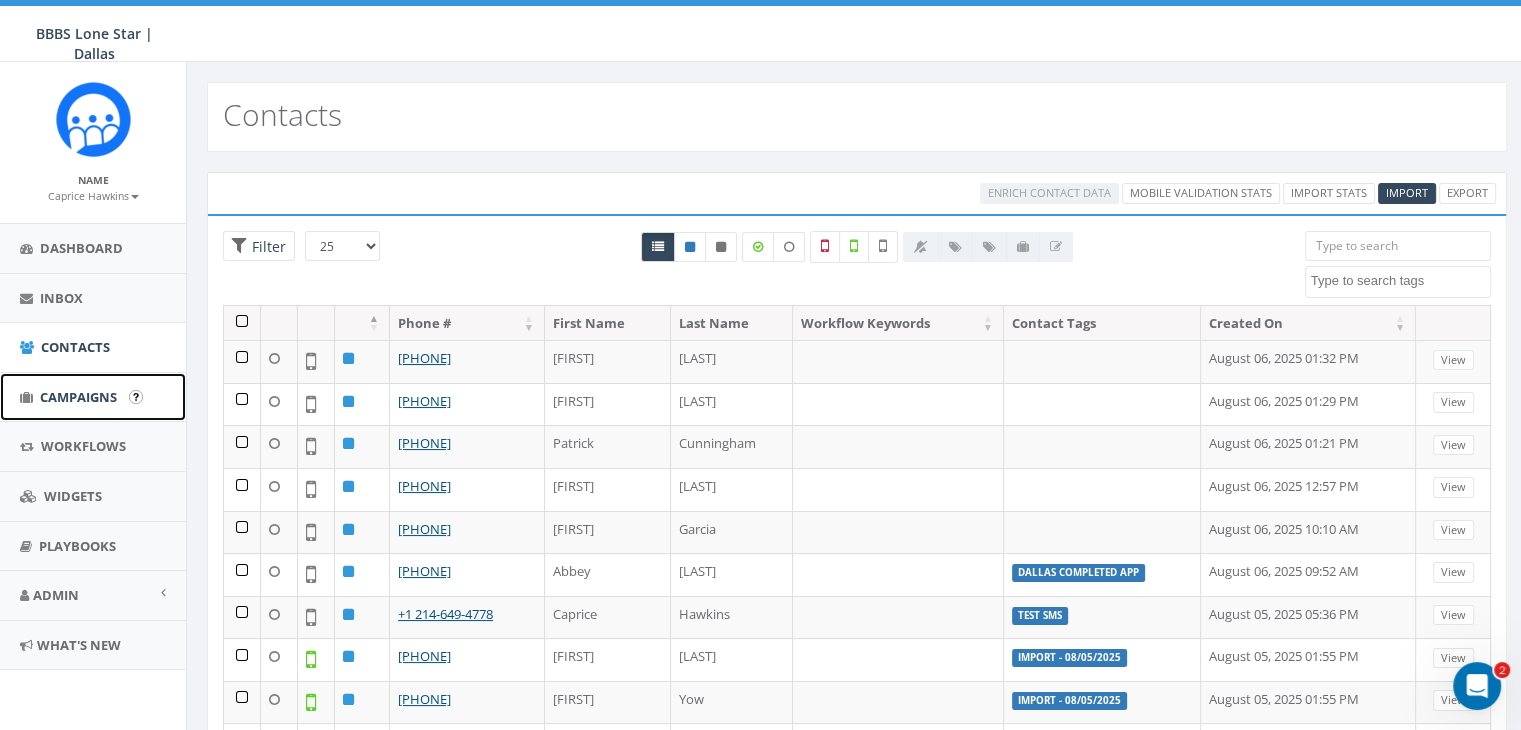 click on "Campaigns" at bounding box center (78, 397) 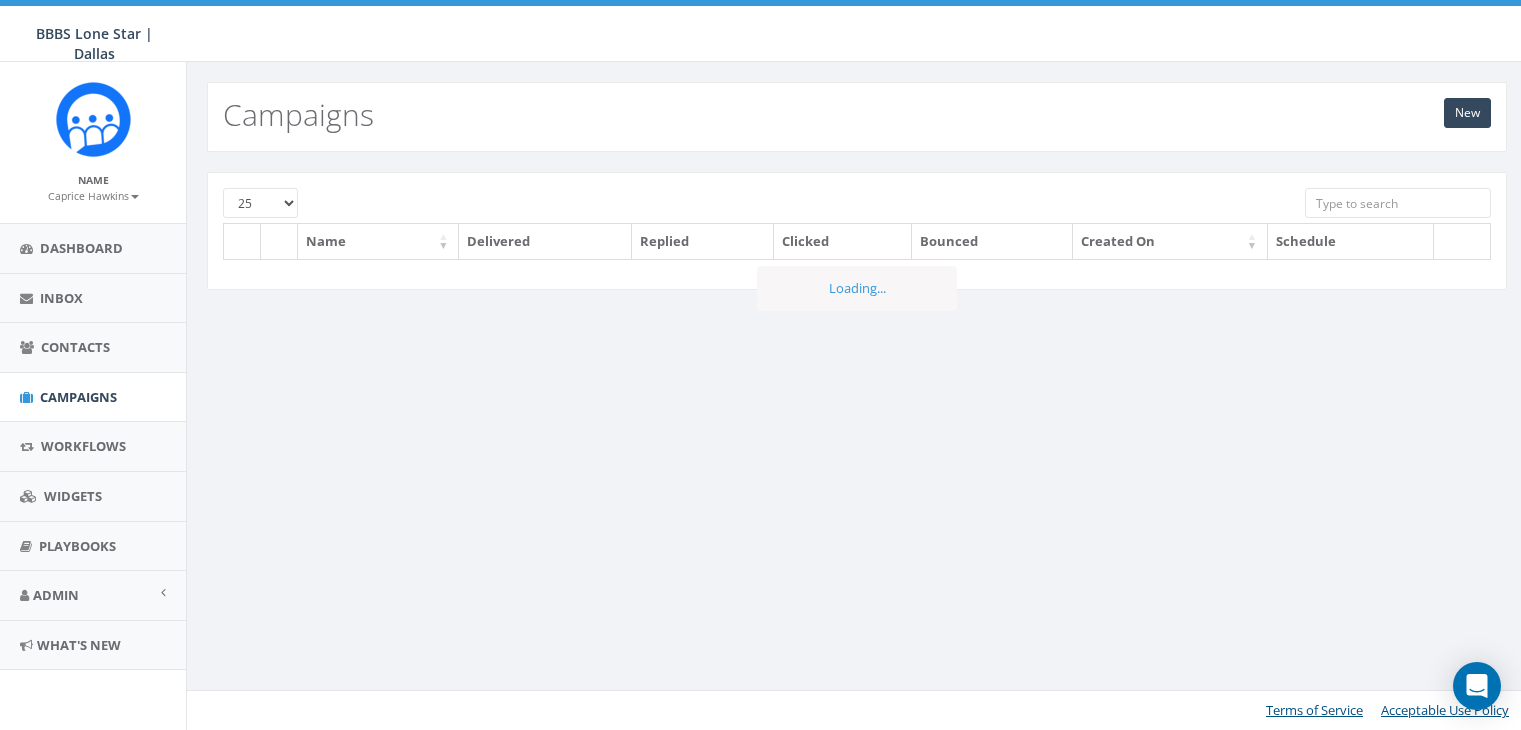 scroll, scrollTop: 0, scrollLeft: 0, axis: both 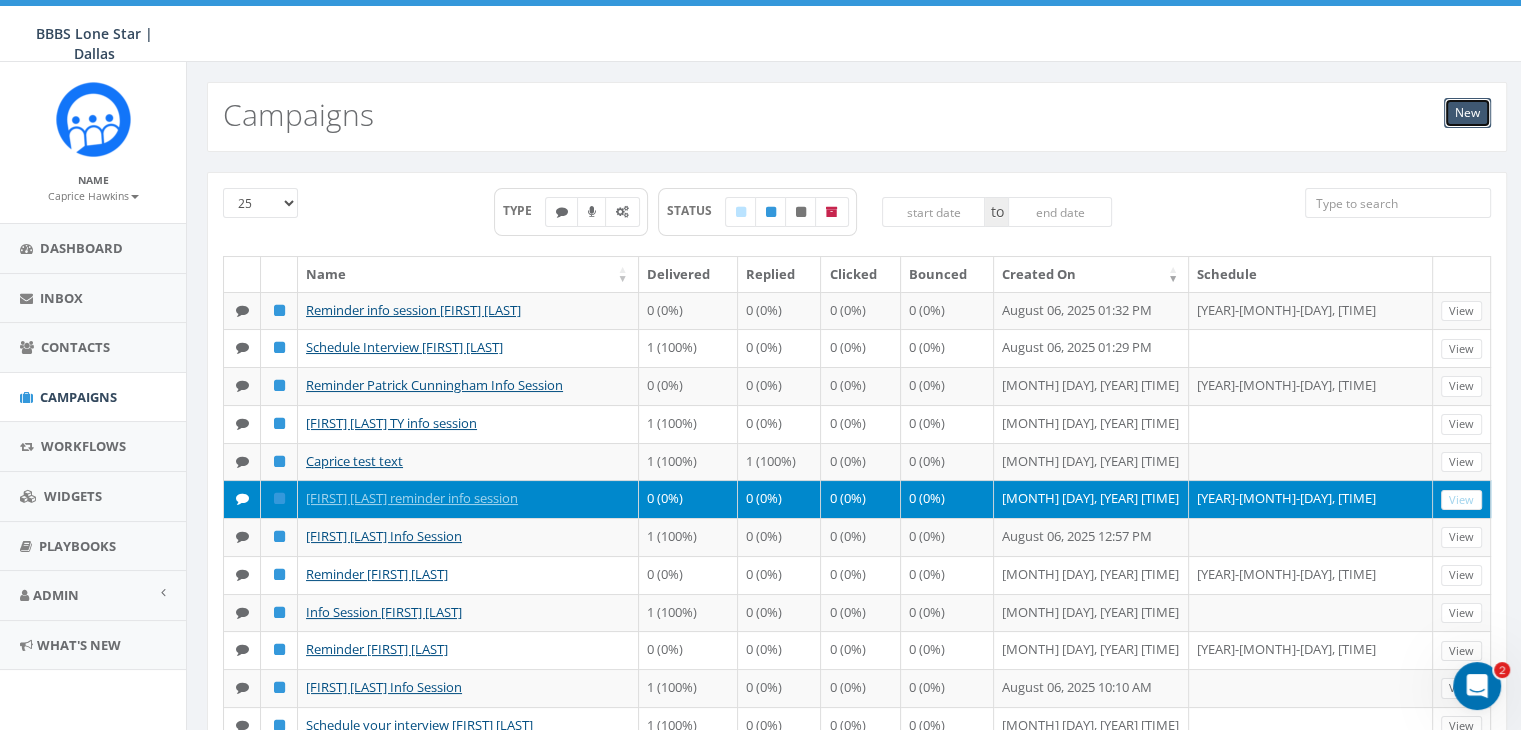 click on "New" at bounding box center (1467, 113) 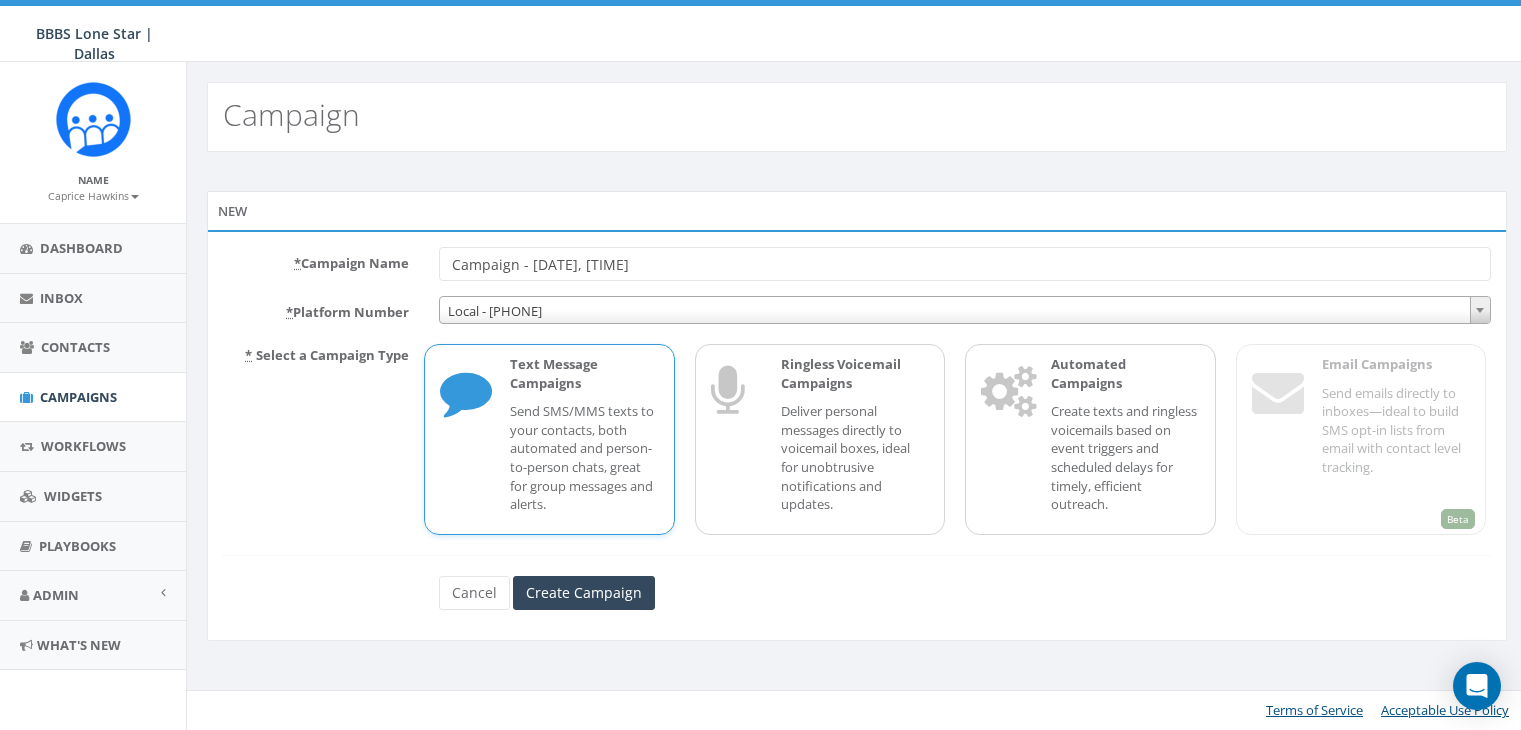 scroll, scrollTop: 0, scrollLeft: 0, axis: both 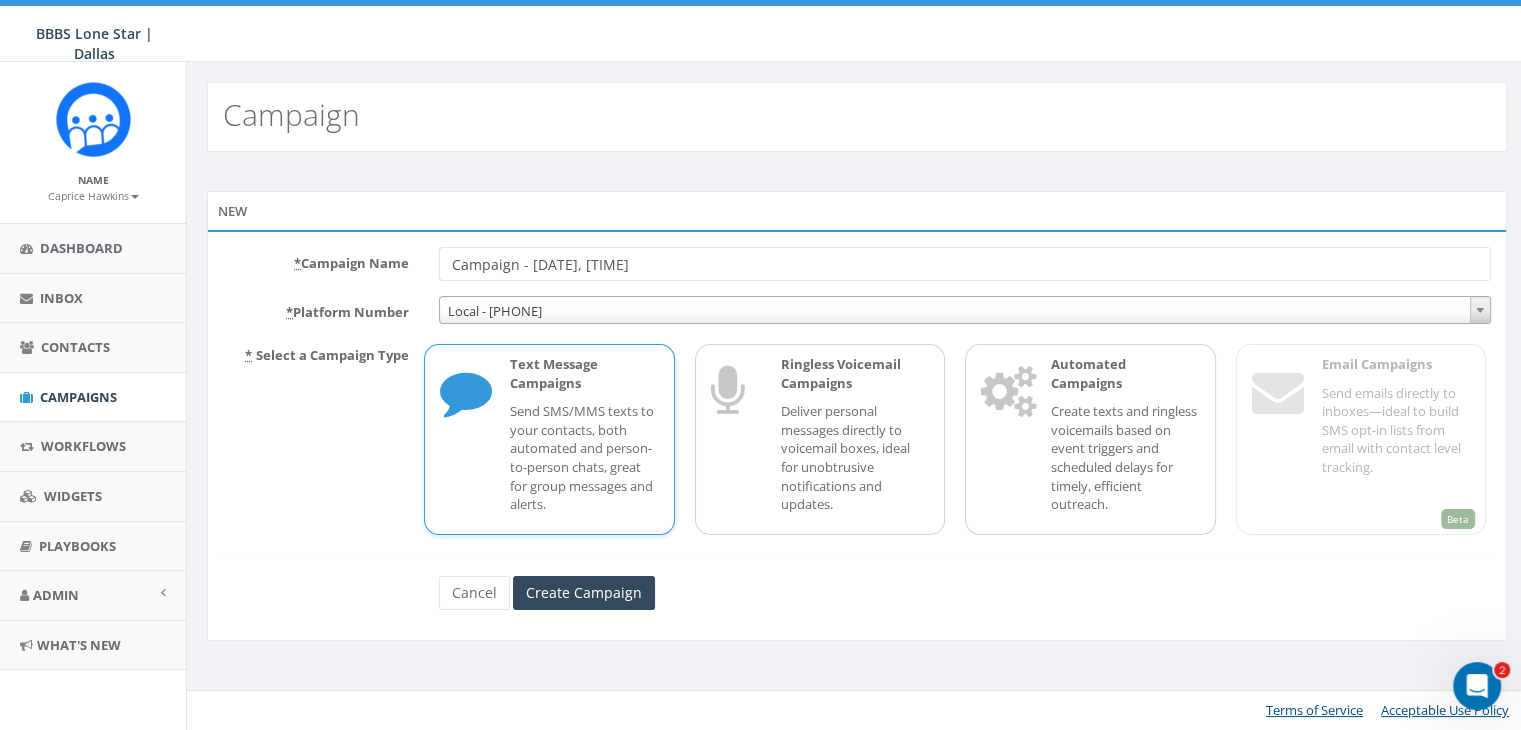 click on "Send SMS/MMS texts to your contacts, both automated and person-to-person chats, great for group messages and alerts." at bounding box center [584, 457] 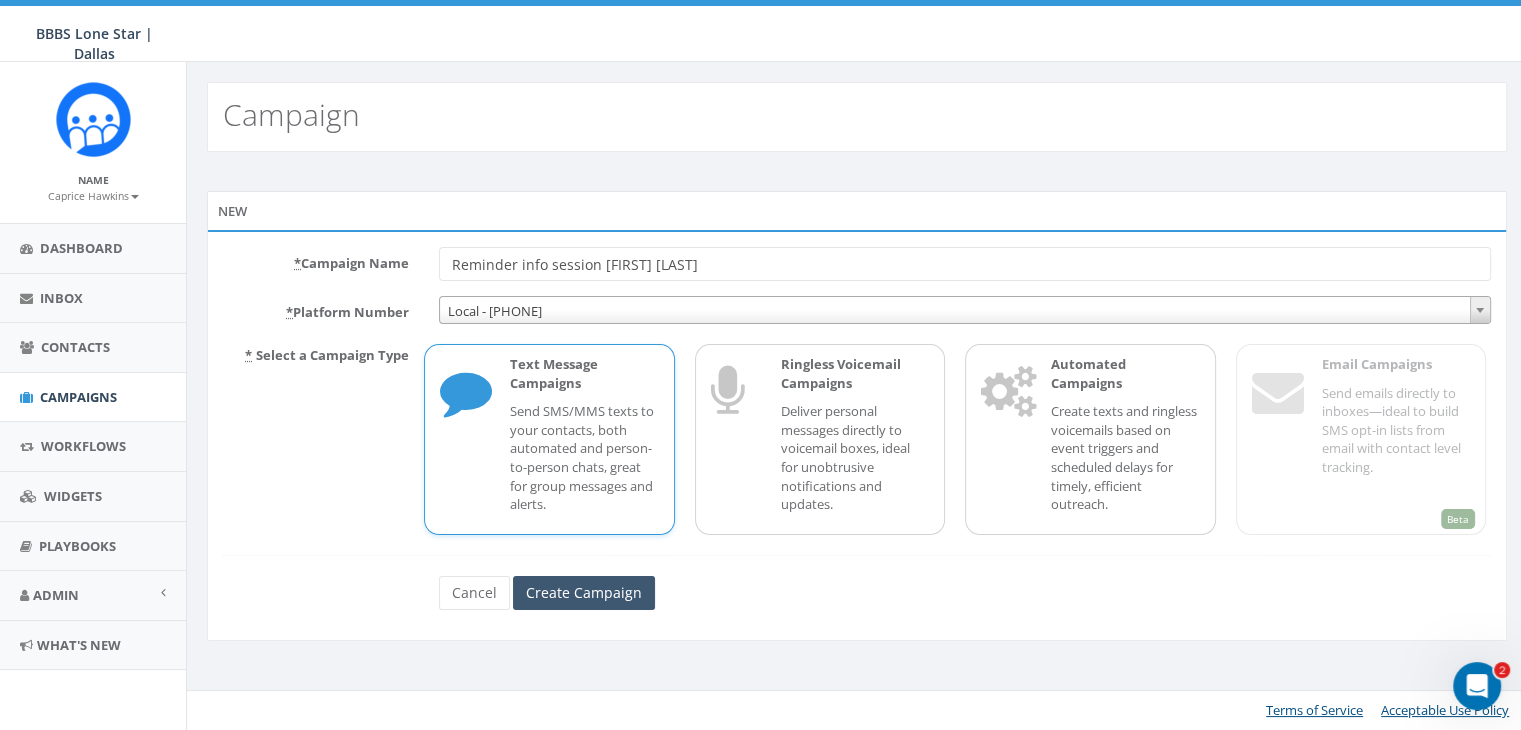type on "Reminder info session [FIRST] [LAST]" 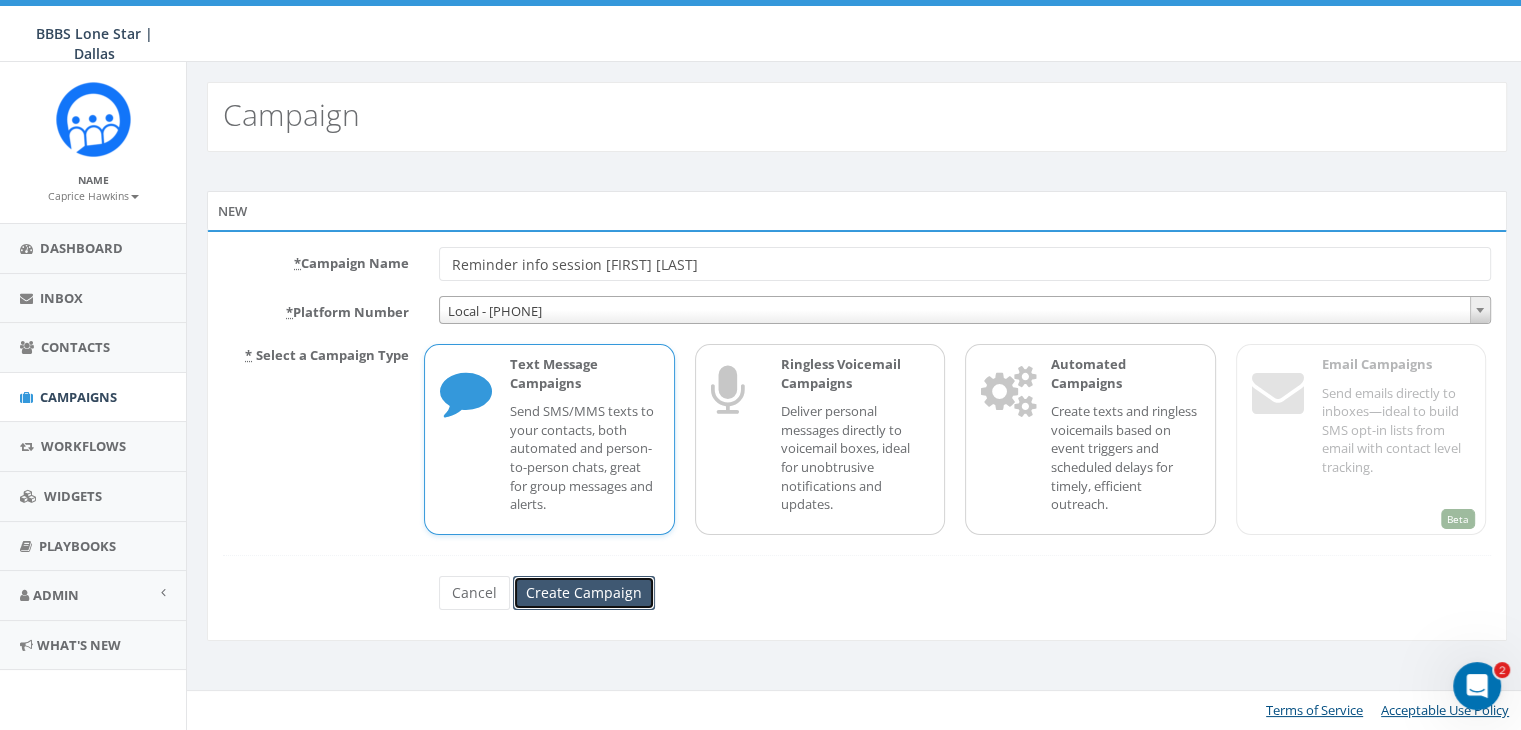 click on "Create Campaign" at bounding box center [584, 593] 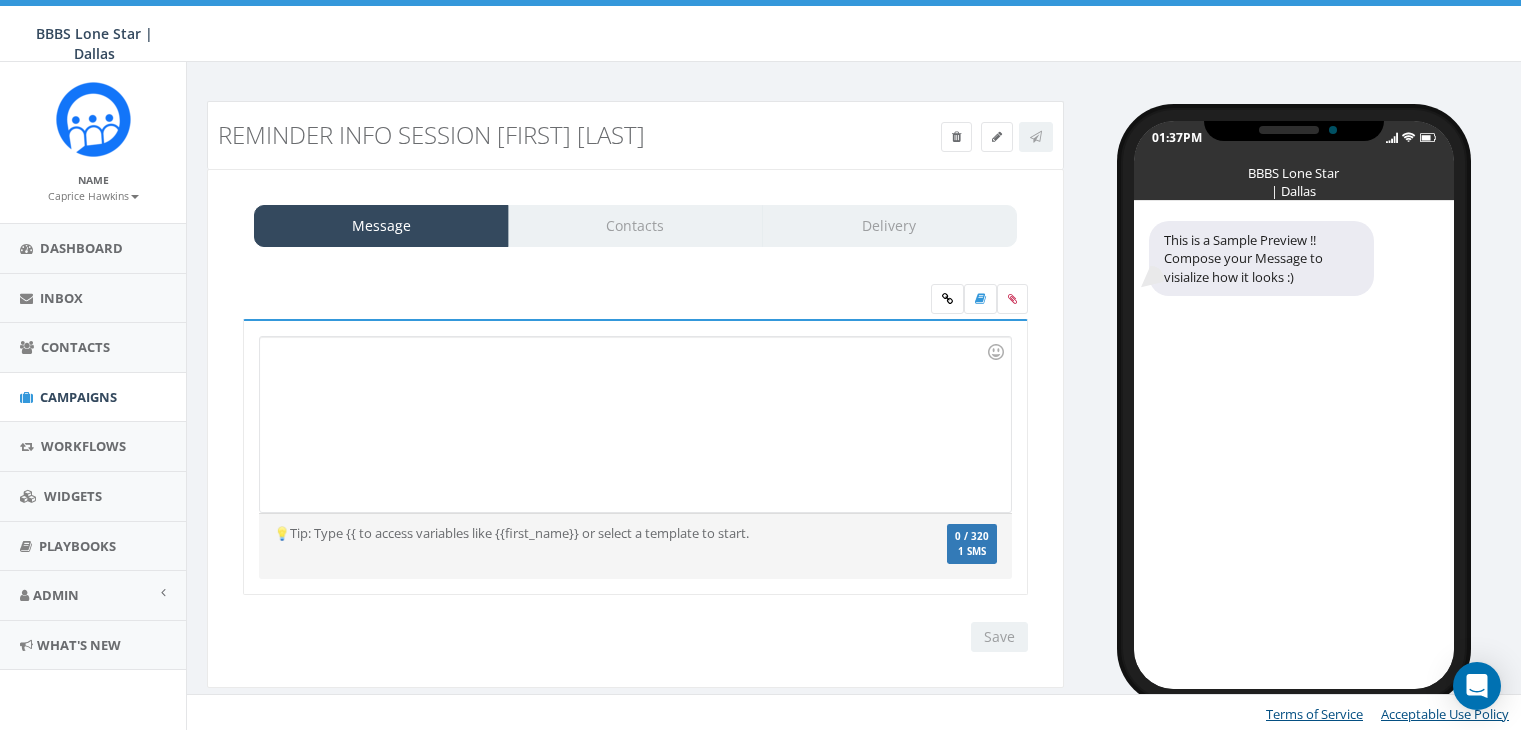 scroll, scrollTop: 0, scrollLeft: 0, axis: both 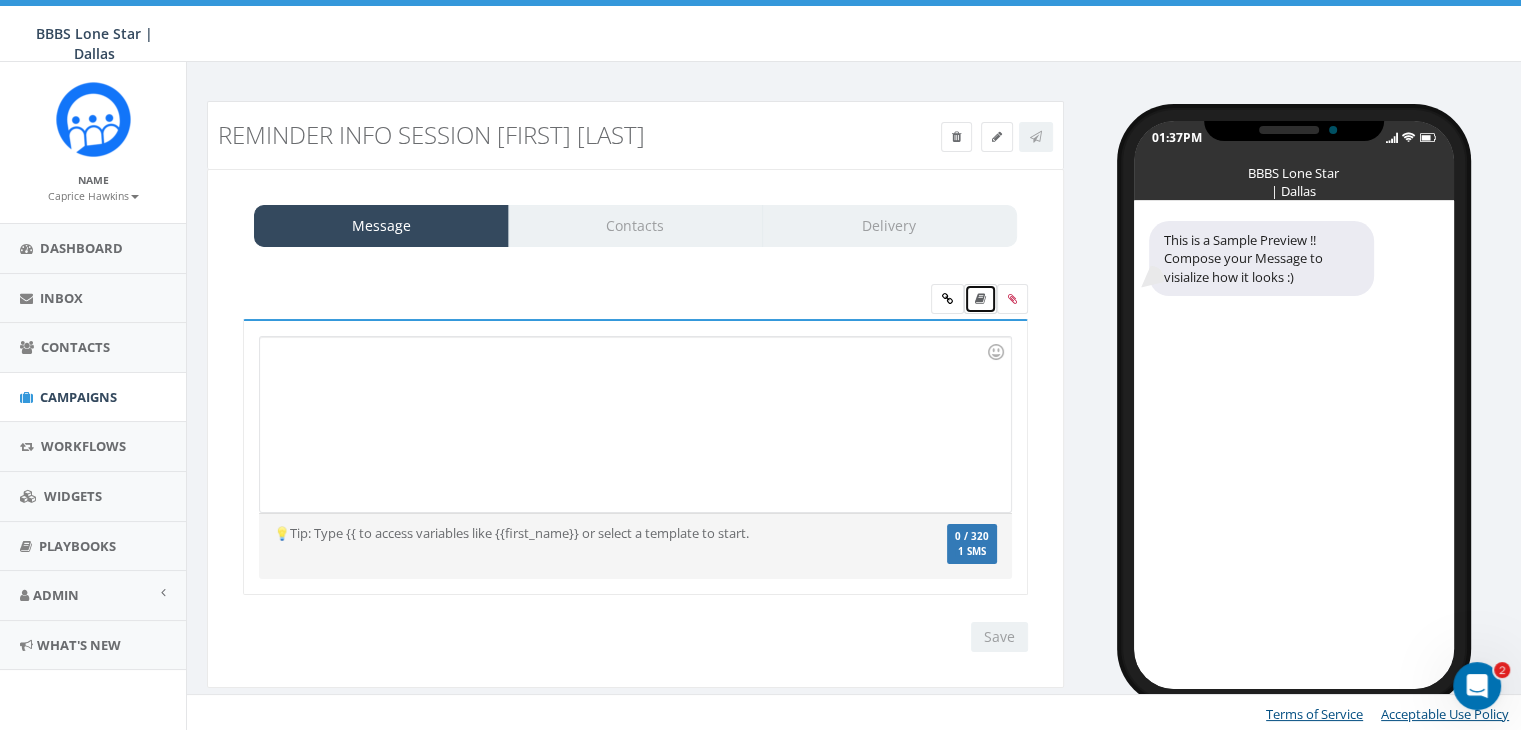 click at bounding box center [980, 299] 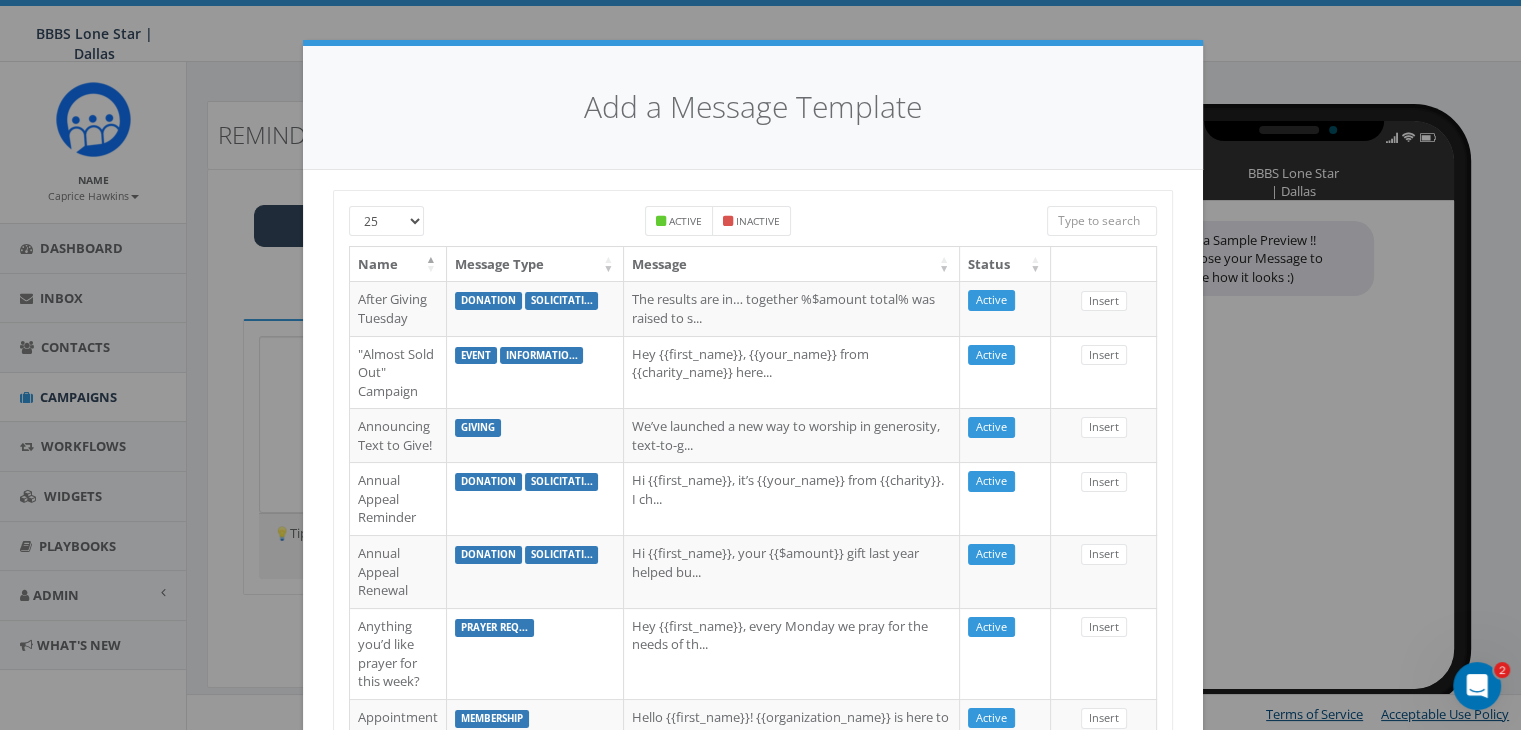 click at bounding box center [1102, 221] 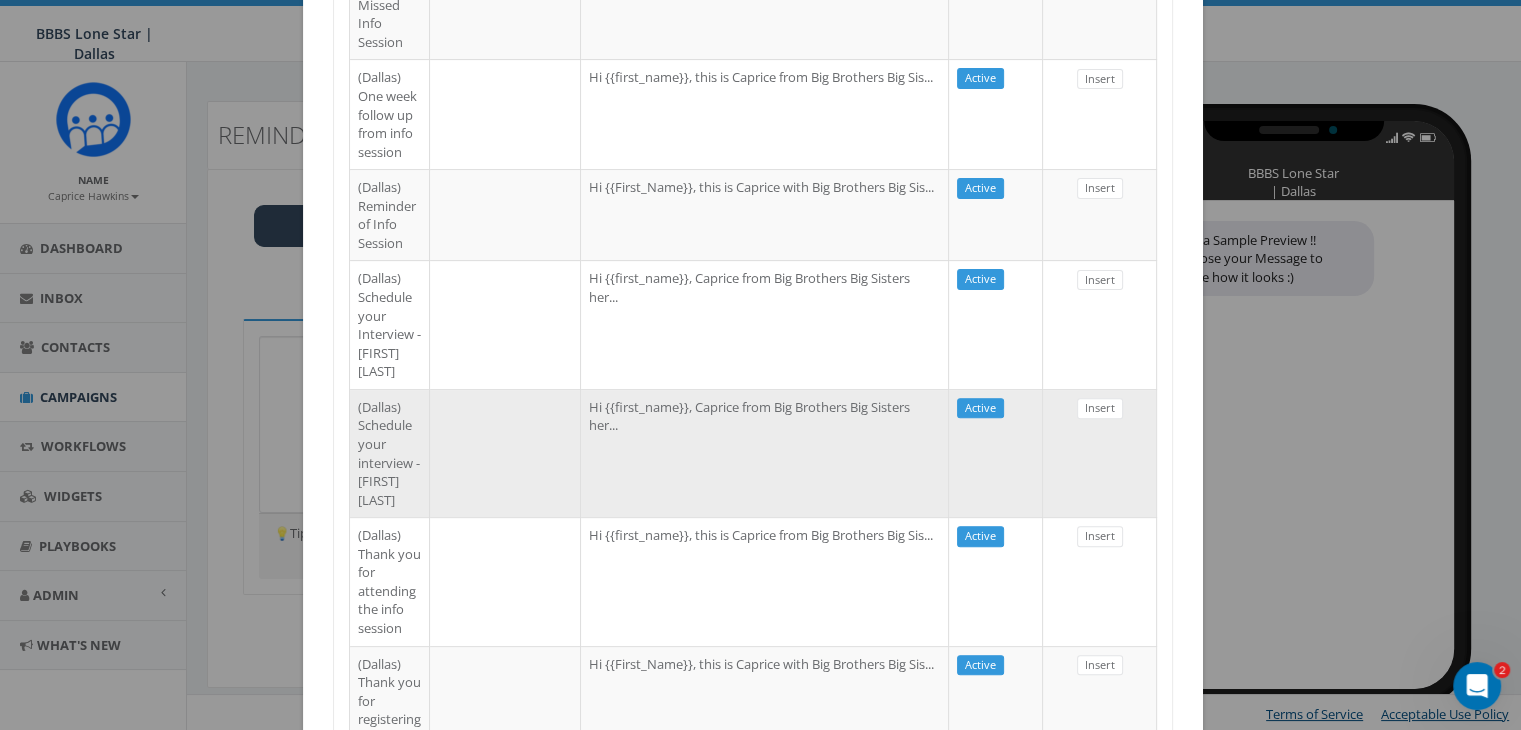 scroll, scrollTop: 600, scrollLeft: 0, axis: vertical 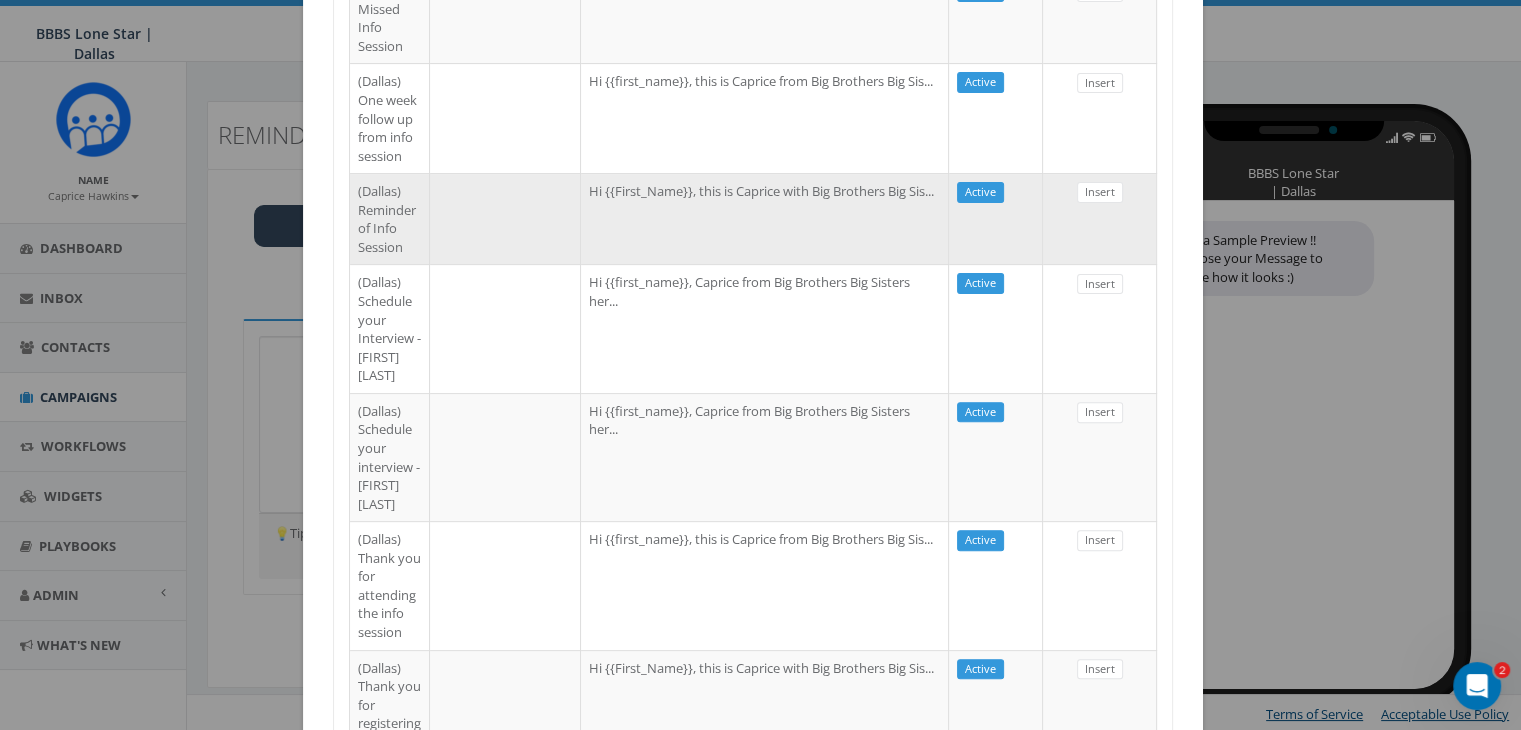 type on "dallas" 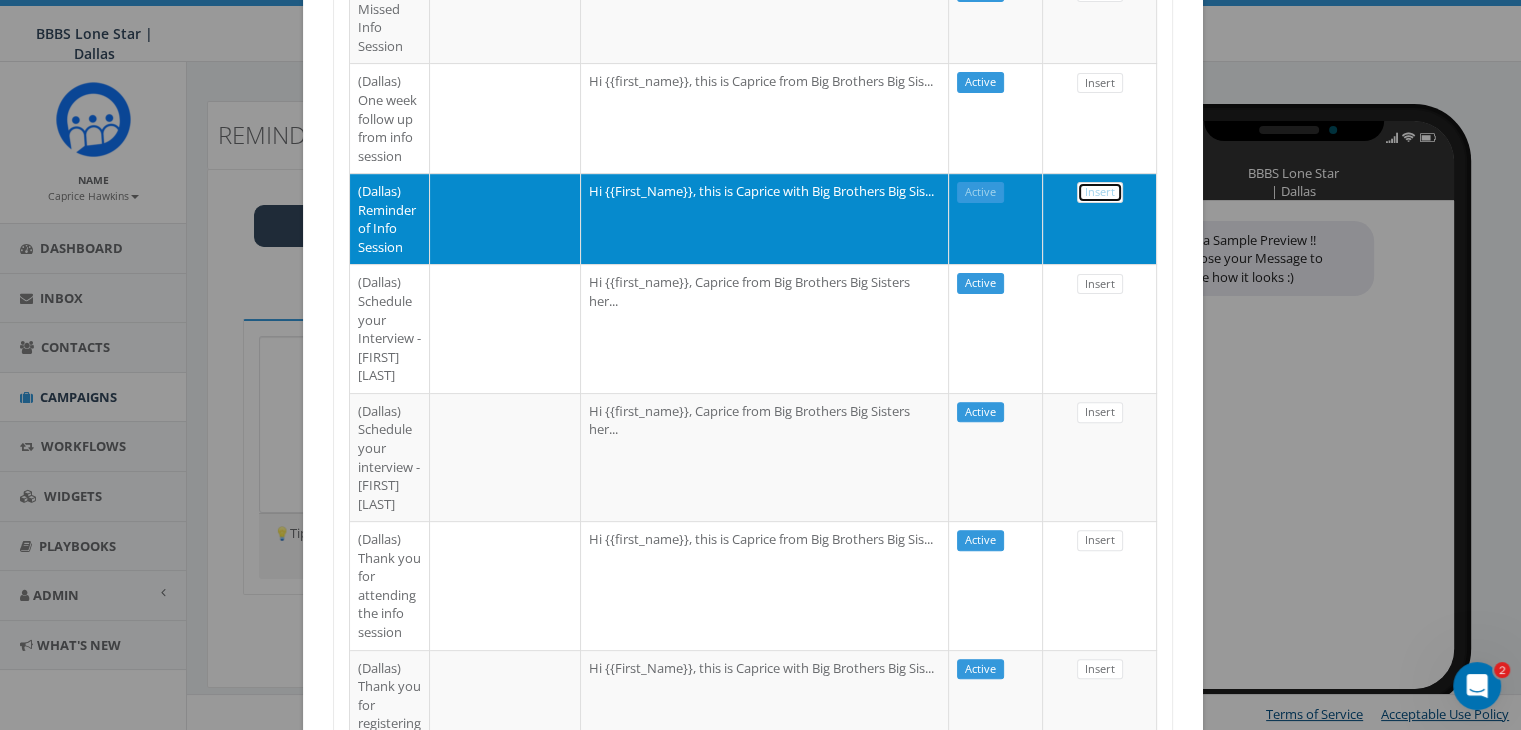 click on "Insert" at bounding box center (1100, 192) 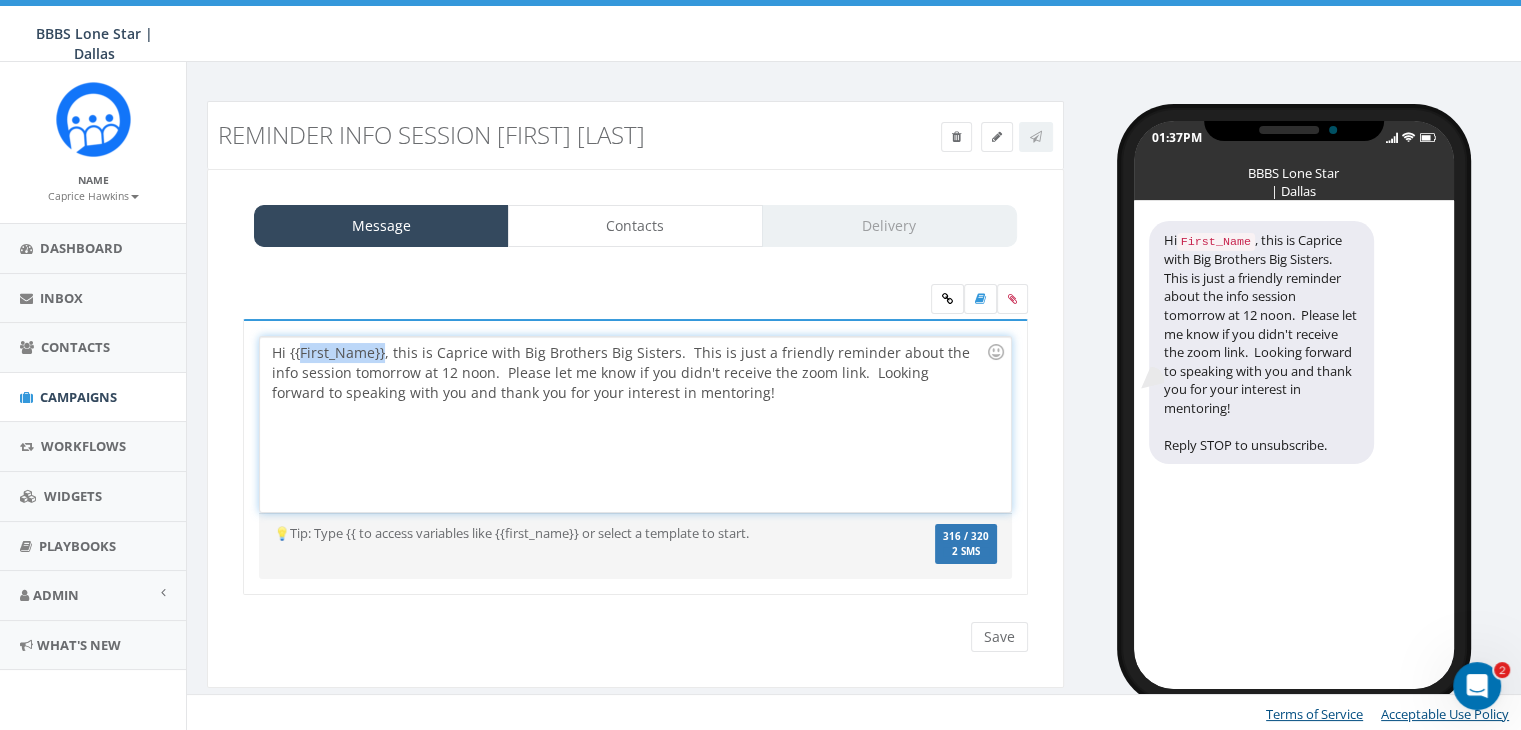 drag, startPoint x: 384, startPoint y: 349, endPoint x: 298, endPoint y: 350, distance: 86.00581 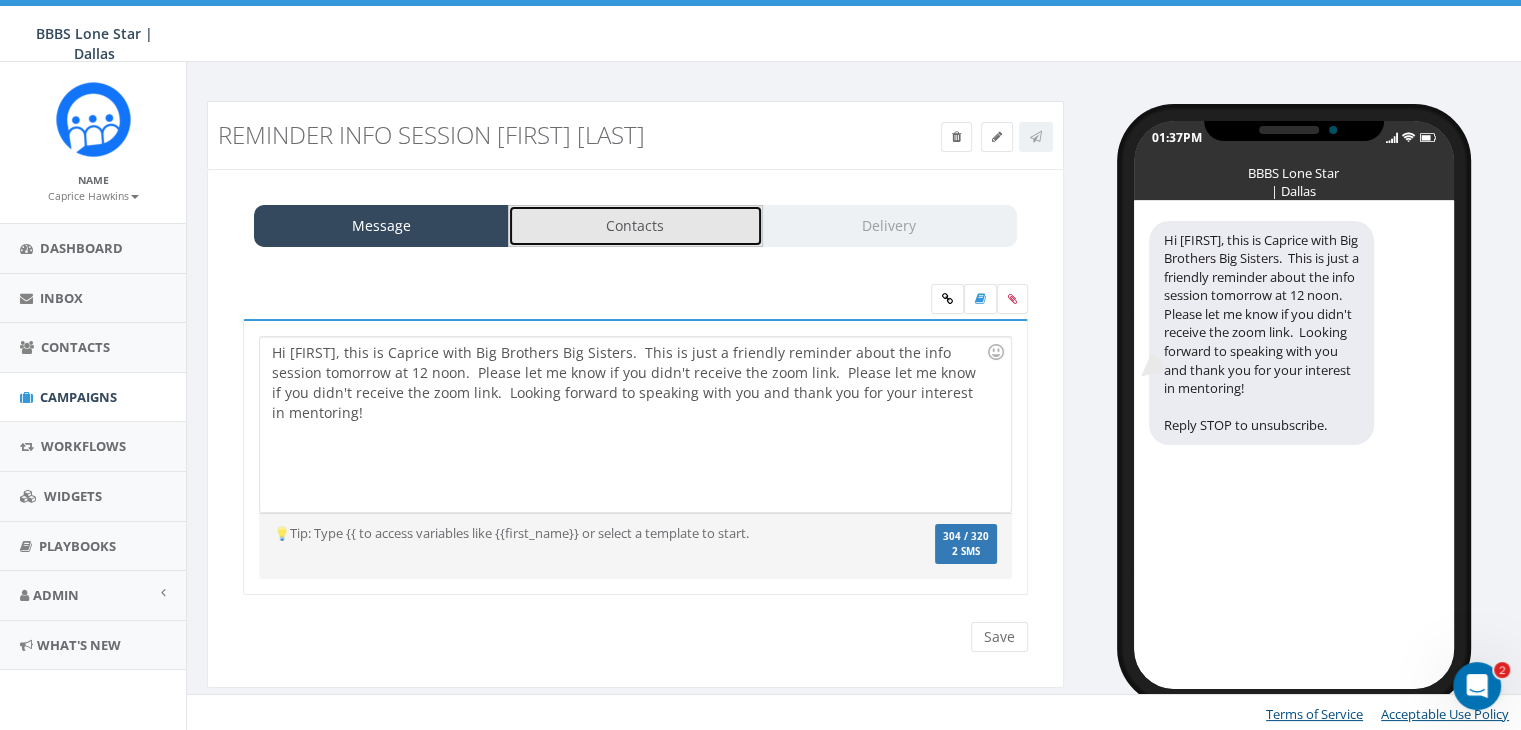 click on "Contacts" at bounding box center [635, 226] 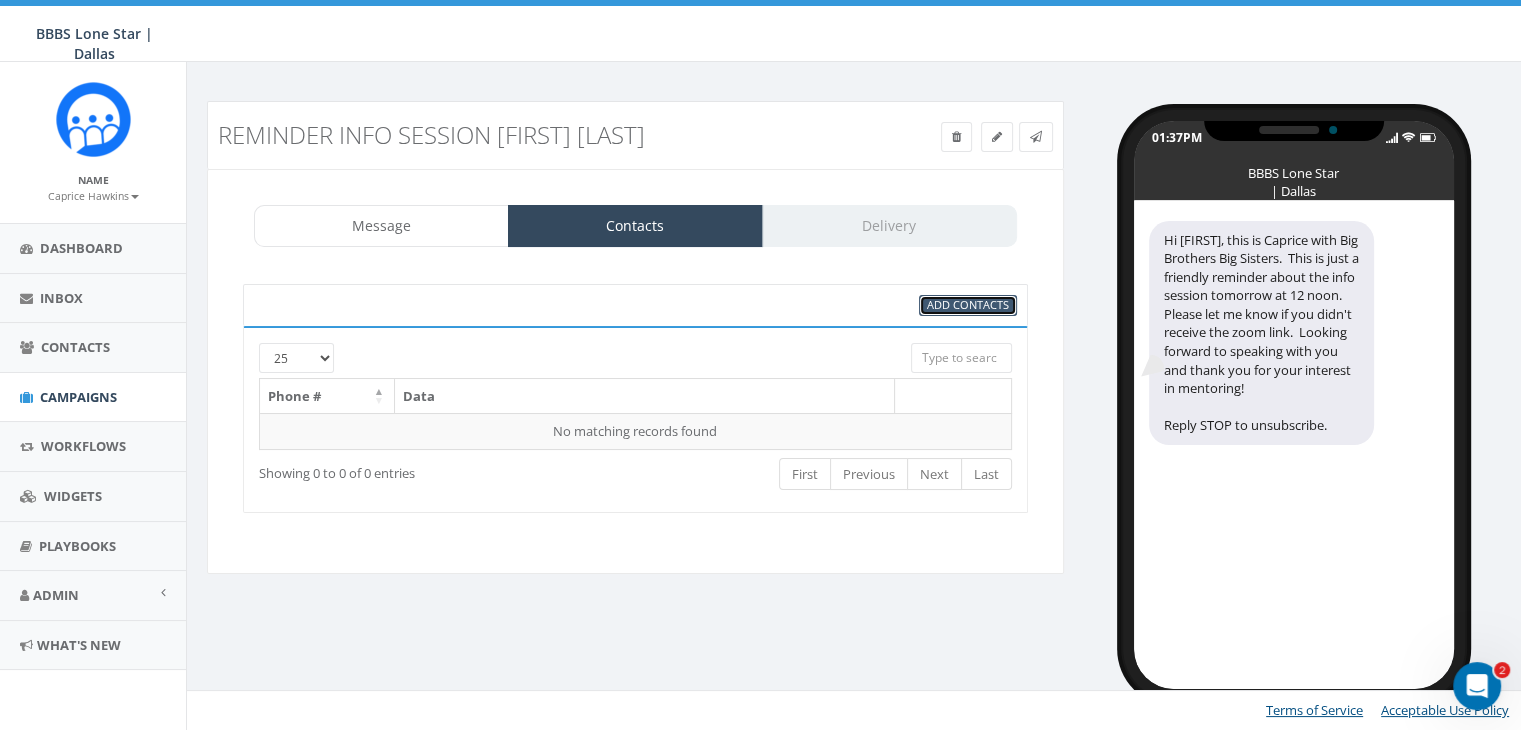 click on "Add Contacts" at bounding box center (968, 304) 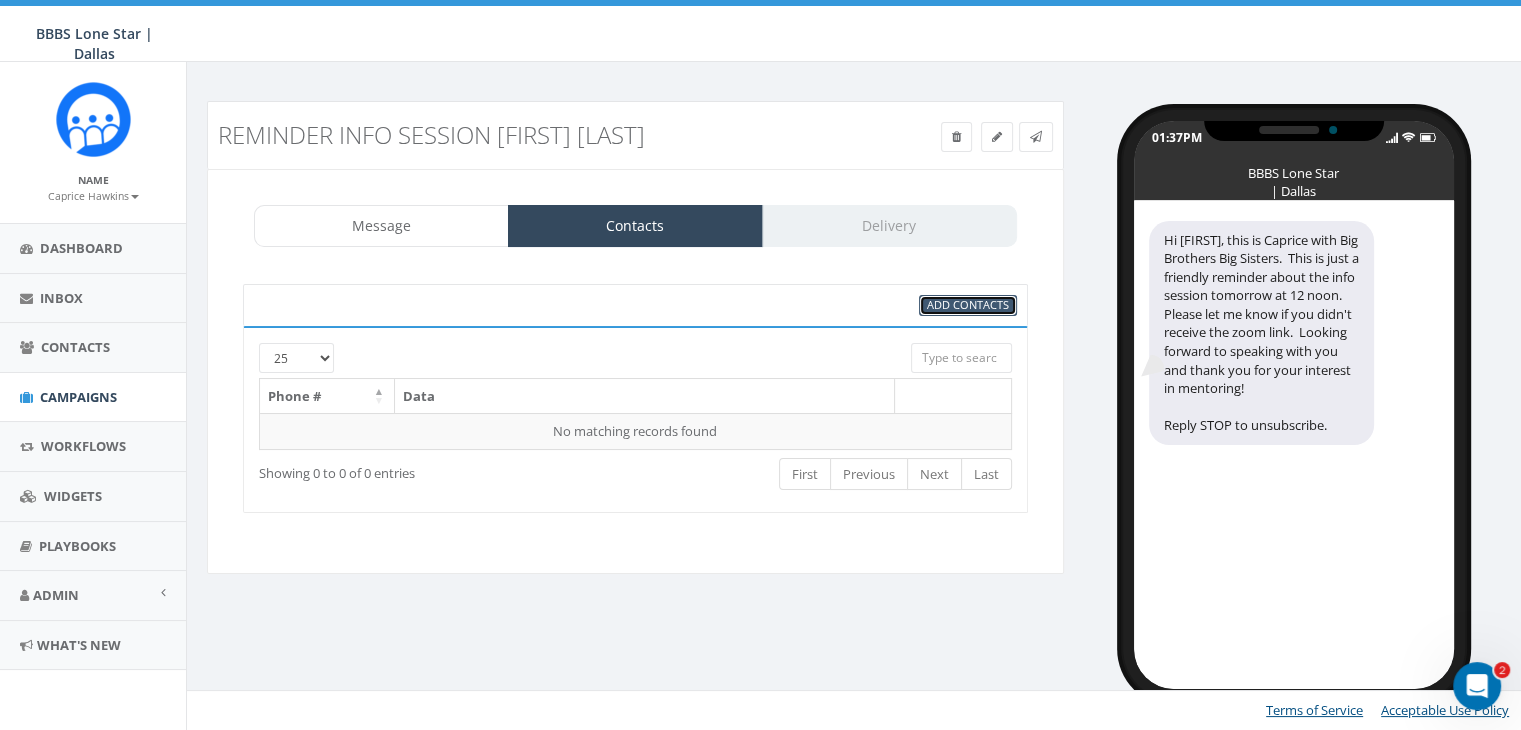 click on "Add Contacts" at bounding box center (968, 304) 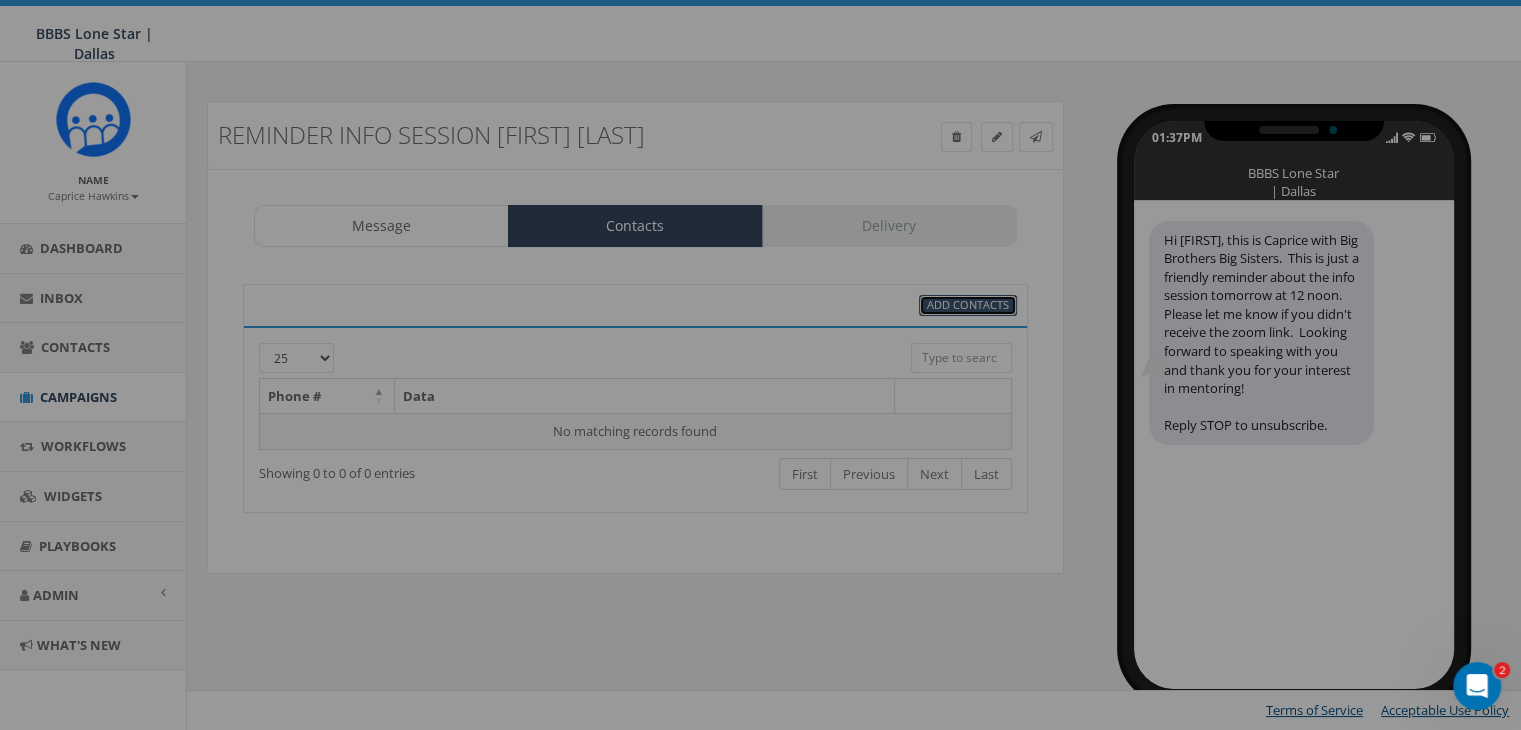 scroll, scrollTop: 0, scrollLeft: 0, axis: both 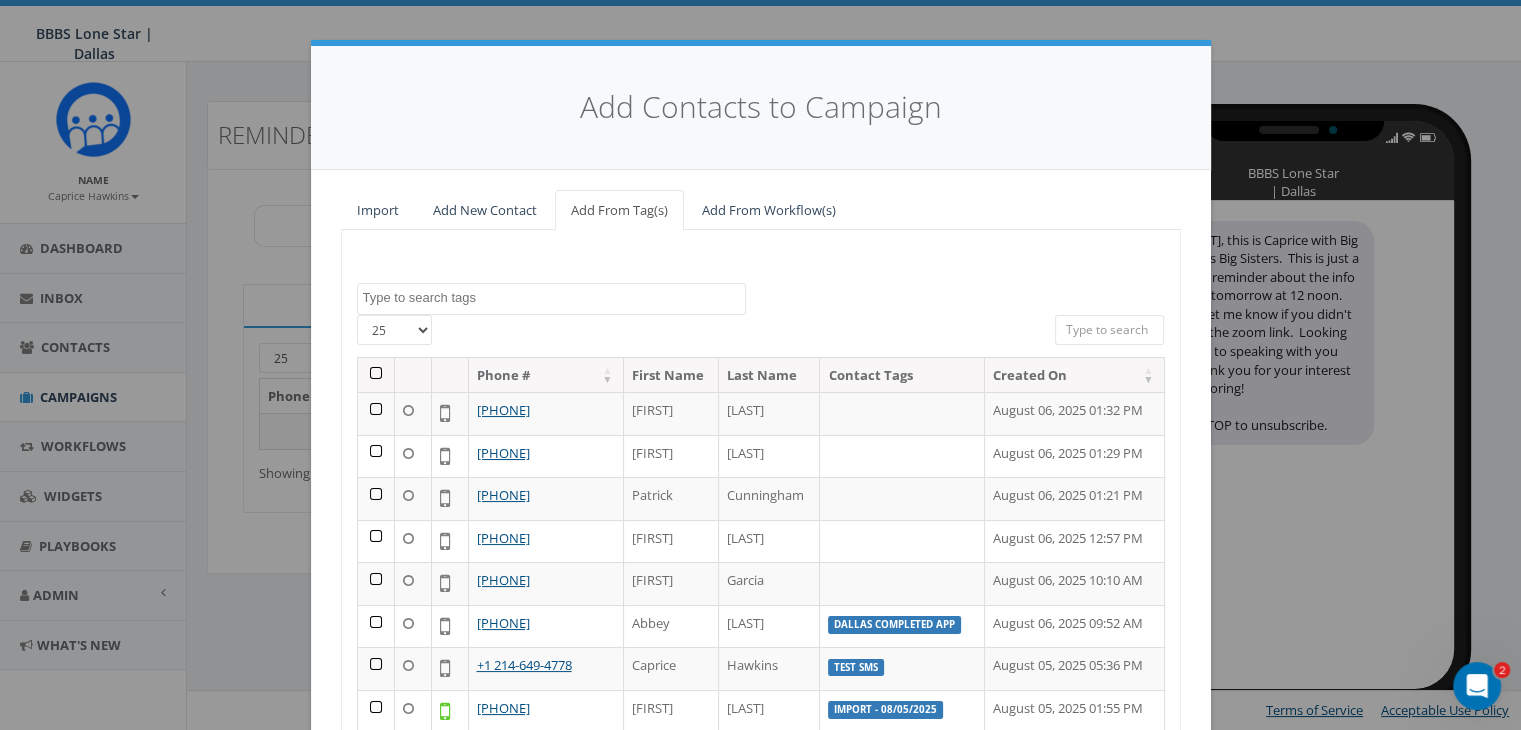 click at bounding box center [1110, 330] 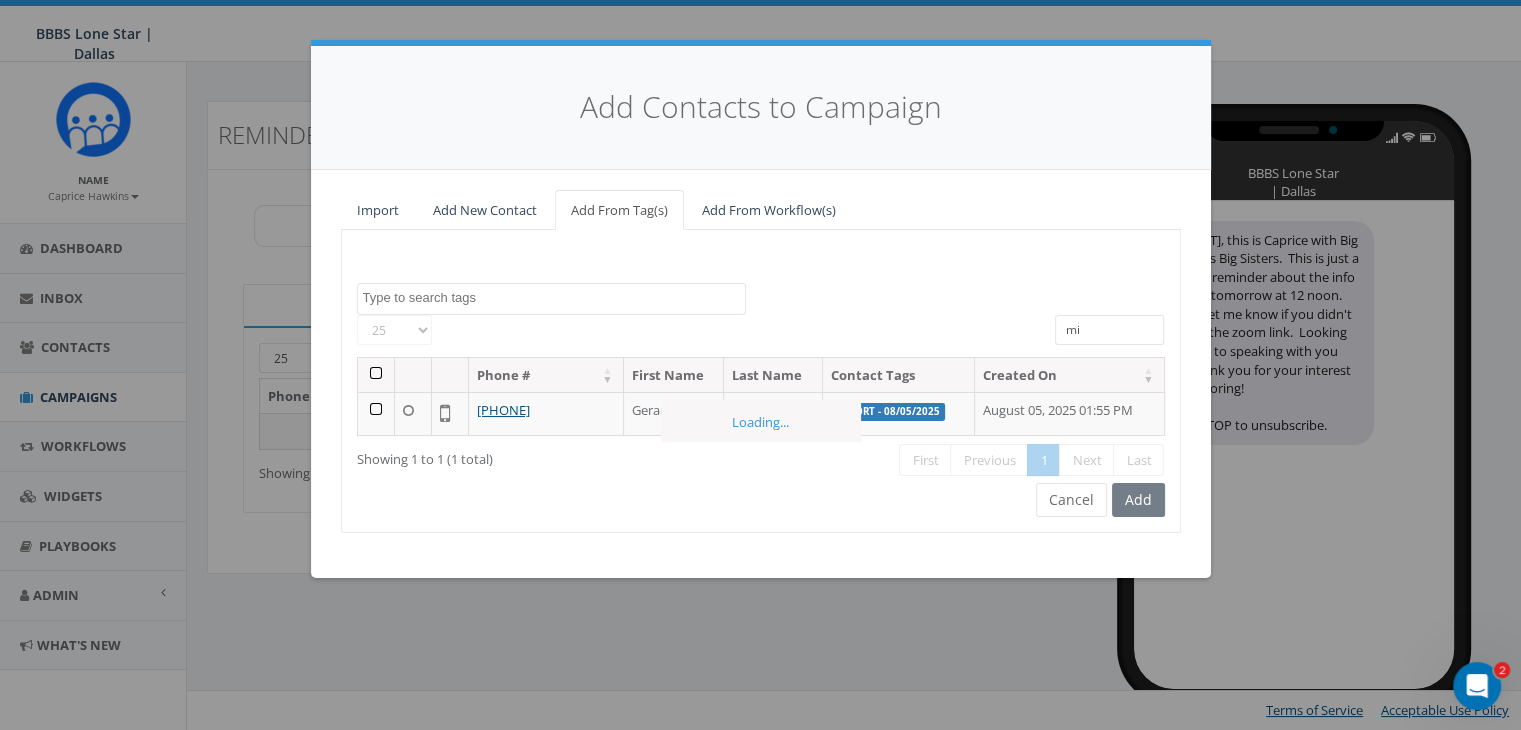 type on "m" 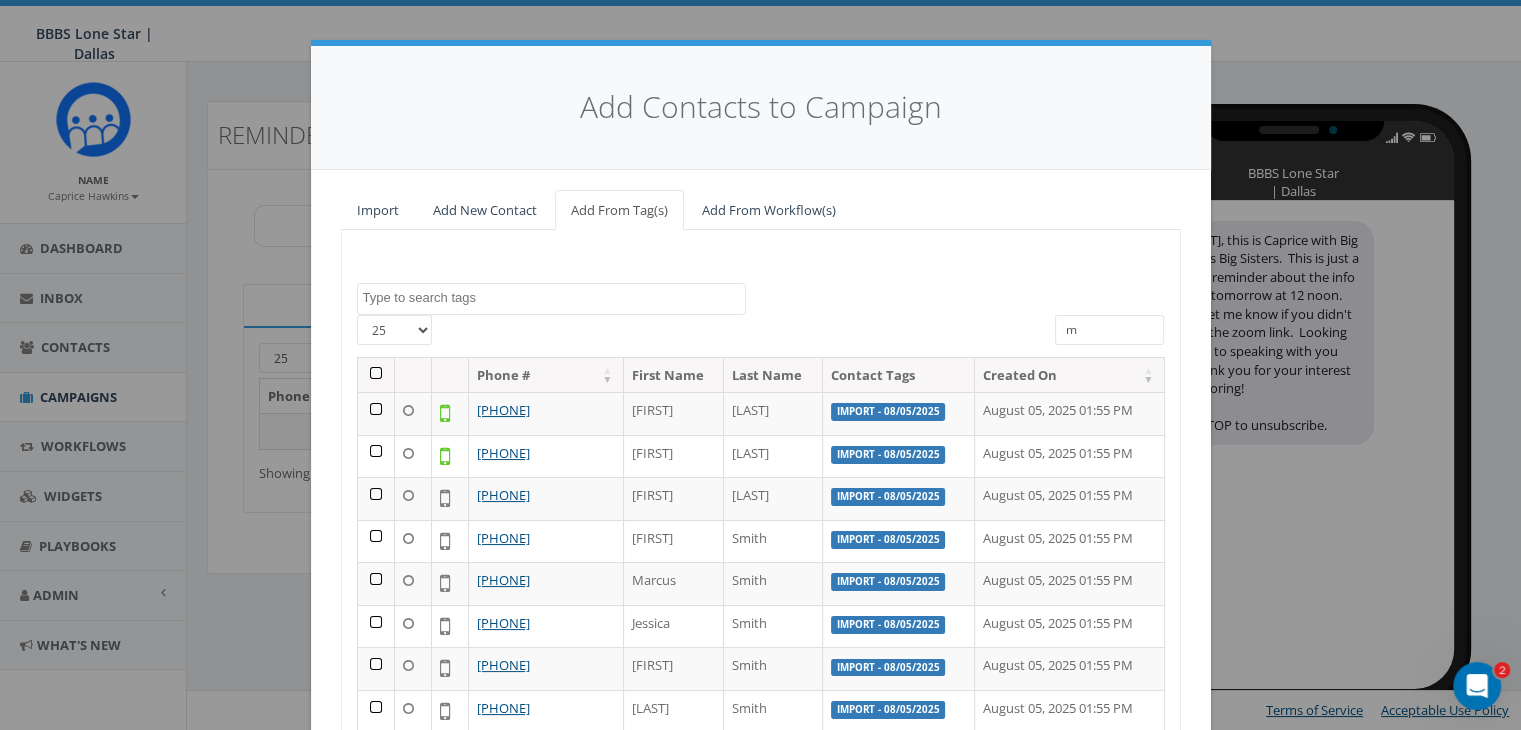 type 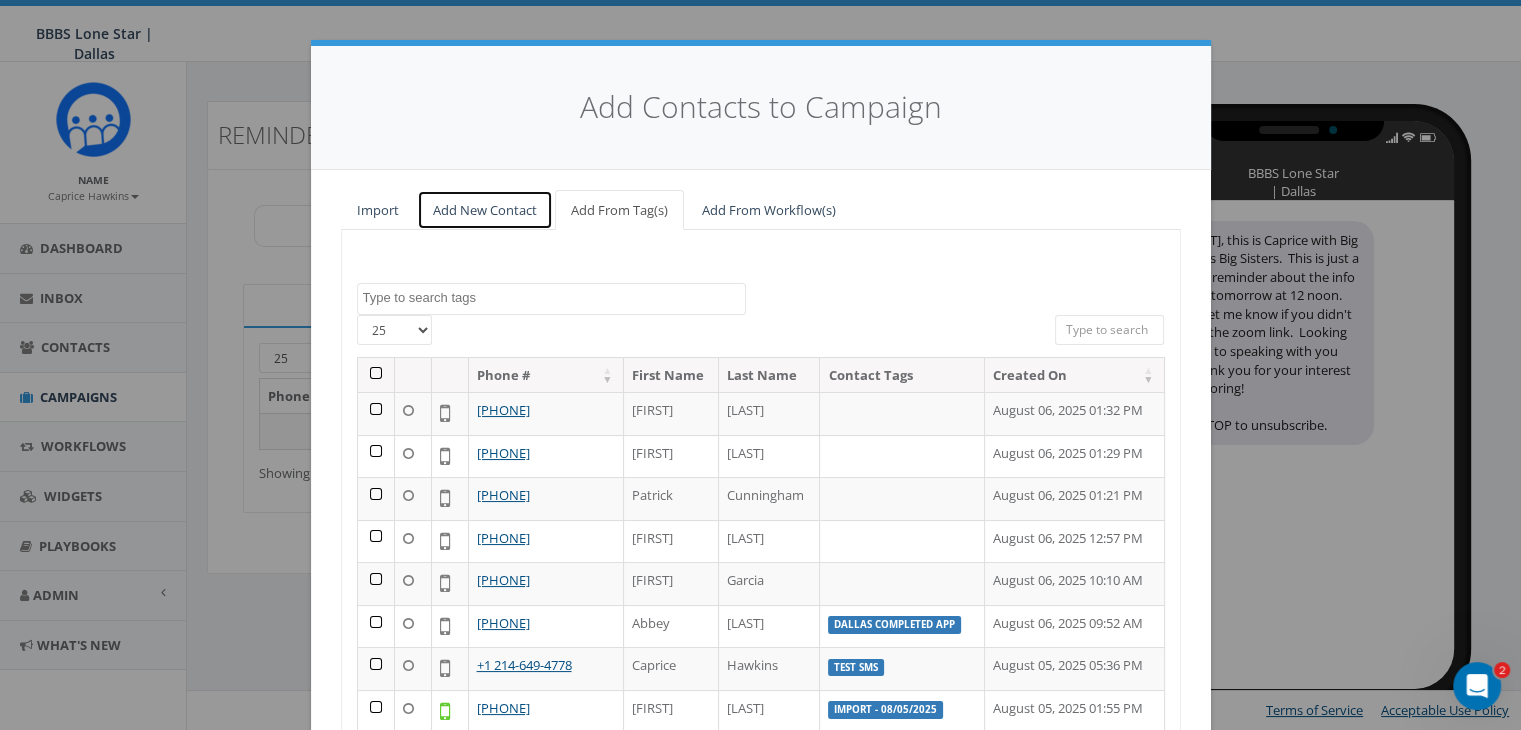 click on "Add New Contact" at bounding box center [485, 210] 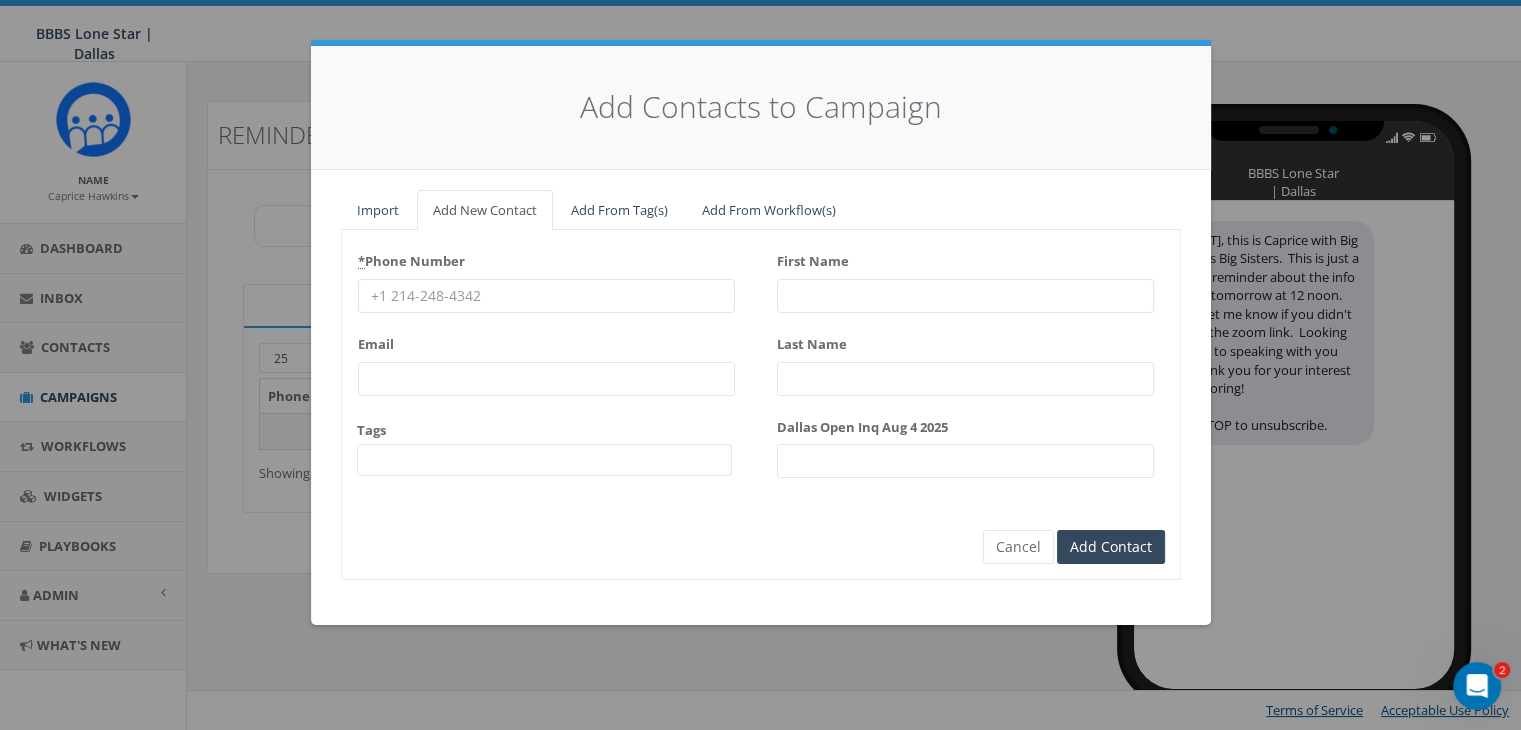 click on "*   Phone Number" at bounding box center [546, 296] 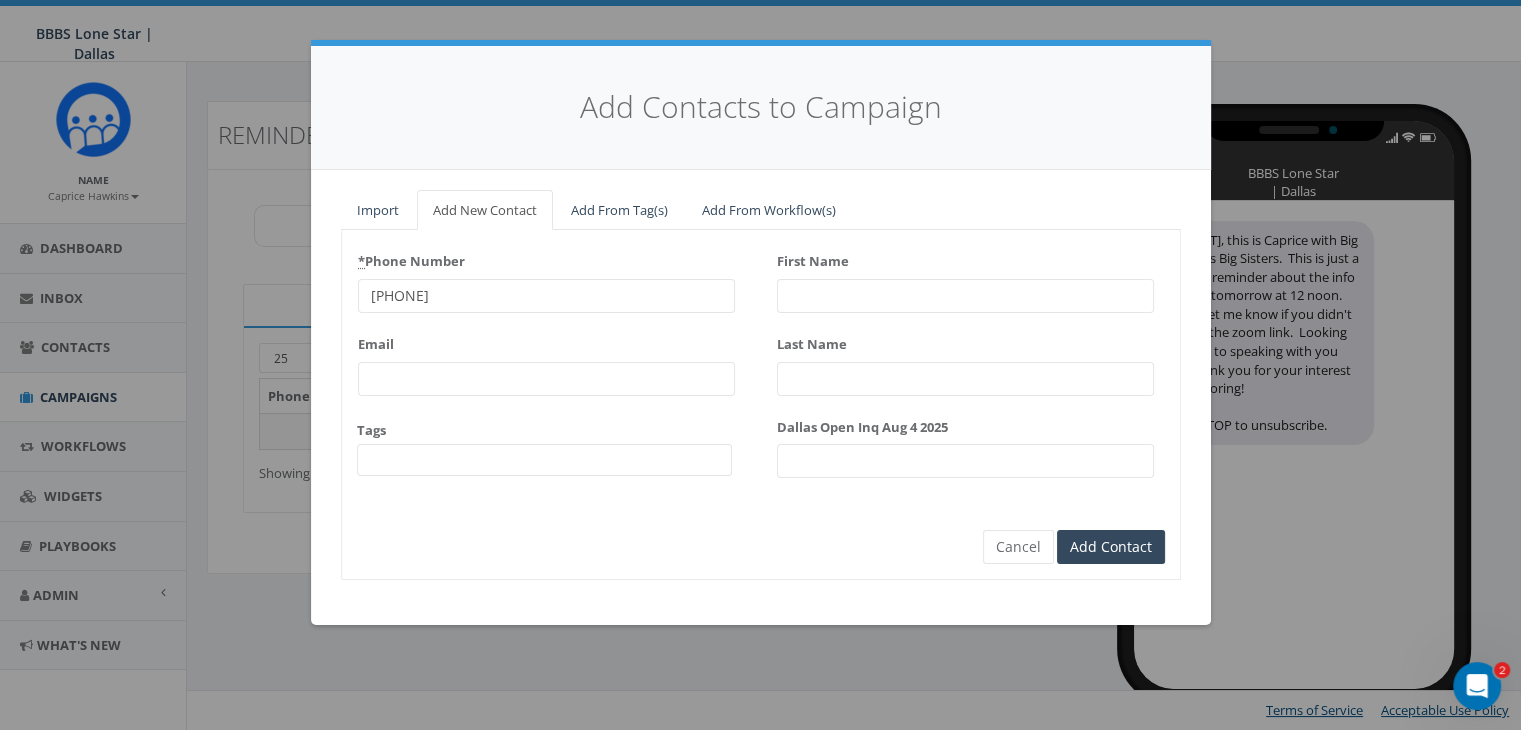 type on "945-284-4536" 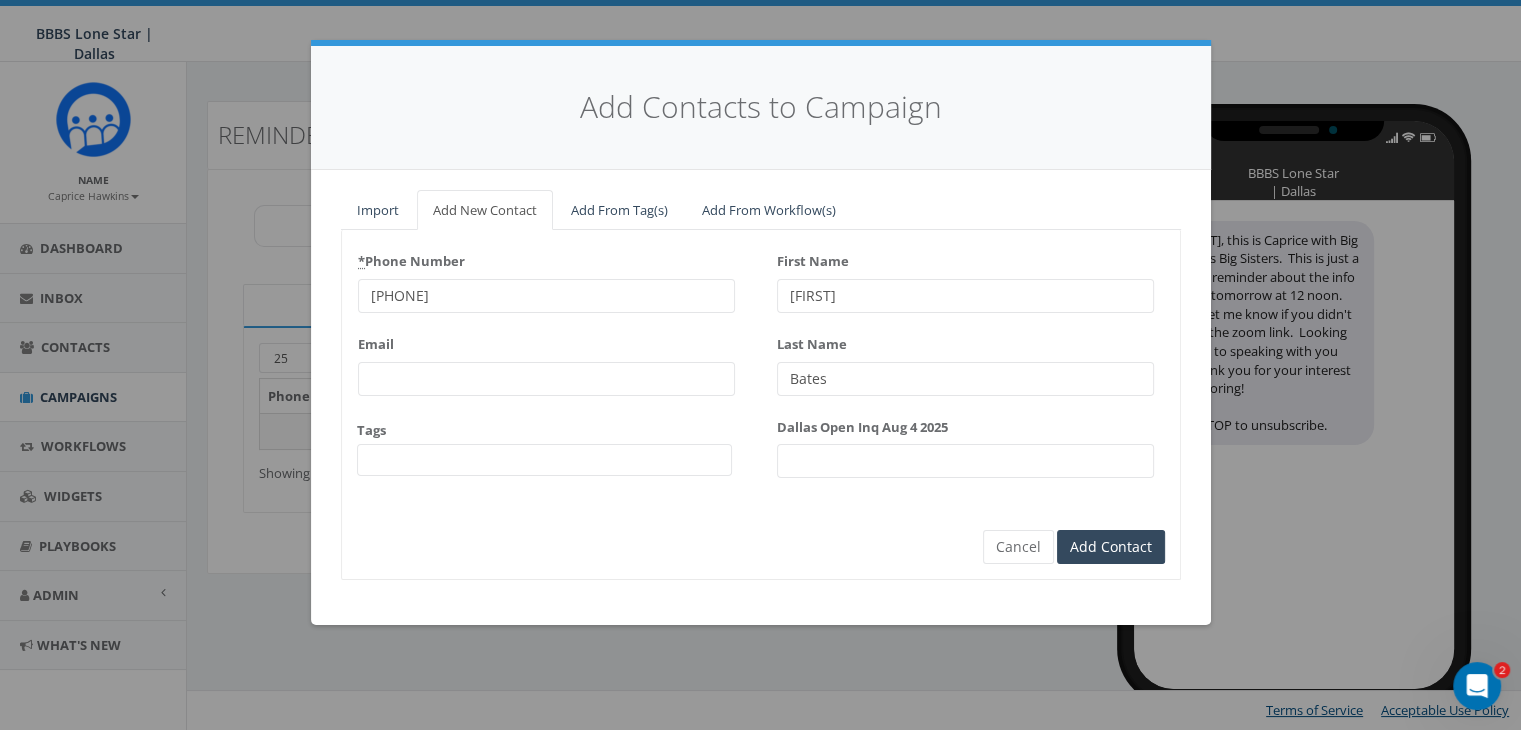 type on "Mariah" 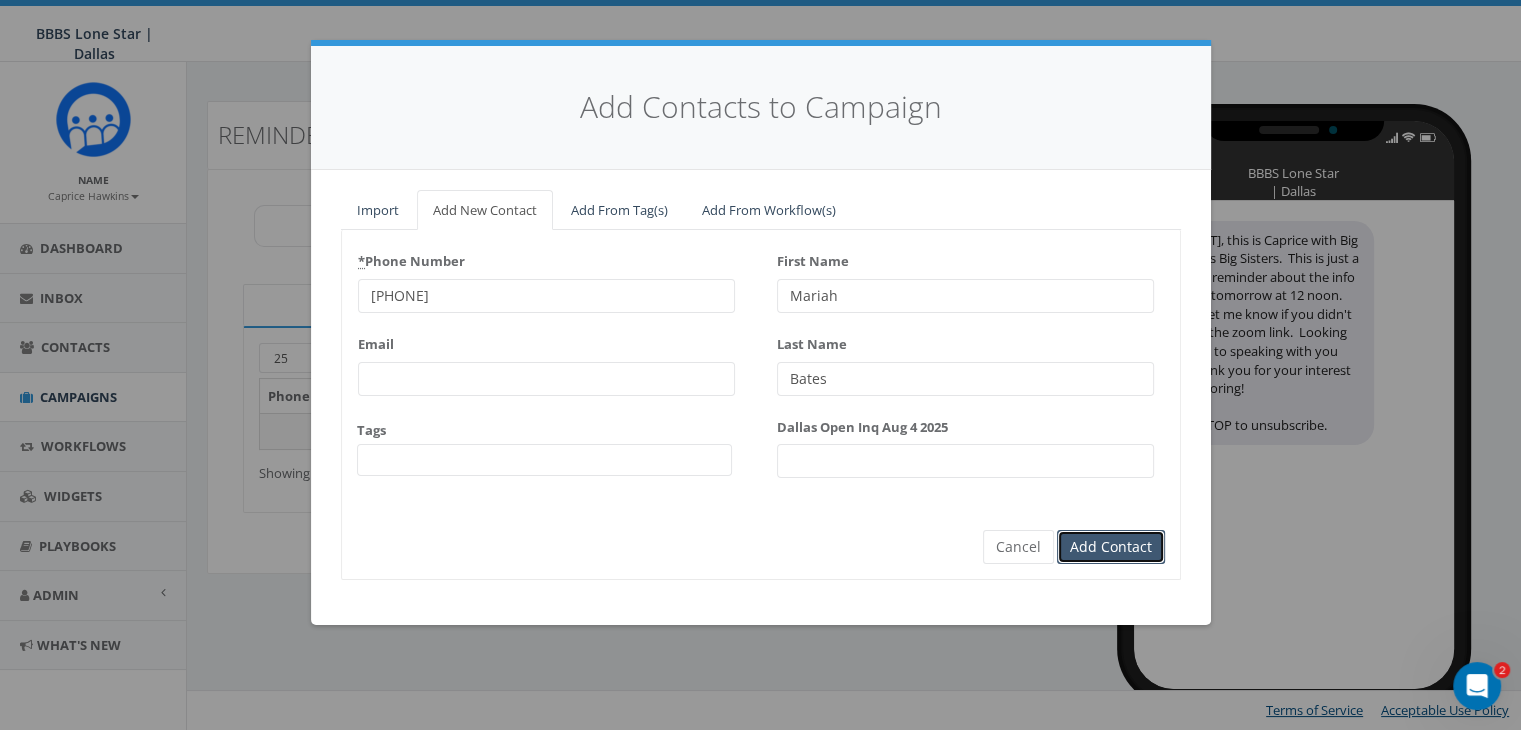 click on "Add Contact" at bounding box center (1111, 547) 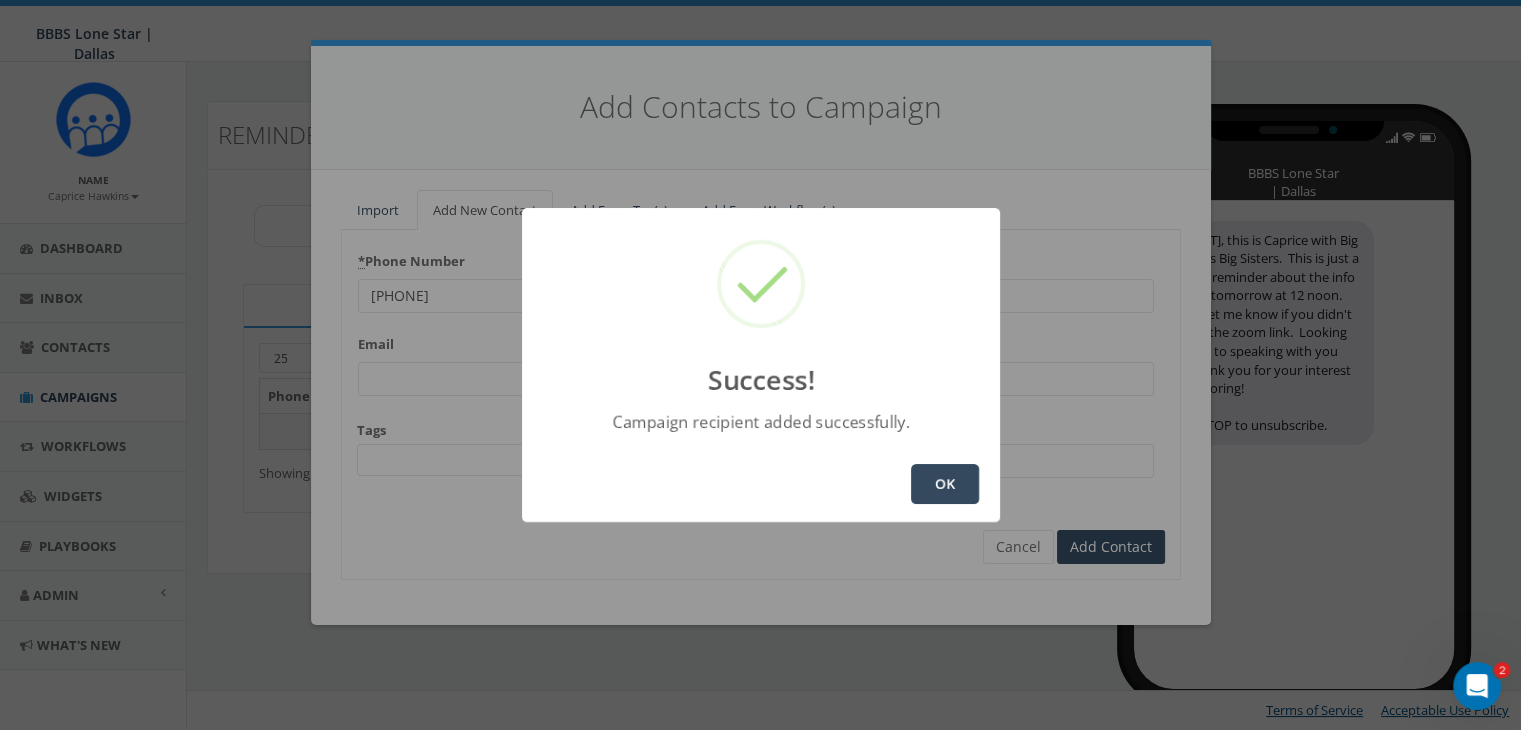 click on "OK" at bounding box center (945, 484) 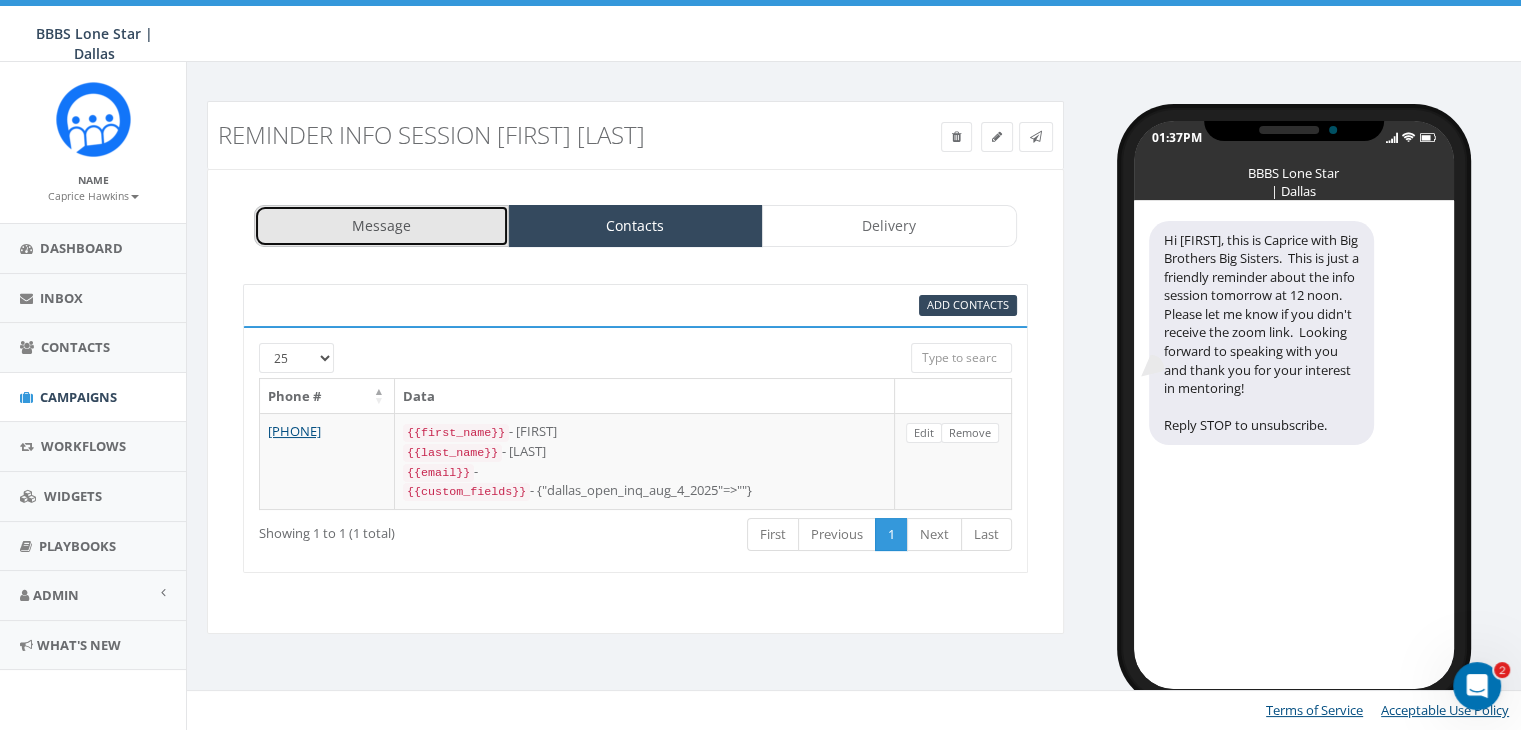 click on "Message" at bounding box center (381, 226) 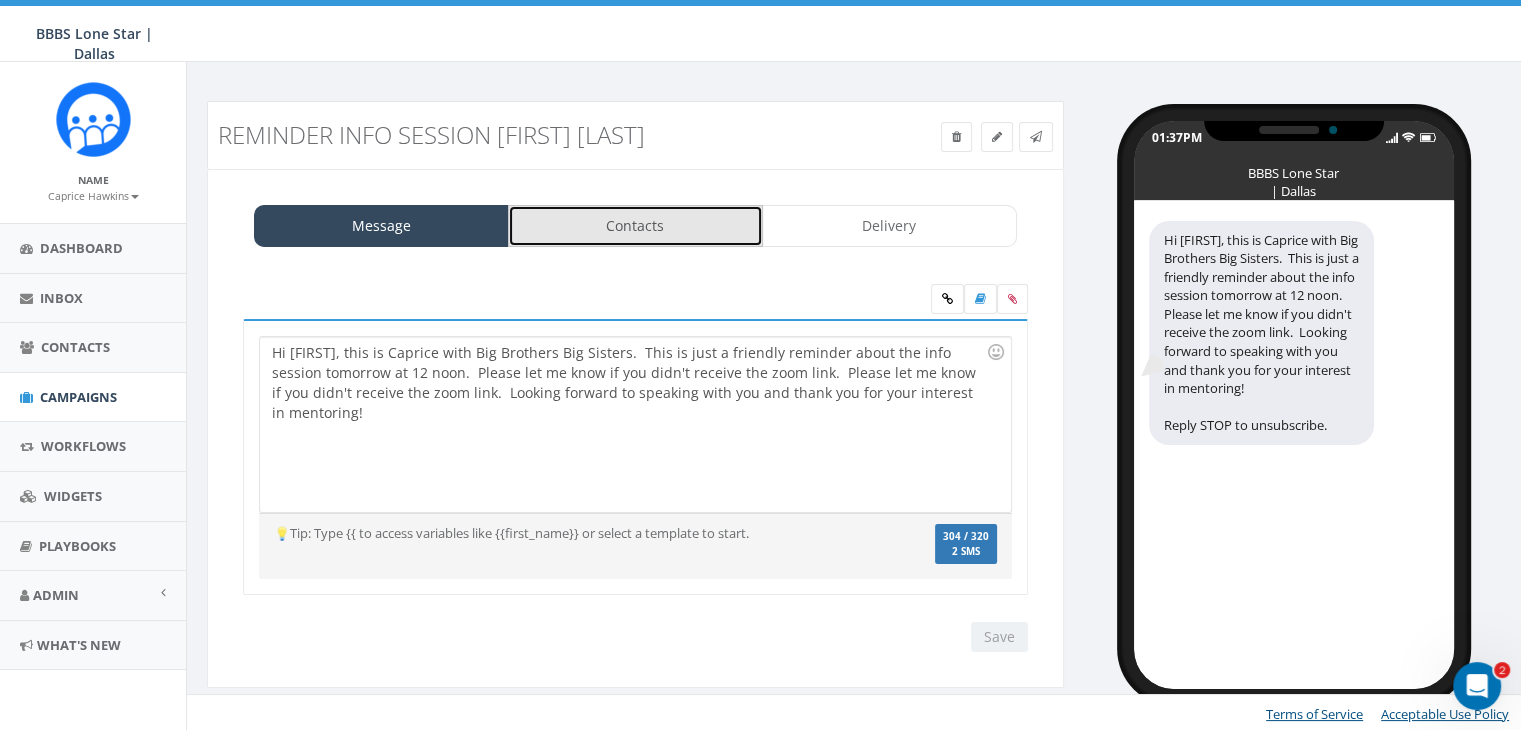 click on "Contacts" at bounding box center [635, 226] 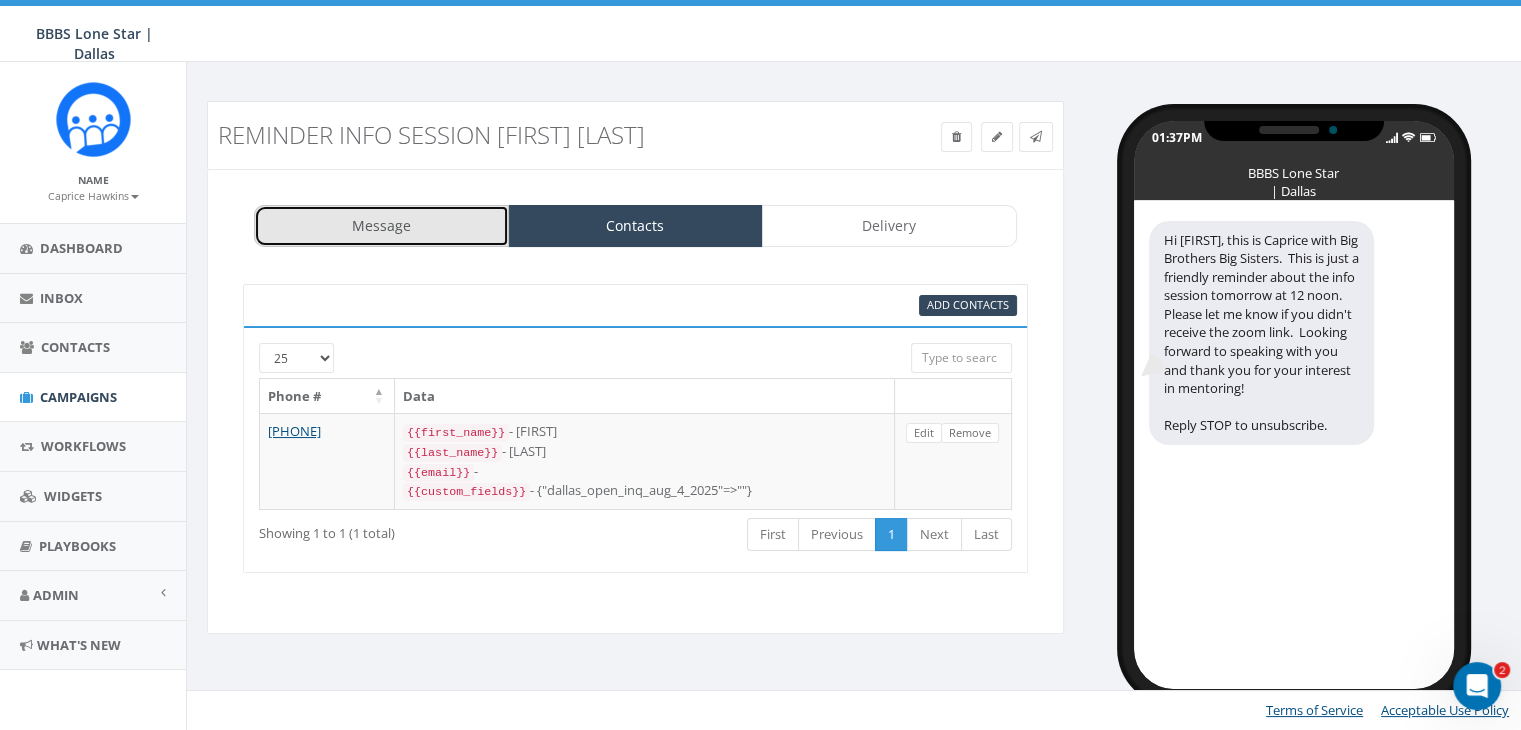 click on "Message" at bounding box center [381, 226] 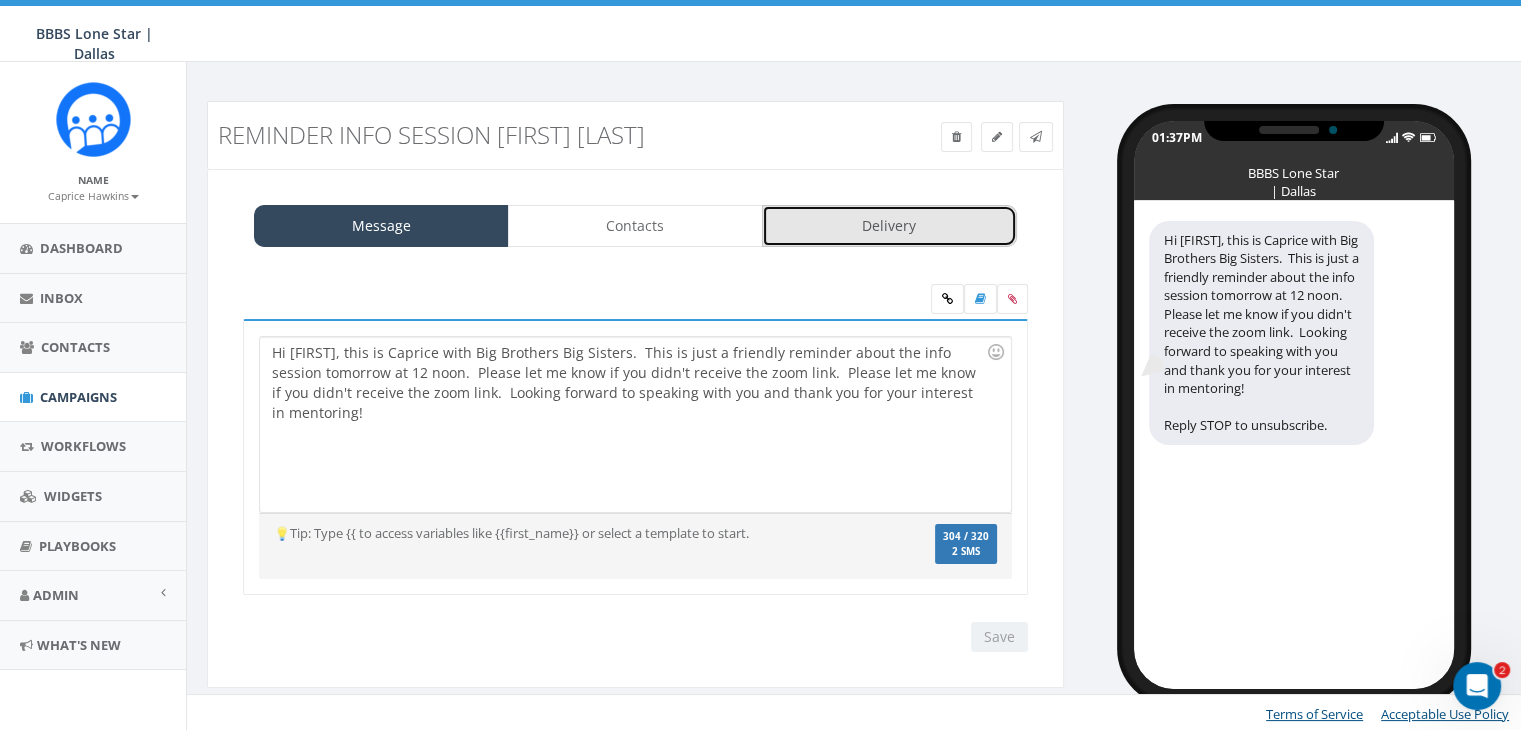 click on "Delivery" at bounding box center [889, 226] 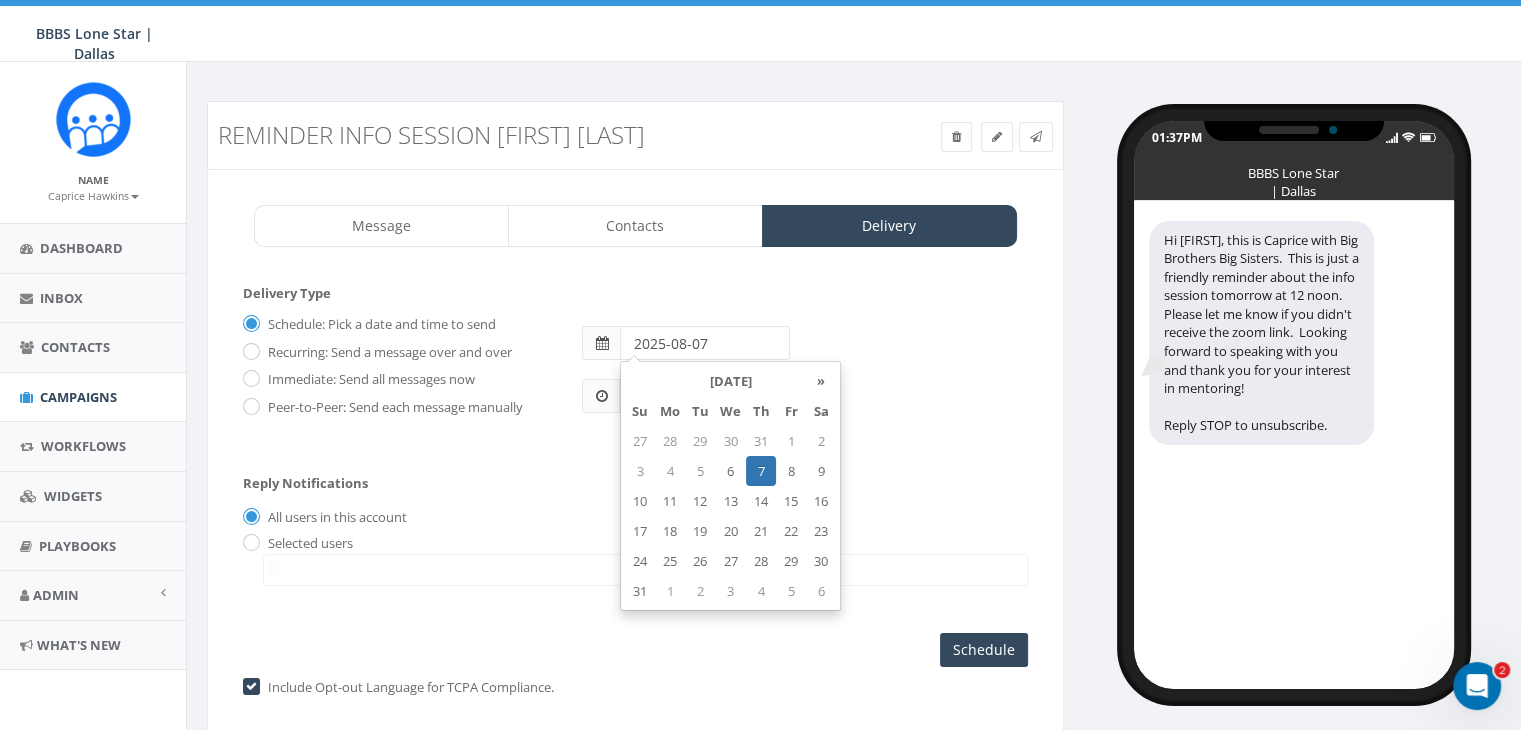 click on "2025-08-07" at bounding box center (705, 343) 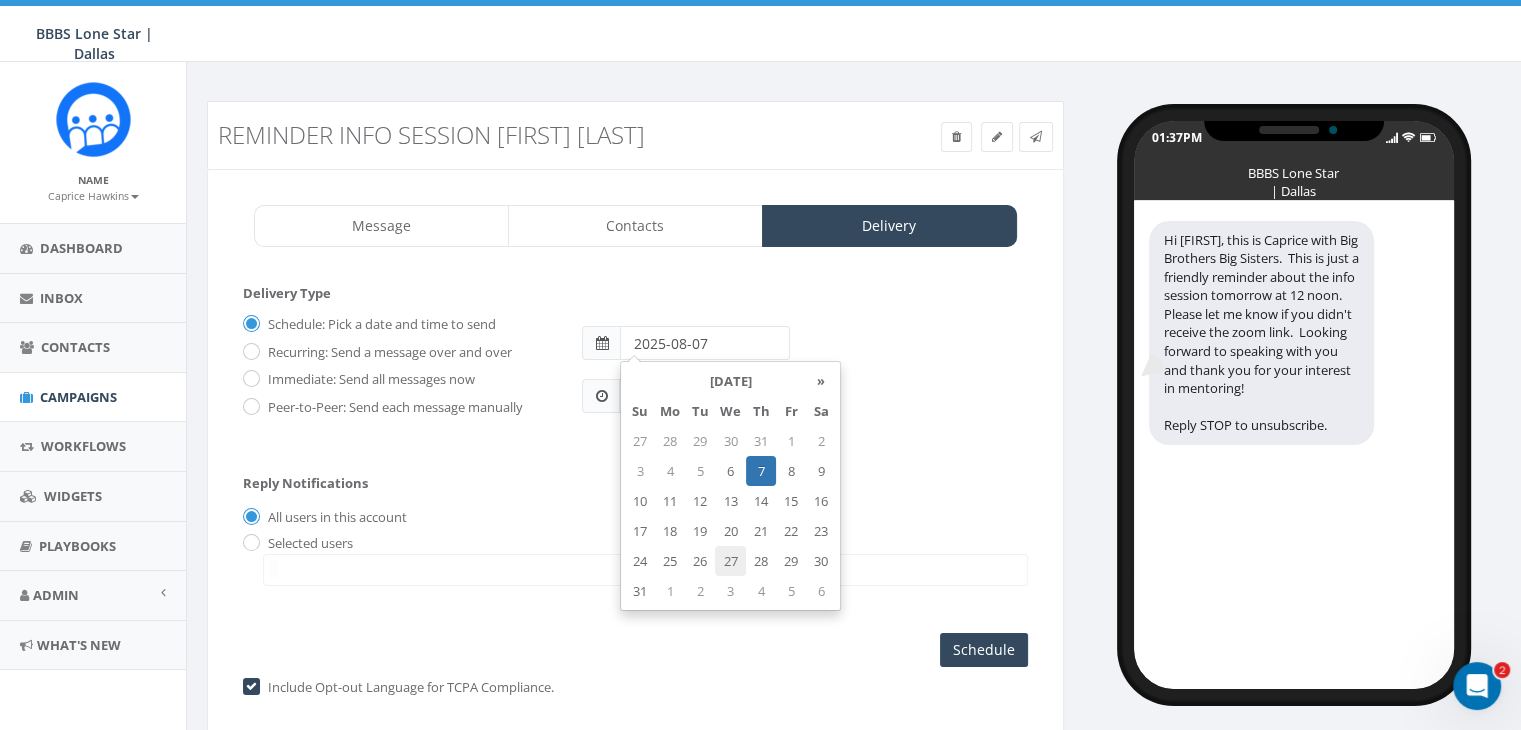 click on "27" at bounding box center (730, 561) 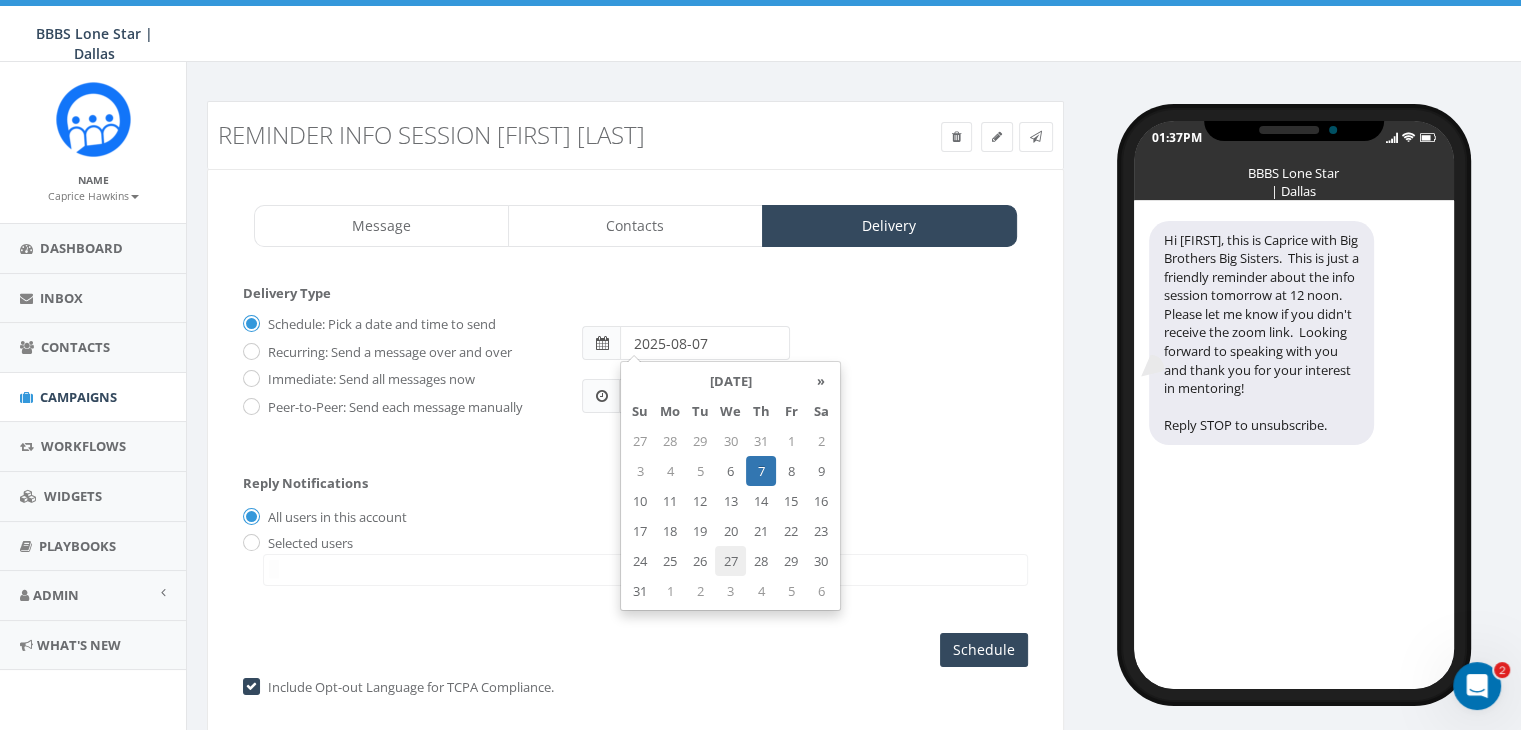 type on "2025-08-27" 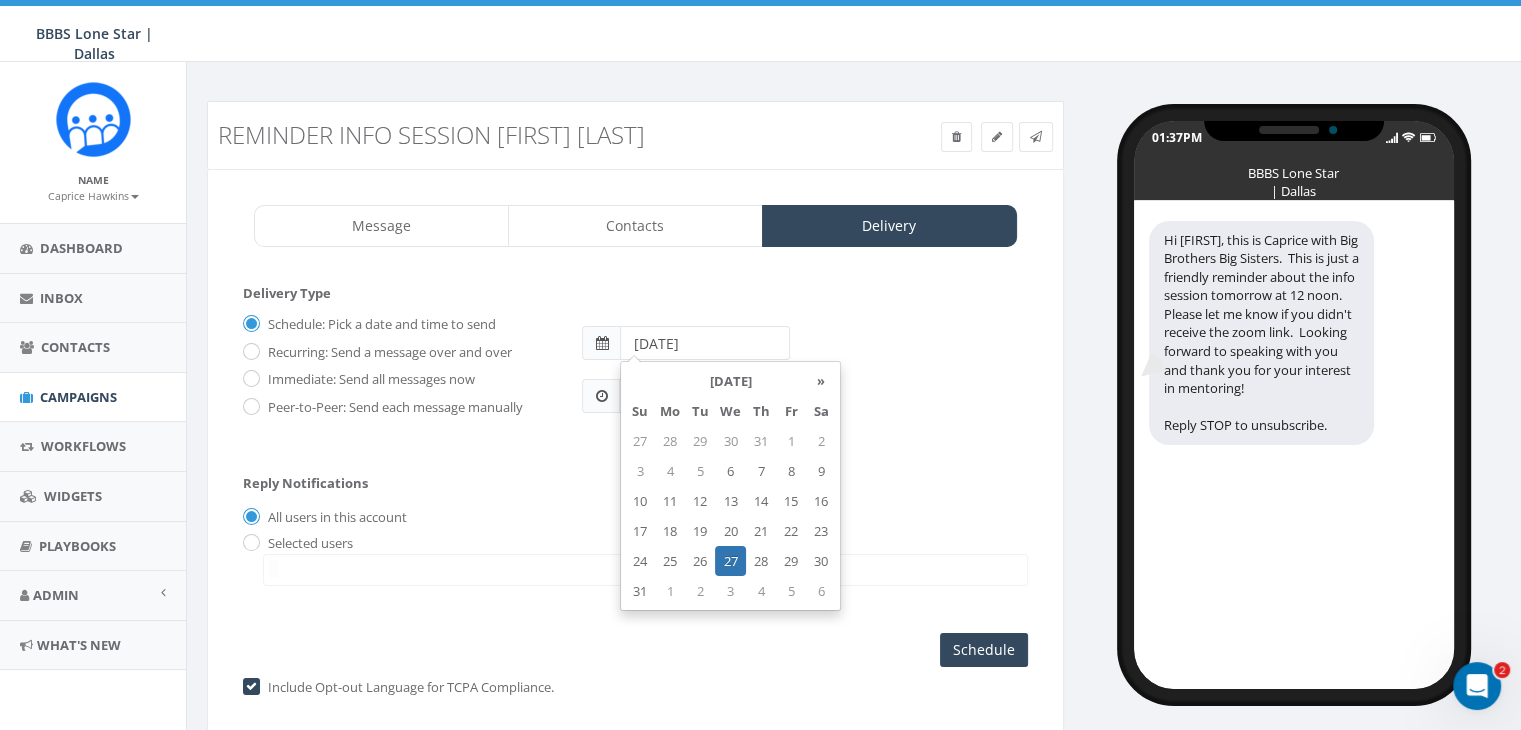 click on "Reply Notifications All users in this account Selected users chawkins@bbbstx.org abruce@bbbstx.org" at bounding box center (635, 526) 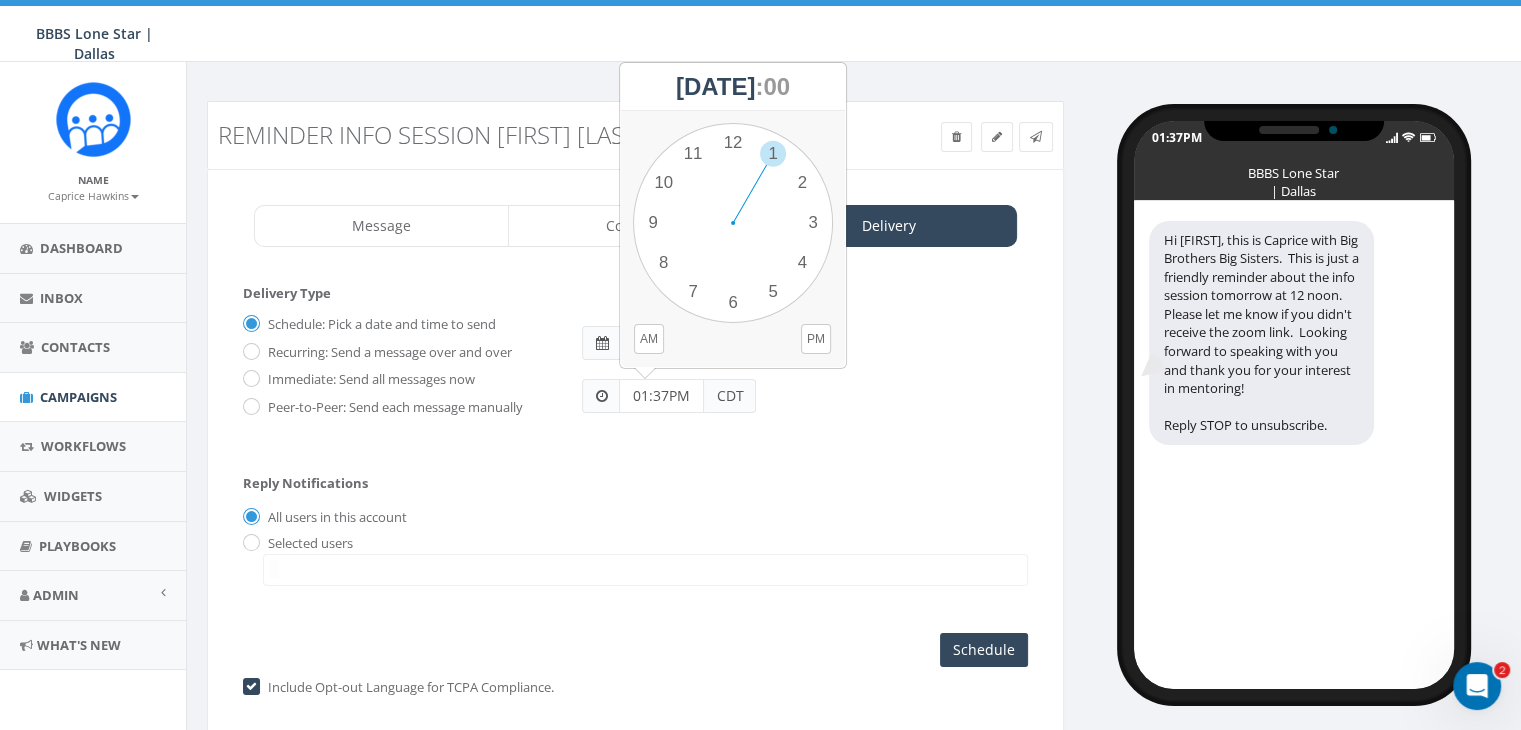 drag, startPoint x: 689, startPoint y: 392, endPoint x: 601, endPoint y: 385, distance: 88.27797 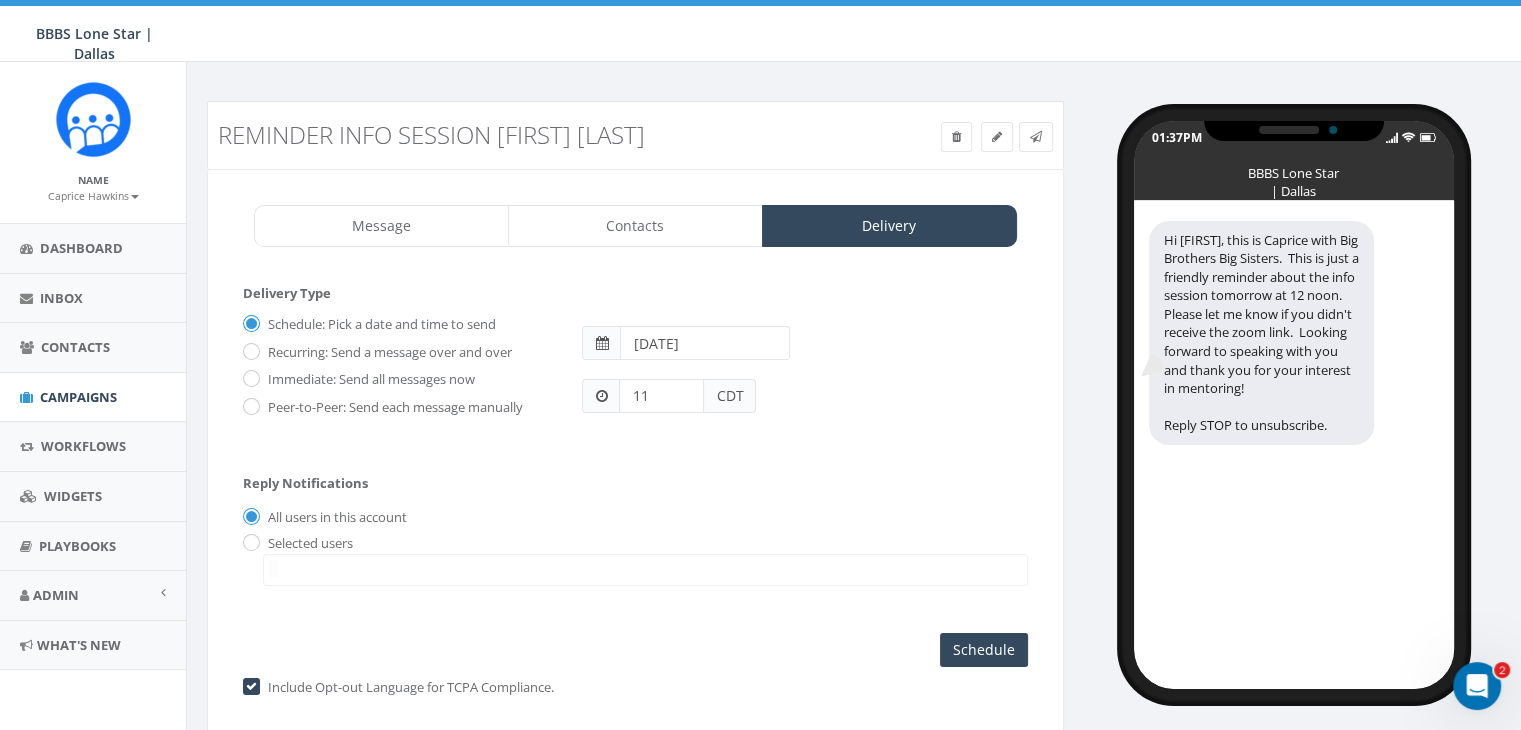 click at bounding box center (600, 396) 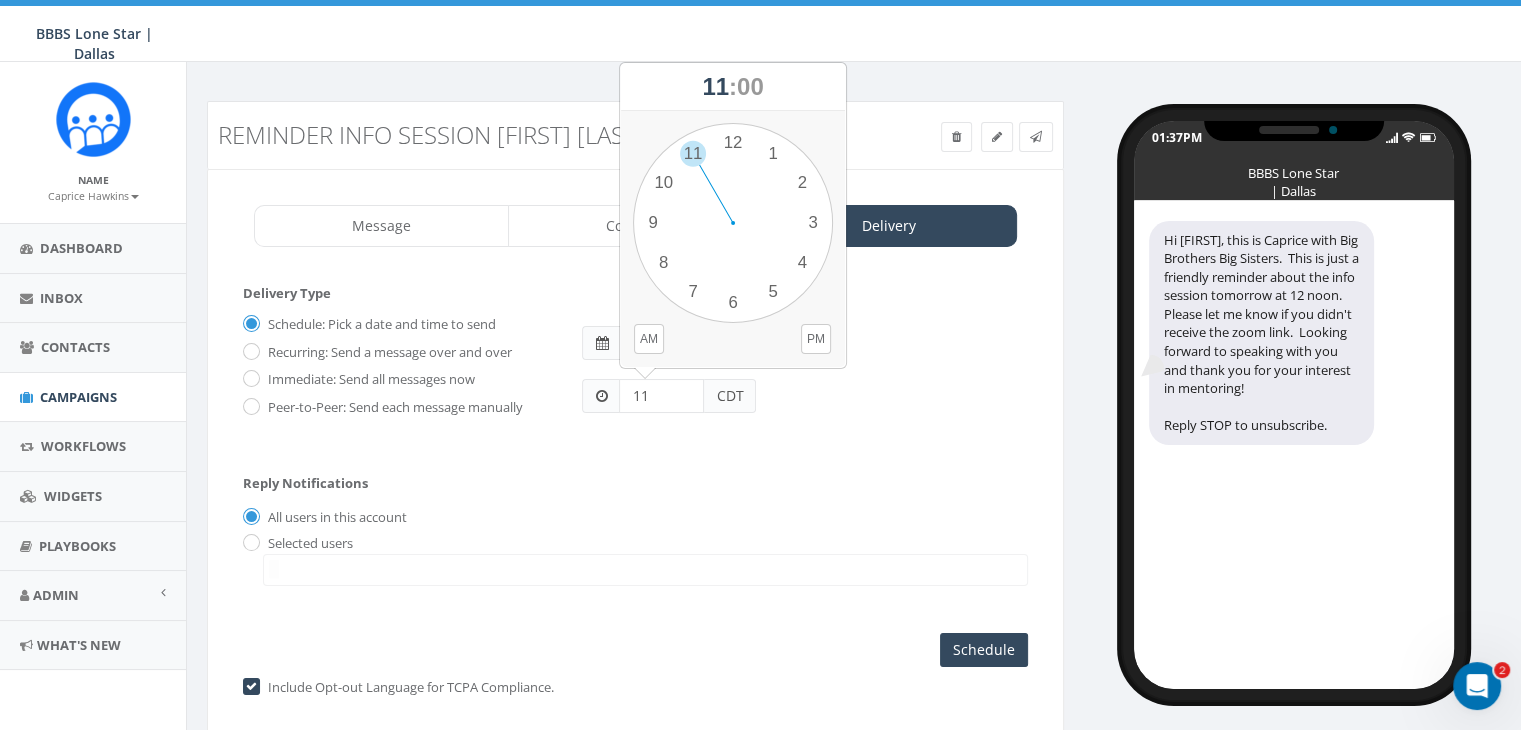 click on "11" at bounding box center (661, 396) 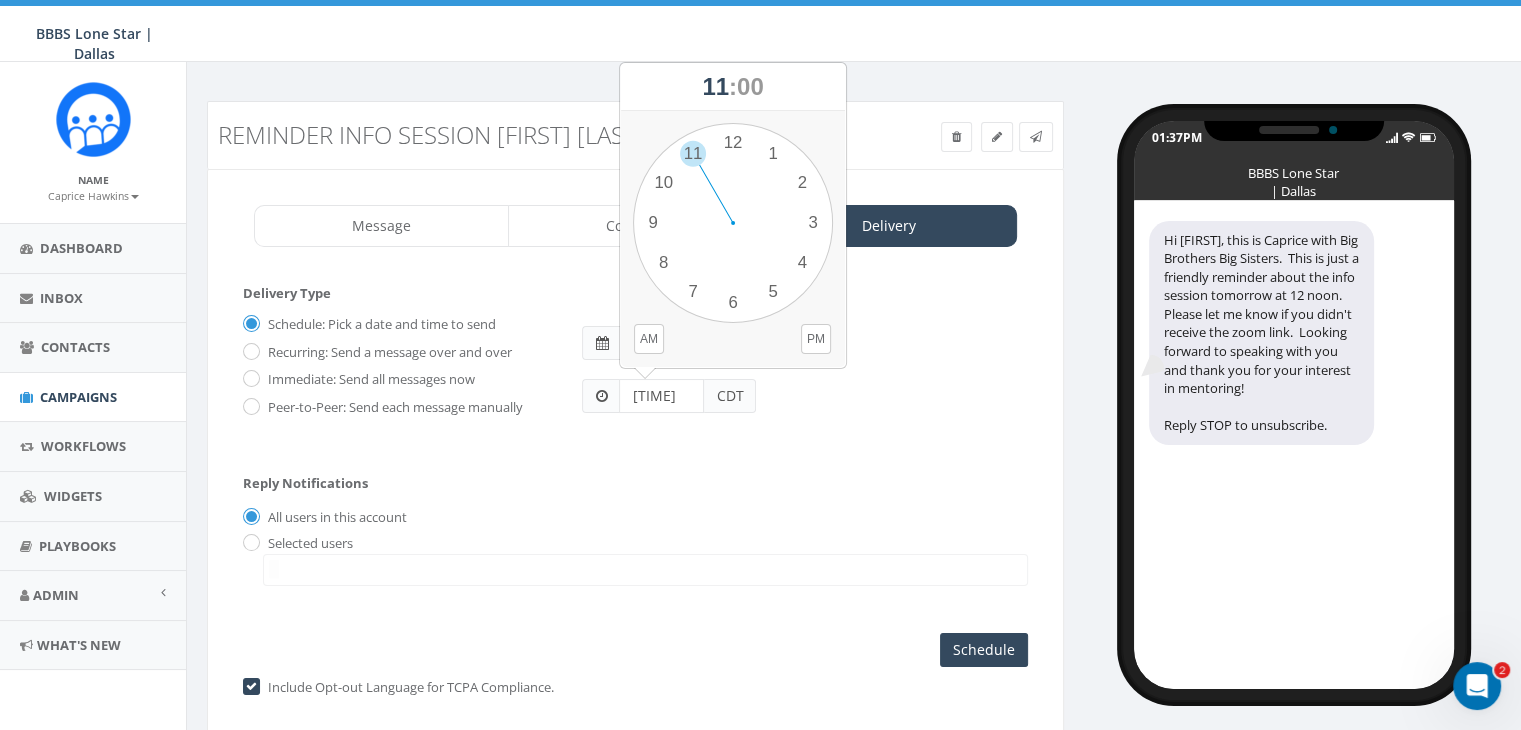 scroll, scrollTop: 0, scrollLeft: 0, axis: both 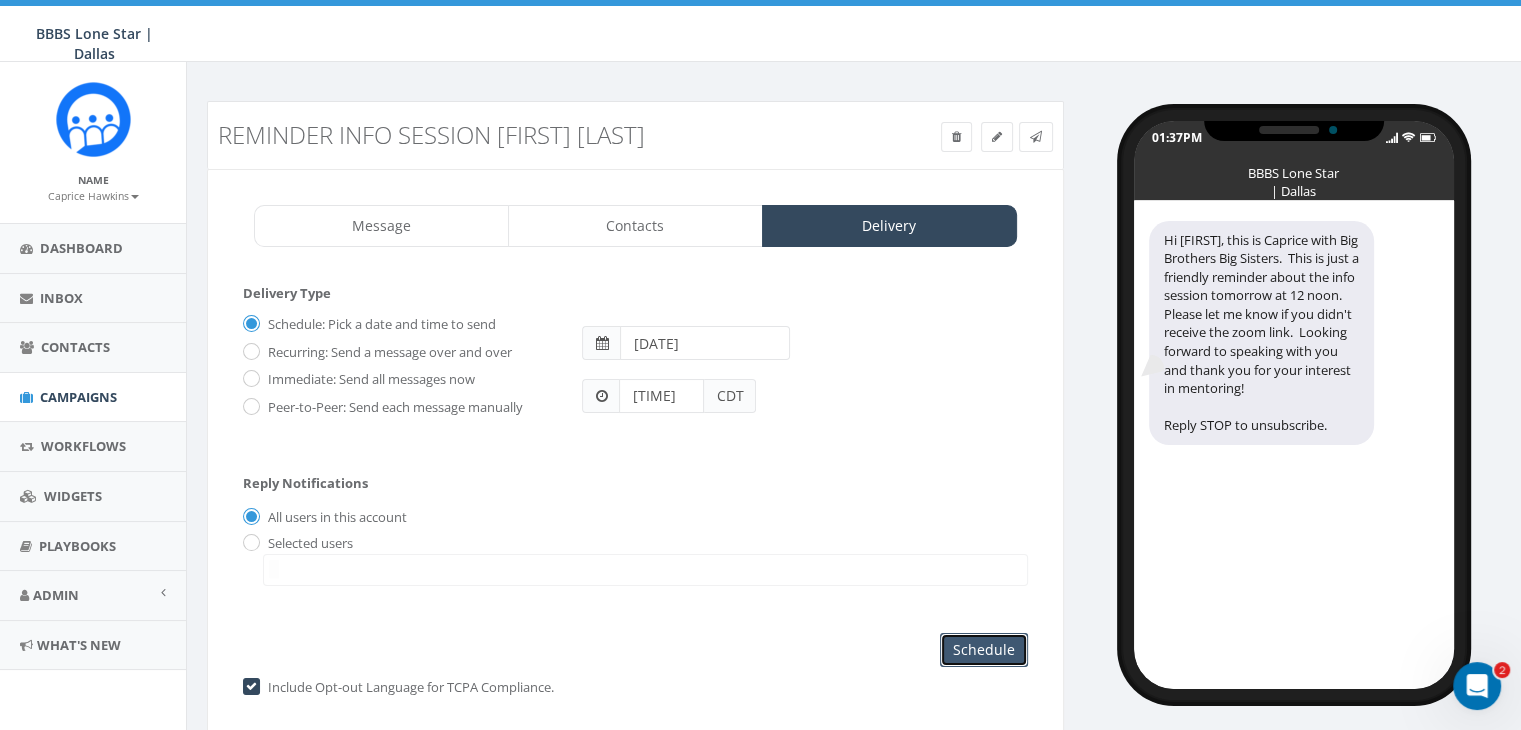 click on "Schedule" at bounding box center (984, 650) 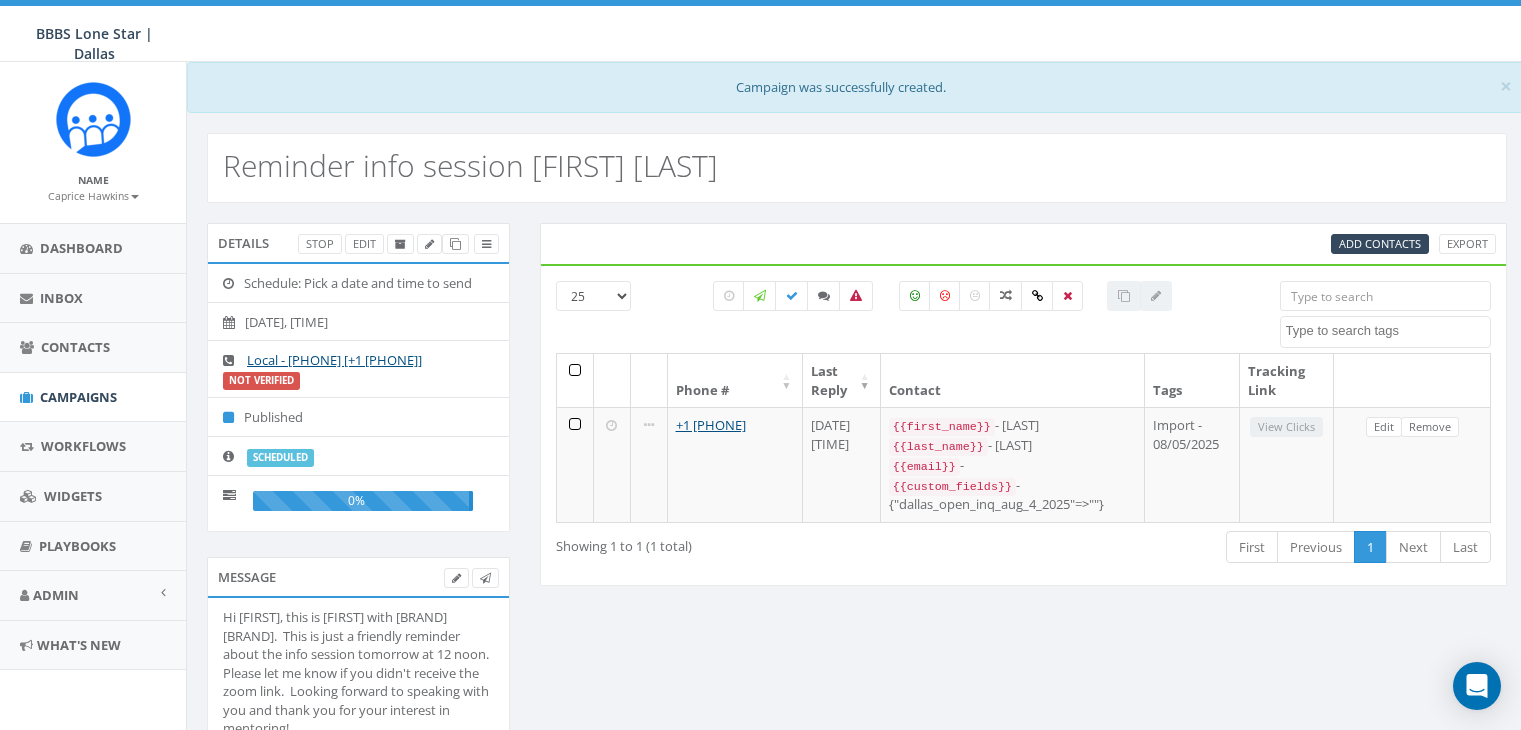 select 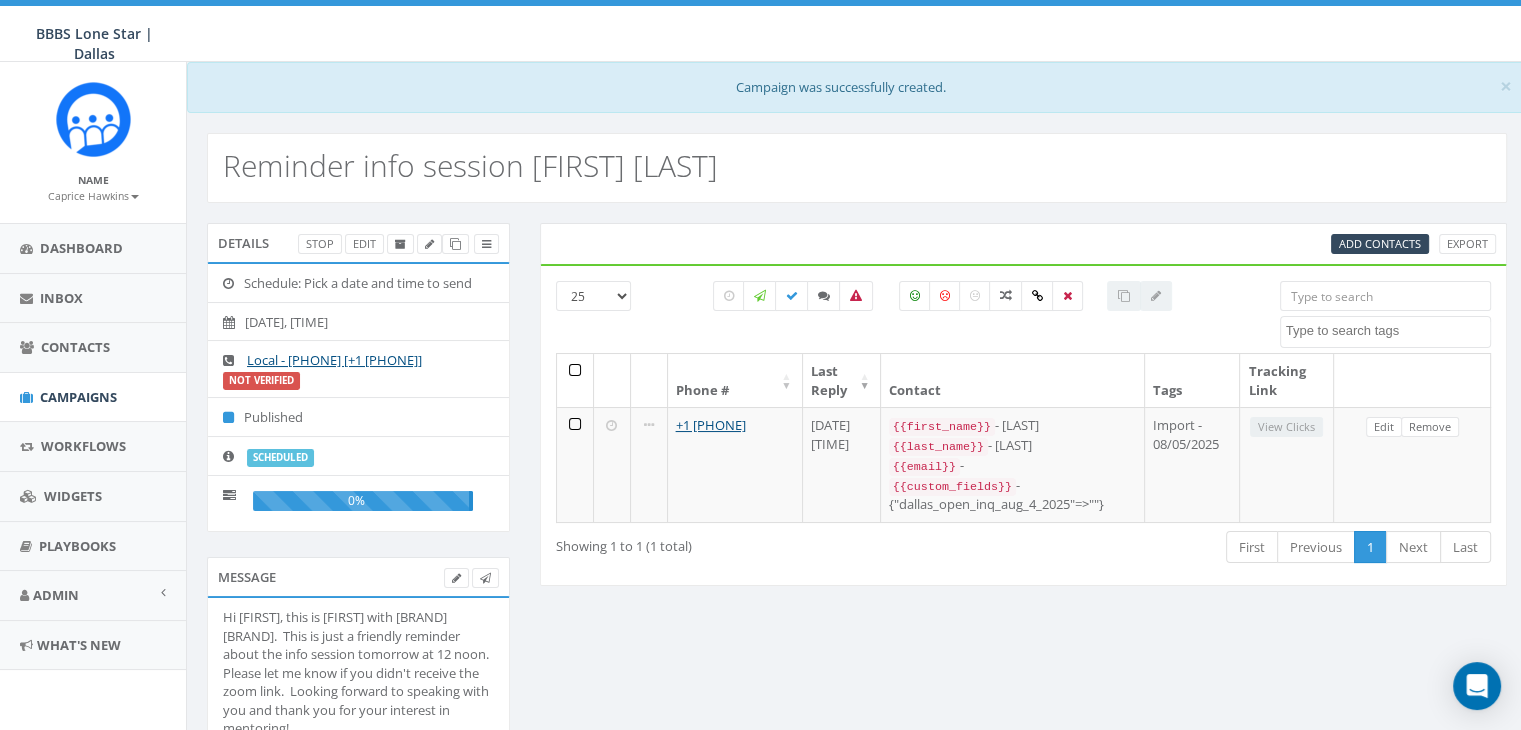 scroll, scrollTop: 0, scrollLeft: 0, axis: both 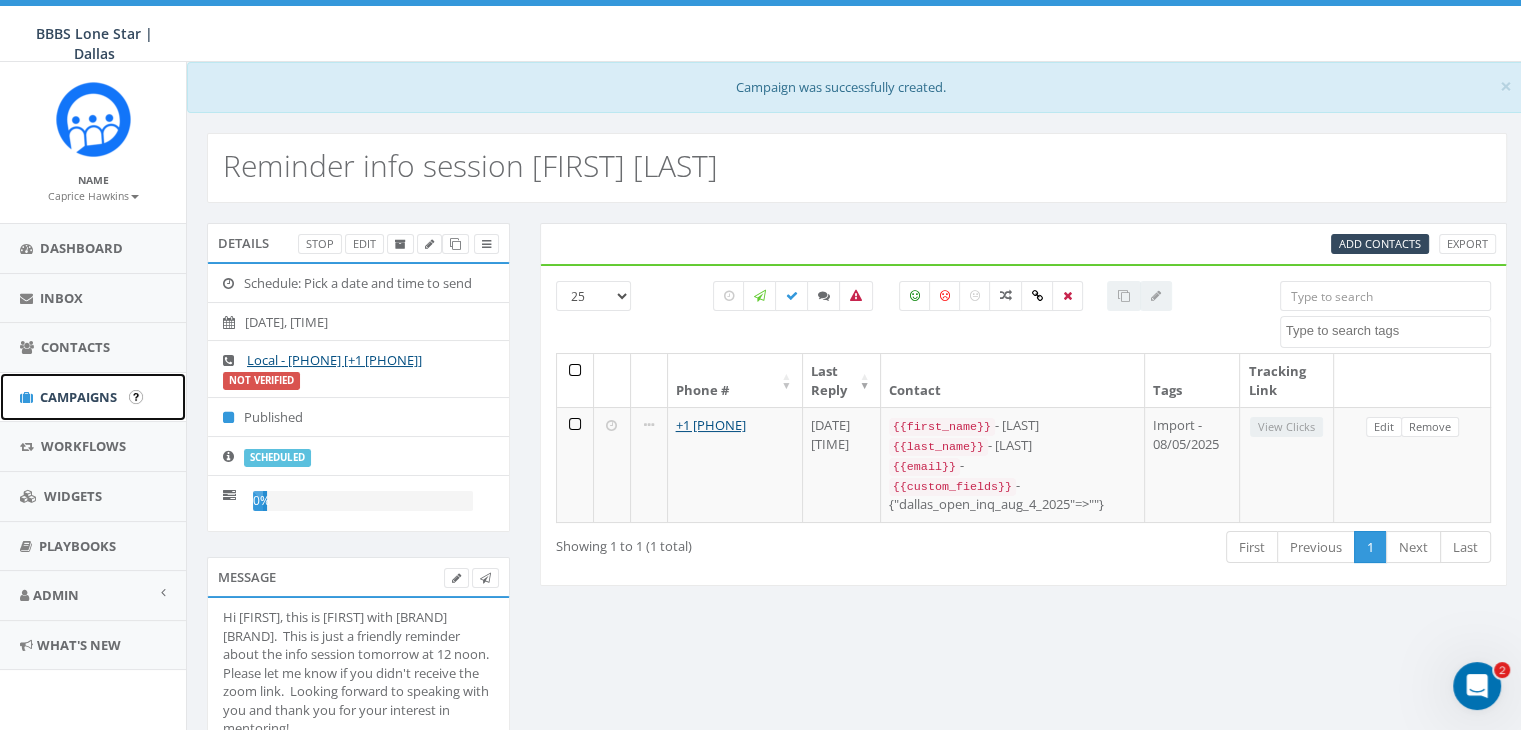 click on "Campaigns" at bounding box center [93, 397] 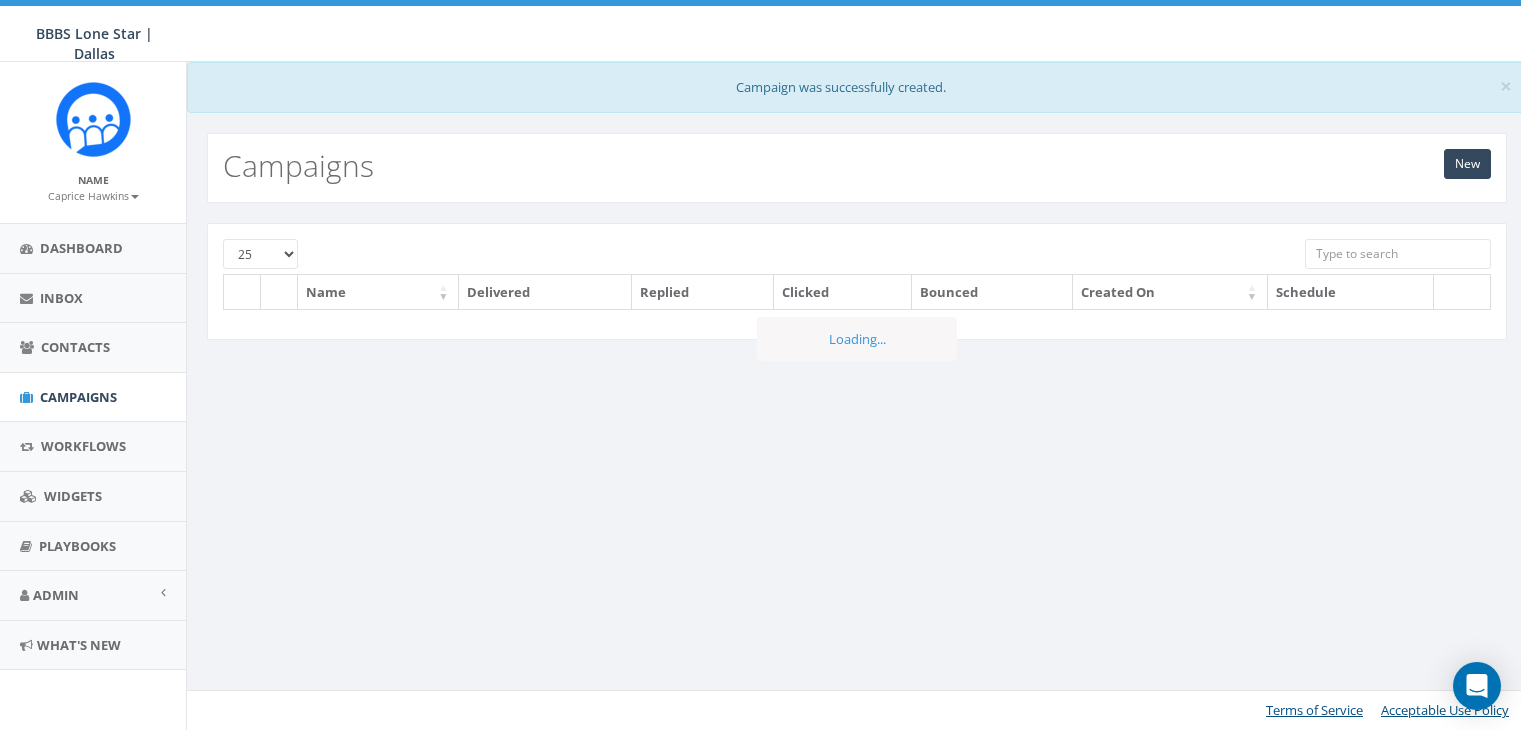 scroll, scrollTop: 0, scrollLeft: 0, axis: both 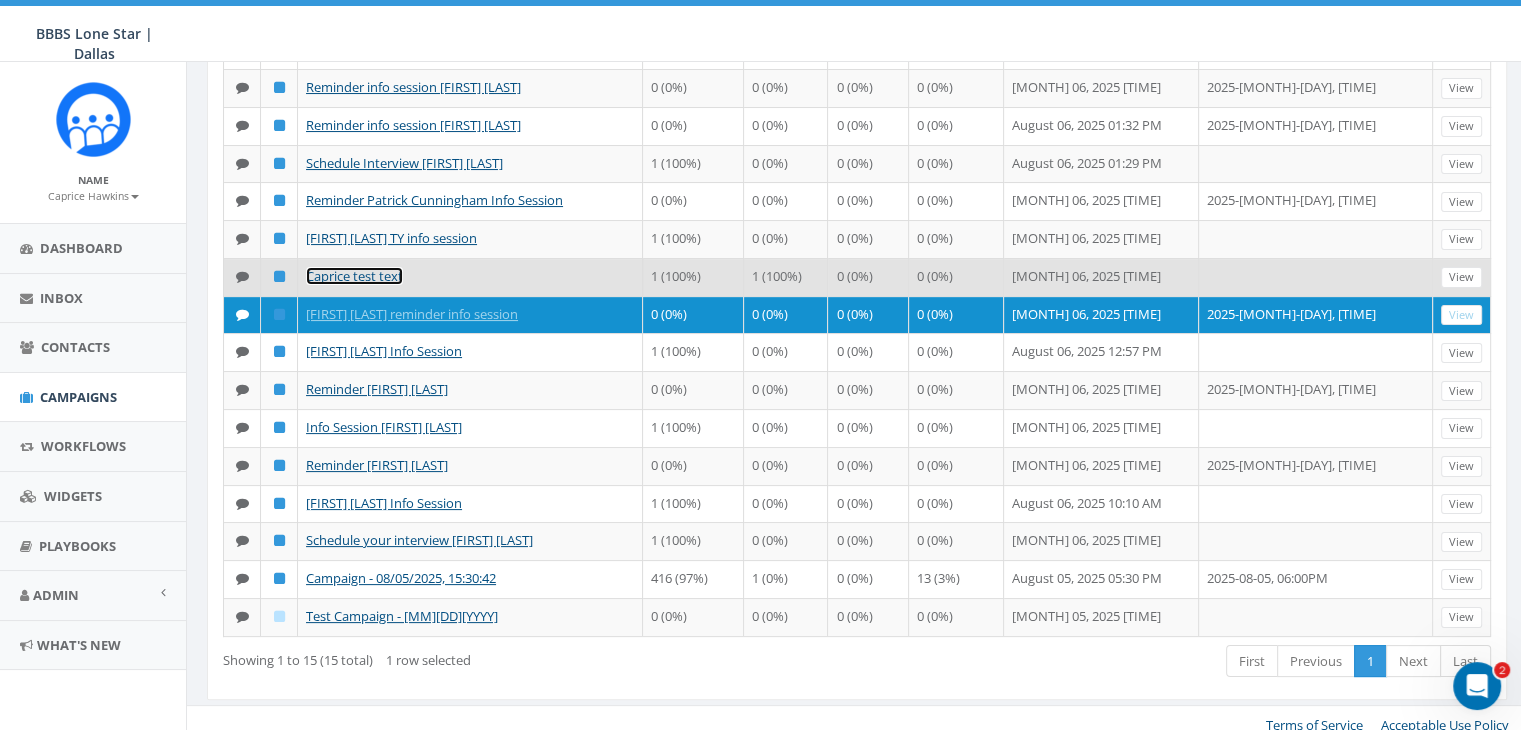 click on "Caprice test text" at bounding box center (354, 276) 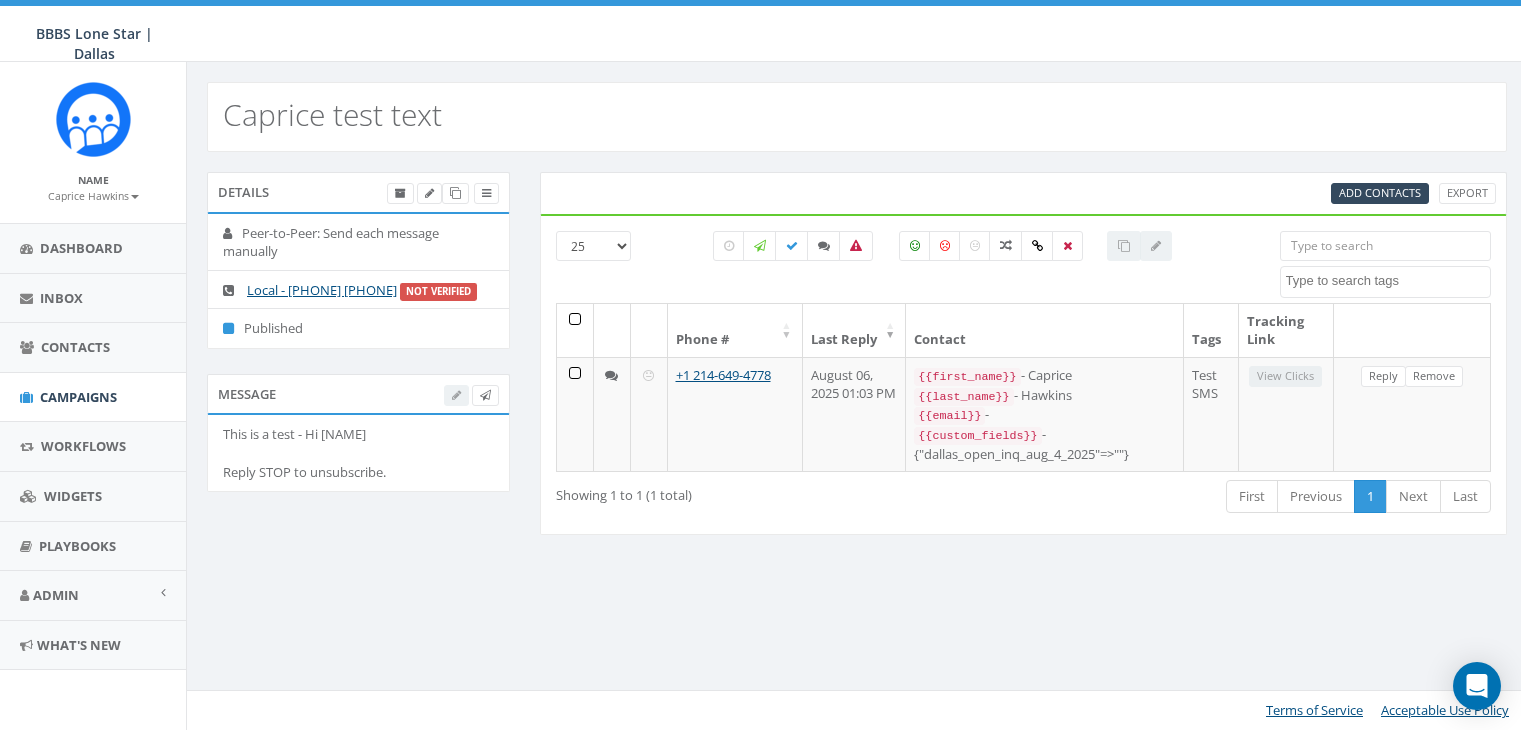 select 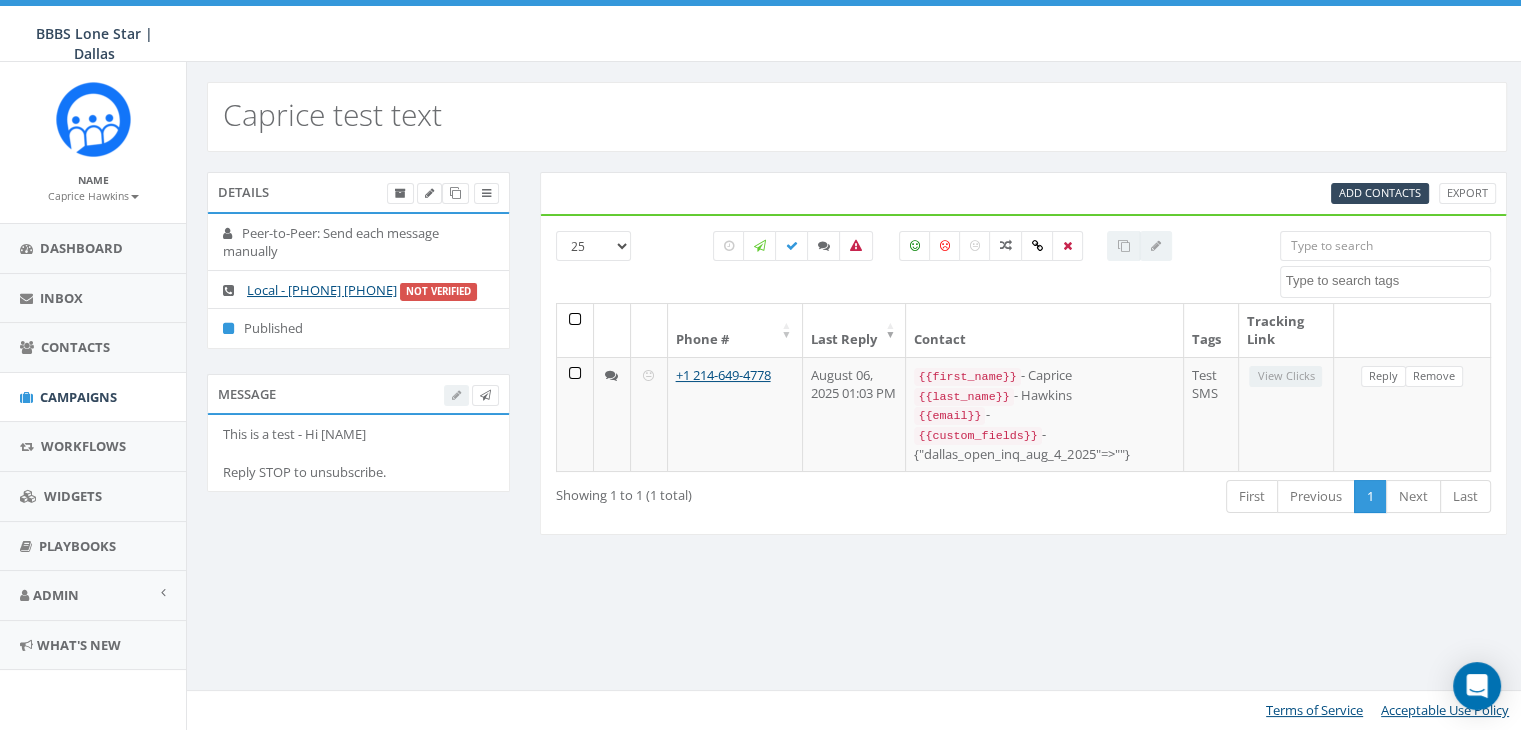 scroll, scrollTop: 0, scrollLeft: 0, axis: both 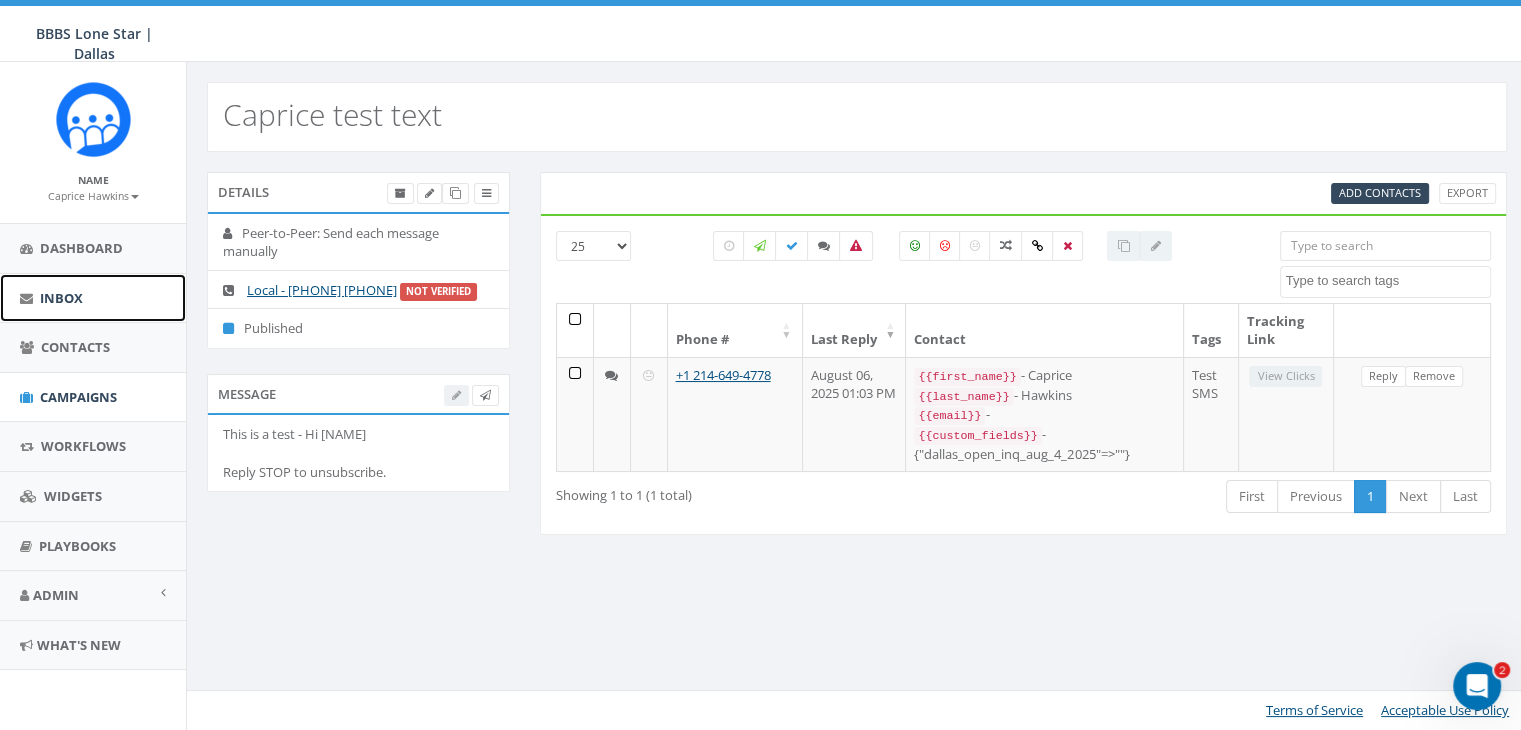 click on "Inbox" at bounding box center [61, 298] 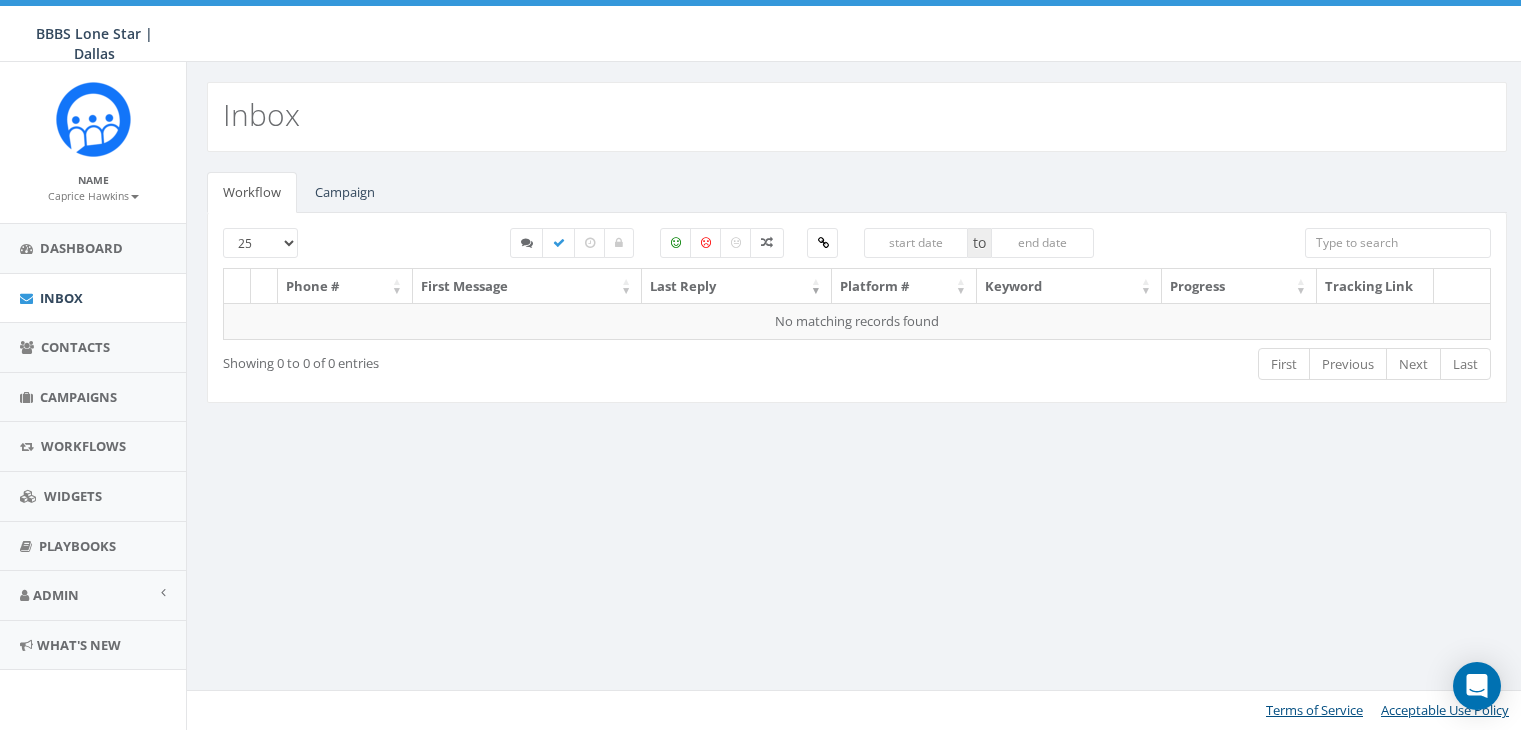 select 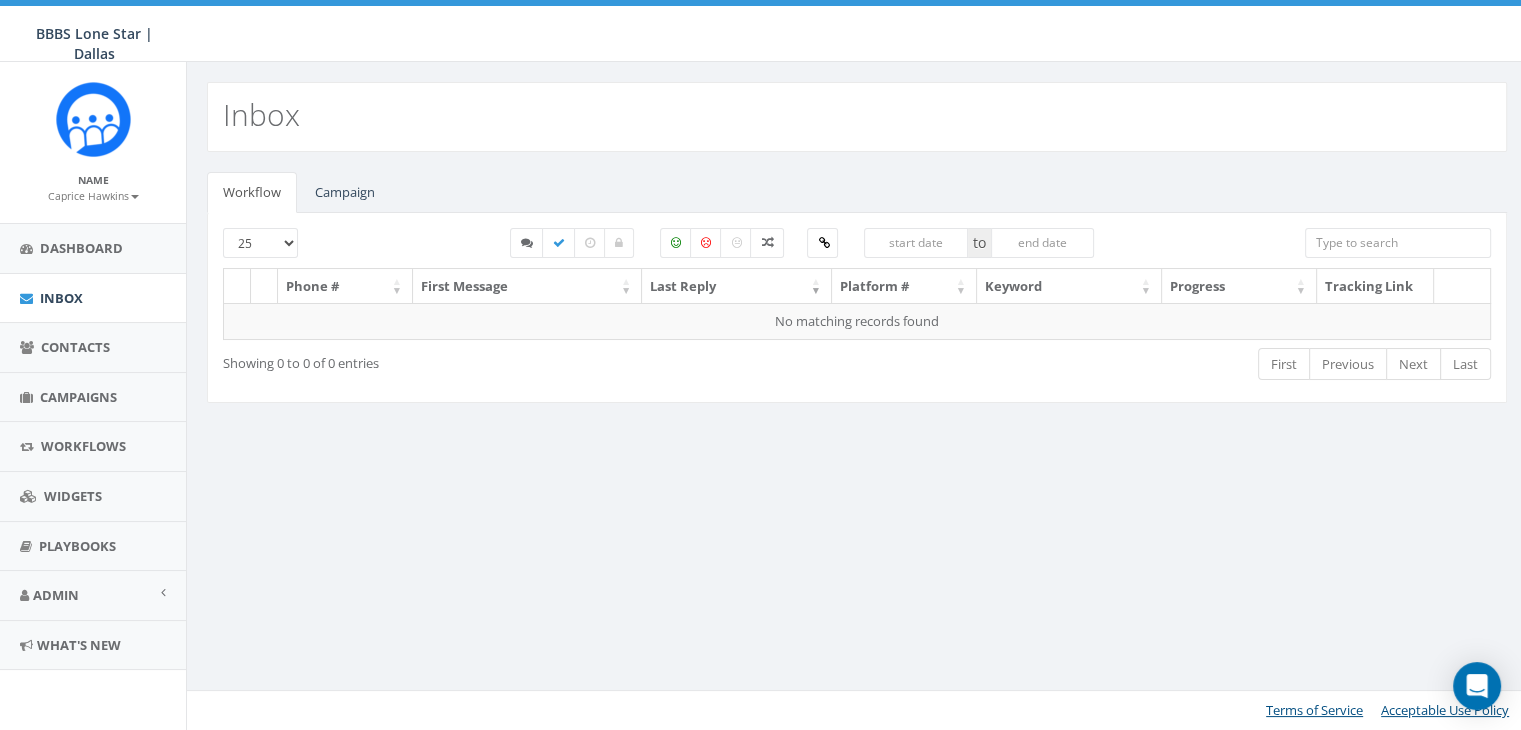 scroll, scrollTop: 0, scrollLeft: 0, axis: both 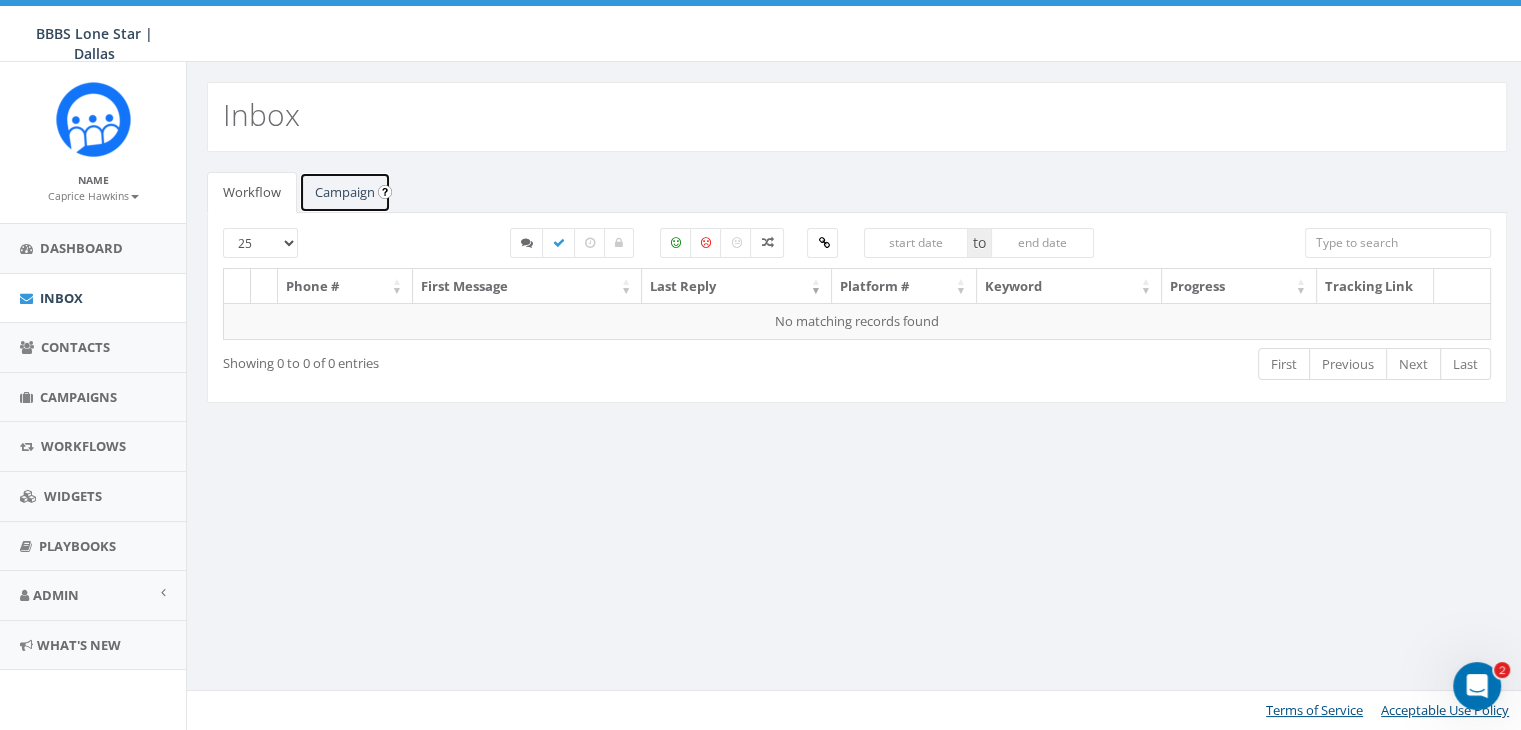 click on "Campaign" at bounding box center (345, 192) 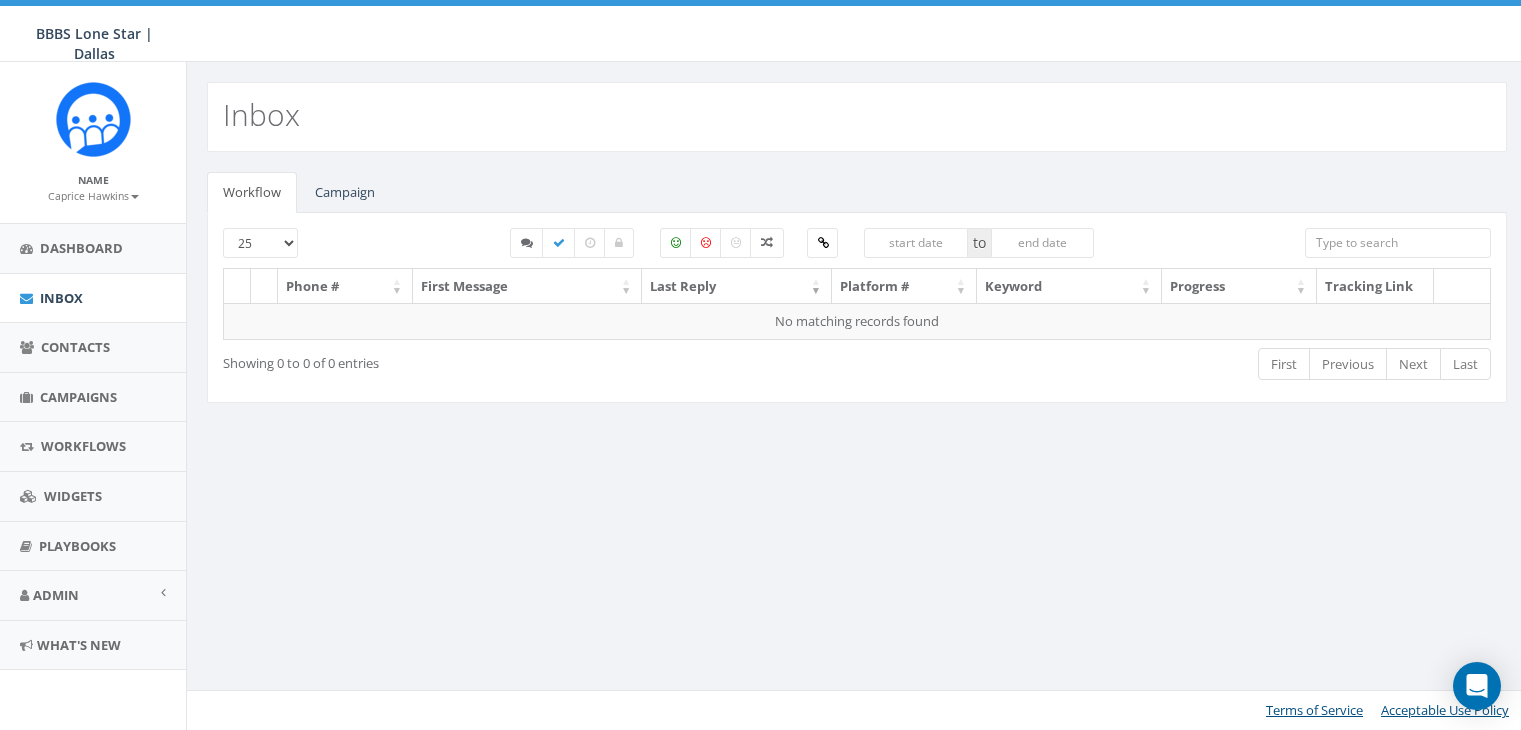 select 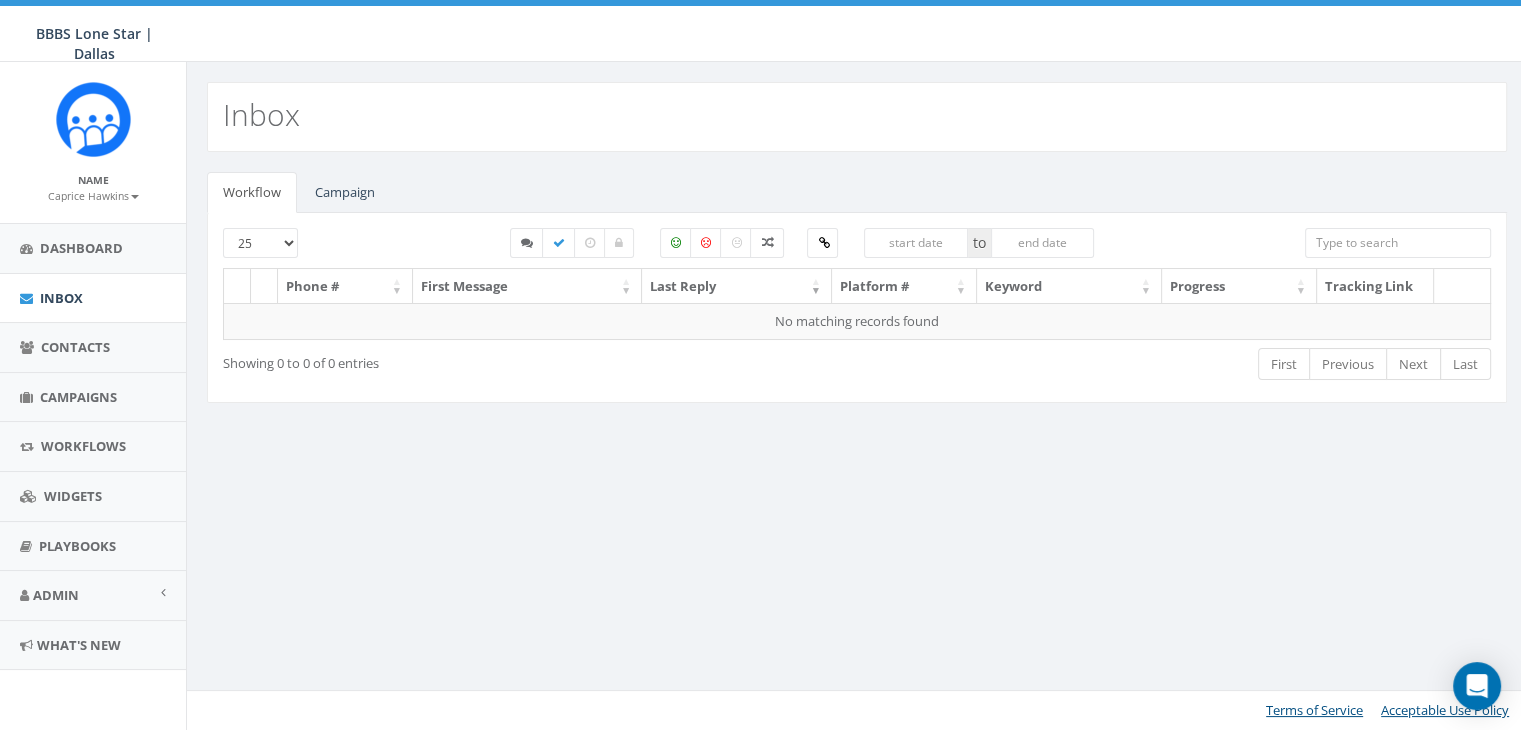 scroll, scrollTop: 0, scrollLeft: 0, axis: both 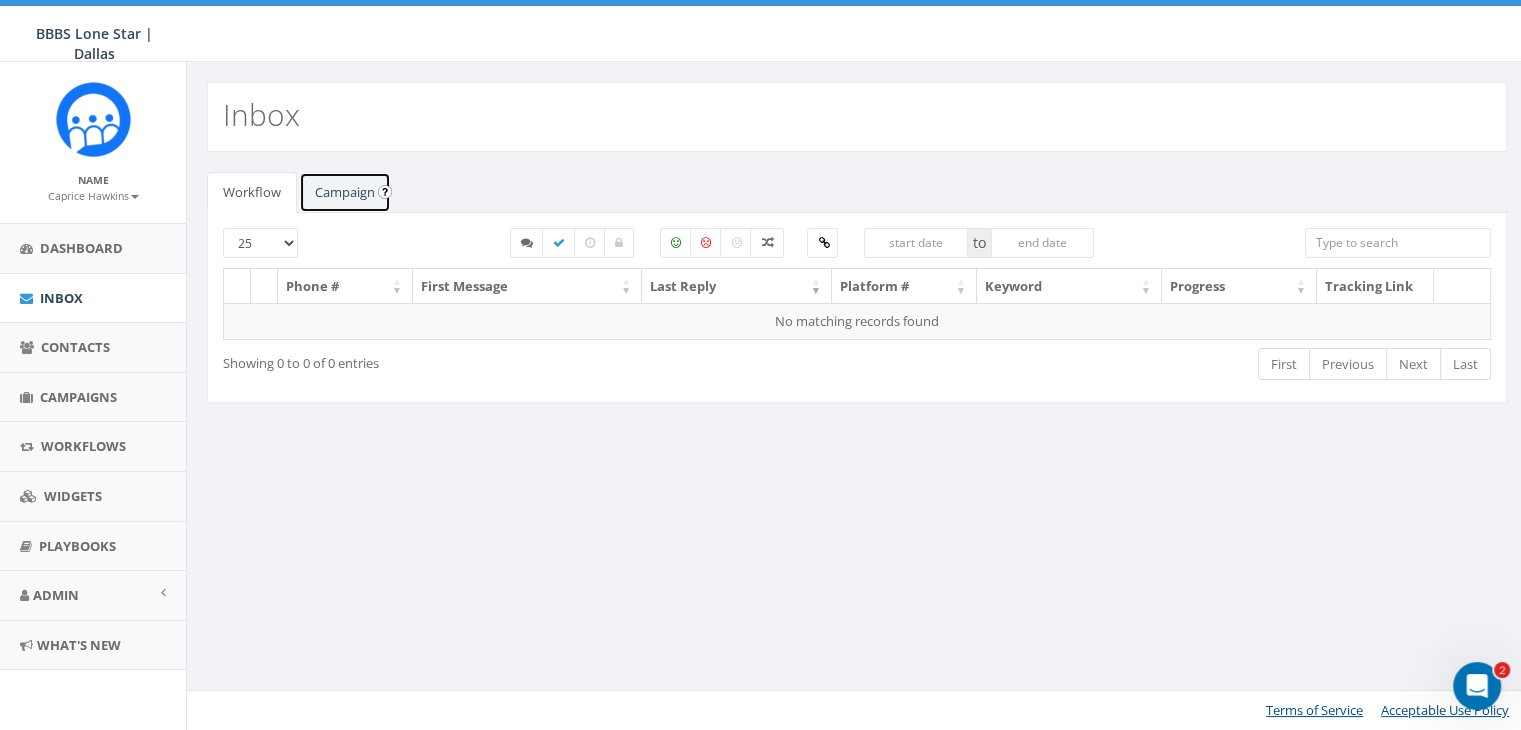 click on "Campaign" at bounding box center (345, 192) 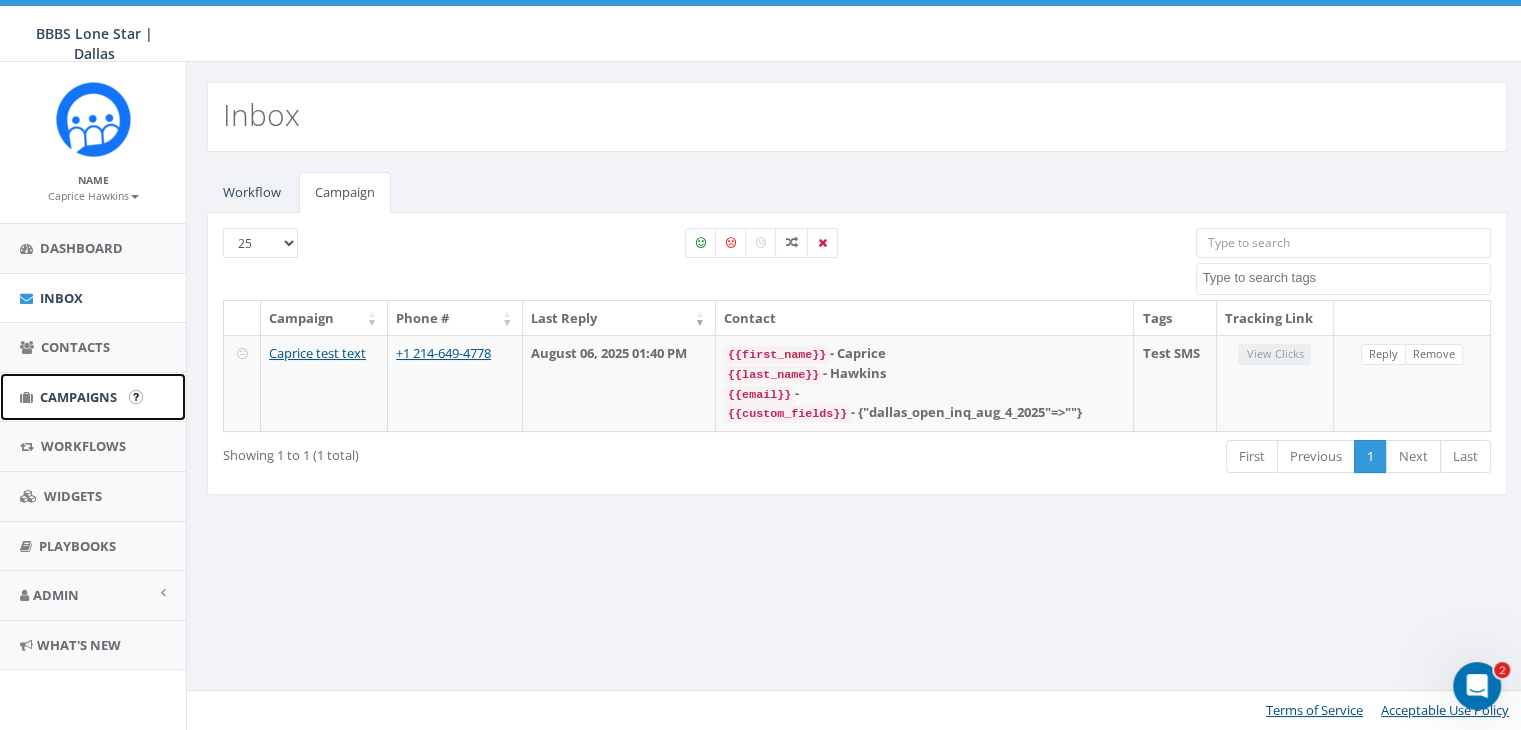 click on "Campaigns" at bounding box center (78, 397) 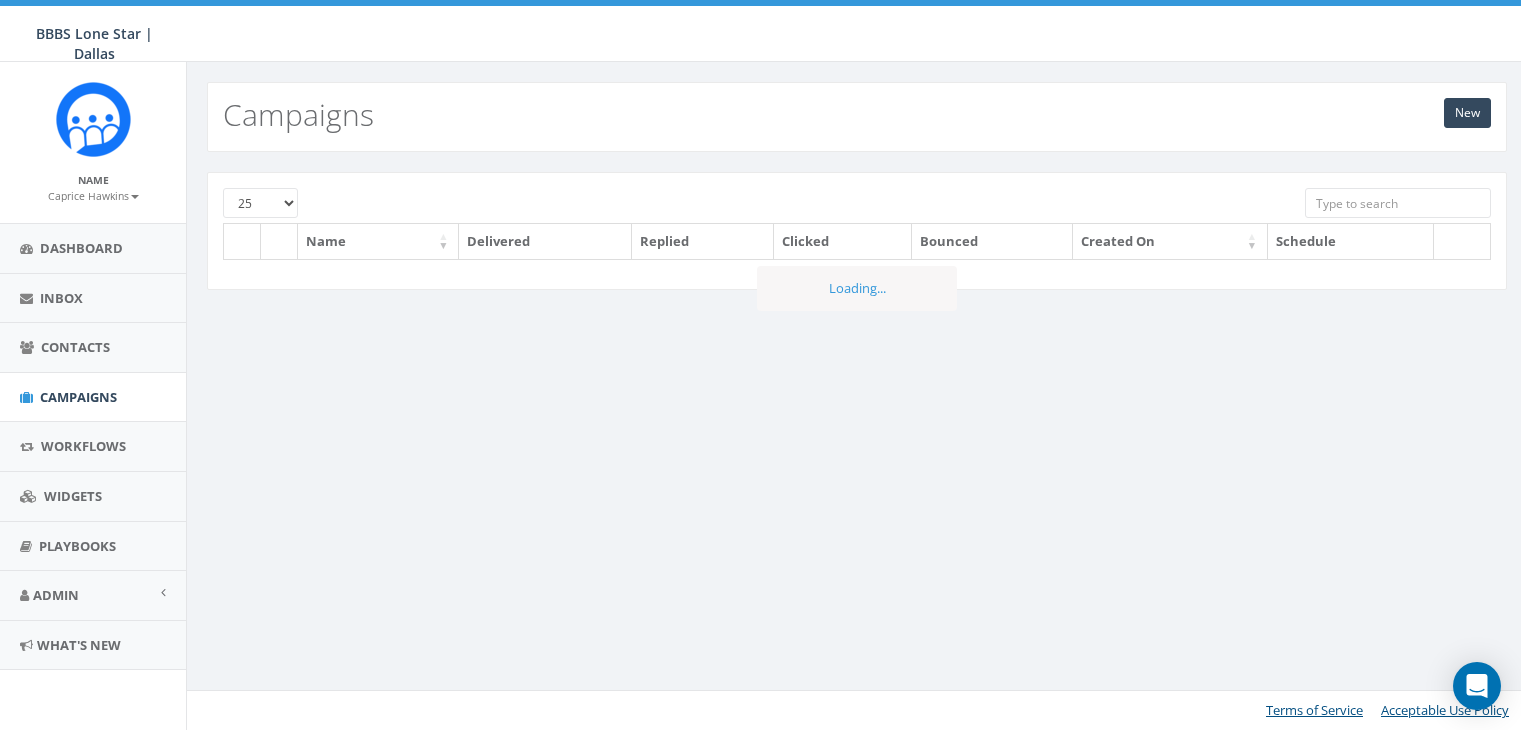 scroll, scrollTop: 0, scrollLeft: 0, axis: both 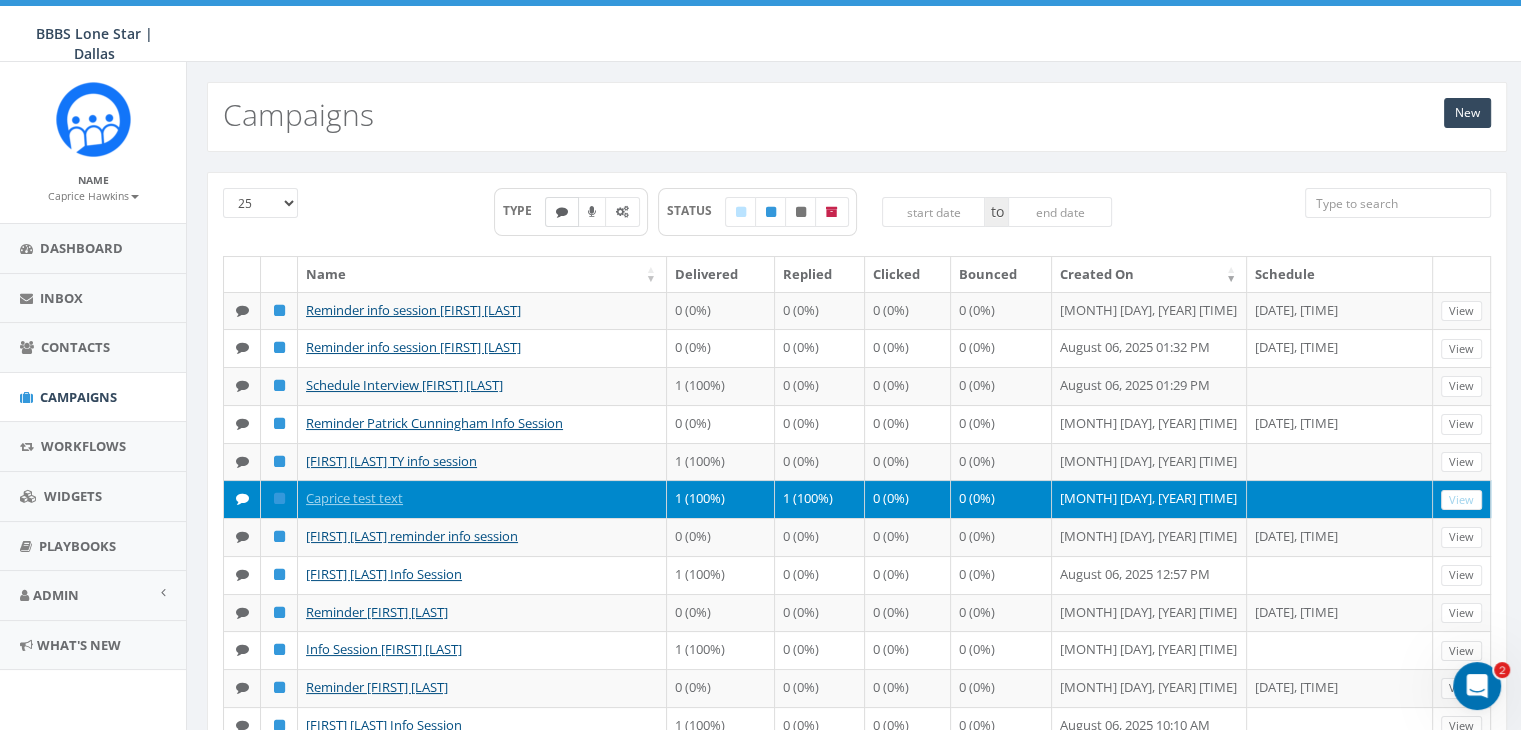 click at bounding box center [562, 212] 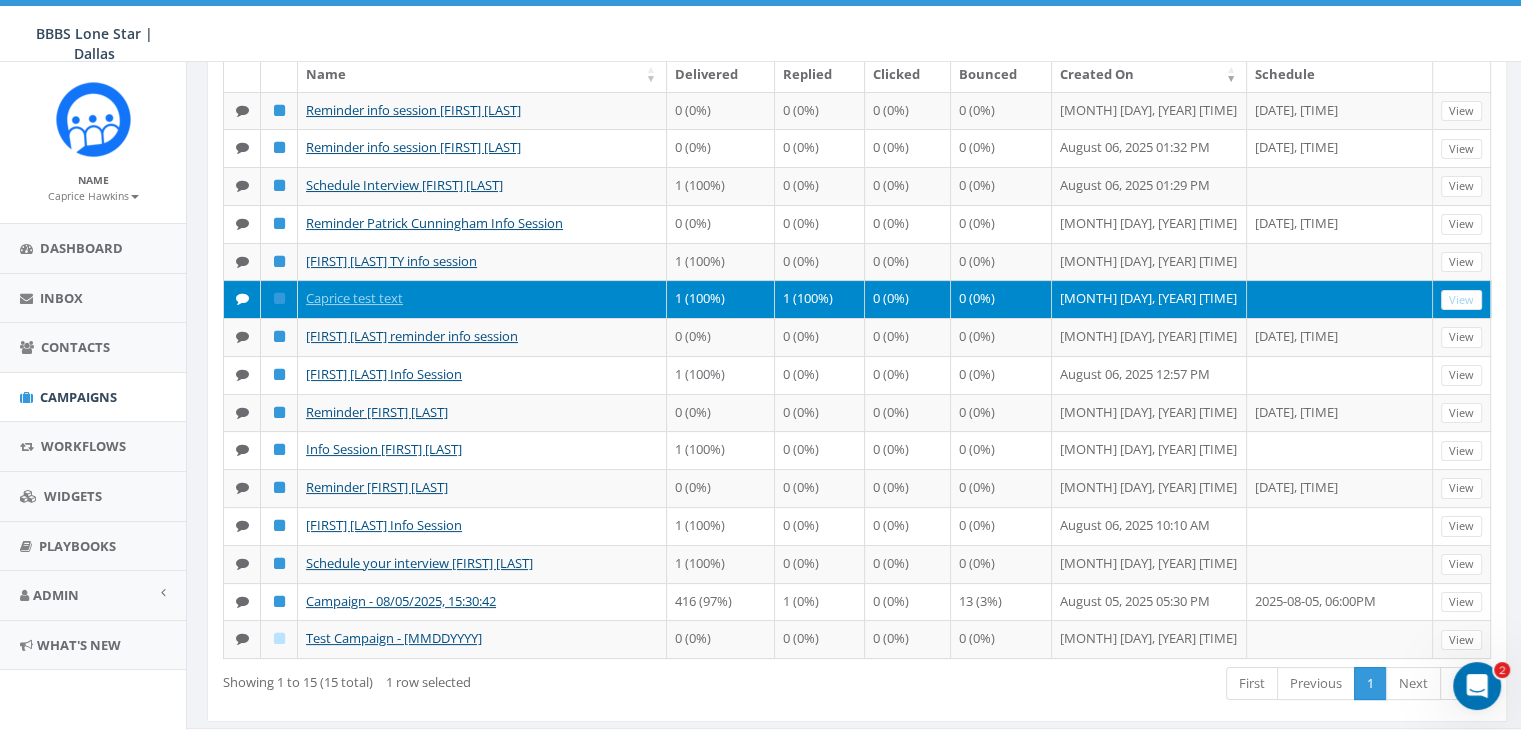 scroll, scrollTop: 224, scrollLeft: 0, axis: vertical 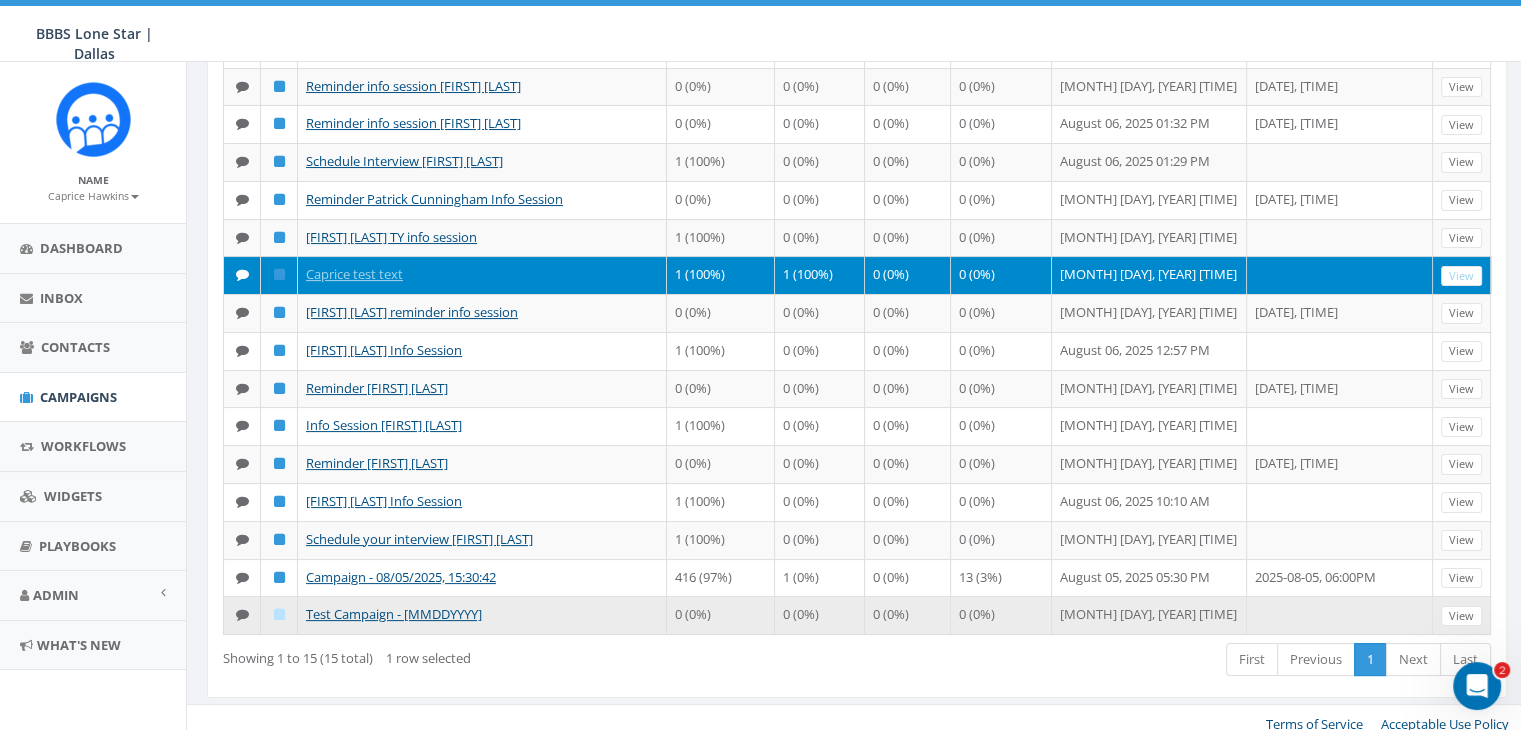 click on "Test Campaign - 08052025" at bounding box center (482, 615) 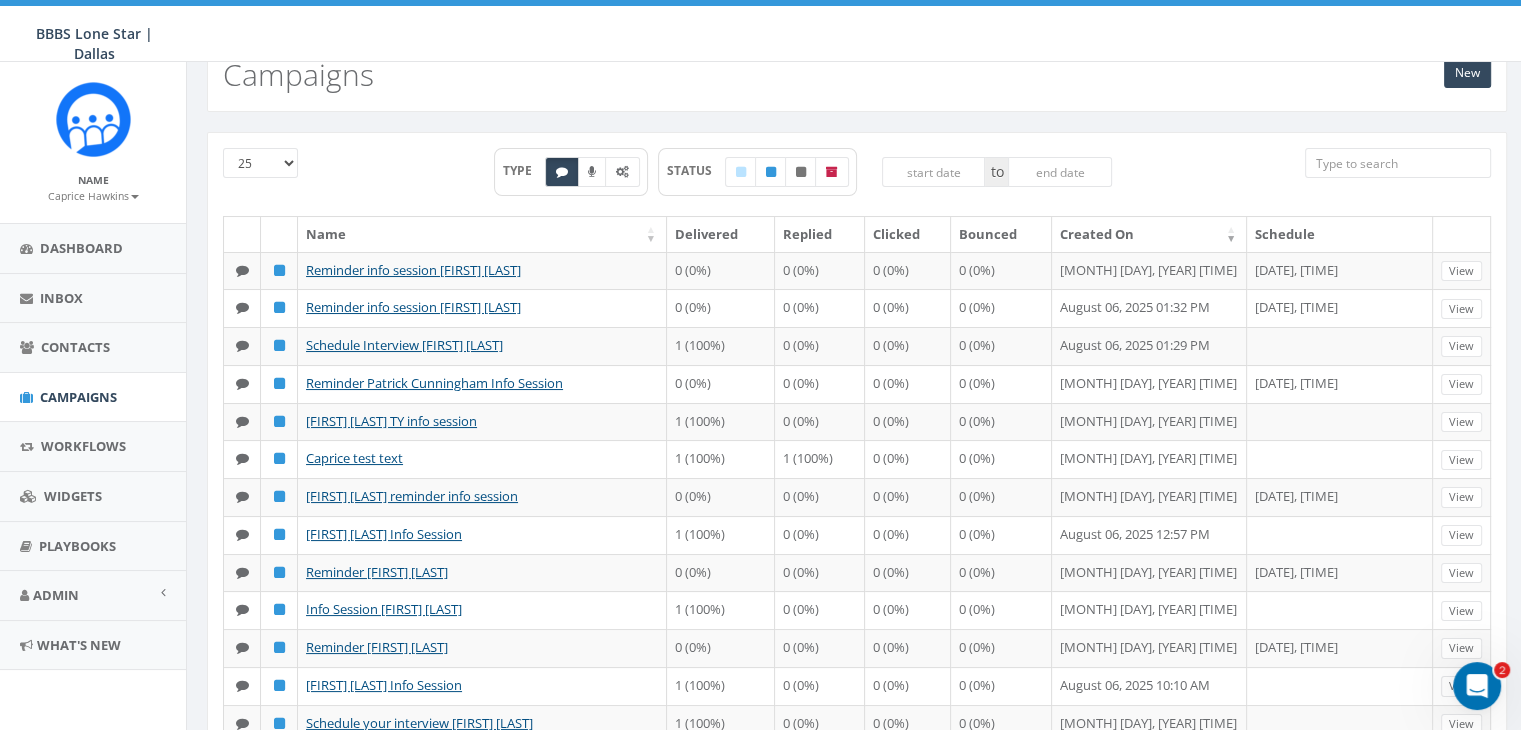 scroll, scrollTop: 0, scrollLeft: 0, axis: both 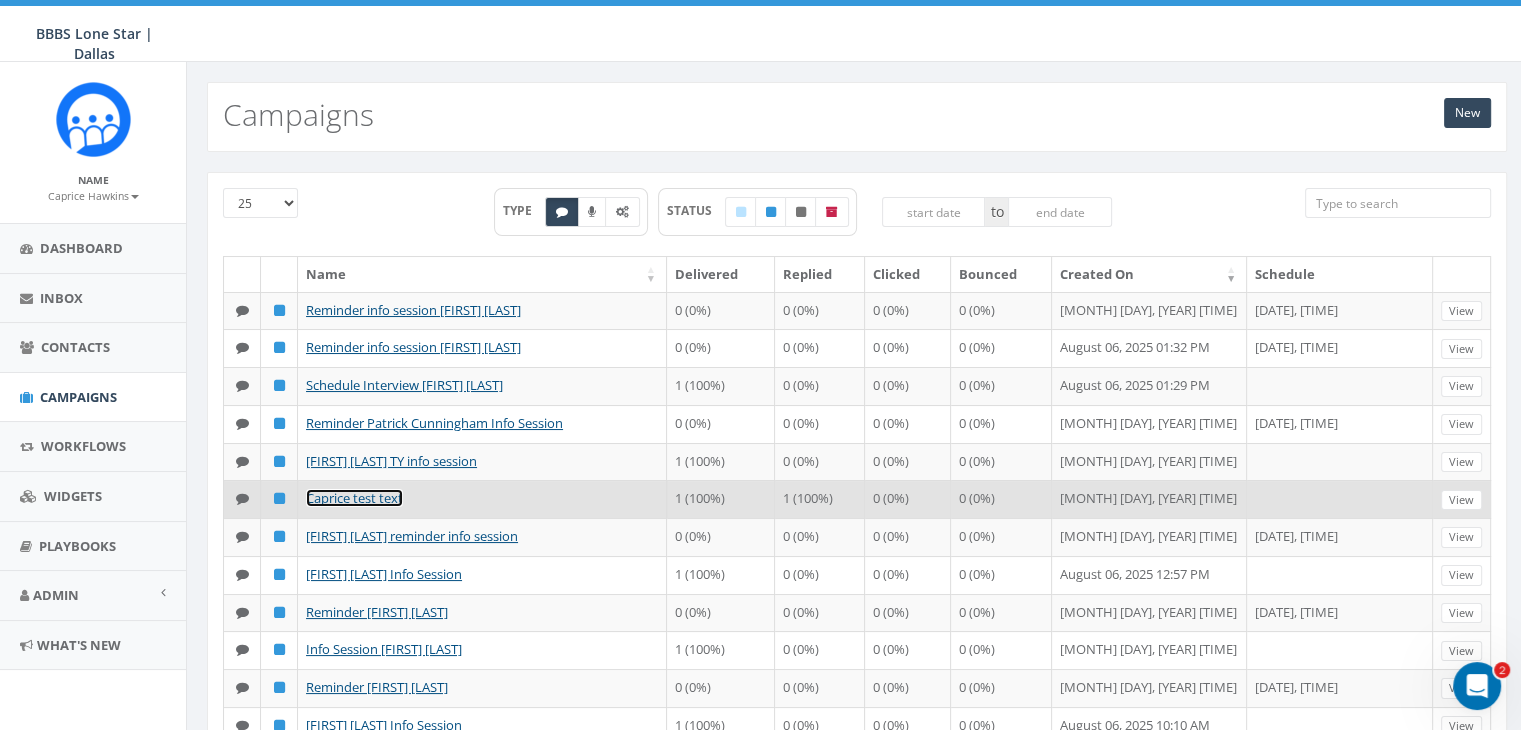 click on "Caprice test text" at bounding box center (354, 498) 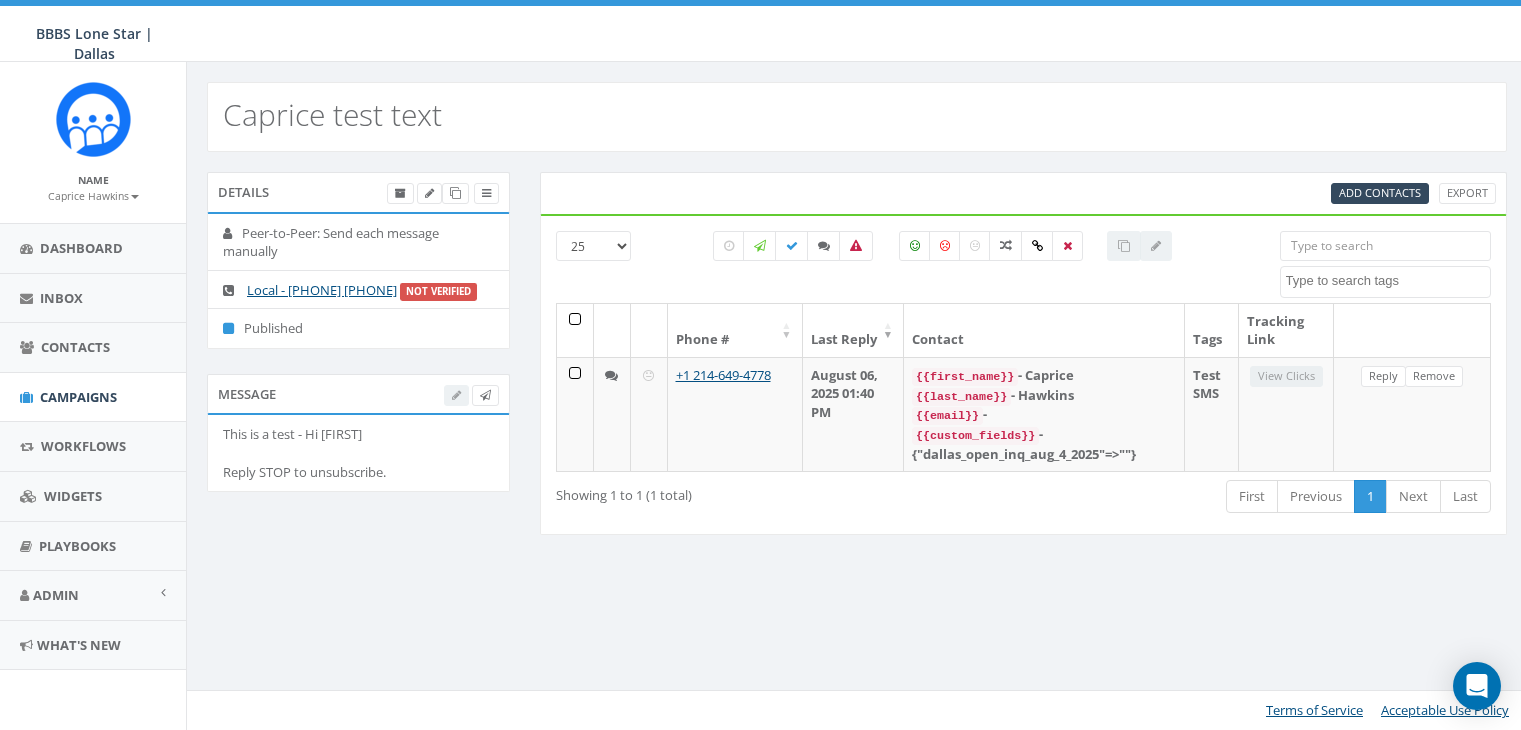 select 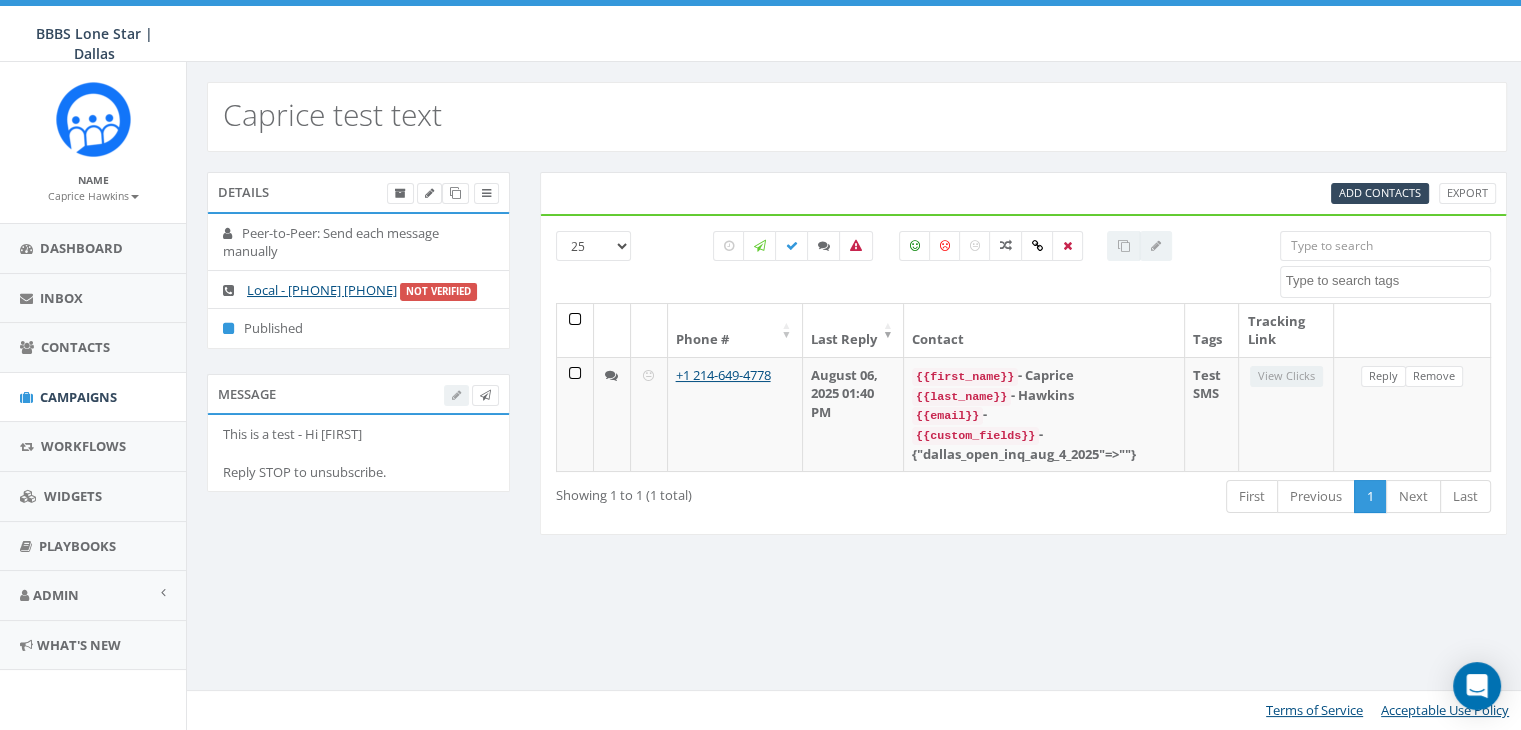 scroll, scrollTop: 0, scrollLeft: 0, axis: both 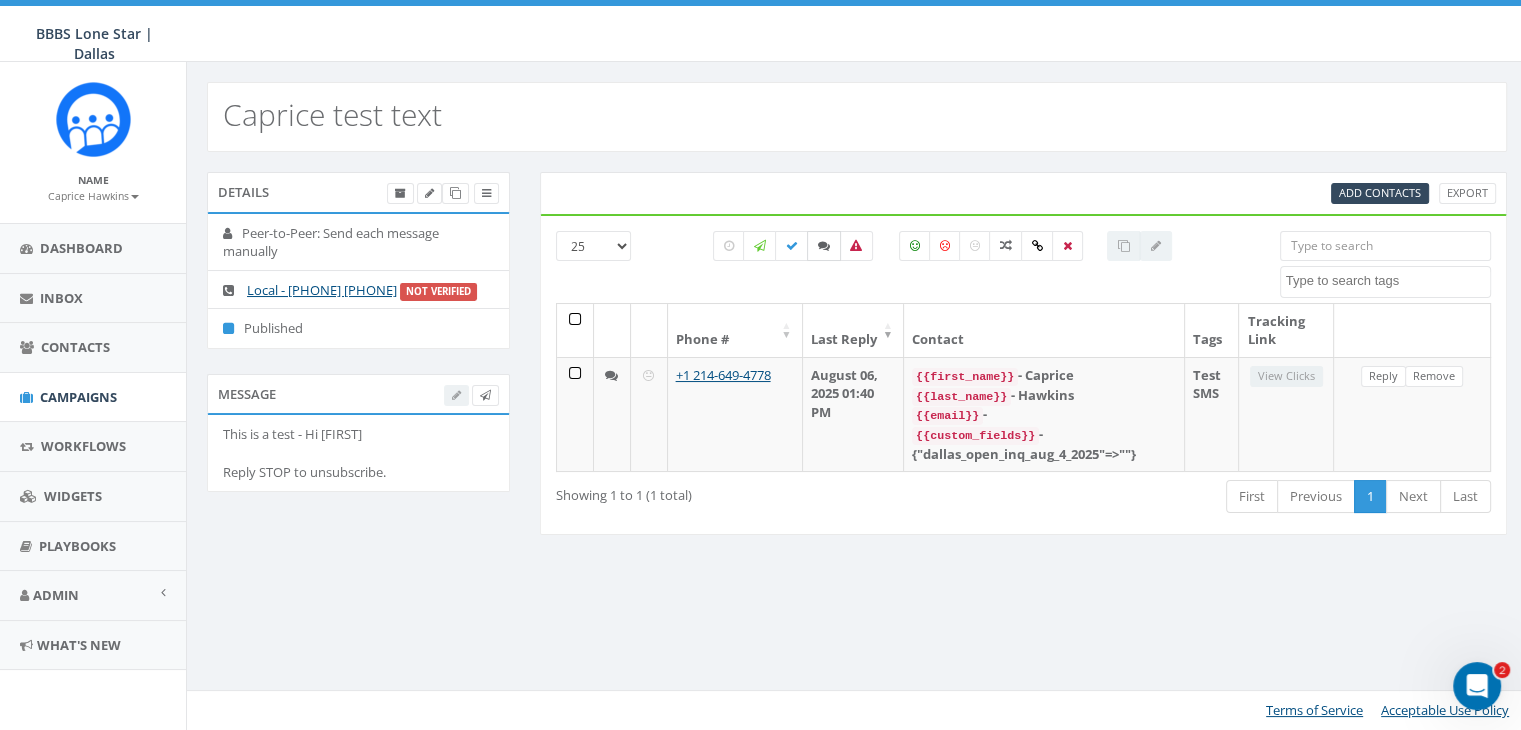 click at bounding box center [824, 246] 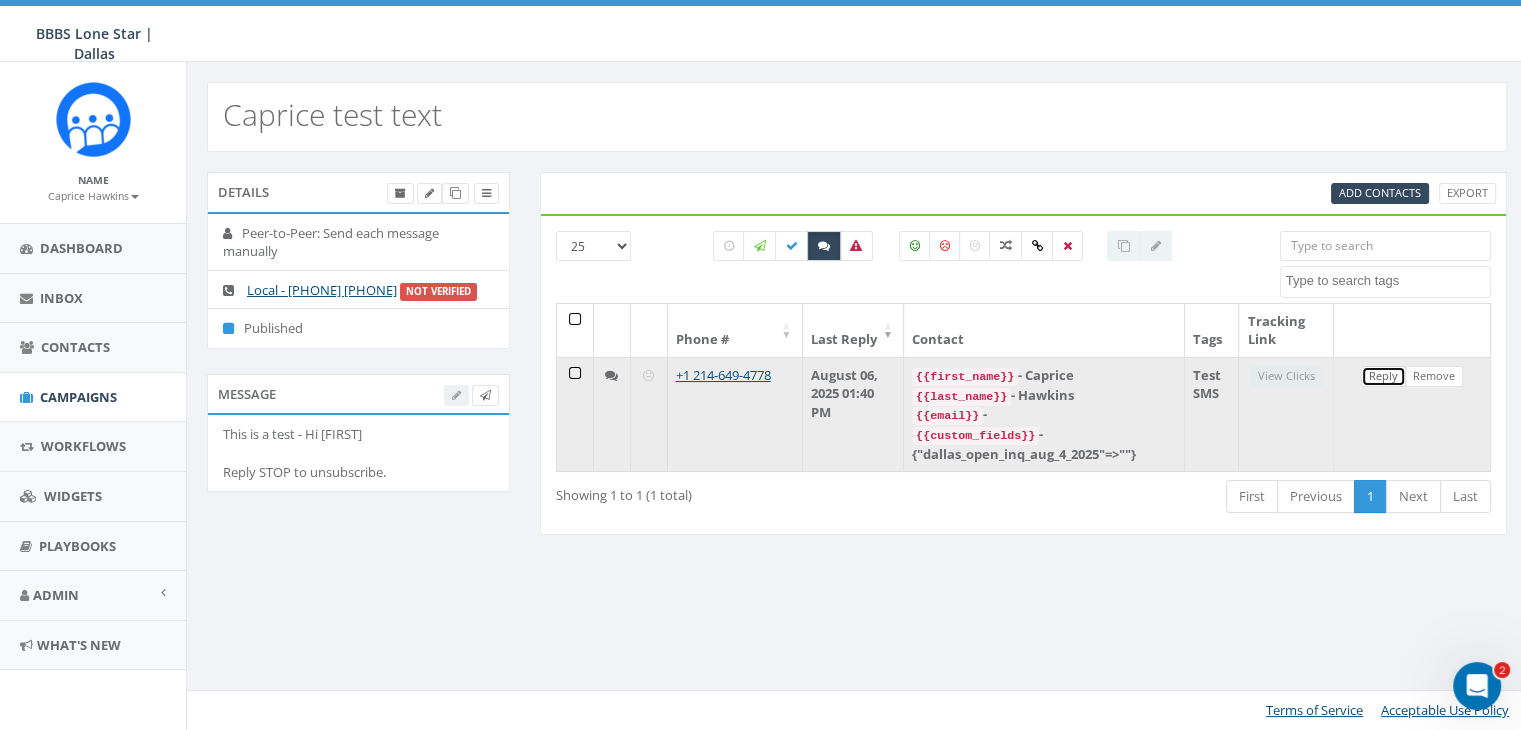 click on "Reply" at bounding box center [1383, 376] 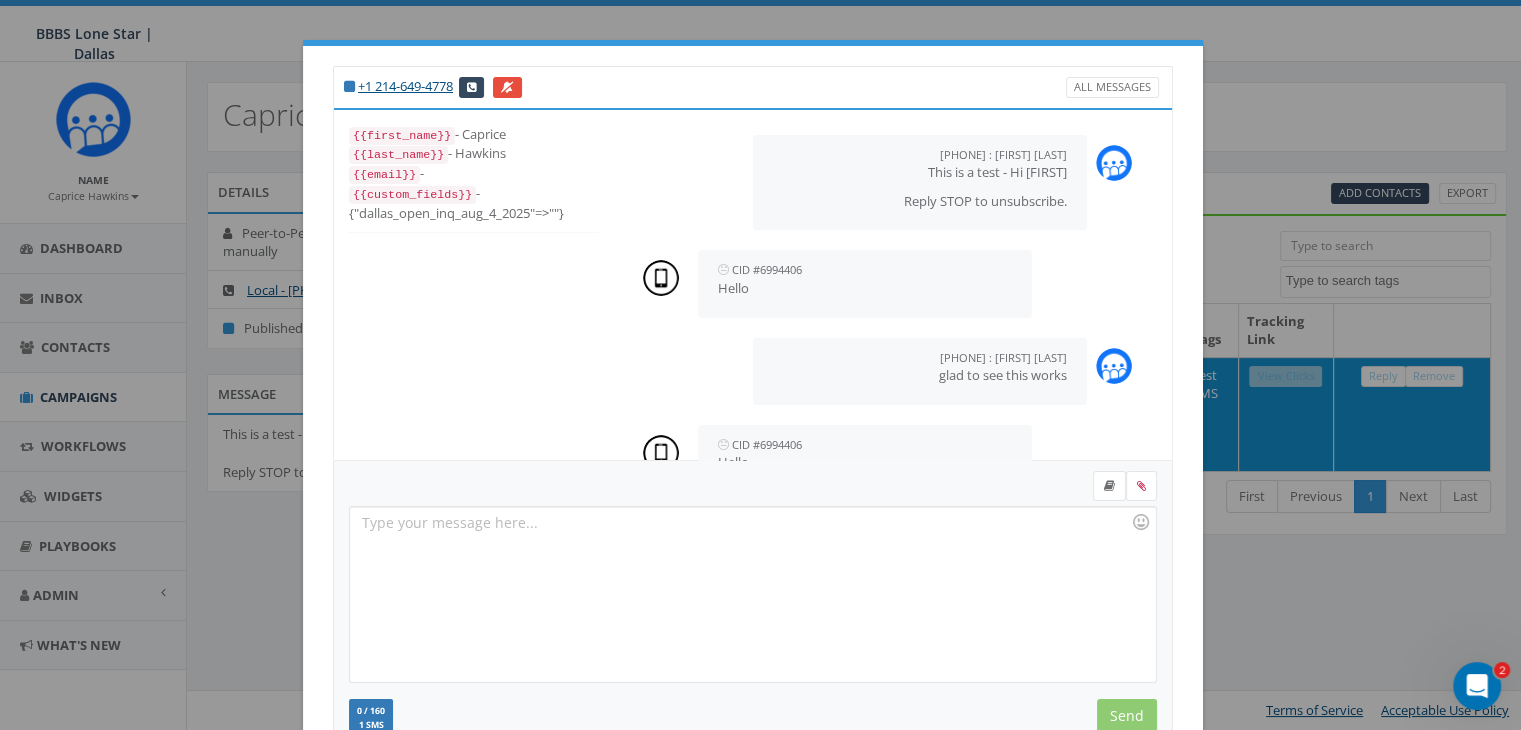 scroll, scrollTop: 56, scrollLeft: 0, axis: vertical 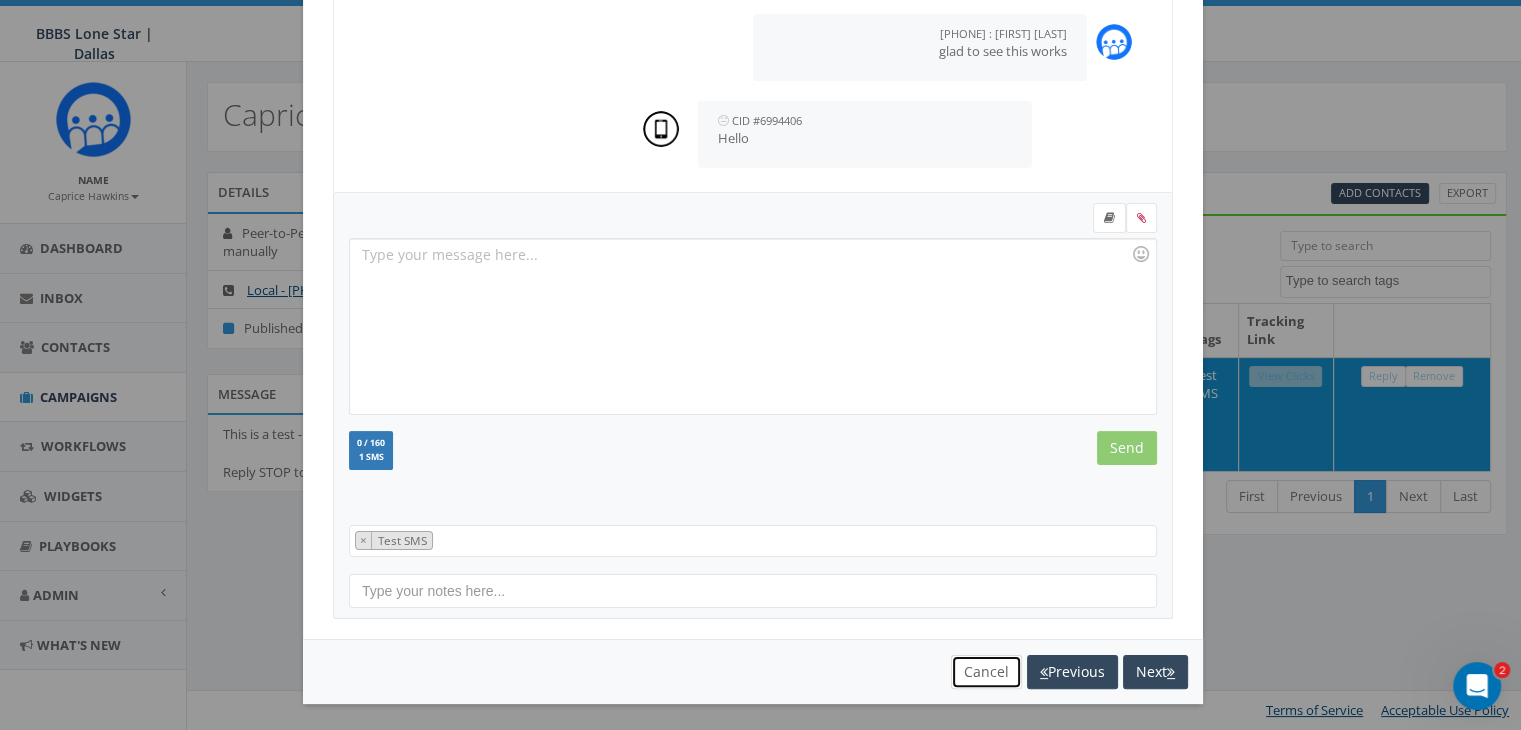 click on "Cancel" at bounding box center (986, 672) 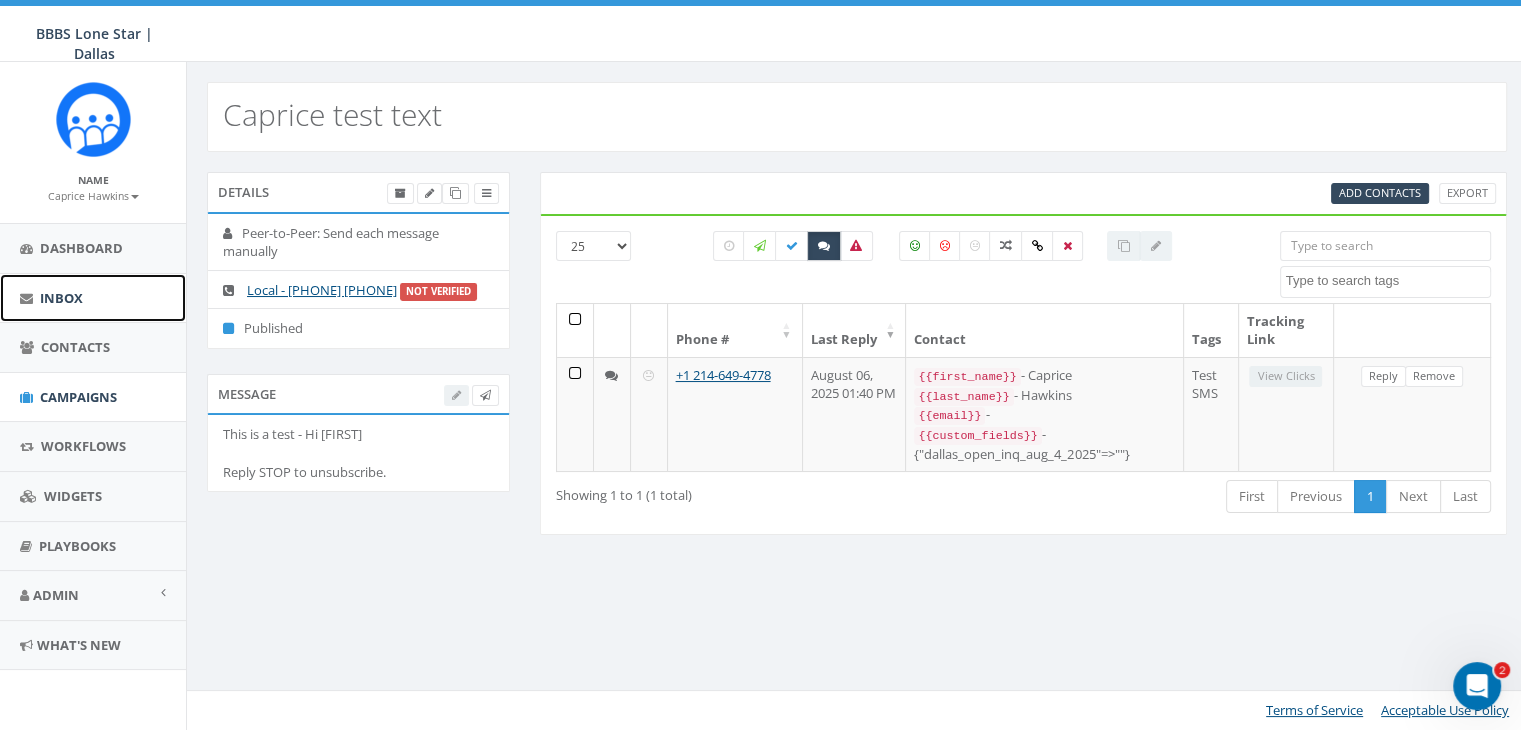 click on "Inbox" at bounding box center [93, 298] 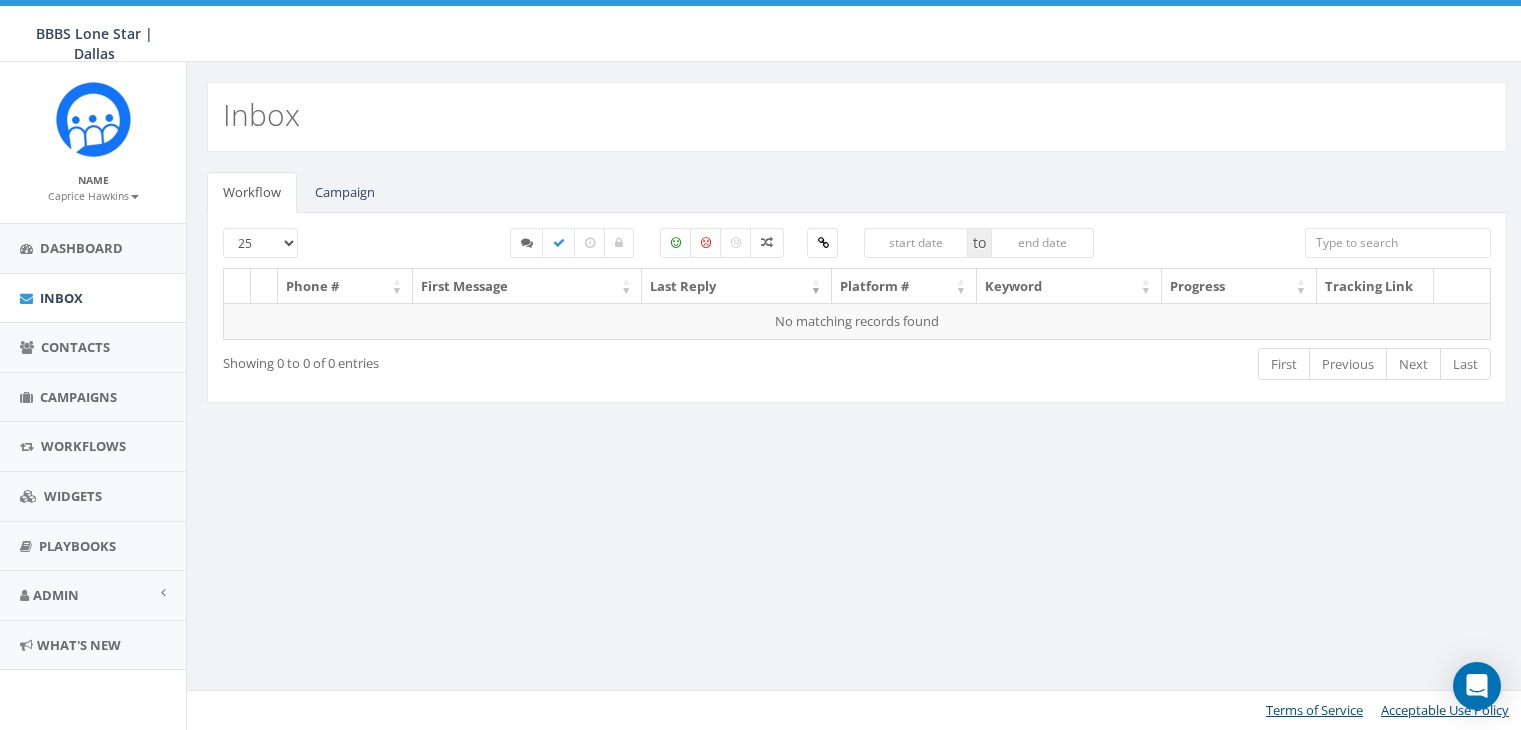 select 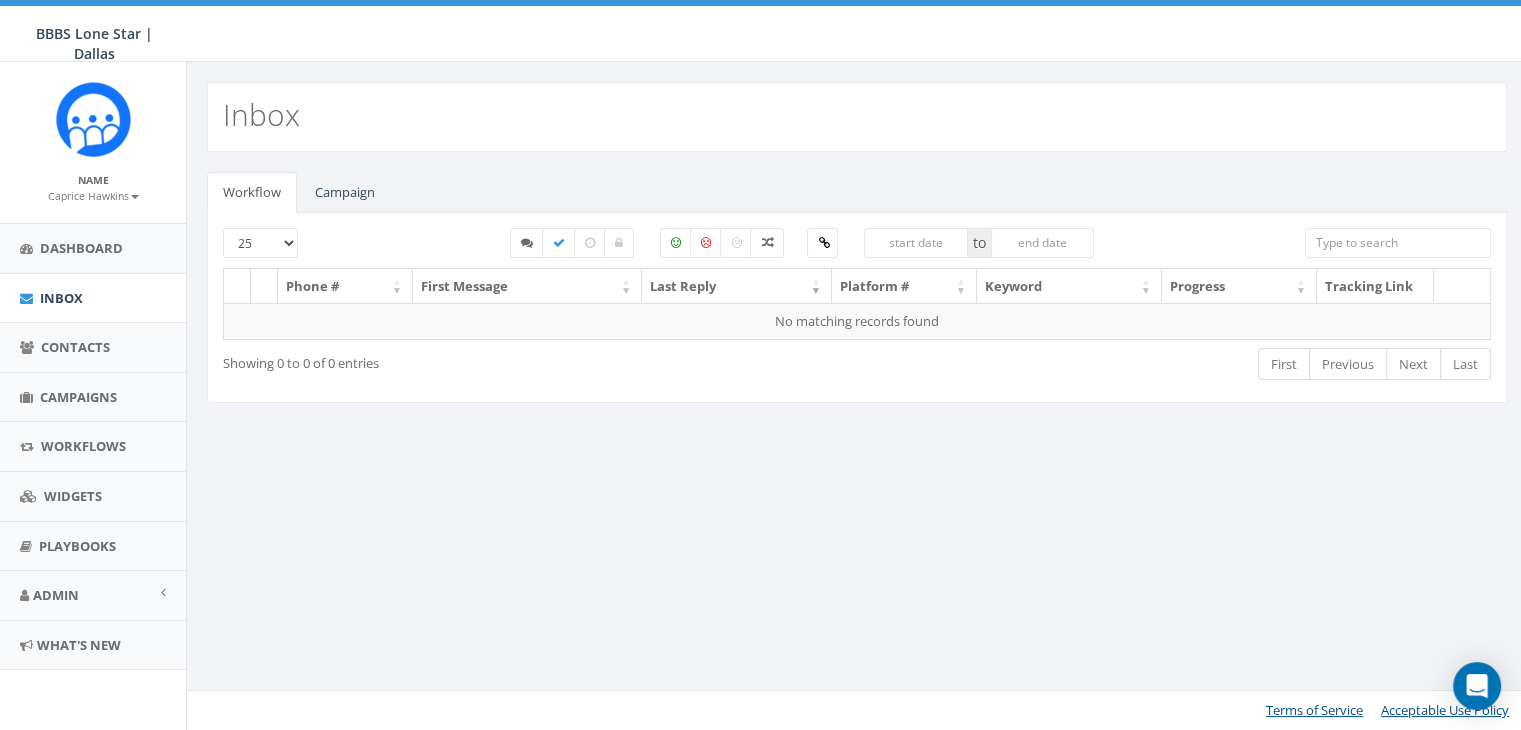 scroll, scrollTop: 0, scrollLeft: 0, axis: both 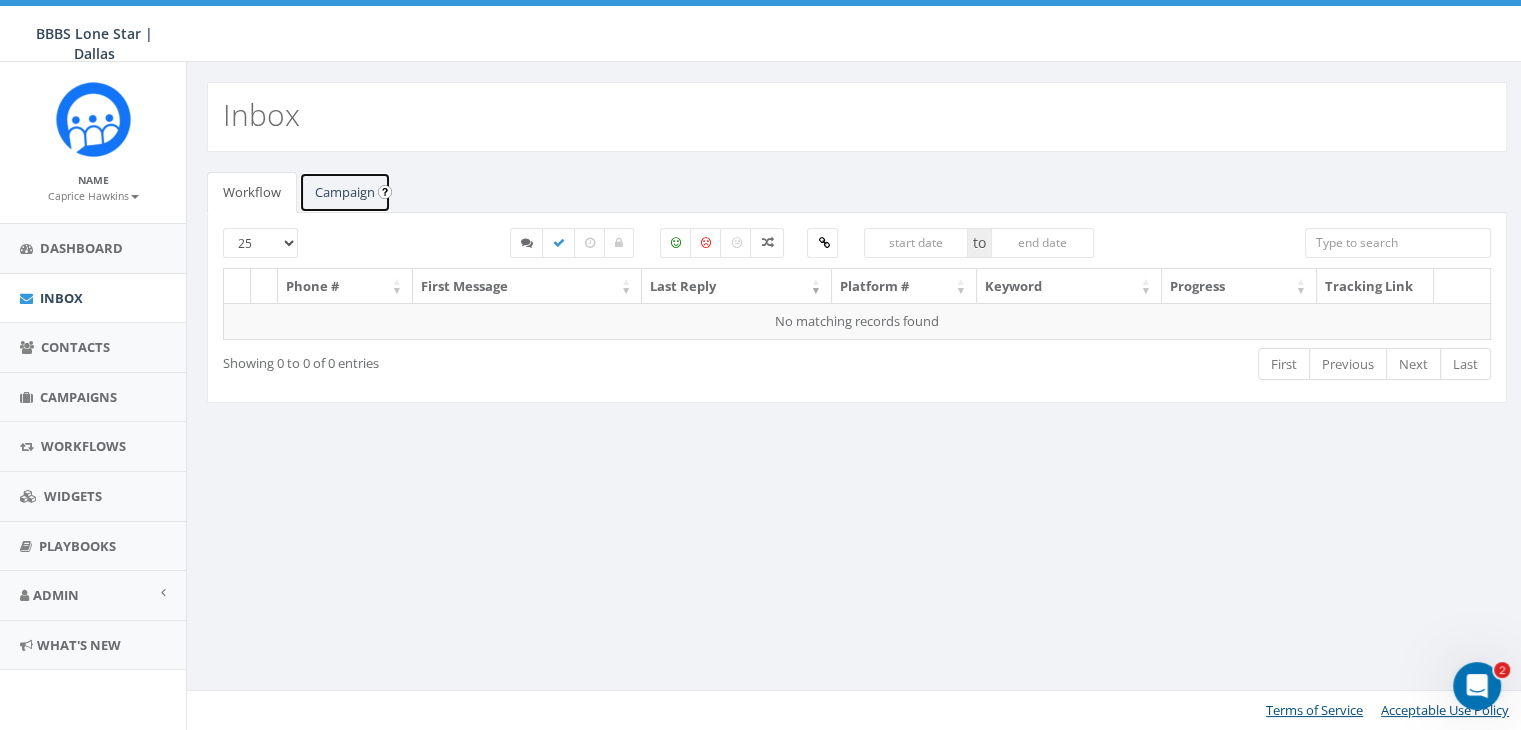 click on "Campaign" at bounding box center [345, 192] 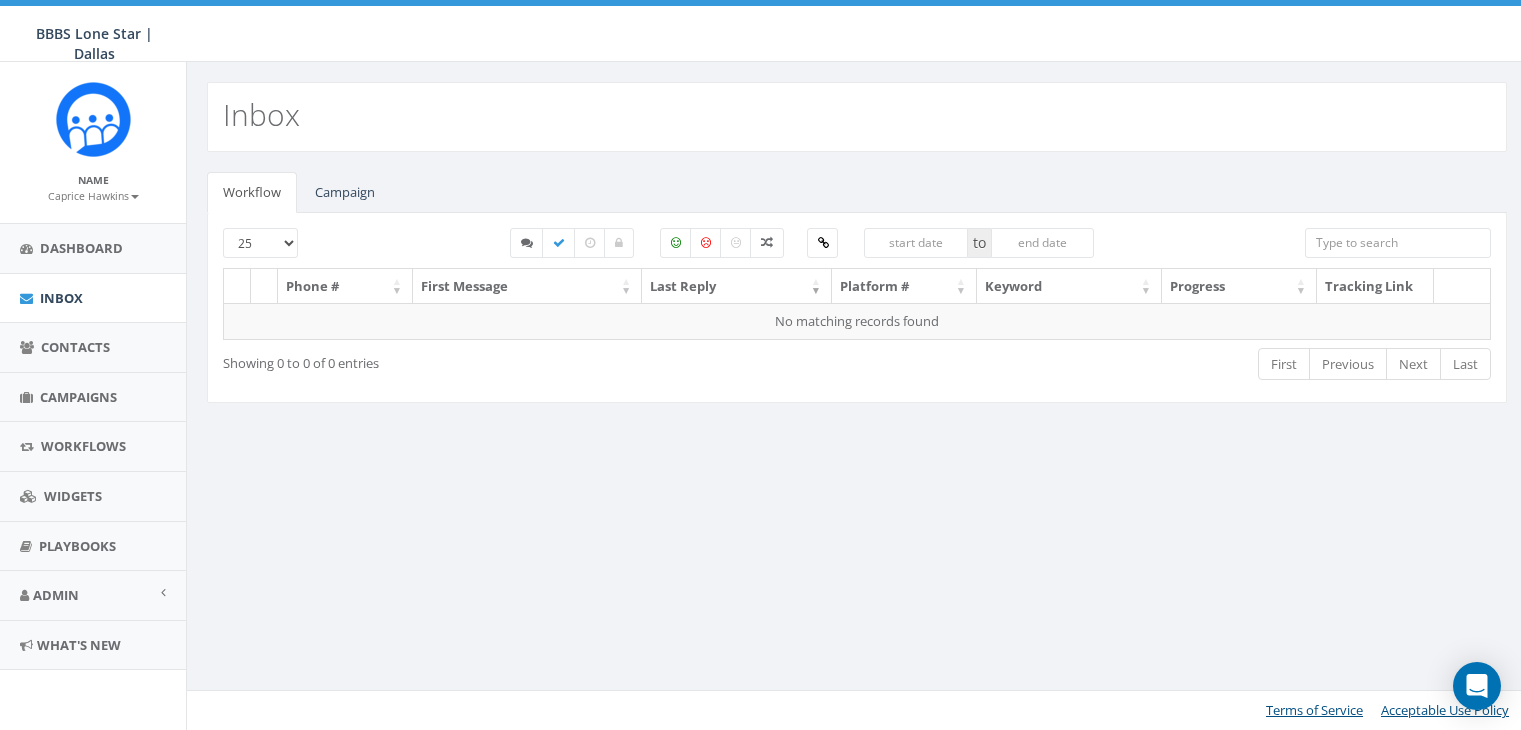 select 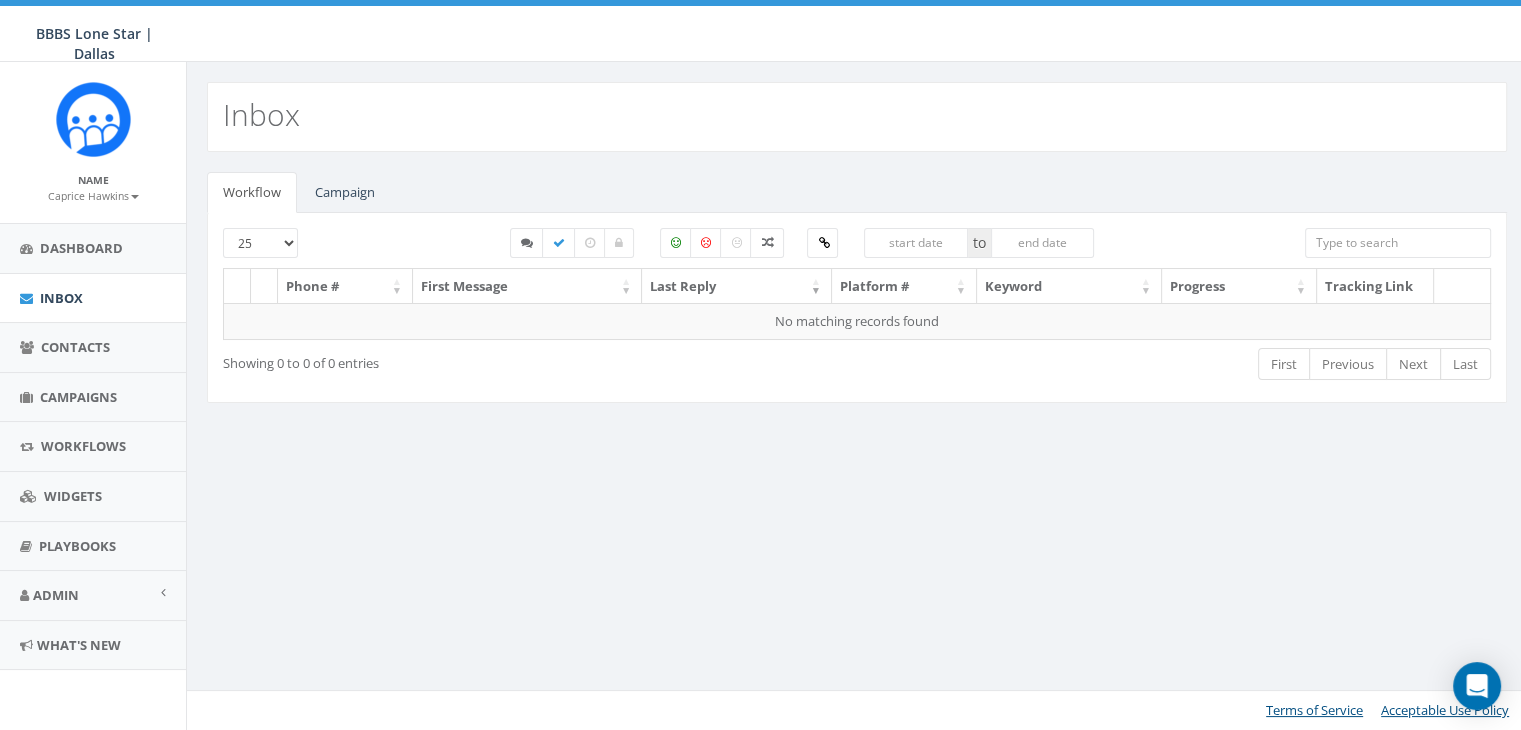 scroll, scrollTop: 0, scrollLeft: 0, axis: both 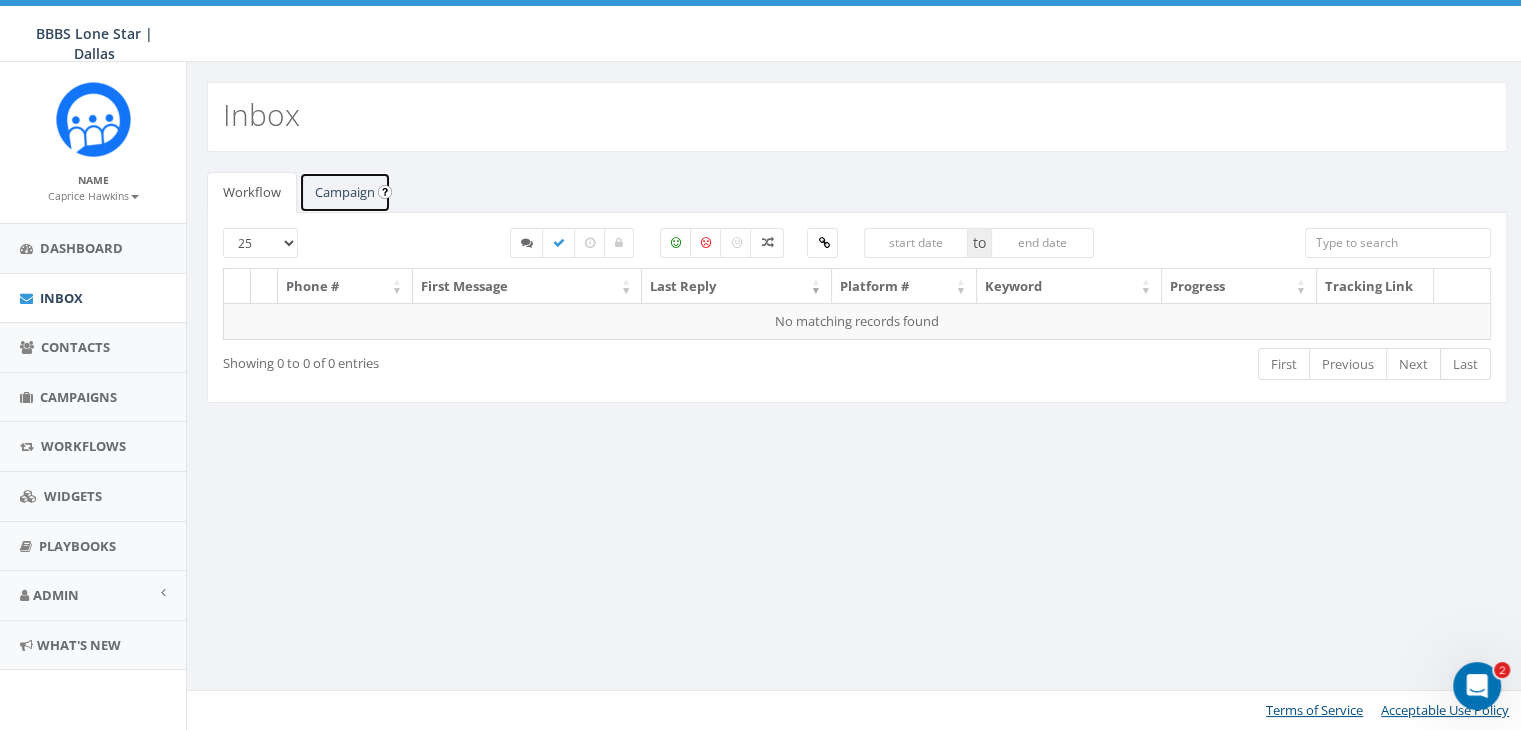 click on "Campaign" at bounding box center [345, 192] 